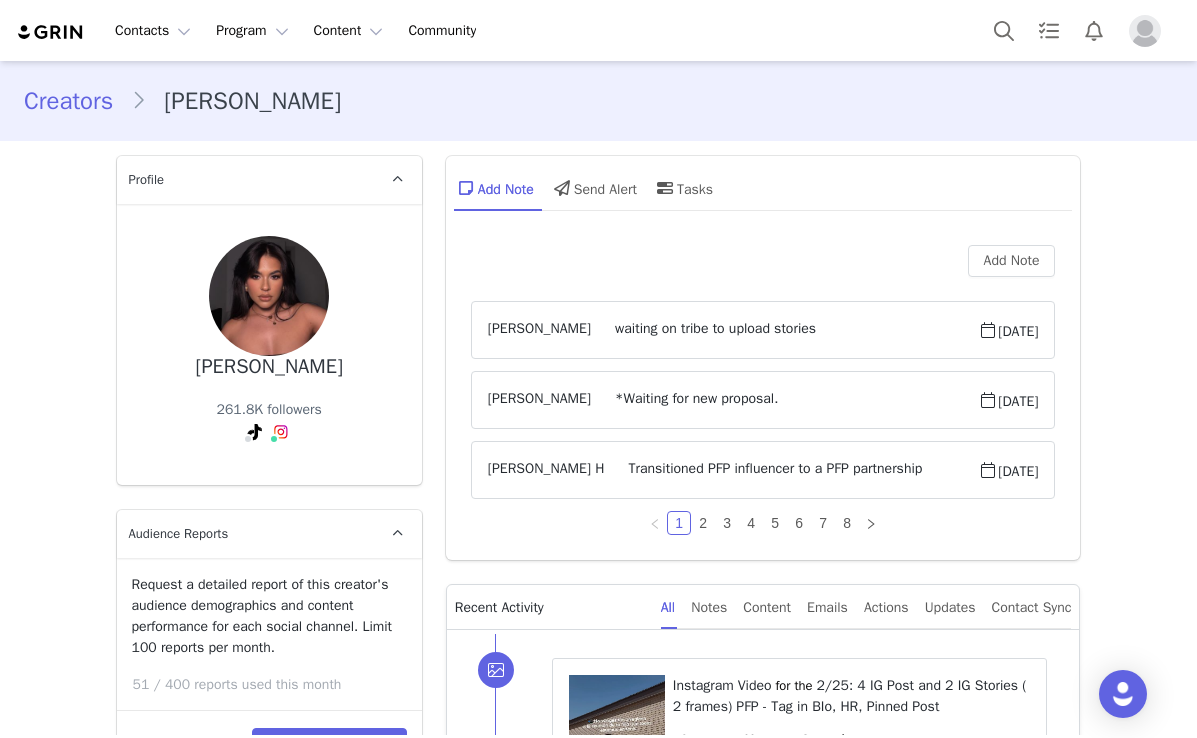 scroll, scrollTop: 0, scrollLeft: 0, axis: both 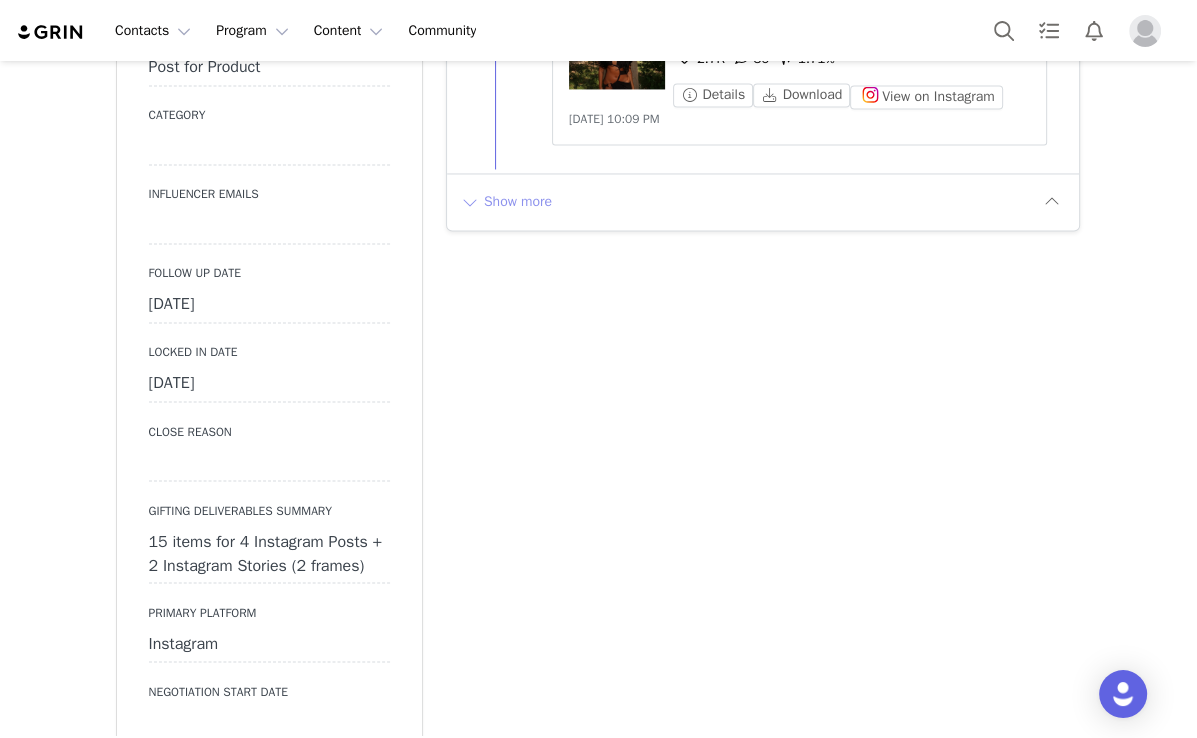 click on "Show more" at bounding box center [506, 202] 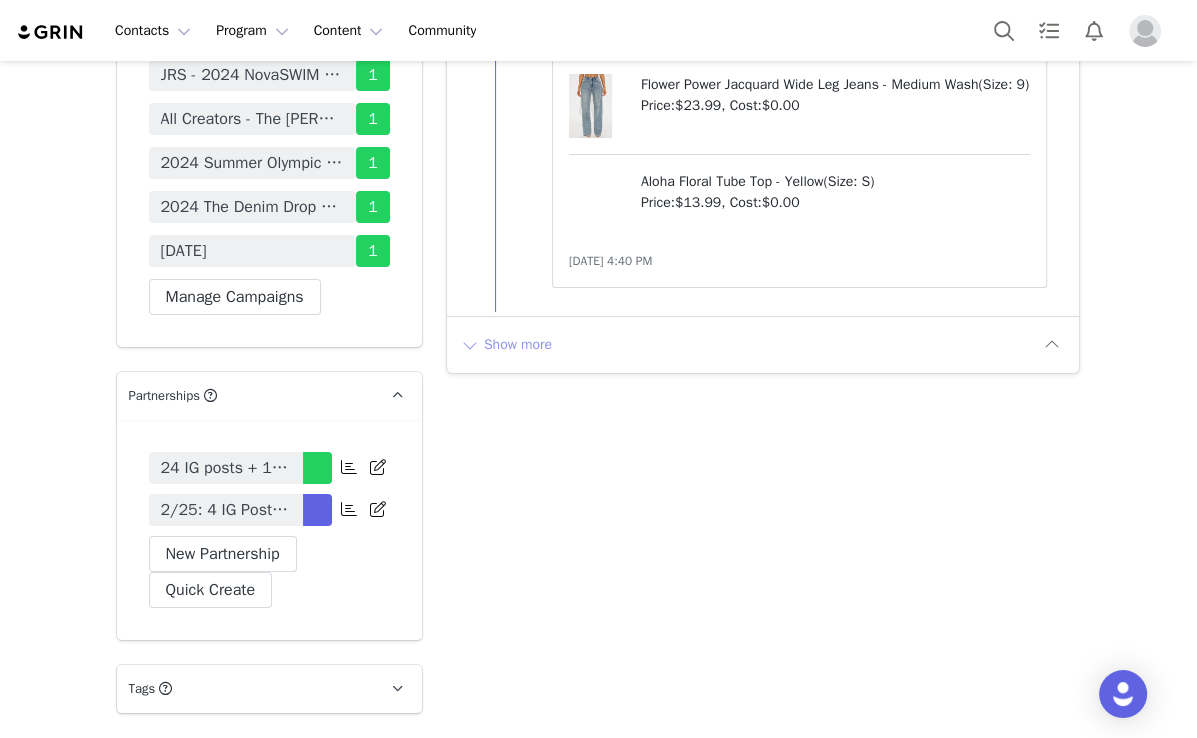 scroll, scrollTop: 6080, scrollLeft: 0, axis: vertical 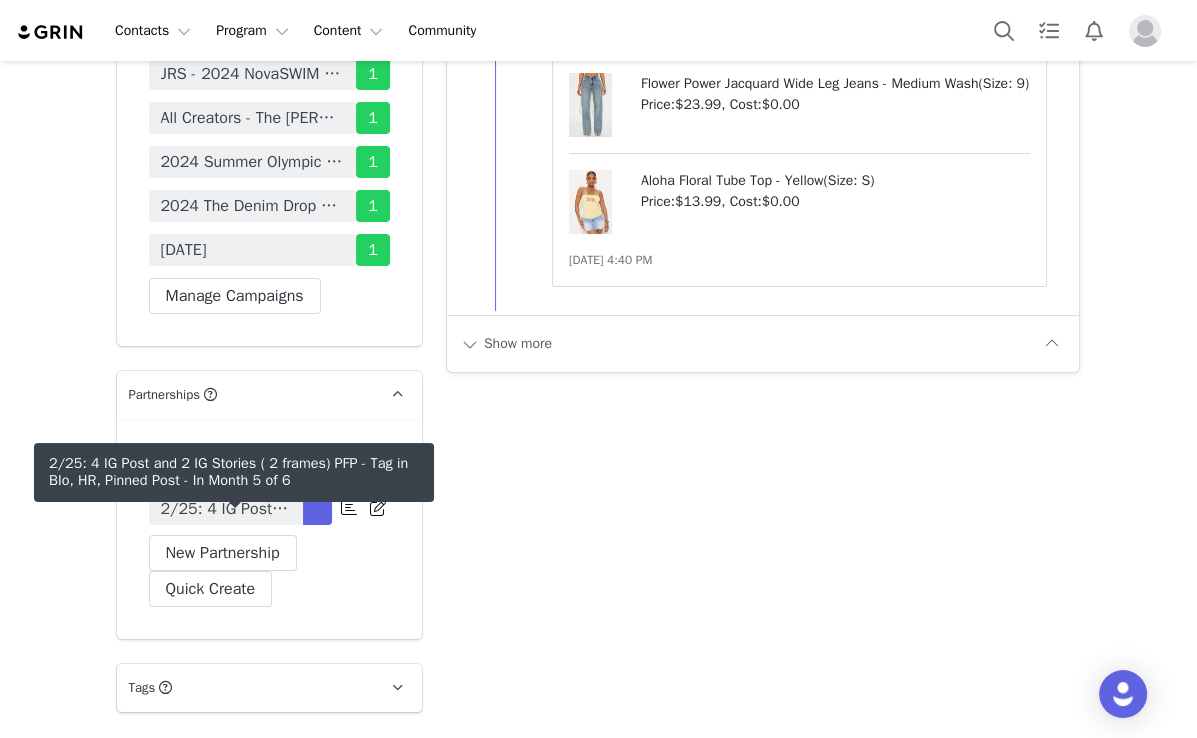 click on "2/25: 4 IG Post and 2 IG Stories ( 2 frames) PFP - Tag in BIo, HR, Pinned Post" at bounding box center (226, 509) 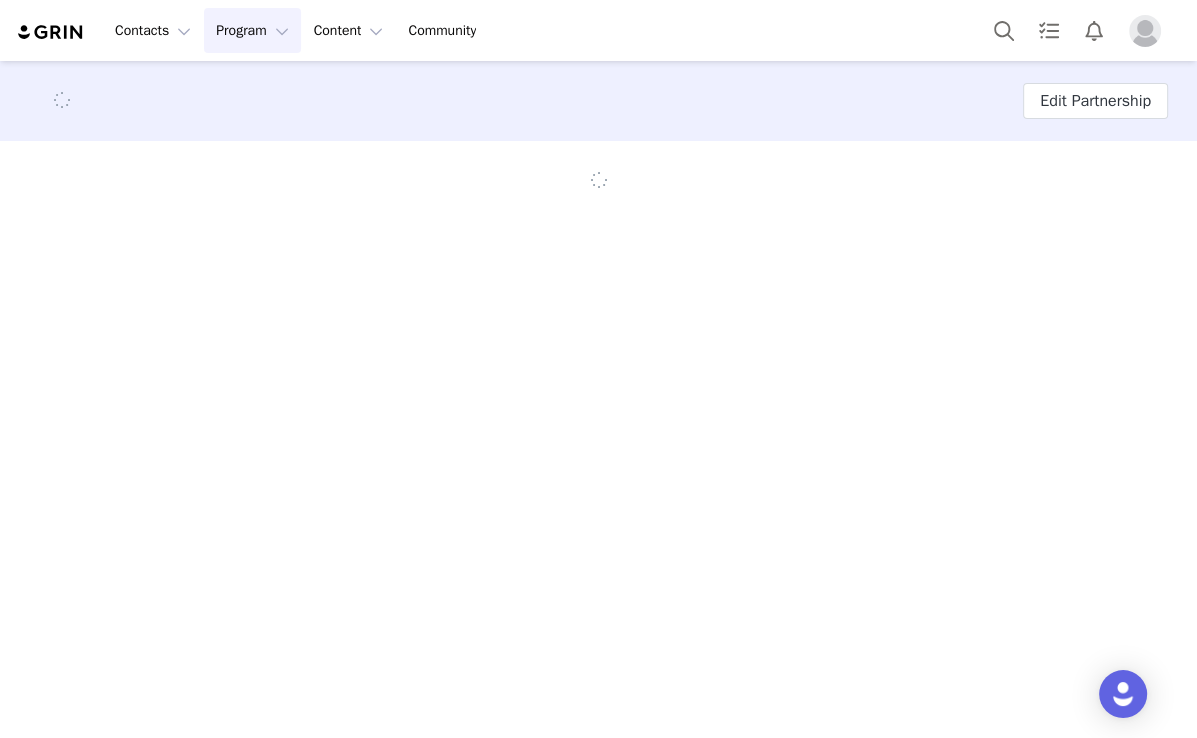 scroll, scrollTop: 0, scrollLeft: 0, axis: both 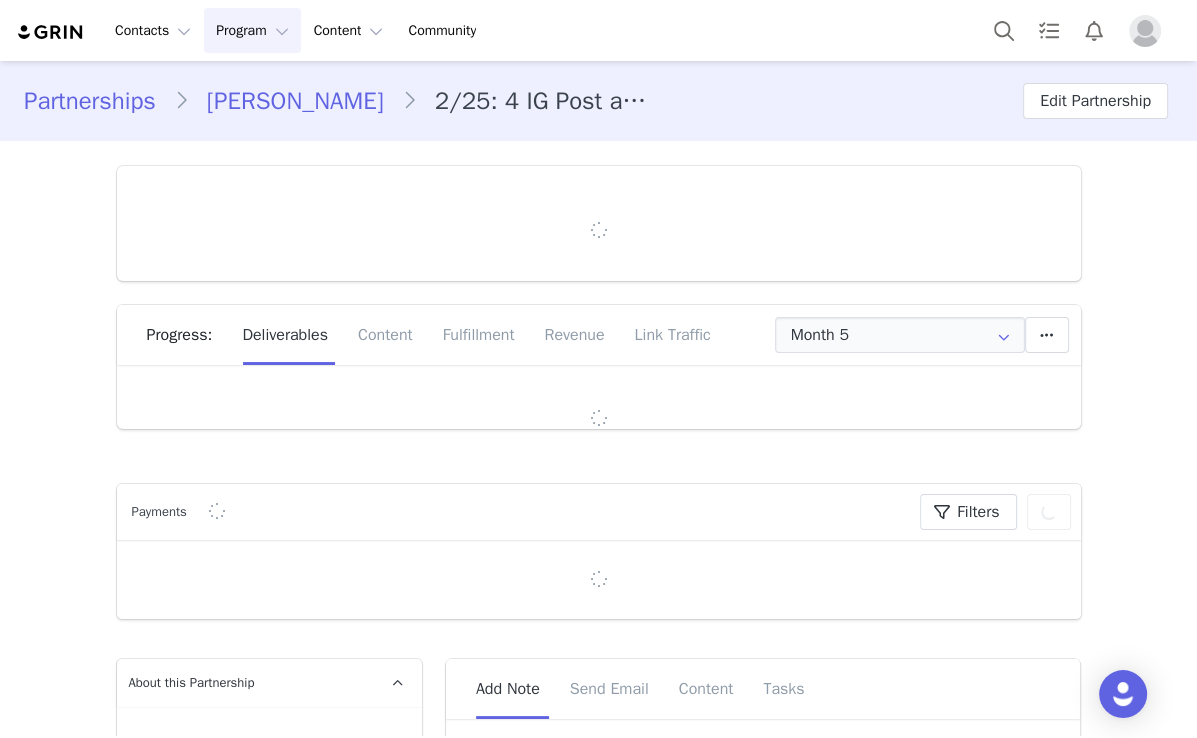type on "+1 (United States)" 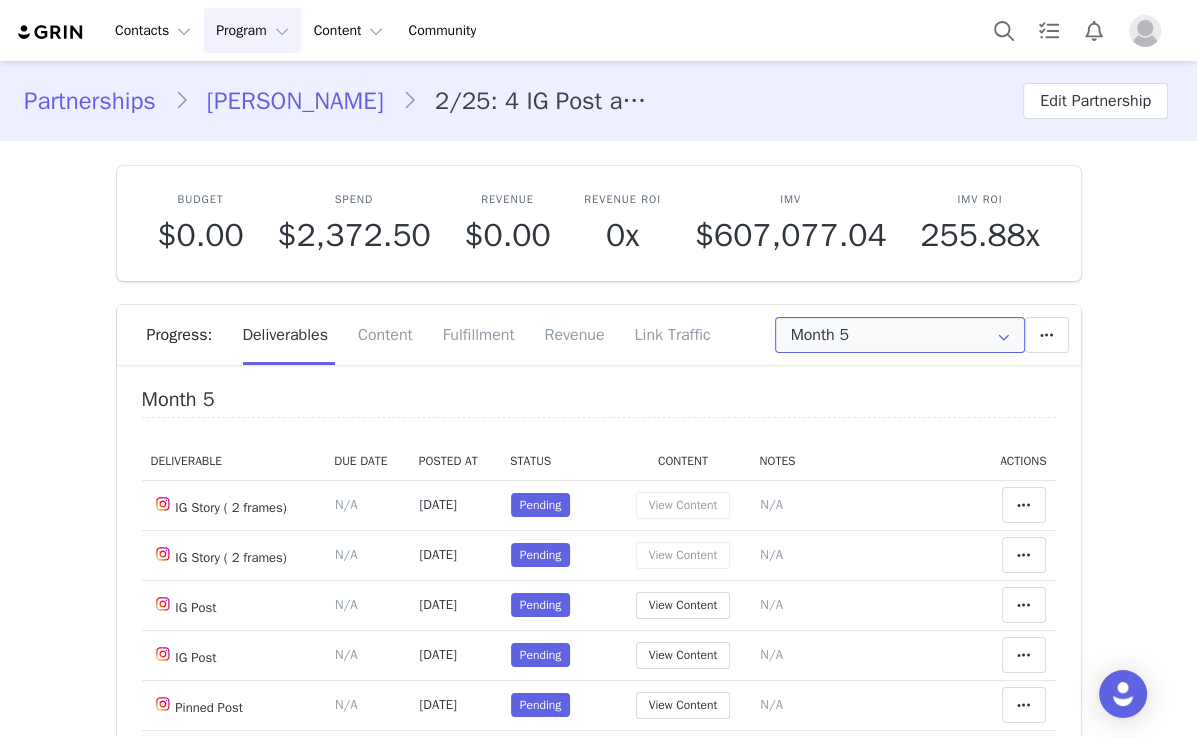 click on "Month 5" at bounding box center [900, 335] 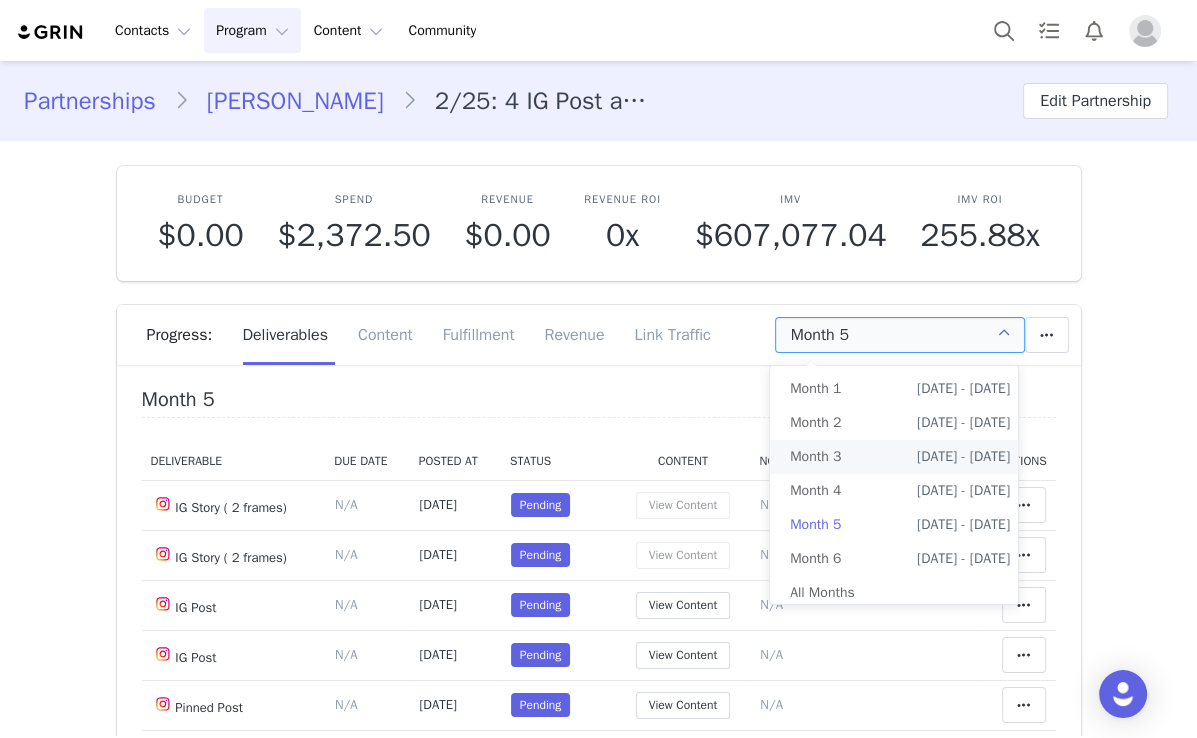 click on "Apr 13th - May 13th" at bounding box center [963, 457] 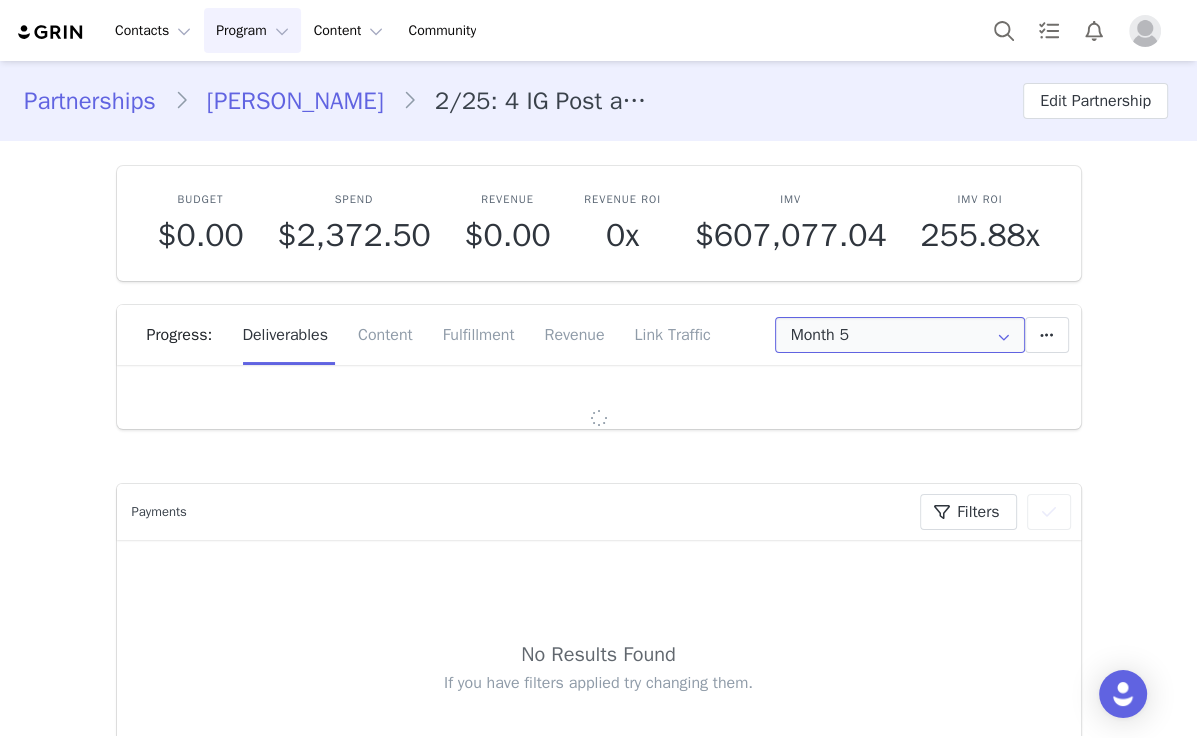 type on "Month 3" 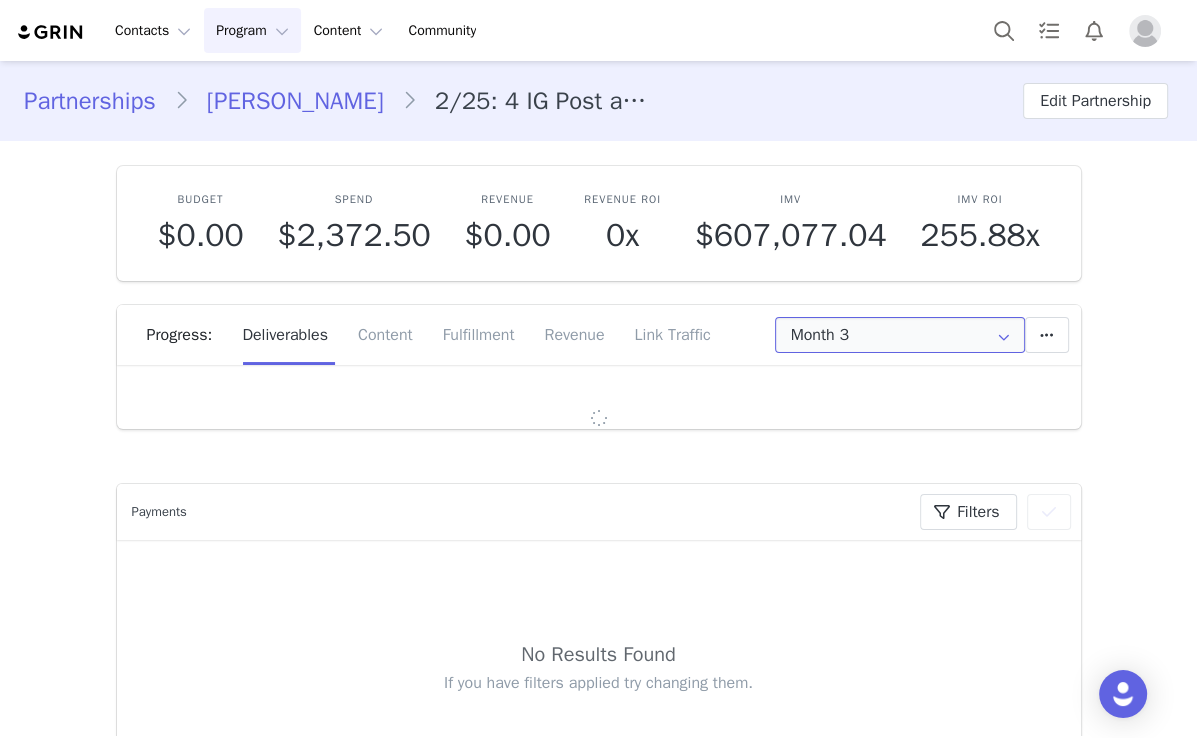 scroll, scrollTop: 0, scrollLeft: 0, axis: both 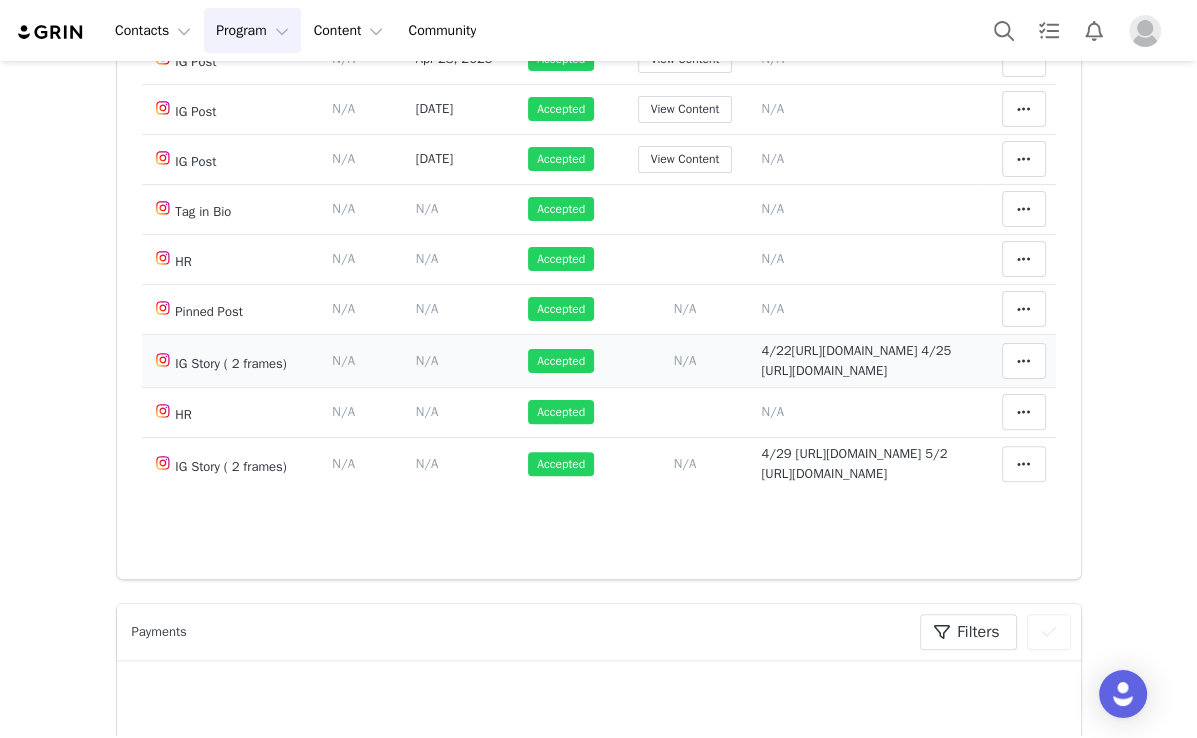click on "N/A" at bounding box center (427, 360) 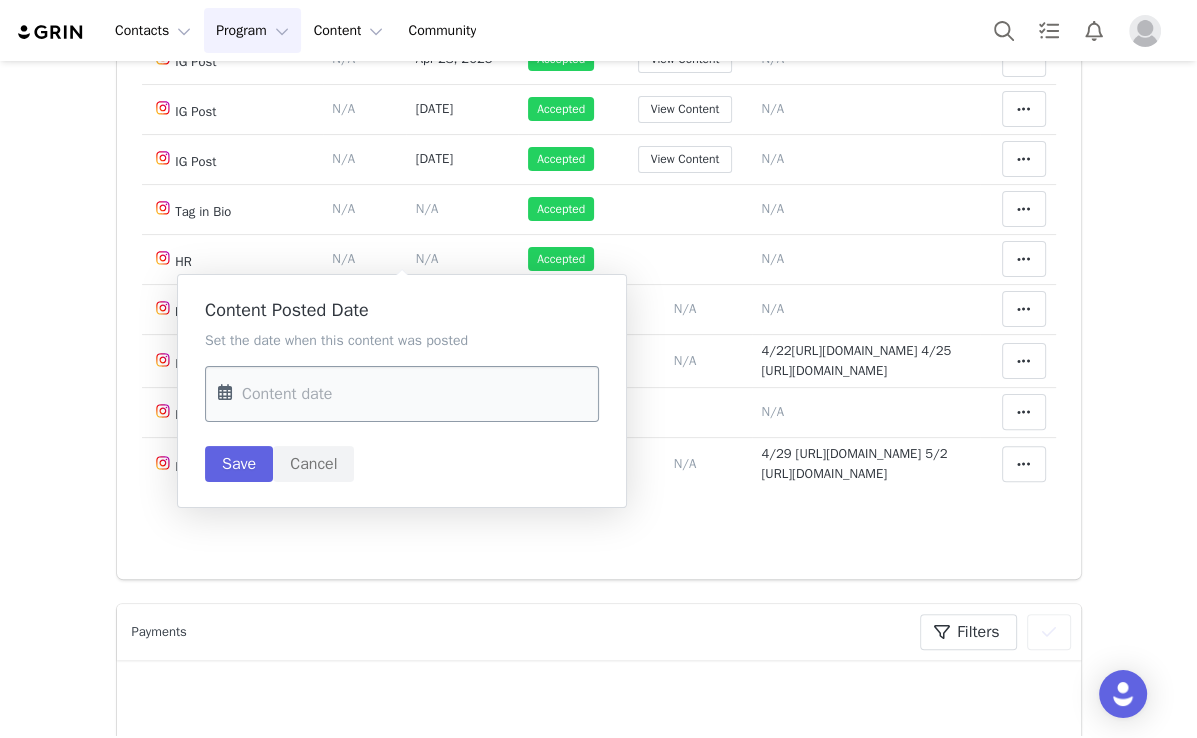 click at bounding box center (402, 394) 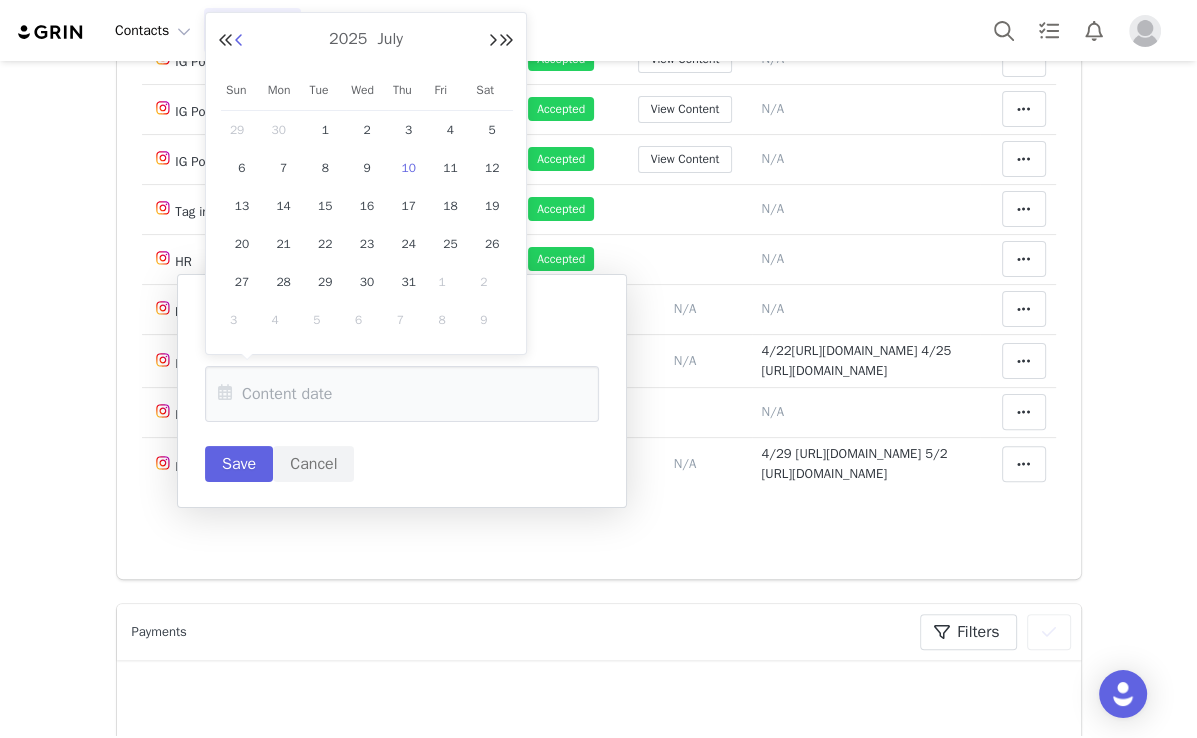 click at bounding box center (239, 41) 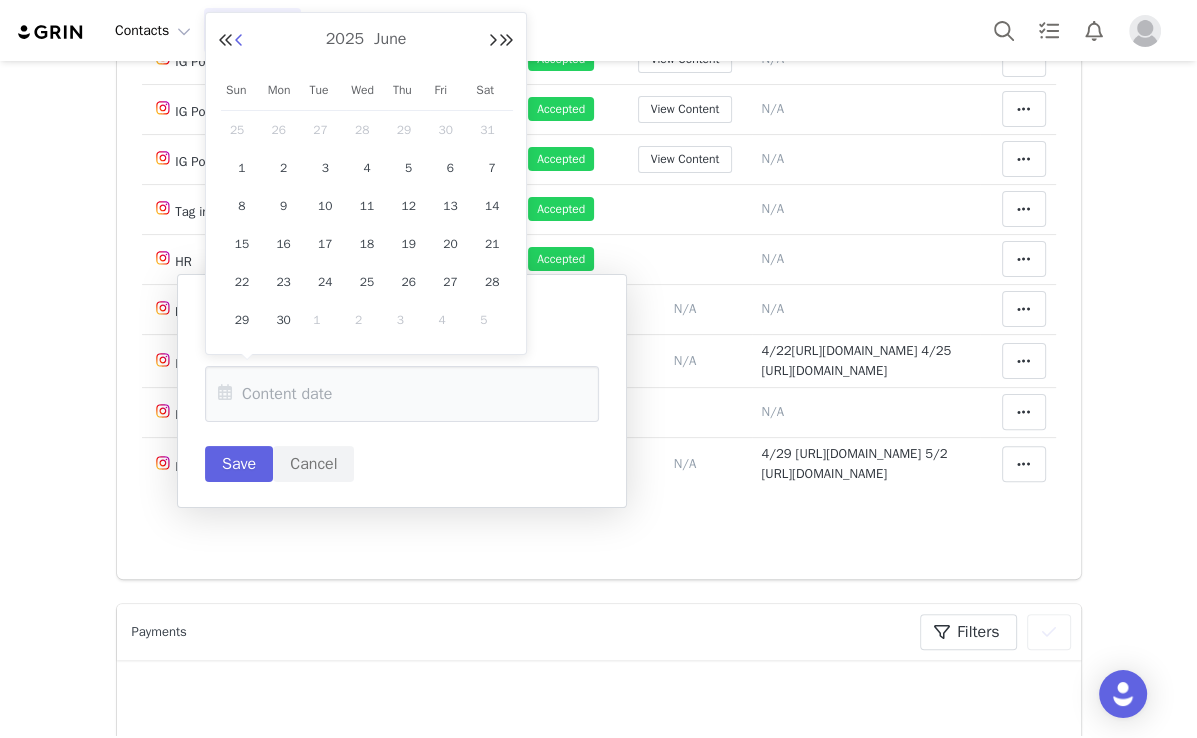 click at bounding box center [239, 41] 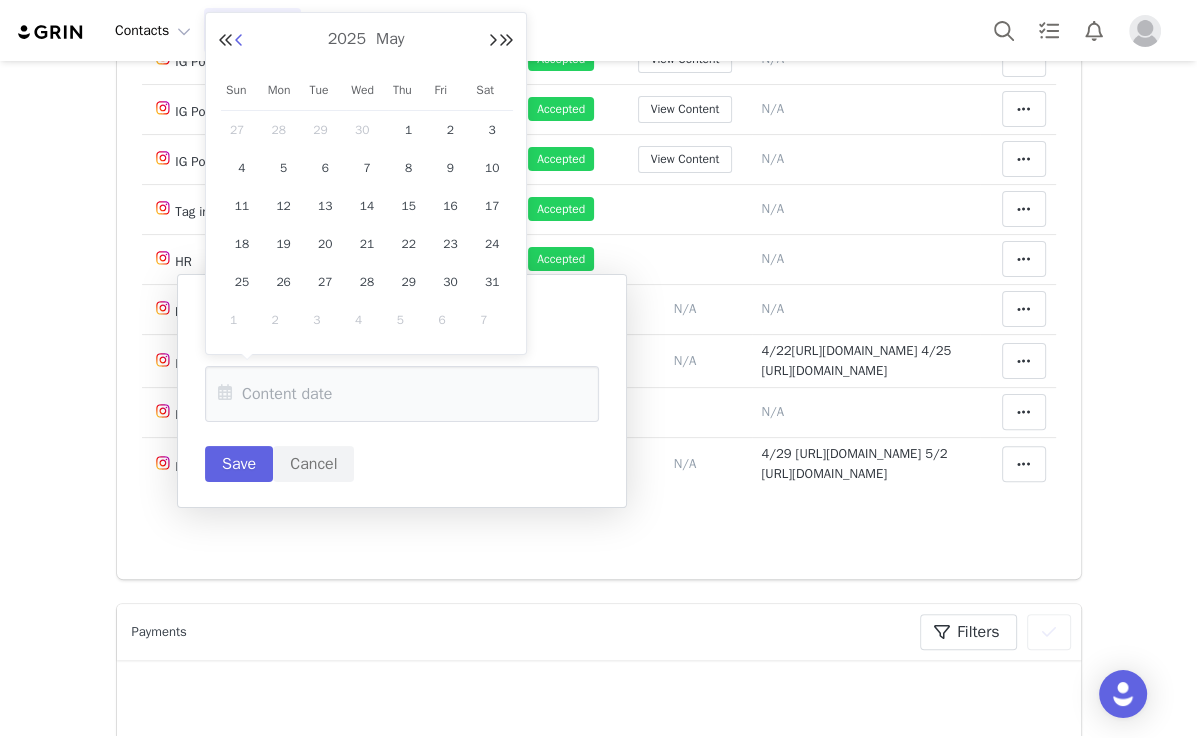 click at bounding box center [239, 41] 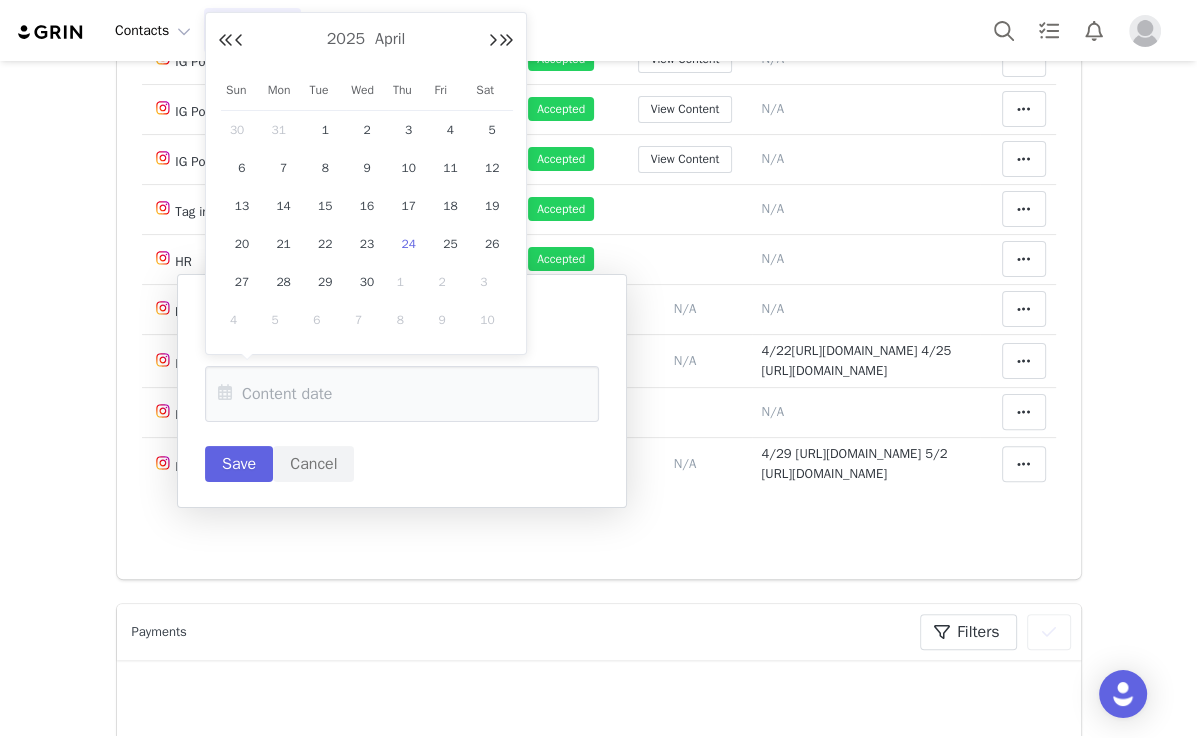 click on "24" at bounding box center (409, 244) 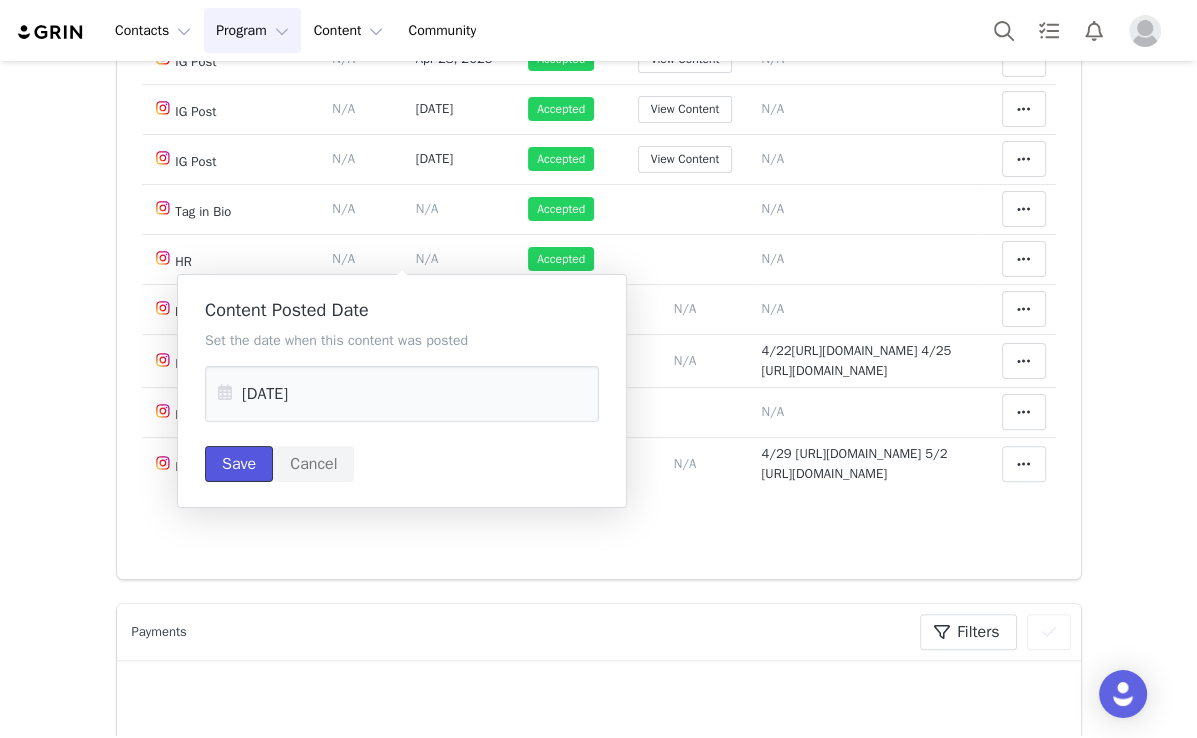 click on "Save" at bounding box center [239, 464] 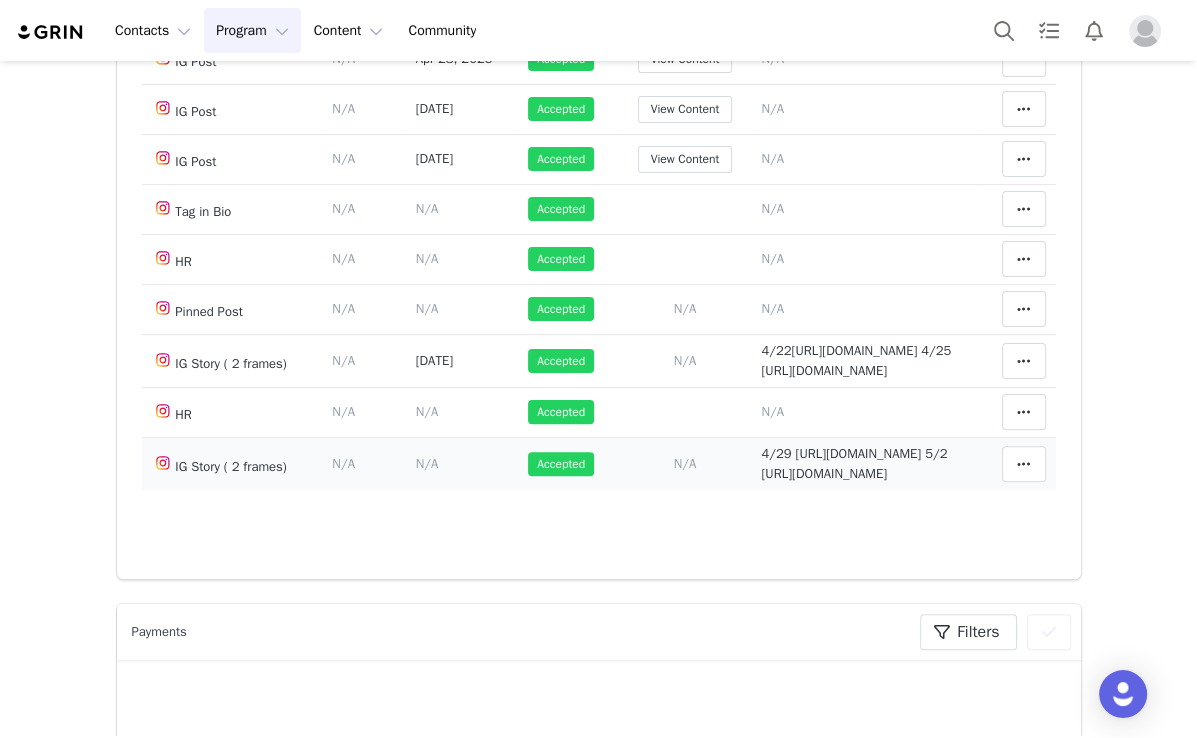 click on "Content Posted Date Set the date when this content was posted  Save  Cancel N/A" at bounding box center [462, 463] 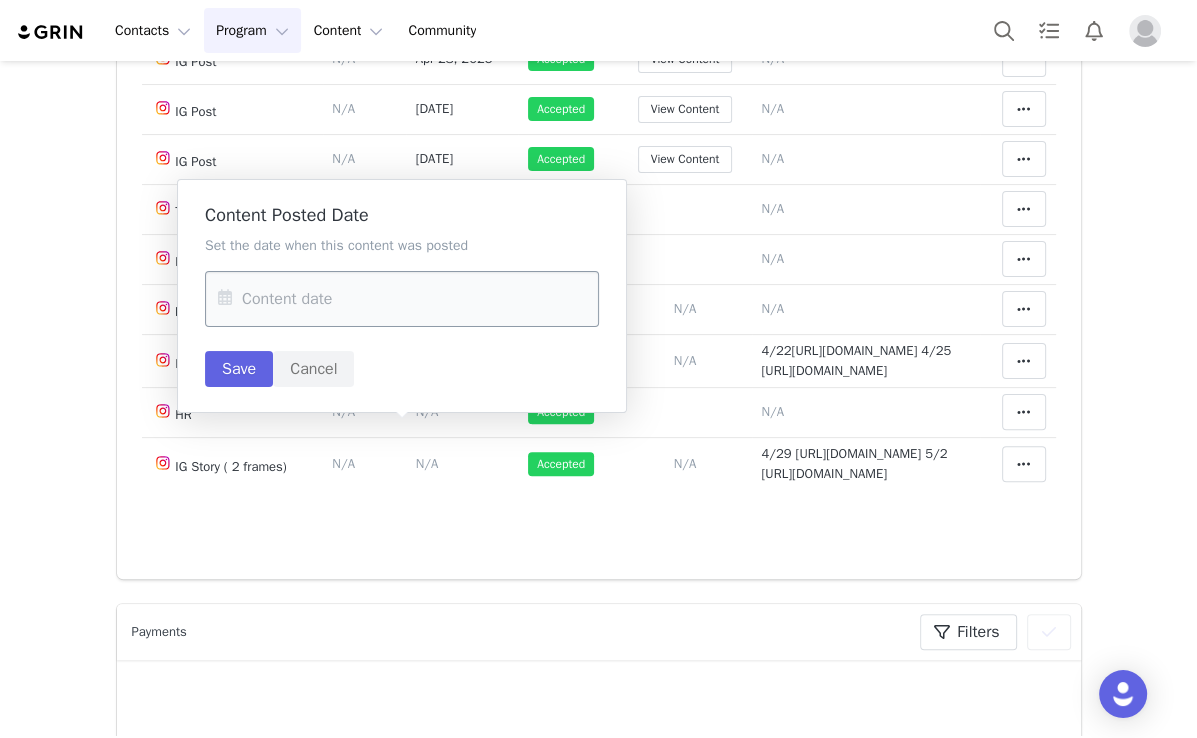 drag, startPoint x: 332, startPoint y: 341, endPoint x: 333, endPoint y: 321, distance: 20.024984 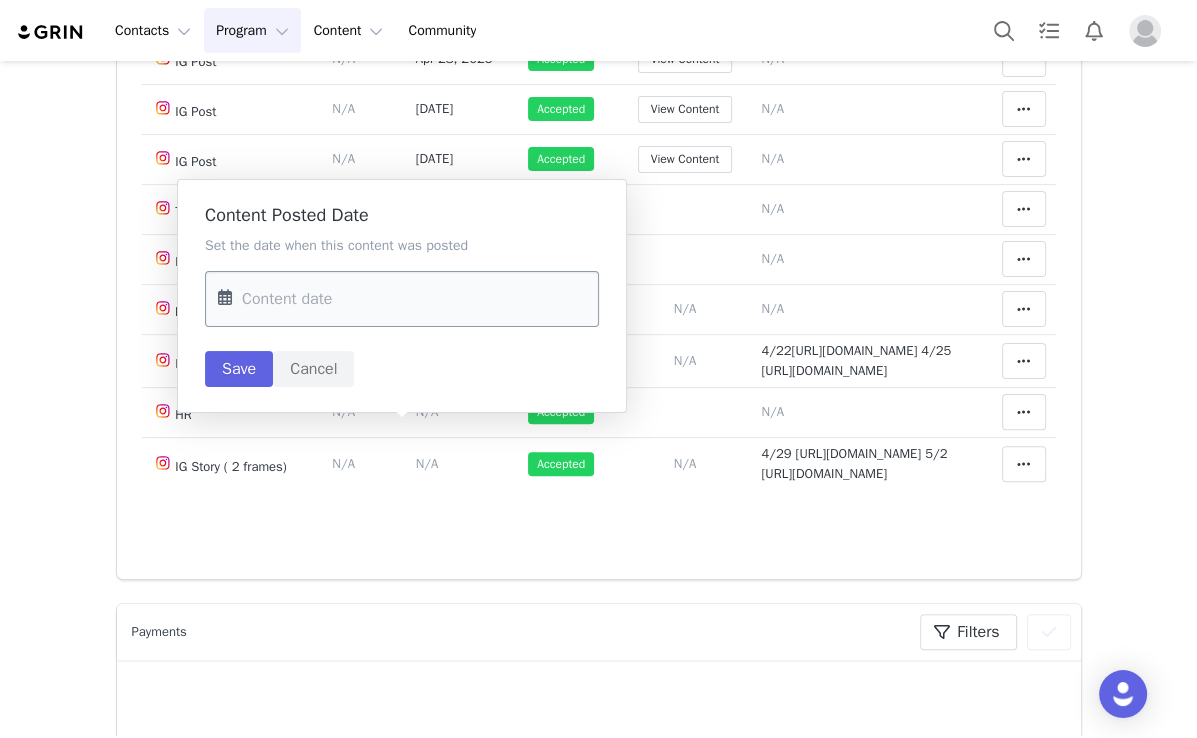 click at bounding box center (402, 299) 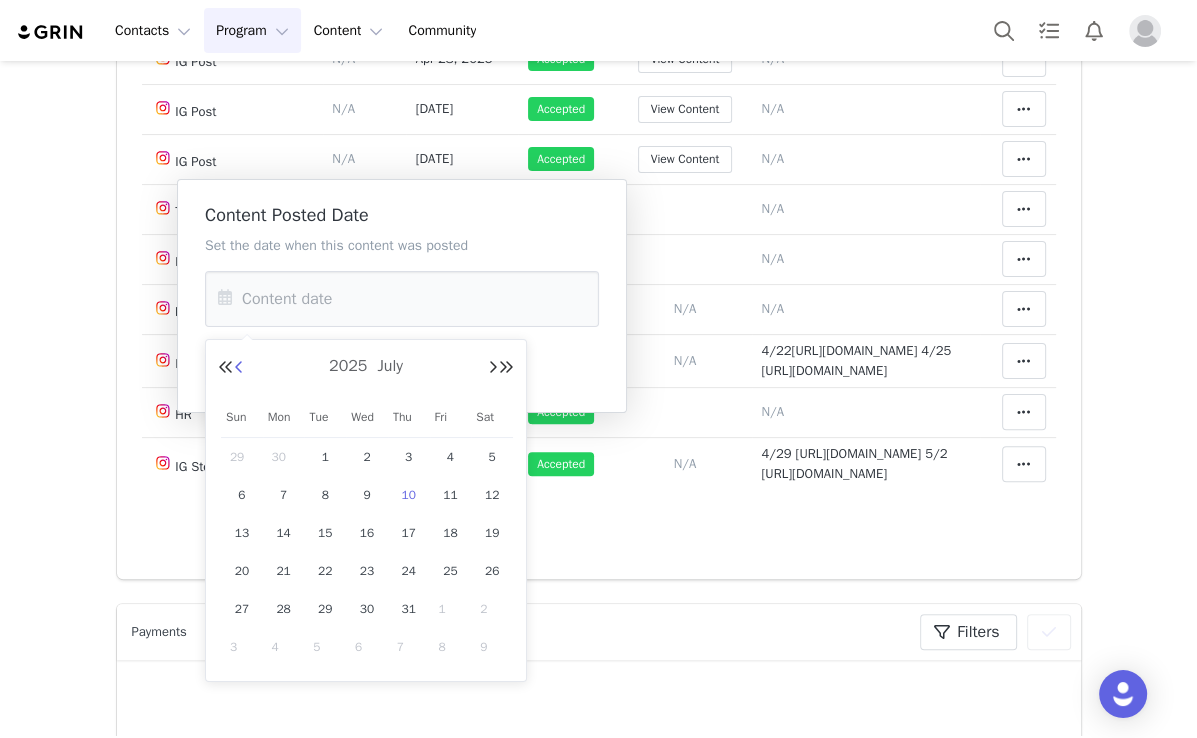 click at bounding box center (239, 368) 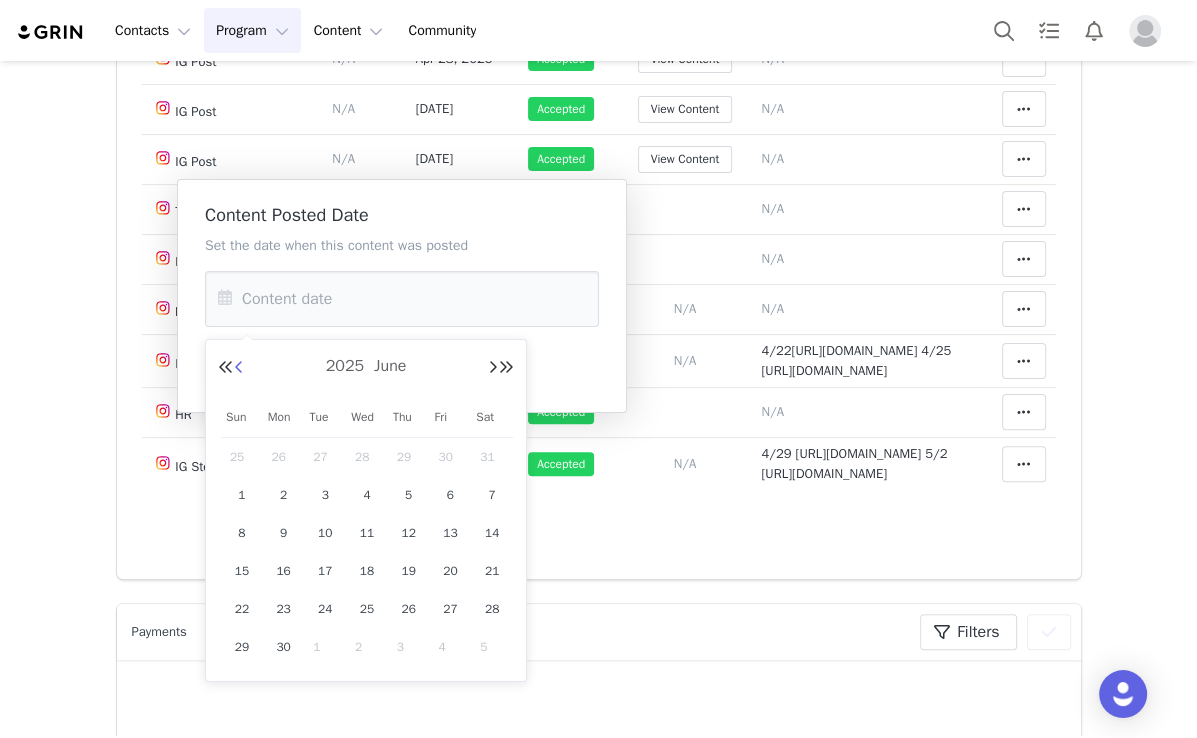 click at bounding box center (239, 368) 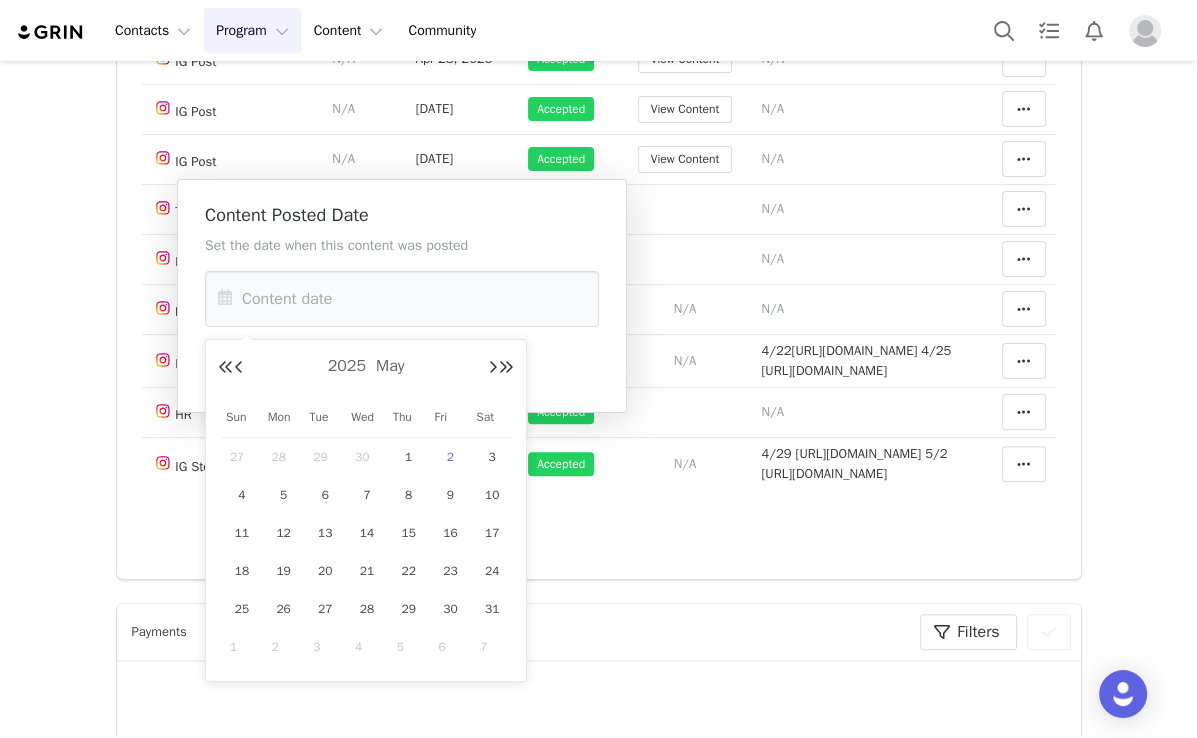 click on "2" at bounding box center (450, 457) 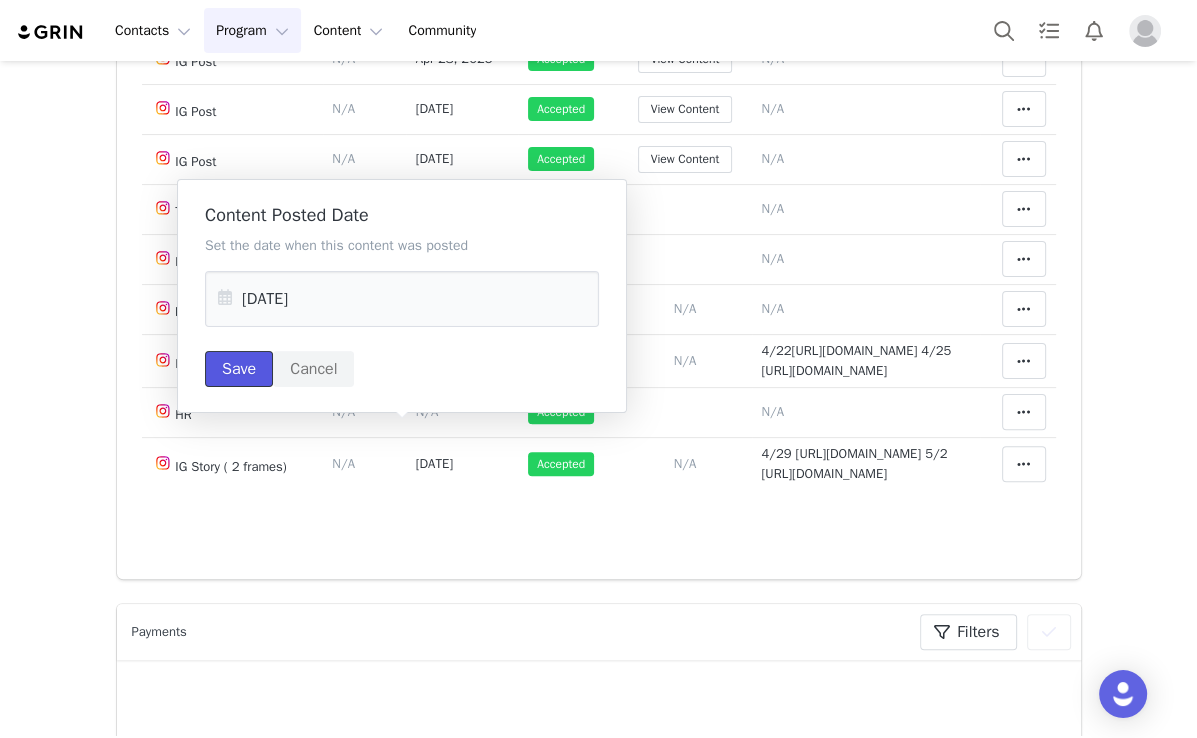 click on "Save" at bounding box center (239, 369) 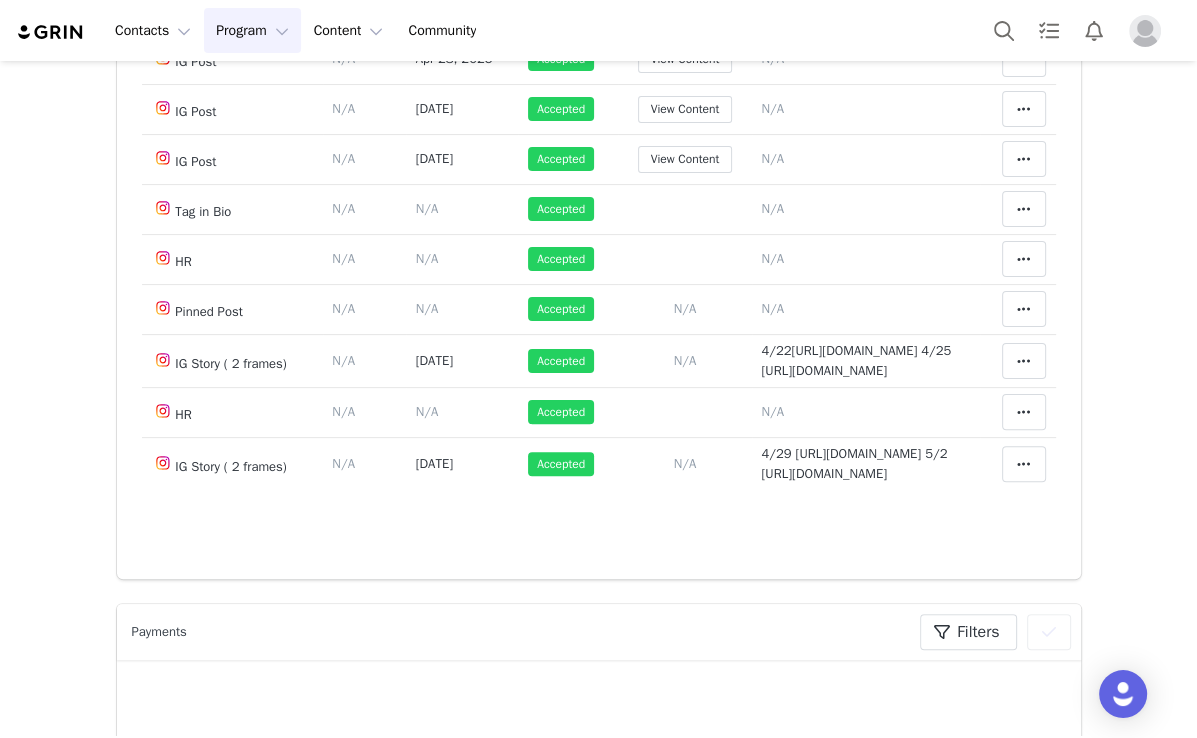 scroll, scrollTop: 80, scrollLeft: 0, axis: vertical 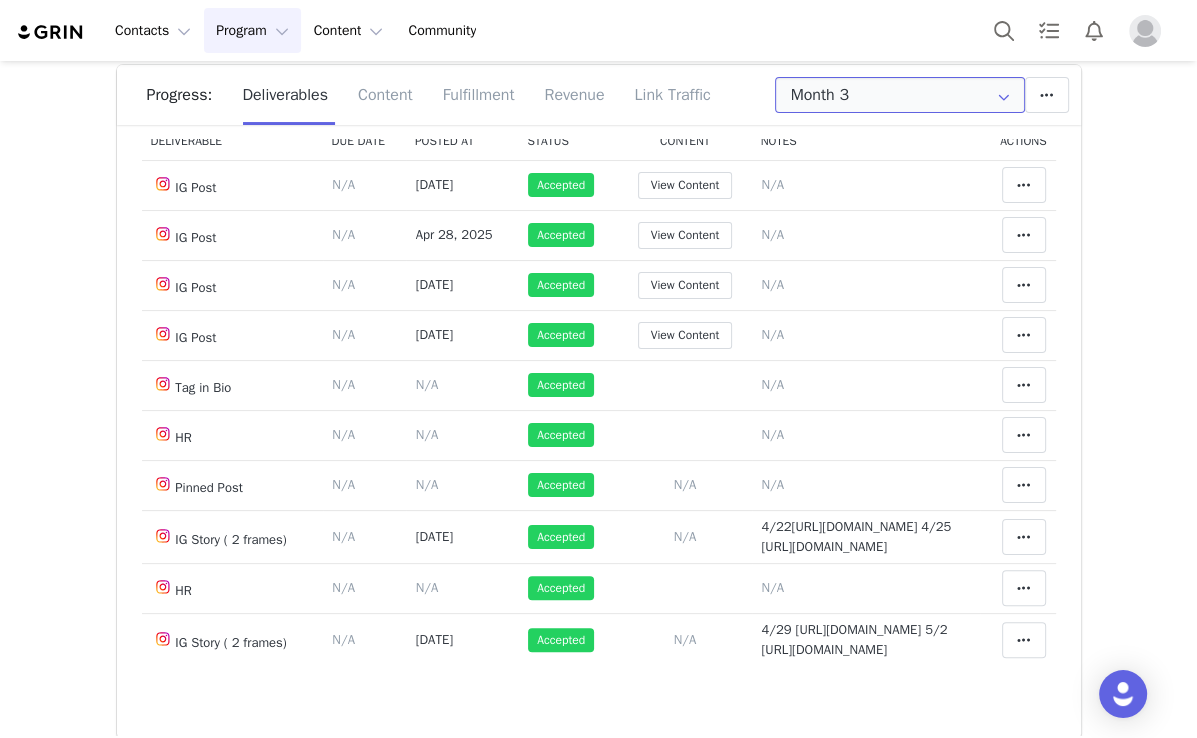 click on "Month 3" at bounding box center (900, 95) 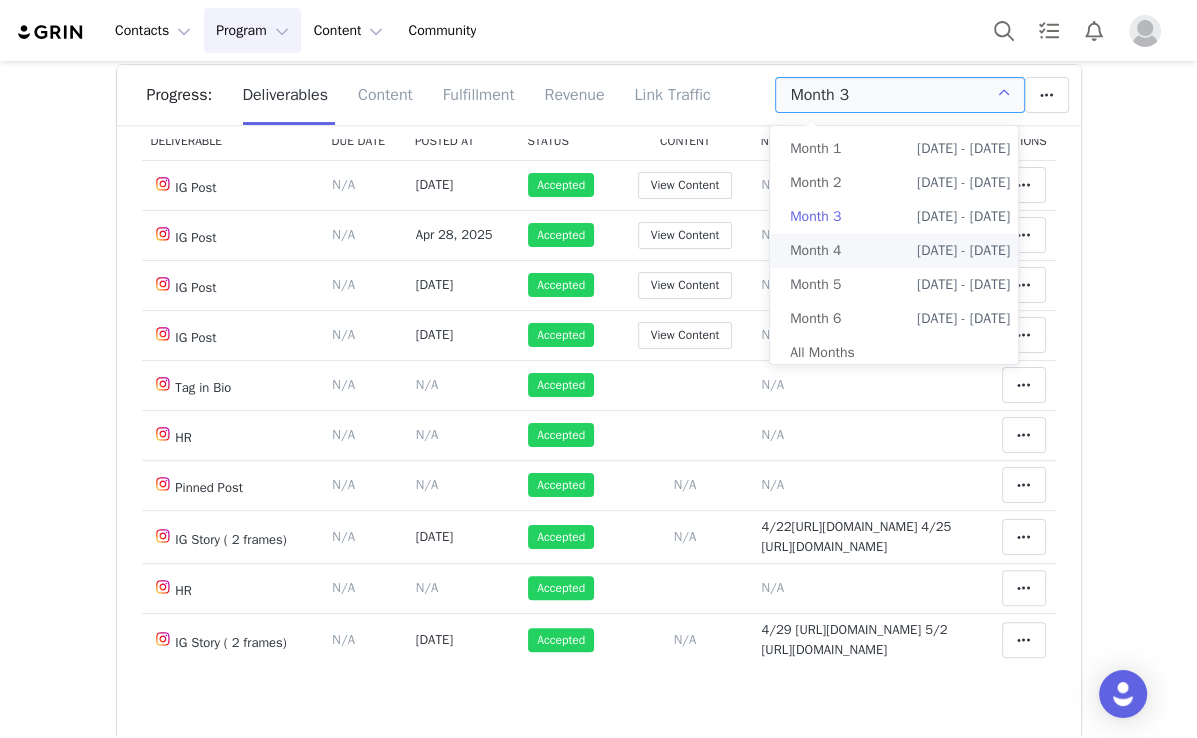 click on "May 13th - Jun 13th" at bounding box center [963, 251] 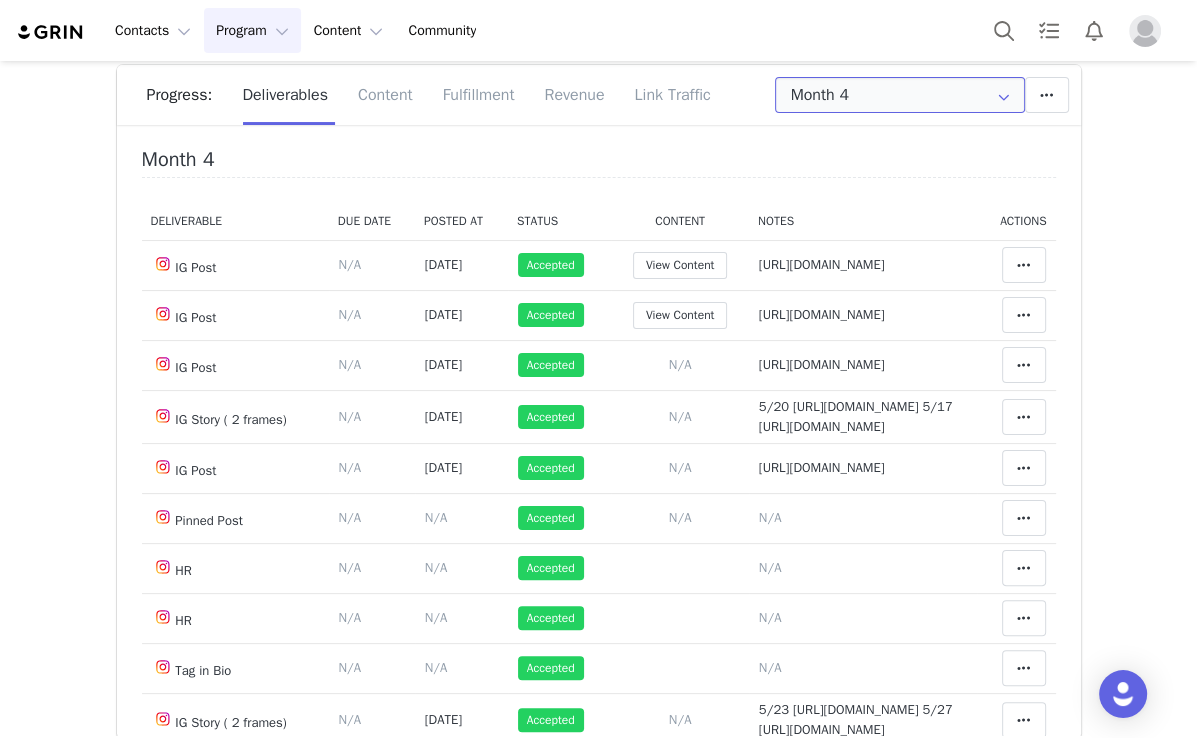 click on "Month 4" at bounding box center [900, 95] 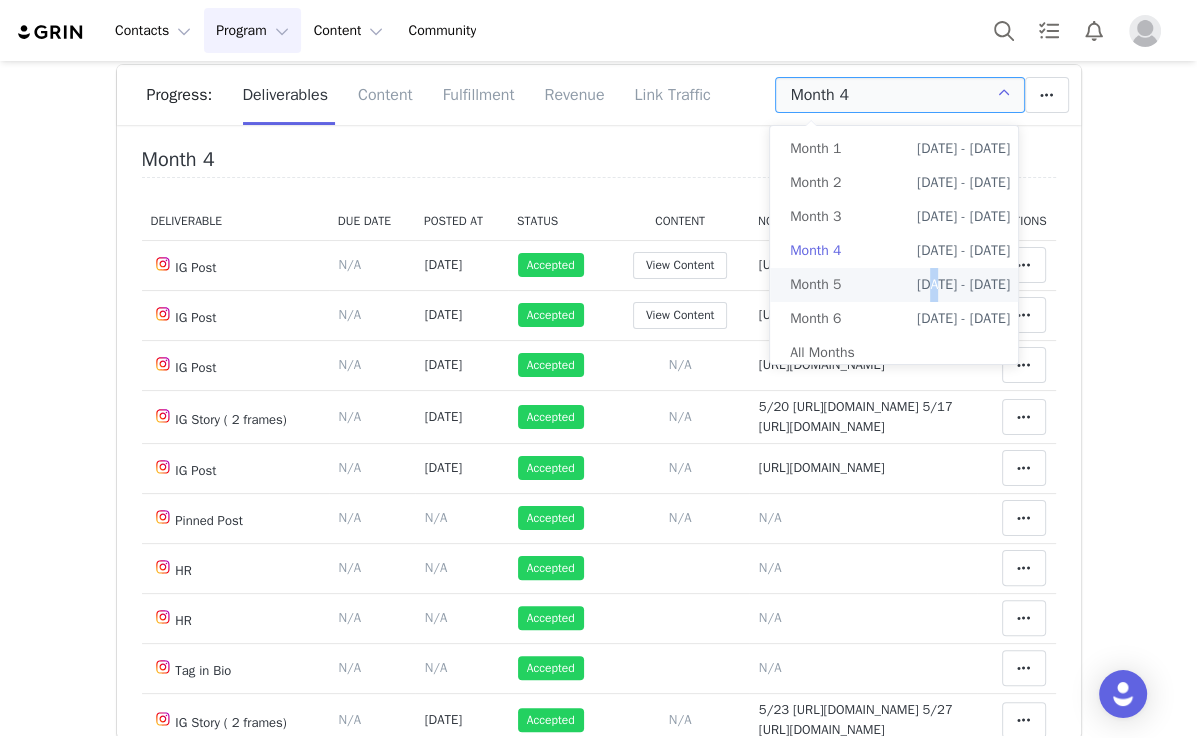 click on "Jun 13th - Jul 13th" at bounding box center [963, 285] 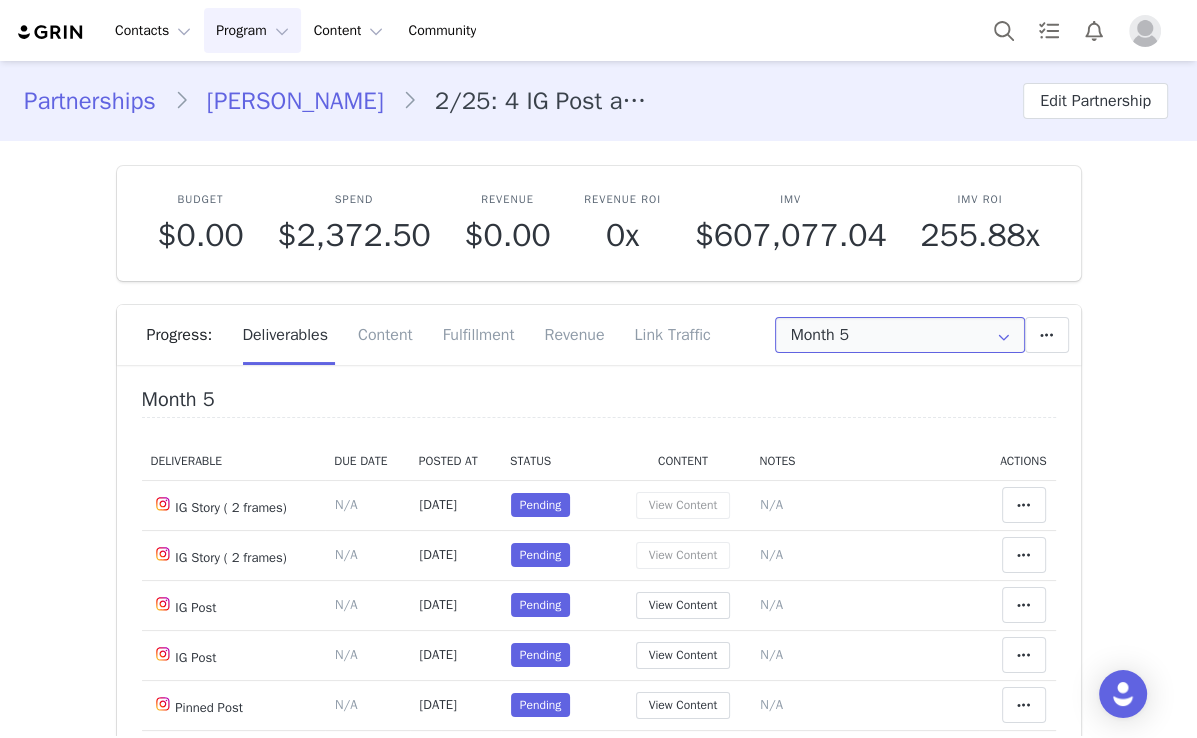 scroll, scrollTop: 0, scrollLeft: 0, axis: both 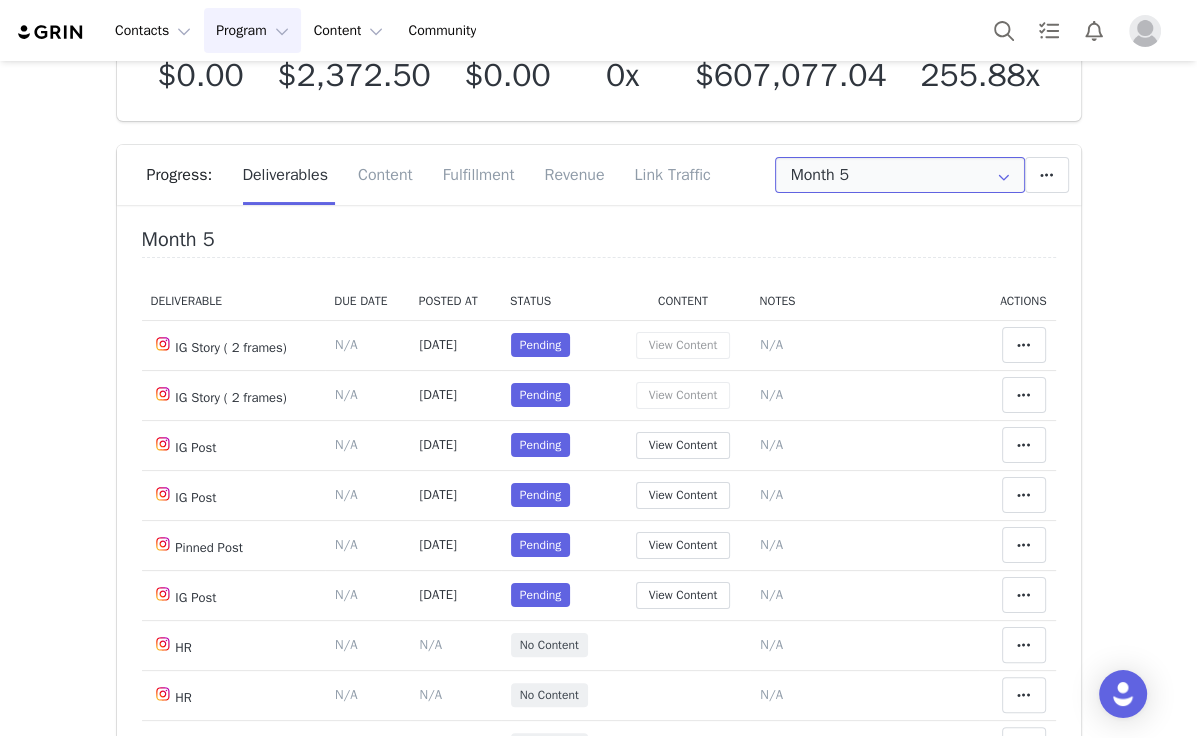 click on "Month 5" at bounding box center [900, 175] 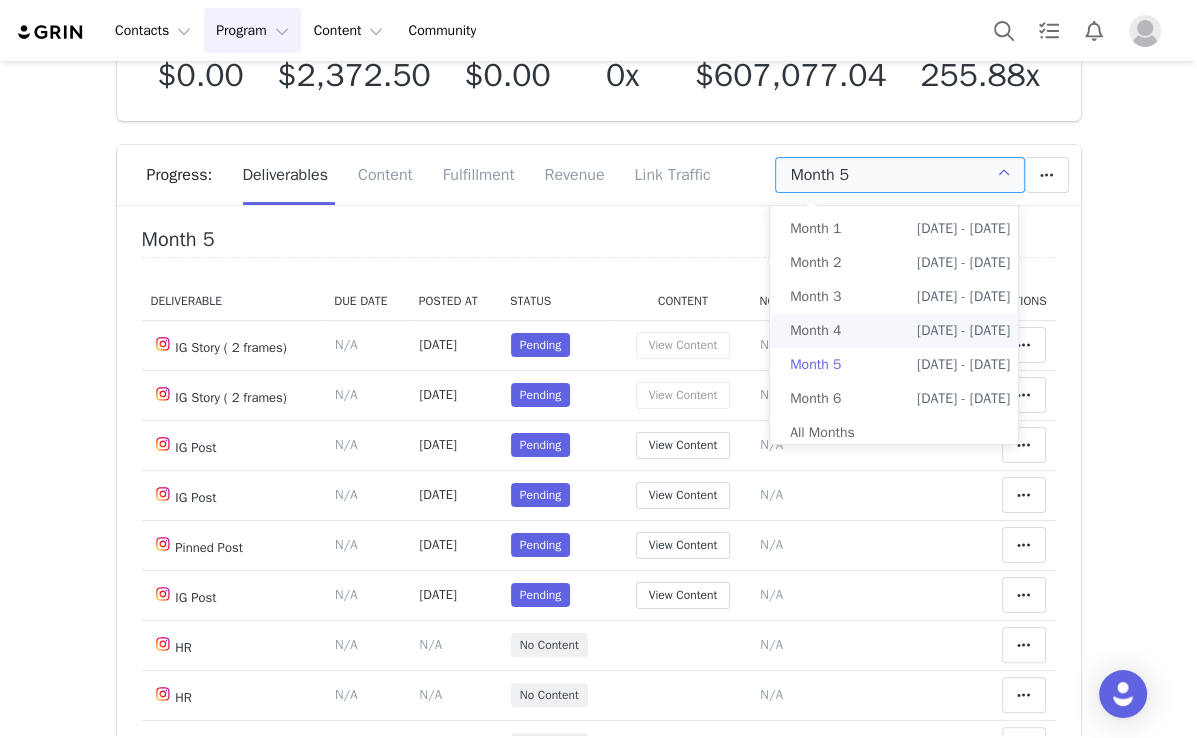 click on "May 13th - Jun 13th" at bounding box center (963, 331) 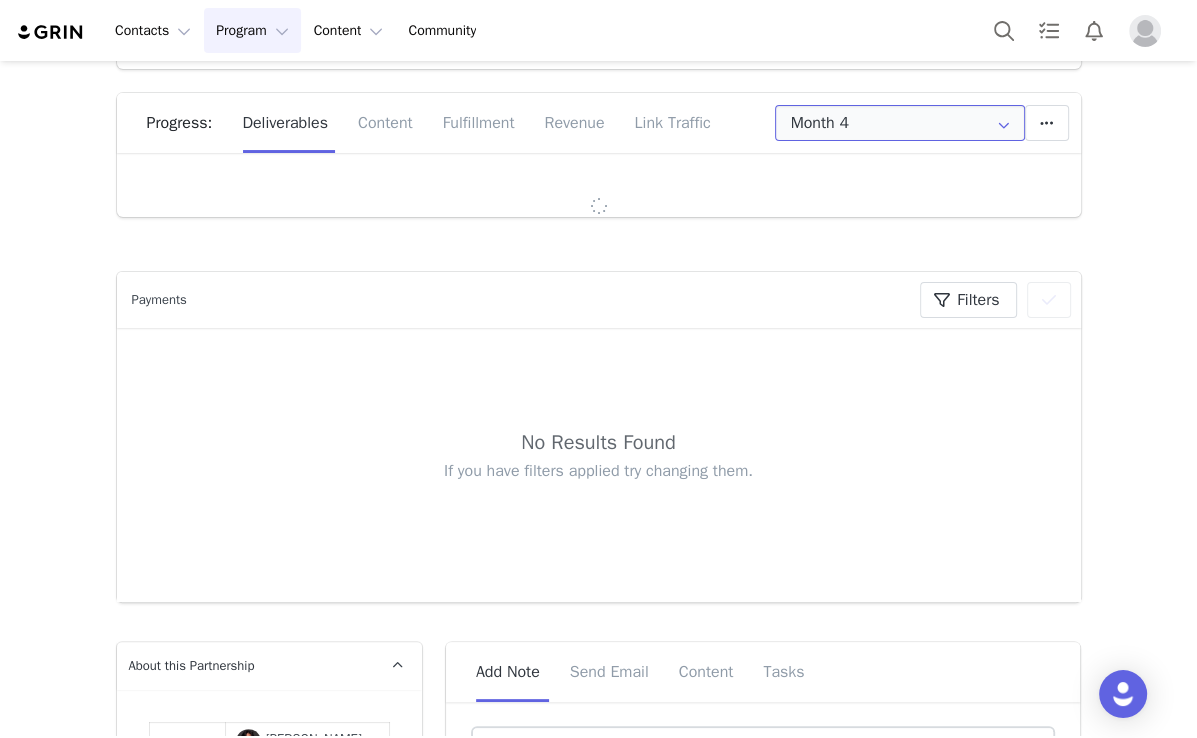 scroll, scrollTop: 240, scrollLeft: 0, axis: vertical 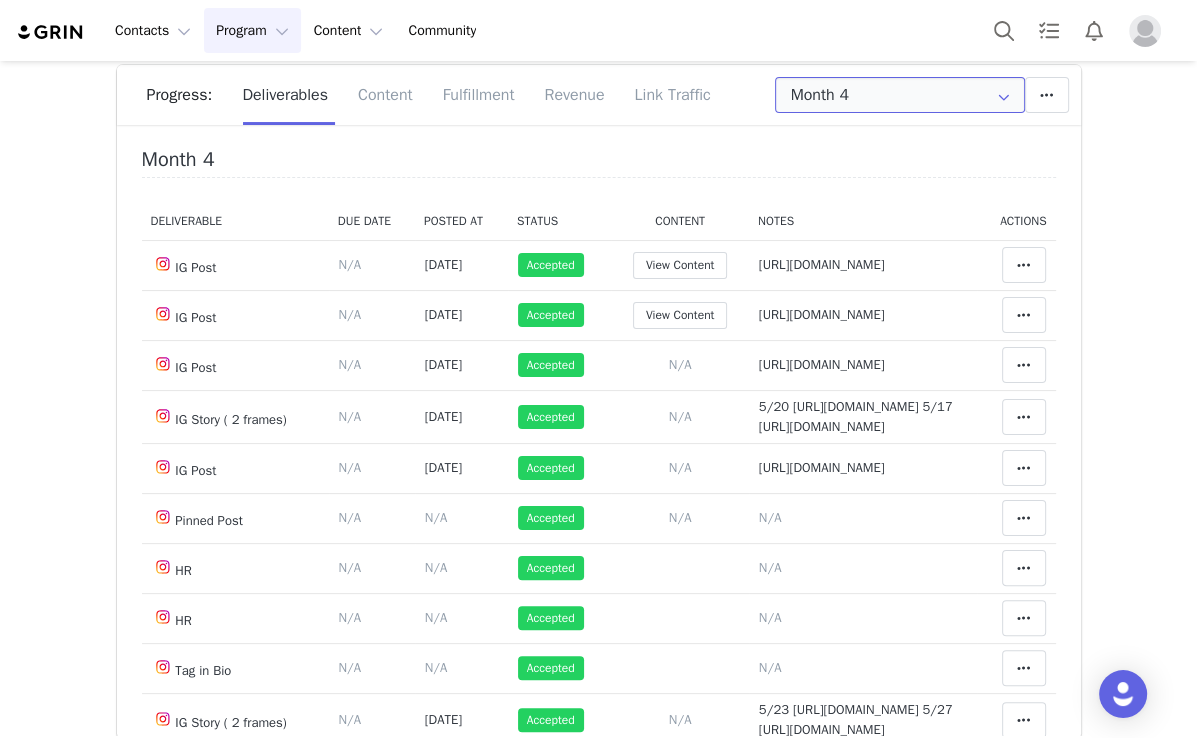 click on "Month 4" at bounding box center [900, 95] 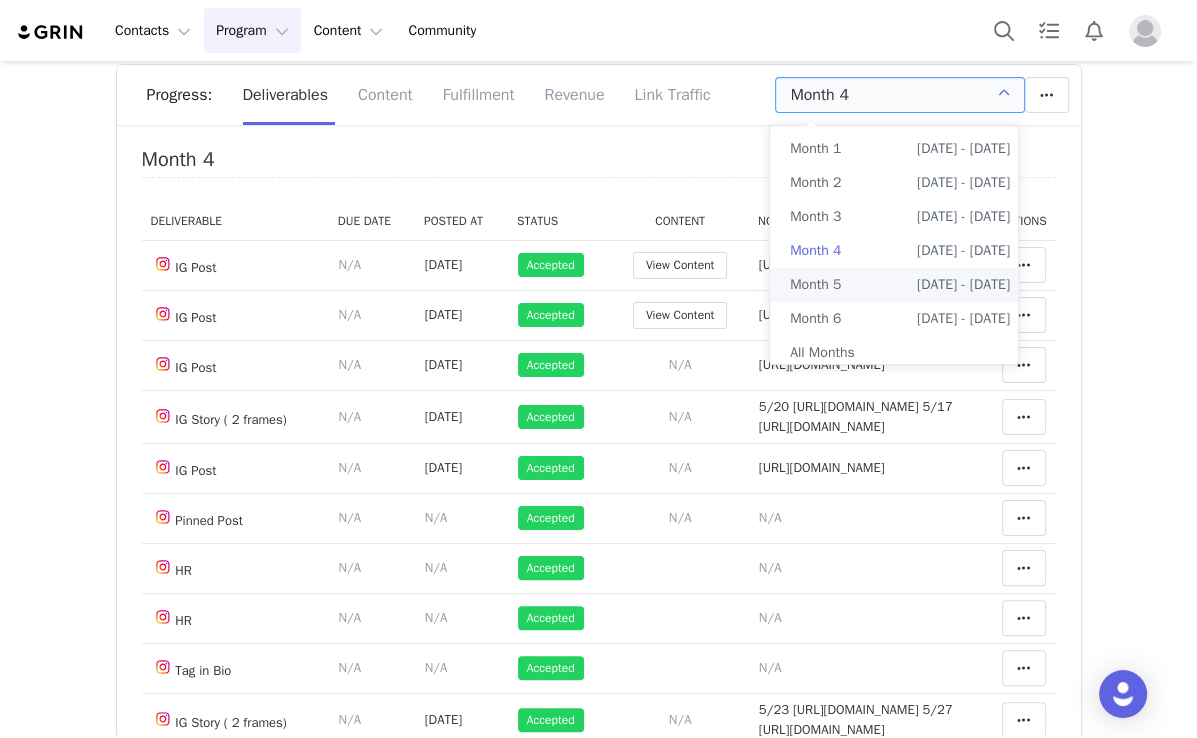click on "Month 5  Jun 13th - Jul 13th" at bounding box center (900, 285) 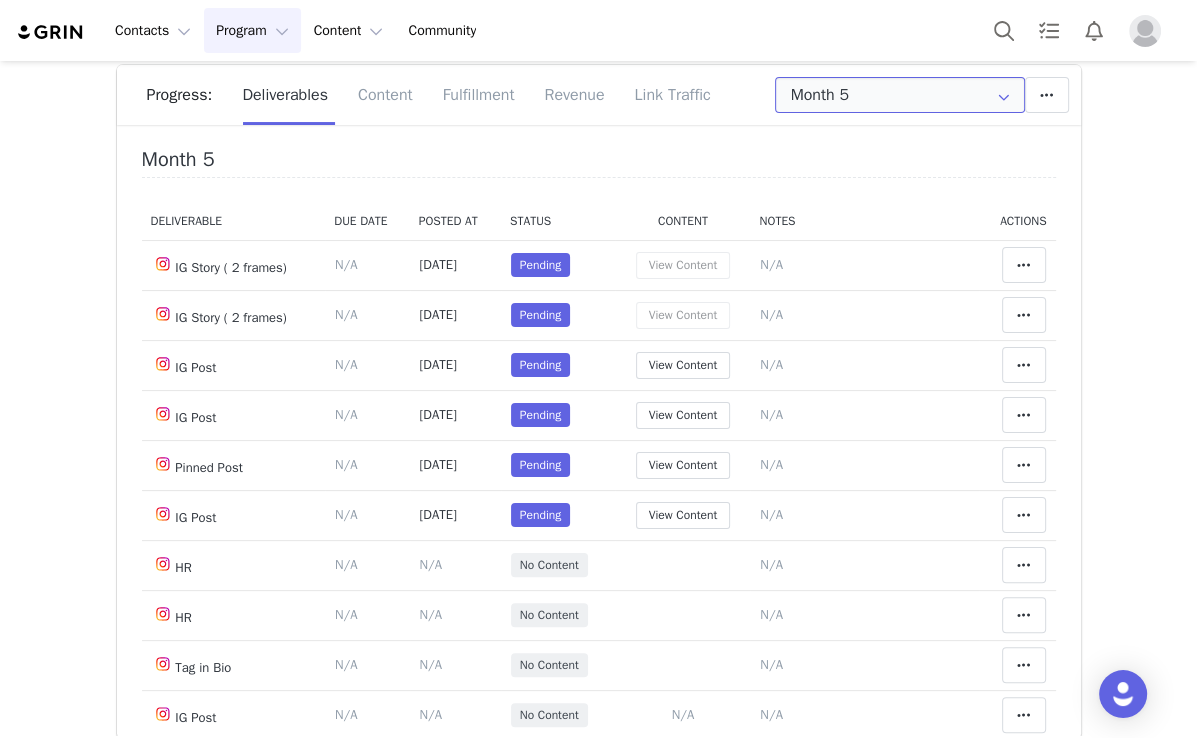 click on "Month 5" at bounding box center (900, 95) 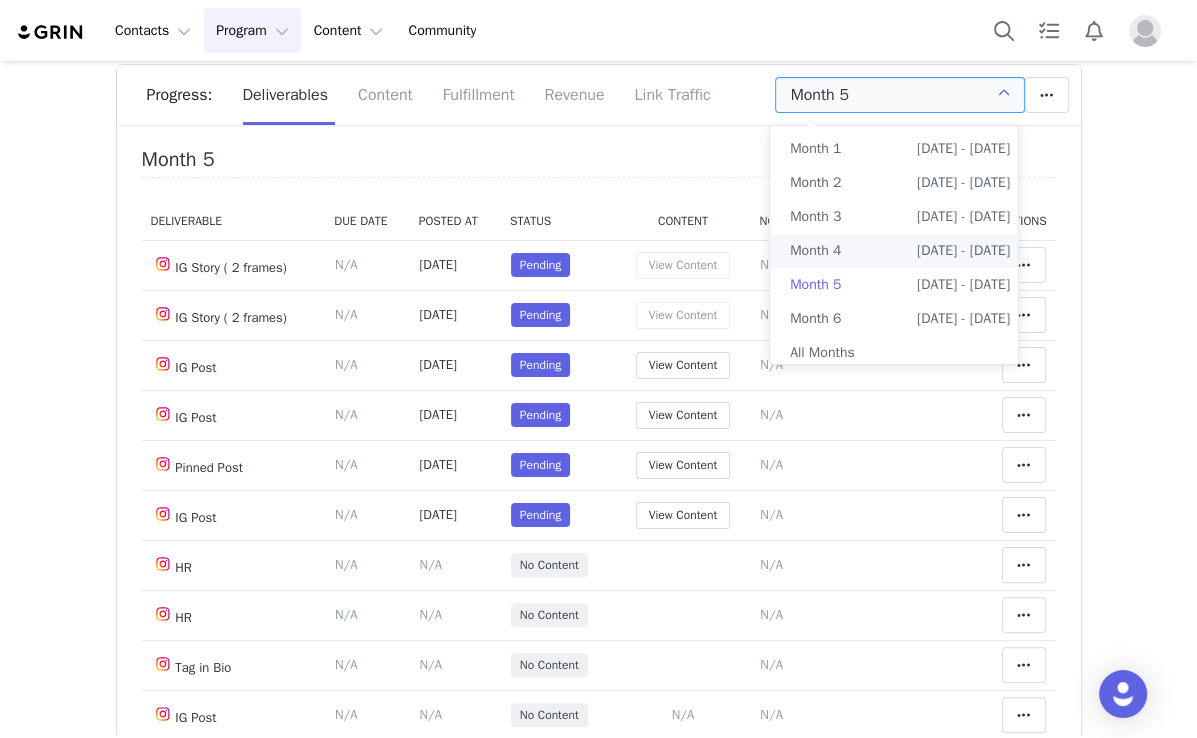 click on "May 13th - Jun 13th" at bounding box center [963, 251] 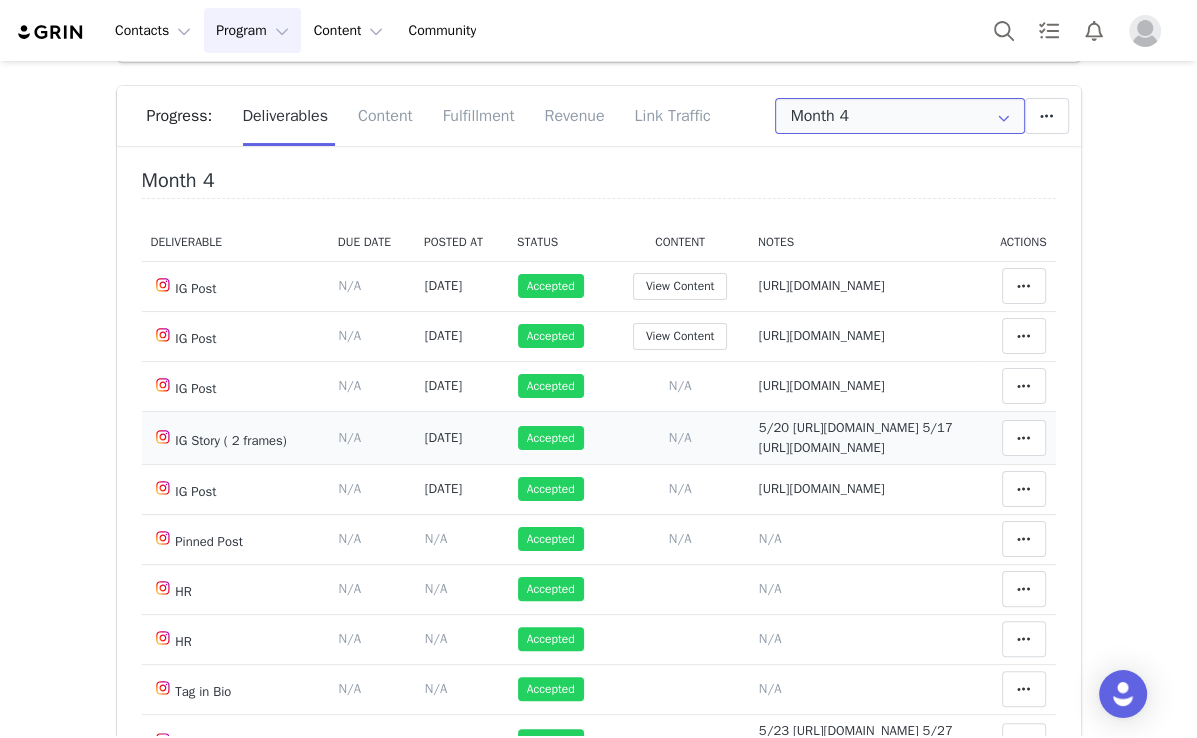 scroll, scrollTop: 200, scrollLeft: 0, axis: vertical 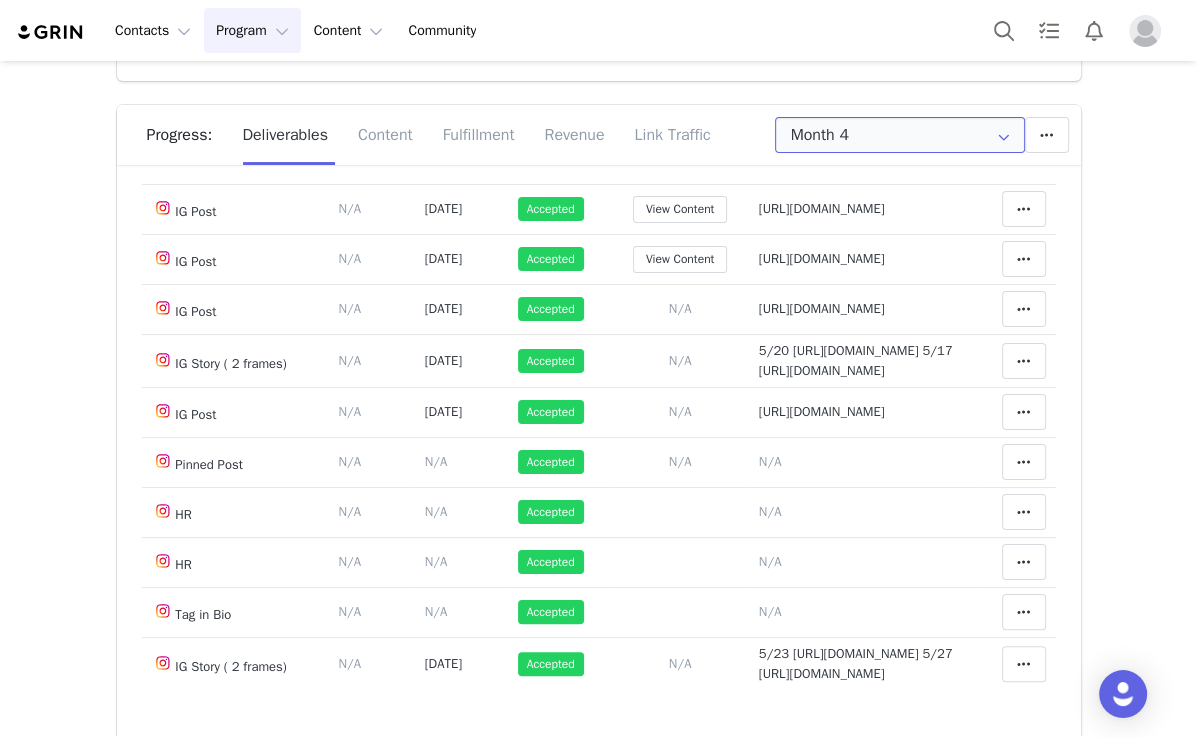 click on "Month 4" at bounding box center [900, 135] 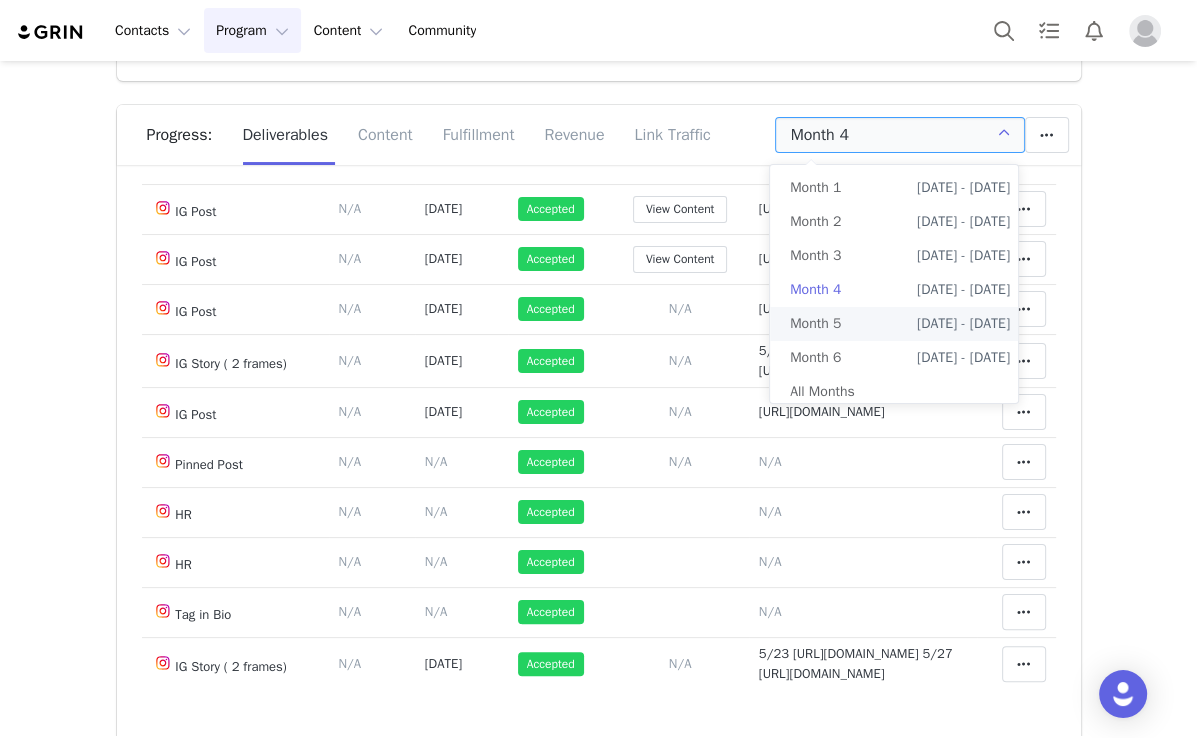 click on "Jun 13th - Jul 13th" at bounding box center [963, 324] 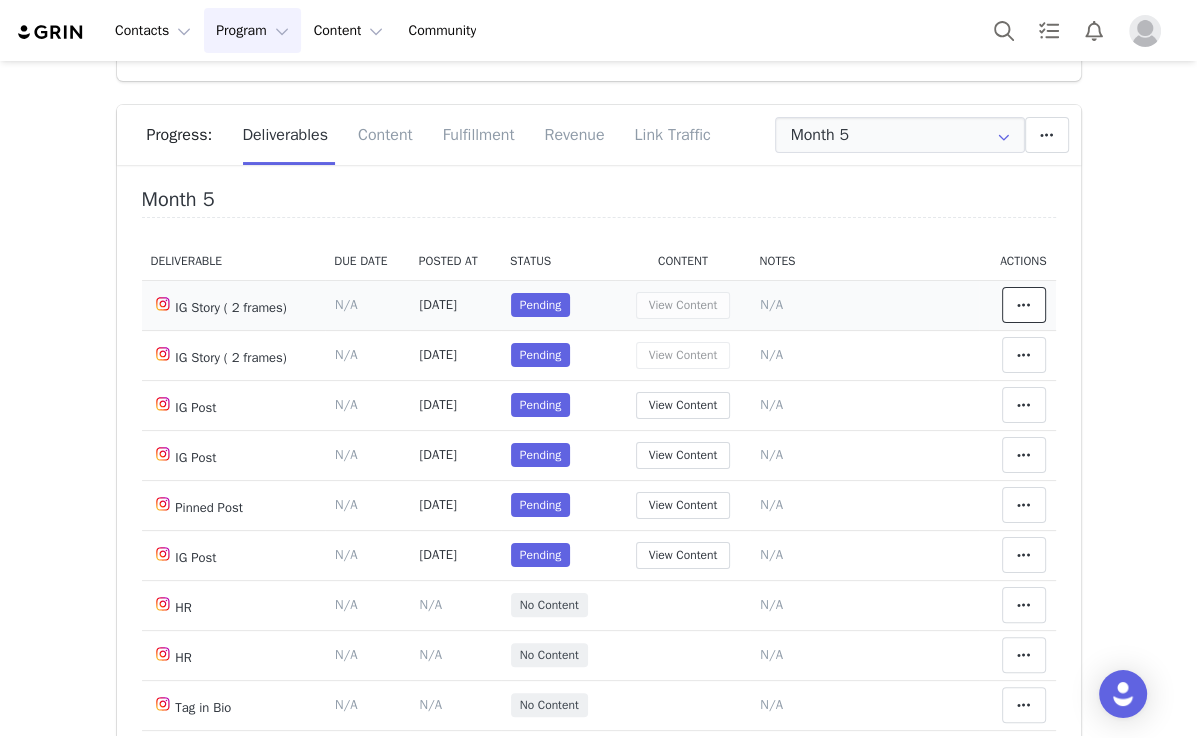 click at bounding box center [1024, 305] 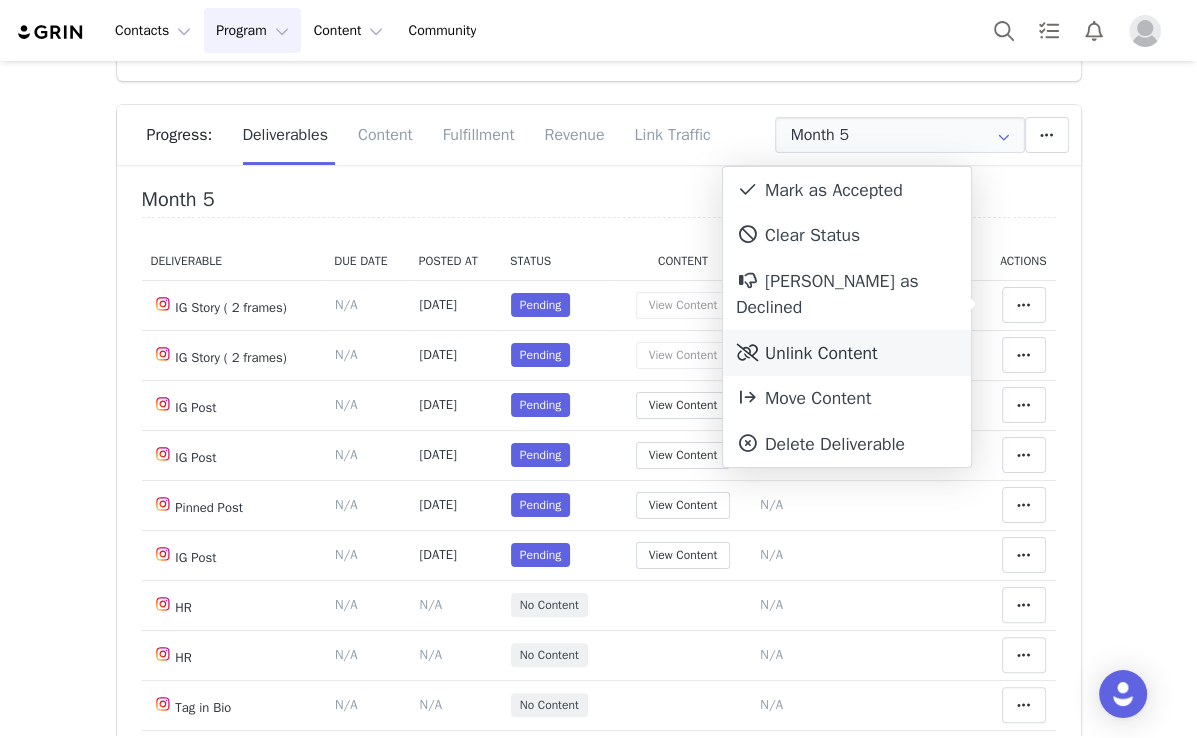 click on "Unlink Content" at bounding box center [847, 353] 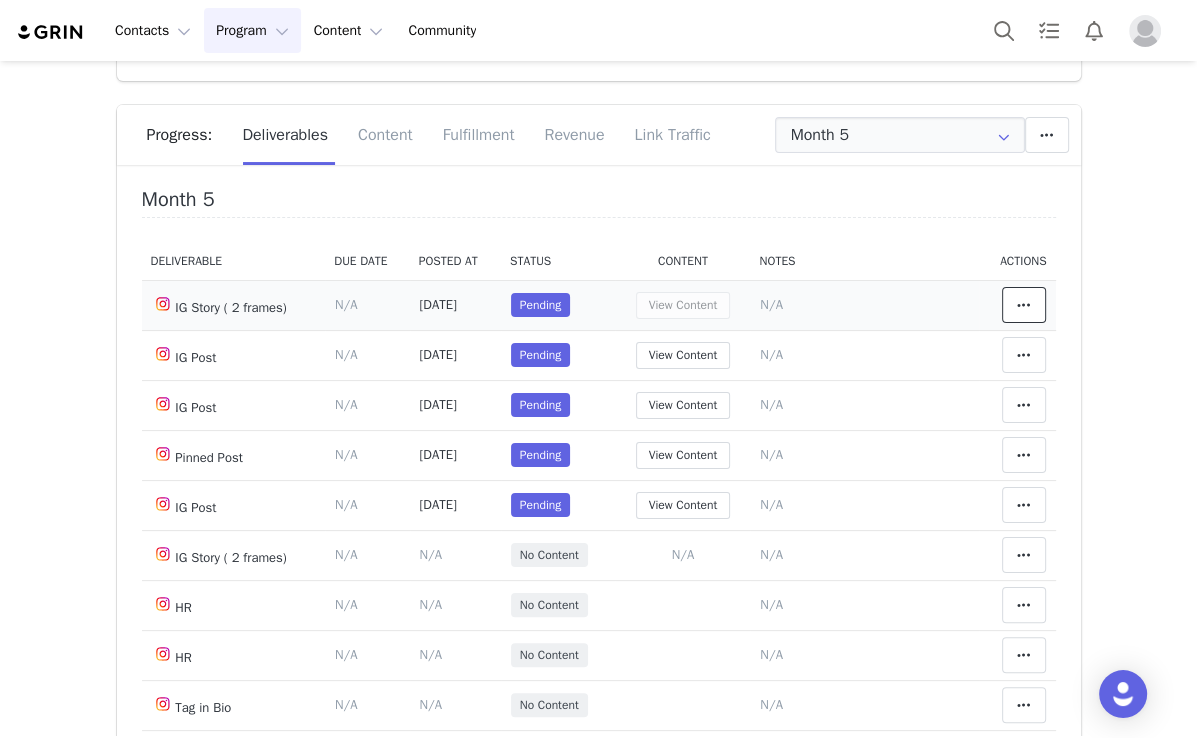 click at bounding box center (1024, 305) 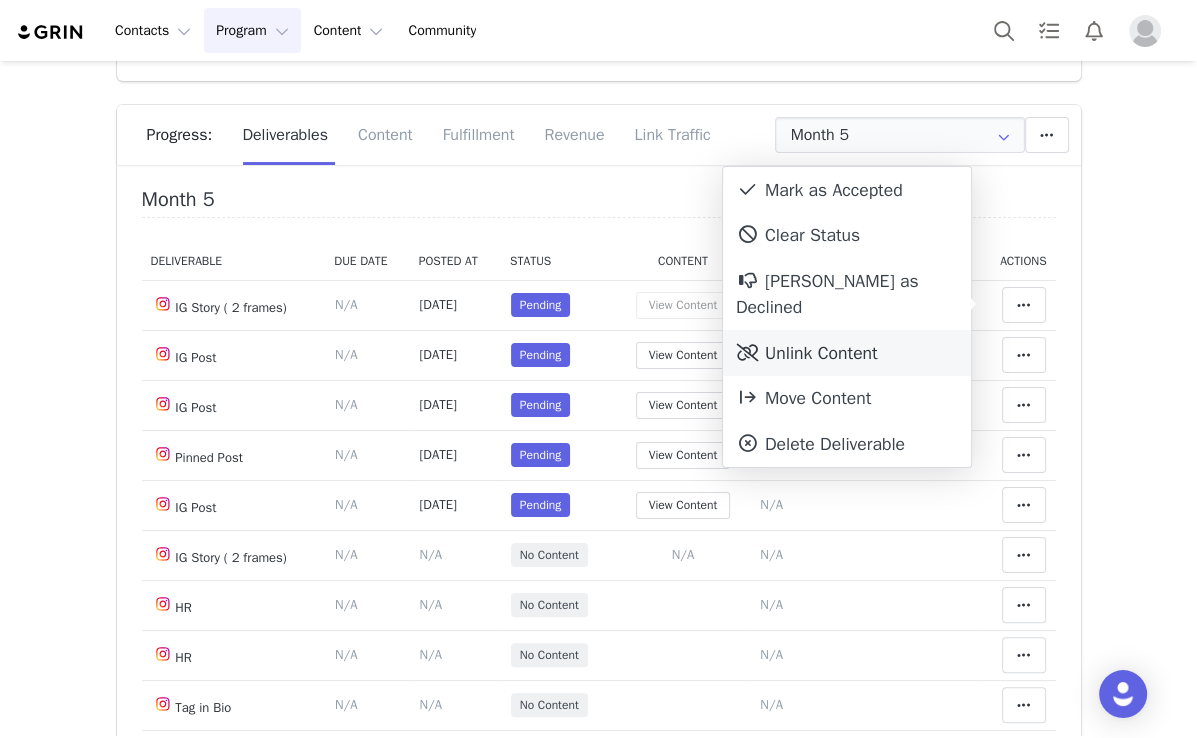 click on "Unlink Content" at bounding box center [847, 353] 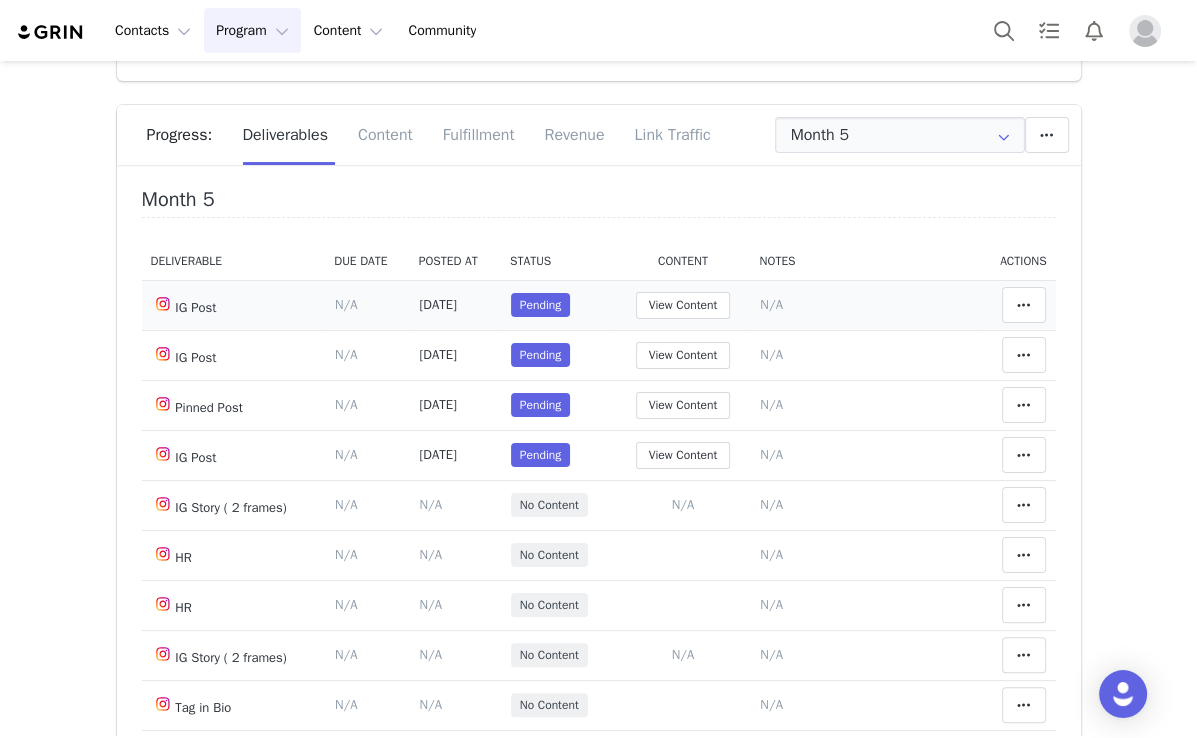 click on "N/A" at bounding box center [771, 304] 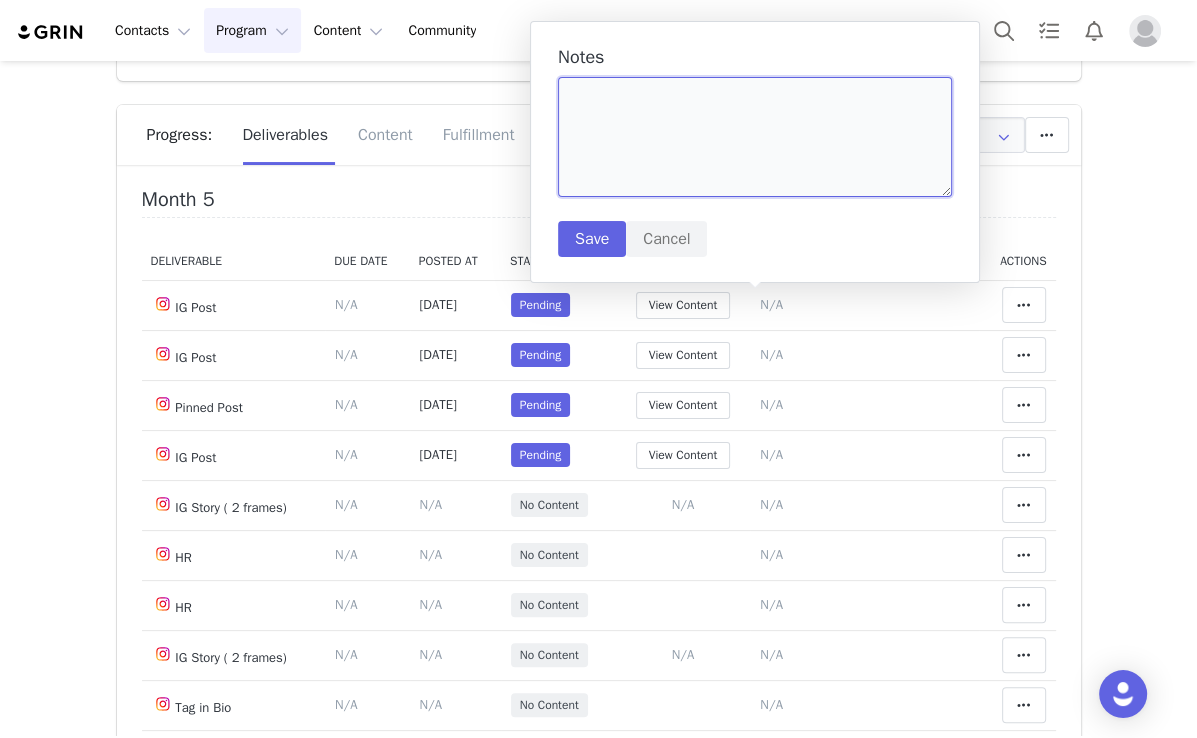paste on "https://www.instagram.com/reel/DK-goqFyOZ0/" 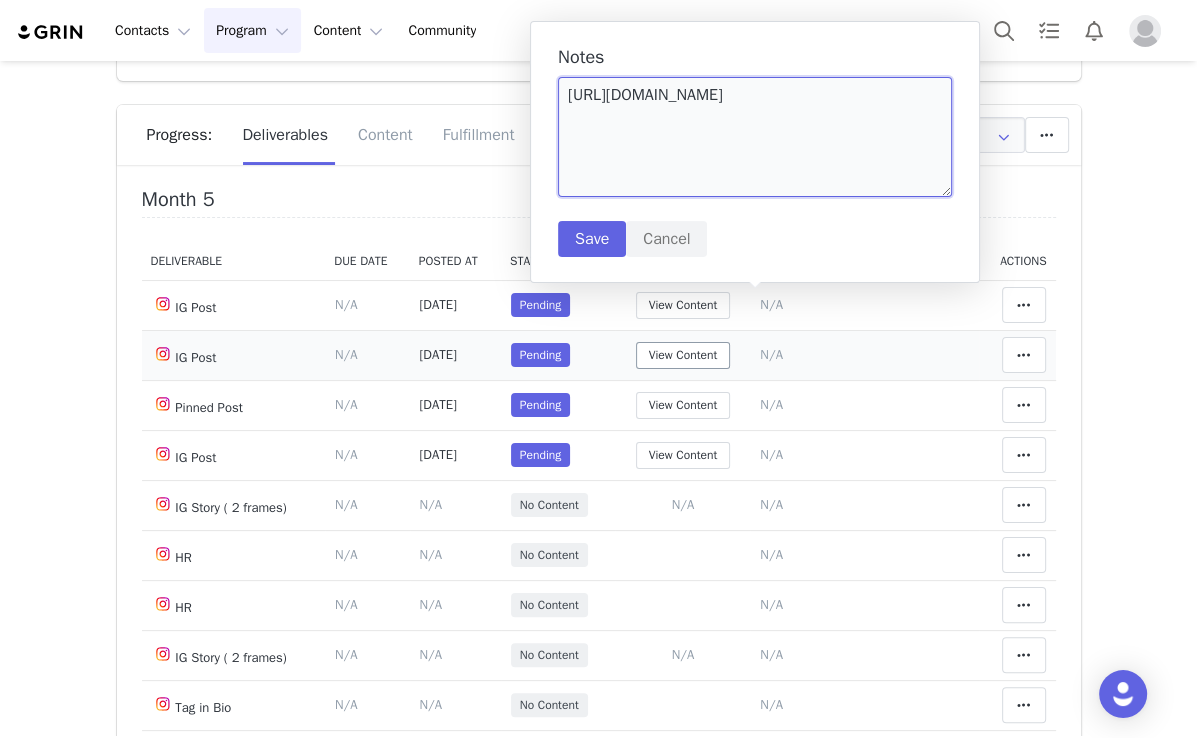 type on "https://www.instagram.com/reel/DK-goqFyOZ0/" 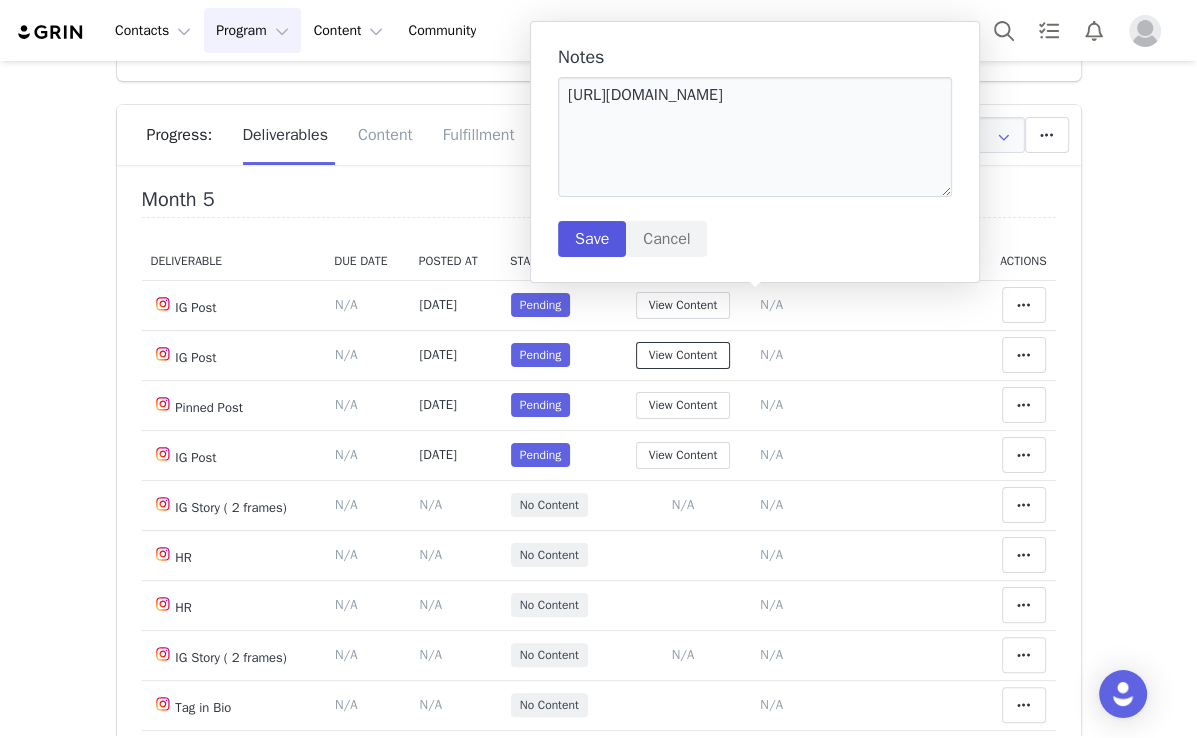 drag, startPoint x: 679, startPoint y: 347, endPoint x: 608, endPoint y: 230, distance: 136.85759 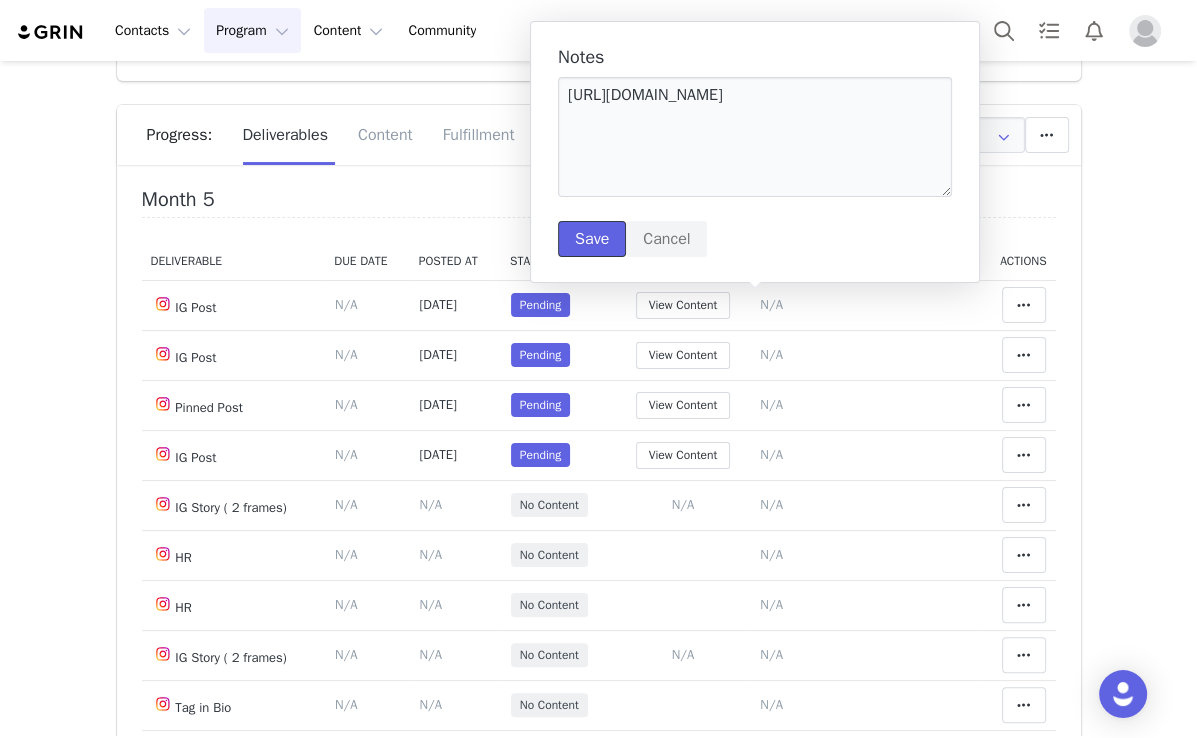 click on "Save" at bounding box center [592, 239] 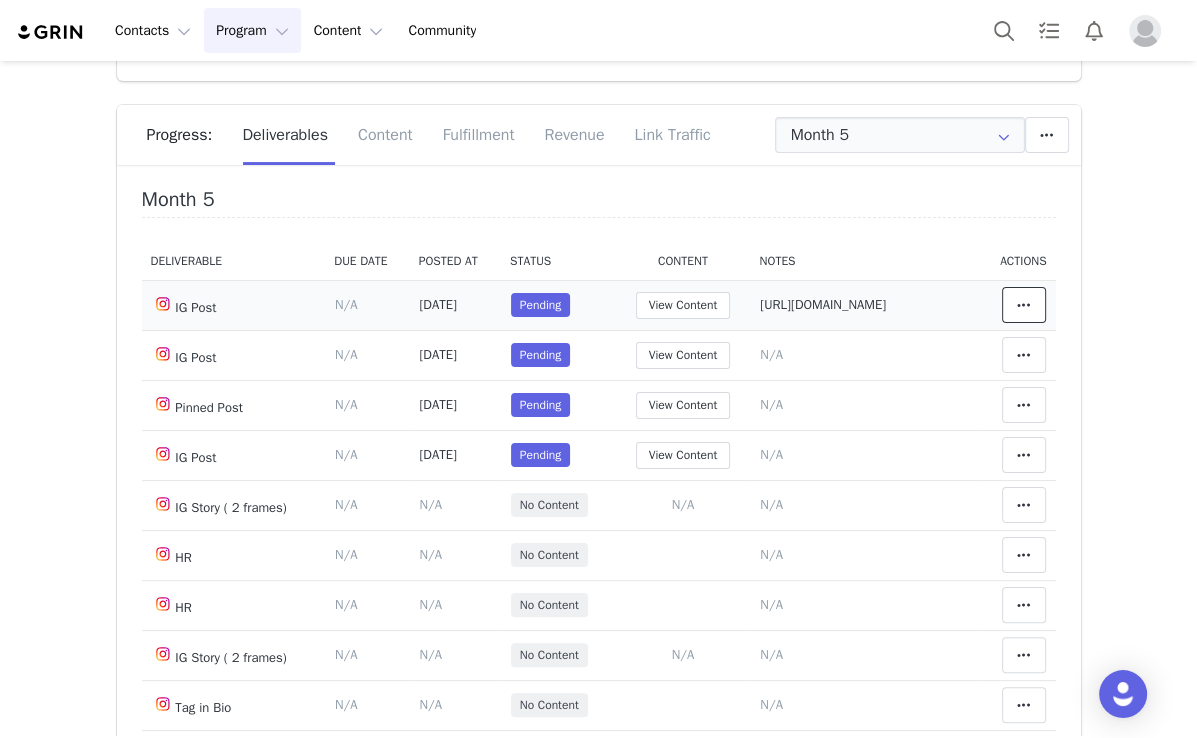 click at bounding box center [1024, 305] 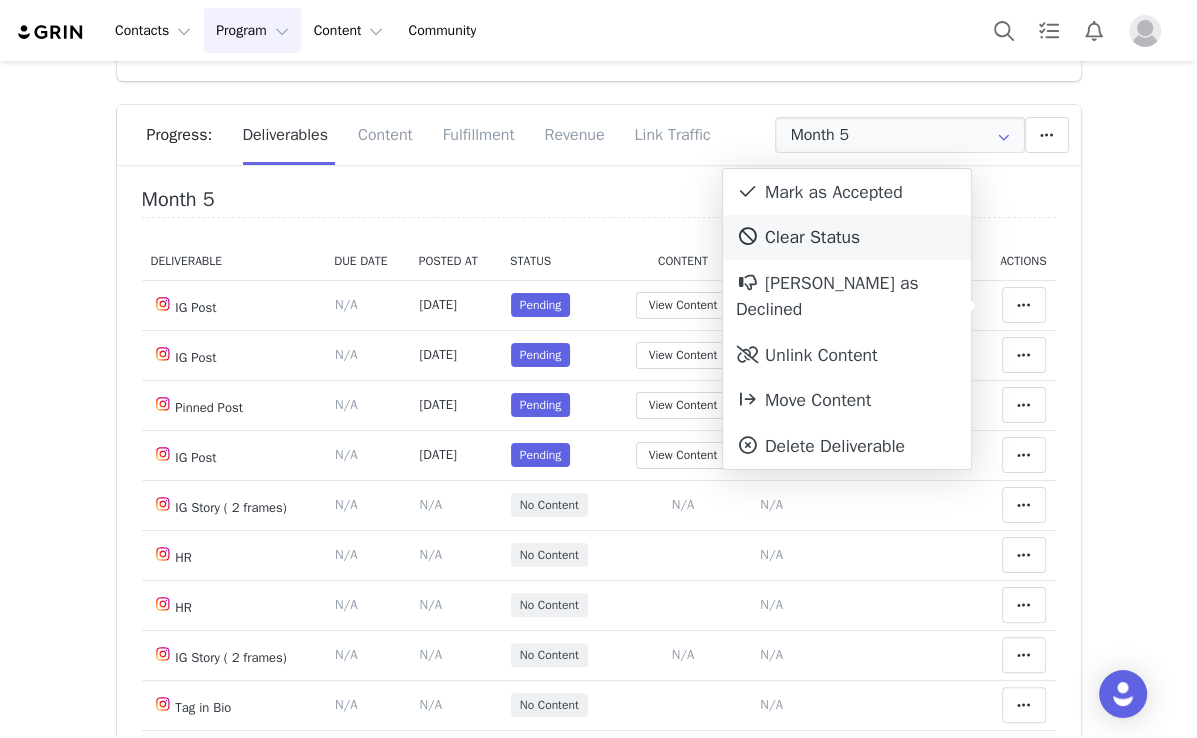 click on "Mark as Accepted" at bounding box center [847, 192] 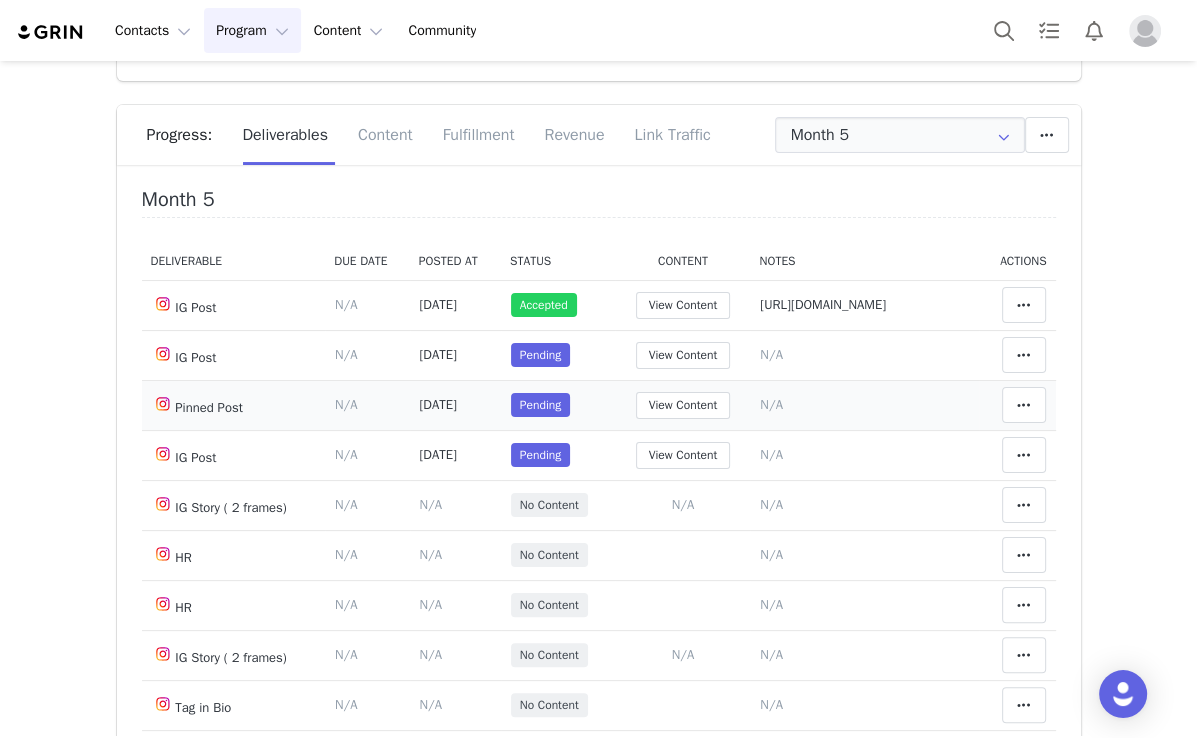 drag, startPoint x: 1040, startPoint y: 408, endPoint x: 1028, endPoint y: 409, distance: 12.0415945 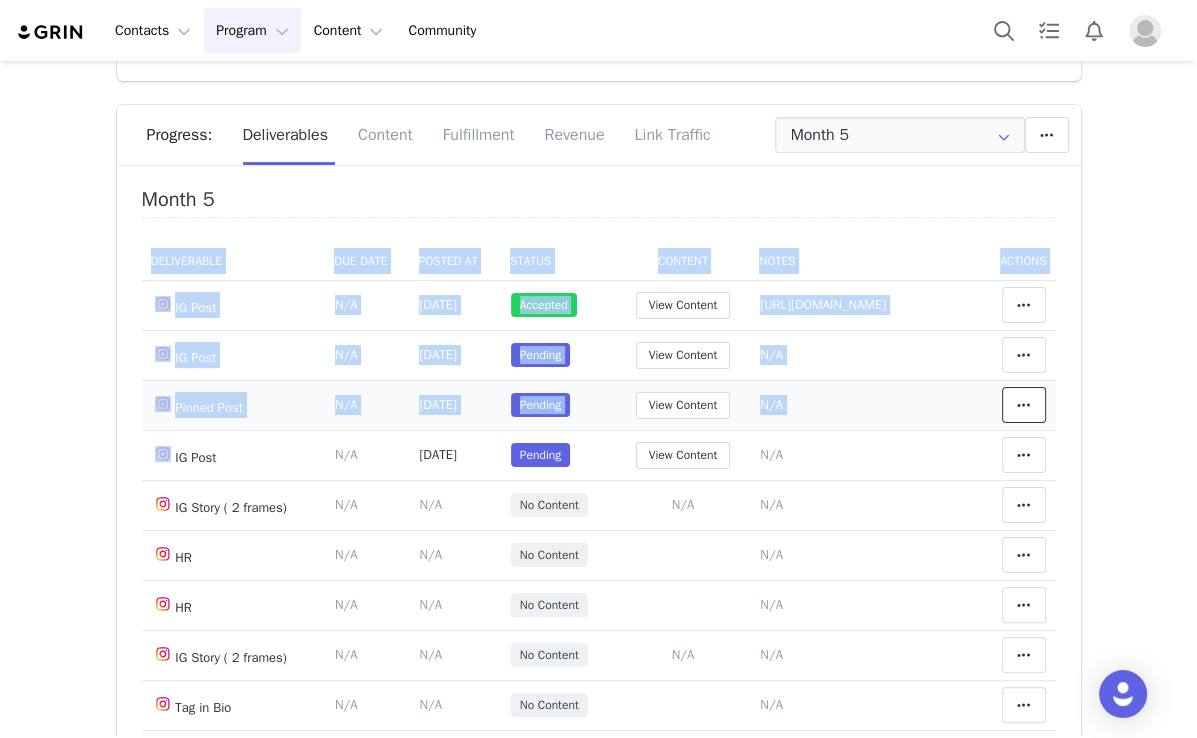 click at bounding box center (1024, 405) 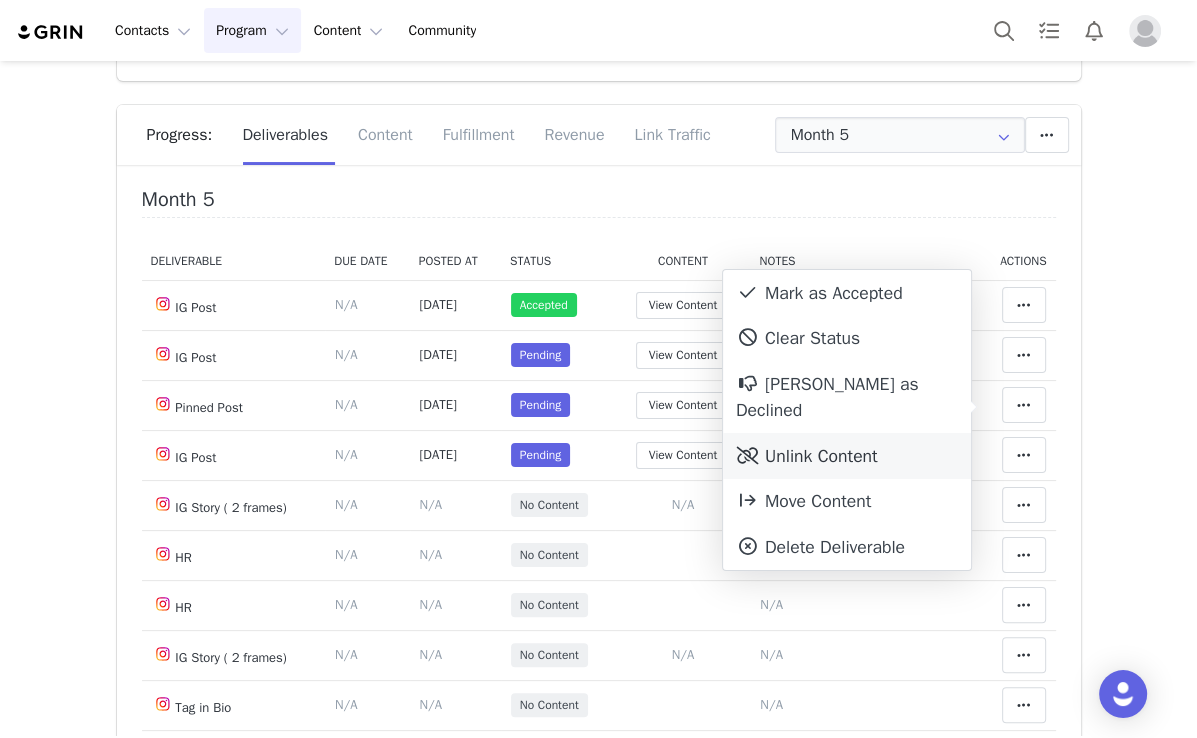 click on "Unlink Content" at bounding box center (847, 456) 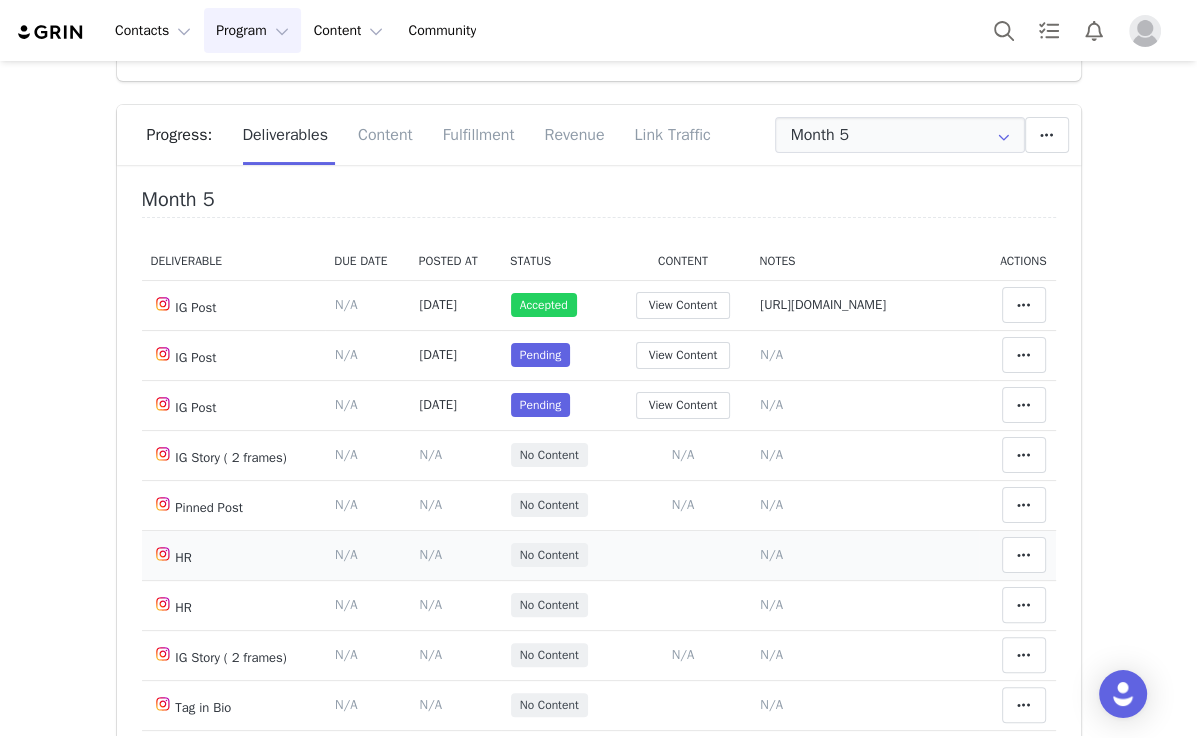 scroll, scrollTop: 80, scrollLeft: 0, axis: vertical 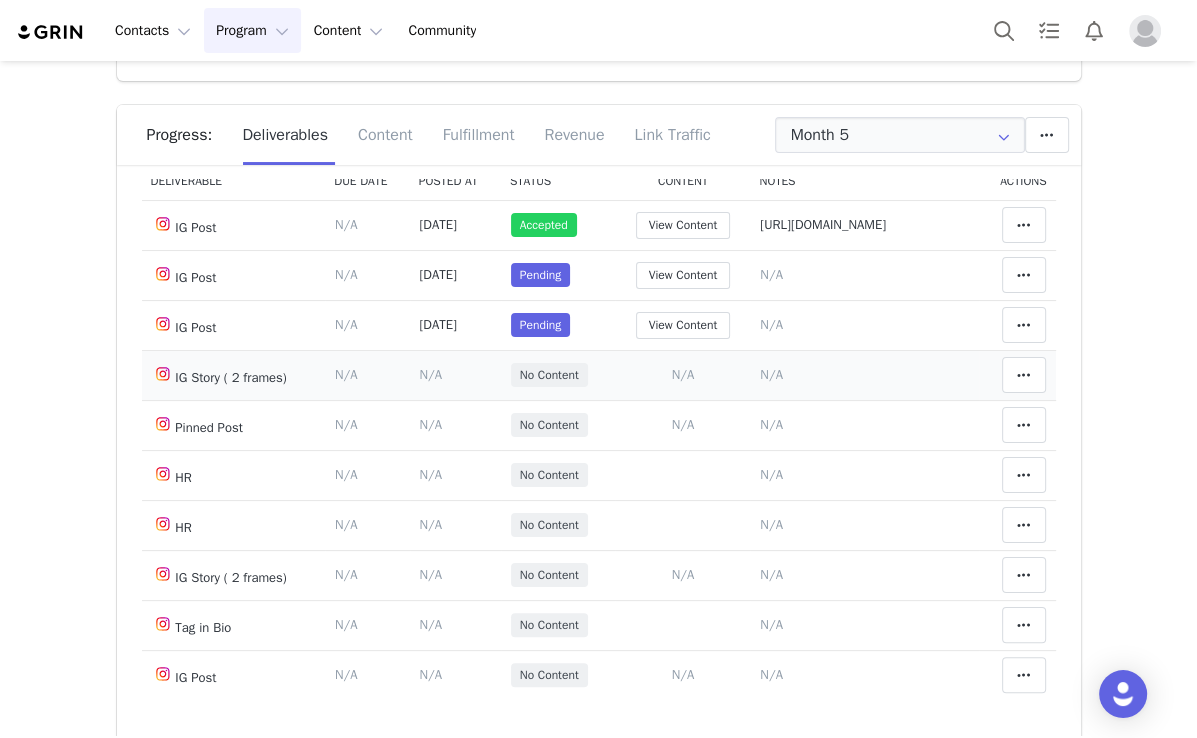 click on "N/A" at bounding box center [771, 374] 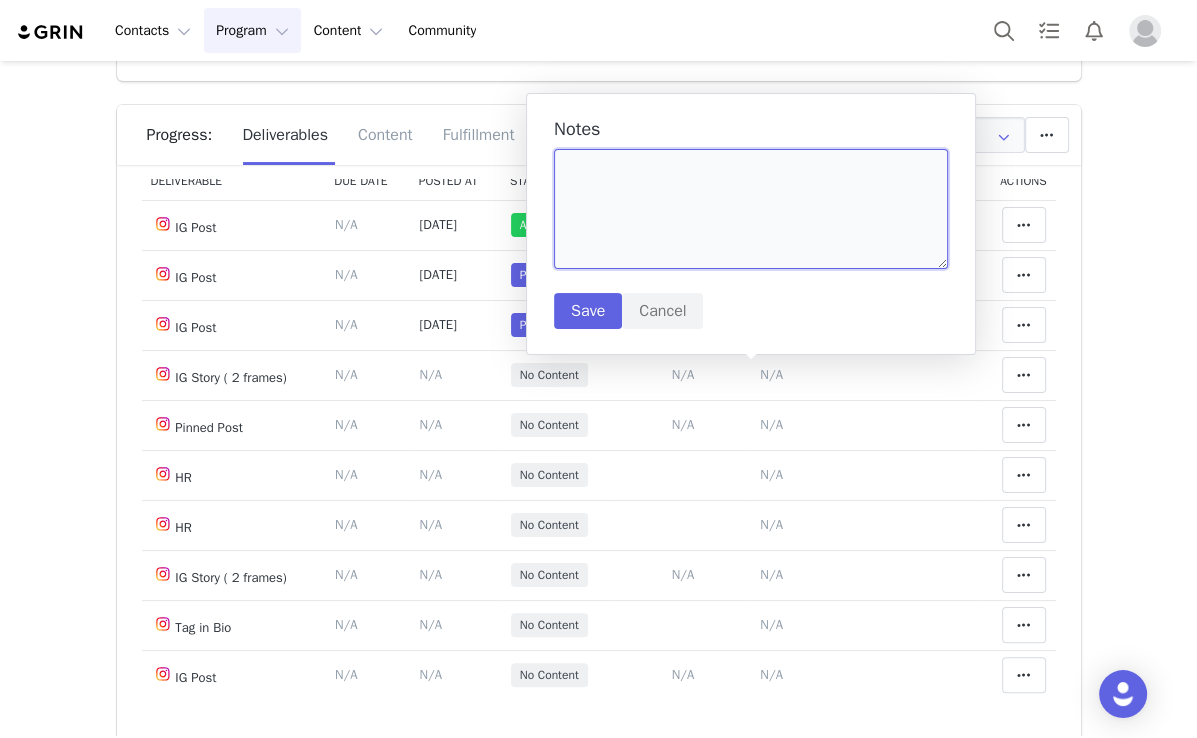 click at bounding box center (751, 209) 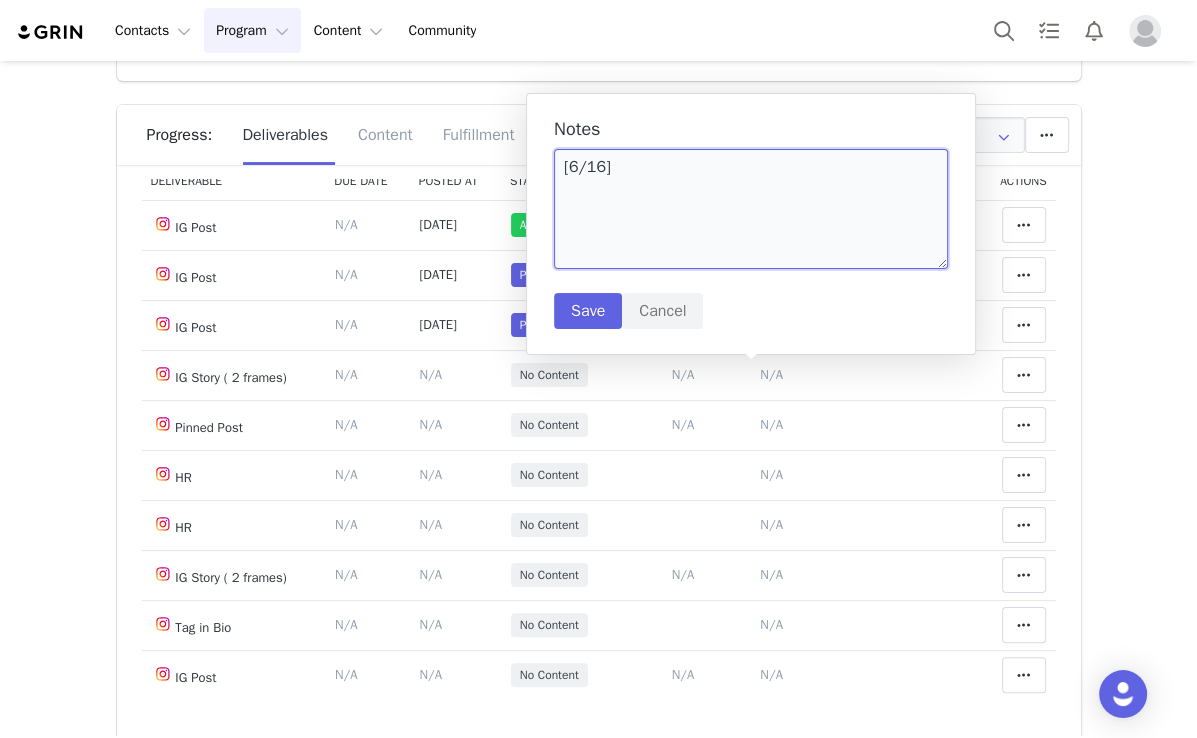 paste on "https://static-resources.creatoriq.com/instagram-stories/thumbs/3656554493162184483.jpg" 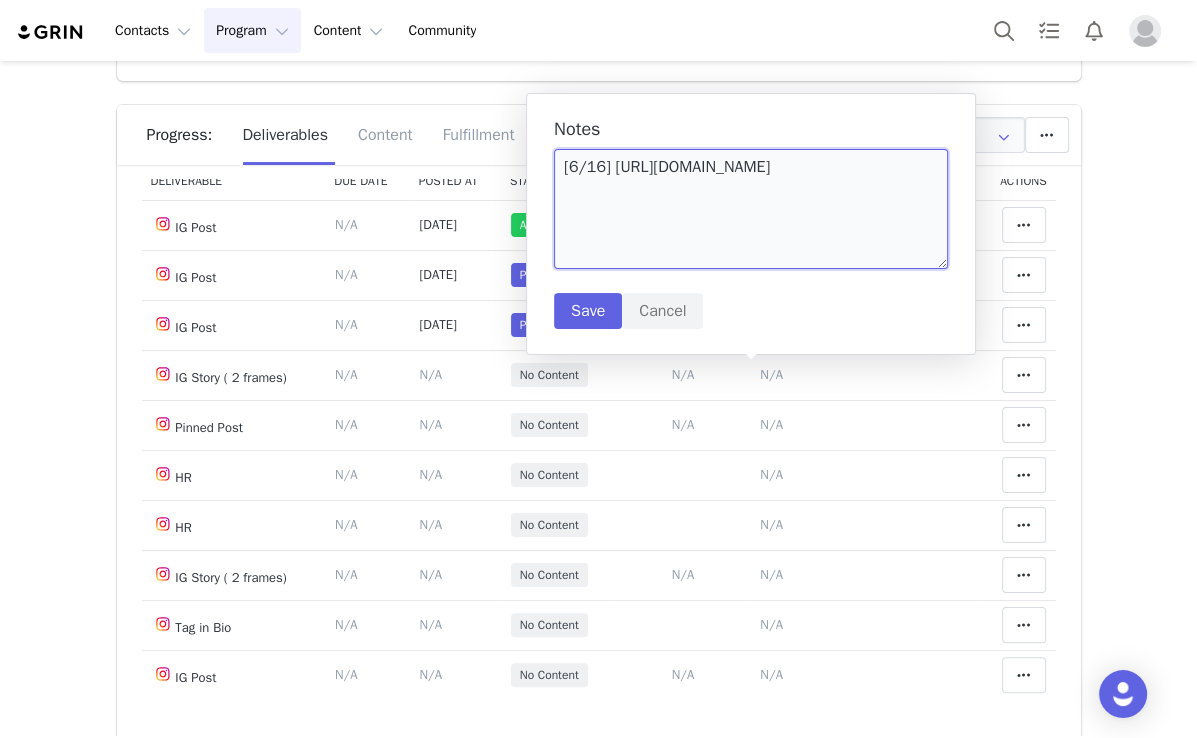 click on "[6/16] https://static-resources.creatoriq.com/instagram-stories/thumbs/3656554493162184483.jpg" at bounding box center (751, 209) 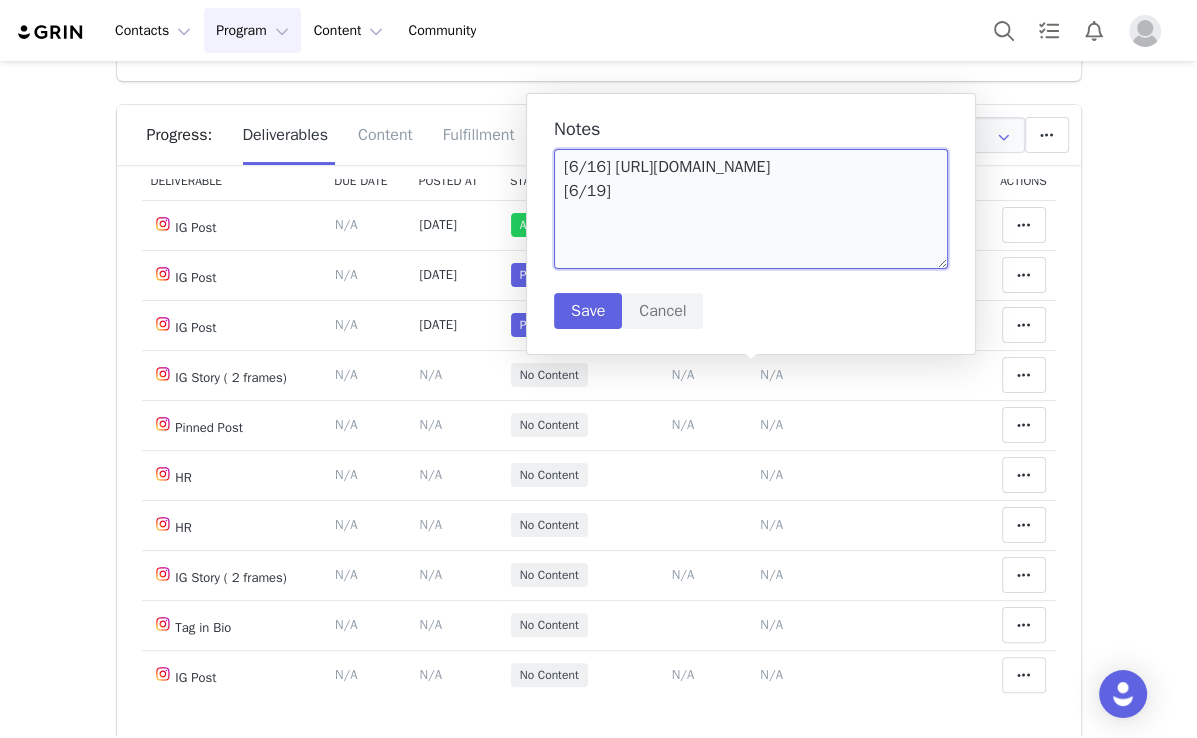 paste on "https://static-resources.creatoriq.com/instagram-stories/thumbs/3658466249043847119.jpg" 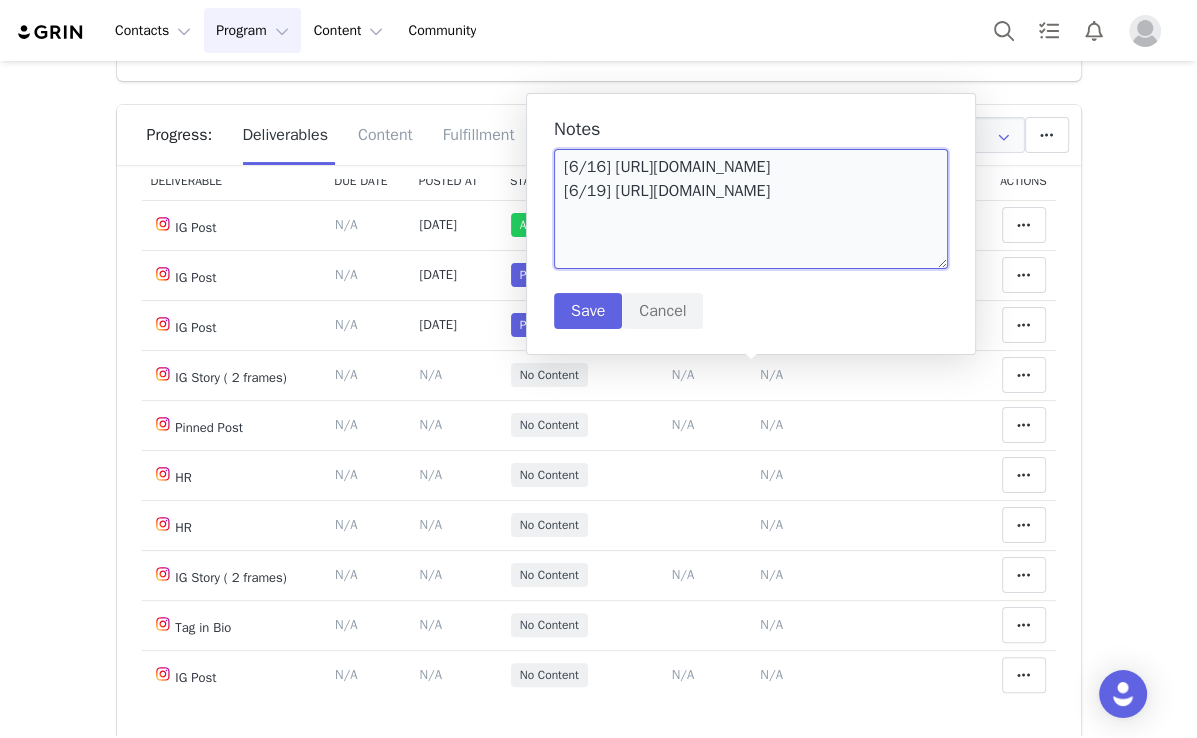 scroll, scrollTop: 29, scrollLeft: 0, axis: vertical 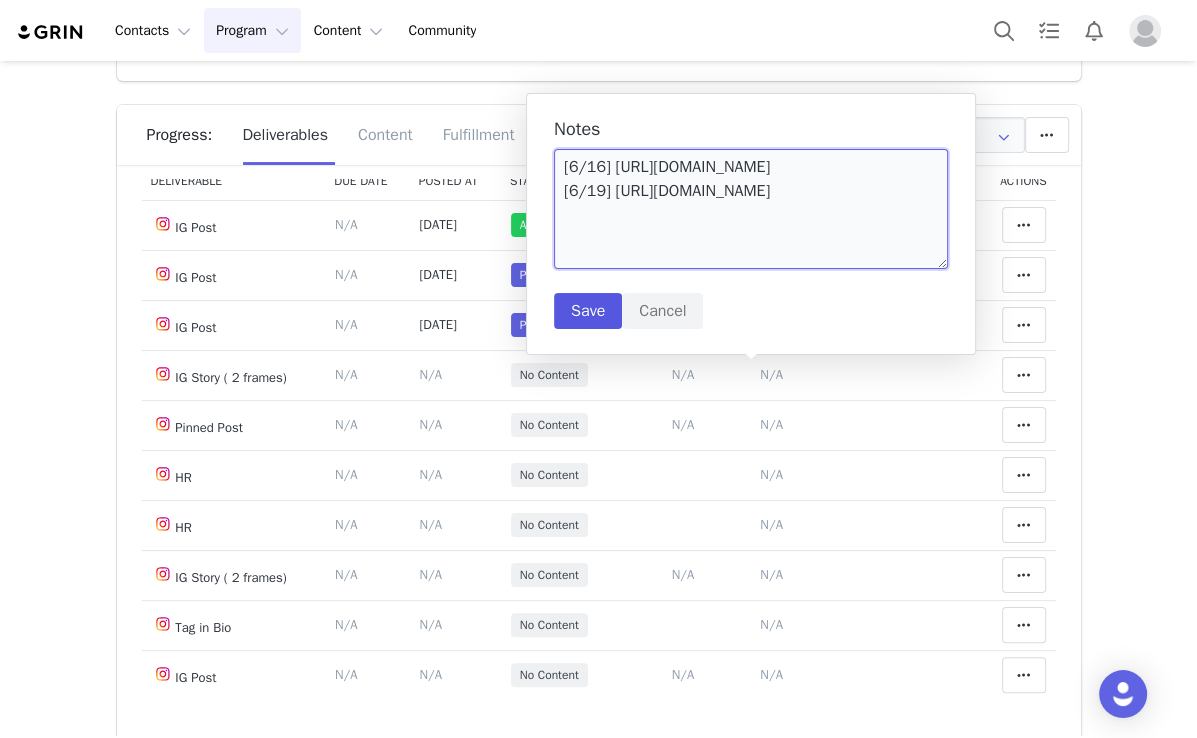 type on "[6/16] https://static-resources.creatoriq.com/instagram-stories/thumbs/3656554493162184483.jpg
[6/19] https://static-resources.creatoriq.com/instagram-stories/thumbs/3658466249043847119.jpg" 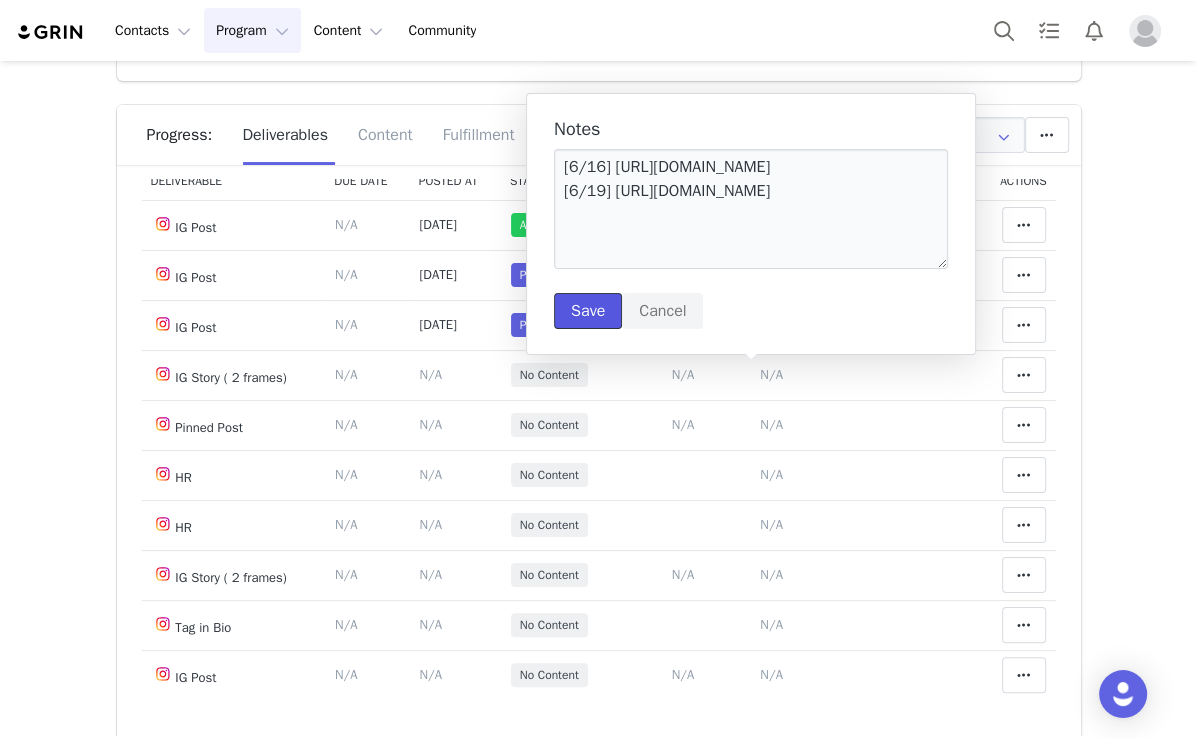 click on "Save" at bounding box center (588, 311) 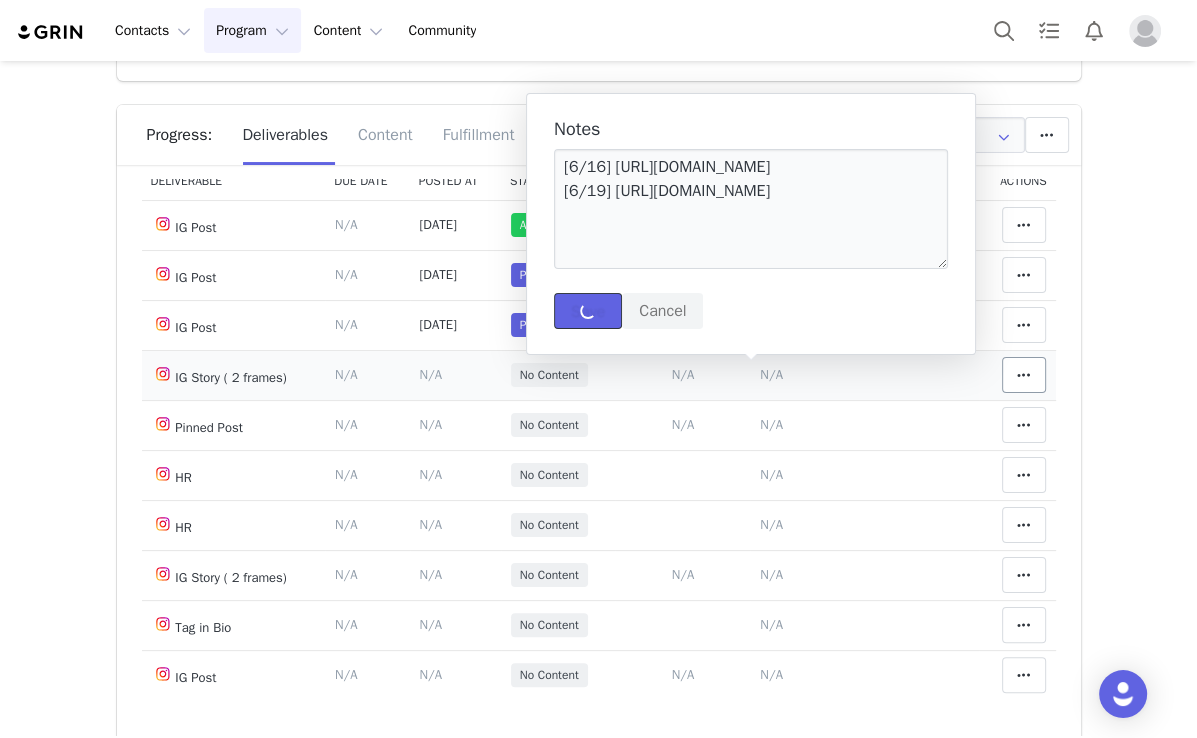 type 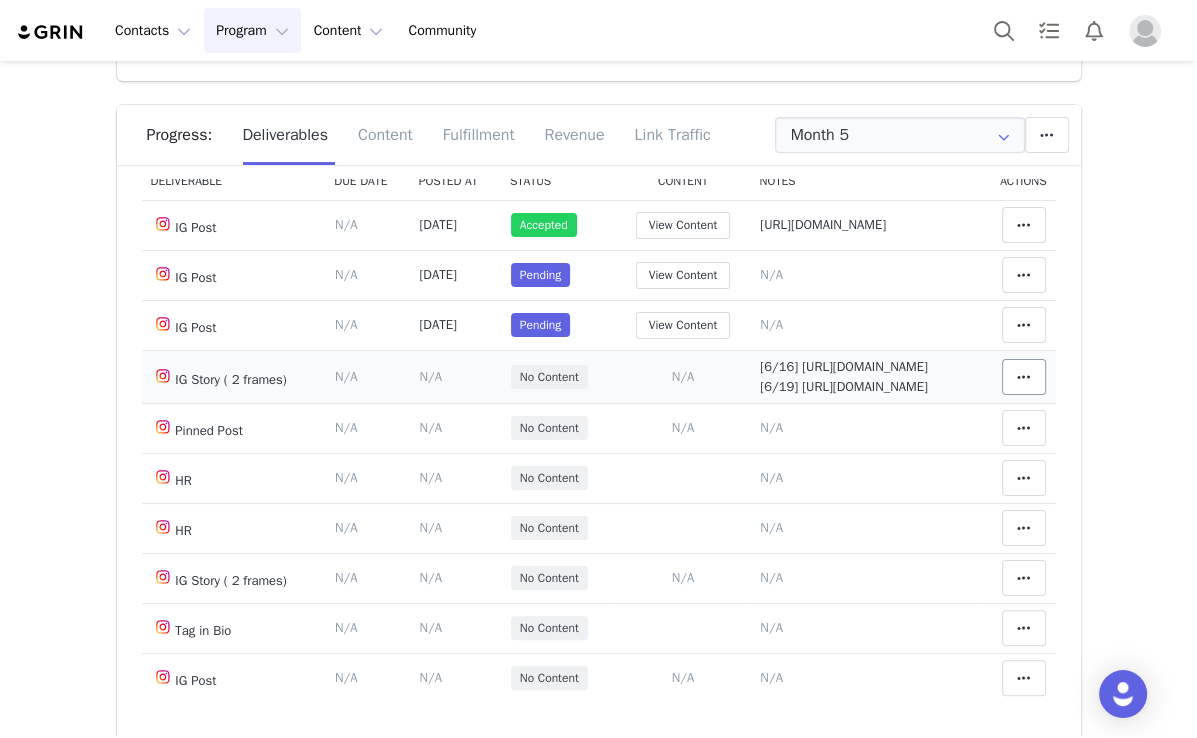 scroll, scrollTop: 0, scrollLeft: 0, axis: both 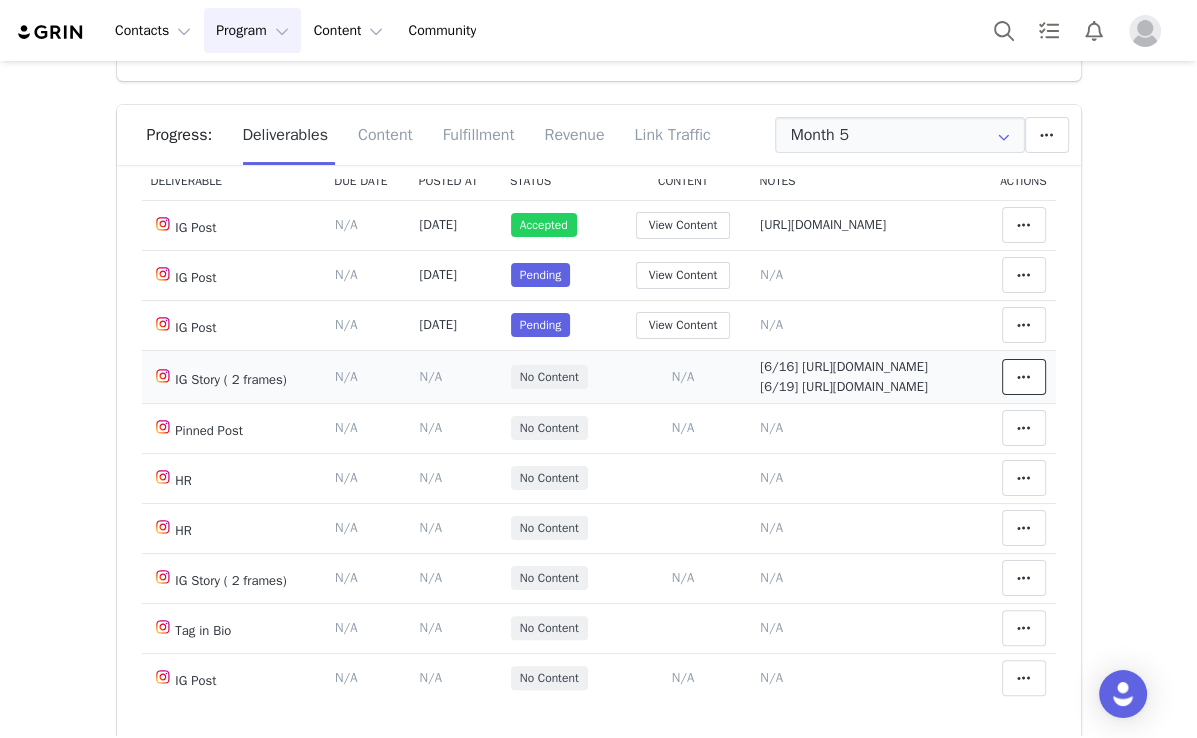 click at bounding box center (1024, 377) 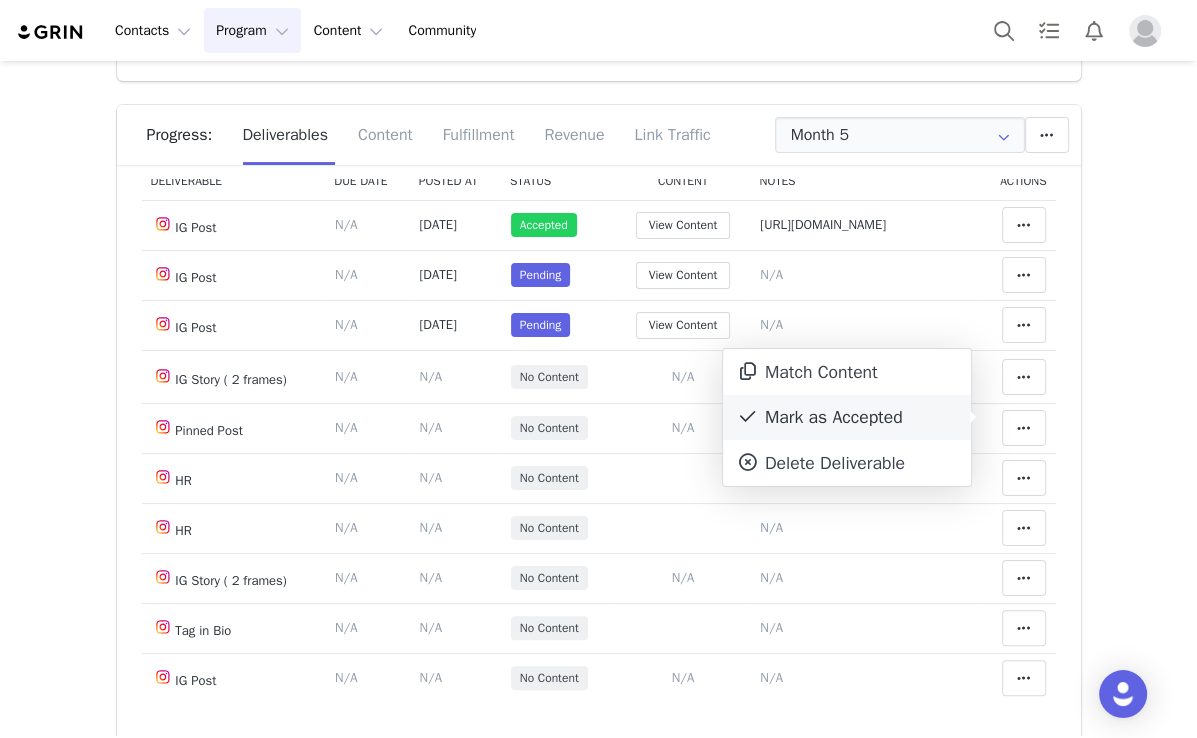 click on "Mark as Accepted" at bounding box center (847, 418) 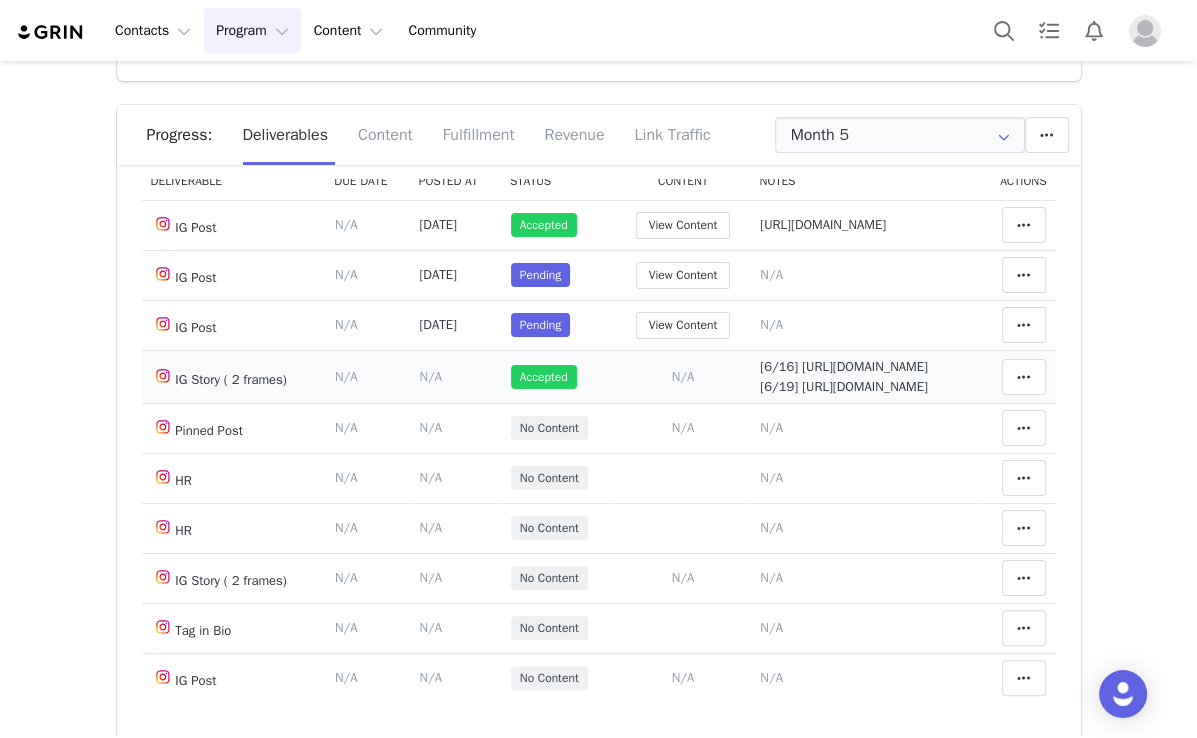 click on "N/A" at bounding box center [430, 376] 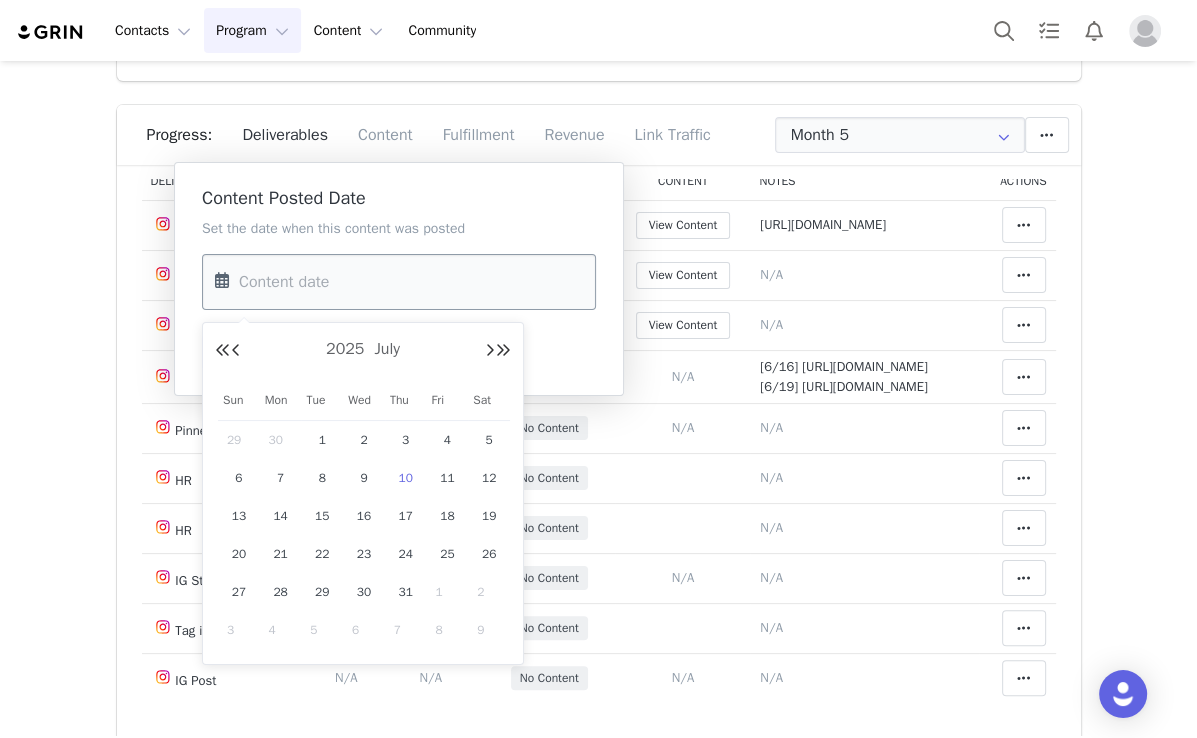 click at bounding box center (399, 282) 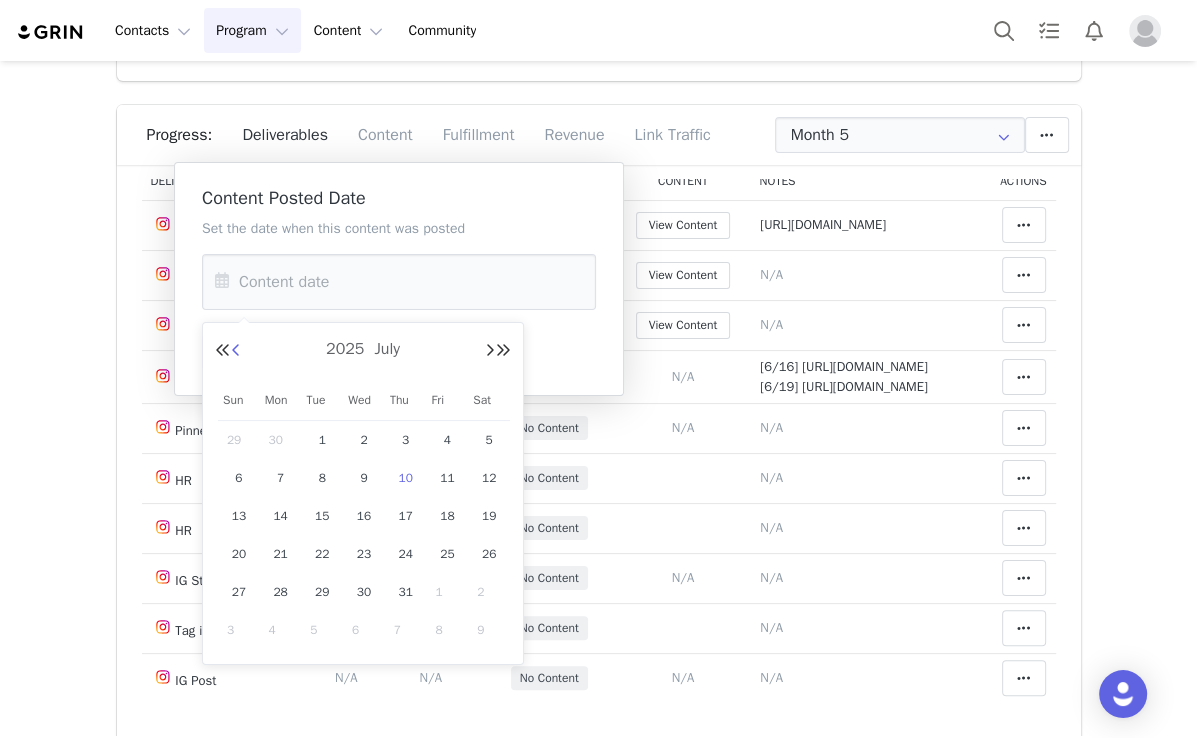 click at bounding box center (236, 351) 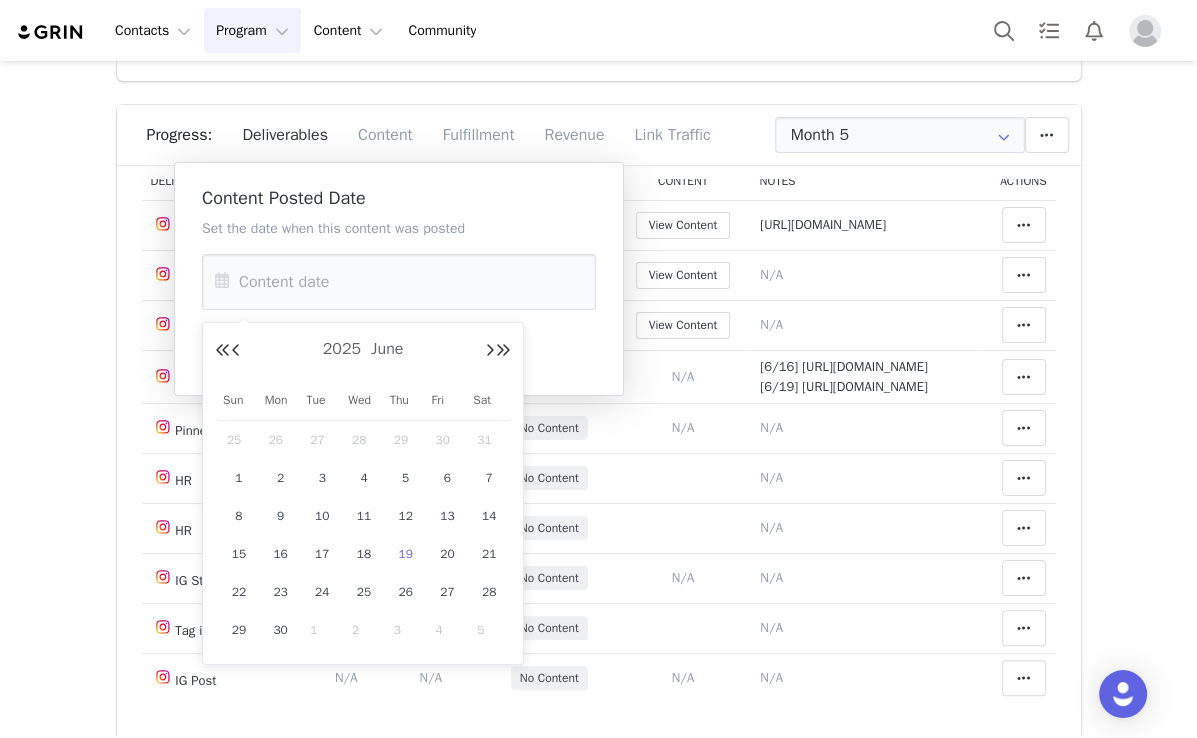 click on "19" at bounding box center (406, 554) 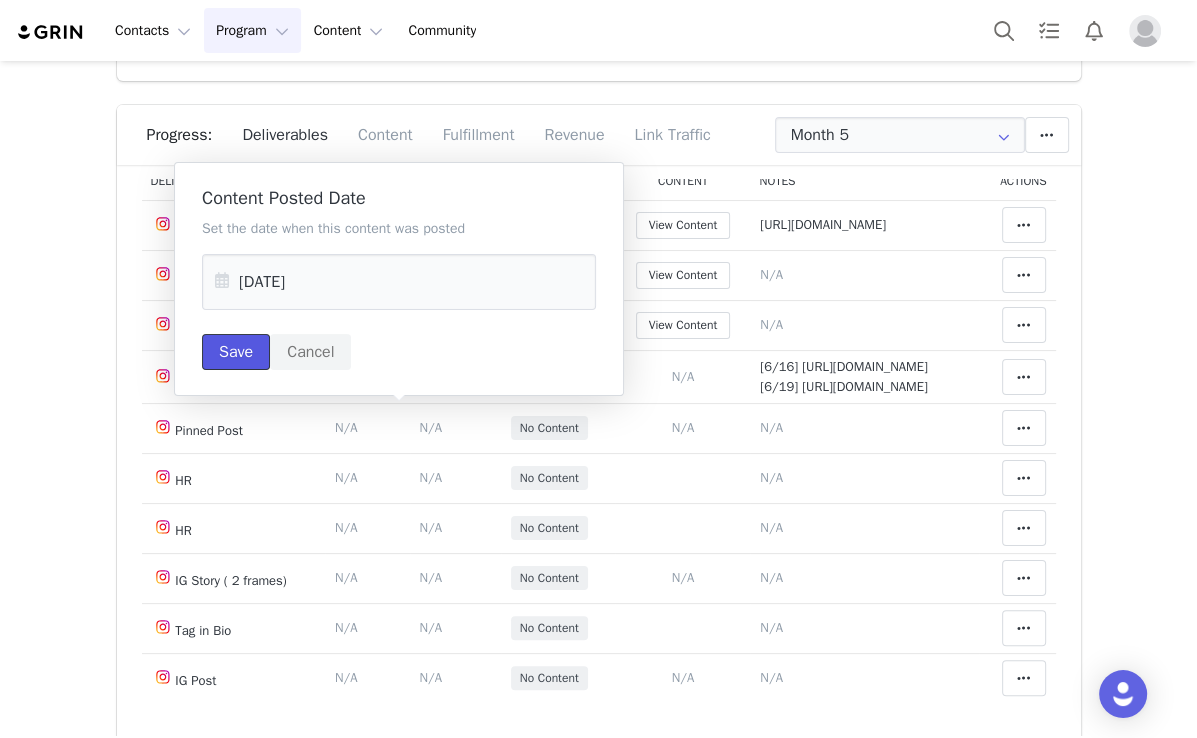 click on "Save" at bounding box center (236, 352) 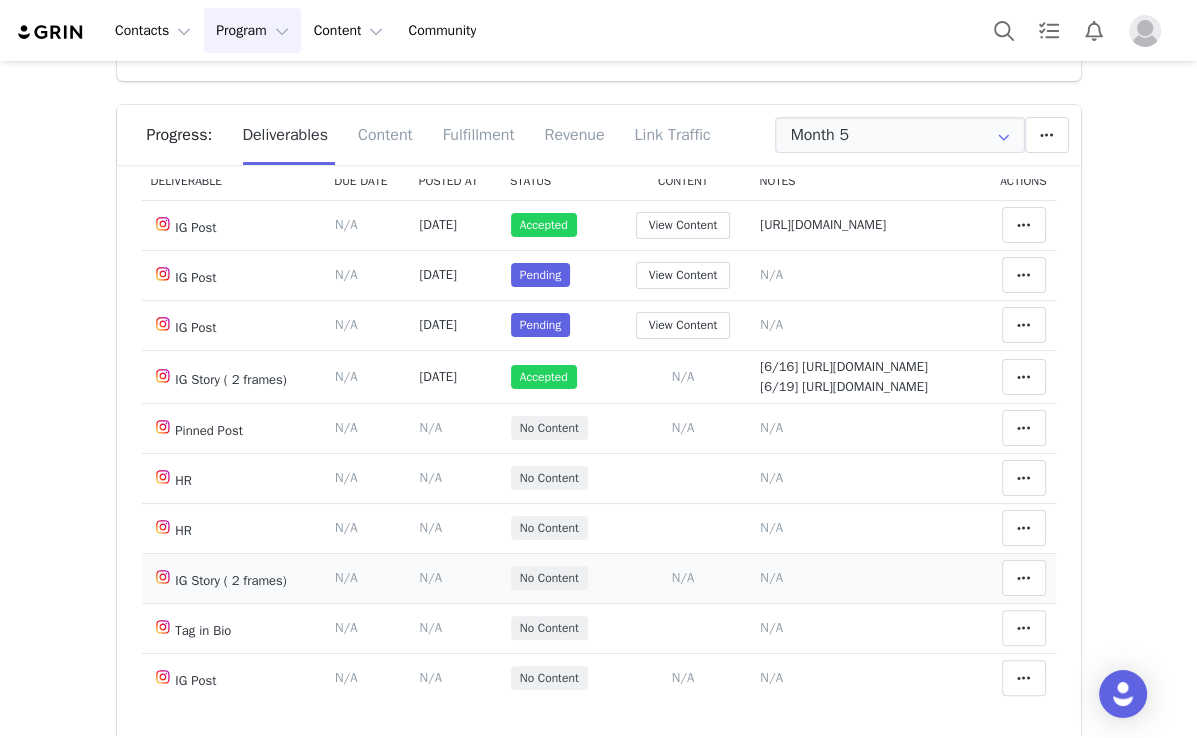 click on "N/A" at bounding box center [771, 577] 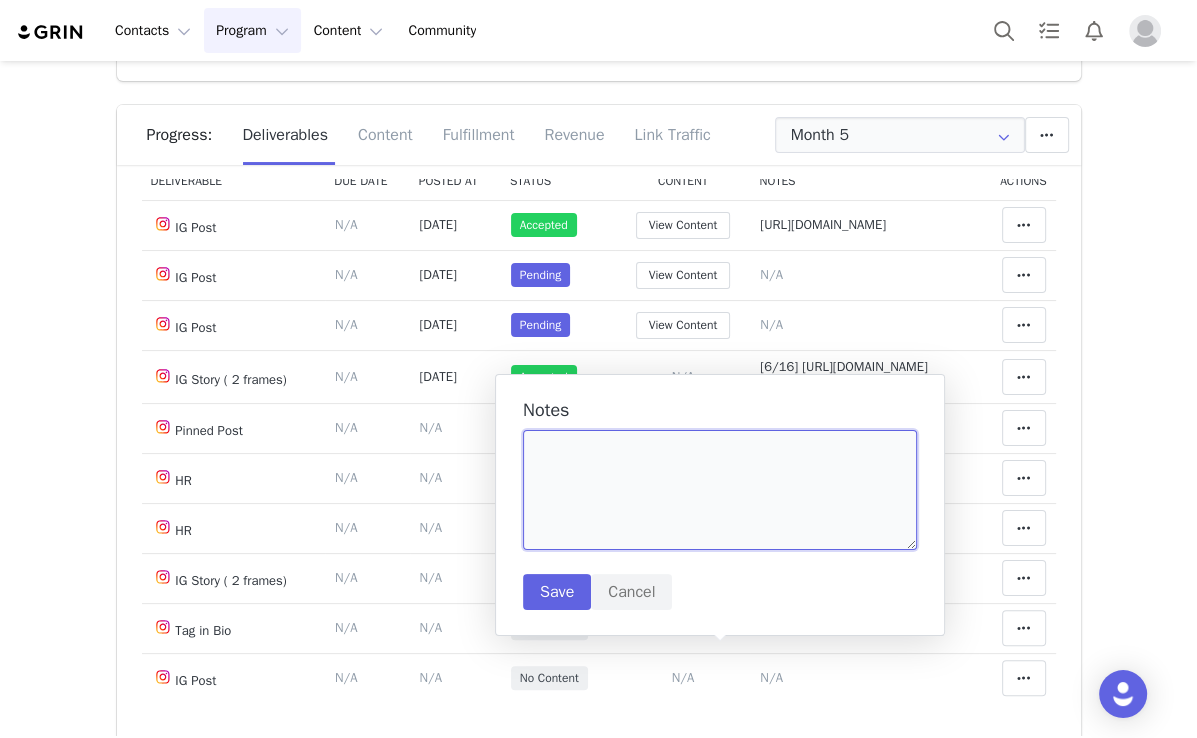 click at bounding box center (720, 490) 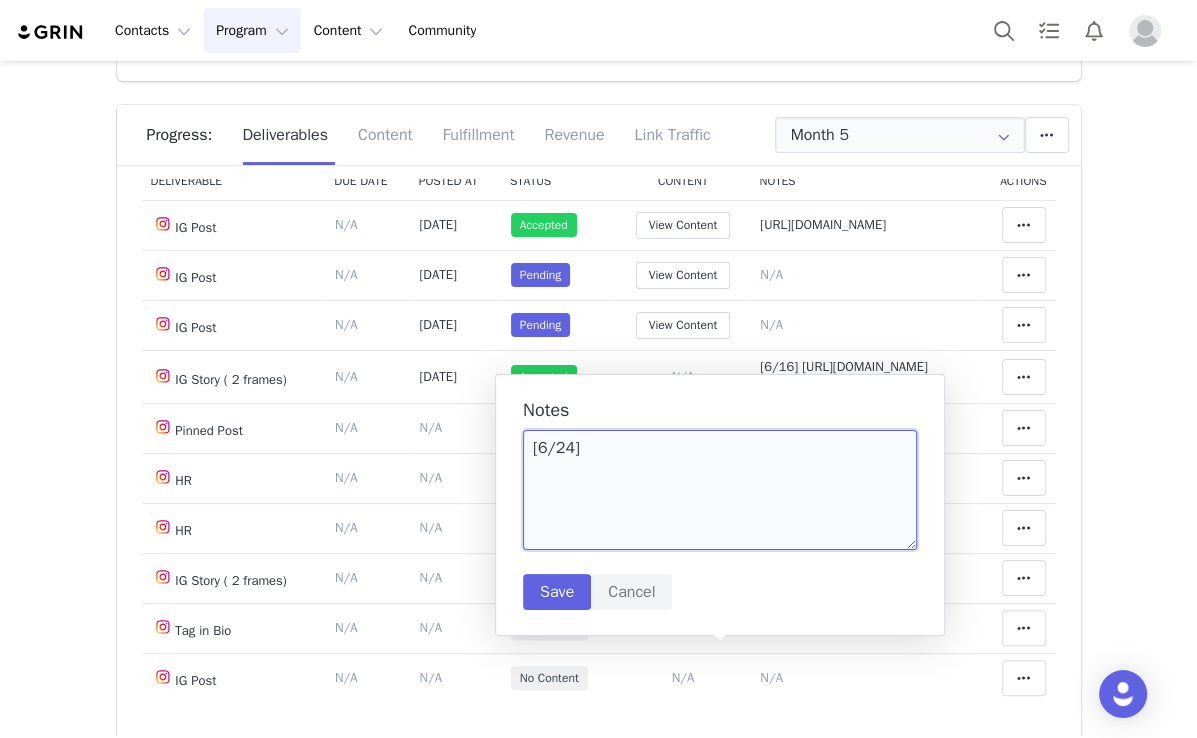 paste on "https://static-resources.creatoriq.com/instagram-stories/thumbs/3662369386300468472.jpg" 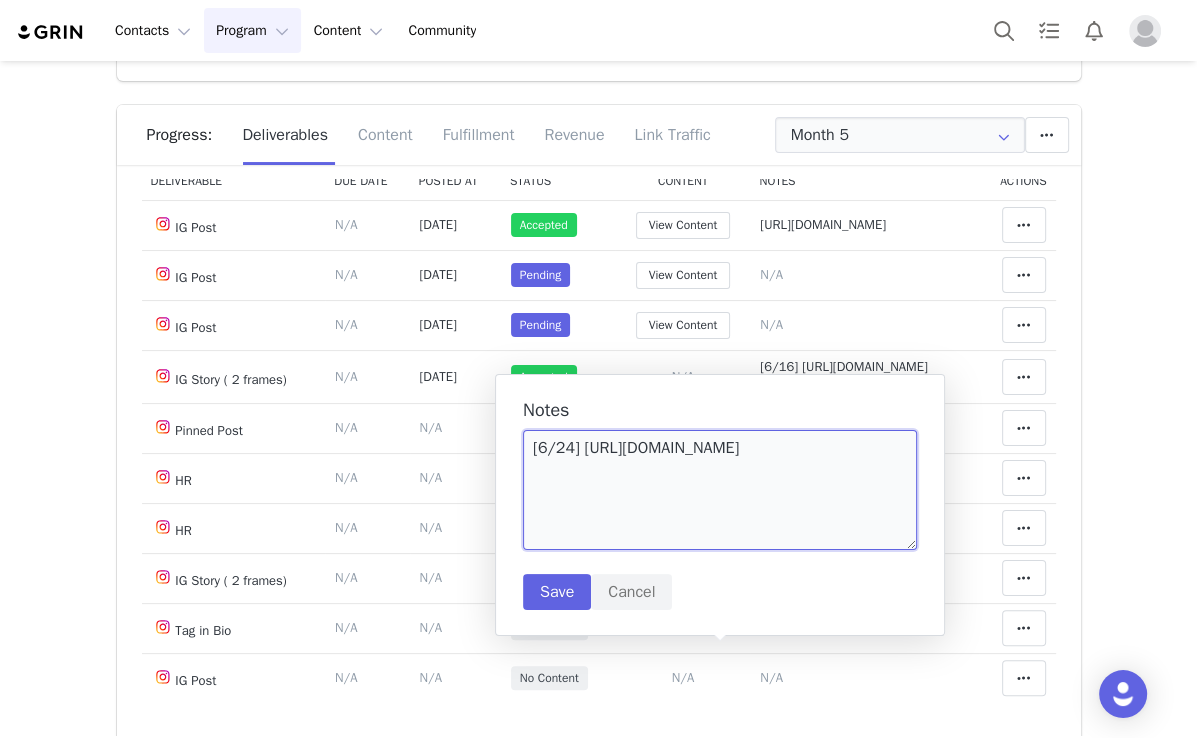 click on "[6/24] https://static-resources.creatoriq.com/instagram-stories/thumbs/3662369386300468472.jpg" at bounding box center [720, 490] 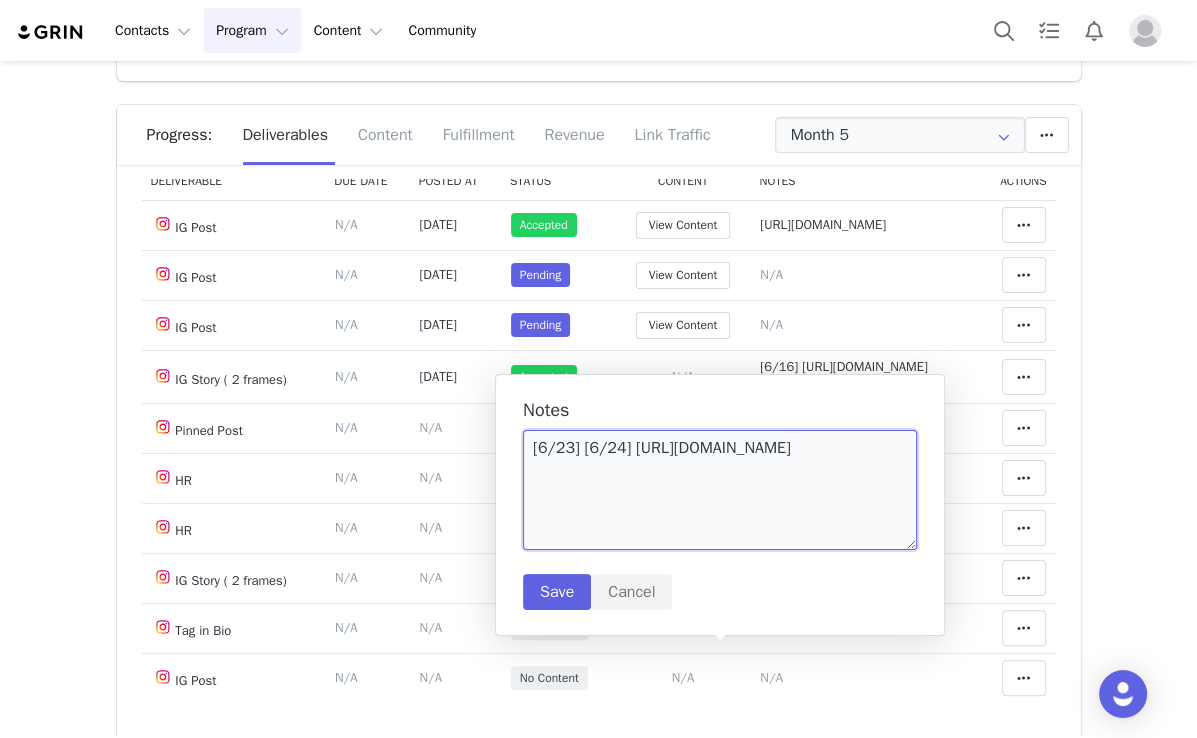 paste on "https://static-resources.creatoriq.com/instagram-stories/videos/3660978500492592768.mp4" 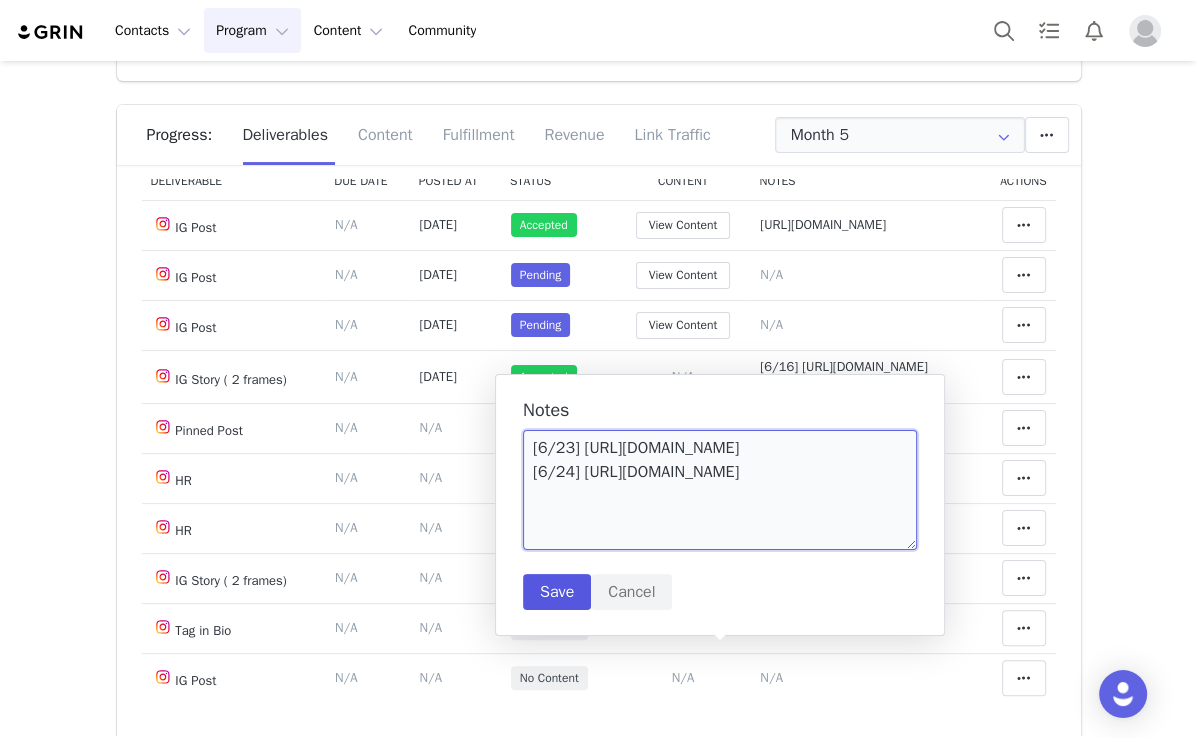 type on "[6/23] https://static-resources.creatoriq.com/instagram-stories/videos/3660978500492592768.mp4
[6/24] https://static-resources.creatoriq.com/instagram-stories/thumbs/3662369386300468472.jpg" 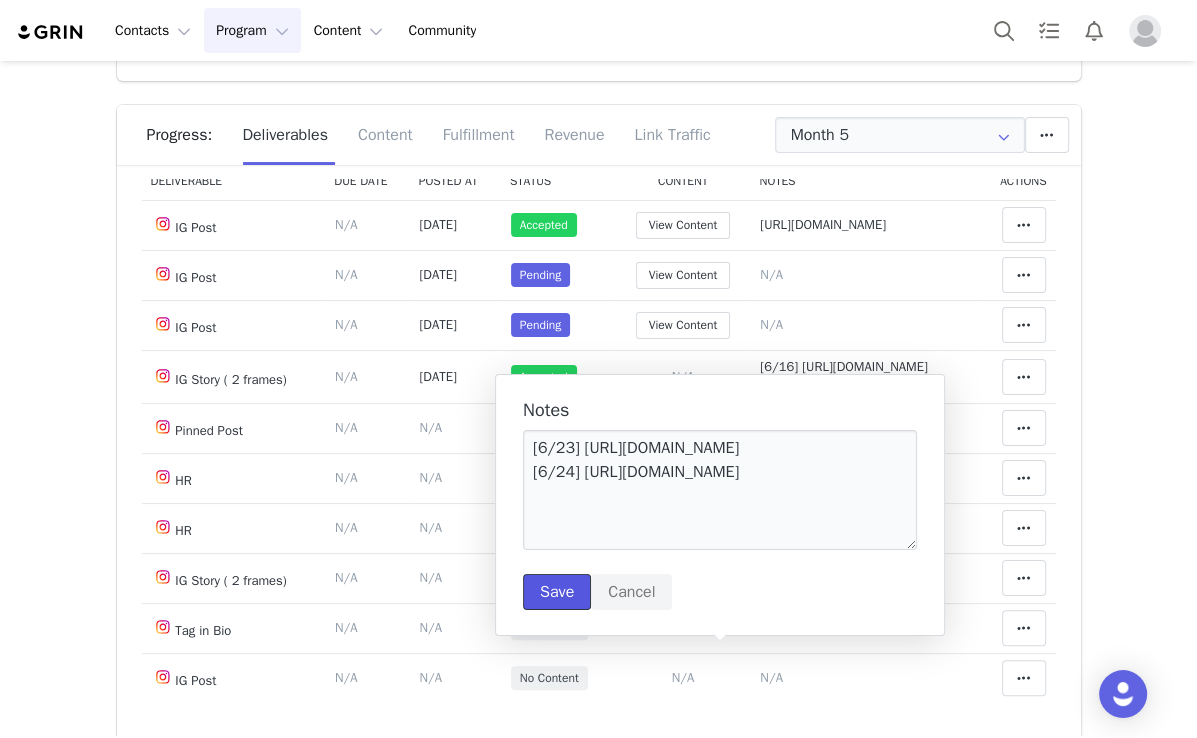 click on "Save" at bounding box center (557, 592) 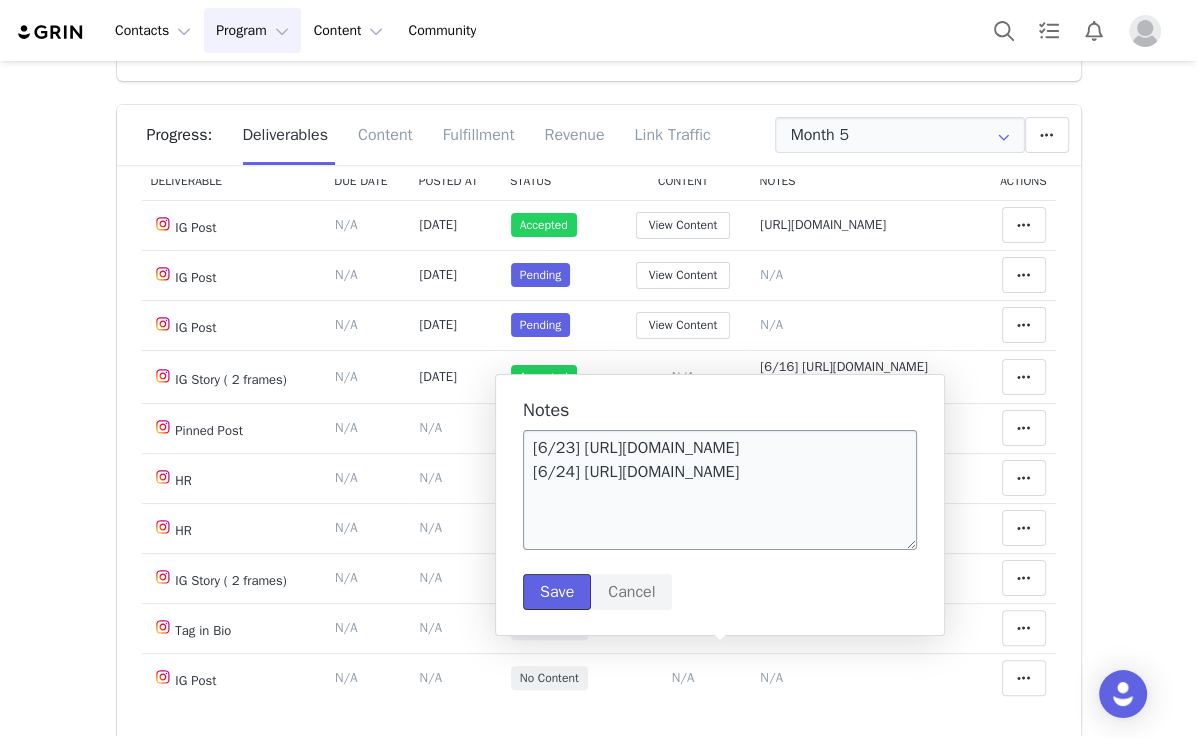 type 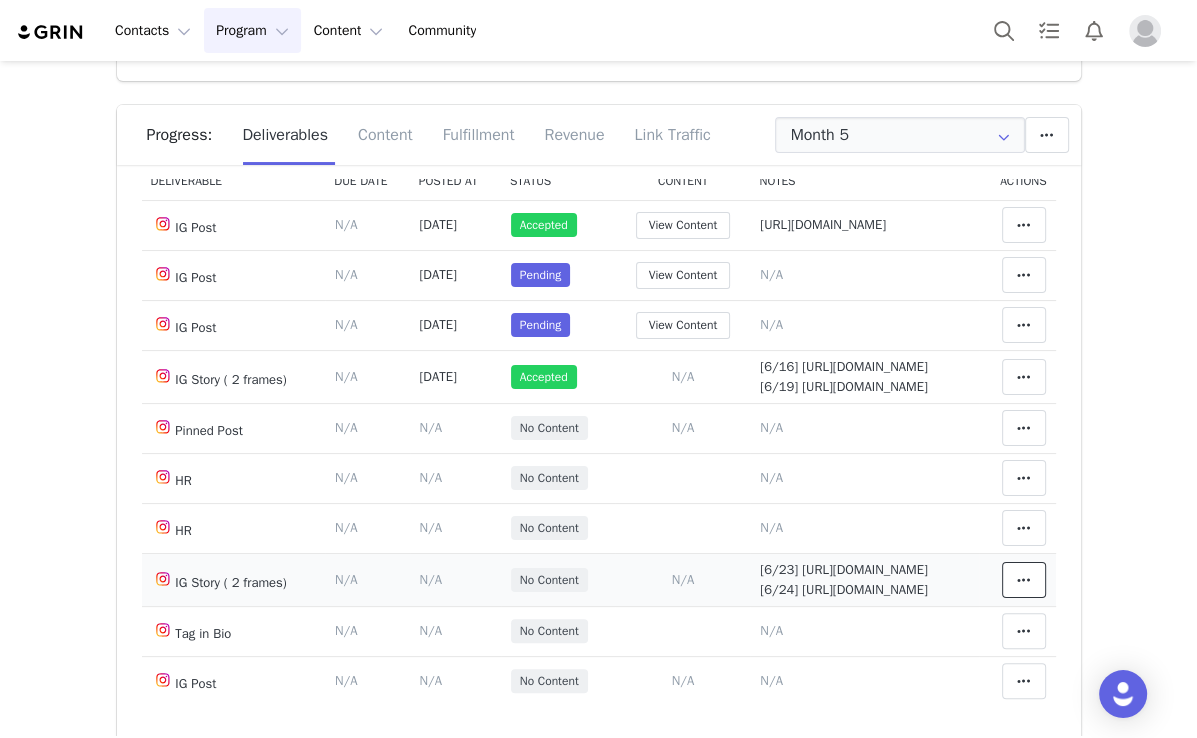 click at bounding box center (1024, 580) 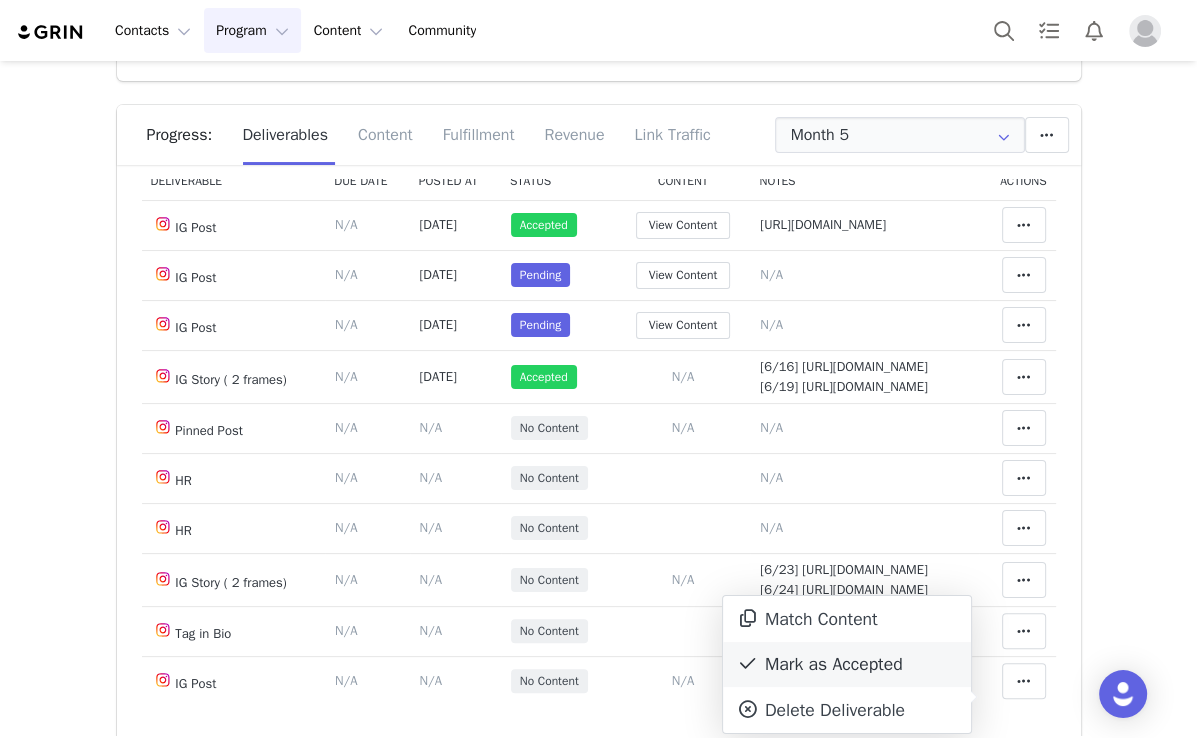 click on "Mark as Accepted" at bounding box center (847, 665) 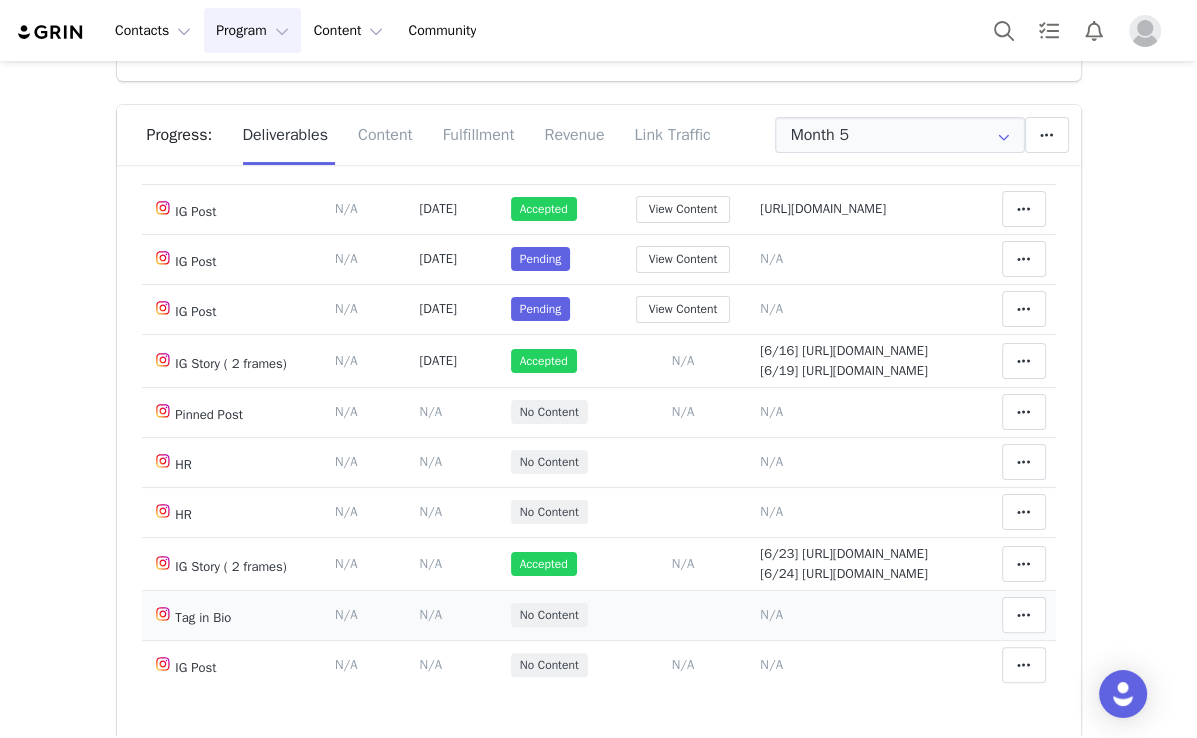 scroll, scrollTop: 240, scrollLeft: 0, axis: vertical 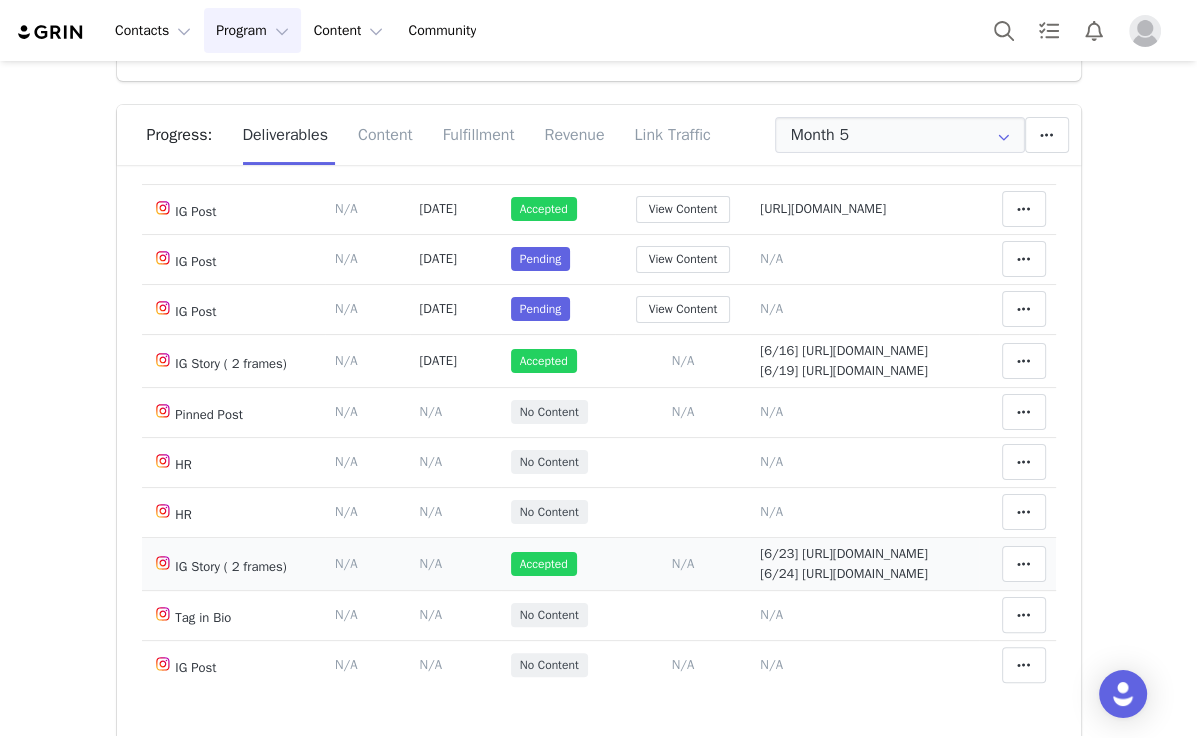 click on "N/A" at bounding box center (430, 563) 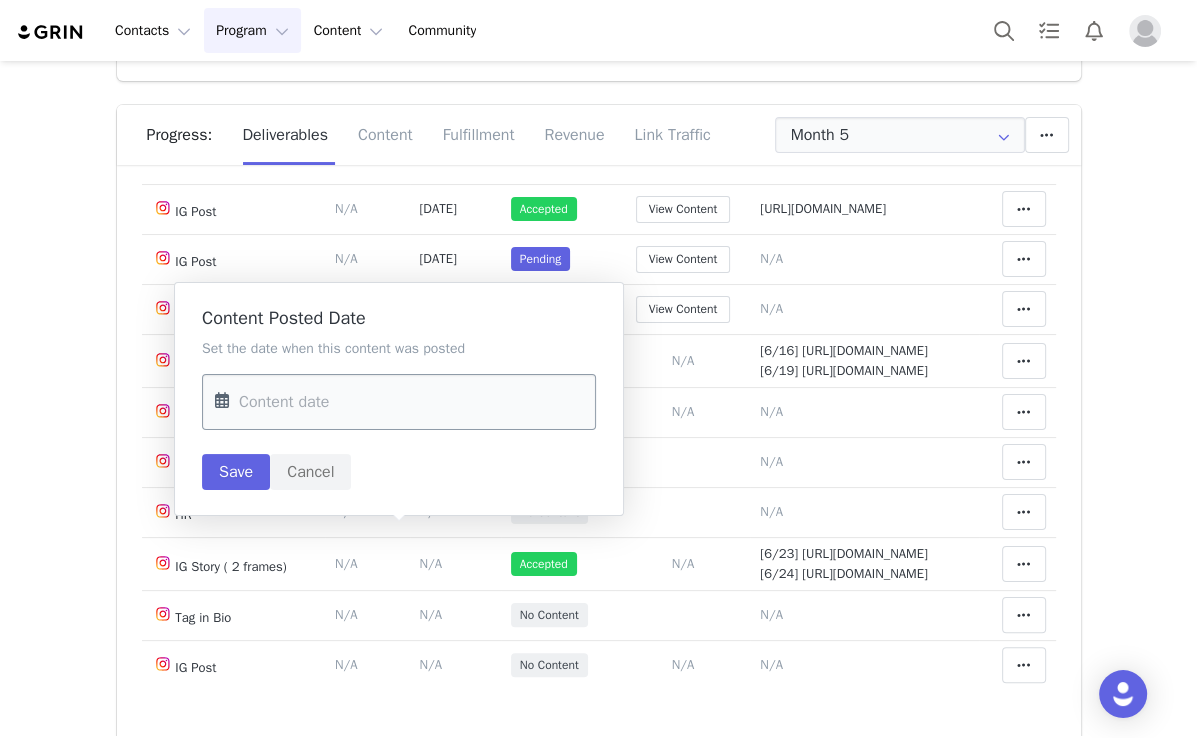click at bounding box center [399, 402] 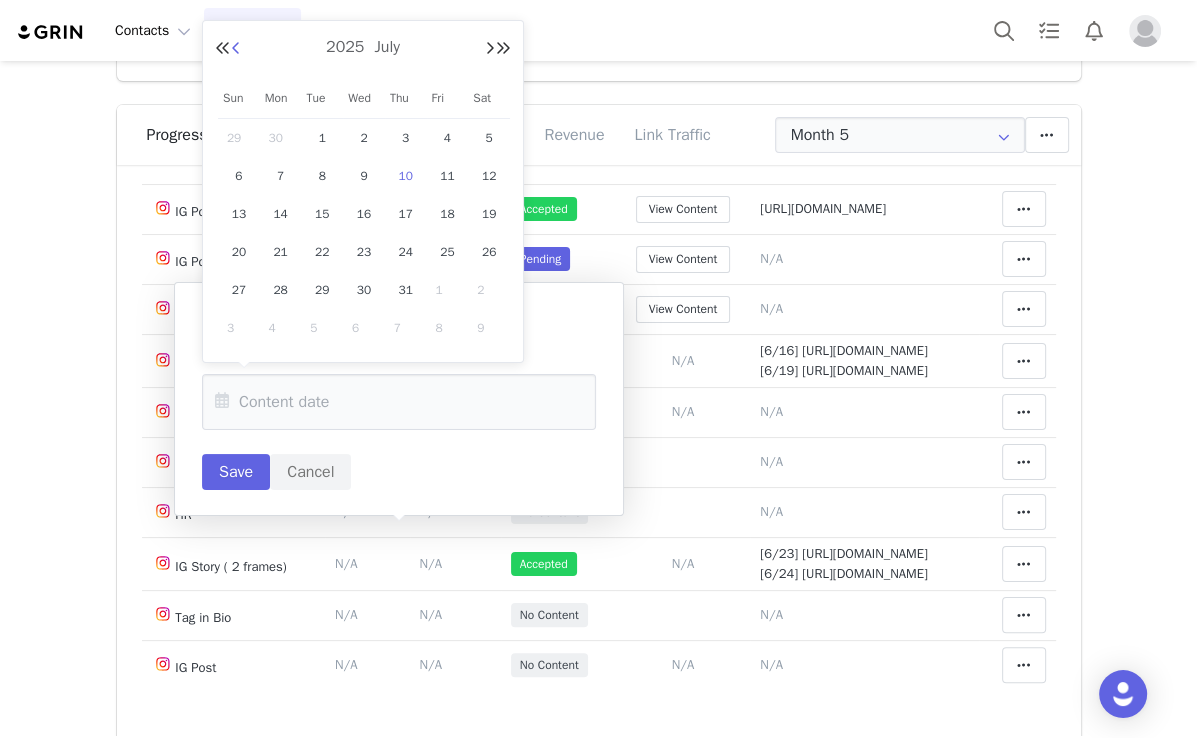 click on "2025  July" at bounding box center (363, 48) 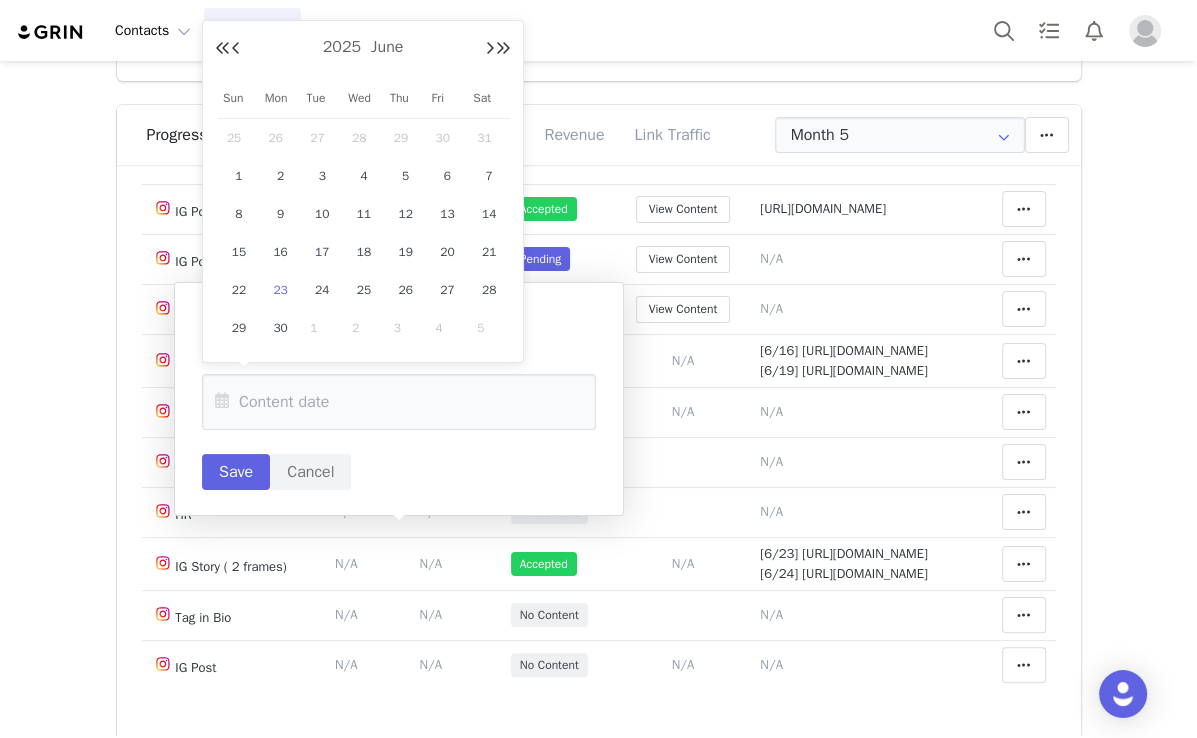 click on "23" at bounding box center [281, 290] 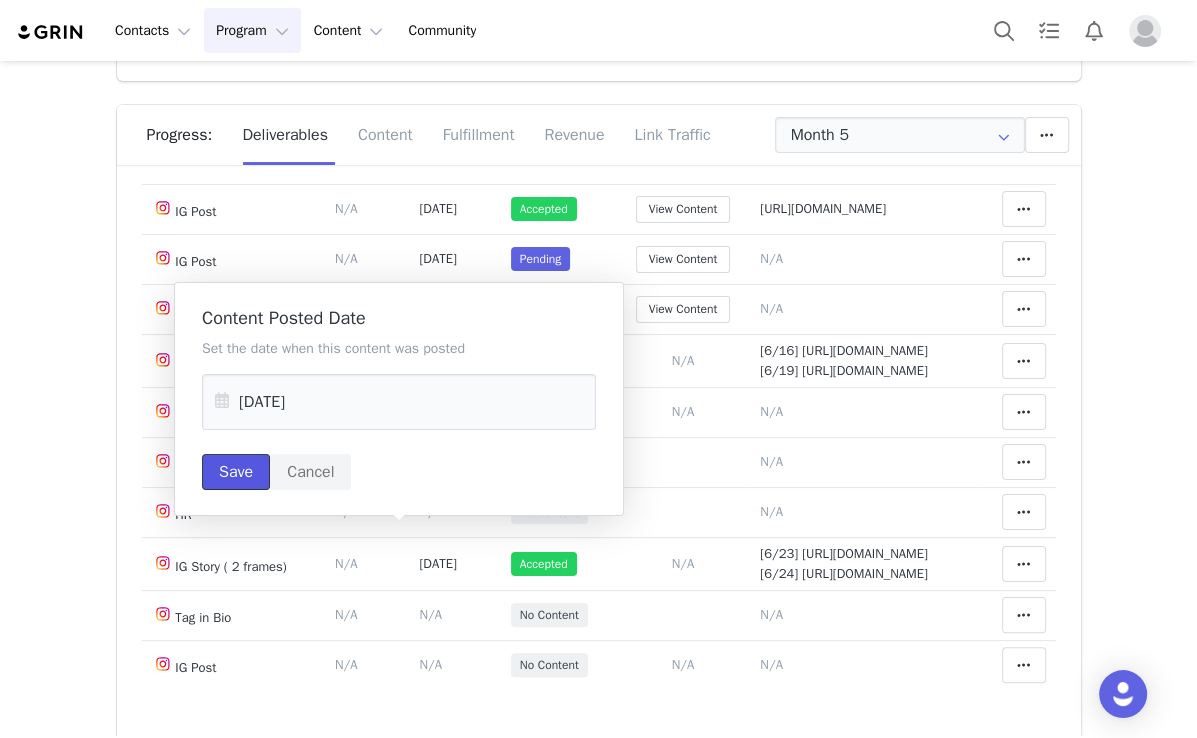 click on "Save" at bounding box center (236, 472) 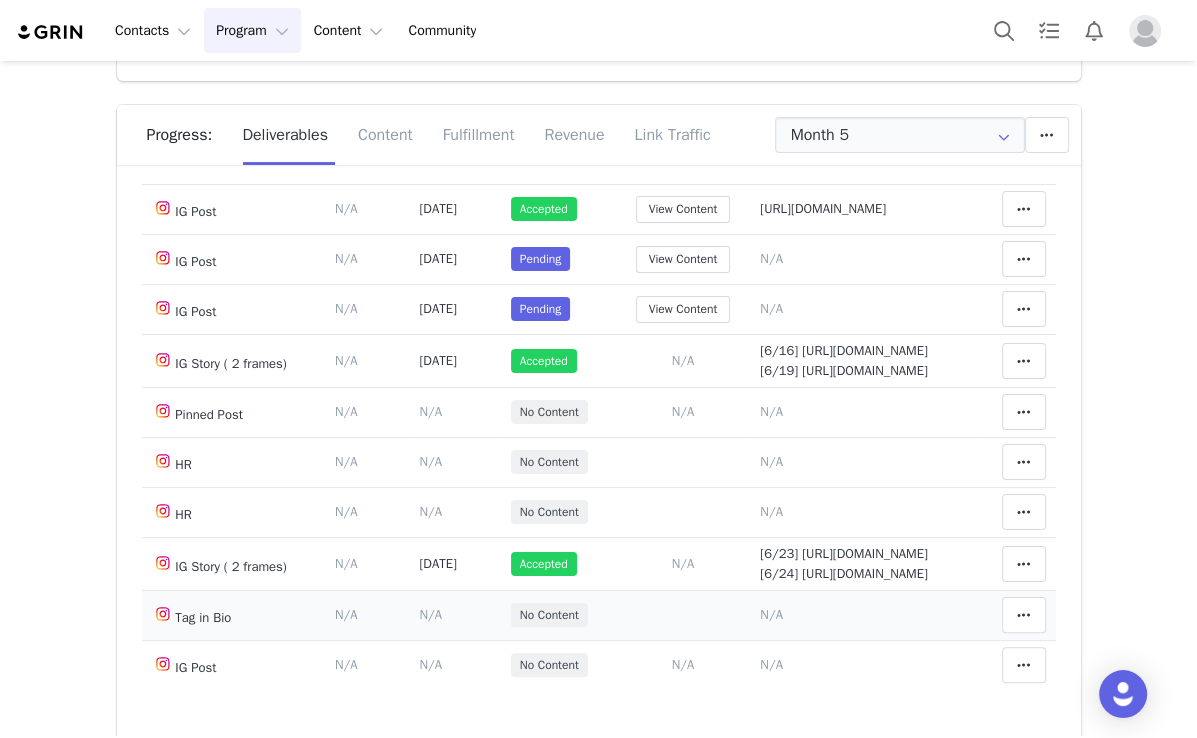 scroll, scrollTop: 252, scrollLeft: 0, axis: vertical 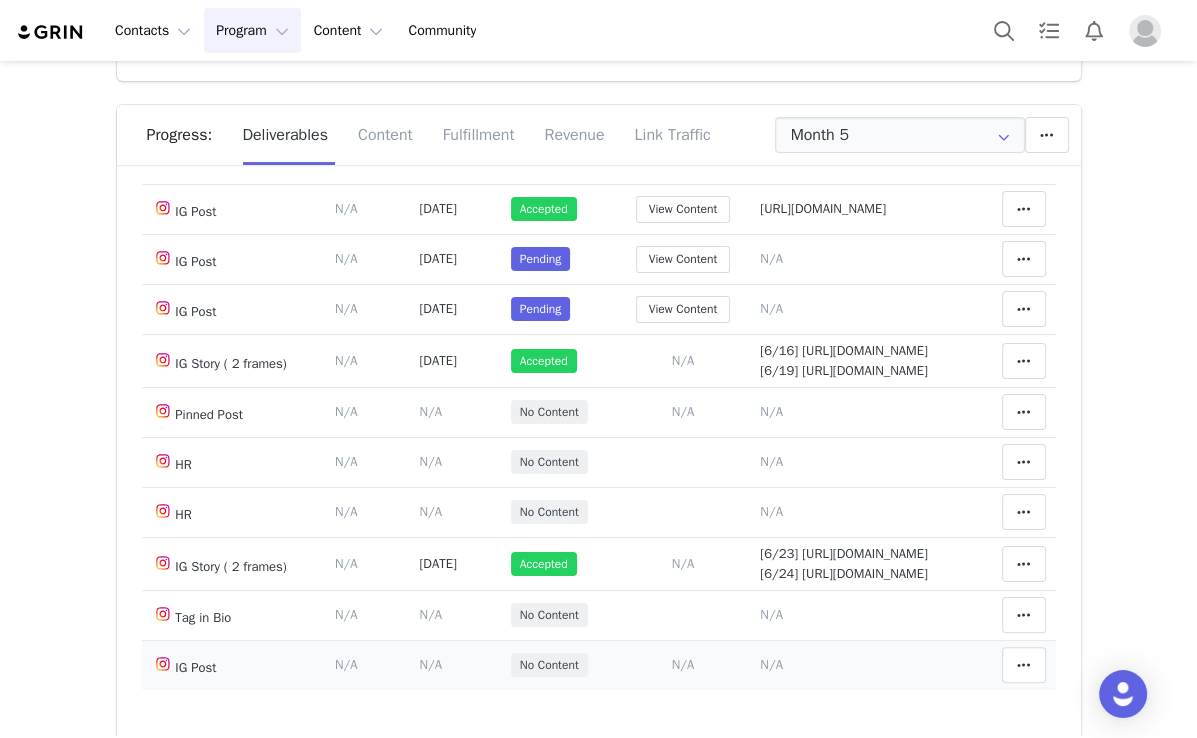 click on "N/A" at bounding box center (771, 664) 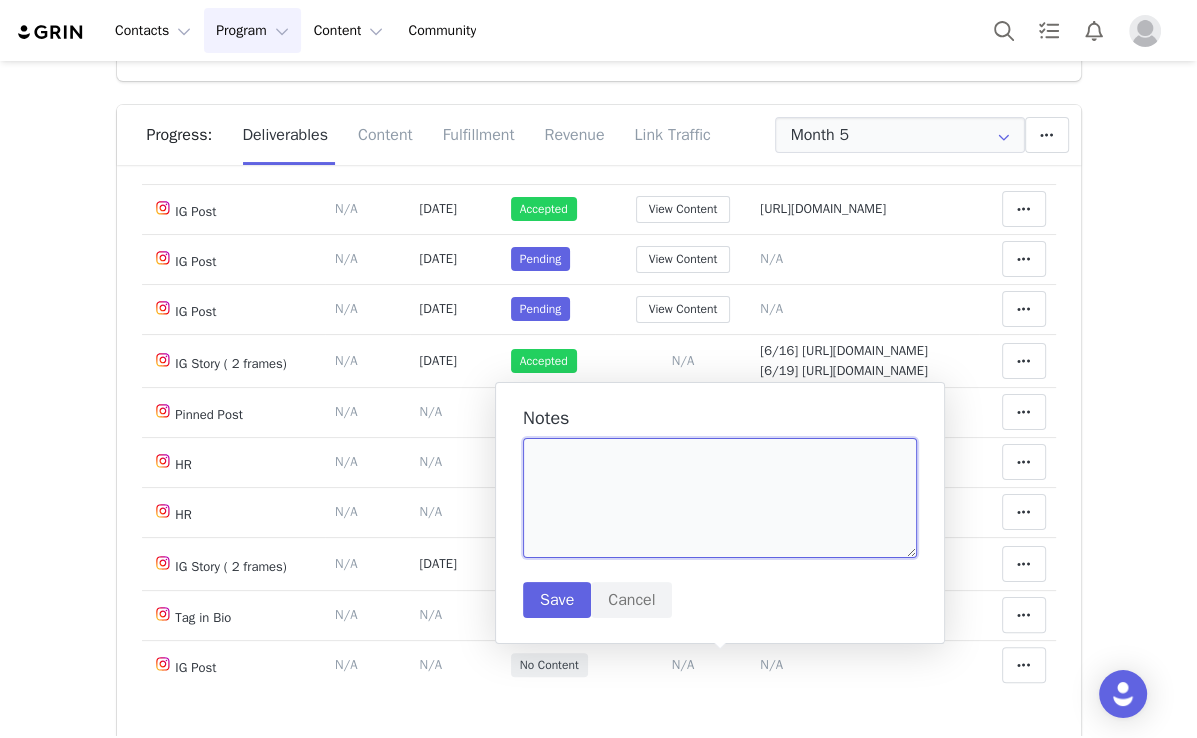 paste on "https://www.instagram.com/reel/DLQrwK0ywLJ/" 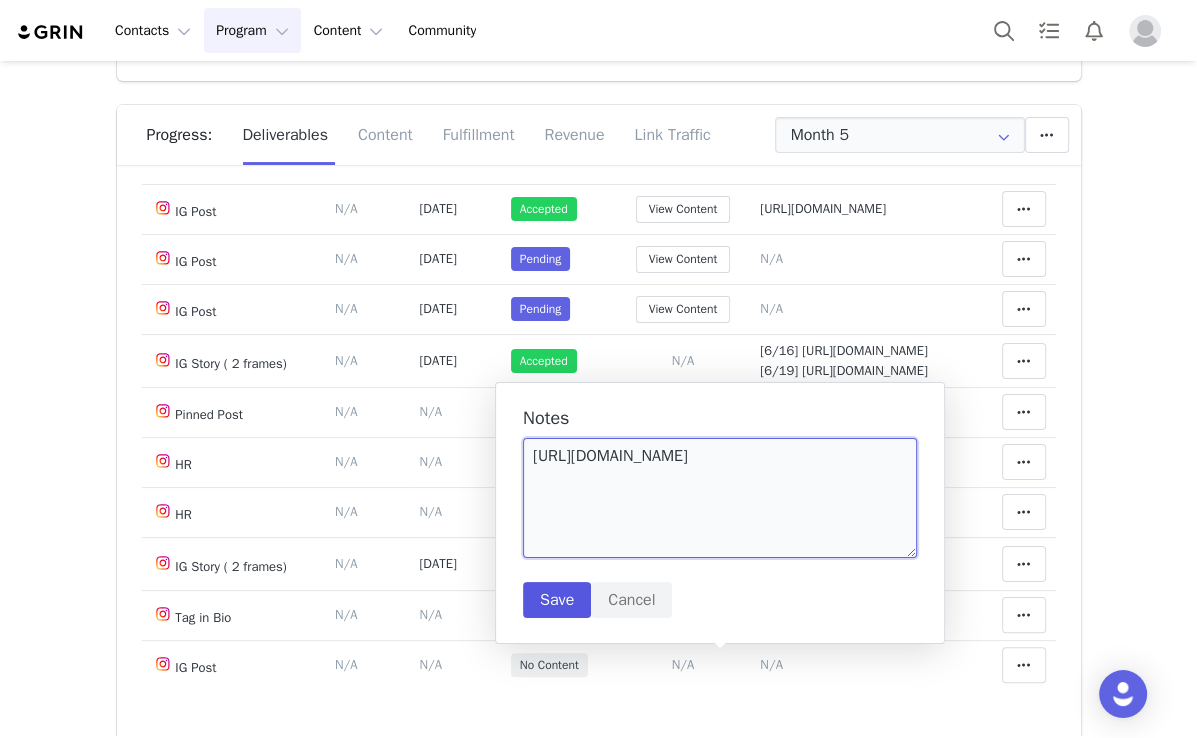 type on "https://www.instagram.com/reel/DLQrwK0ywLJ/" 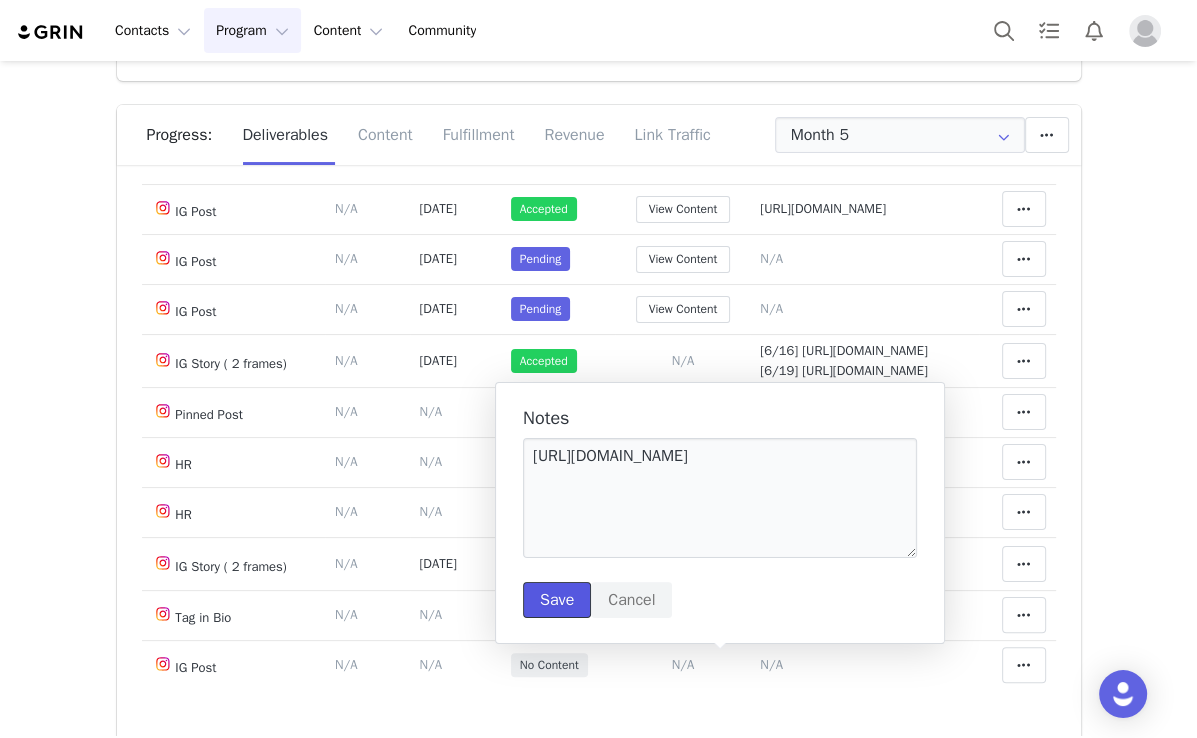 click on "Save" at bounding box center (557, 600) 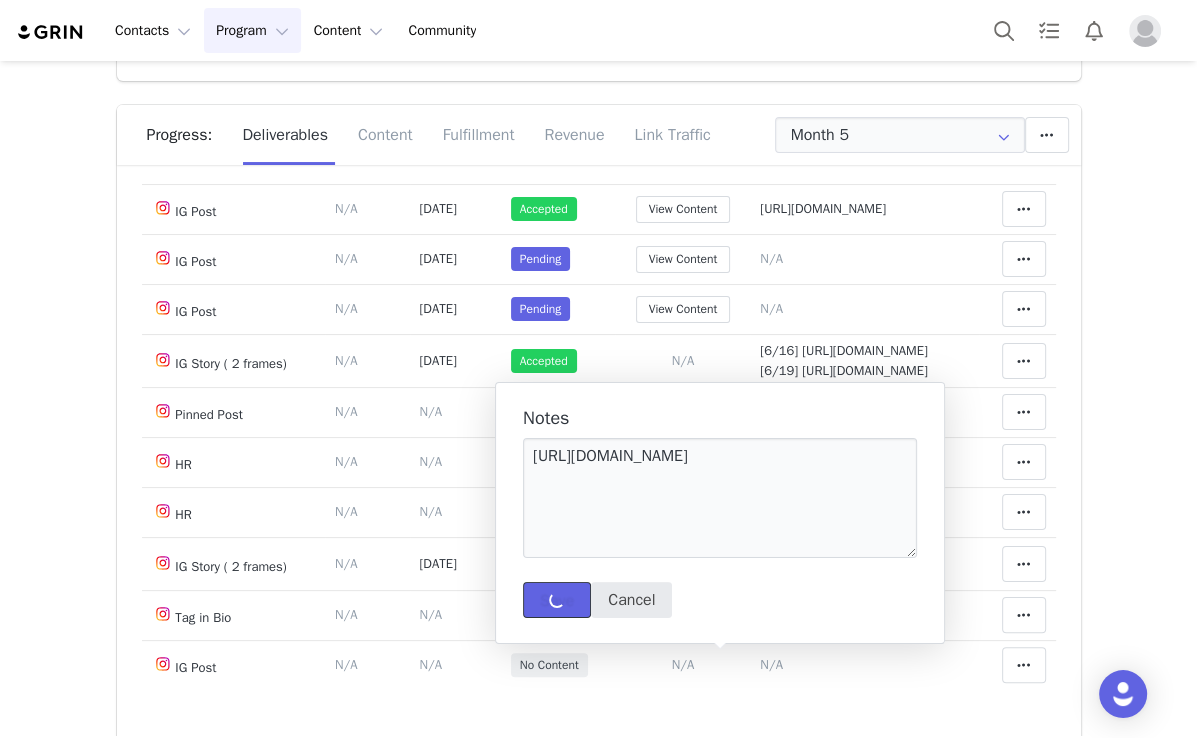 type 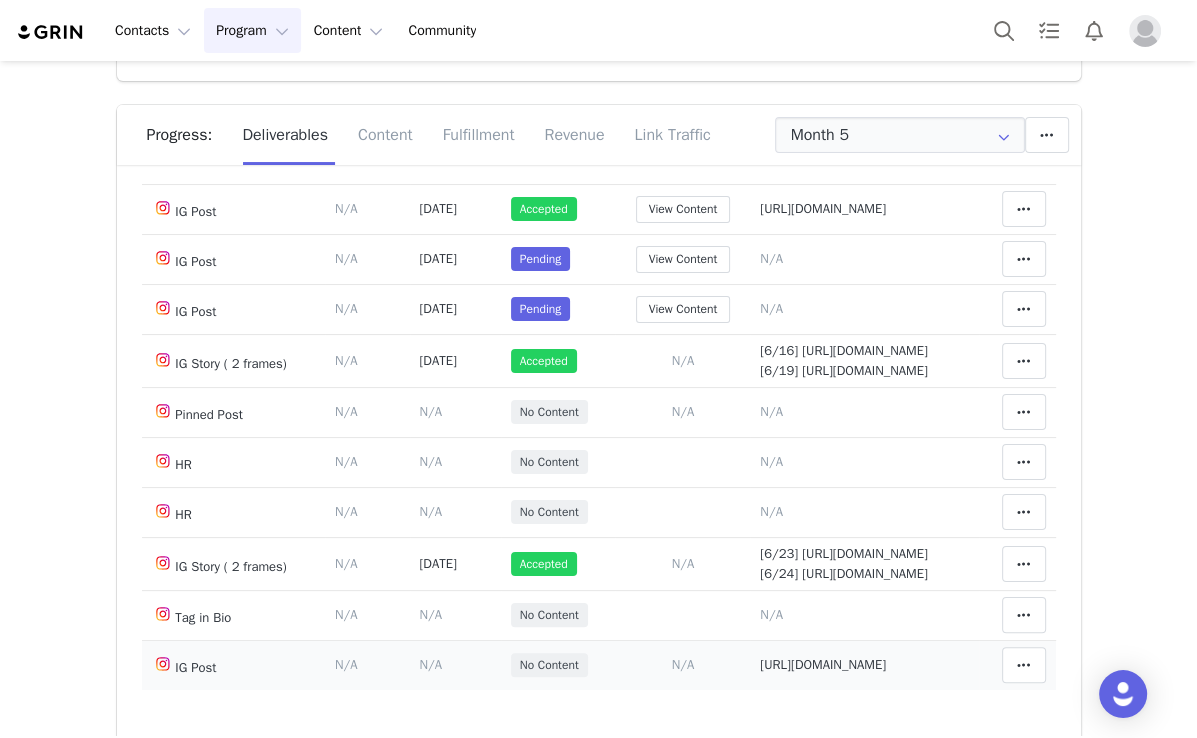 scroll, scrollTop: 280, scrollLeft: 0, axis: vertical 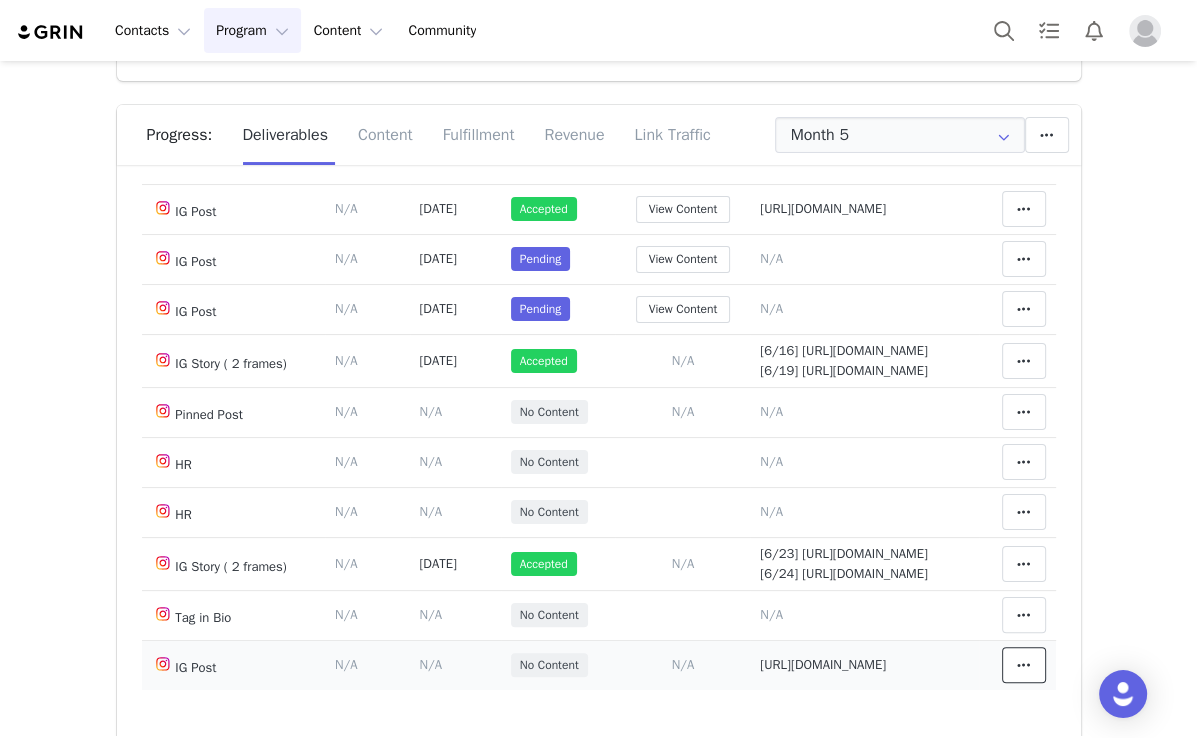 click at bounding box center [1024, 665] 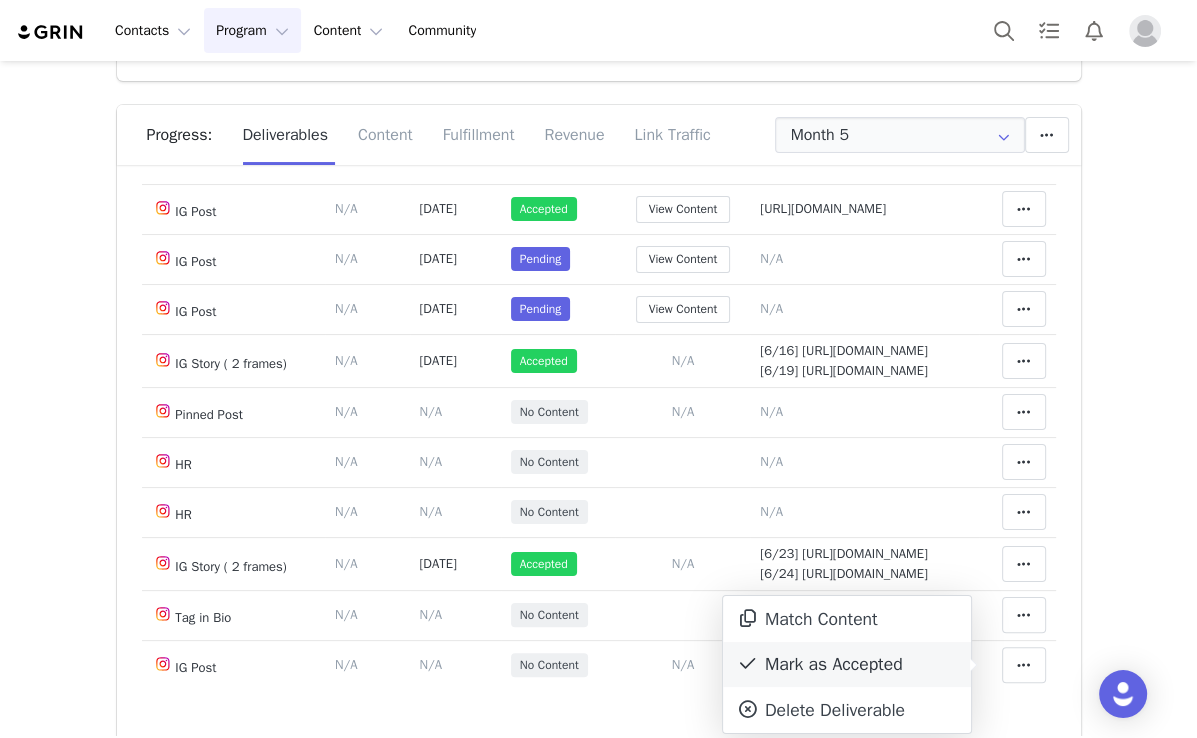 click on "Mark as Accepted" at bounding box center [847, 665] 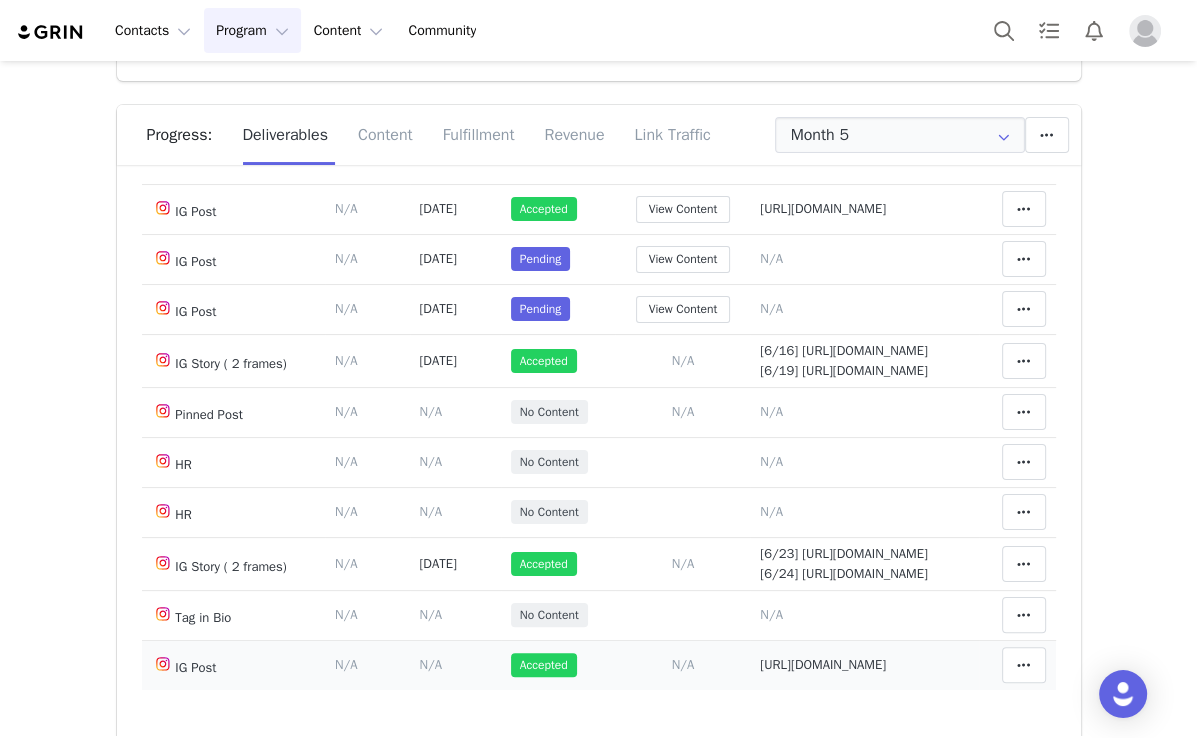 click on "N/A" at bounding box center (430, 664) 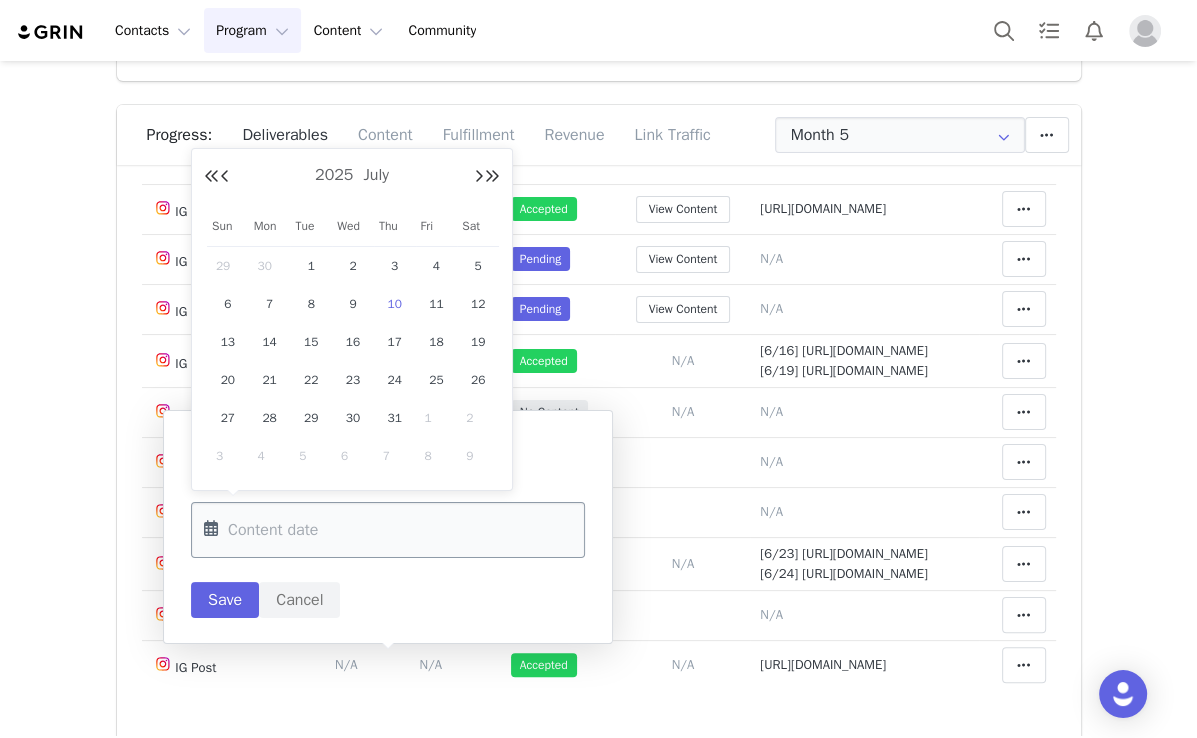 click at bounding box center [388, 530] 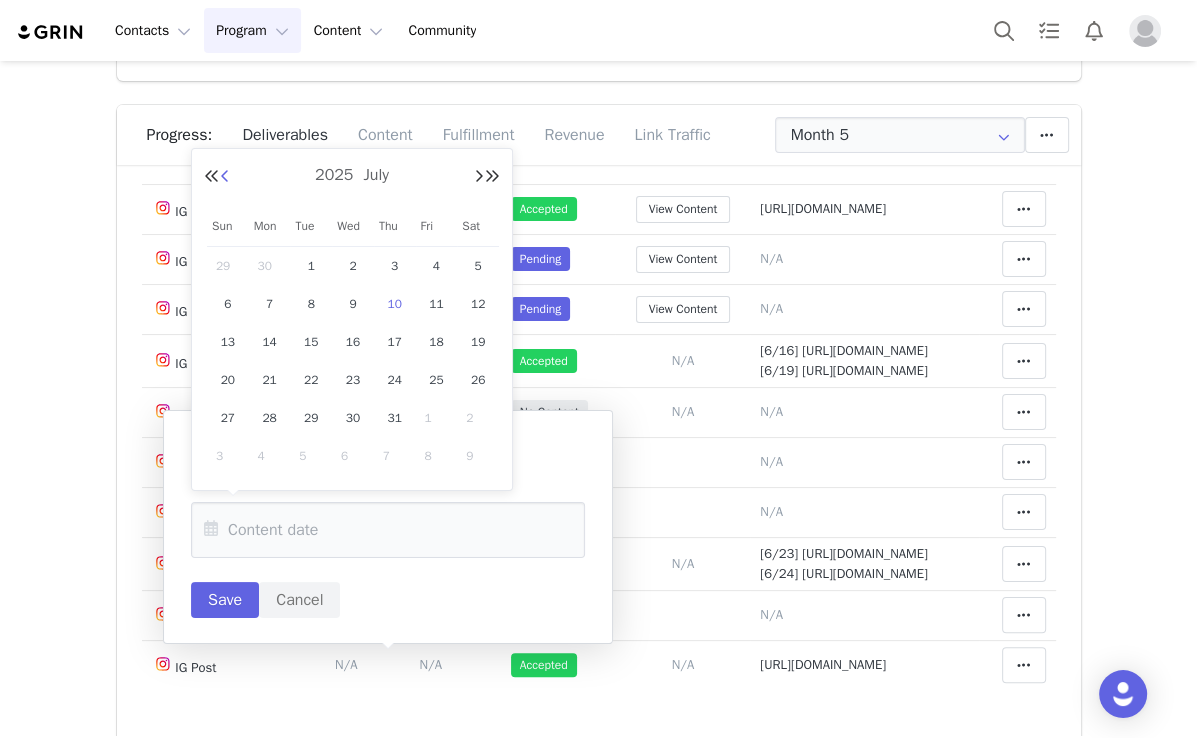 click at bounding box center [225, 177] 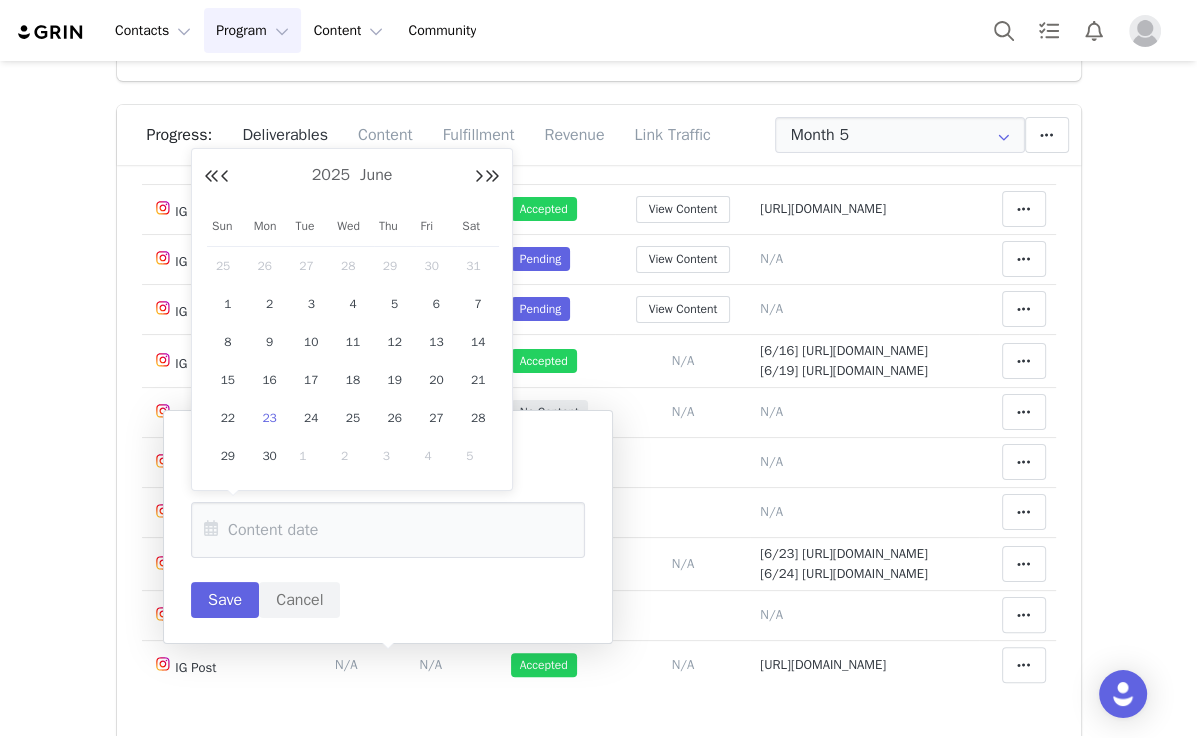 click on "23" at bounding box center [270, 418] 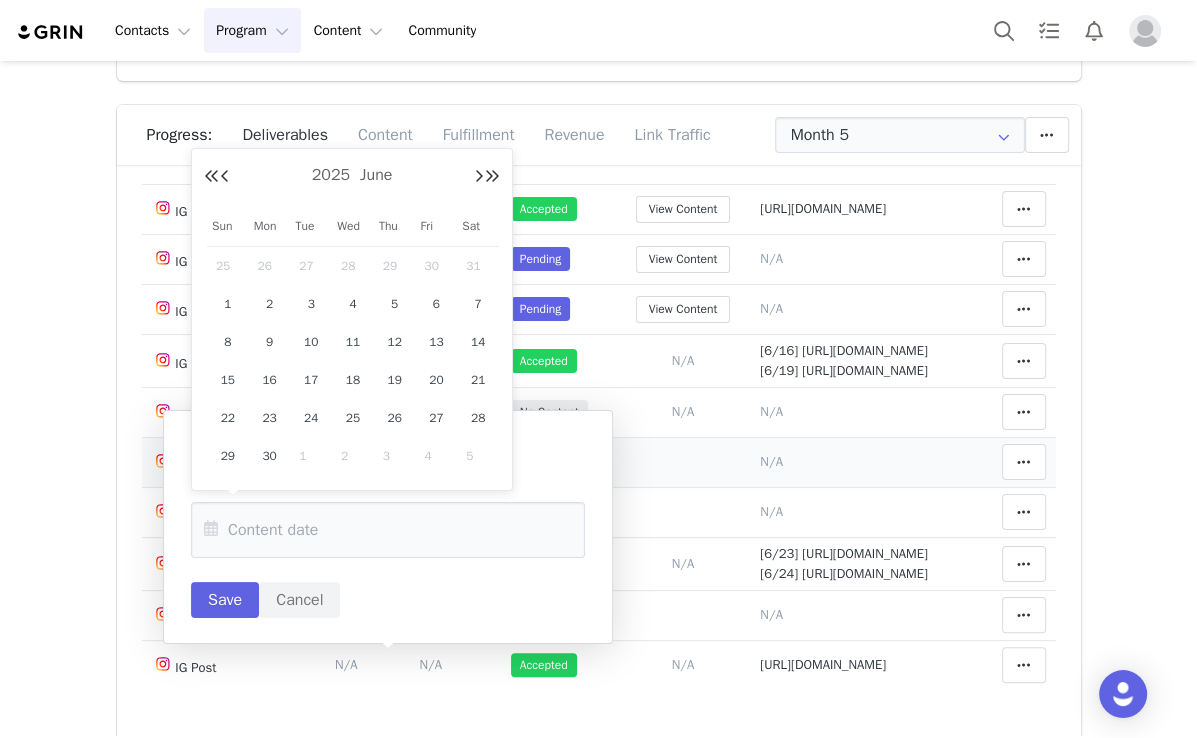 type on "Jun 23 2025" 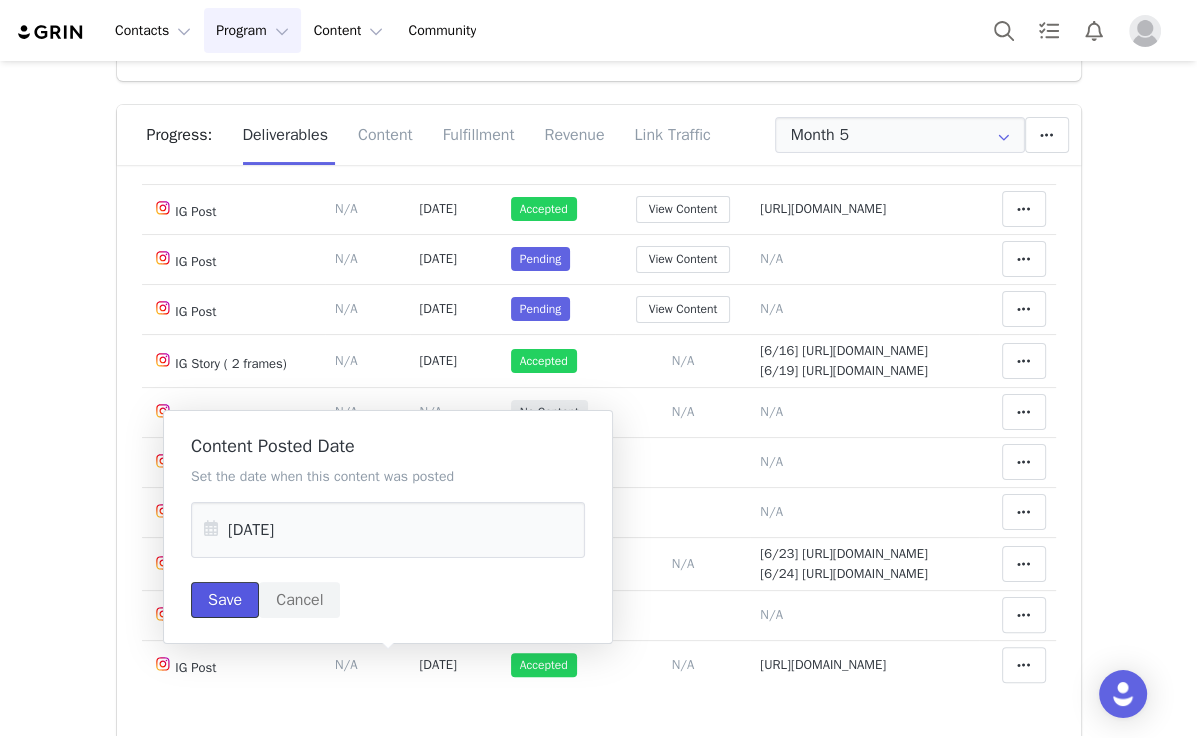 click on "Save" at bounding box center (225, 600) 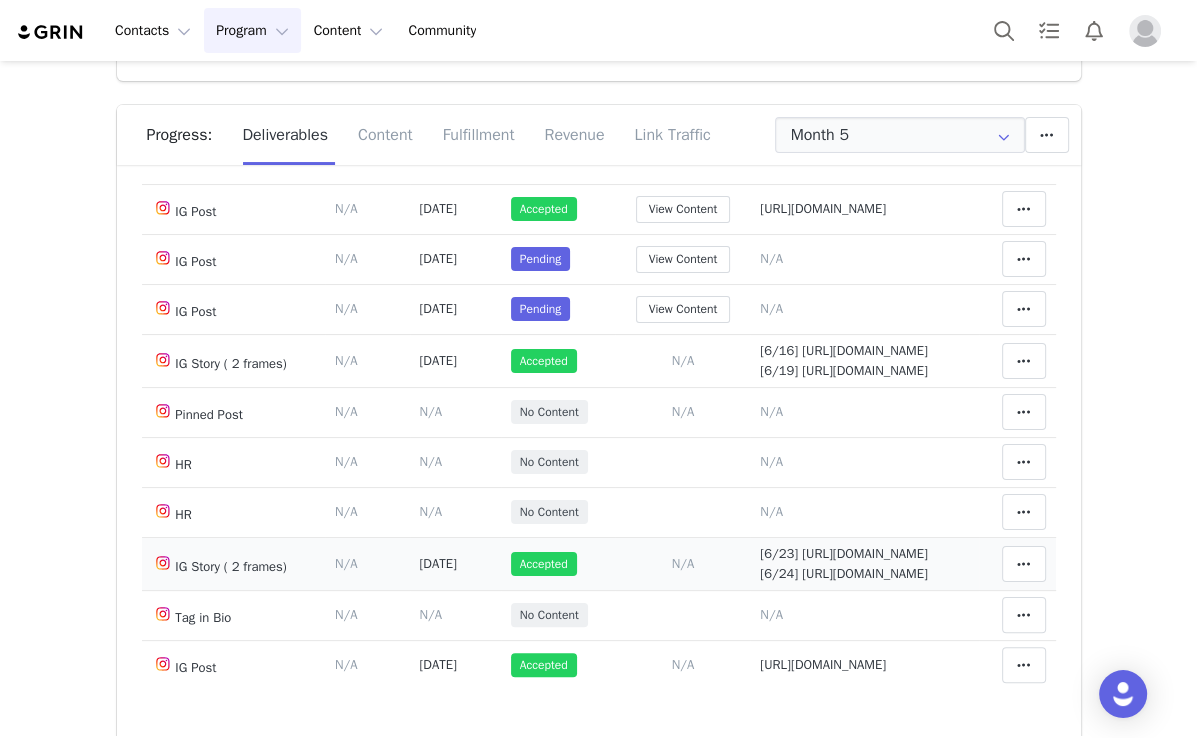 scroll, scrollTop: 280, scrollLeft: 0, axis: vertical 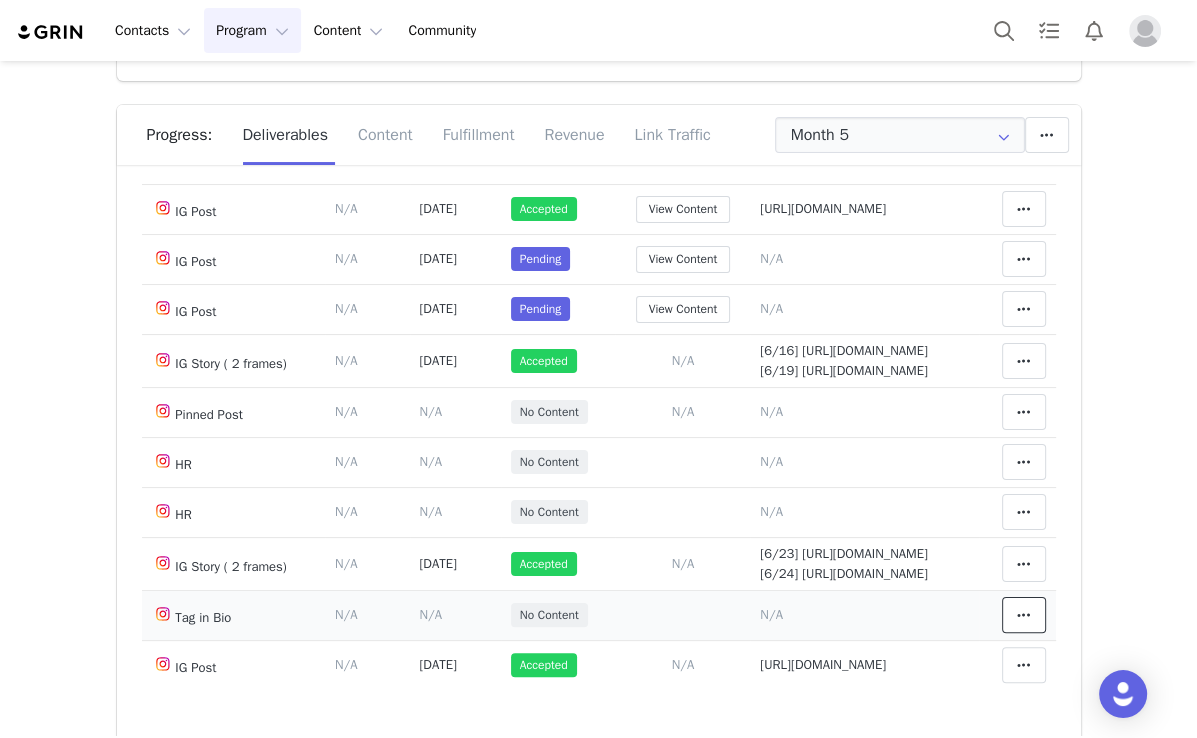 click at bounding box center [1024, 615] 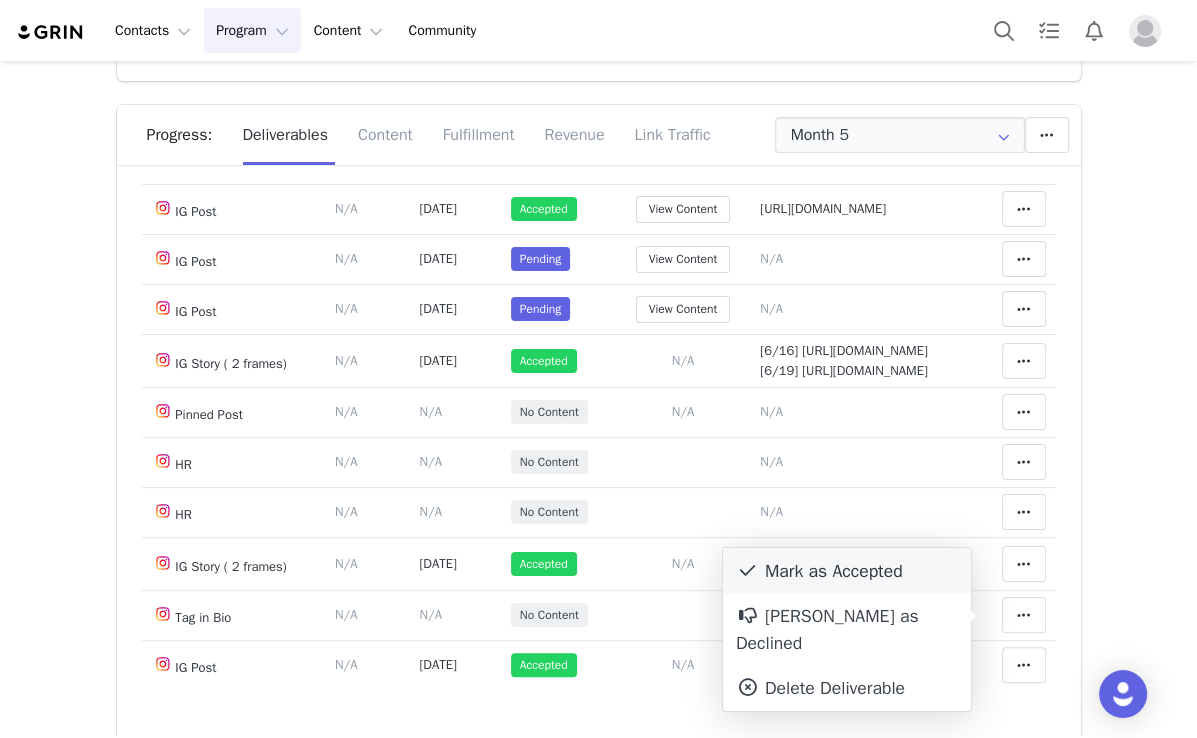 click on "Mark as Accepted" at bounding box center [847, 571] 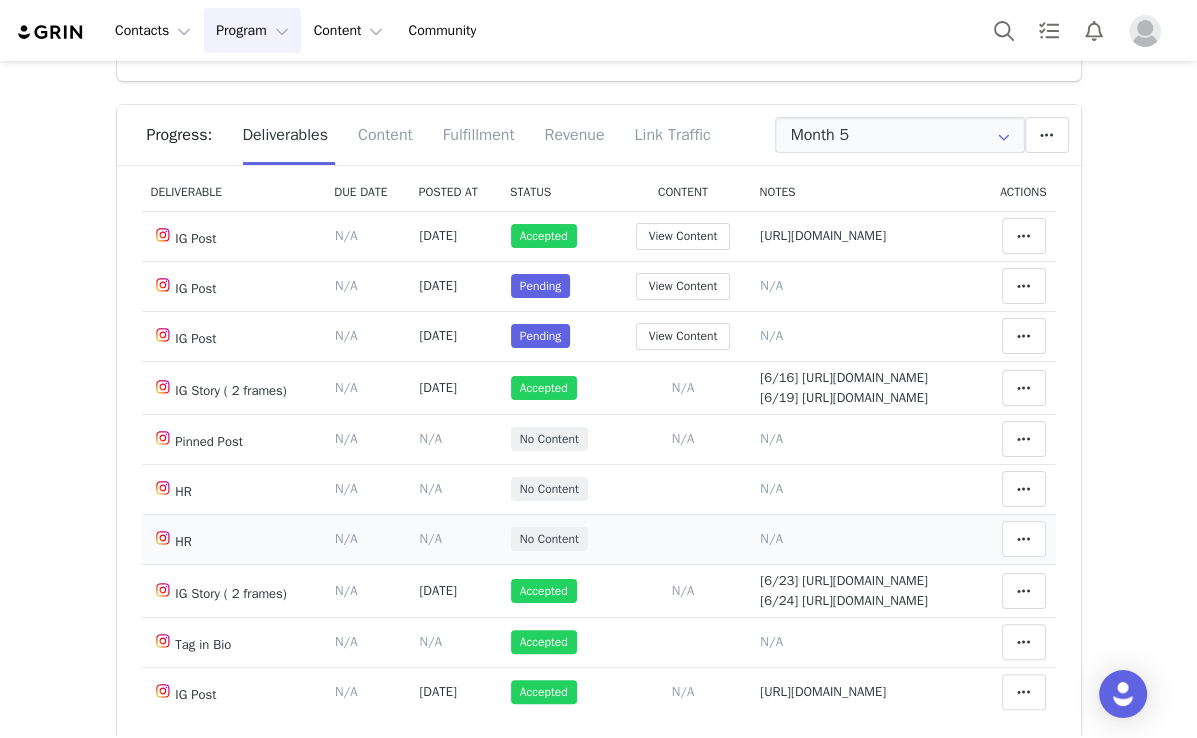 scroll, scrollTop: 40, scrollLeft: 0, axis: vertical 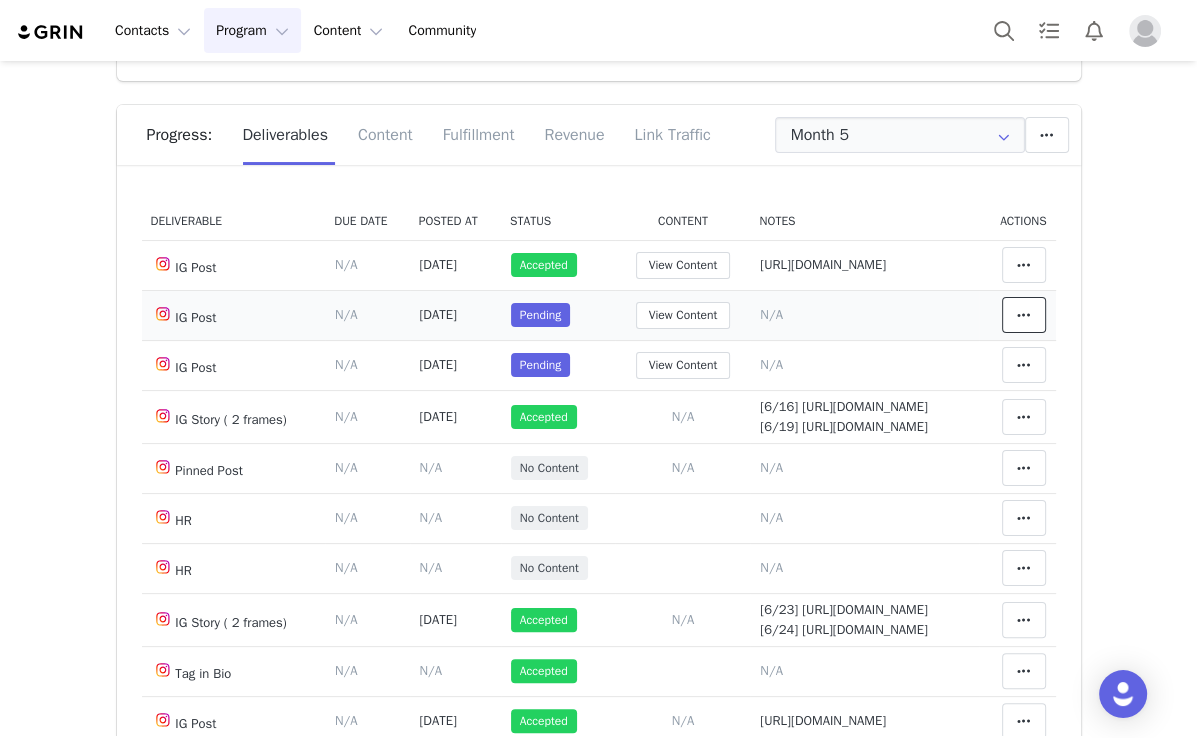 click at bounding box center [1024, 315] 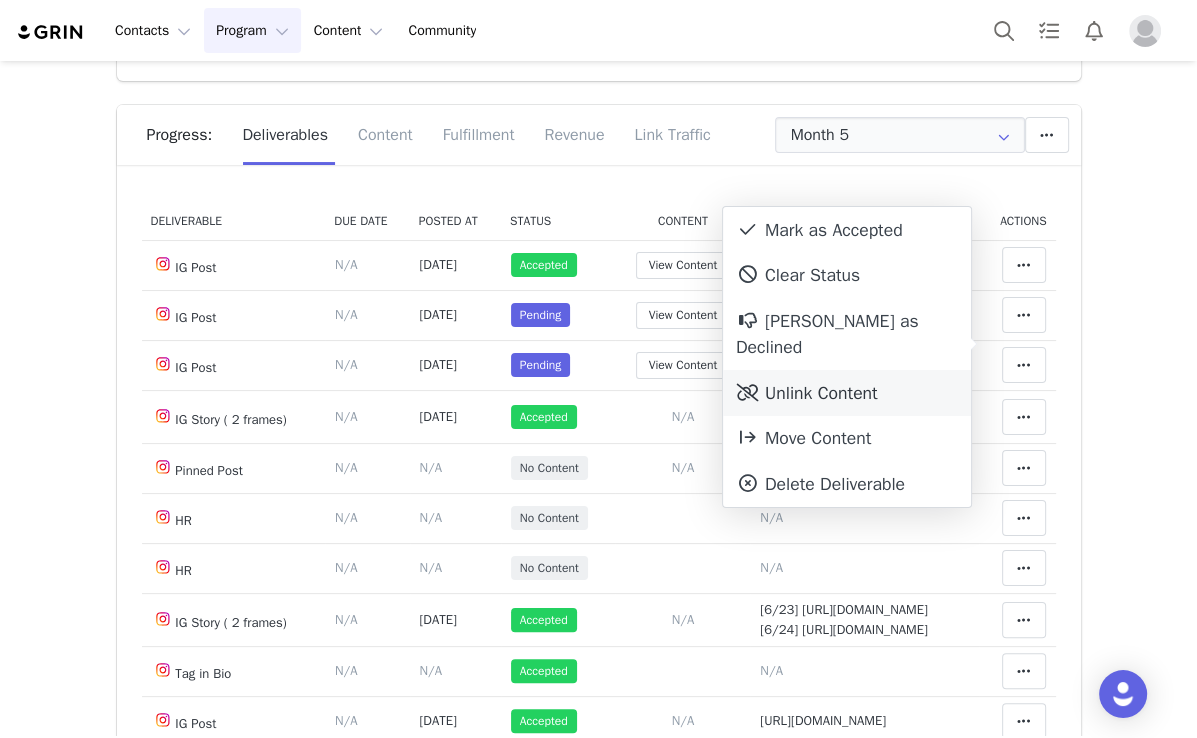 click on "Unlink Content" at bounding box center (847, 393) 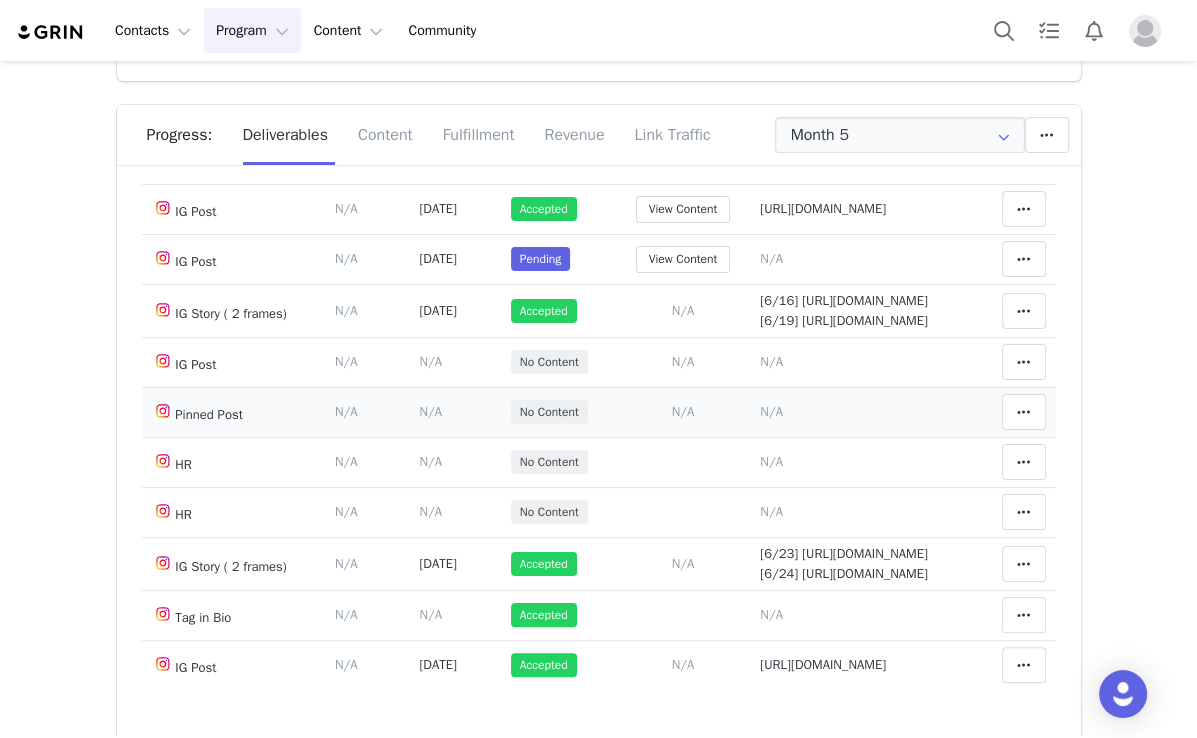 scroll, scrollTop: 160, scrollLeft: 0, axis: vertical 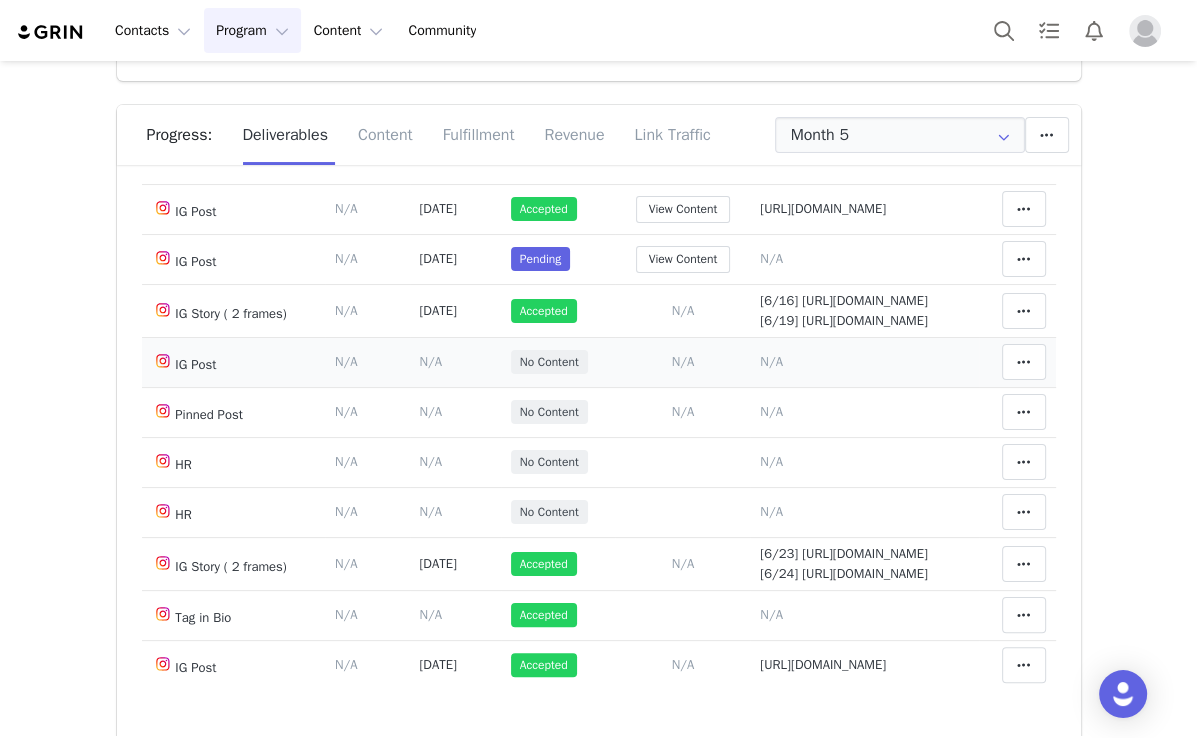 click on "N/A" at bounding box center (771, 361) 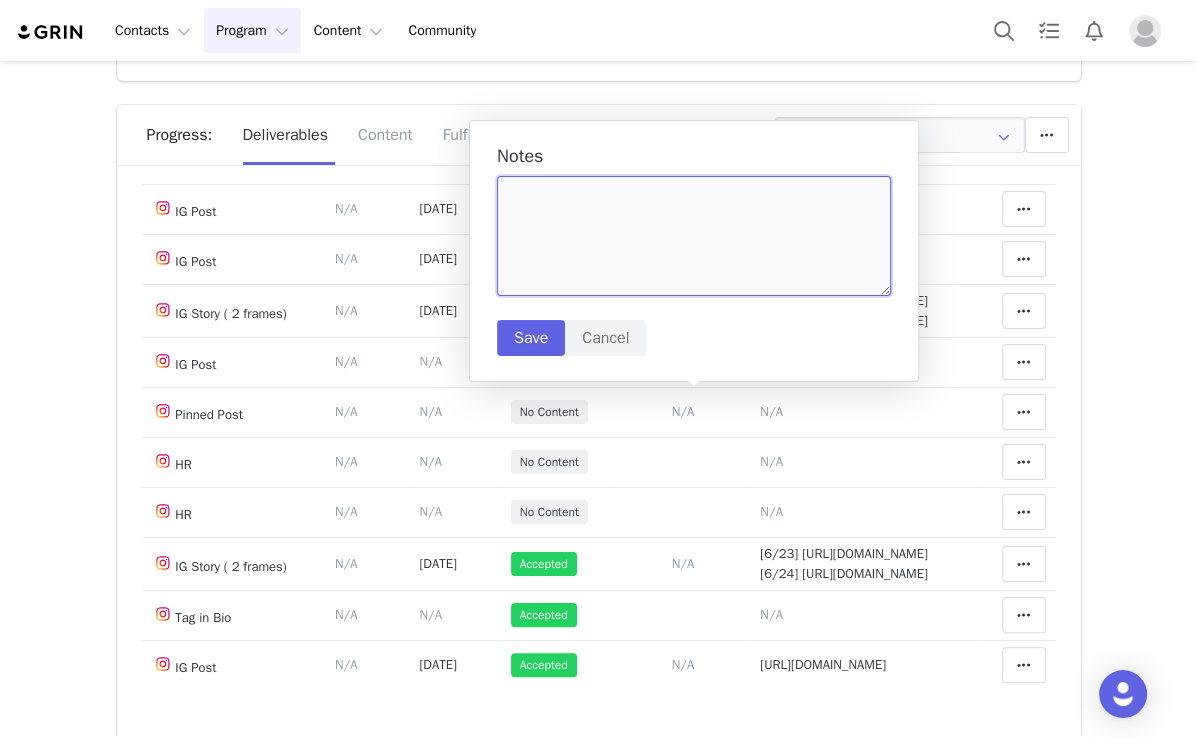 paste on "https://www.instagram.com/p/DLioqcRyCiA/" 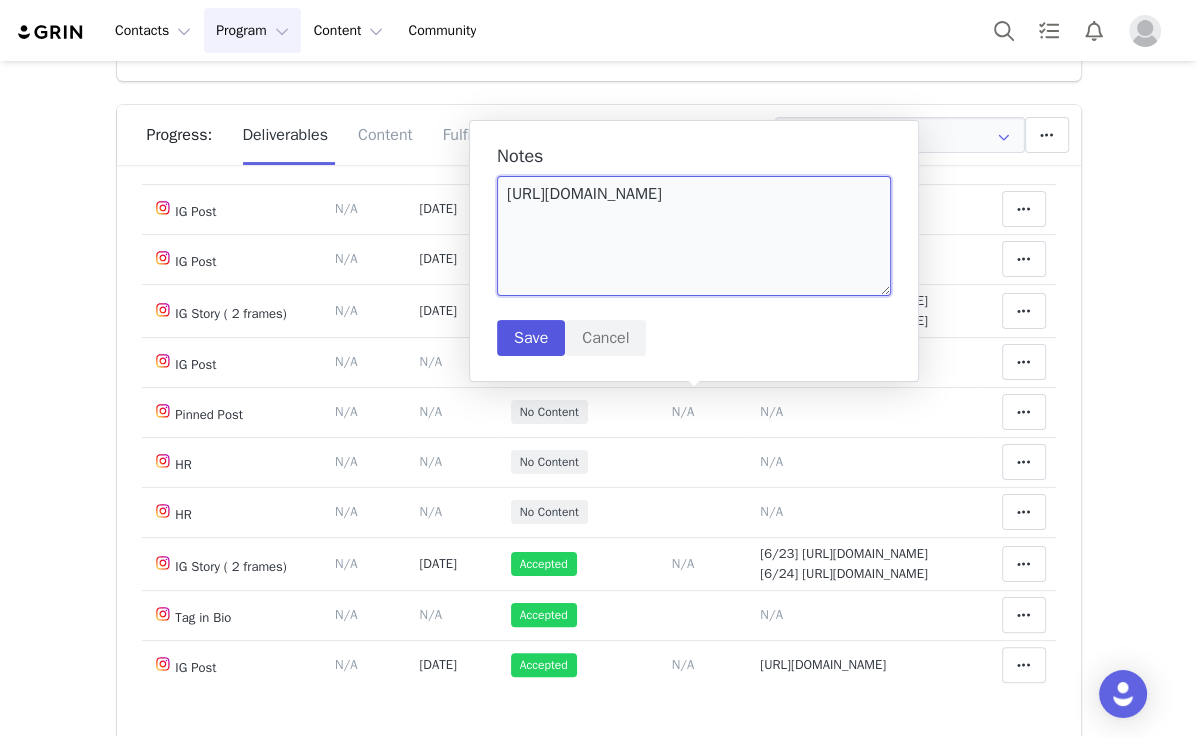 type on "https://www.instagram.com/p/DLioqcRyCiA/" 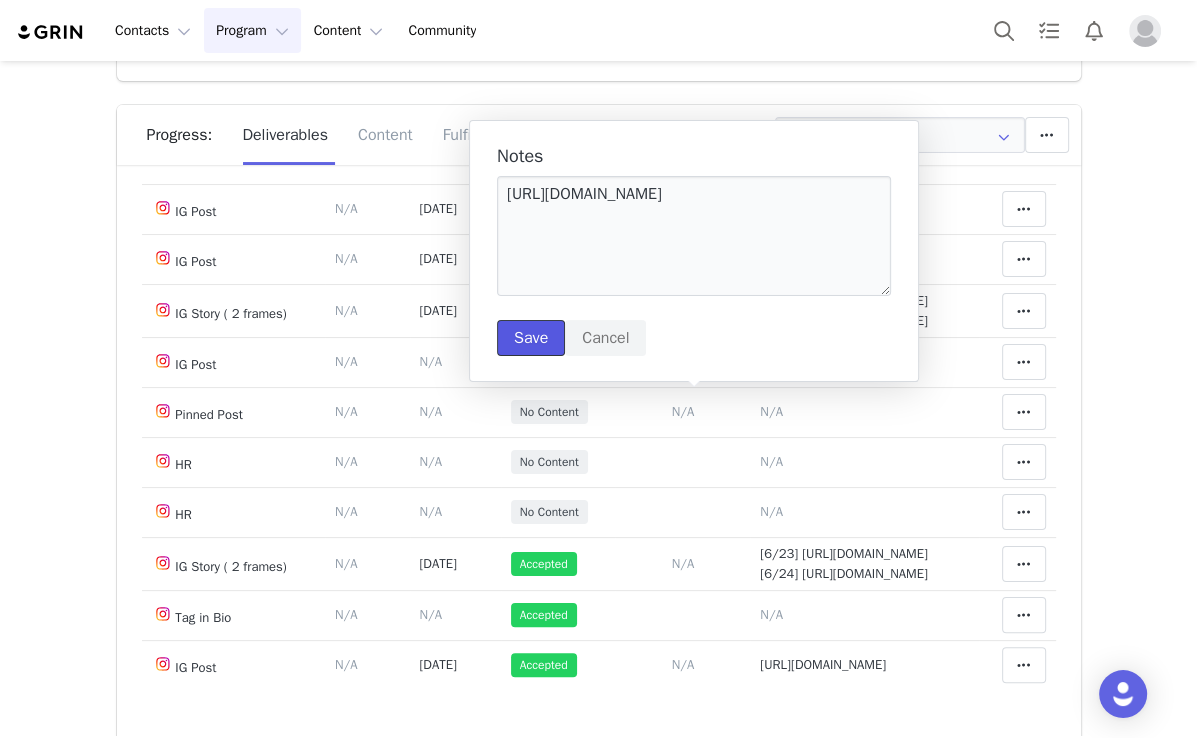 click on "Save" at bounding box center [531, 338] 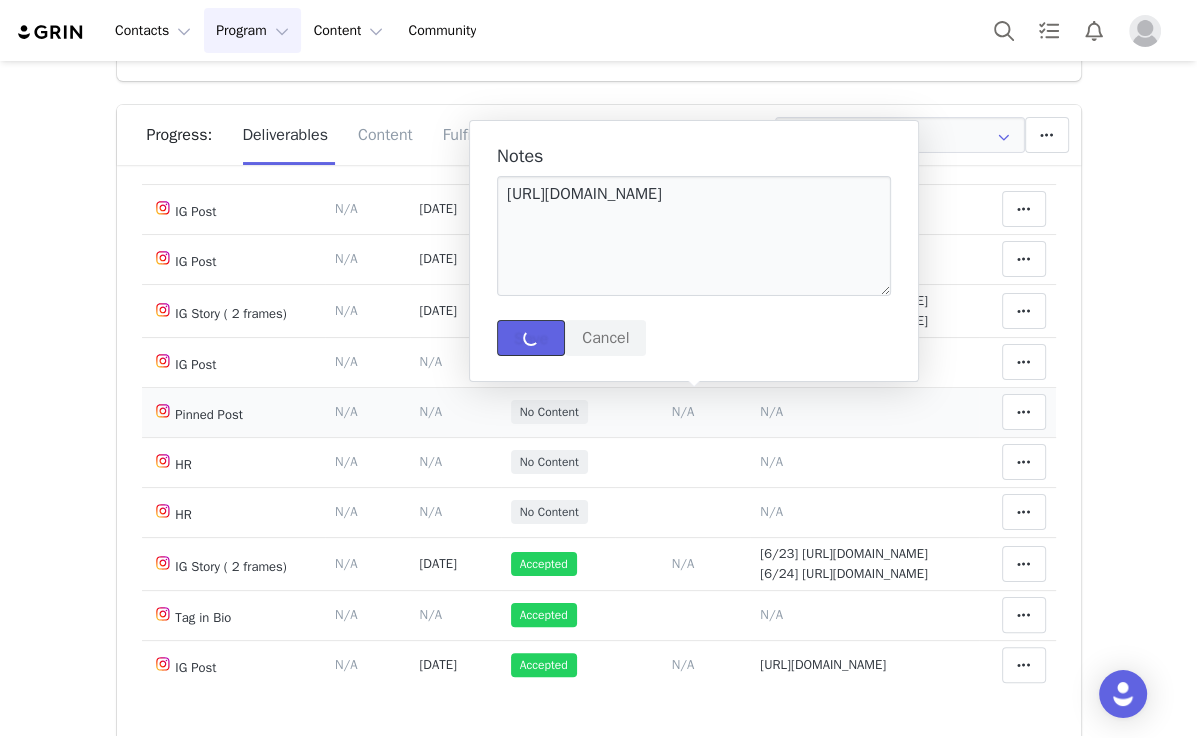 type 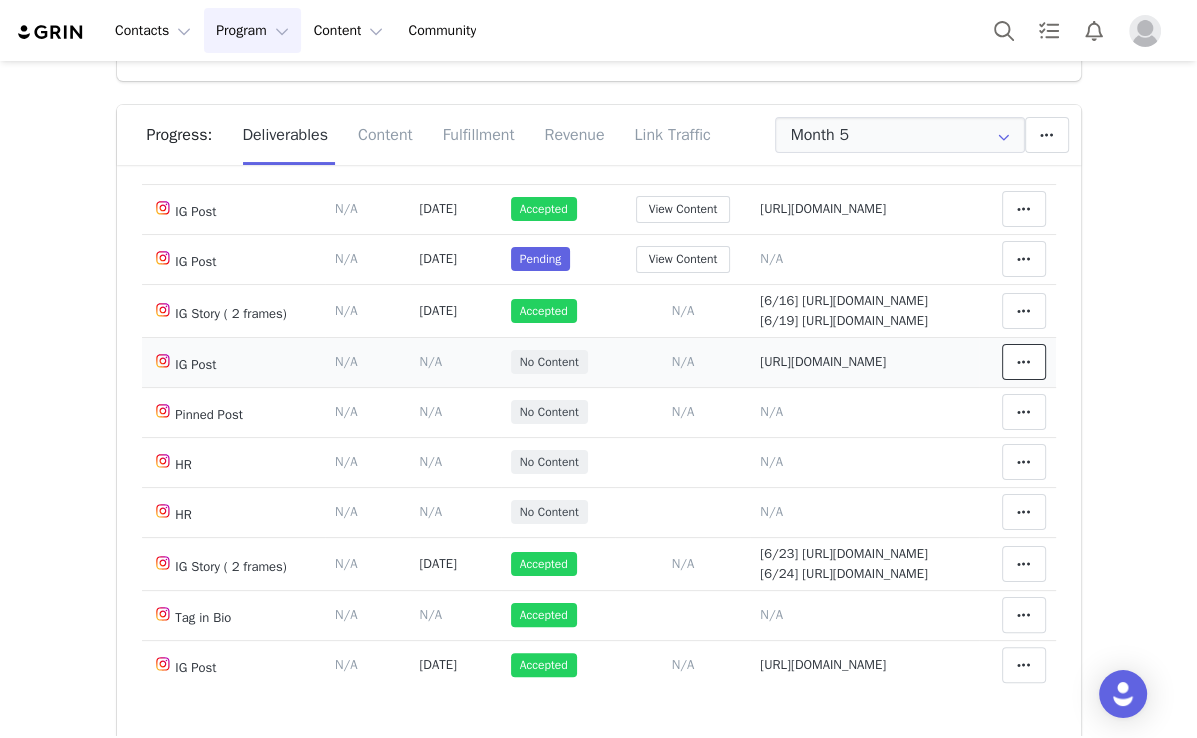 click at bounding box center (1024, 362) 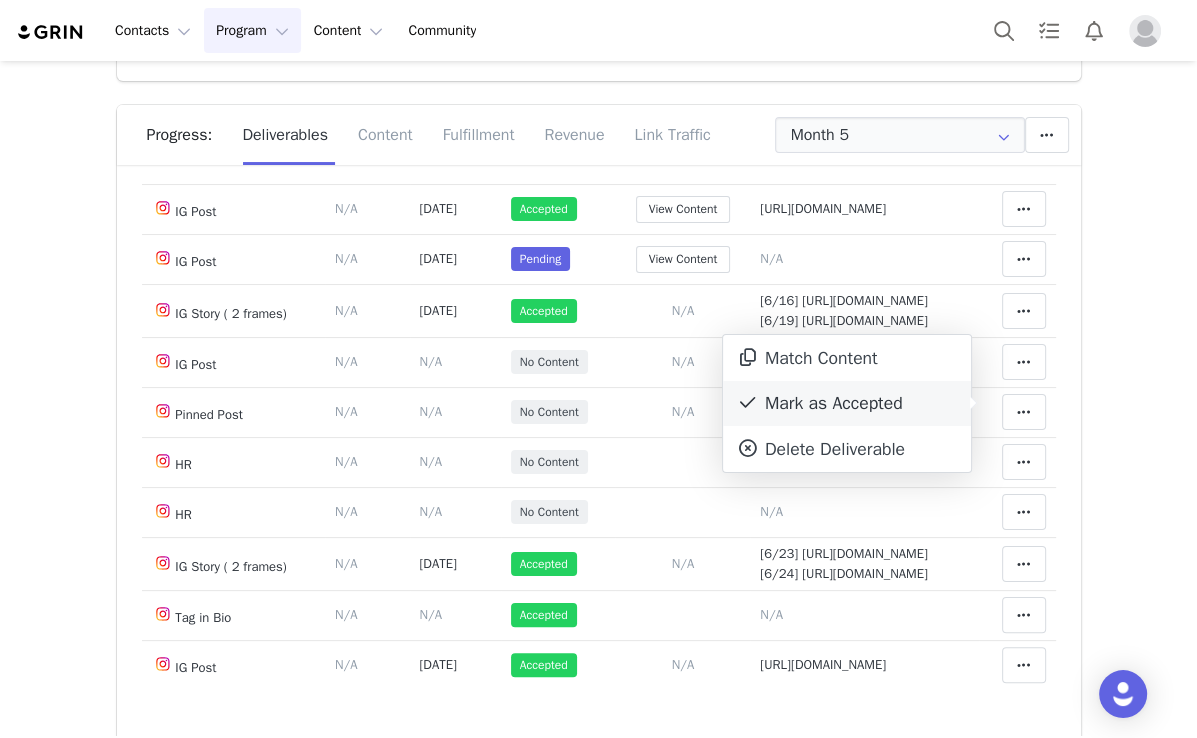 click on "Mark as Accepted" at bounding box center (847, 404) 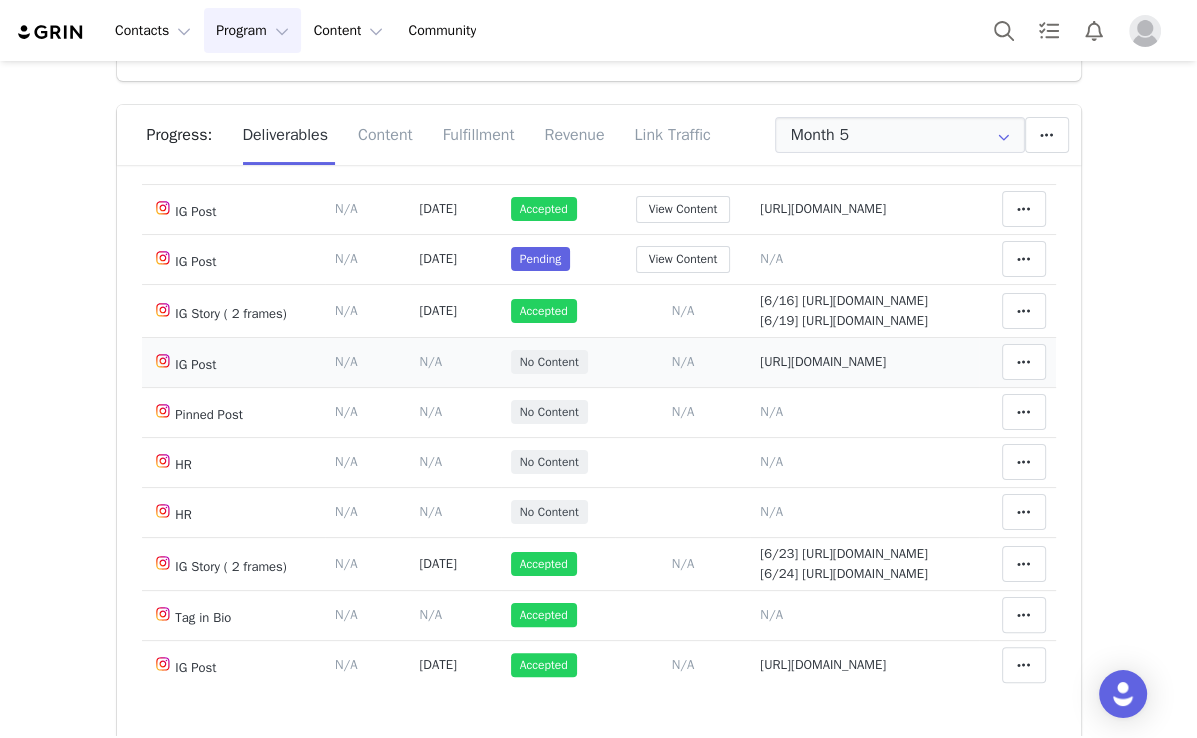 click on "N/A" at bounding box center (430, 361) 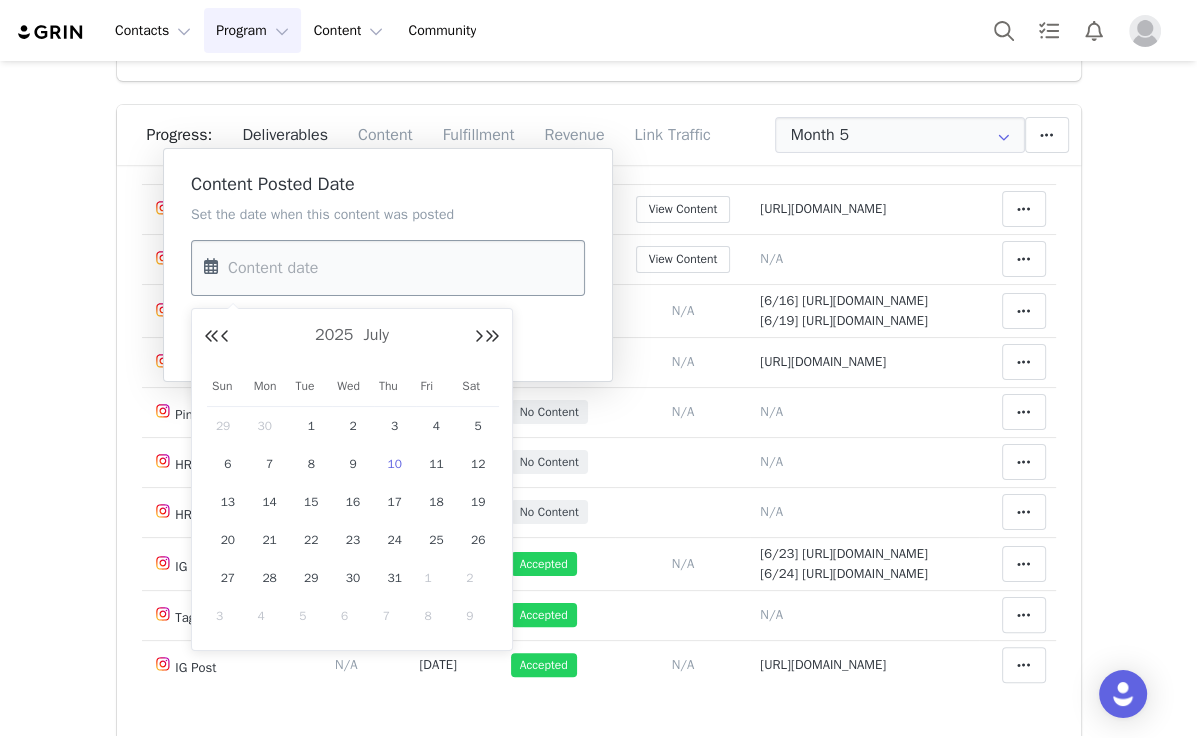 click at bounding box center [388, 268] 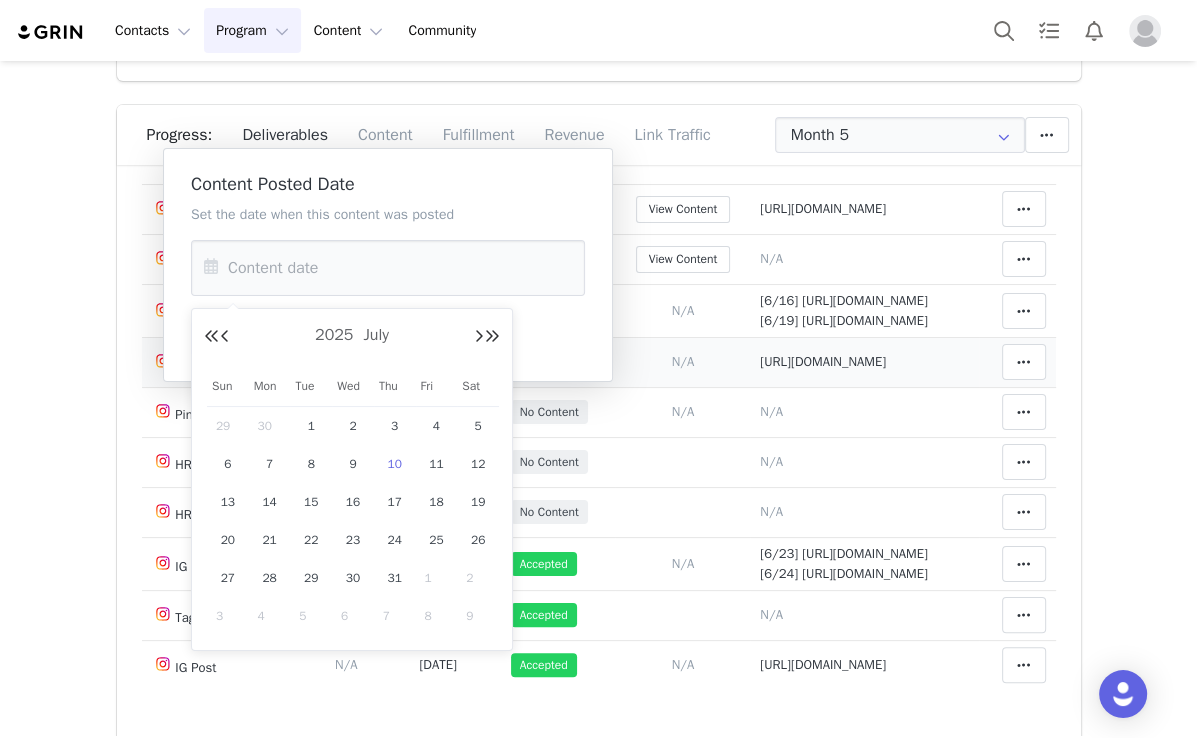 drag, startPoint x: 256, startPoint y: 426, endPoint x: 262, endPoint y: 414, distance: 13.416408 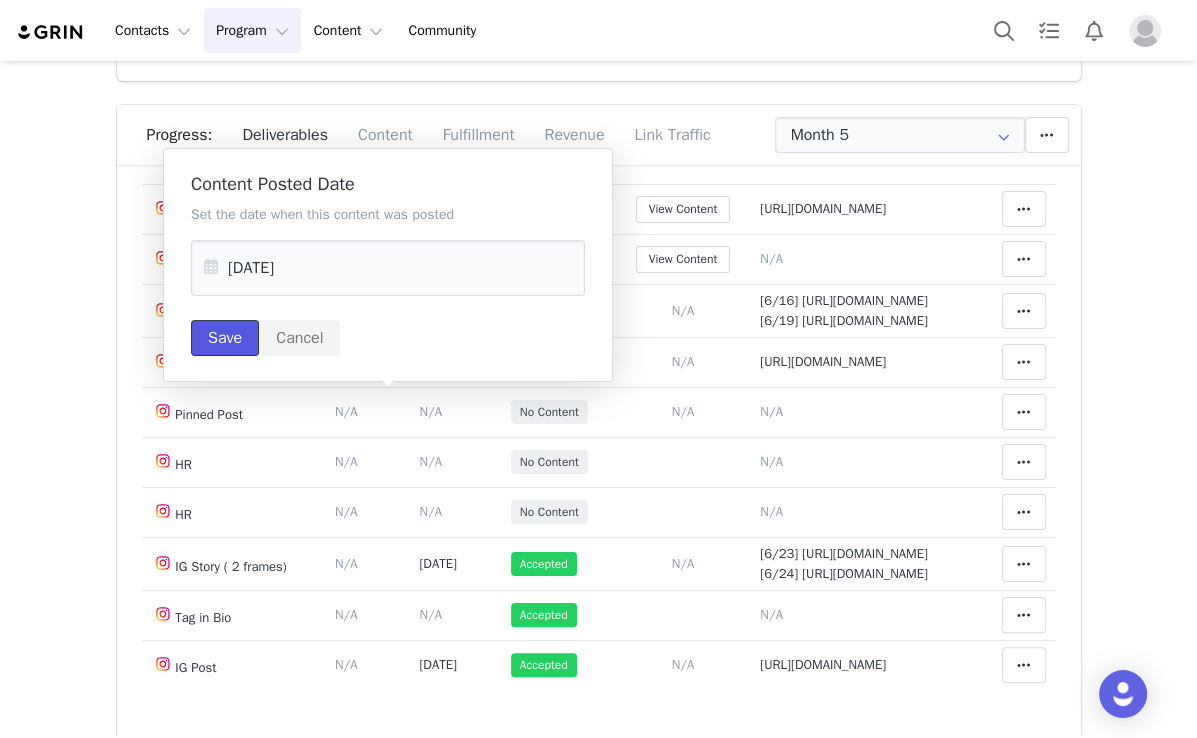 click on "Save" at bounding box center (225, 338) 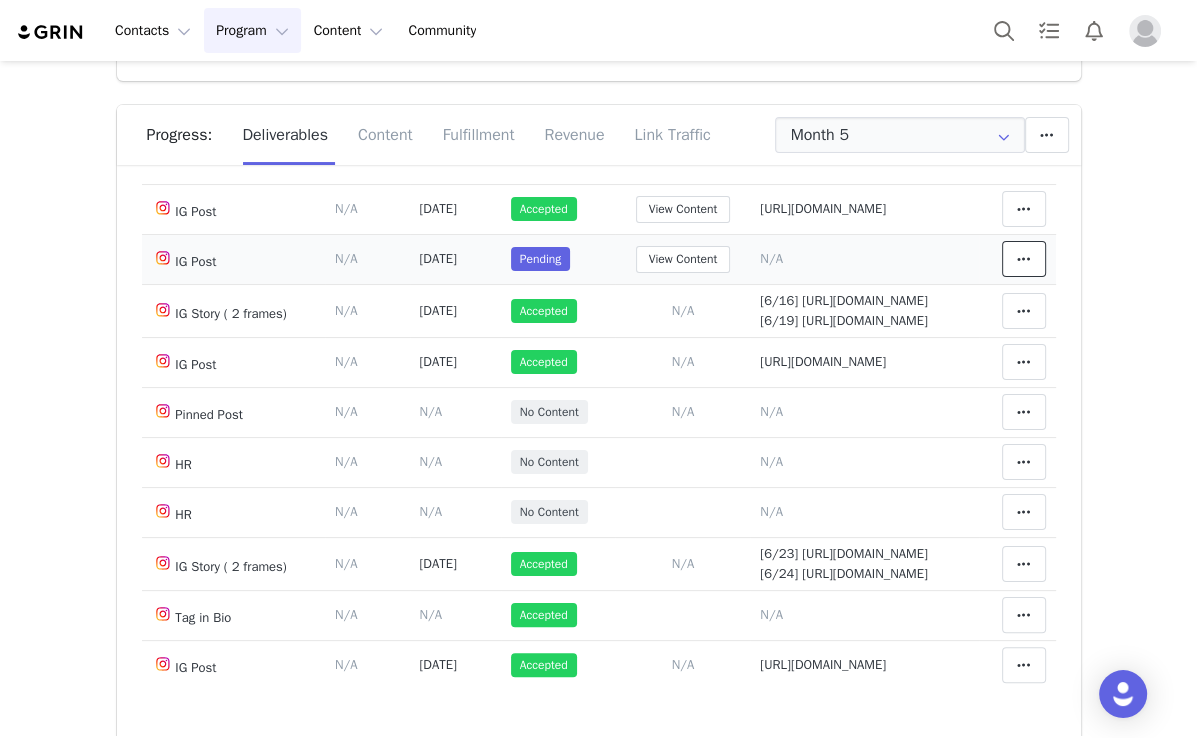 click at bounding box center [1024, 259] 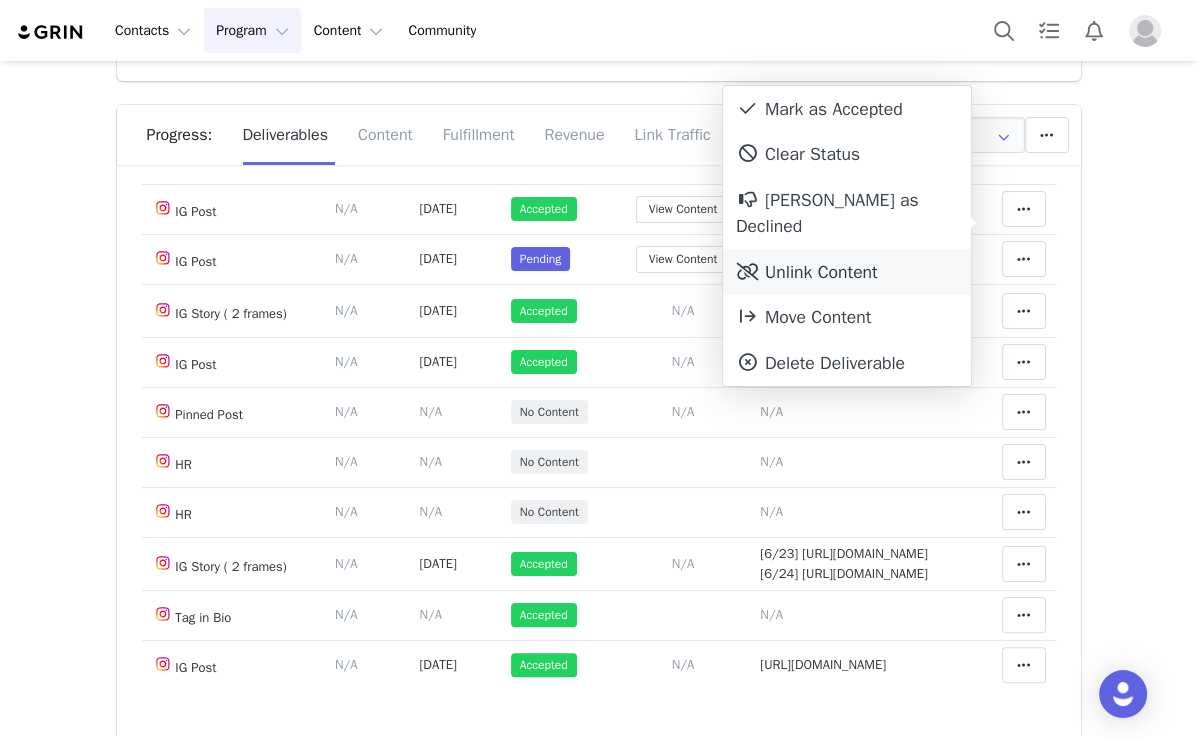 click on "Unlink Content" at bounding box center (847, 272) 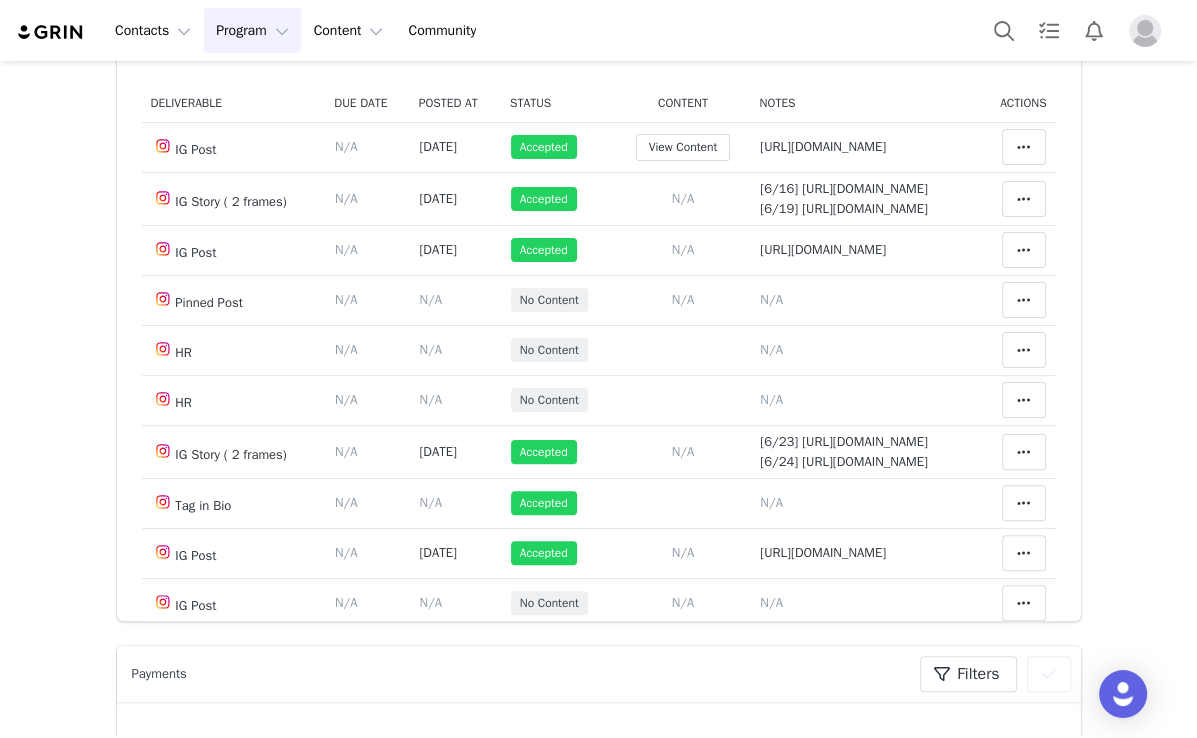 scroll, scrollTop: 360, scrollLeft: 0, axis: vertical 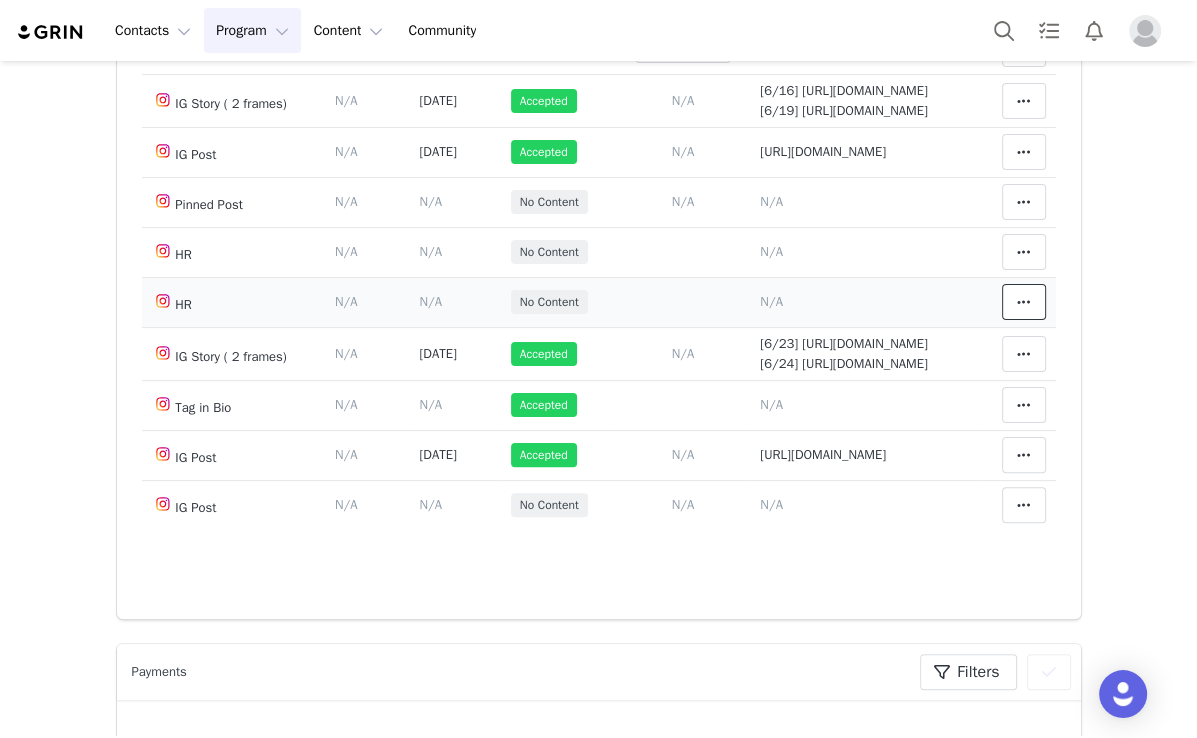 click at bounding box center (1024, 302) 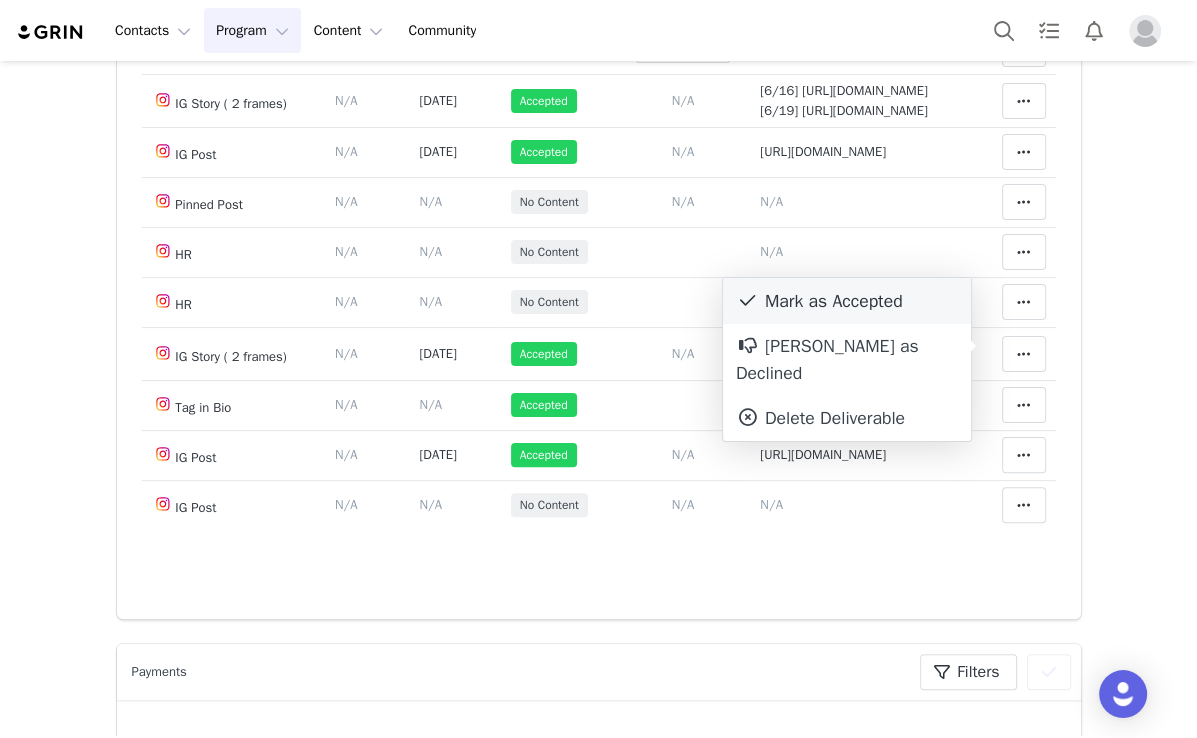 click on "Mark as Accepted" at bounding box center [847, 301] 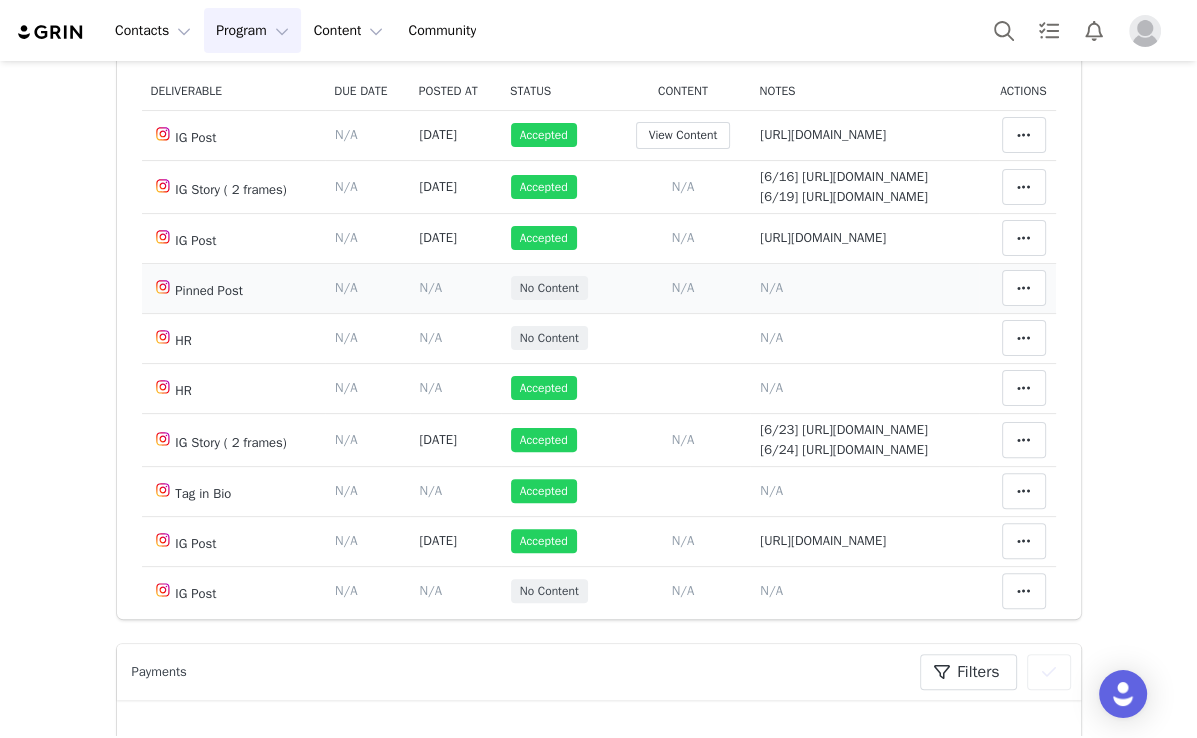 scroll, scrollTop: 0, scrollLeft: 0, axis: both 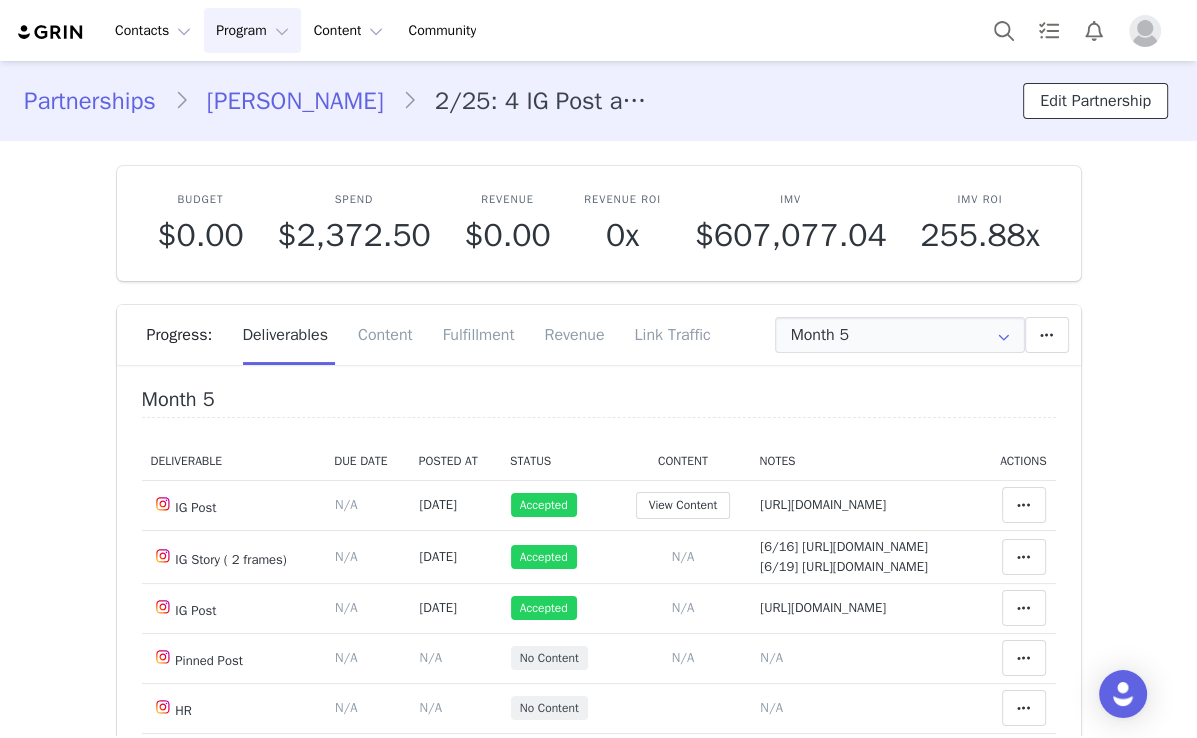 click on "Edit Partnership" at bounding box center [1095, 101] 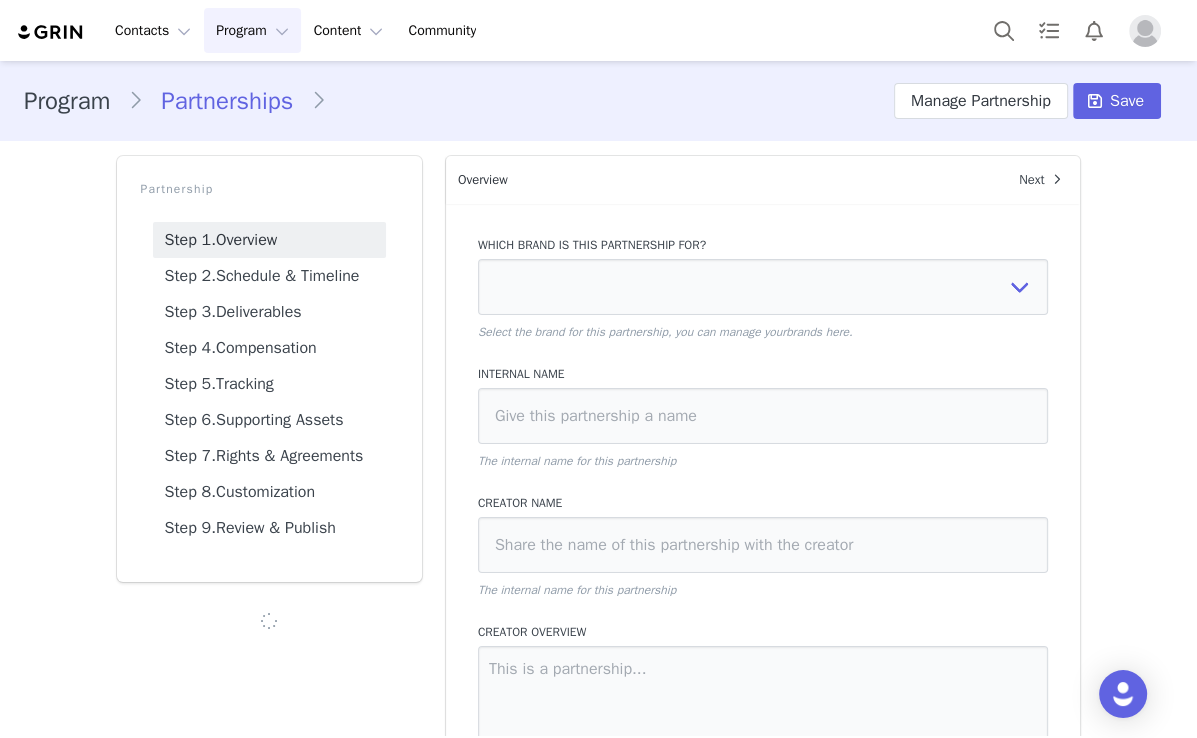 select on "c05a2980-7b9a-4a75-bc20-068f97df96f2" 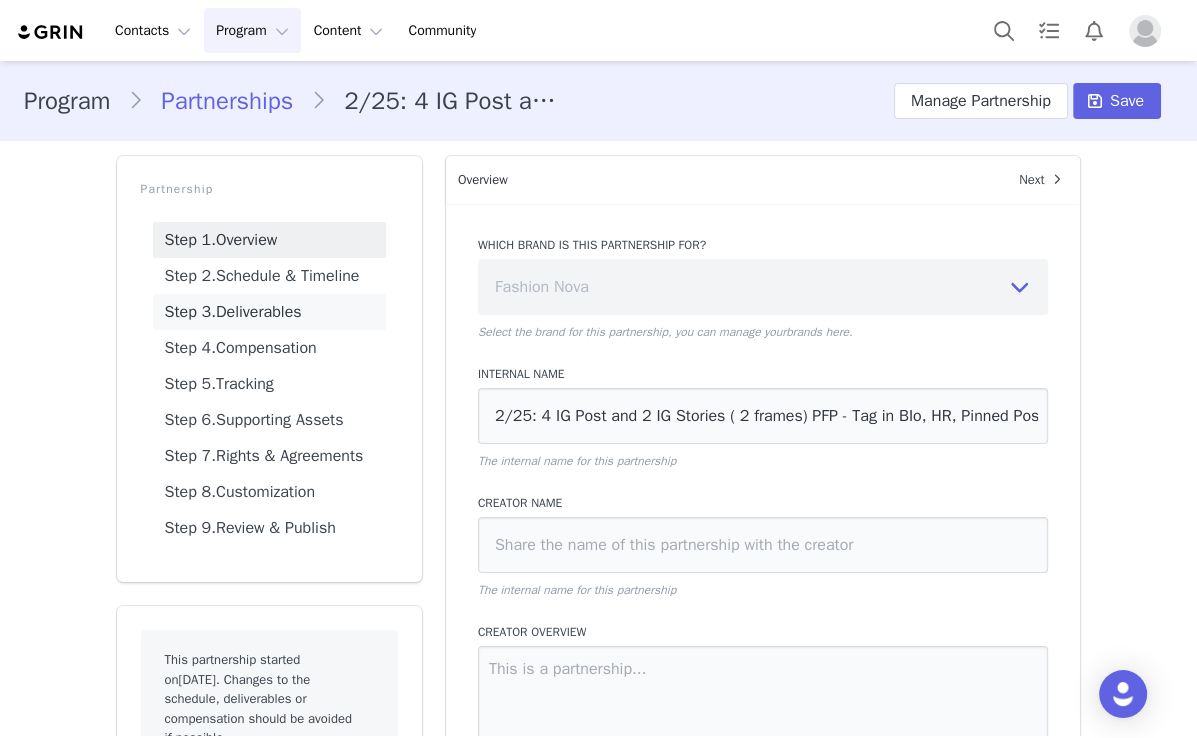click on "Step 3.  Deliverables" at bounding box center (269, 312) 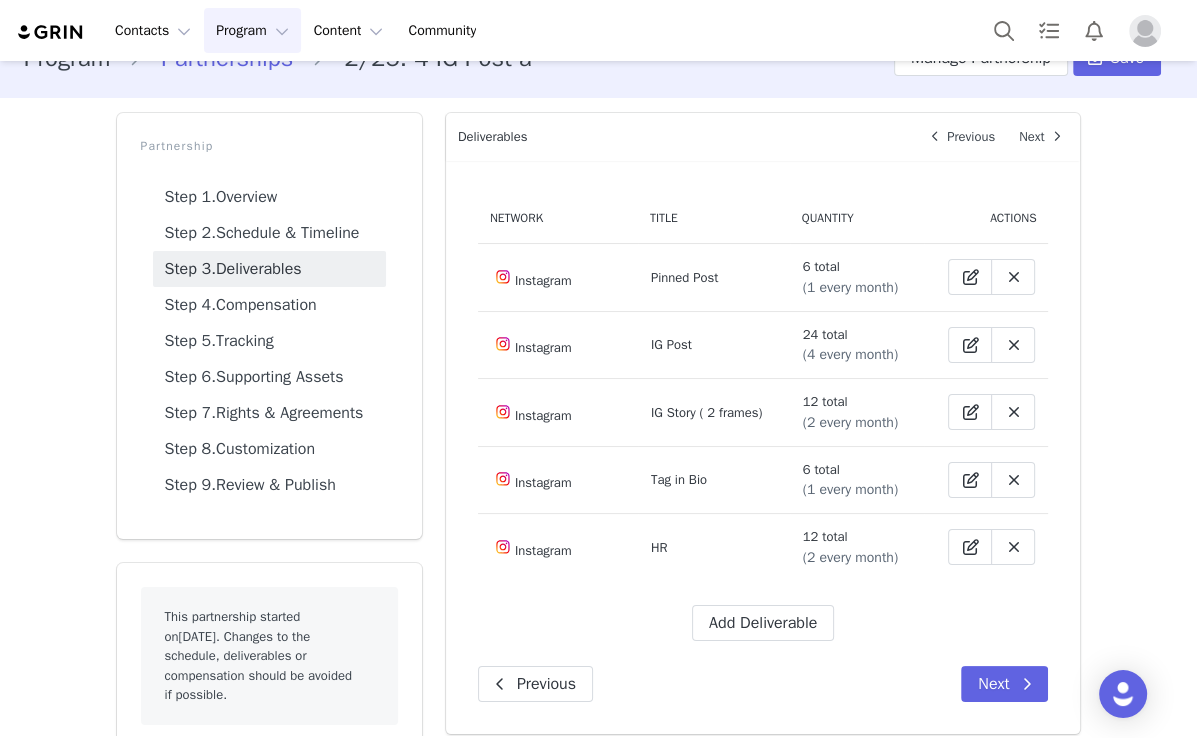 scroll, scrollTop: 80, scrollLeft: 0, axis: vertical 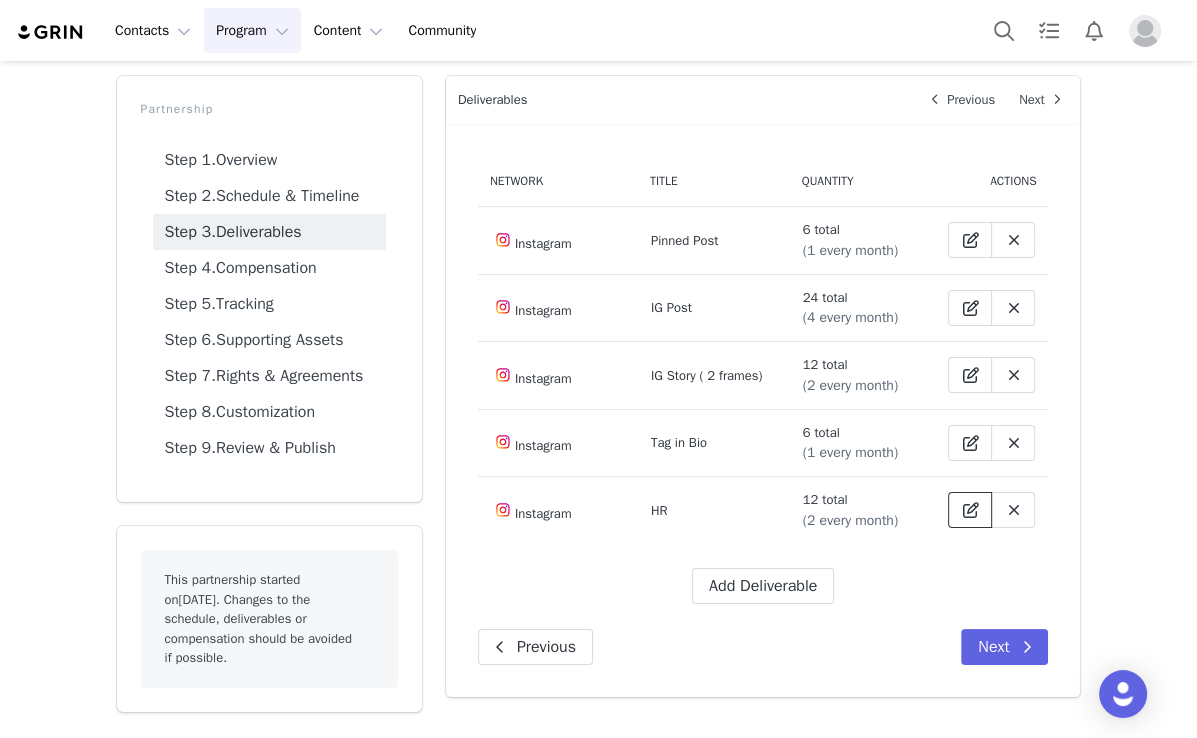 click at bounding box center (970, 510) 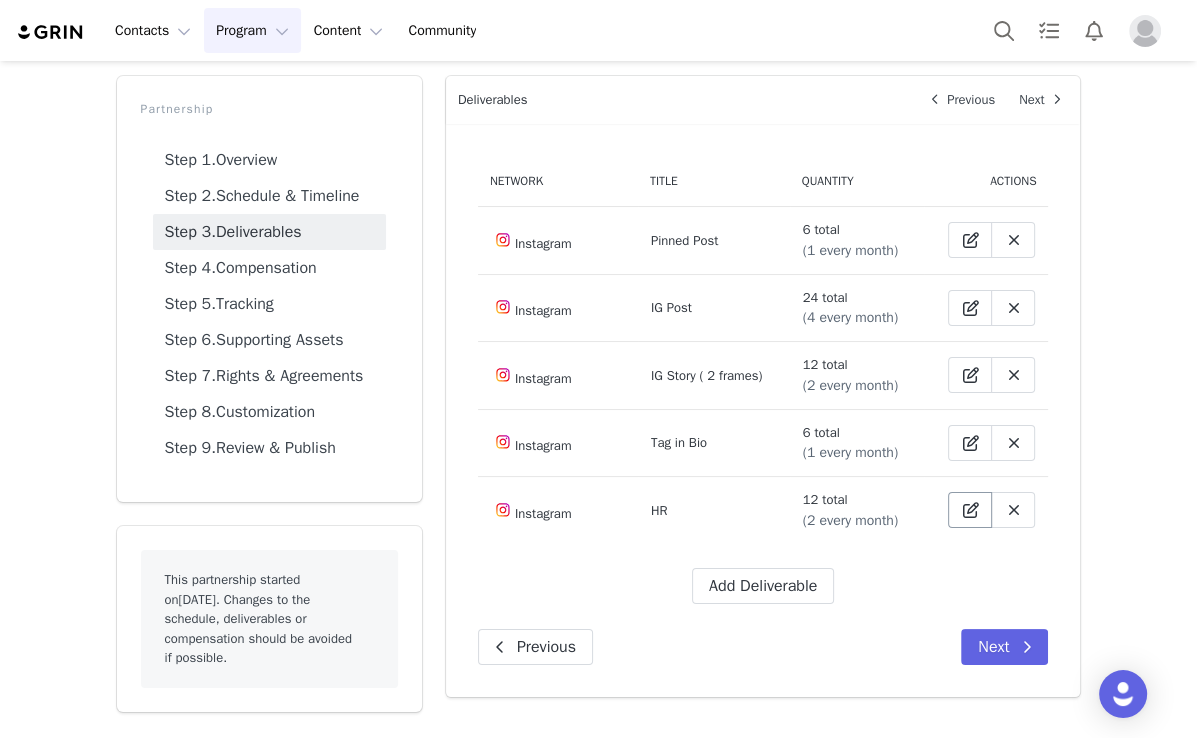 select on "5" 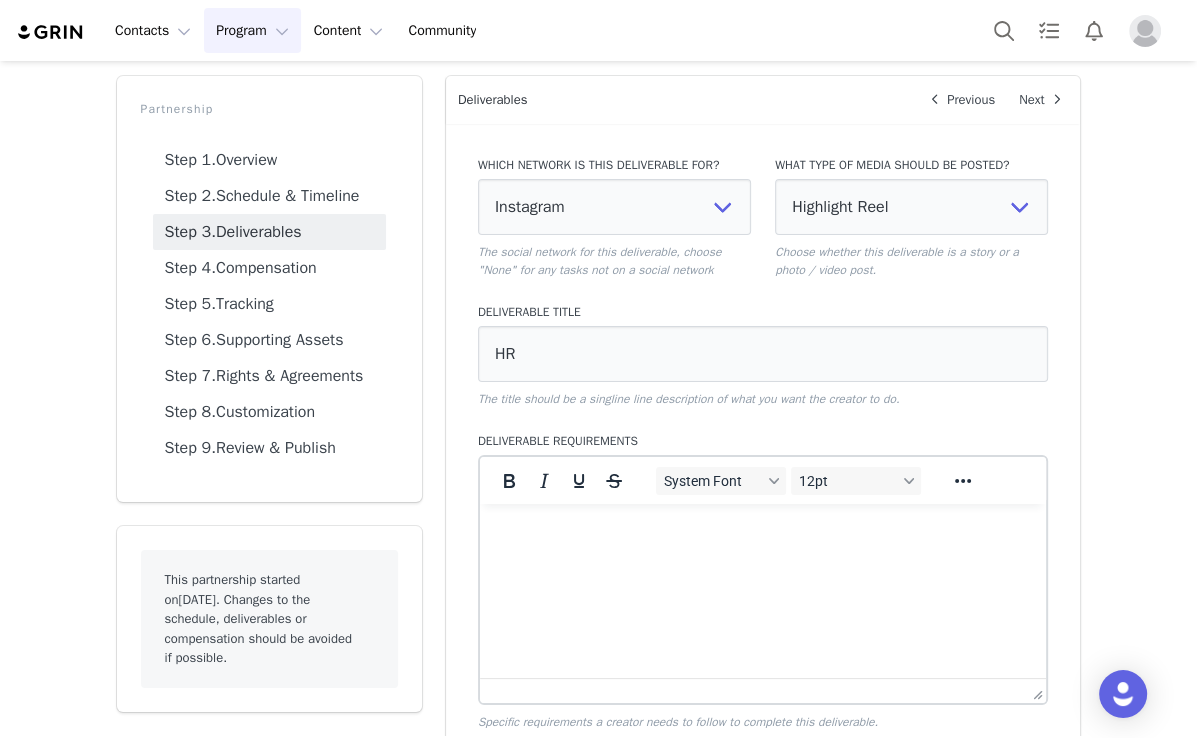 scroll, scrollTop: 0, scrollLeft: 0, axis: both 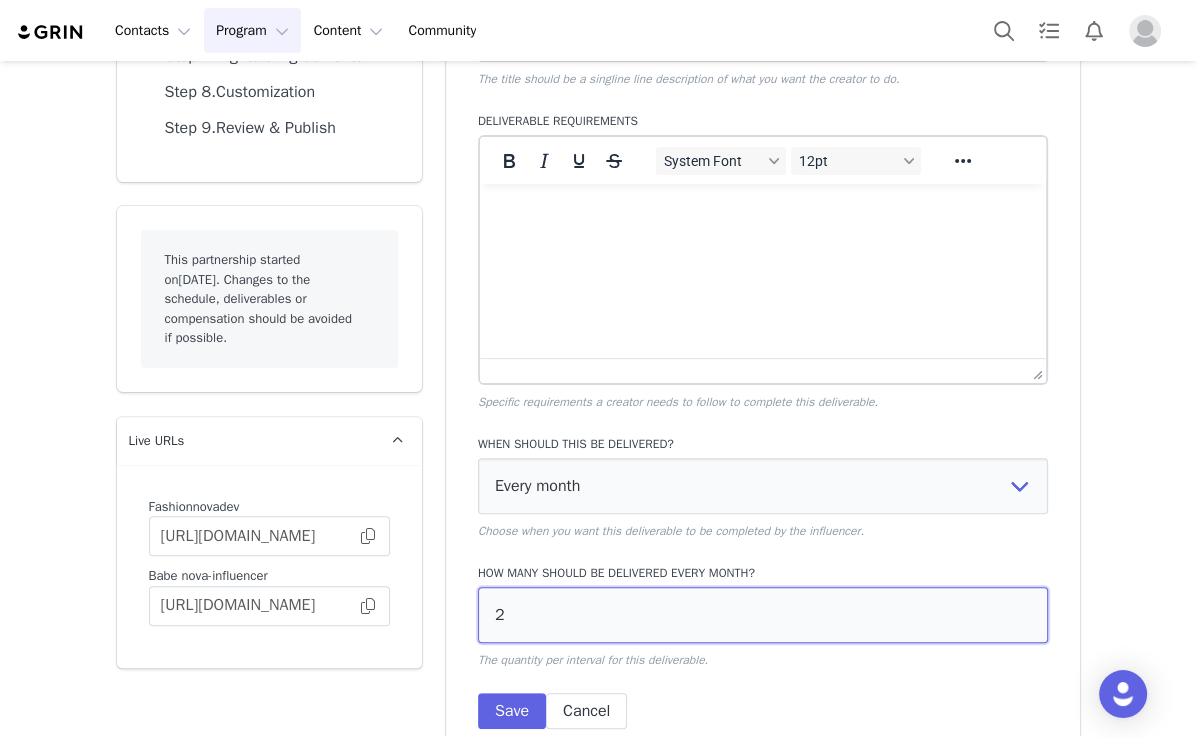 click on "2" at bounding box center [763, 615] 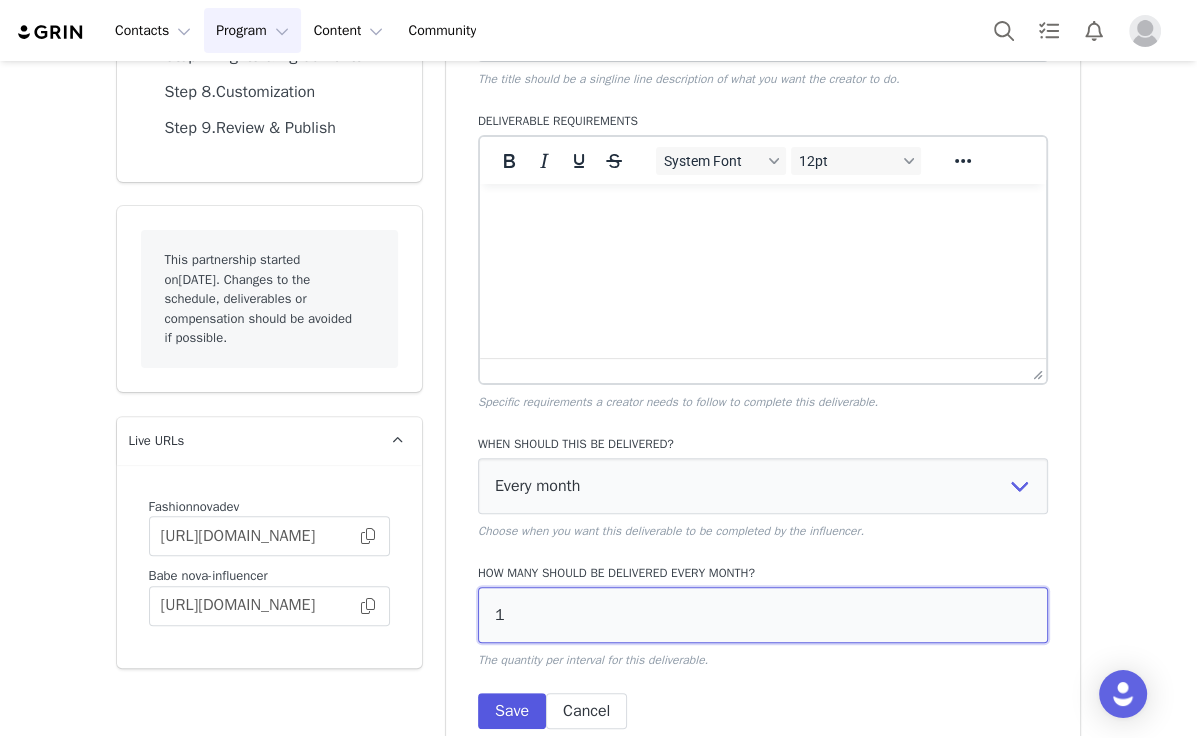 type on "1" 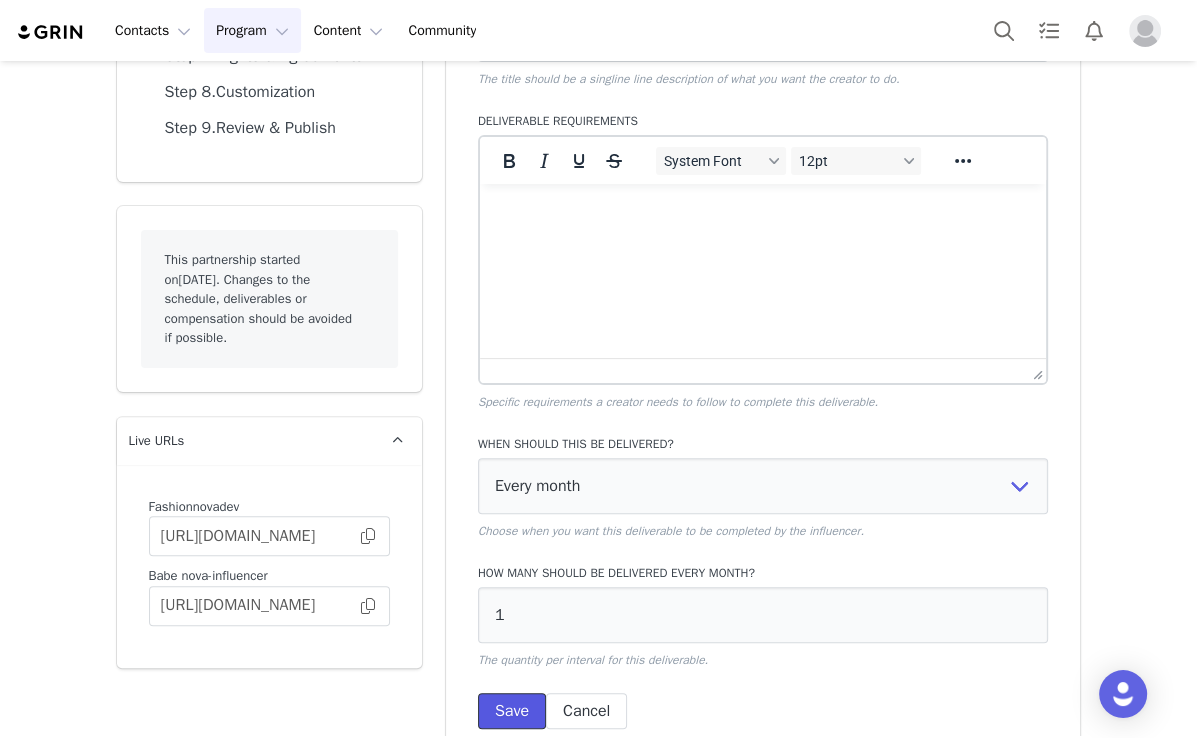 click on "Save" at bounding box center (512, 711) 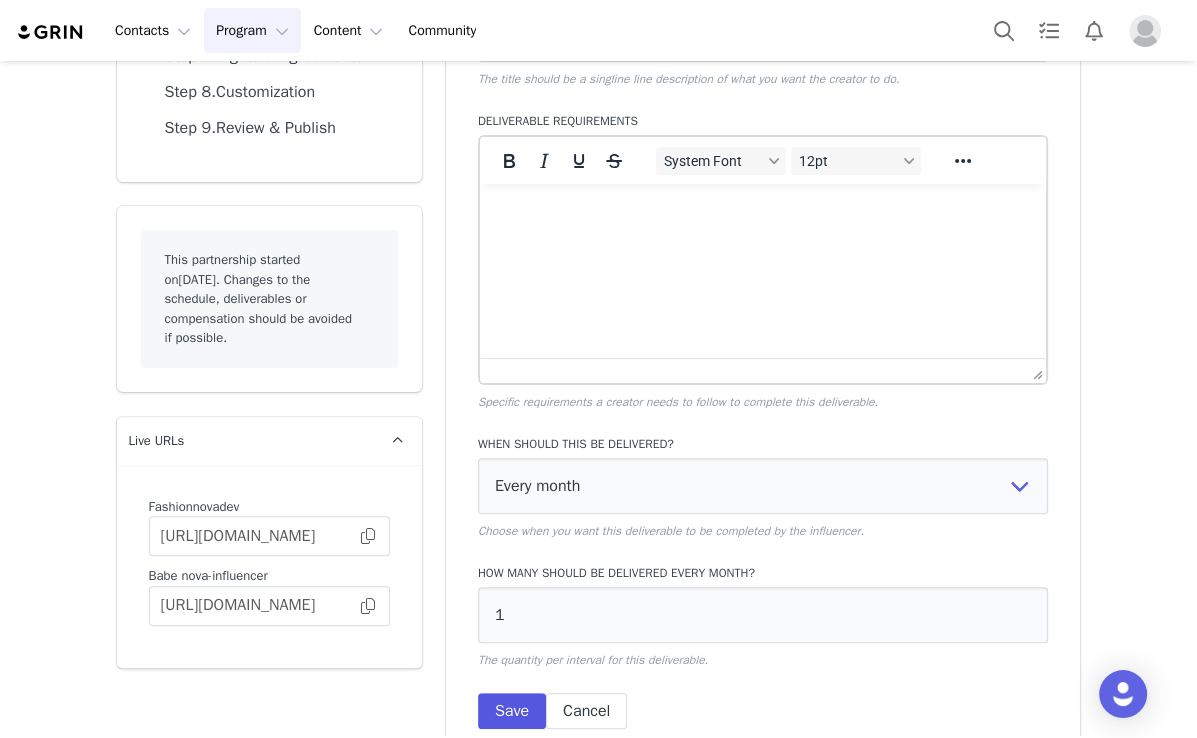 scroll, scrollTop: 347, scrollLeft: 0, axis: vertical 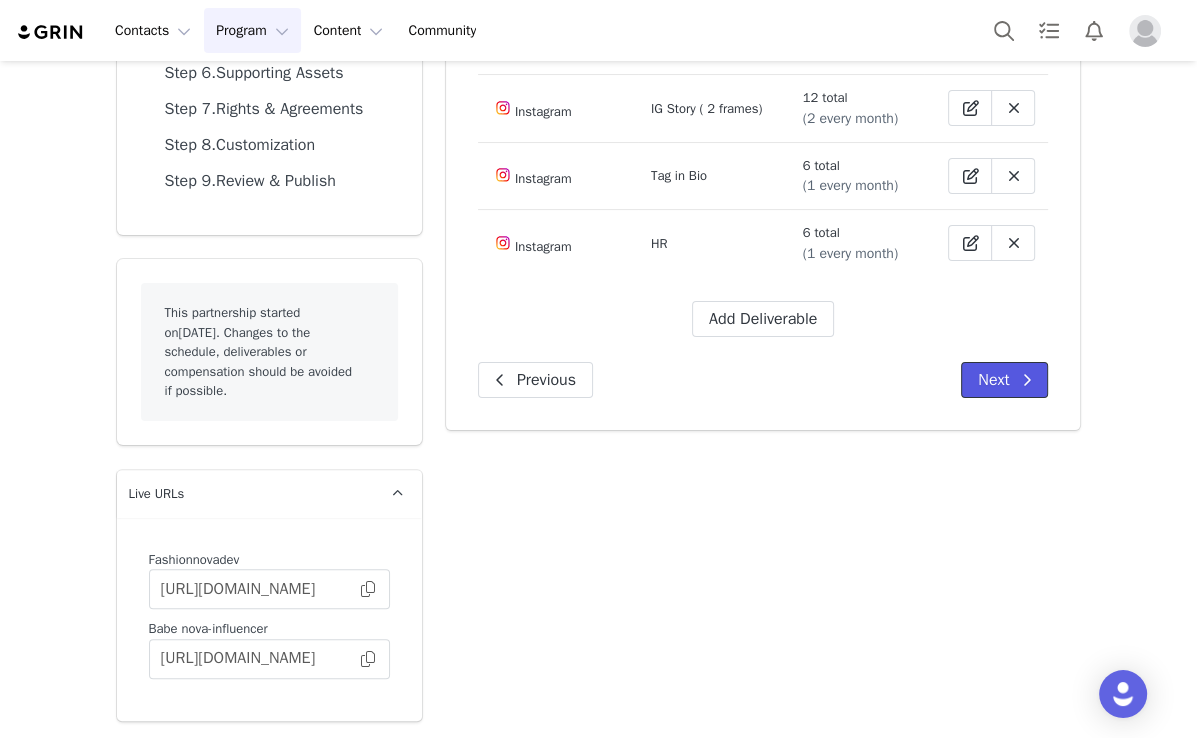 click on "Next" at bounding box center [1004, 380] 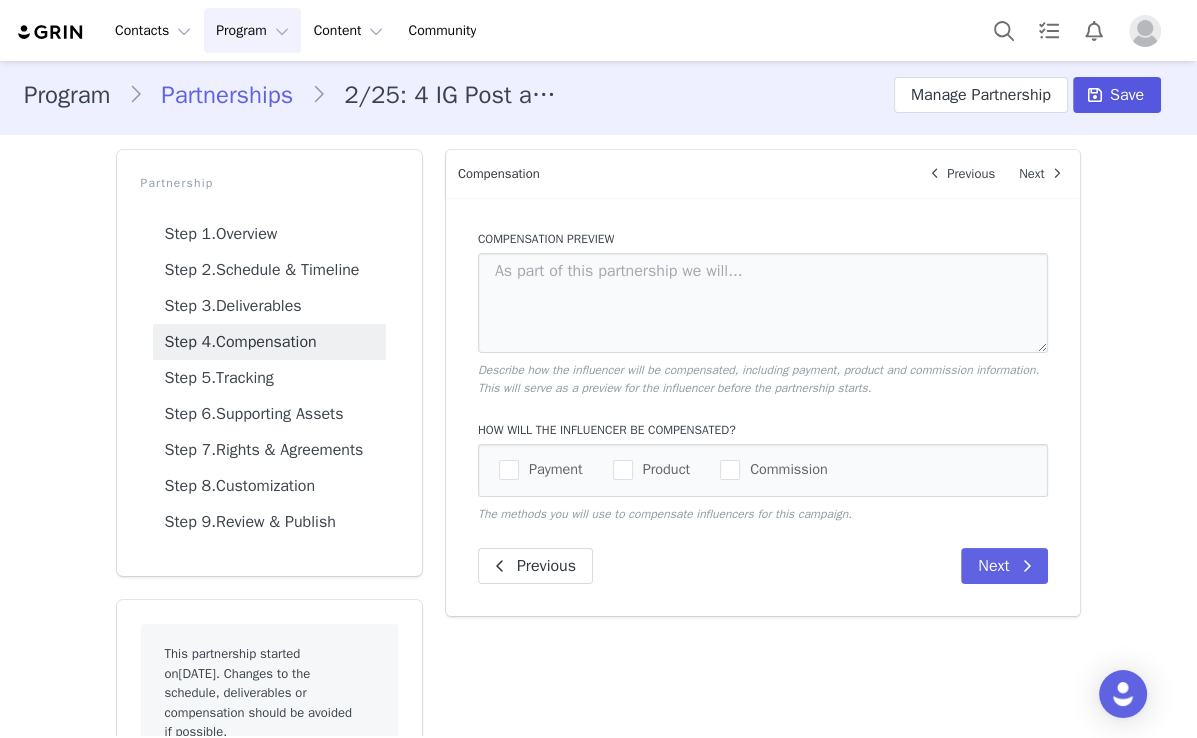 scroll, scrollTop: 0, scrollLeft: 0, axis: both 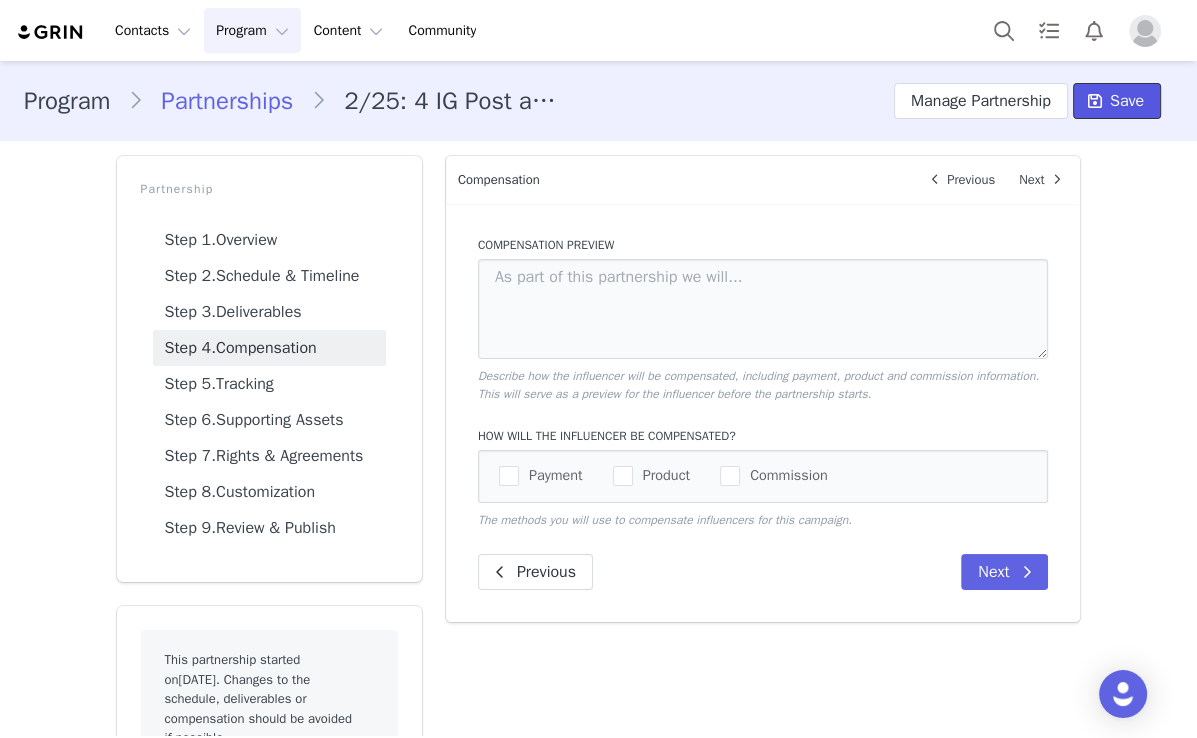 click on "Save" at bounding box center (1127, 101) 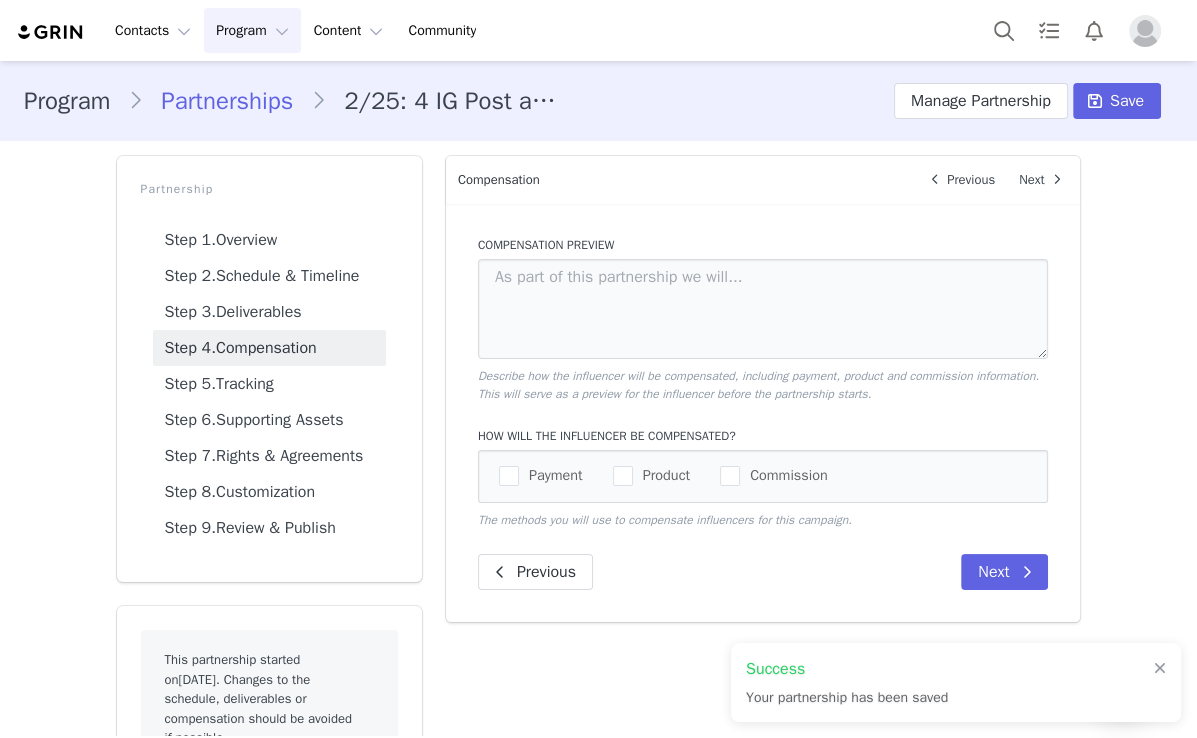 click on "Partnerships" at bounding box center (227, 101) 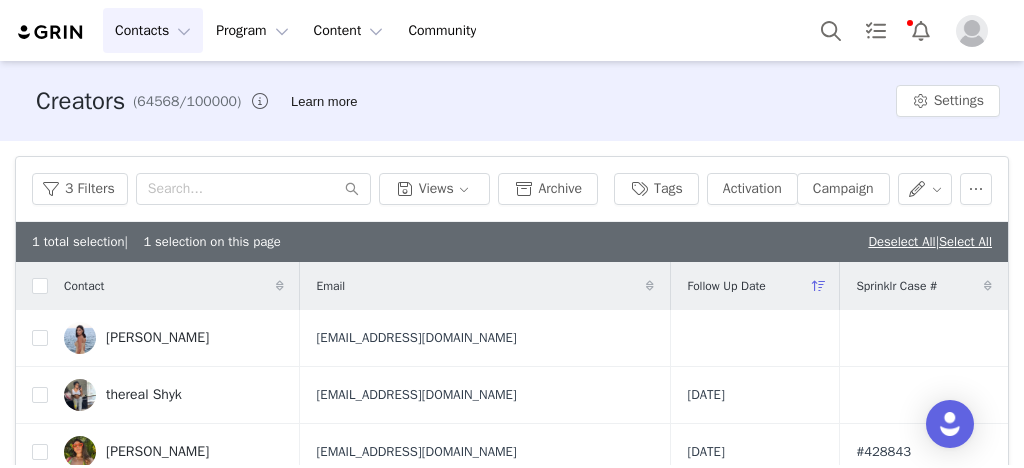 scroll, scrollTop: 0, scrollLeft: 0, axis: both 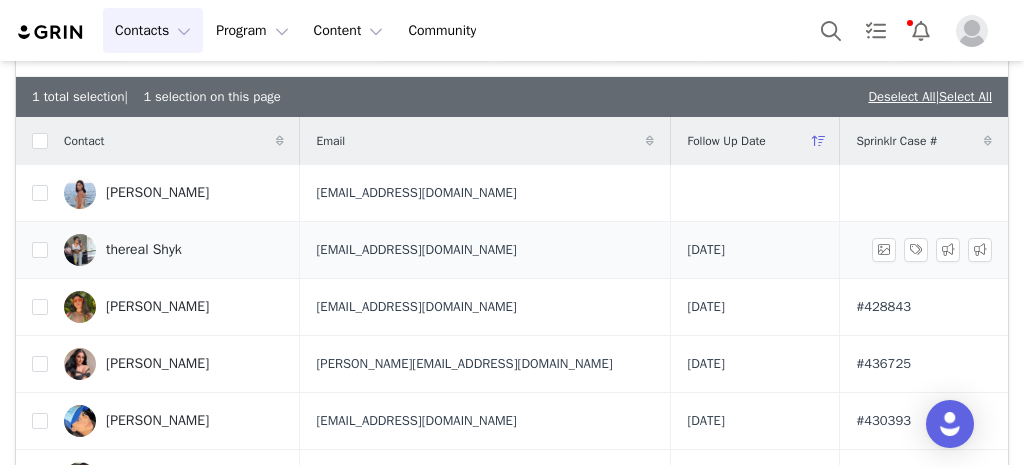 drag, startPoint x: 386, startPoint y: 258, endPoint x: 402, endPoint y: 253, distance: 16.763054 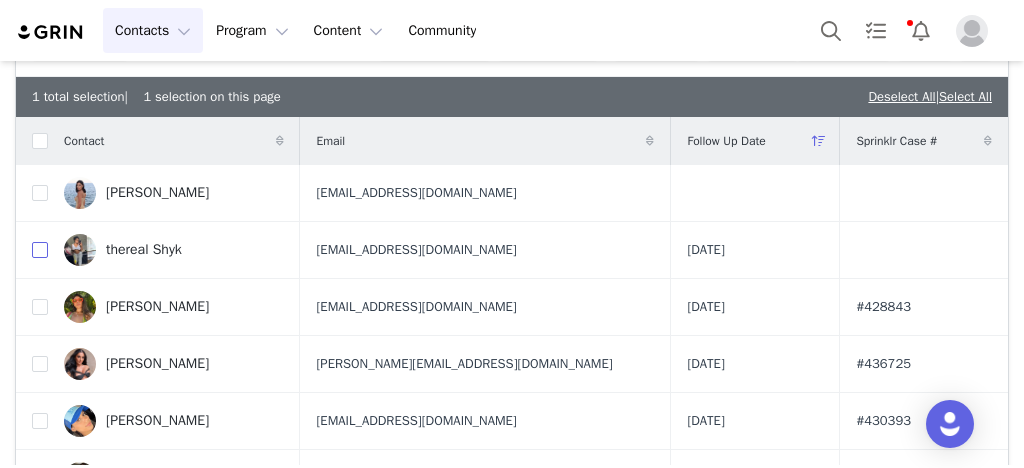 click at bounding box center [40, 250] 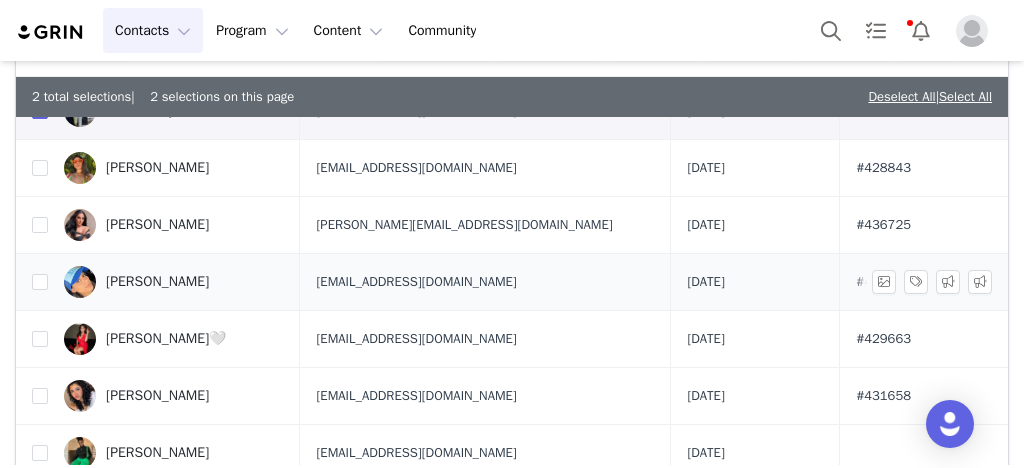 scroll, scrollTop: 160, scrollLeft: 0, axis: vertical 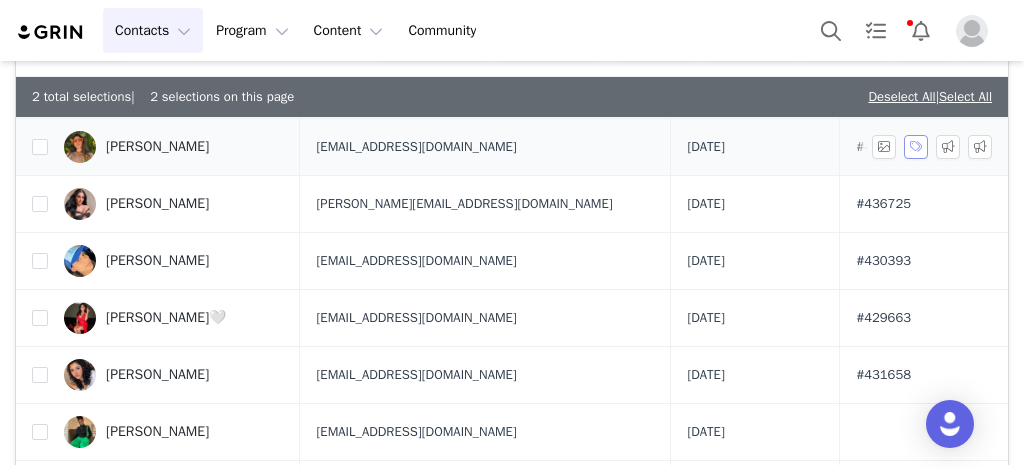 drag, startPoint x: 804, startPoint y: 151, endPoint x: 851, endPoint y: 152, distance: 47.010635 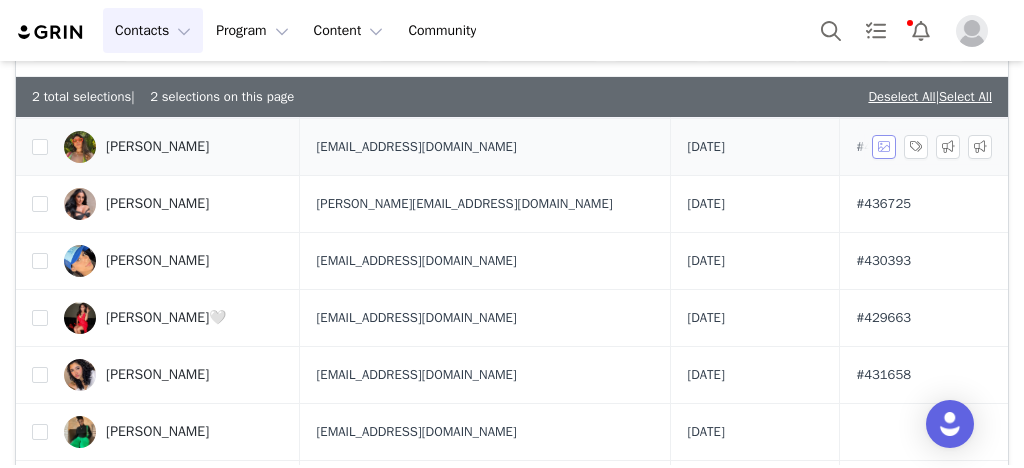 click on "Jessica Sosa  Jessicapsosa@yahoo.com 2025-07-02 #428843" at bounding box center (512, 147) 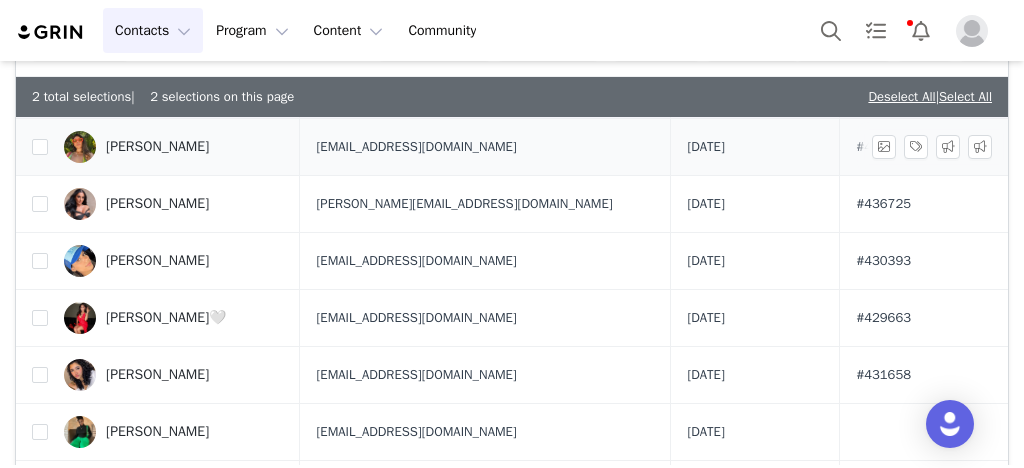 copy on "#428843" 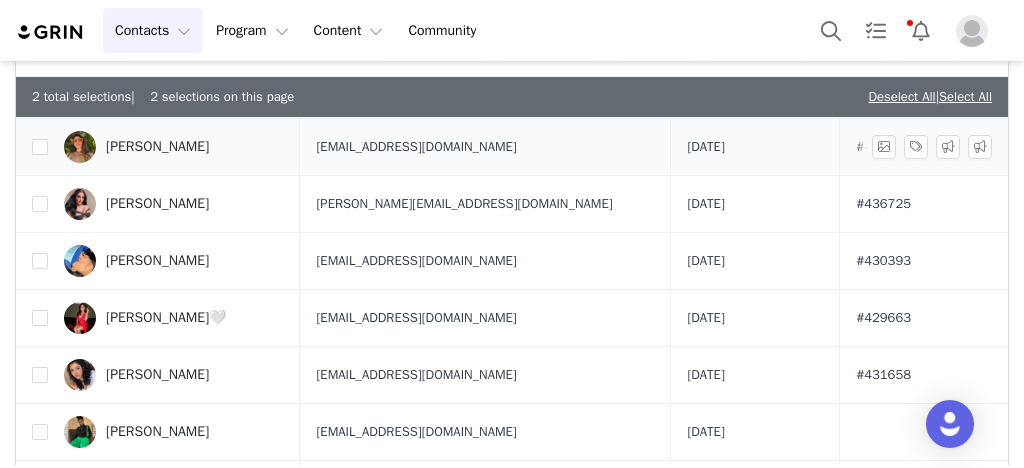 copy on "#428843" 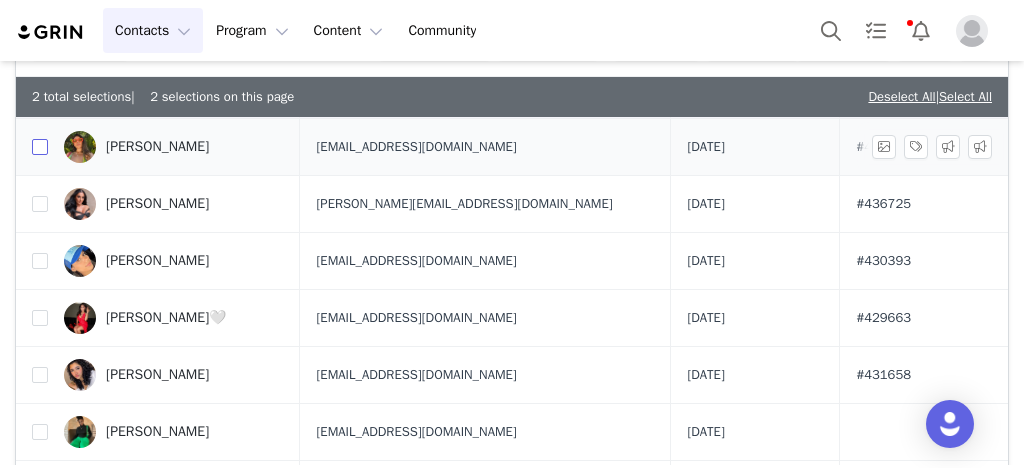 click at bounding box center [40, 147] 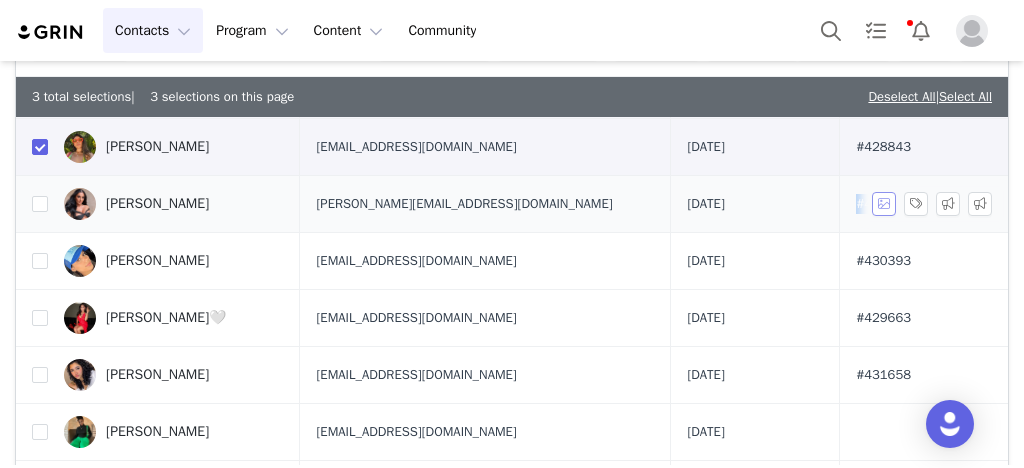 drag, startPoint x: 873, startPoint y: 212, endPoint x: 850, endPoint y: 198, distance: 26.925823 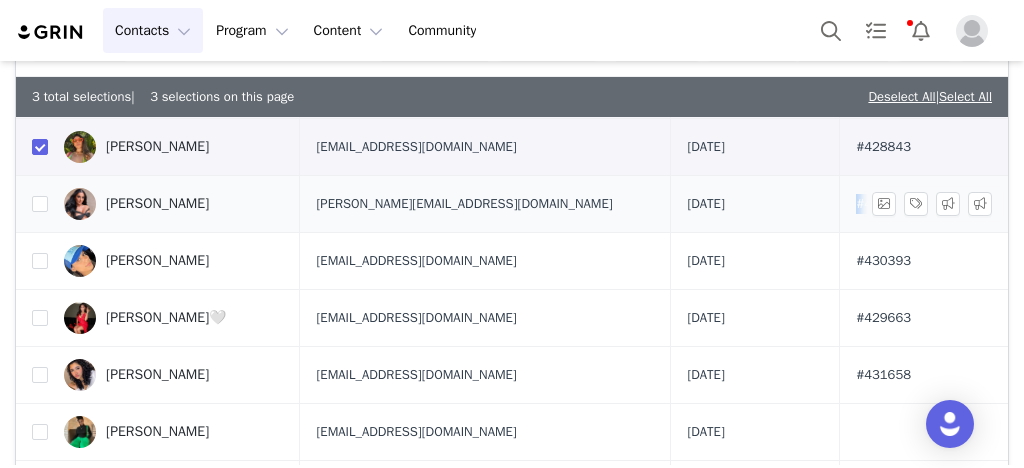 copy on "#436725" 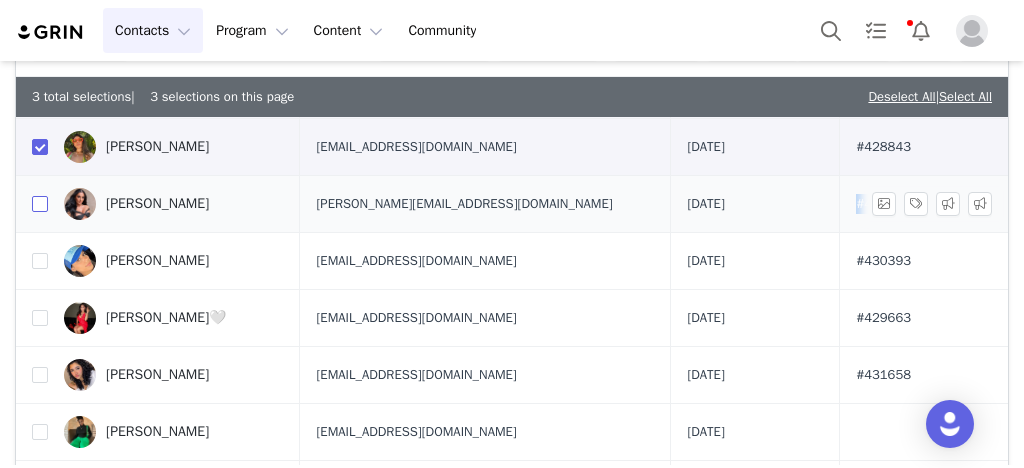 click at bounding box center [40, 204] 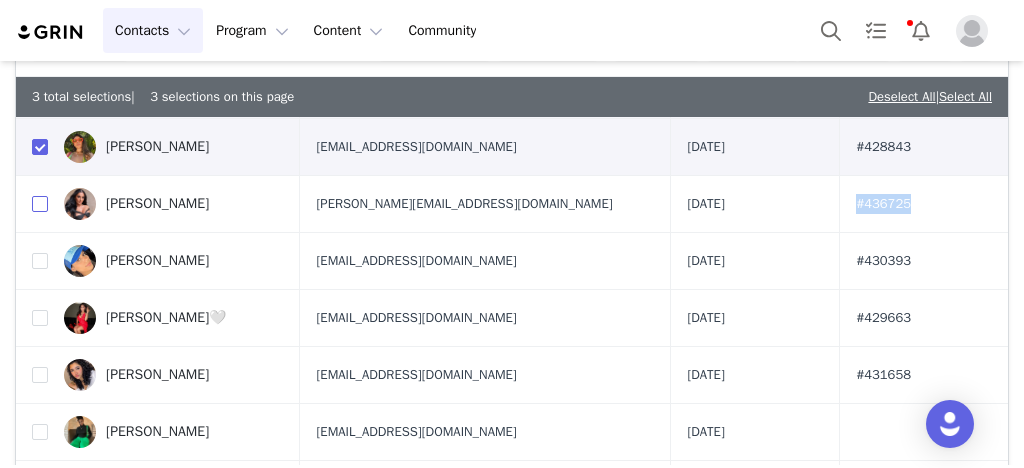 checkbox on "true" 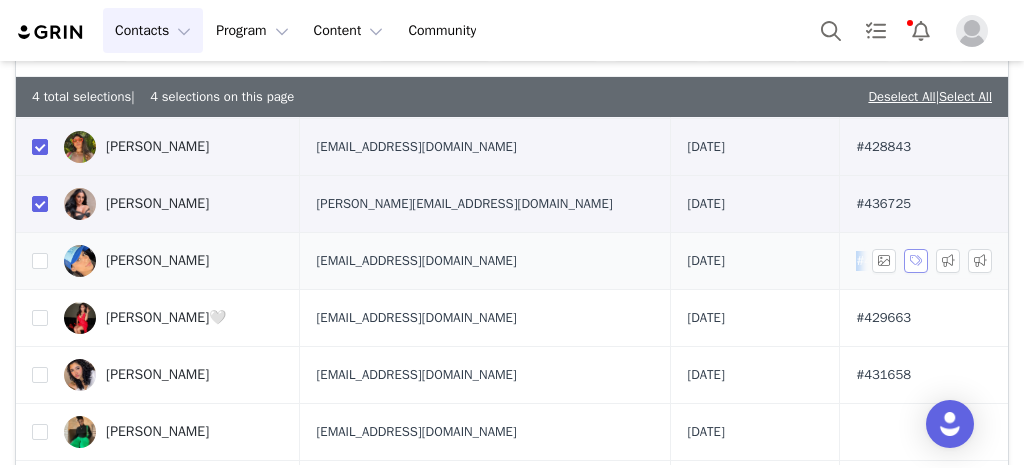 drag, startPoint x: 853, startPoint y: 261, endPoint x: 892, endPoint y: 262, distance: 39.012817 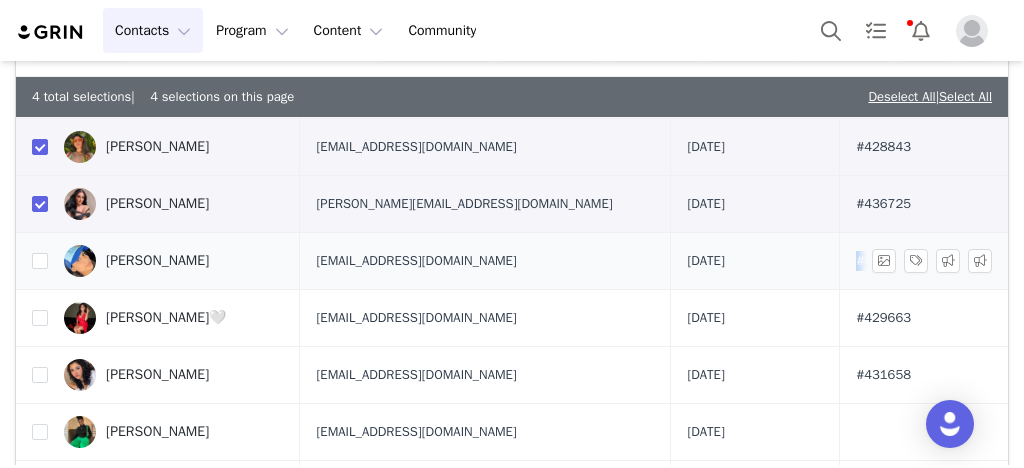 copy on "#430393" 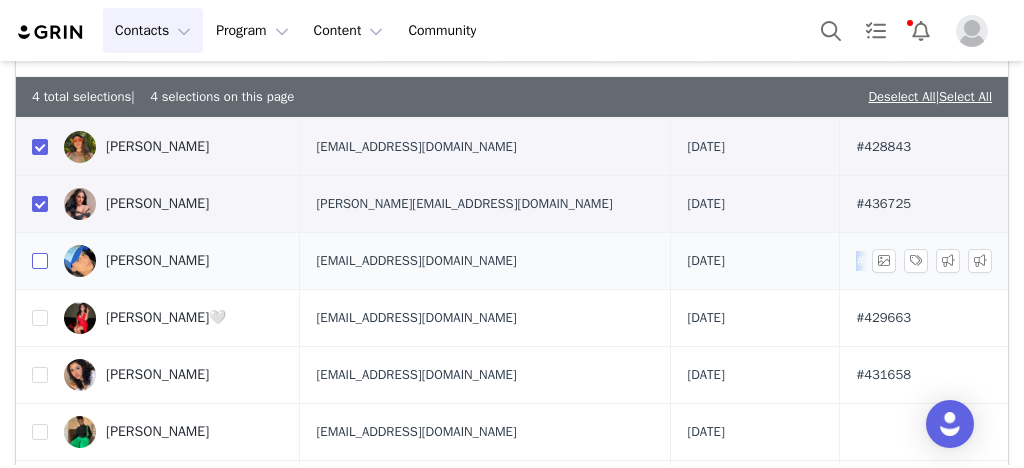 drag, startPoint x: 40, startPoint y: 251, endPoint x: 60, endPoint y: 262, distance: 22.825424 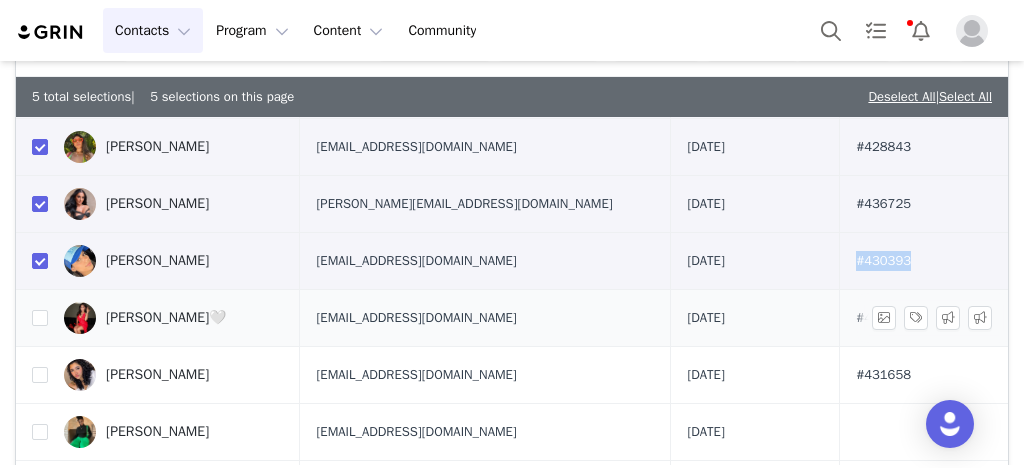 scroll, scrollTop: 240, scrollLeft: 0, axis: vertical 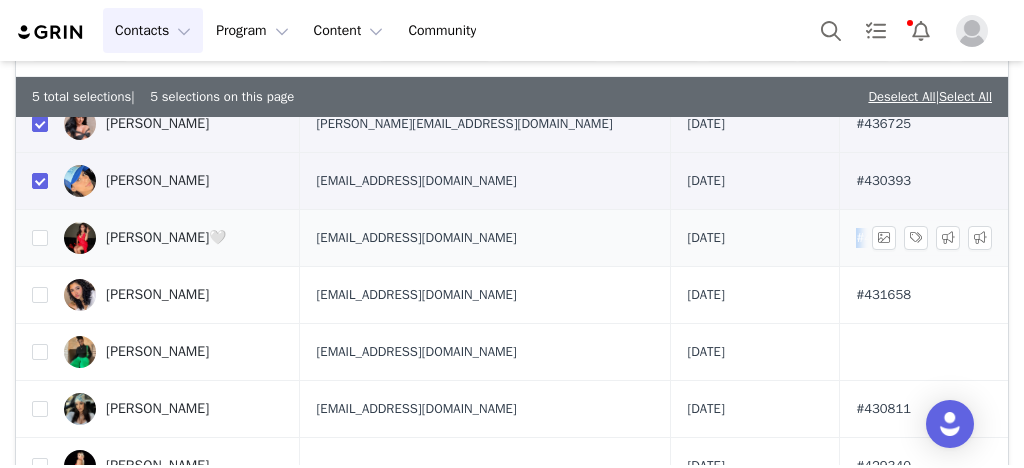 drag, startPoint x: 807, startPoint y: 243, endPoint x: 844, endPoint y: 245, distance: 37.054016 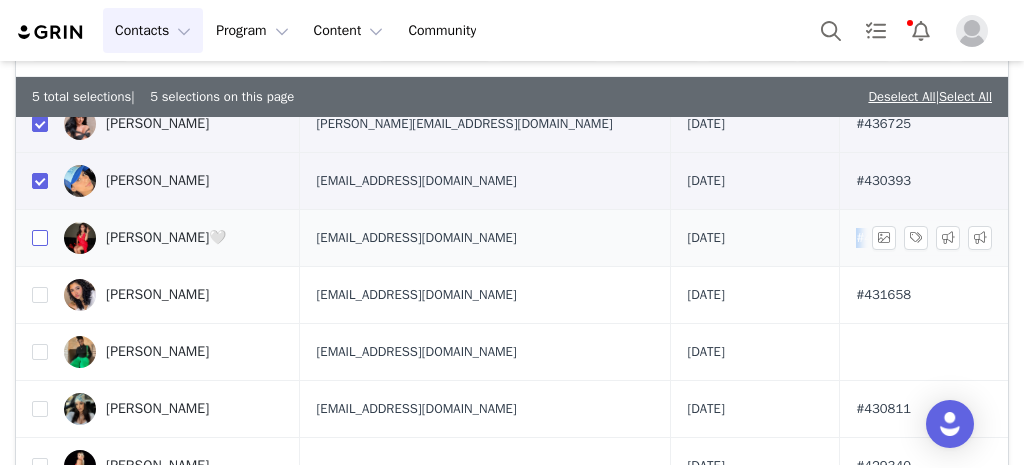 click at bounding box center (40, 238) 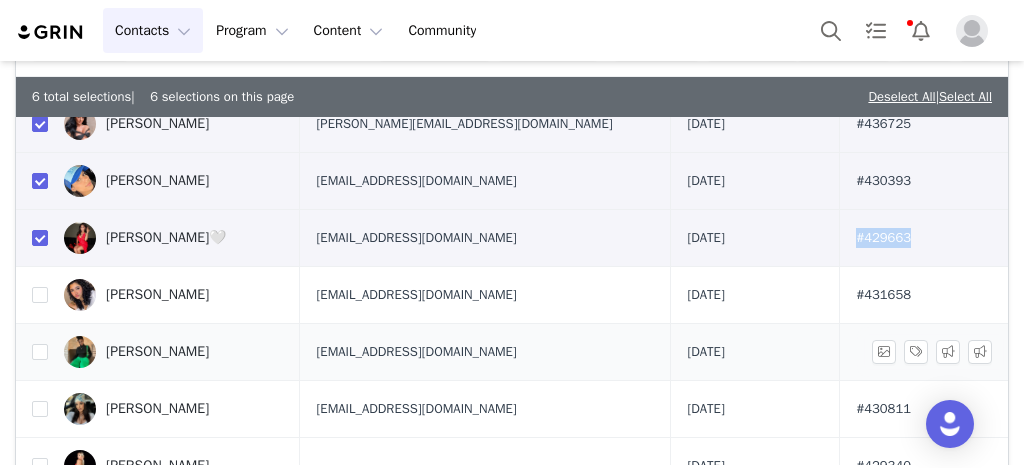 scroll, scrollTop: 320, scrollLeft: 0, axis: vertical 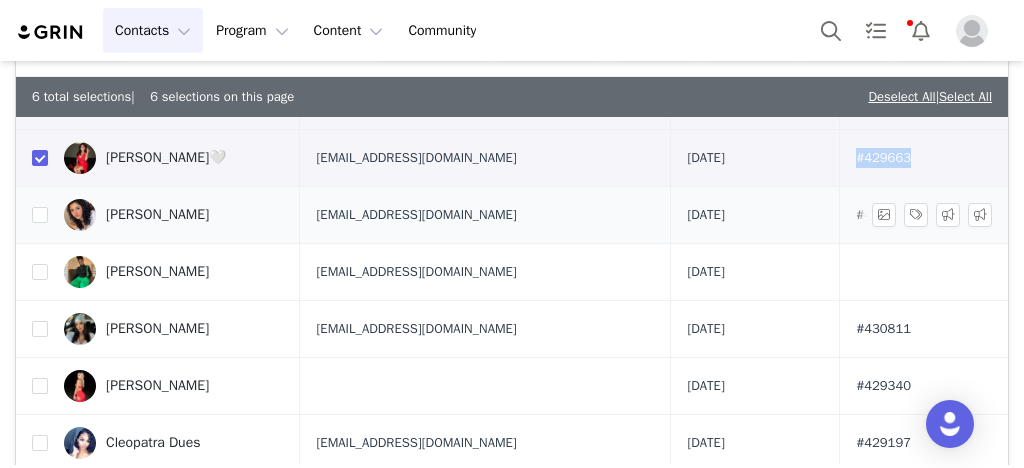 drag, startPoint x: 797, startPoint y: 208, endPoint x: 830, endPoint y: 215, distance: 33.734257 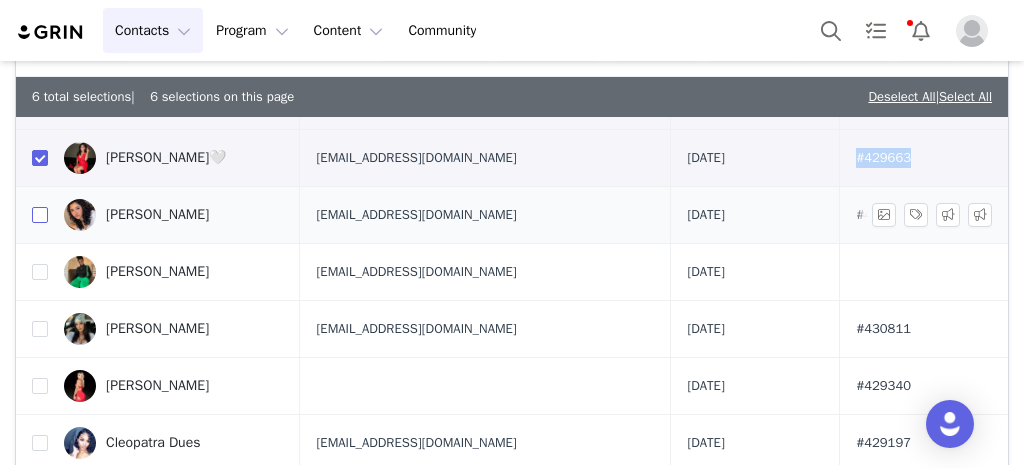click at bounding box center [40, 215] 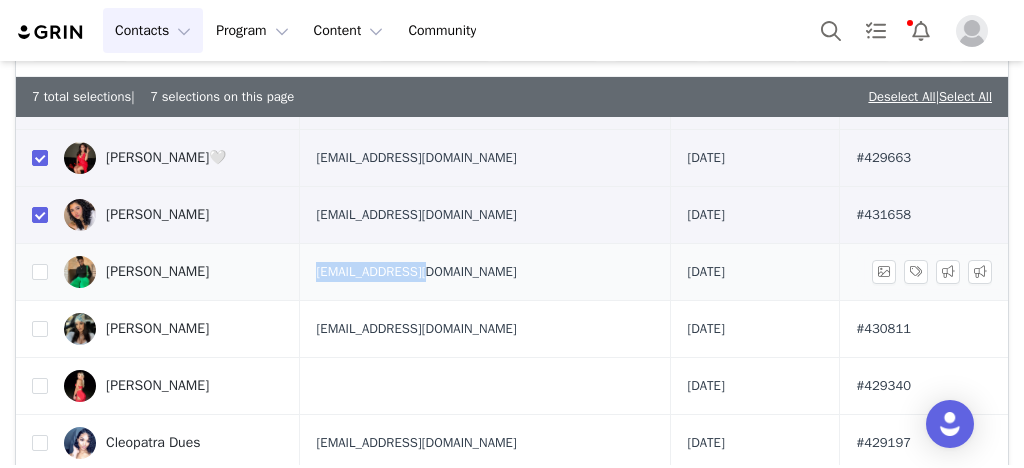 drag, startPoint x: 329, startPoint y: 271, endPoint x: 442, endPoint y: 276, distance: 113.110565 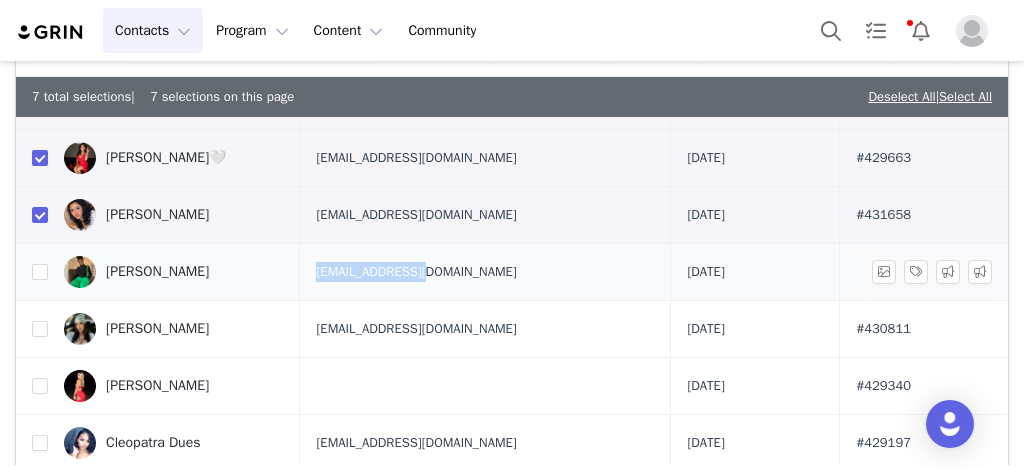 drag, startPoint x: 441, startPoint y: 277, endPoint x: 385, endPoint y: 264, distance: 57.48913 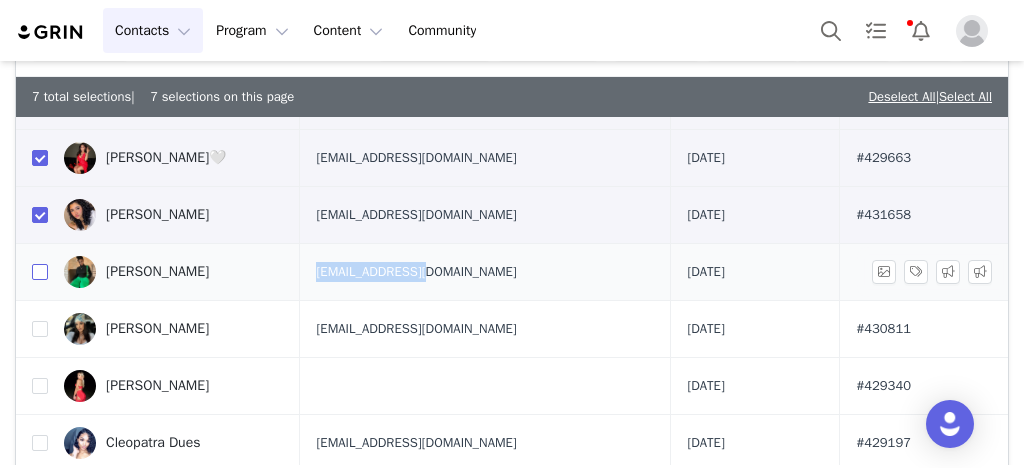 click at bounding box center (40, 272) 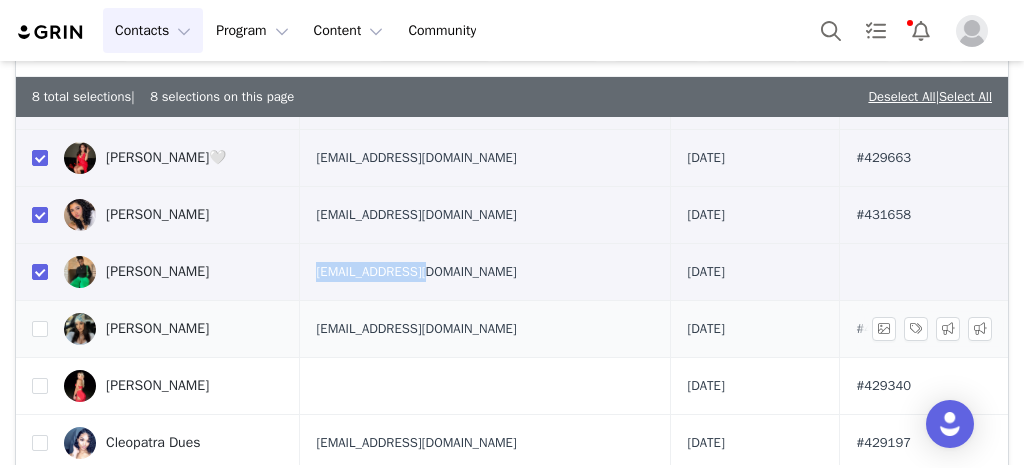 scroll, scrollTop: 400, scrollLeft: 0, axis: vertical 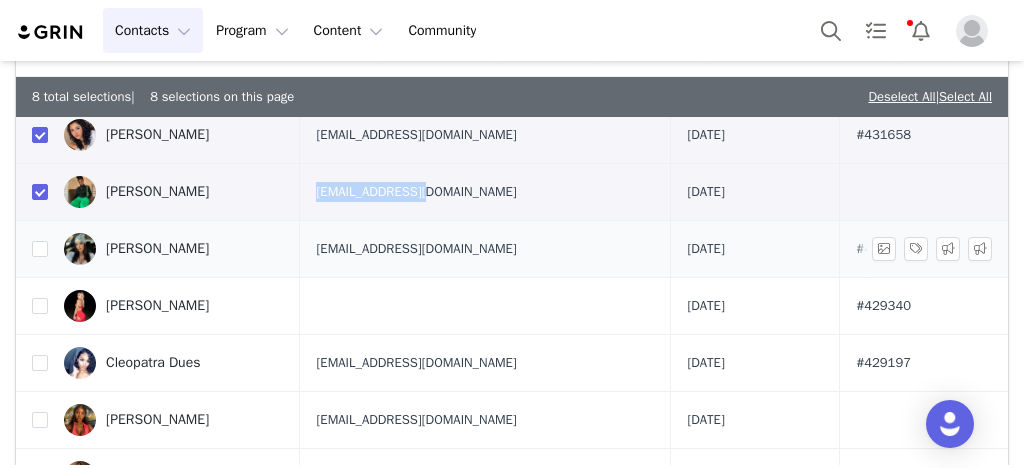 drag, startPoint x: 796, startPoint y: 251, endPoint x: 936, endPoint y: 251, distance: 140 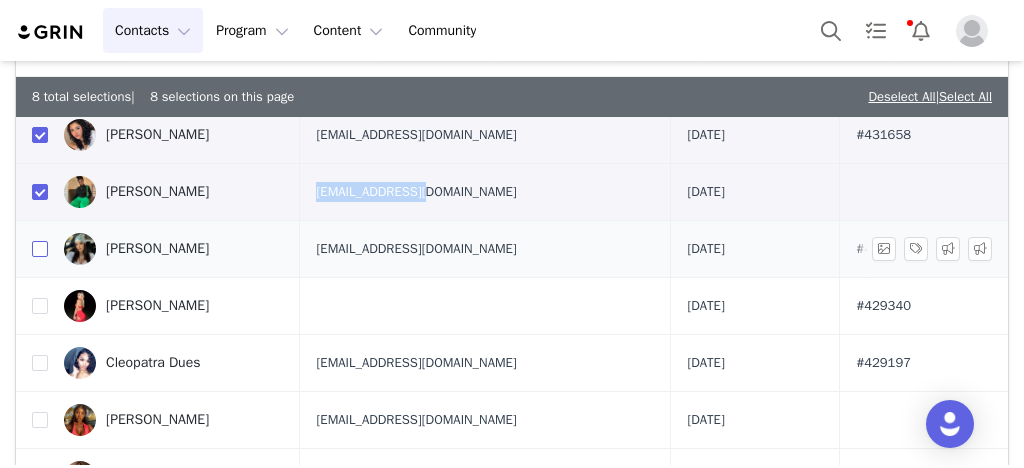 click at bounding box center (40, 249) 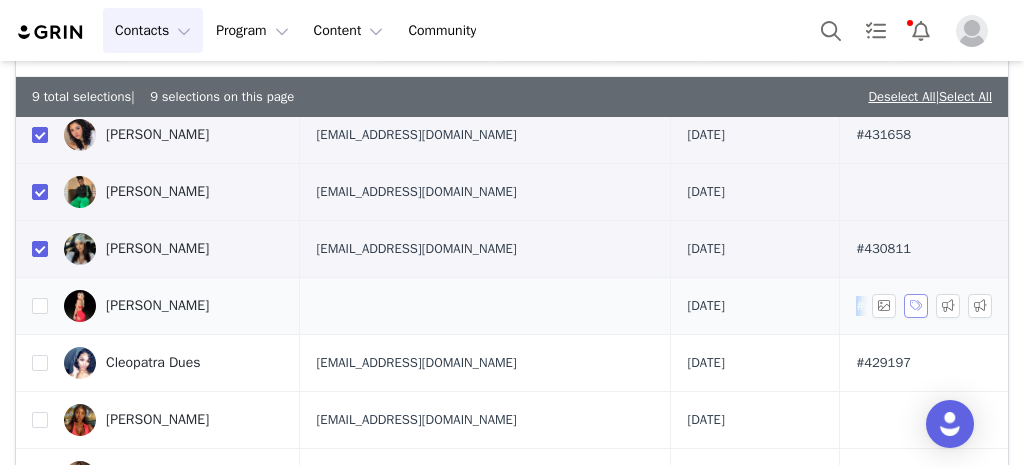 drag, startPoint x: 820, startPoint y: 303, endPoint x: 886, endPoint y: 300, distance: 66.068146 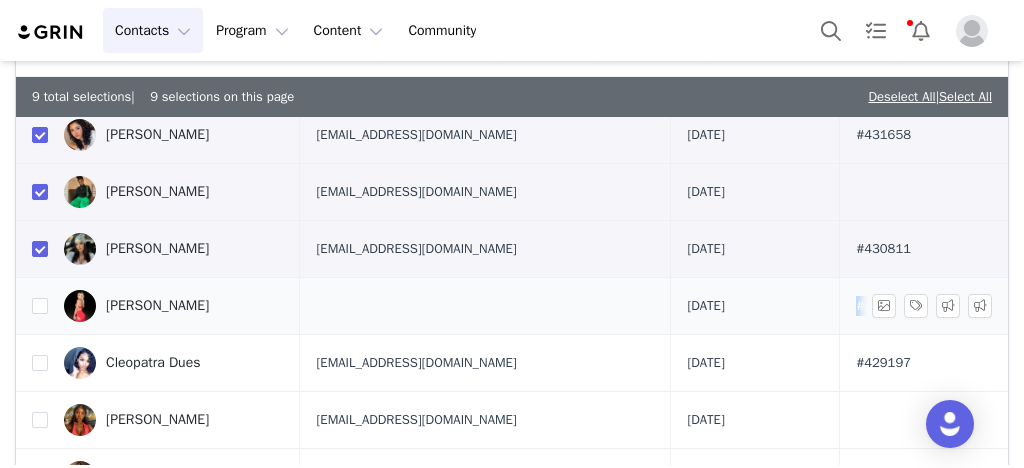 copy on "#429340" 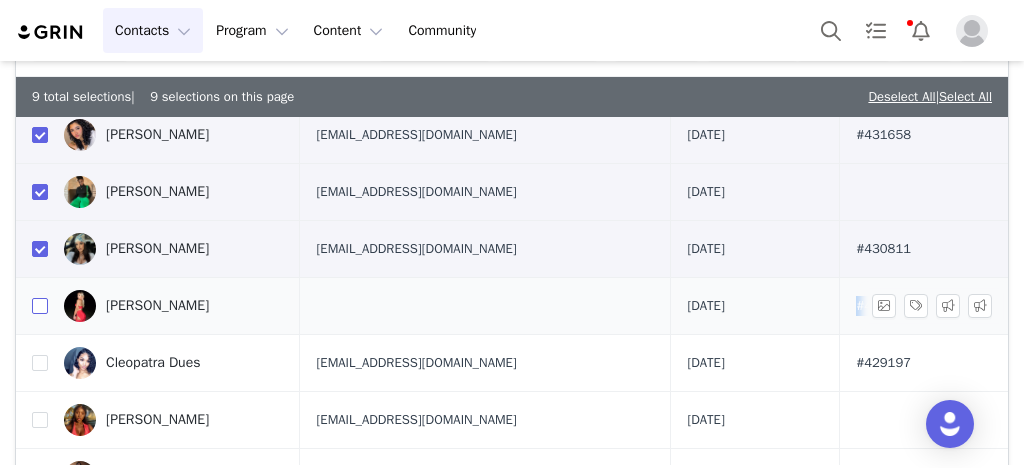 click at bounding box center [40, 306] 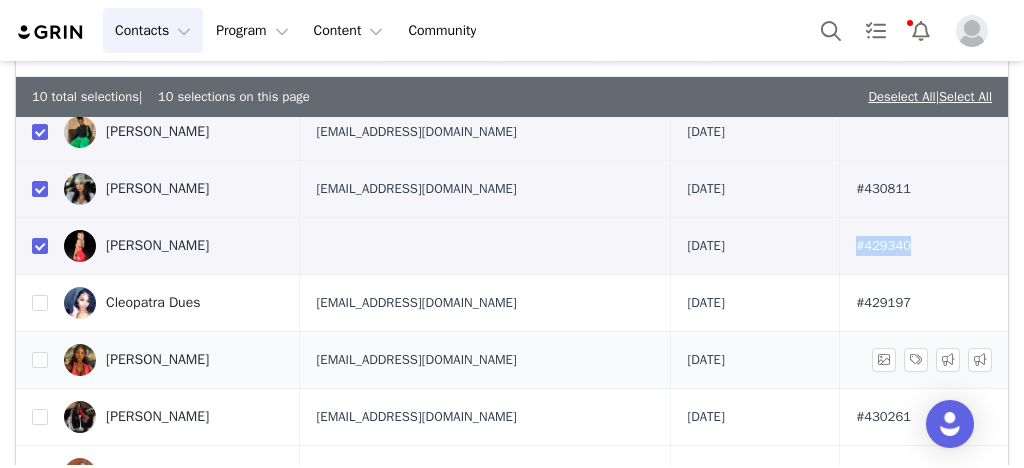 scroll, scrollTop: 560, scrollLeft: 0, axis: vertical 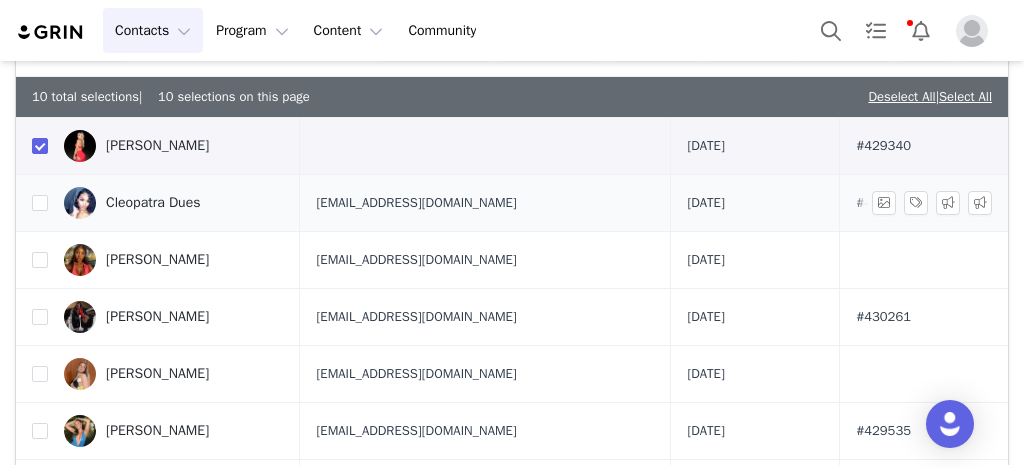 click on "#429197" at bounding box center [883, 203] 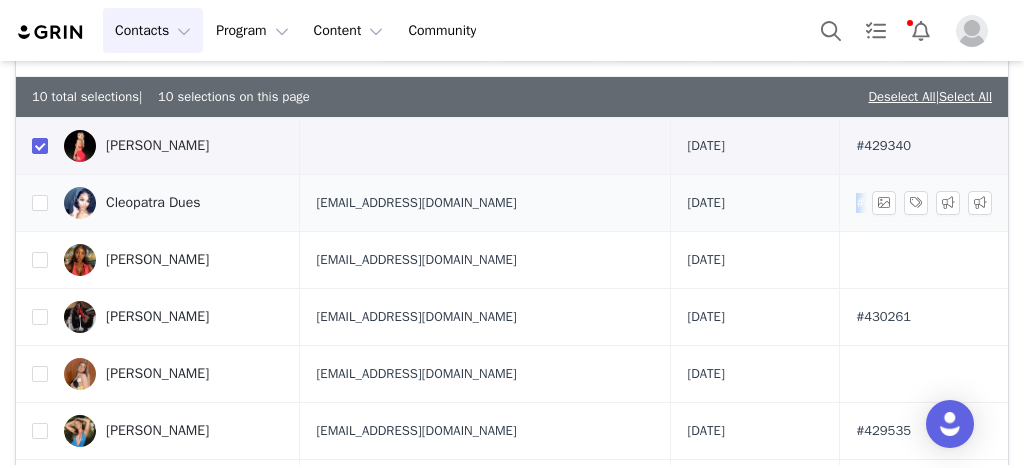 drag, startPoint x: 813, startPoint y: 202, endPoint x: 907, endPoint y: 207, distance: 94.13288 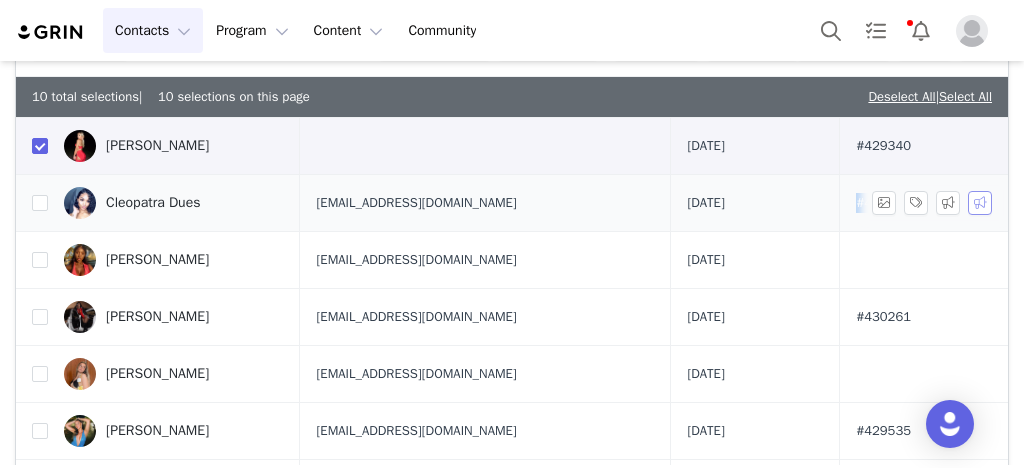 drag, startPoint x: 810, startPoint y: 195, endPoint x: 948, endPoint y: 198, distance: 138.03261 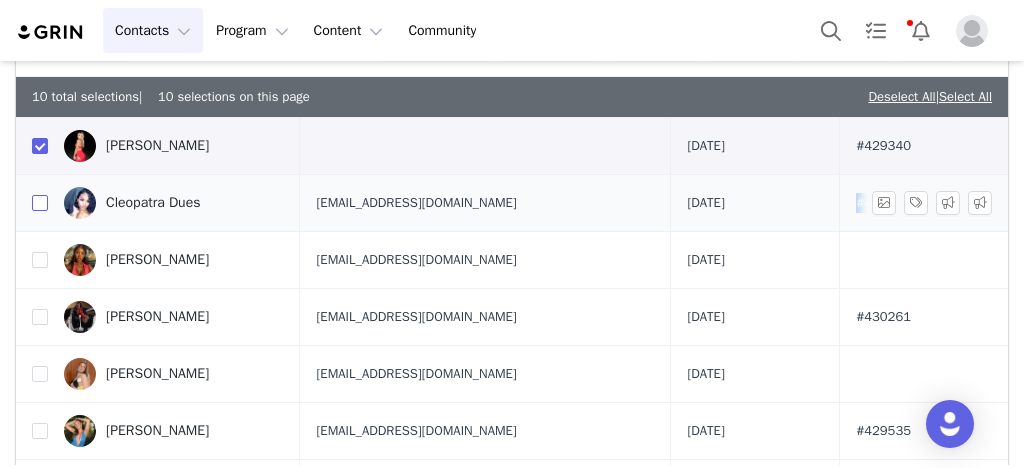 click at bounding box center [40, 203] 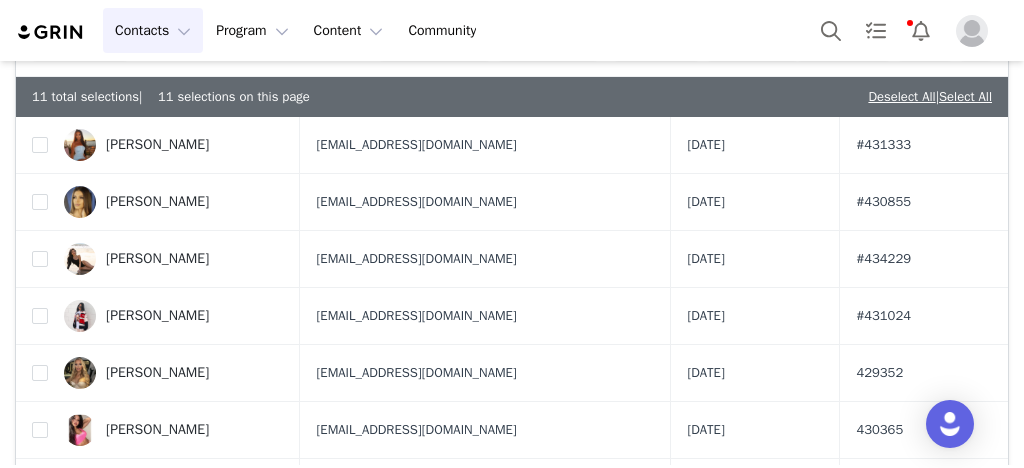 scroll, scrollTop: 880, scrollLeft: 0, axis: vertical 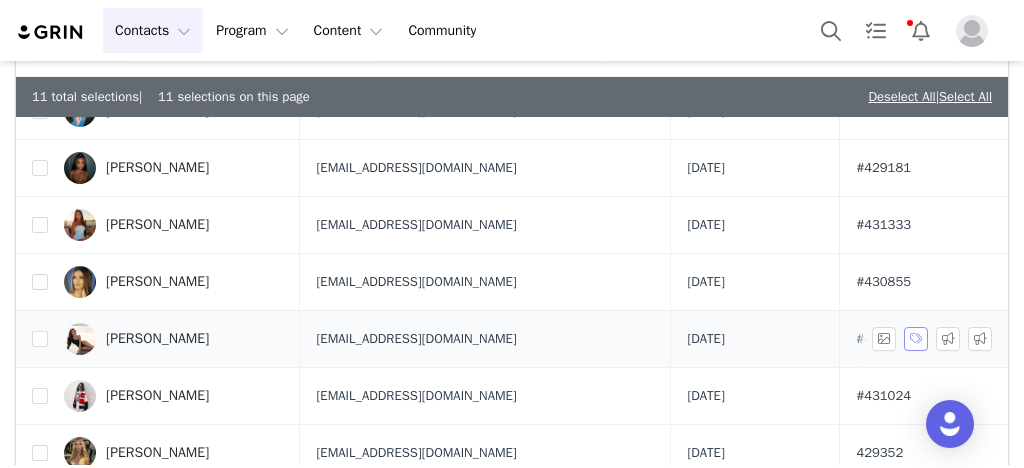 drag, startPoint x: 818, startPoint y: 336, endPoint x: 903, endPoint y: 332, distance: 85.09406 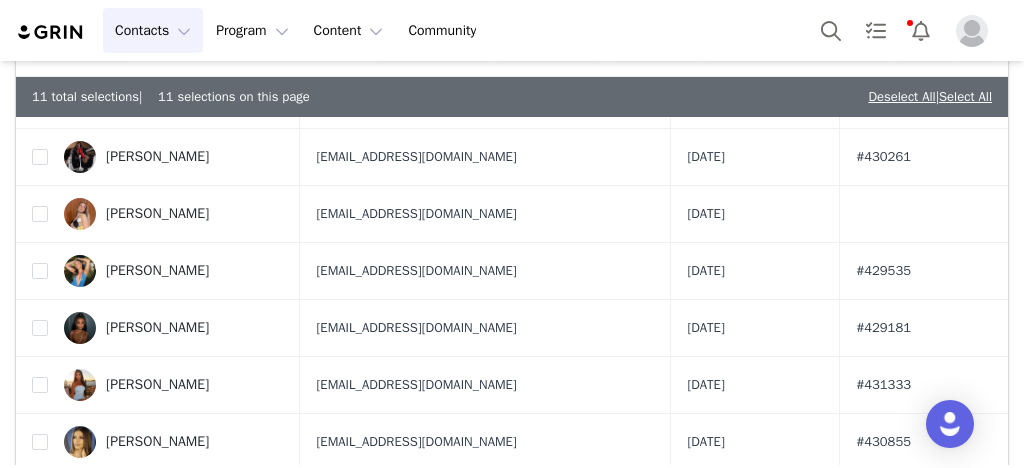 scroll, scrollTop: 640, scrollLeft: 0, axis: vertical 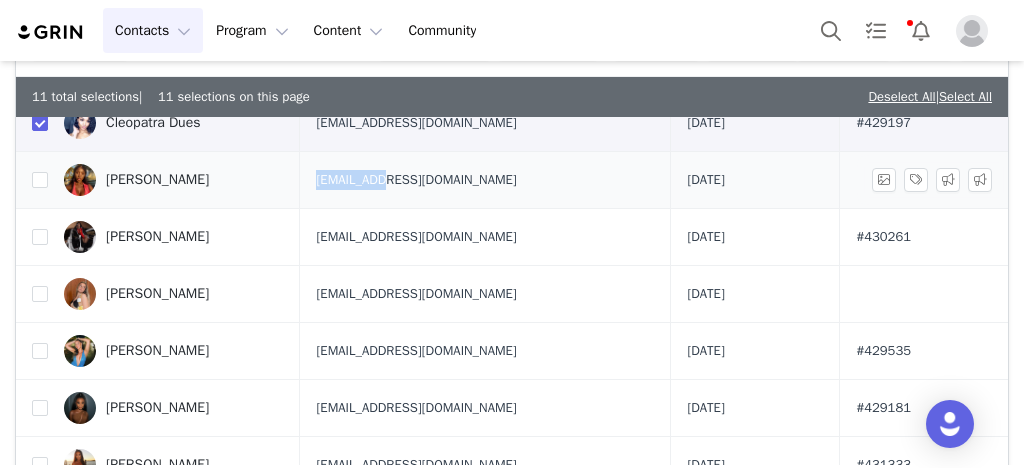 drag, startPoint x: 355, startPoint y: 177, endPoint x: 408, endPoint y: 180, distance: 53.08484 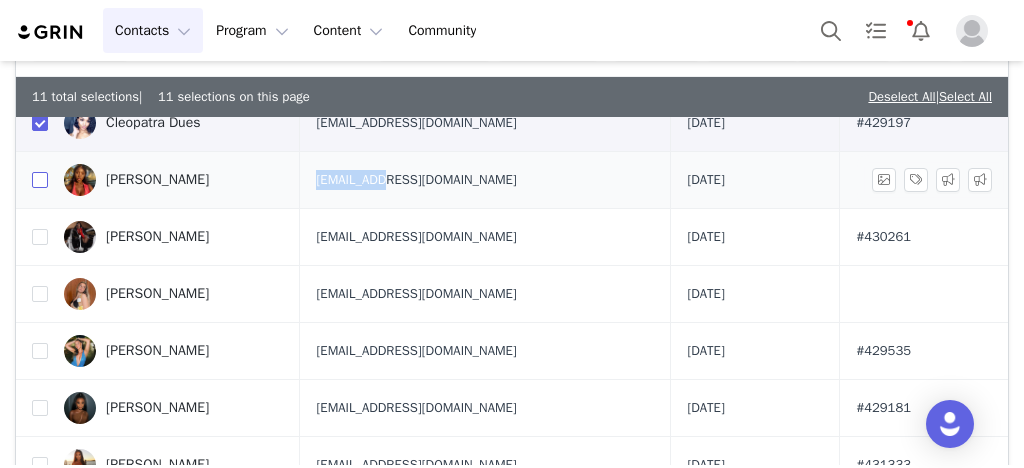 click at bounding box center [40, 180] 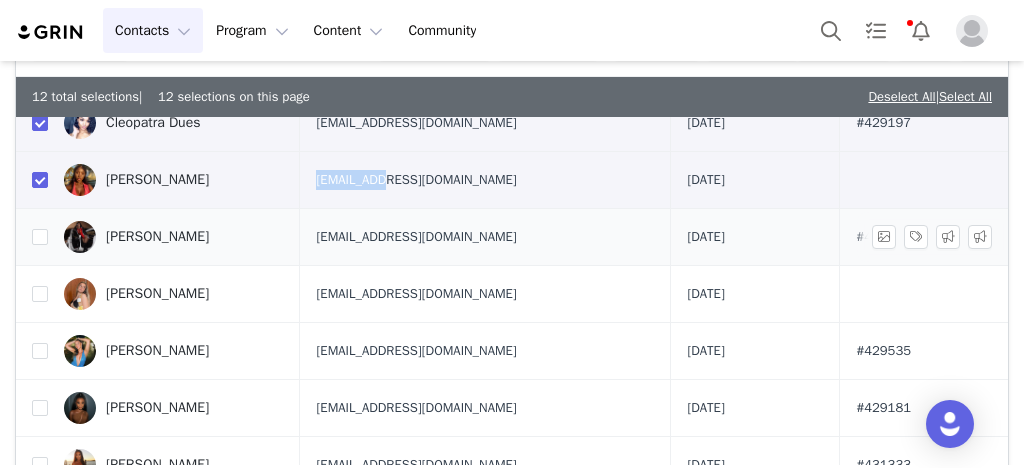 drag, startPoint x: 792, startPoint y: 238, endPoint x: 859, endPoint y: 244, distance: 67.26812 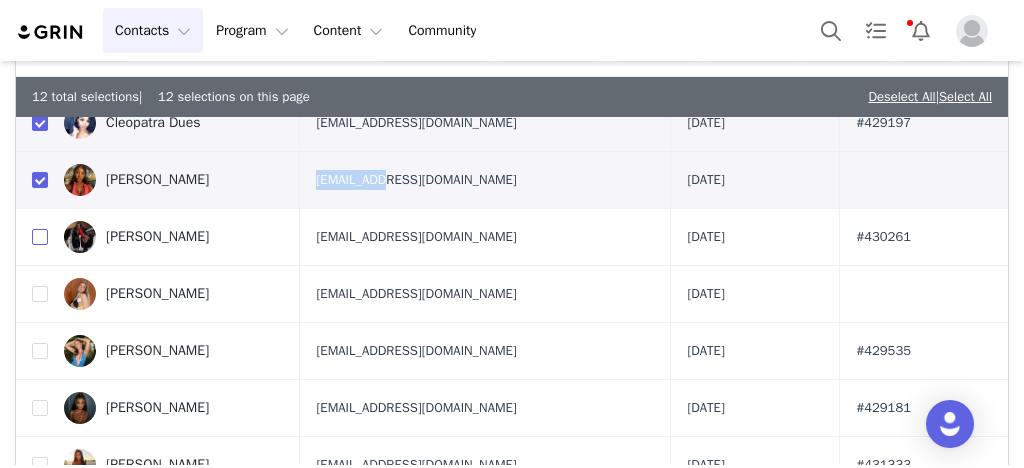drag, startPoint x: 37, startPoint y: 223, endPoint x: 0, endPoint y: 306, distance: 90.873535 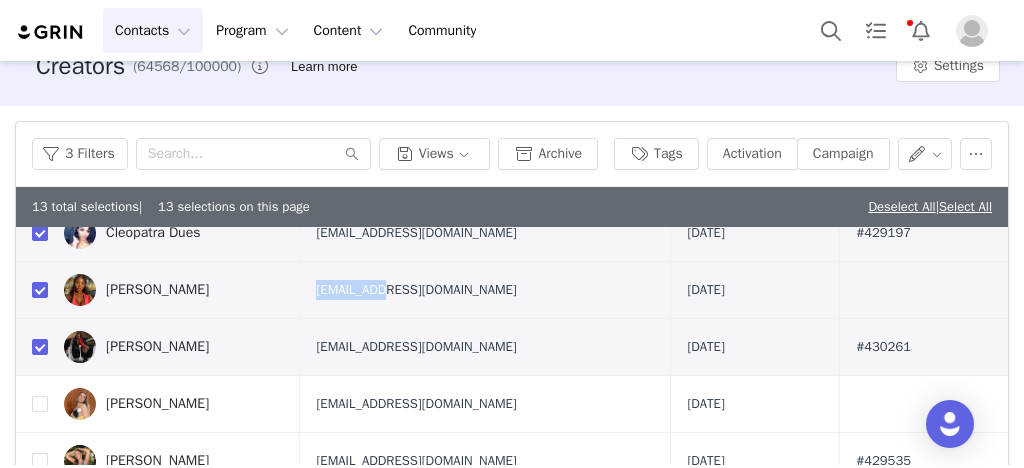 scroll, scrollTop: 0, scrollLeft: 0, axis: both 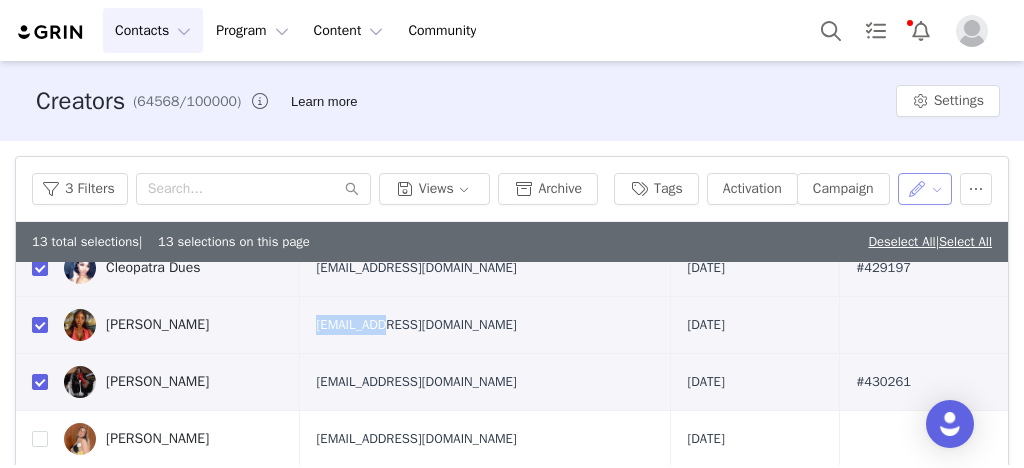 click at bounding box center [925, 189] 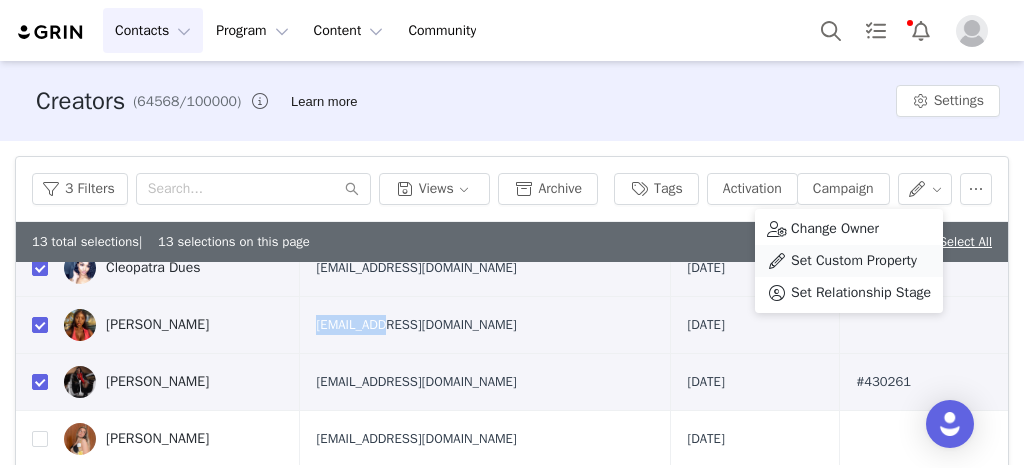 click on "Set Custom Property" at bounding box center [849, 261] 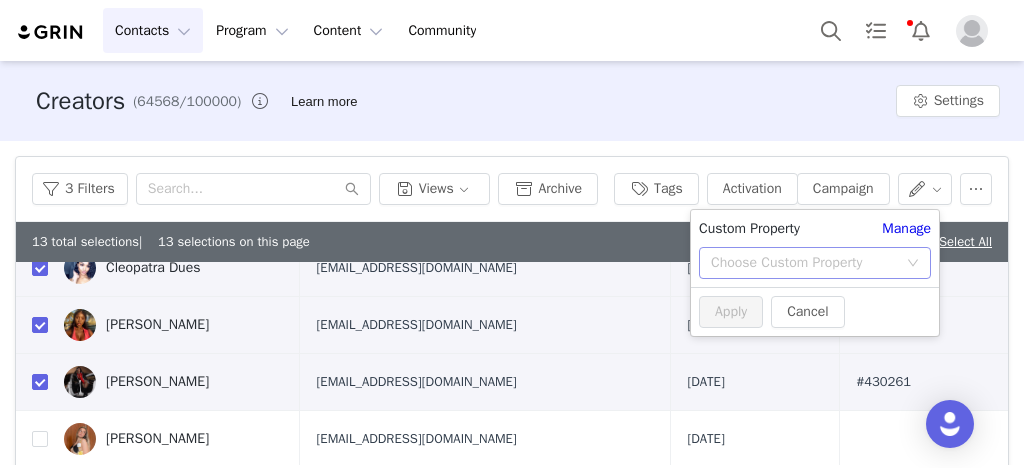 click on "Choose Custom Property" at bounding box center [804, 263] 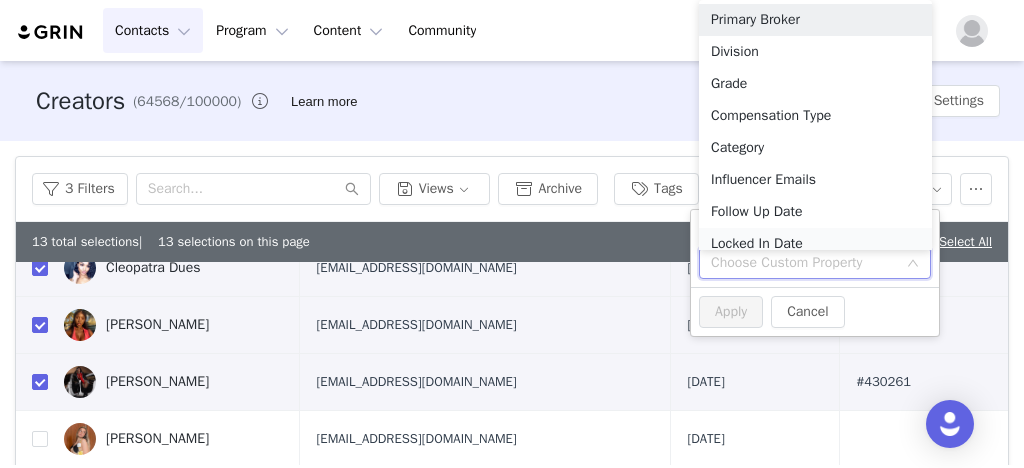 scroll, scrollTop: 10, scrollLeft: 0, axis: vertical 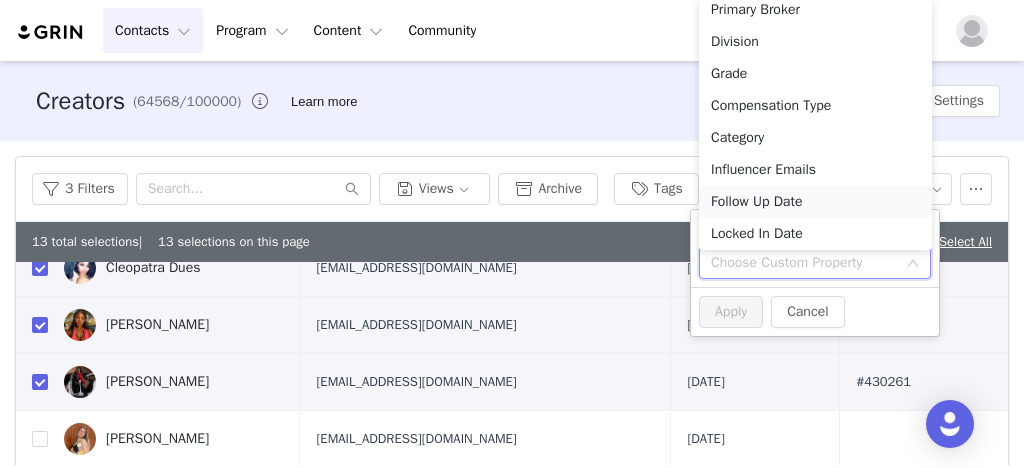 click on "Follow Up Date" at bounding box center [815, 202] 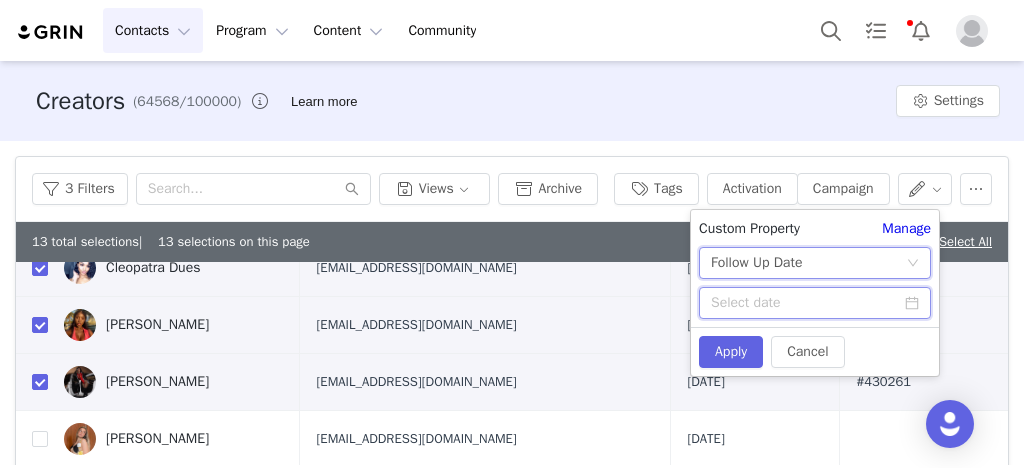 click at bounding box center (815, 303) 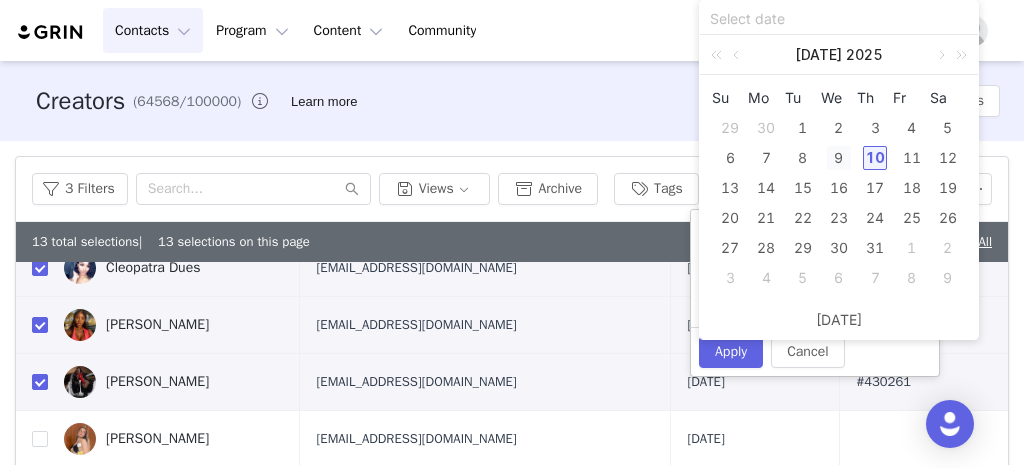 click on "9" at bounding box center (839, 158) 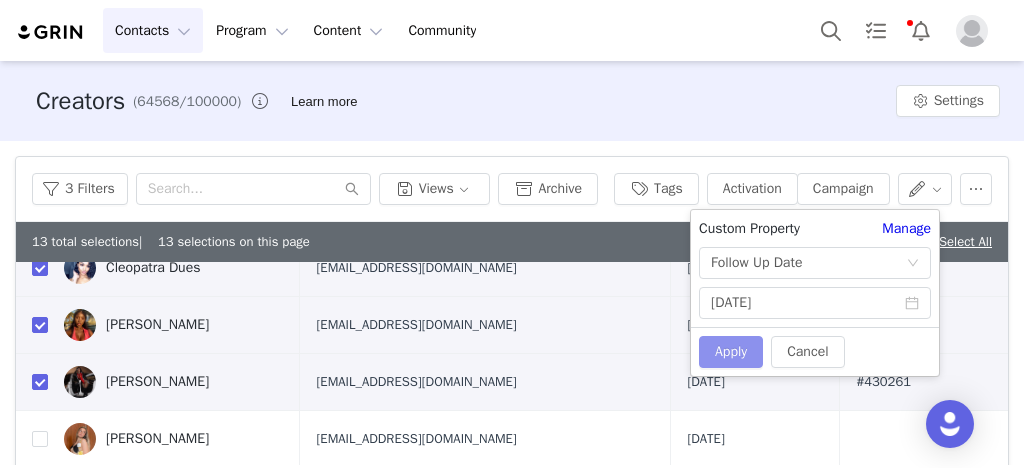 click on "Apply" at bounding box center (731, 352) 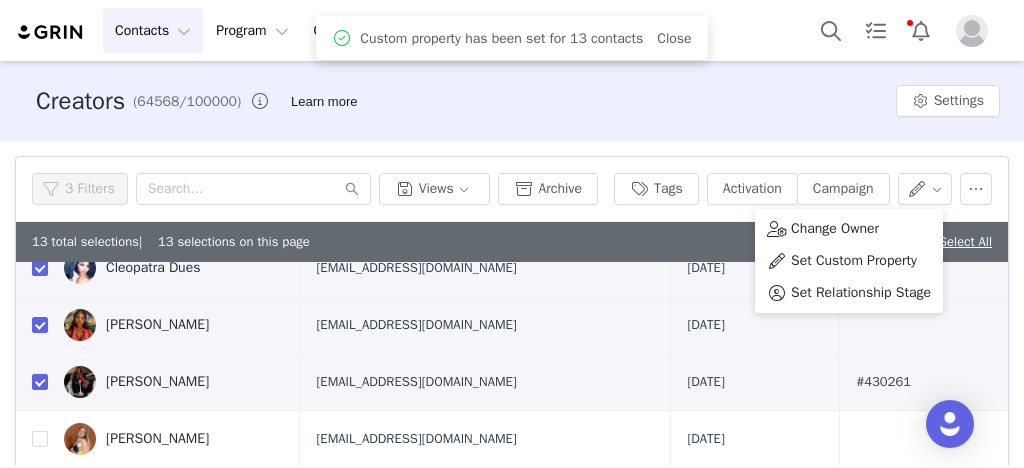 scroll, scrollTop: 0, scrollLeft: 0, axis: both 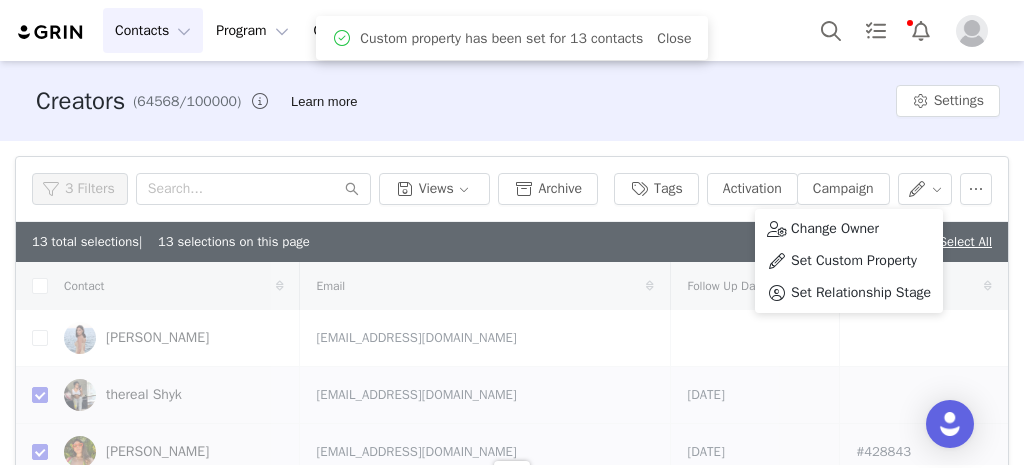 checkbox on "false" 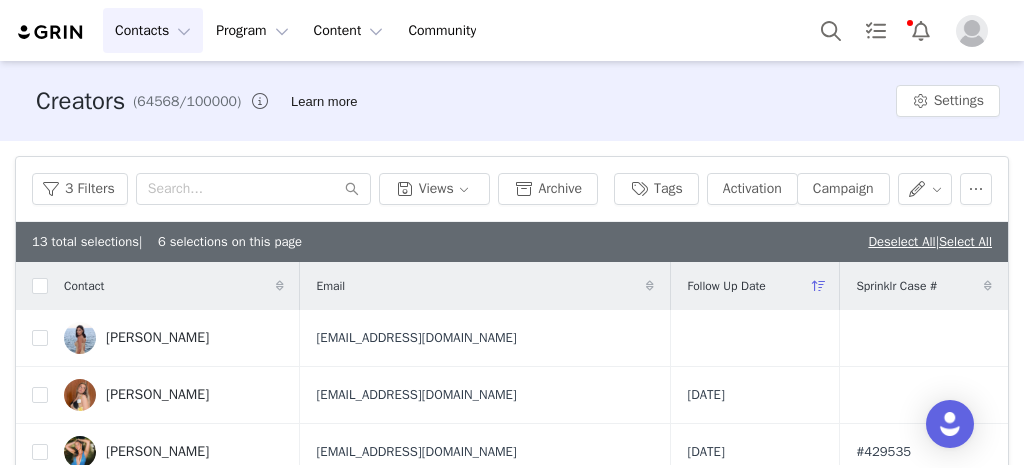 click on "Creators  (64568/100000)          Learn more Settings" at bounding box center (512, 101) 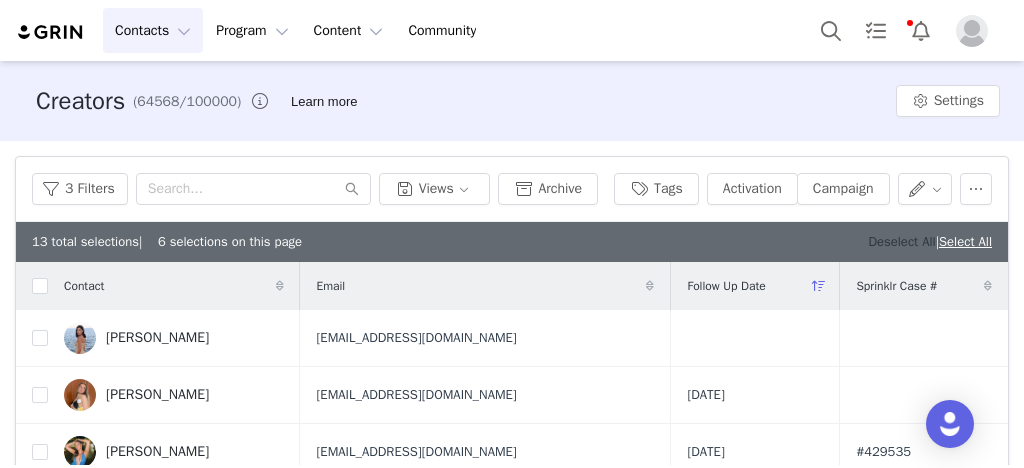 click on "Deselect All" at bounding box center [901, 241] 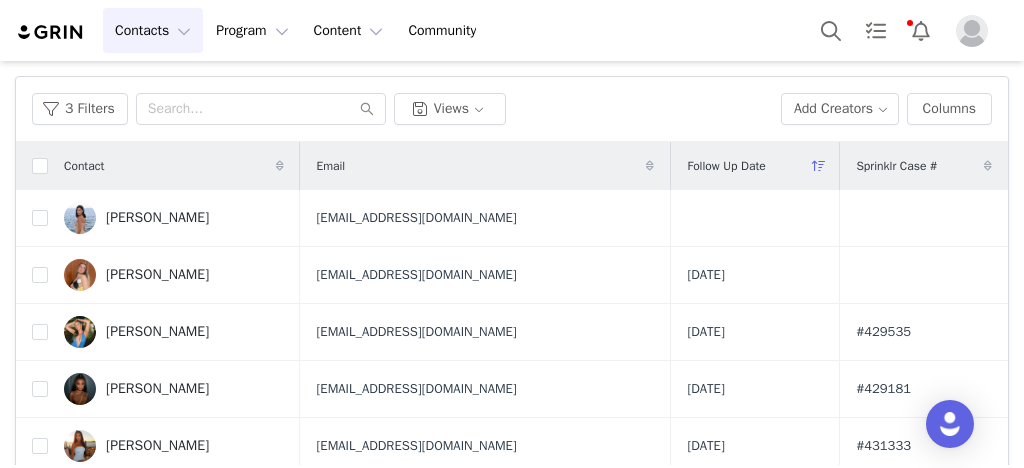 scroll, scrollTop: 160, scrollLeft: 0, axis: vertical 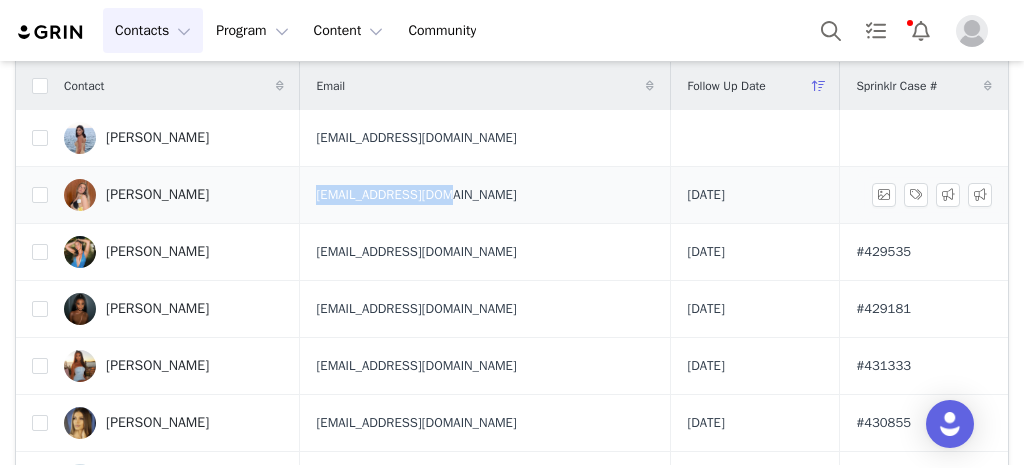 drag, startPoint x: 332, startPoint y: 196, endPoint x: 453, endPoint y: 198, distance: 121.016525 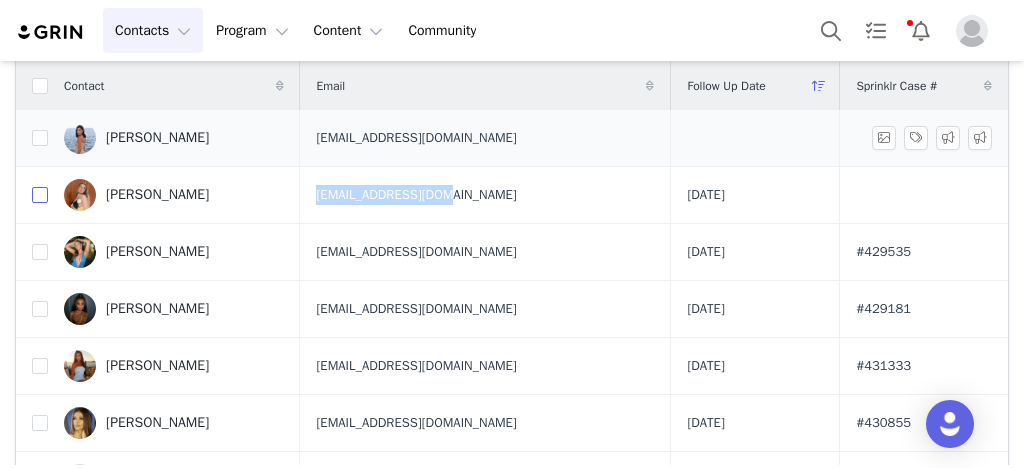 drag, startPoint x: 40, startPoint y: 190, endPoint x: 52, endPoint y: 161, distance: 31.38471 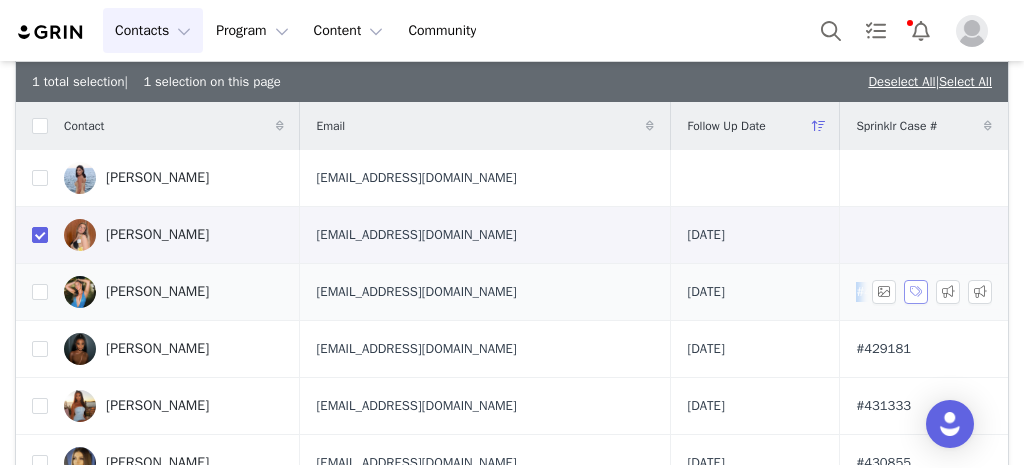drag, startPoint x: 821, startPoint y: 293, endPoint x: 886, endPoint y: 289, distance: 65.12296 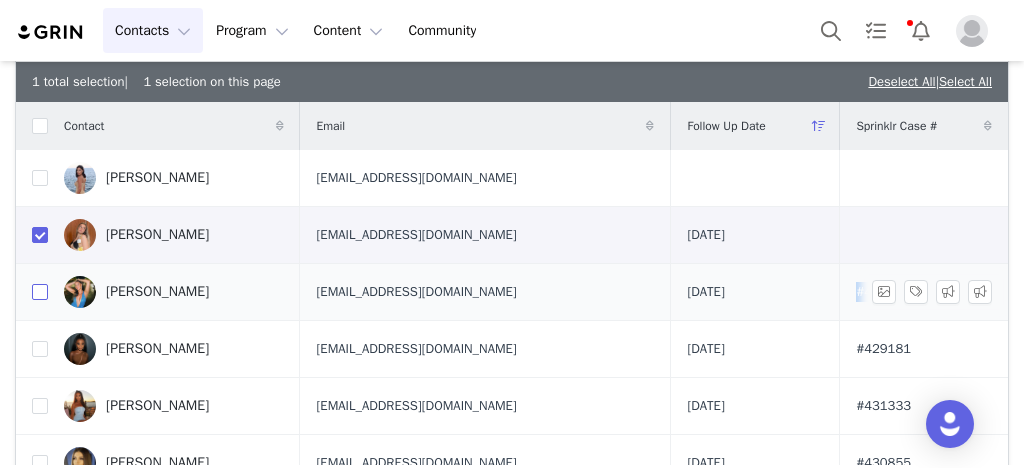 click at bounding box center [40, 292] 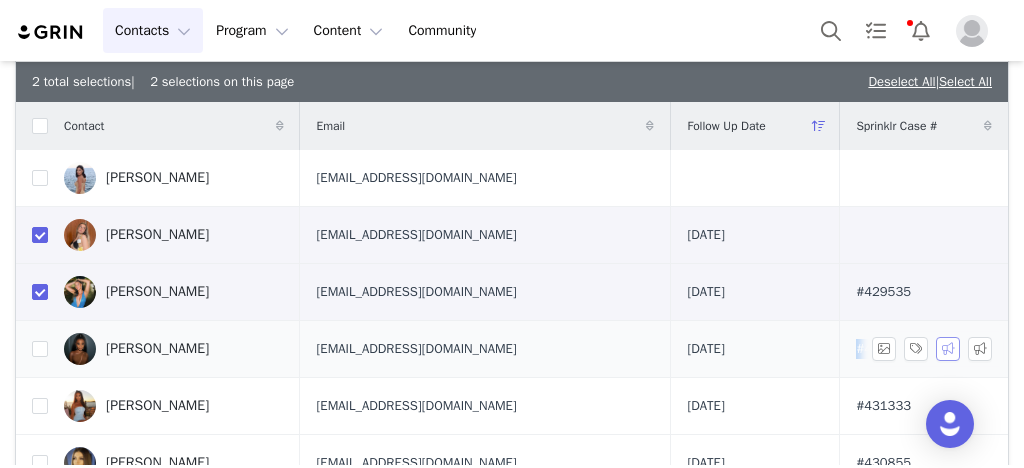 drag, startPoint x: 803, startPoint y: 340, endPoint x: 913, endPoint y: 340, distance: 110 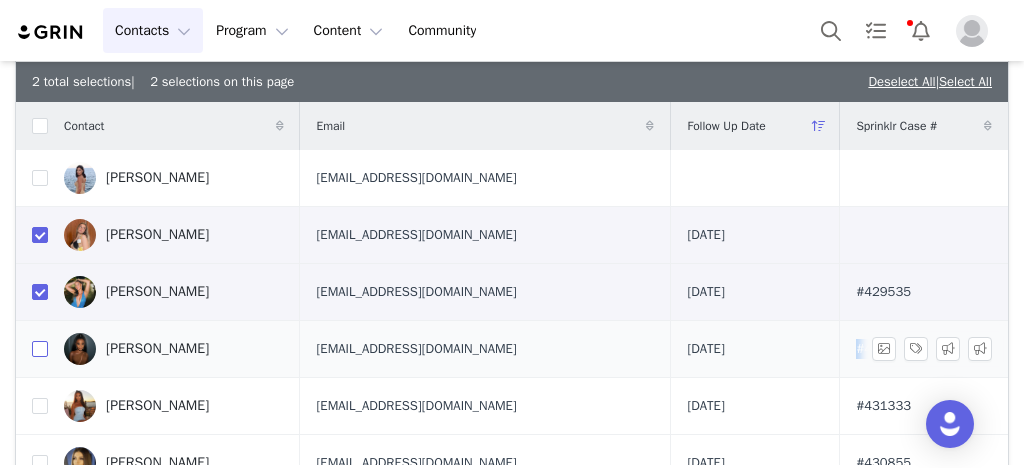 click at bounding box center [40, 349] 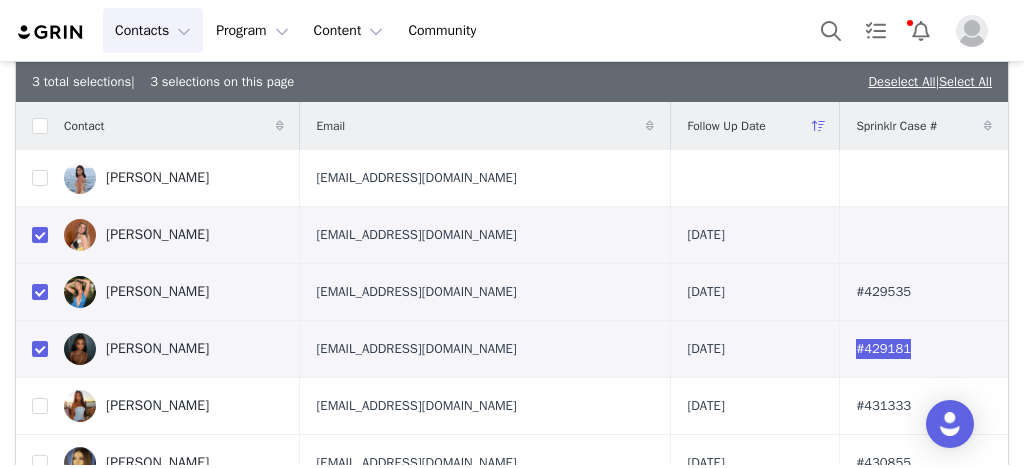 scroll, scrollTop: 240, scrollLeft: 0, axis: vertical 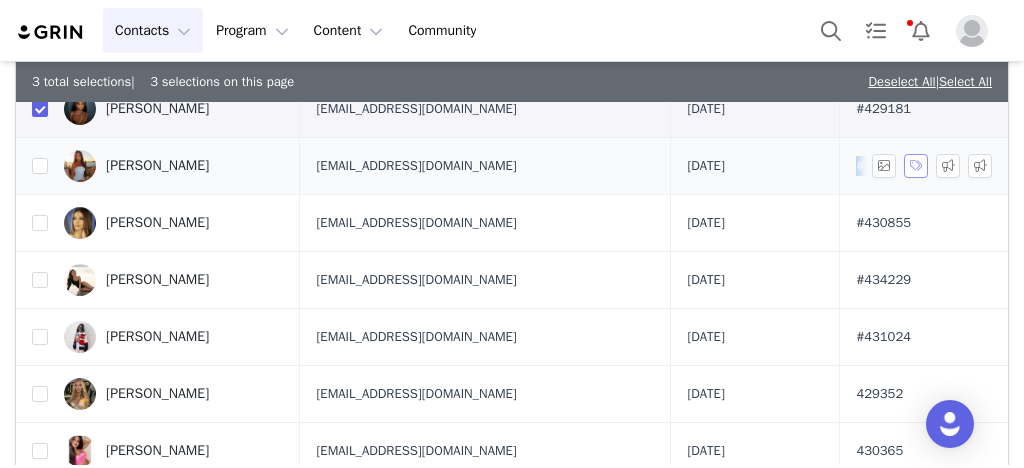 drag, startPoint x: 845, startPoint y: 171, endPoint x: 890, endPoint y: 167, distance: 45.17743 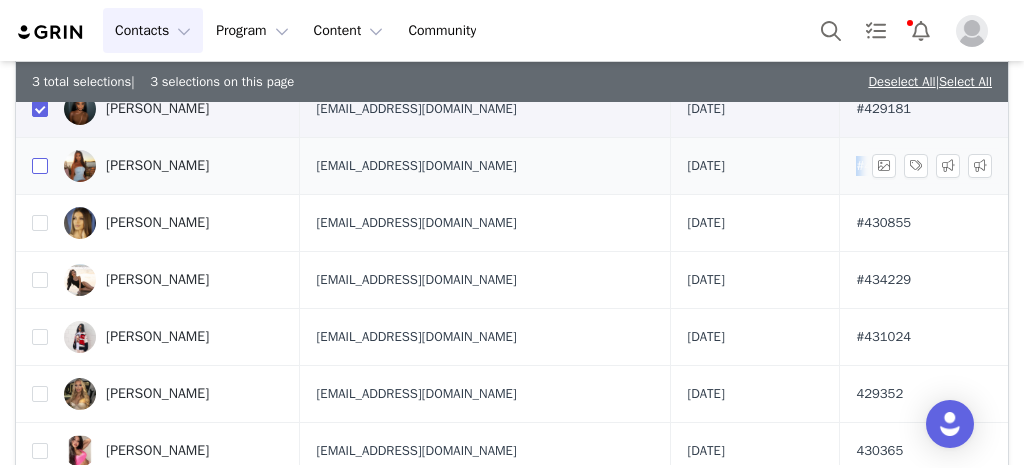 click at bounding box center (40, 166) 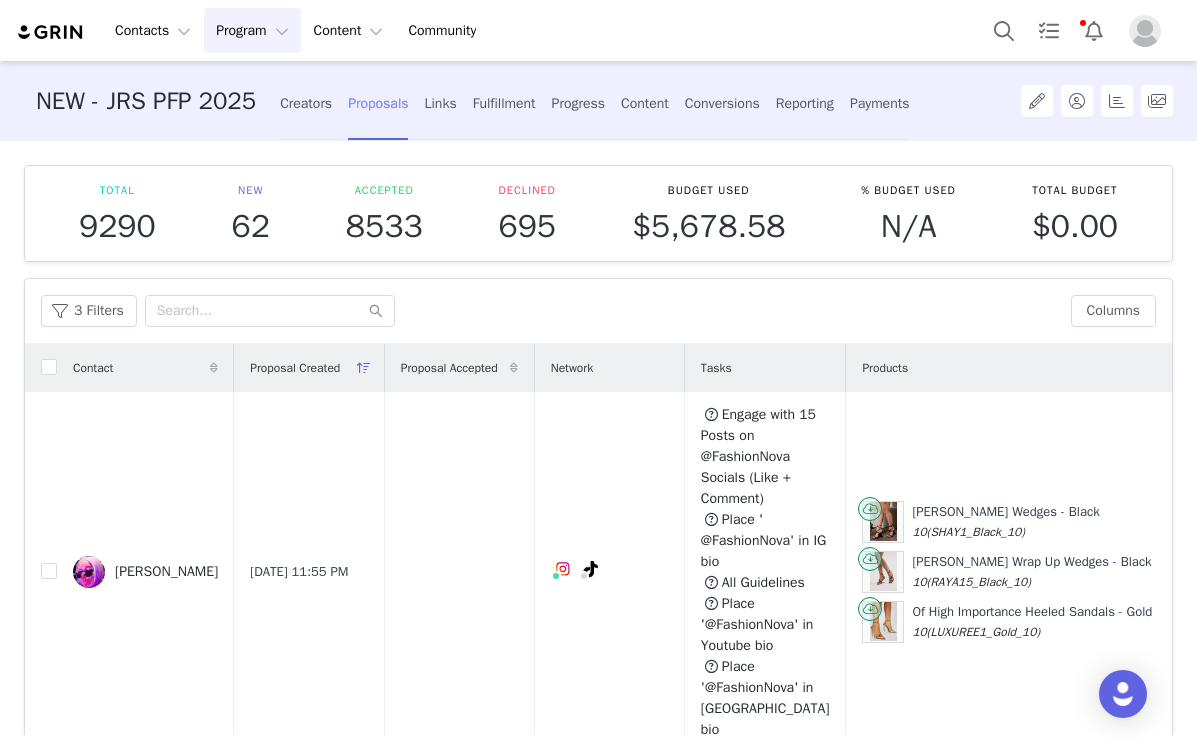 scroll, scrollTop: 0, scrollLeft: 0, axis: both 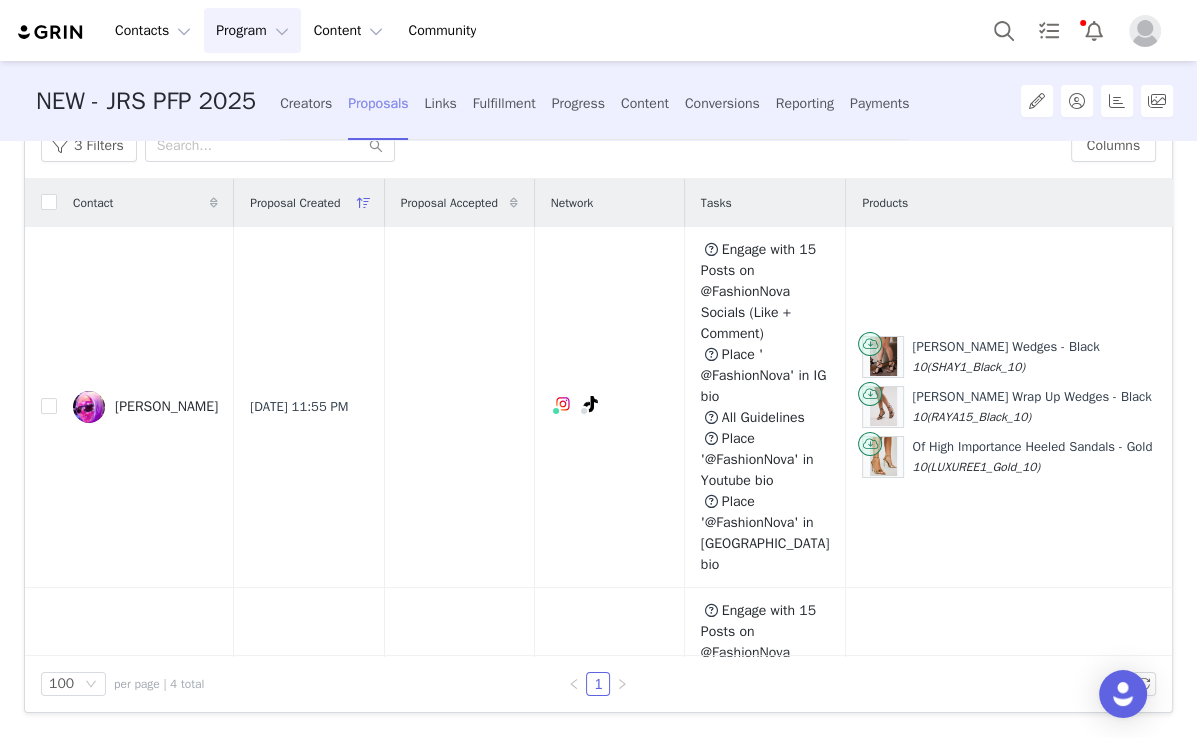 click on "Proposals" at bounding box center [378, 103] 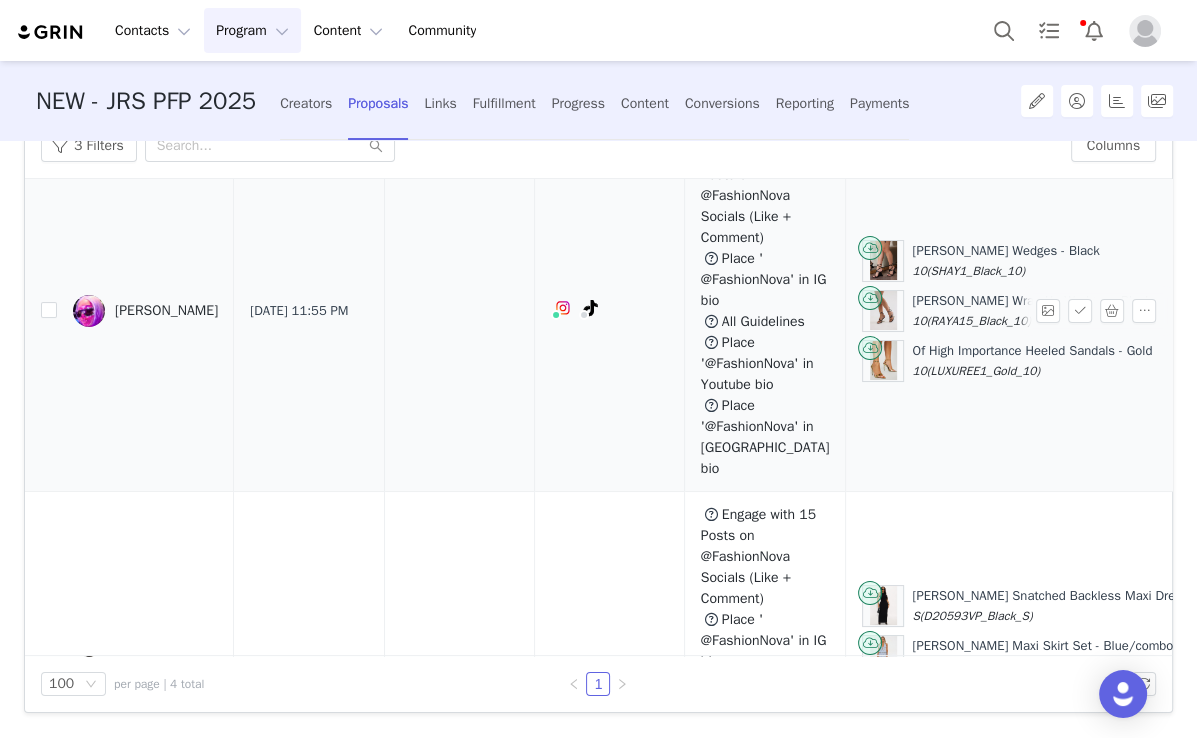 scroll, scrollTop: 0, scrollLeft: 0, axis: both 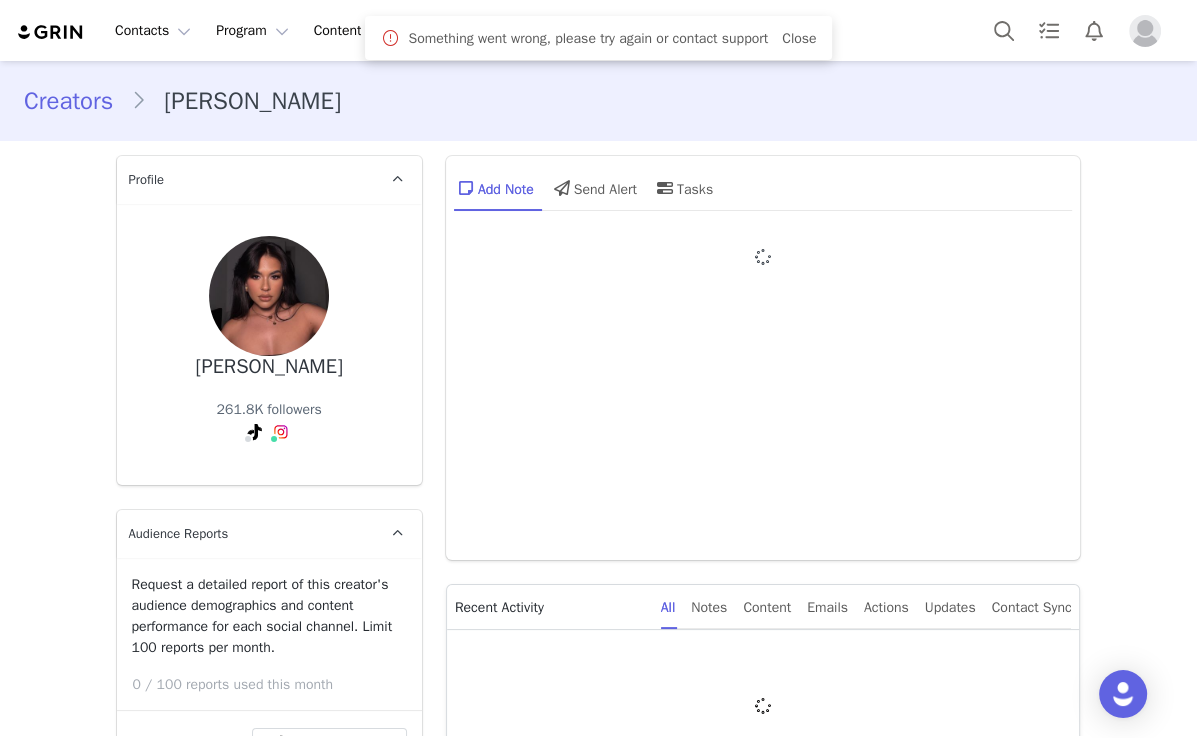 type on "+1 (United States)" 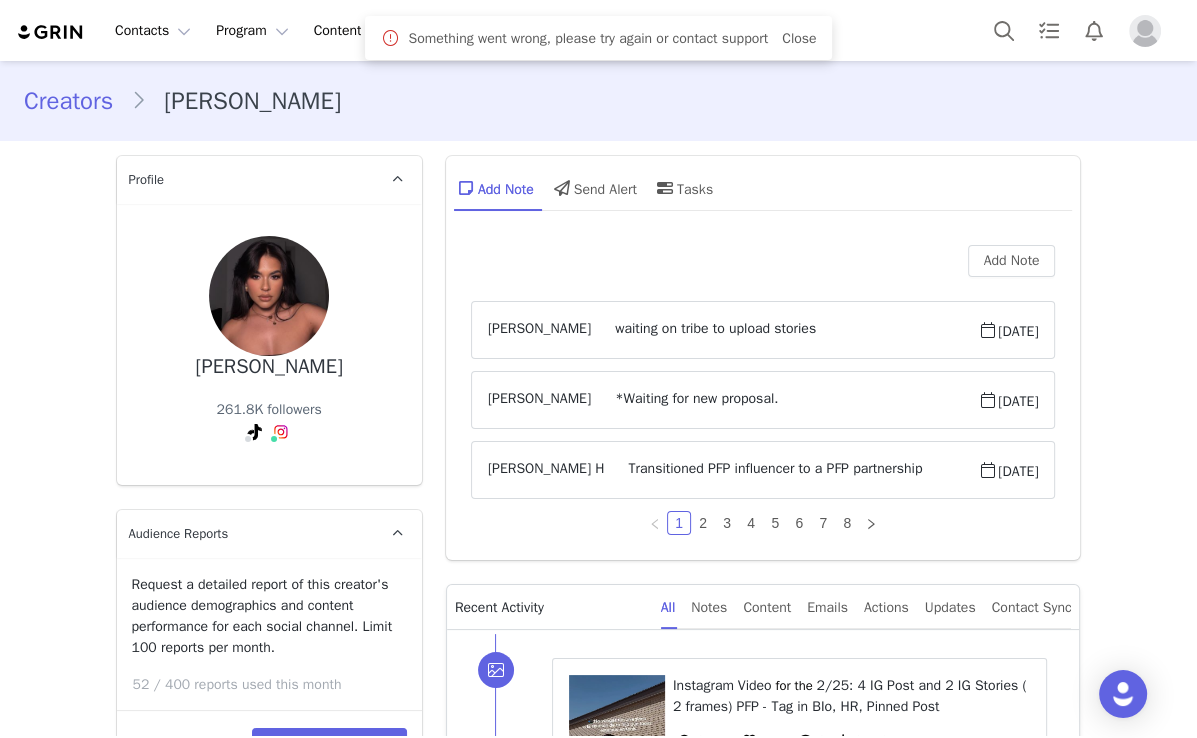 scroll, scrollTop: 2728, scrollLeft: 0, axis: vertical 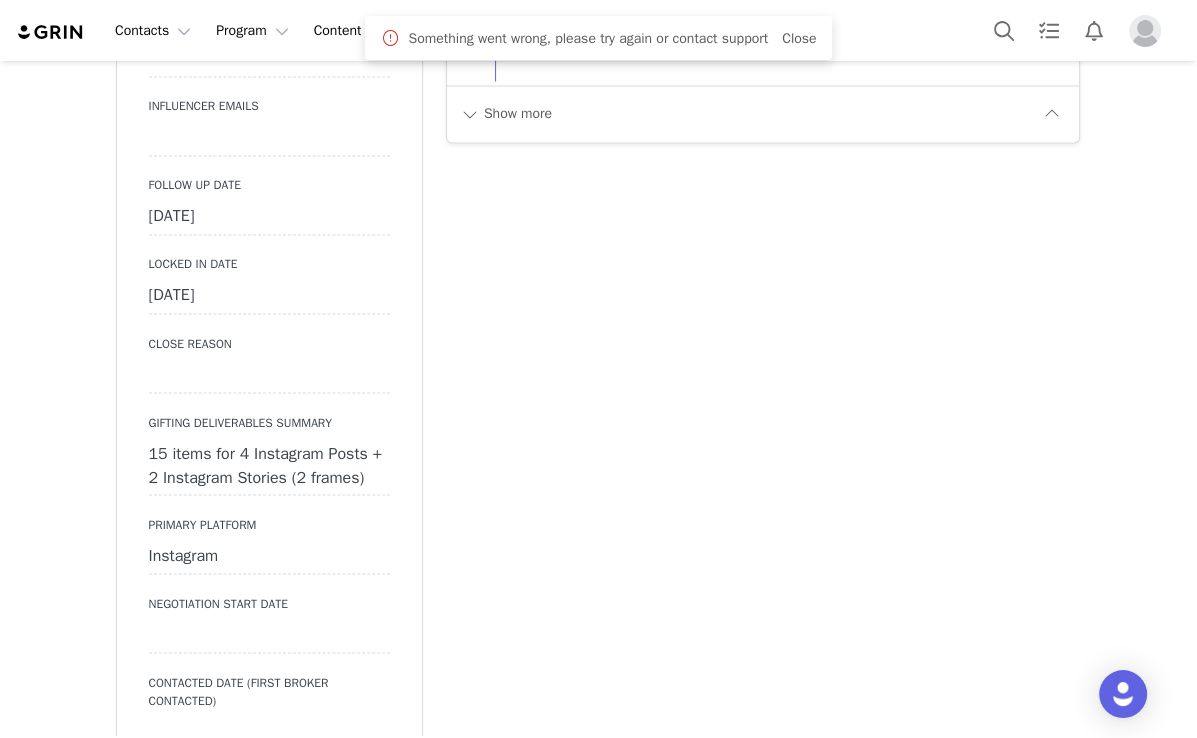 click on "Show more" at bounding box center [763, 113] 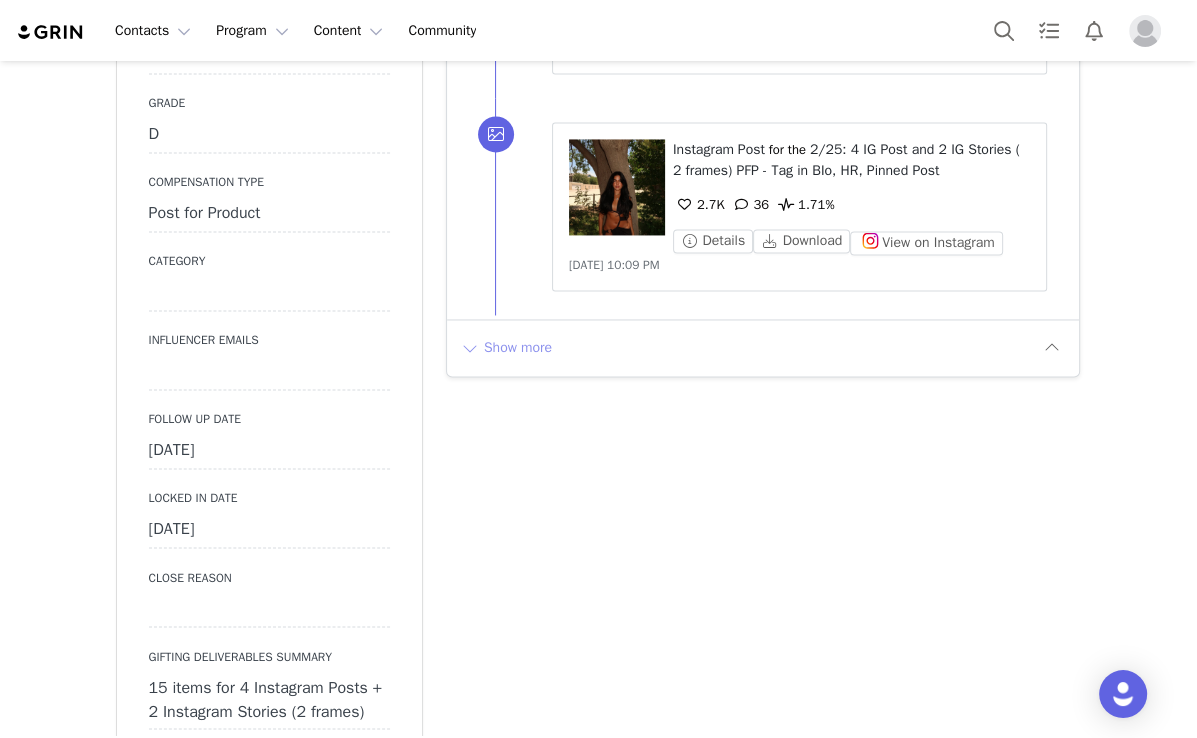 click on "Show more" at bounding box center (506, 348) 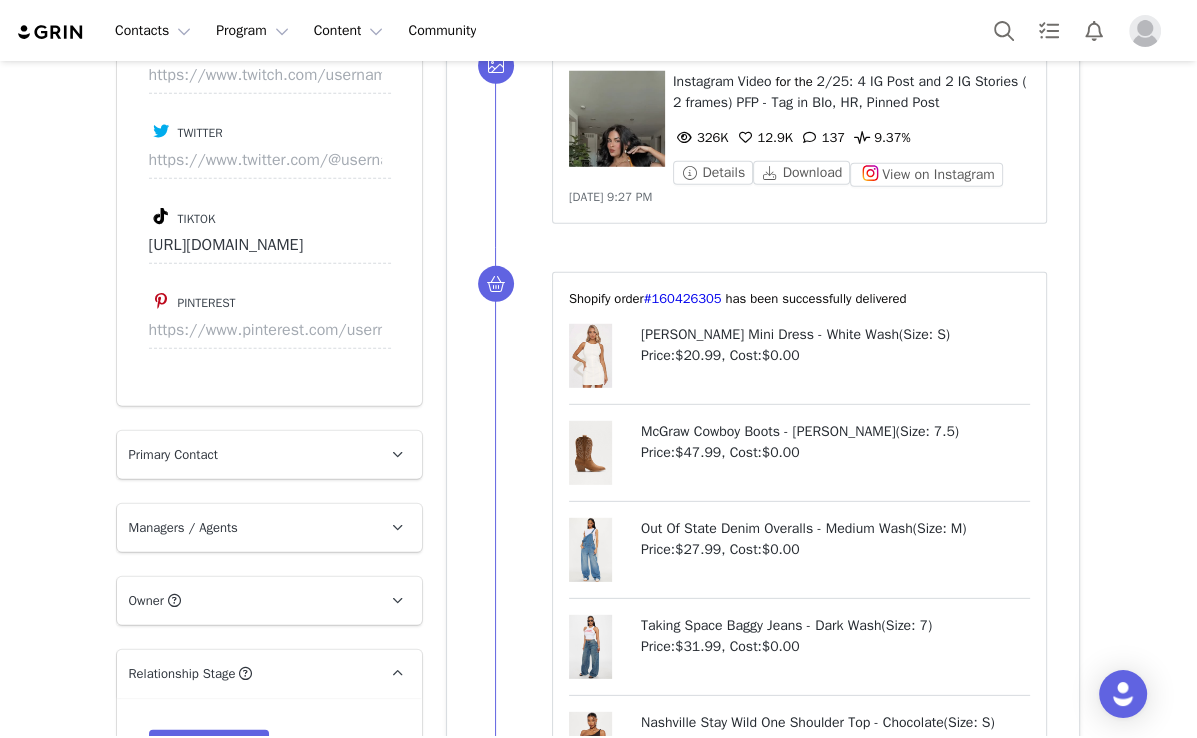 scroll, scrollTop: 4549, scrollLeft: 0, axis: vertical 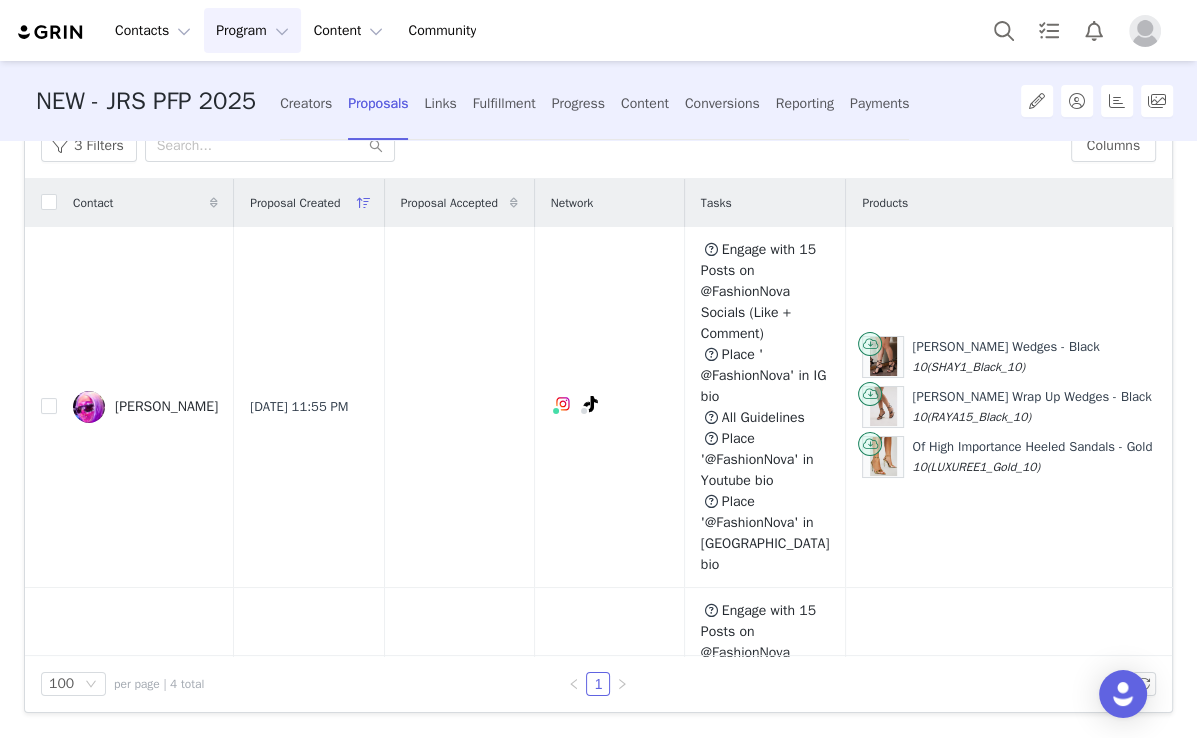 click on "NEW - JRS PFP 2025 Creators Proposals Links Fulfillment Progress Content Conversions Reporting Payments" at bounding box center (512, 101) 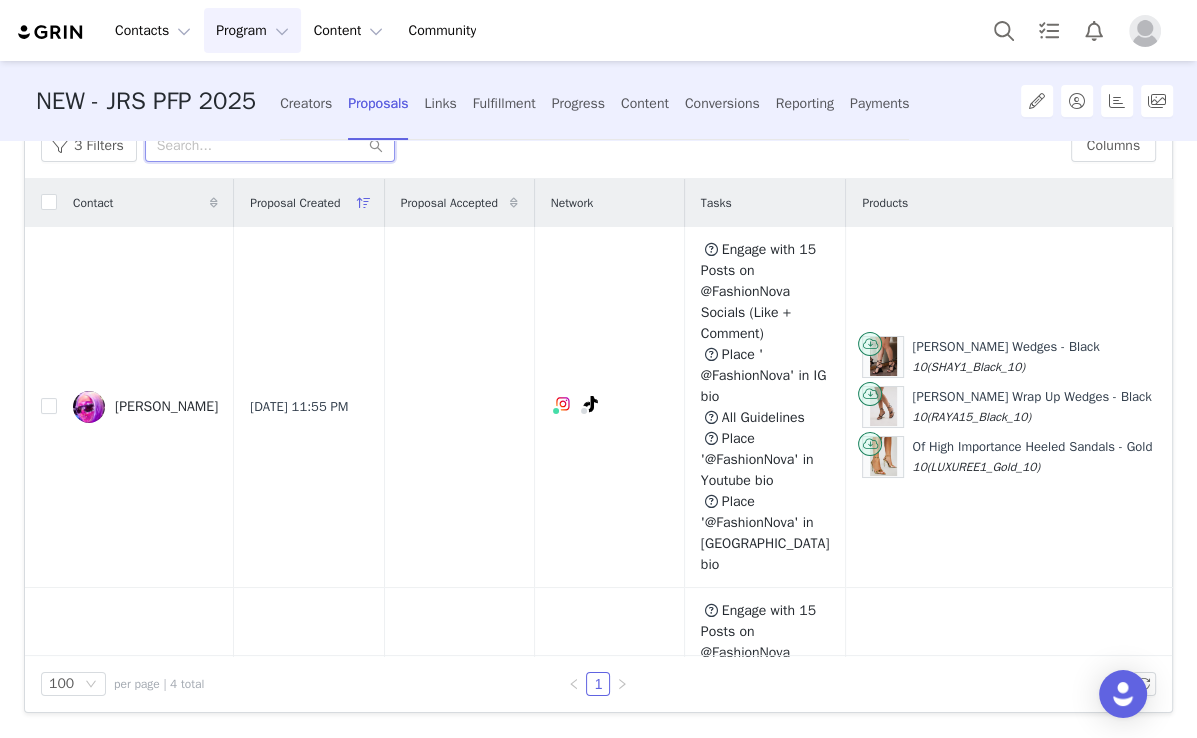 click at bounding box center [270, 146] 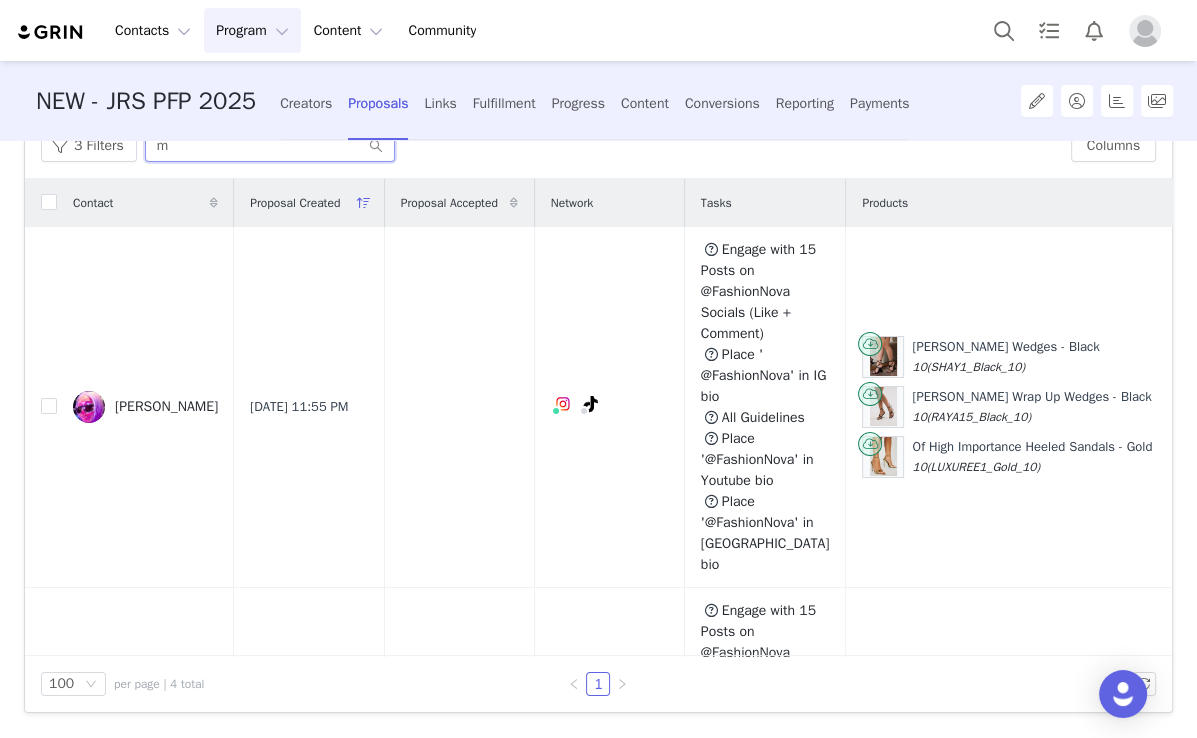 scroll, scrollTop: 160, scrollLeft: 0, axis: vertical 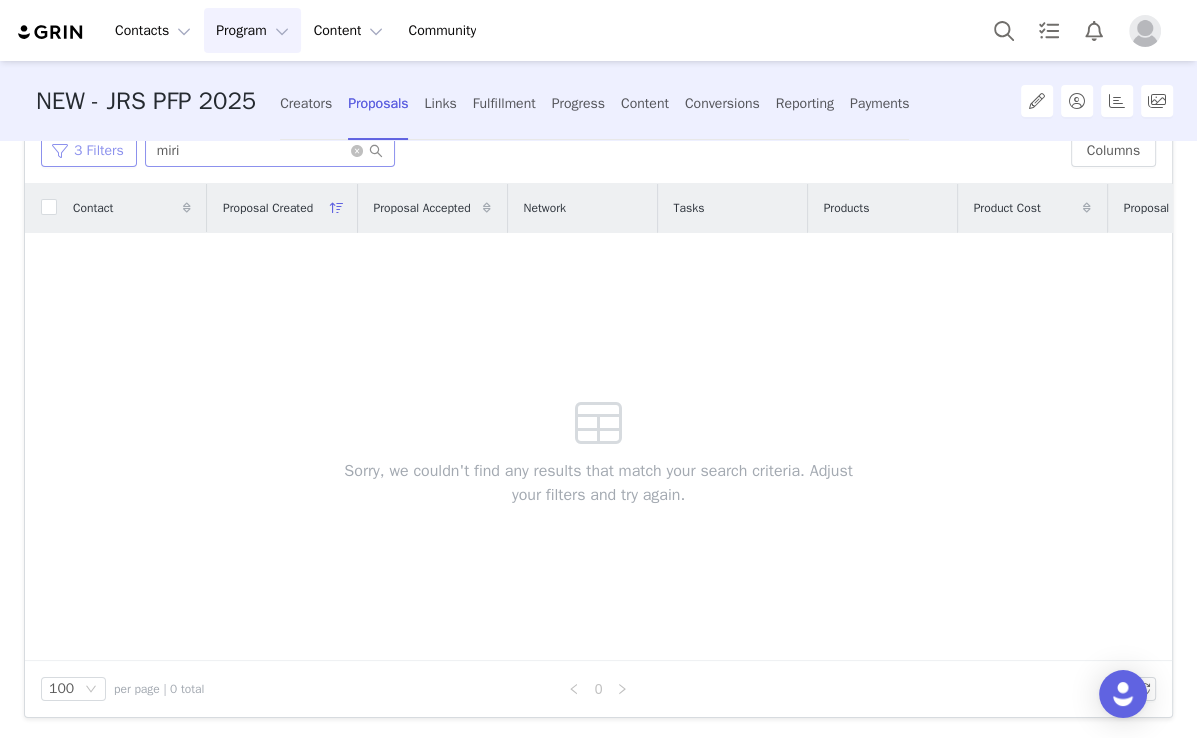 click on "3 Filters" at bounding box center (89, 151) 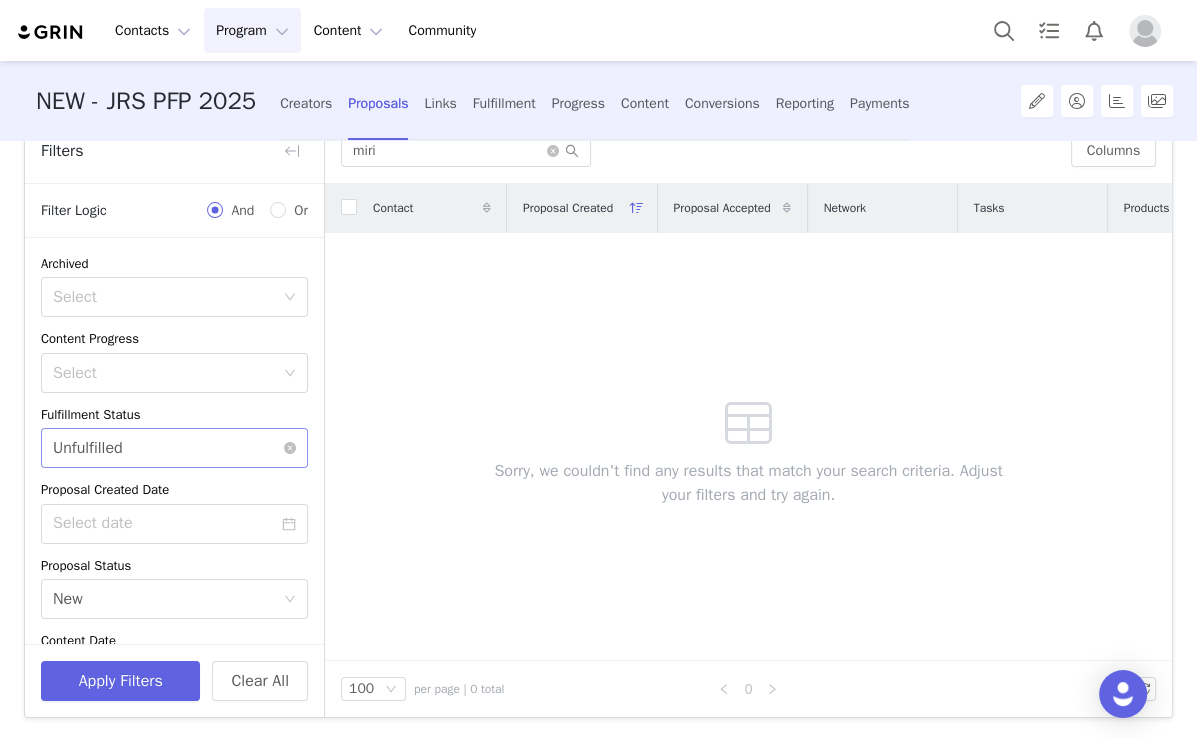 click on "Select Unfulfilled" at bounding box center [168, 448] 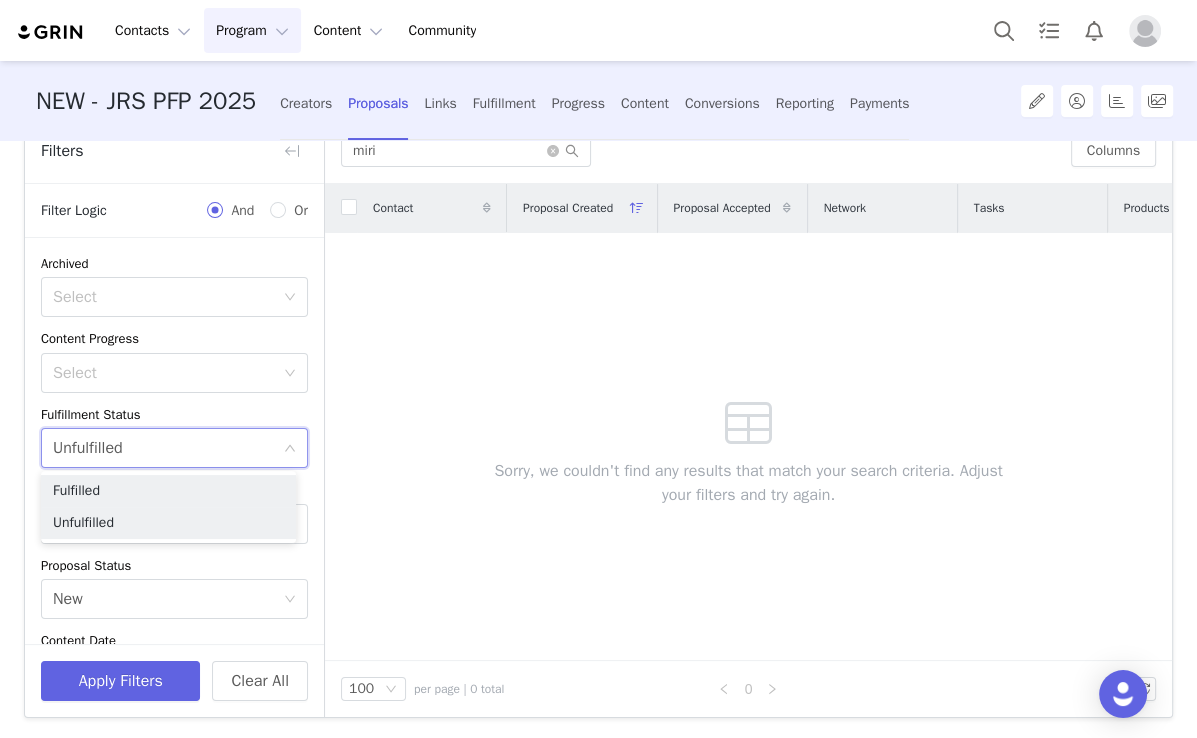 drag, startPoint x: 278, startPoint y: 447, endPoint x: 191, endPoint y: 570, distance: 150.65855 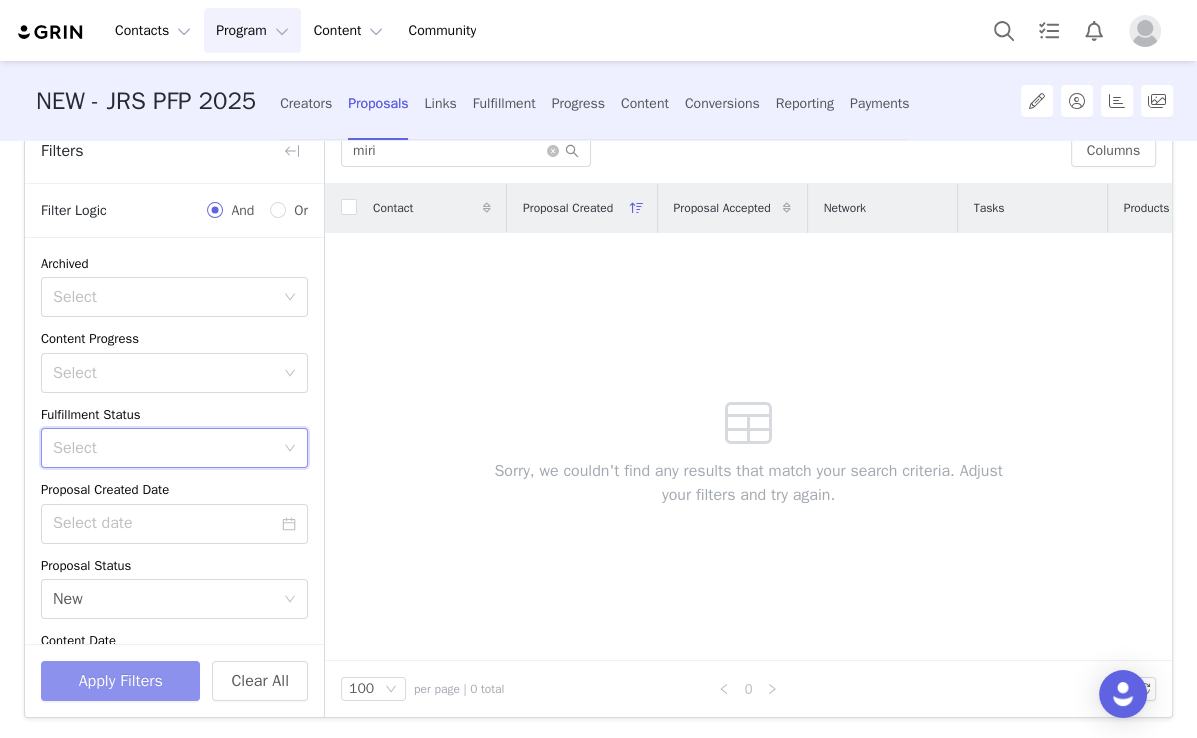 click on "Apply Filters" at bounding box center (120, 681) 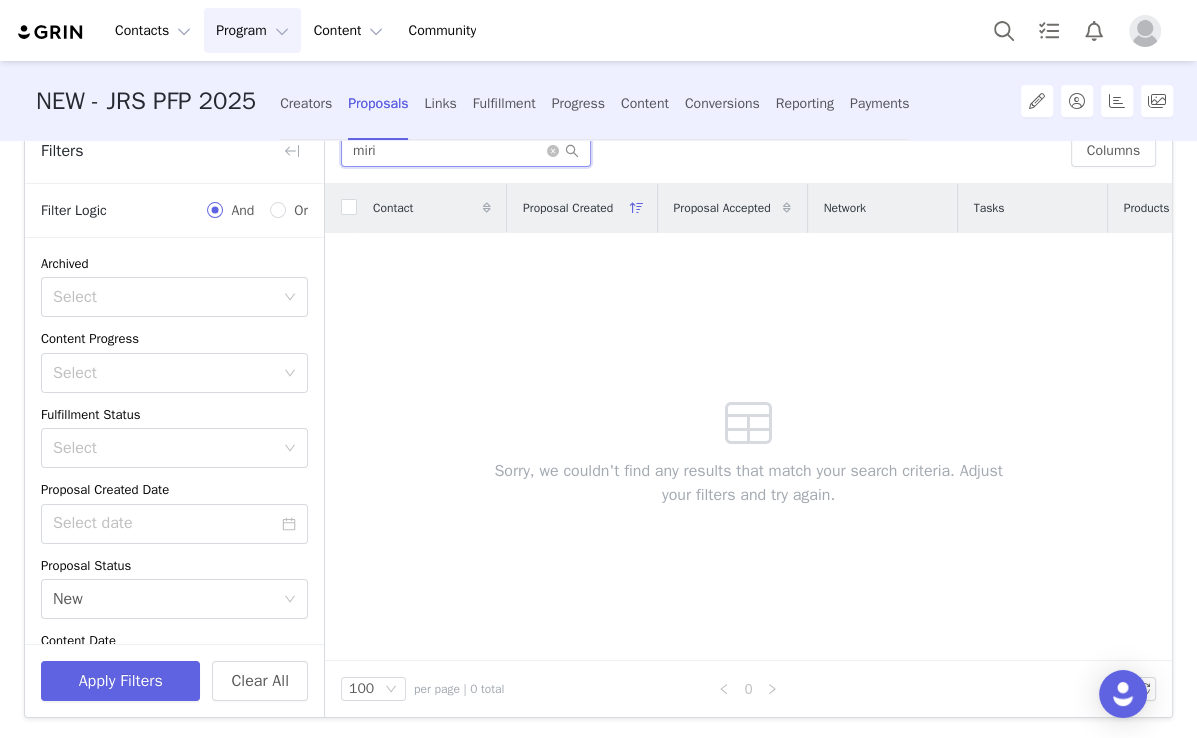 click on "miri" at bounding box center (466, 151) 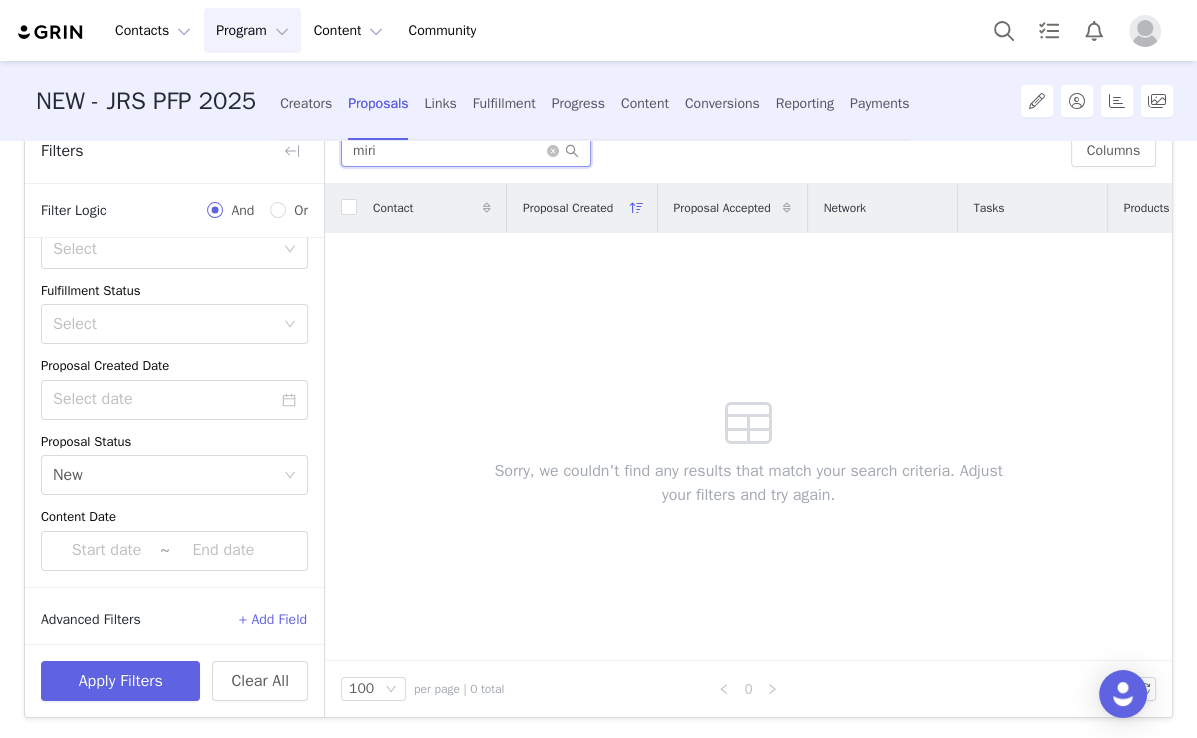 scroll, scrollTop: 240, scrollLeft: 0, axis: vertical 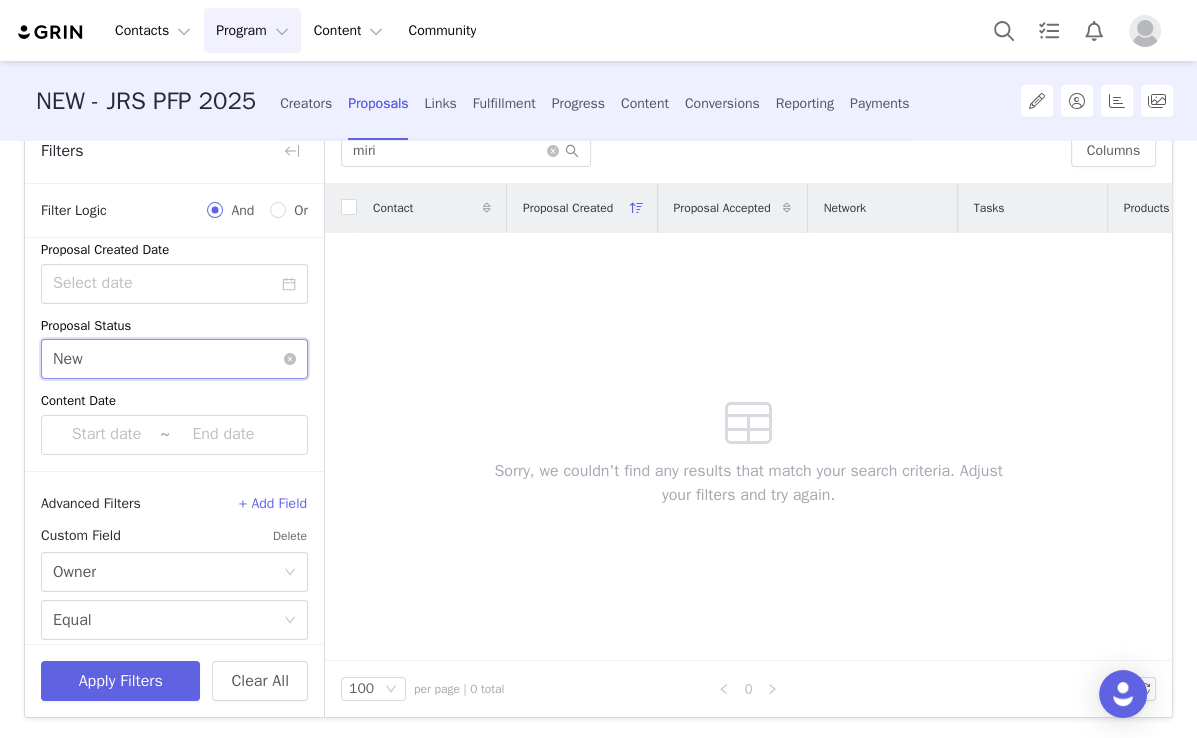 drag, startPoint x: 188, startPoint y: 346, endPoint x: 198, endPoint y: 357, distance: 14.866069 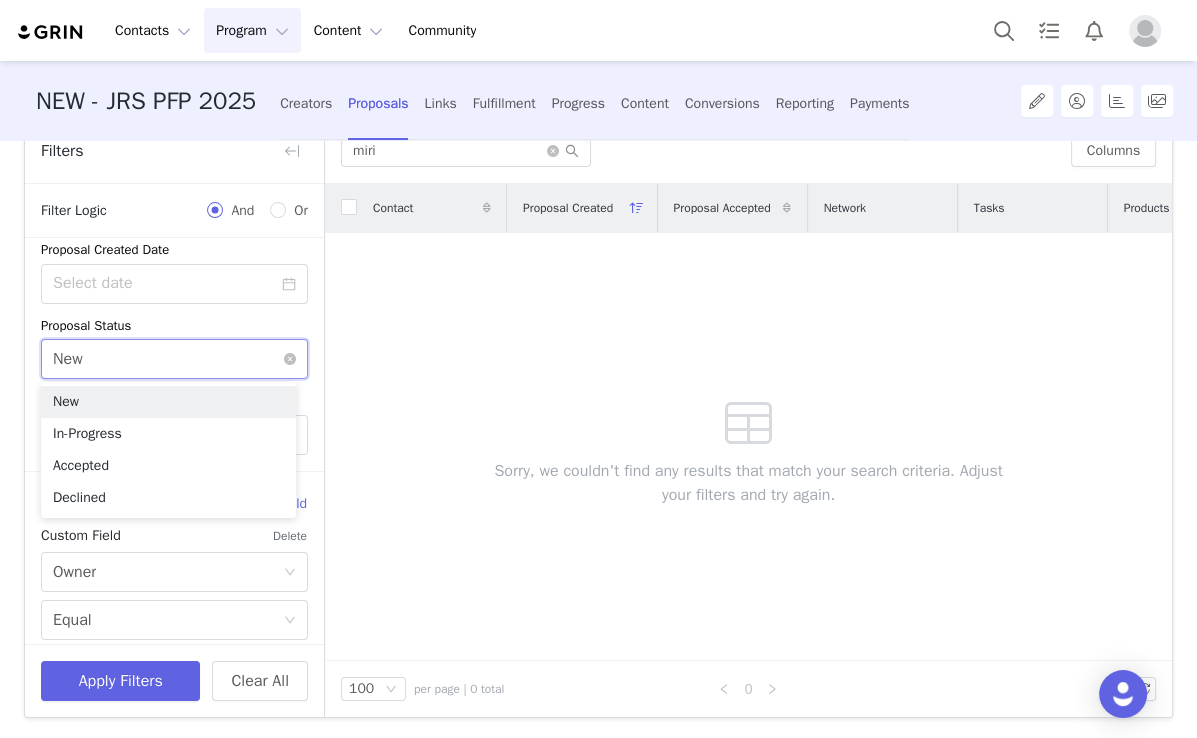 click on "Select New" at bounding box center [174, 359] 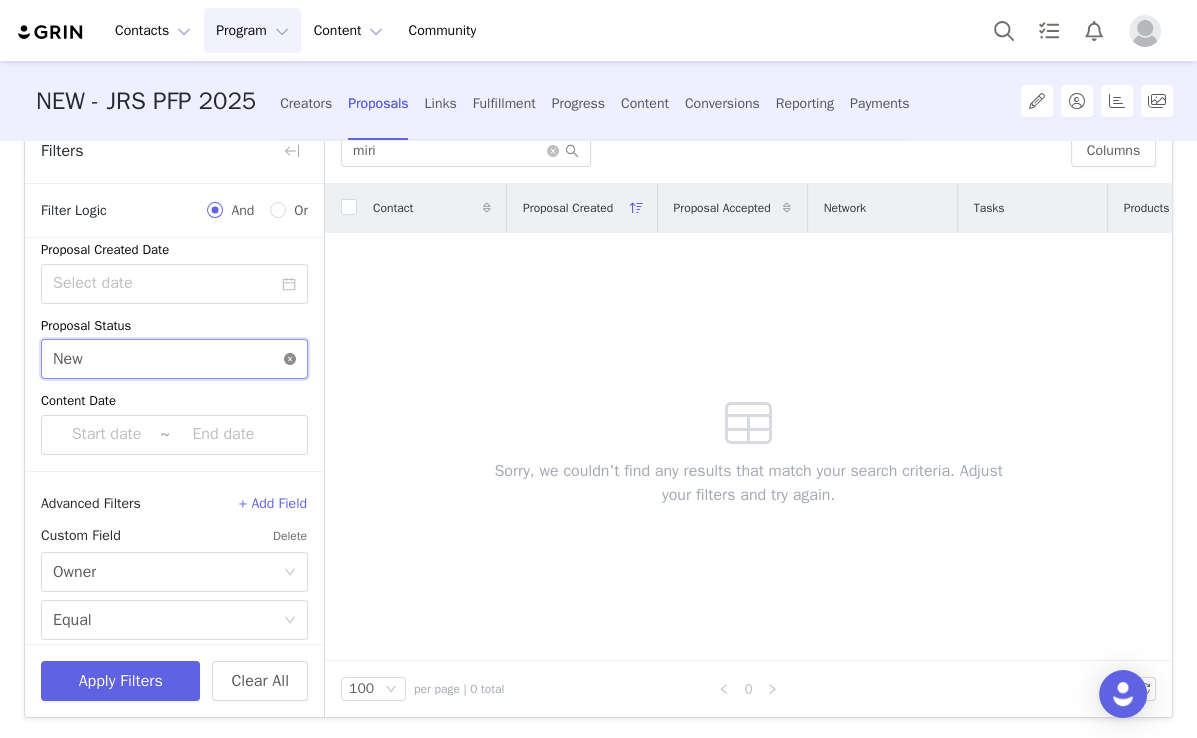 click 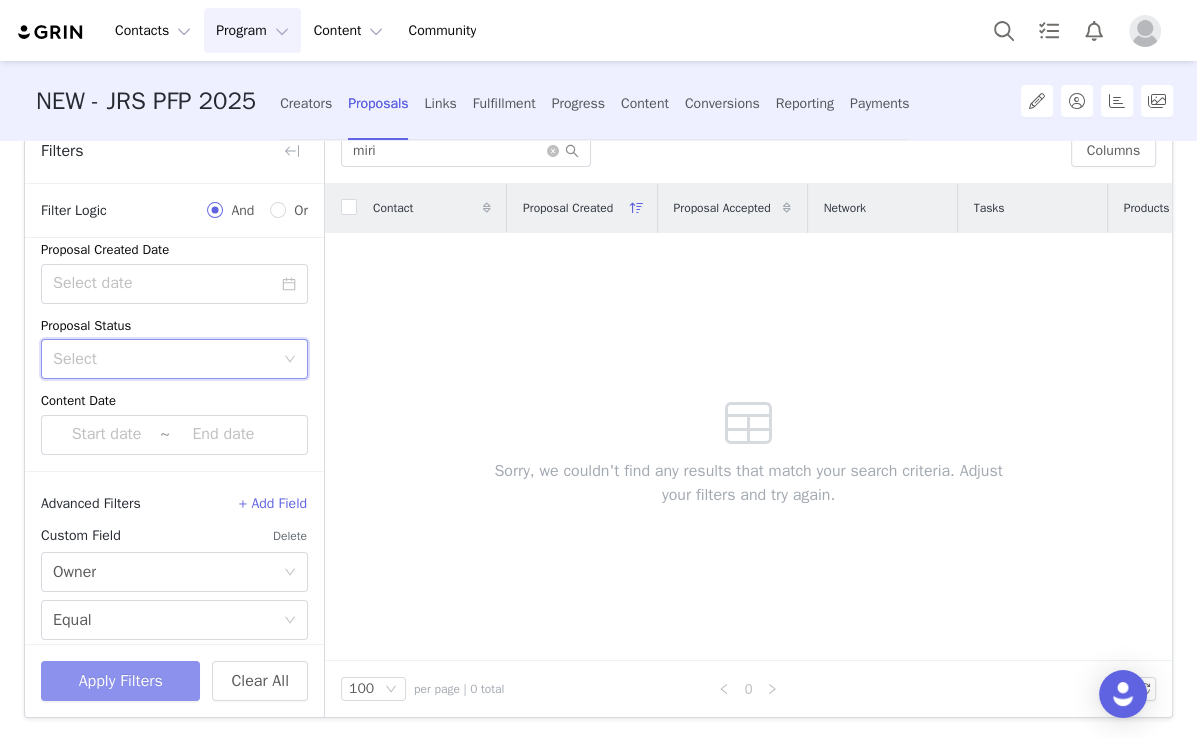 click on "Apply Filters" at bounding box center (120, 681) 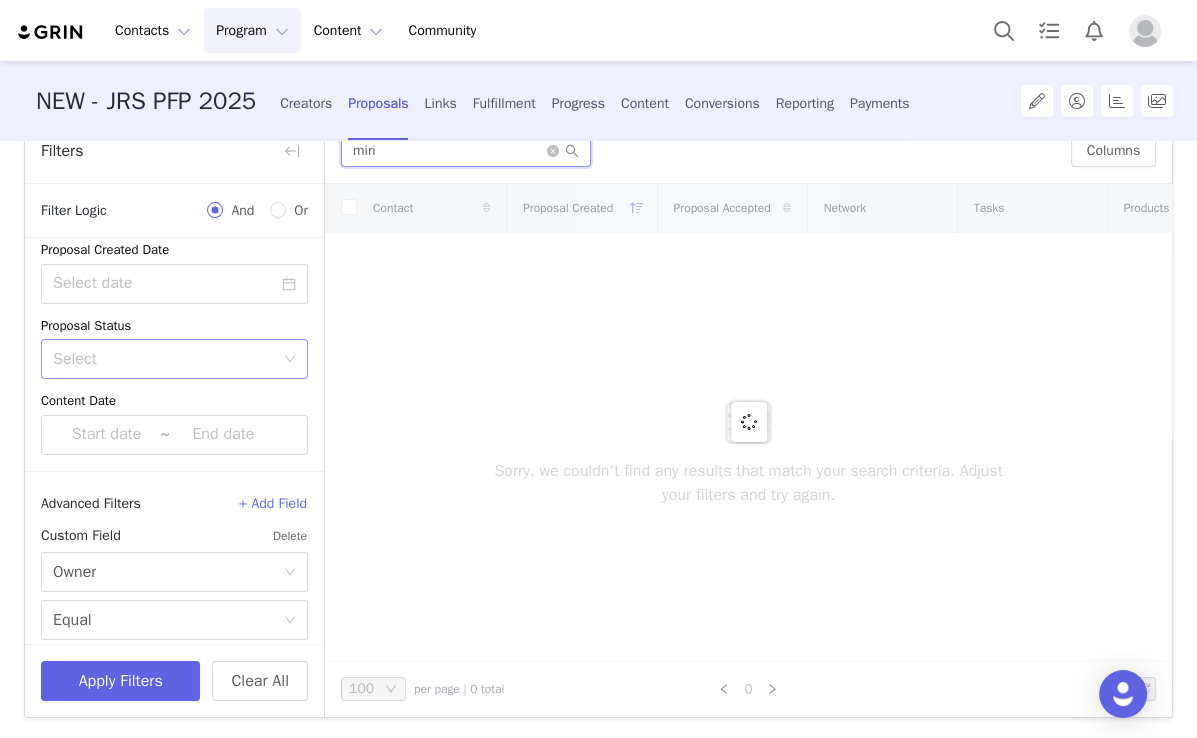 click on "miri" at bounding box center (466, 151) 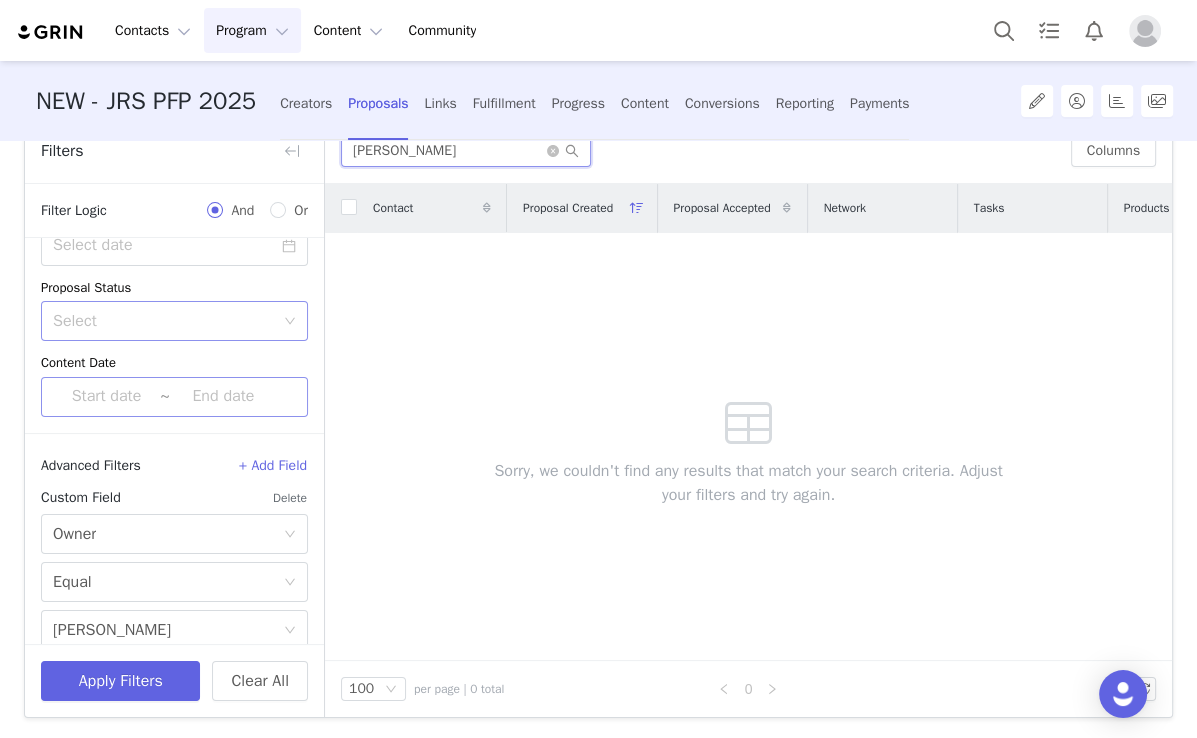 scroll, scrollTop: 298, scrollLeft: 0, axis: vertical 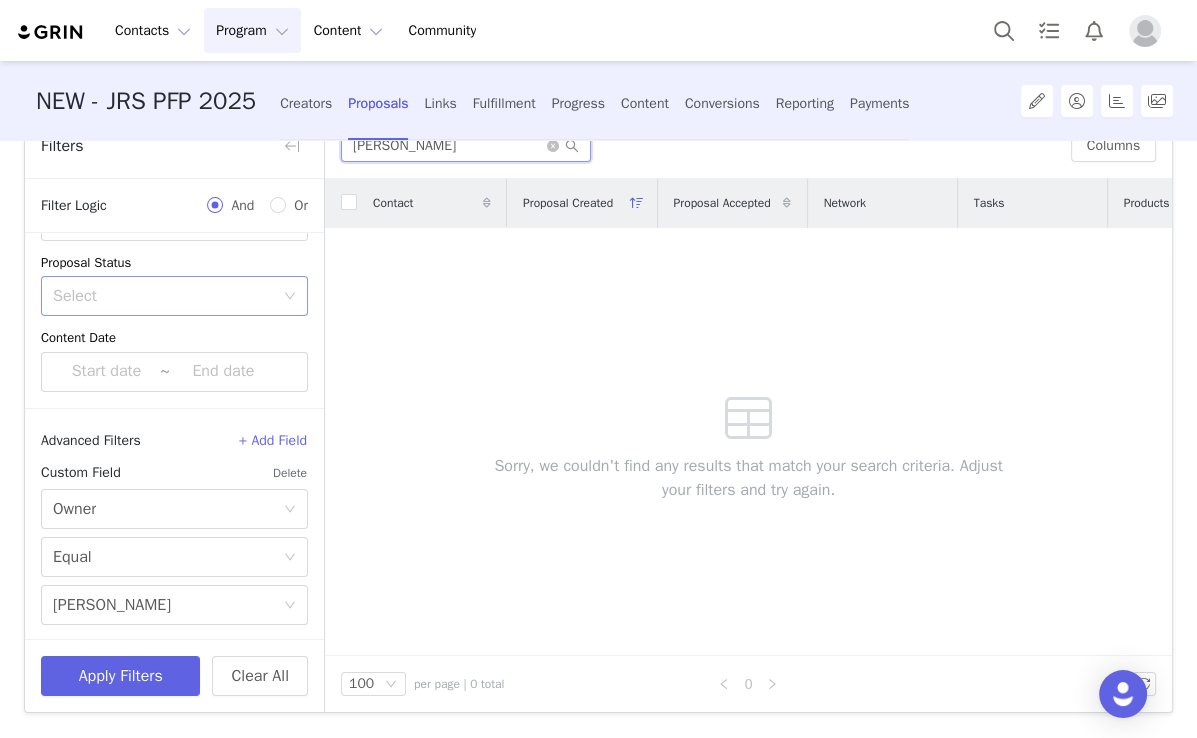 type on "miriah" 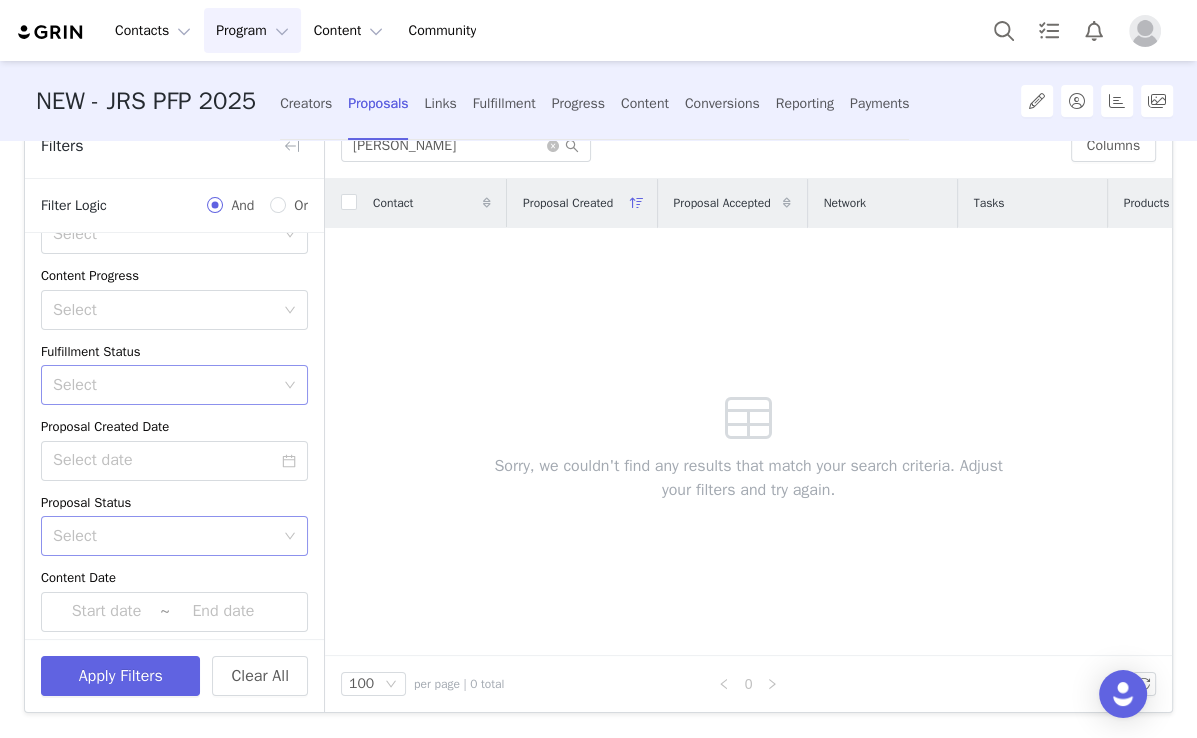 scroll, scrollTop: 0, scrollLeft: 0, axis: both 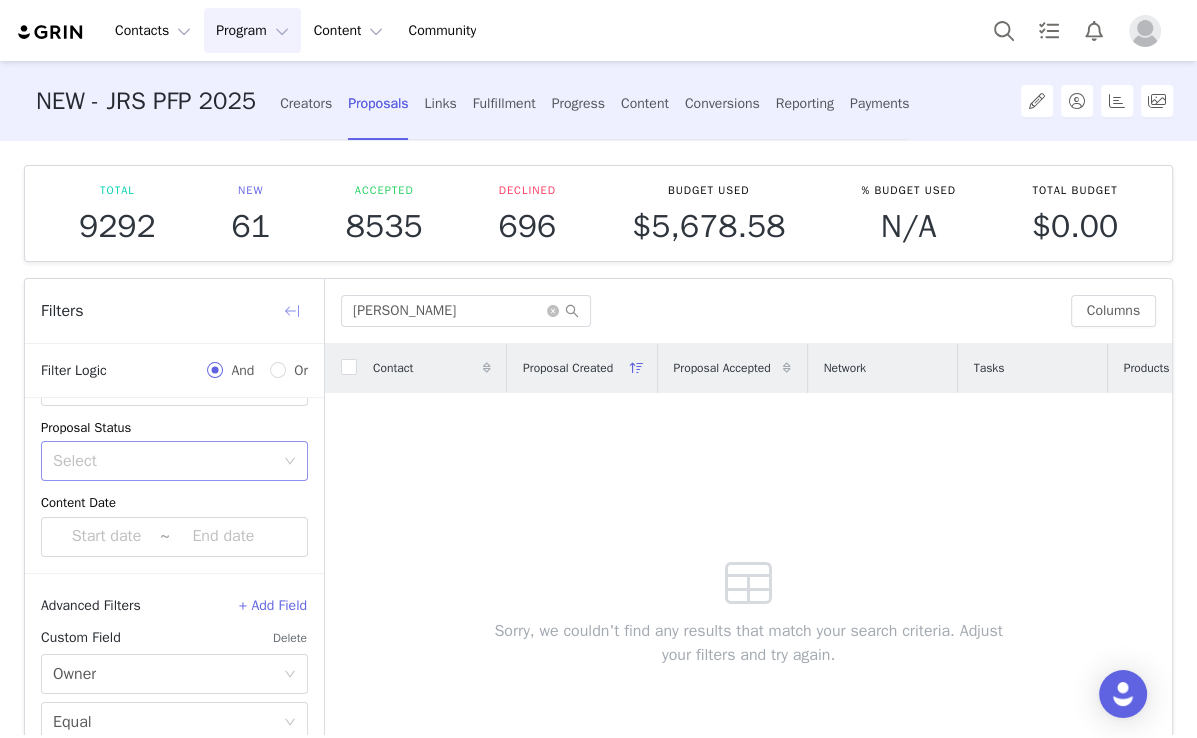 click at bounding box center (292, 311) 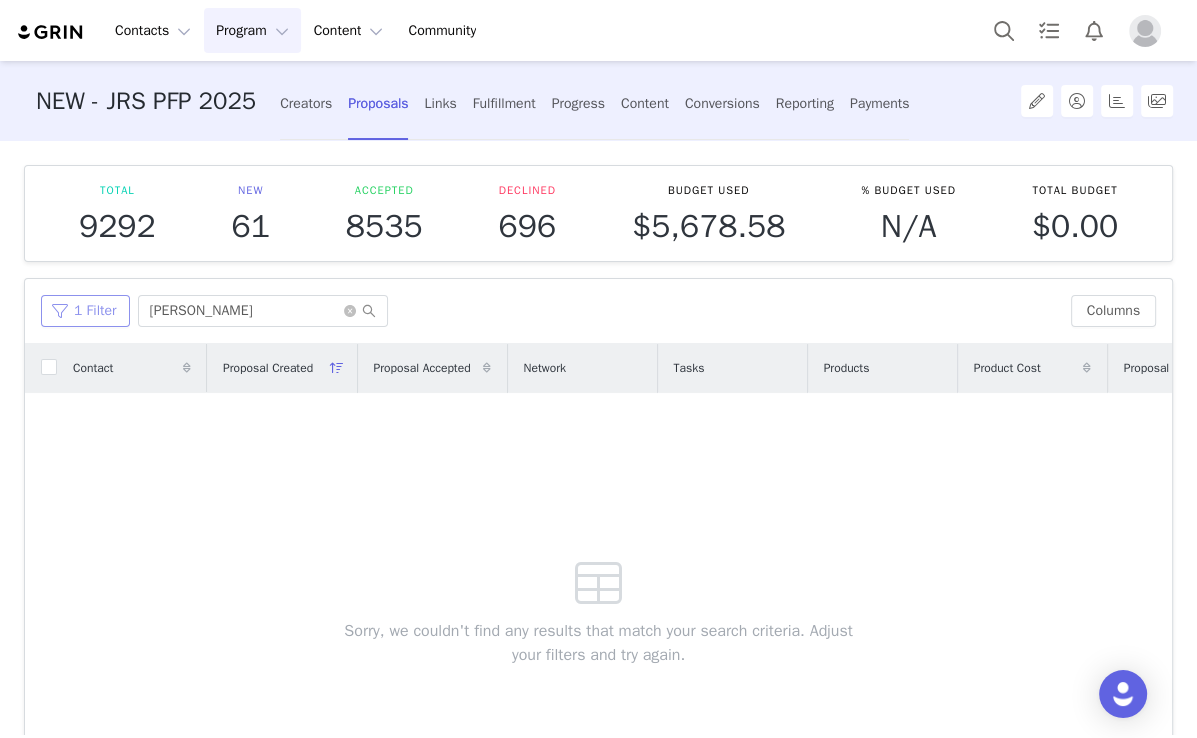 click on "1 Filter" at bounding box center [85, 311] 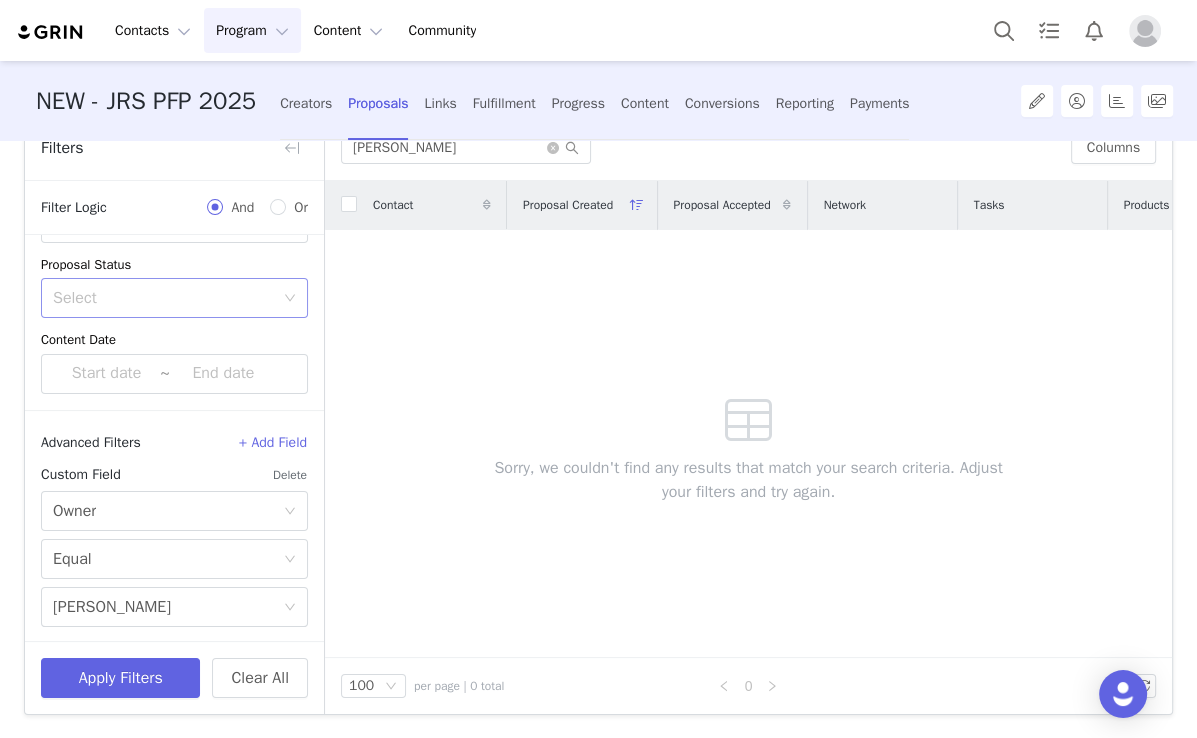 scroll, scrollTop: 165, scrollLeft: 0, axis: vertical 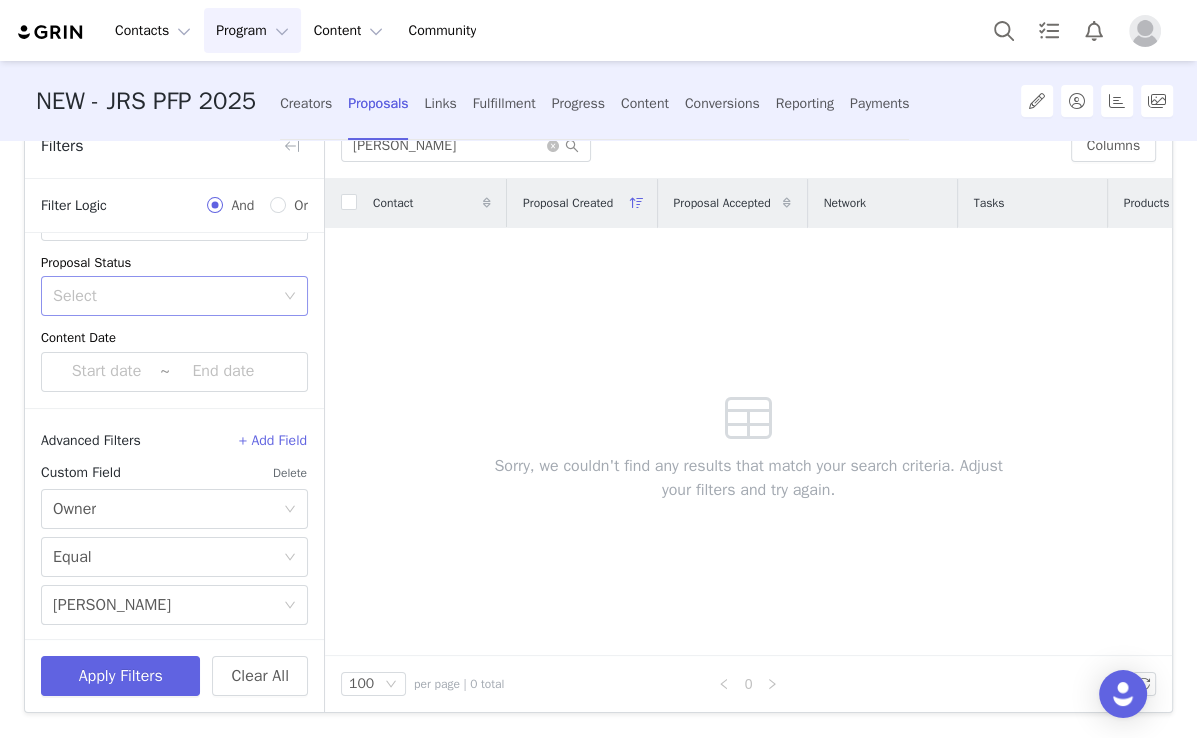 click on "Select" at bounding box center (163, 296) 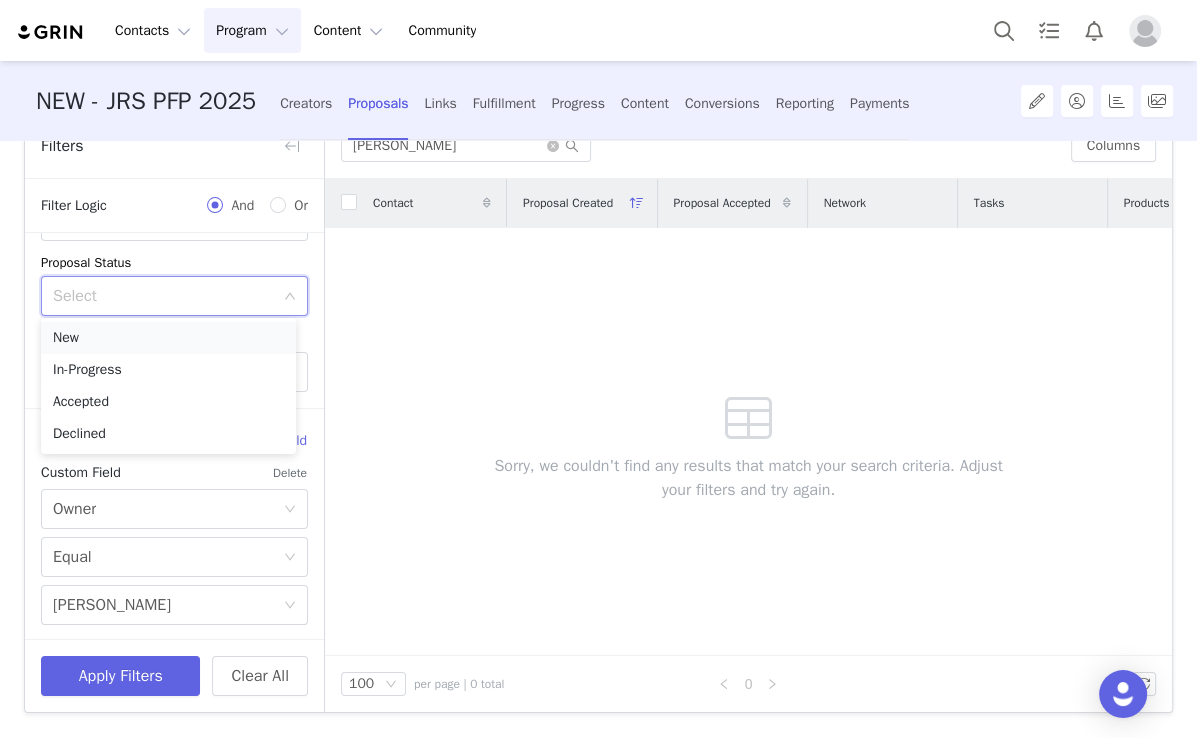 click on "New" at bounding box center [168, 338] 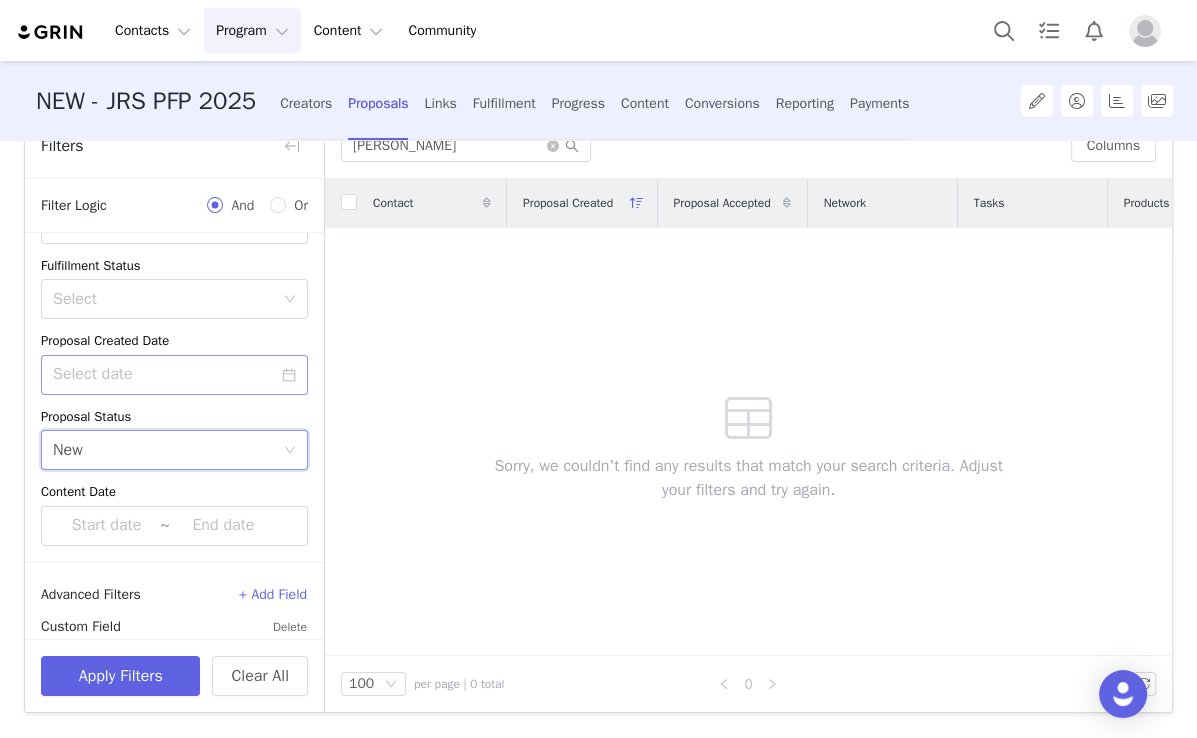 scroll, scrollTop: 138, scrollLeft: 0, axis: vertical 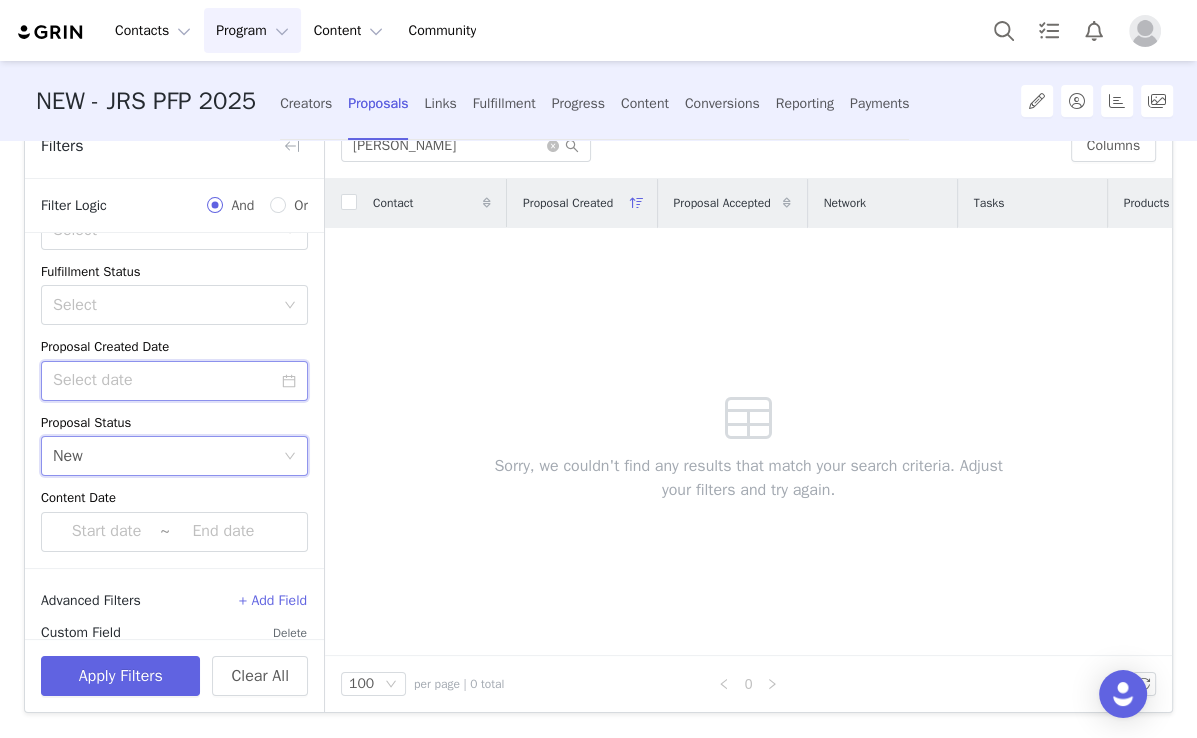 click at bounding box center [174, 381] 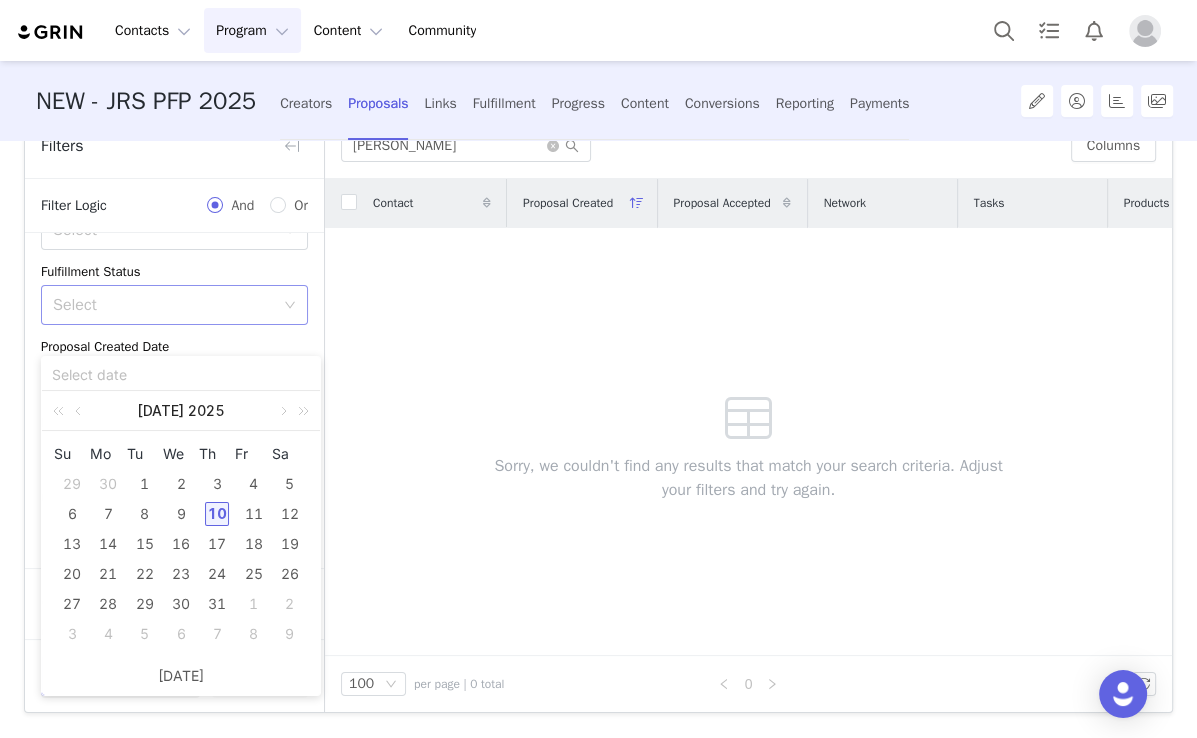 click on "Select" at bounding box center [168, 305] 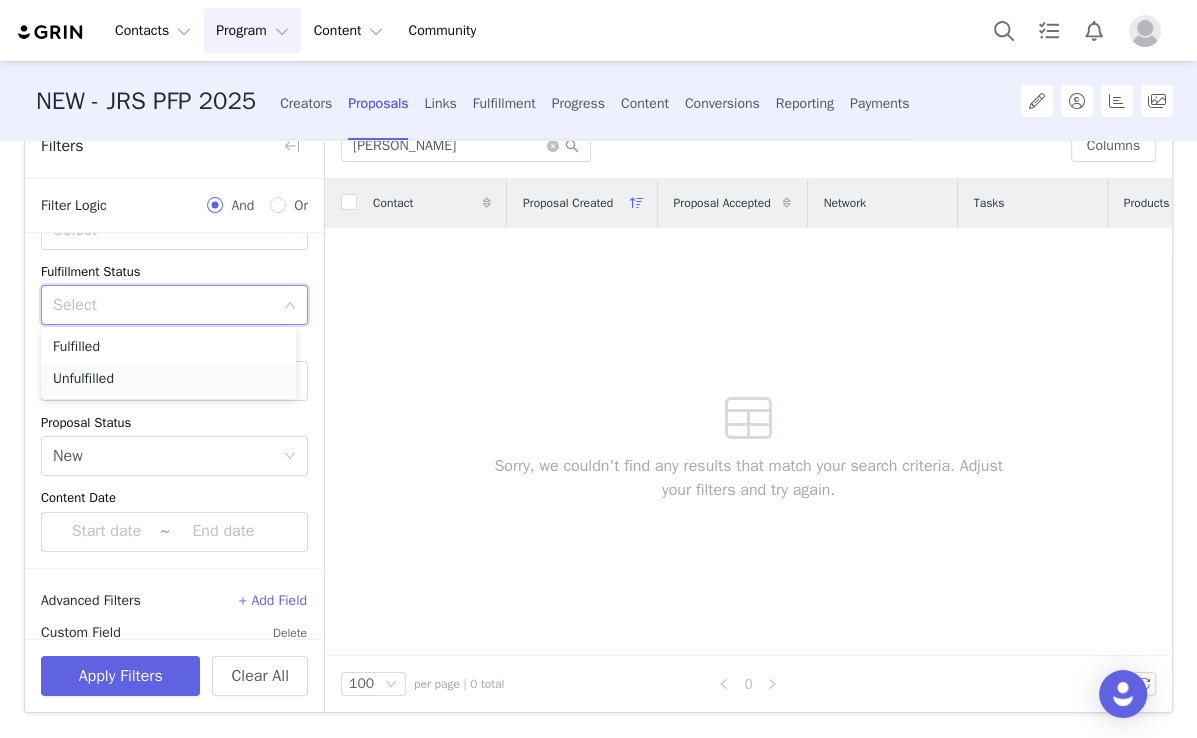 click on "Unfulfilled" at bounding box center [168, 379] 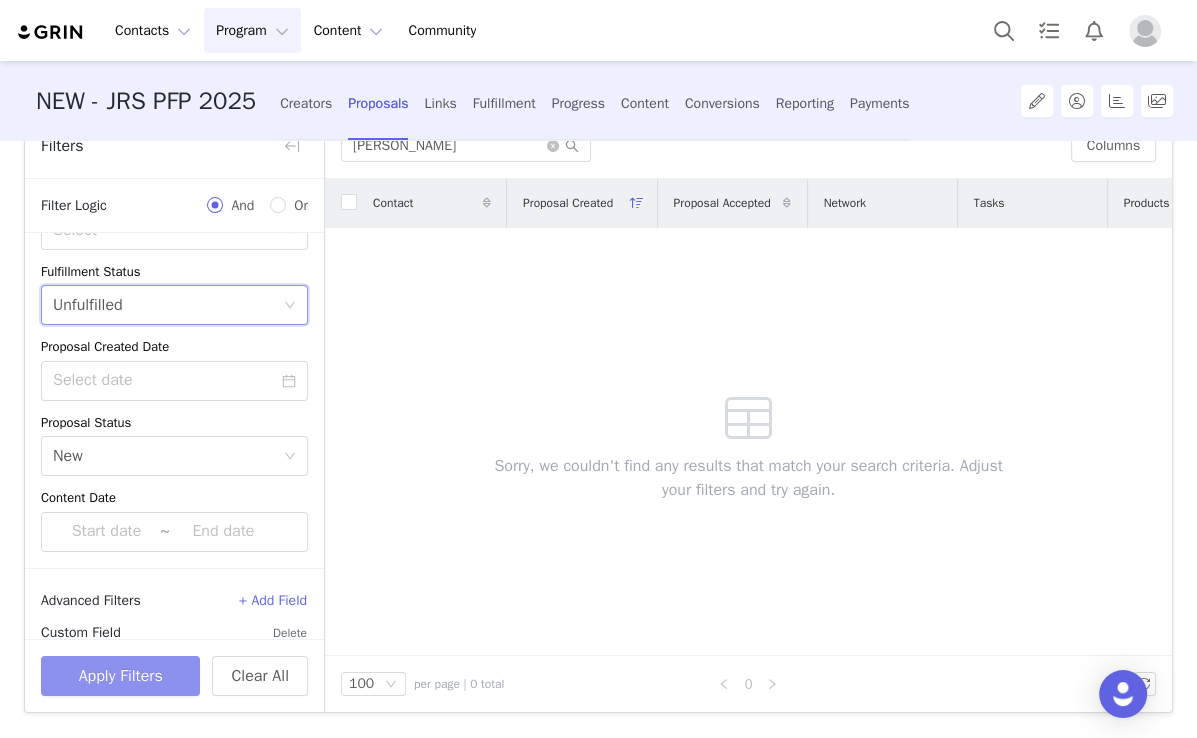 click on "Apply Filters" at bounding box center (120, 676) 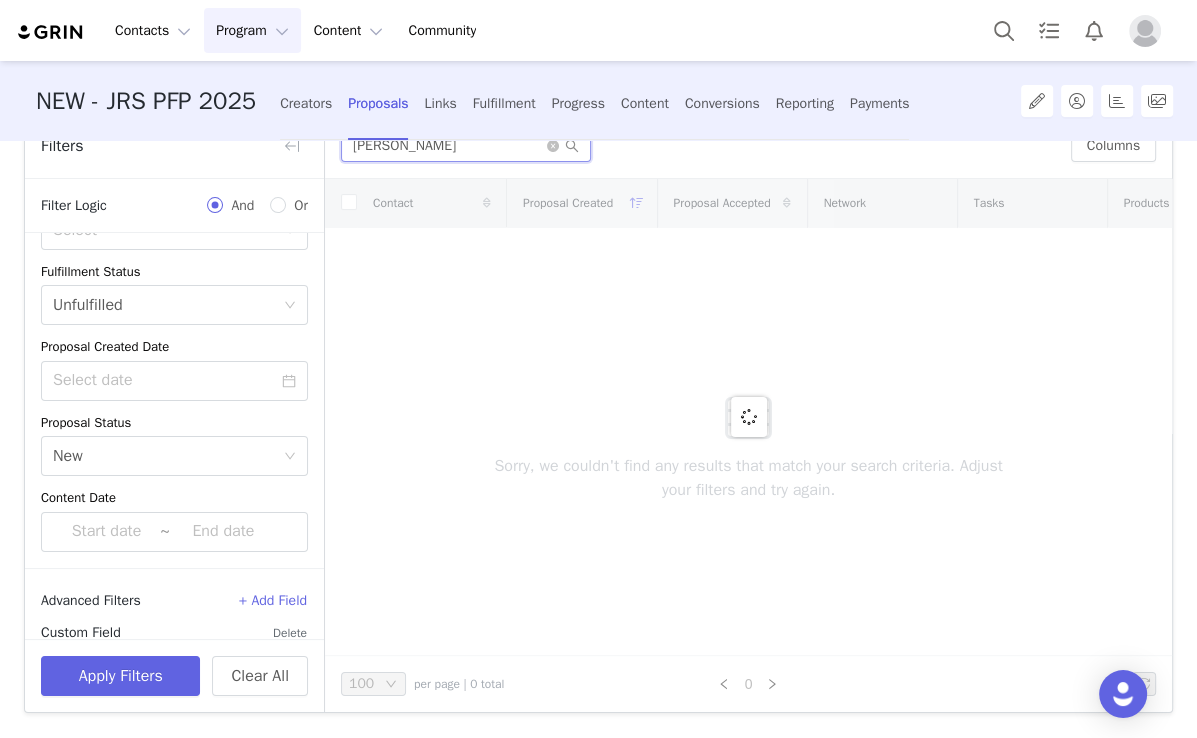 click on "miriah" at bounding box center [466, 146] 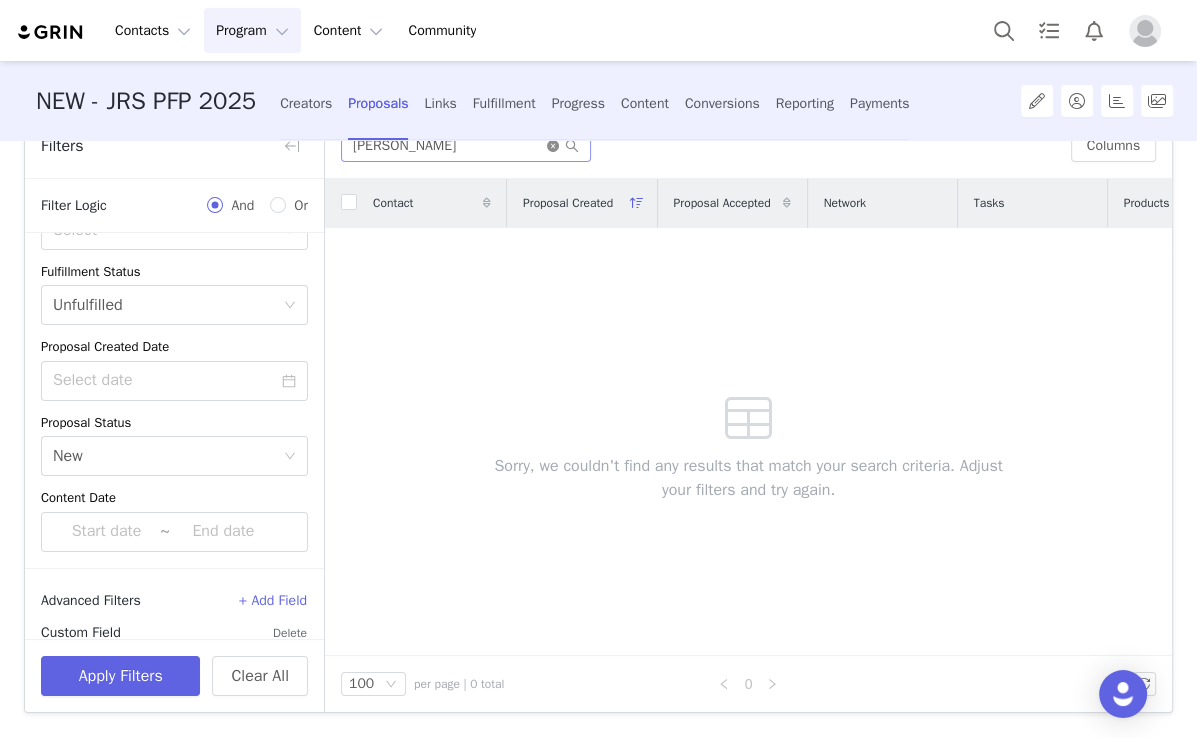 click 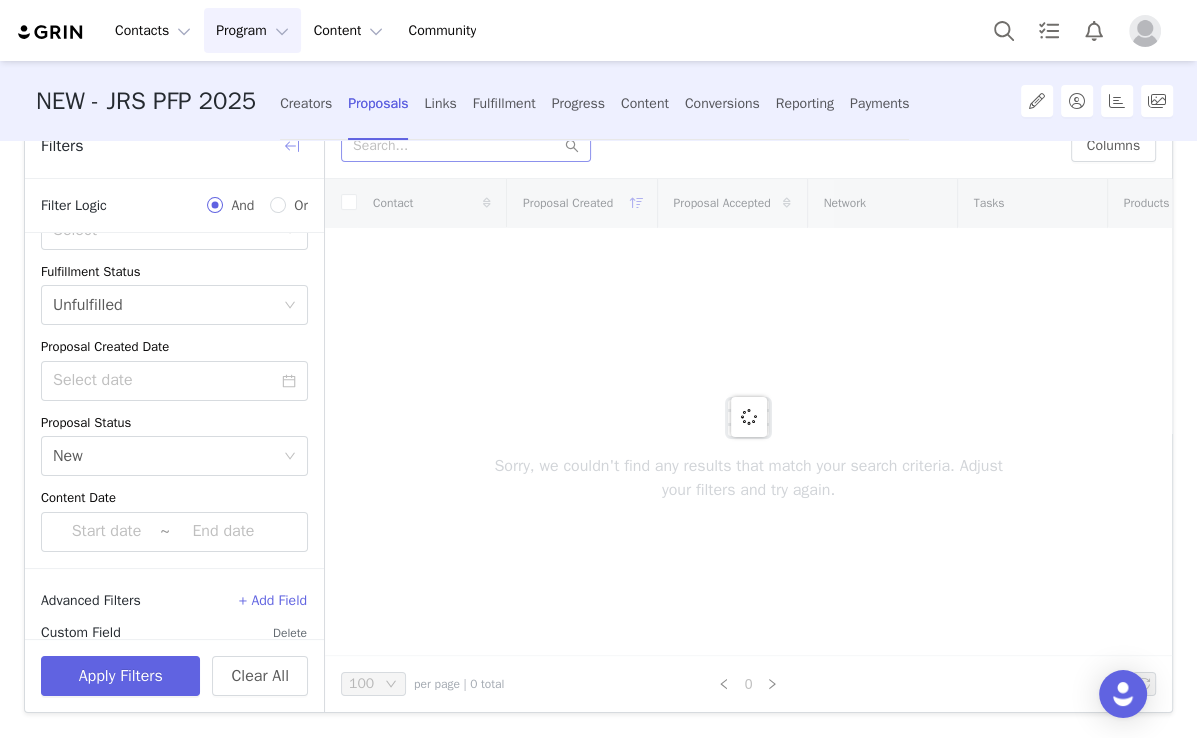 click at bounding box center (292, 146) 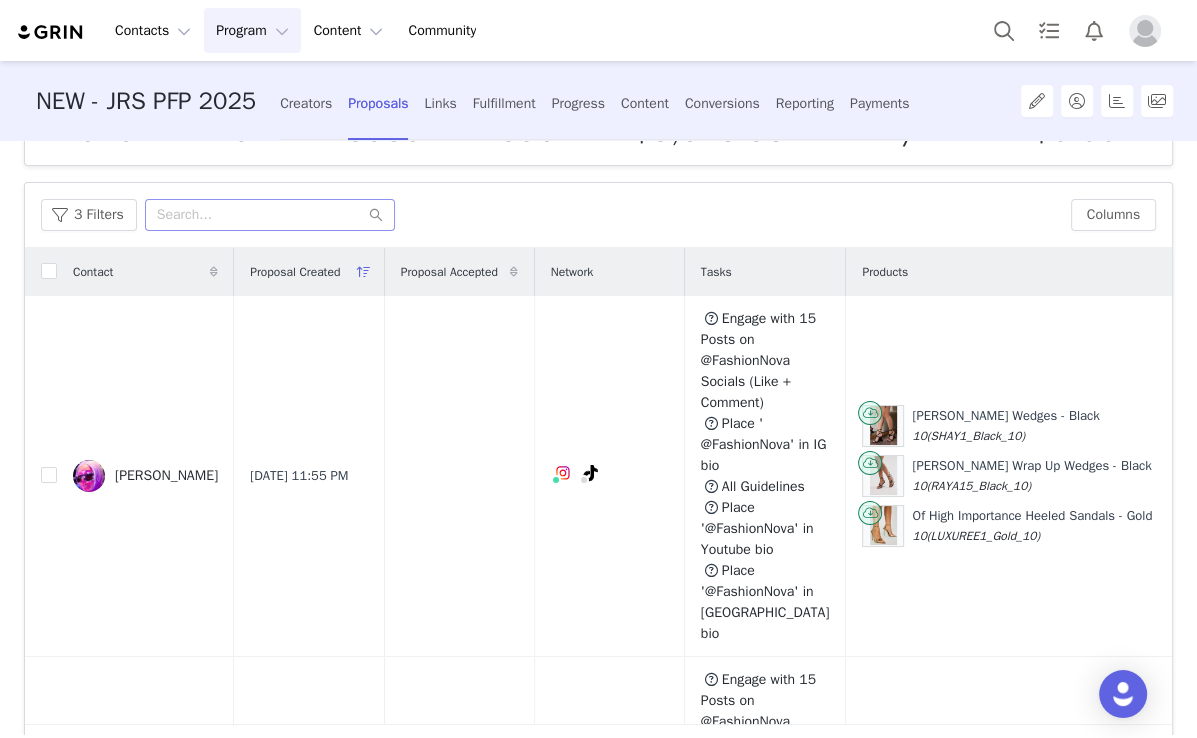 scroll, scrollTop: 5, scrollLeft: 0, axis: vertical 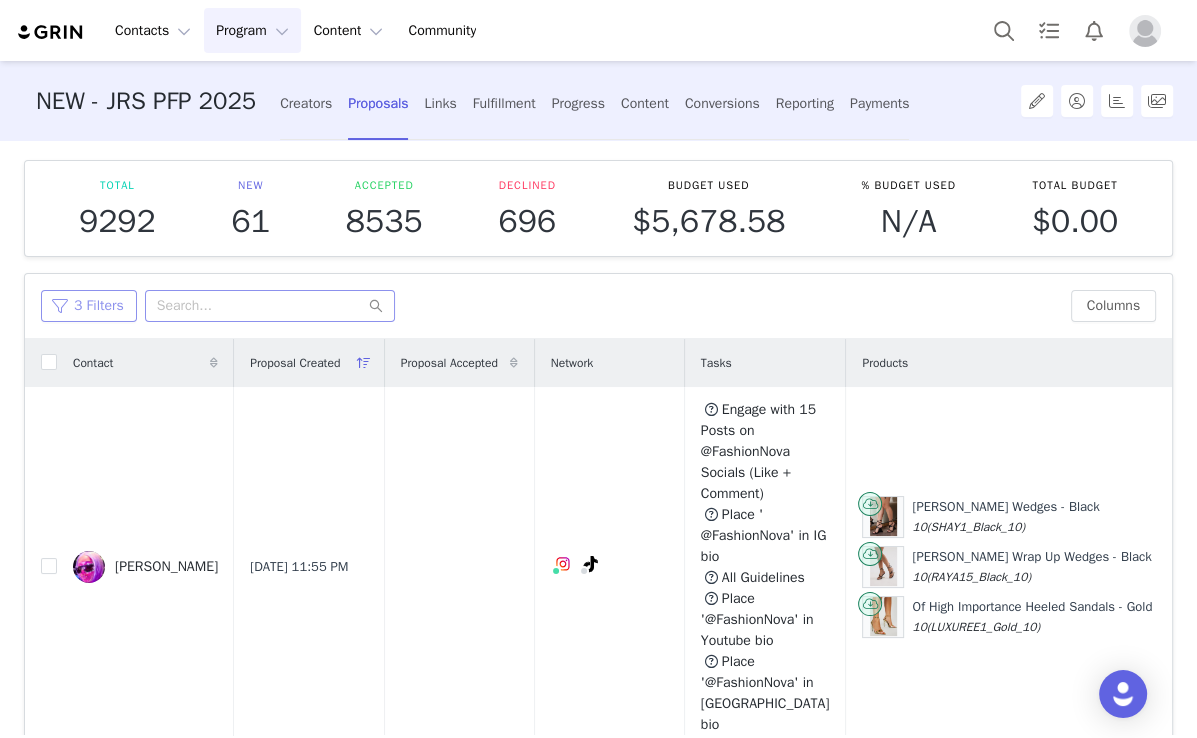 click on "3 Filters" at bounding box center [89, 306] 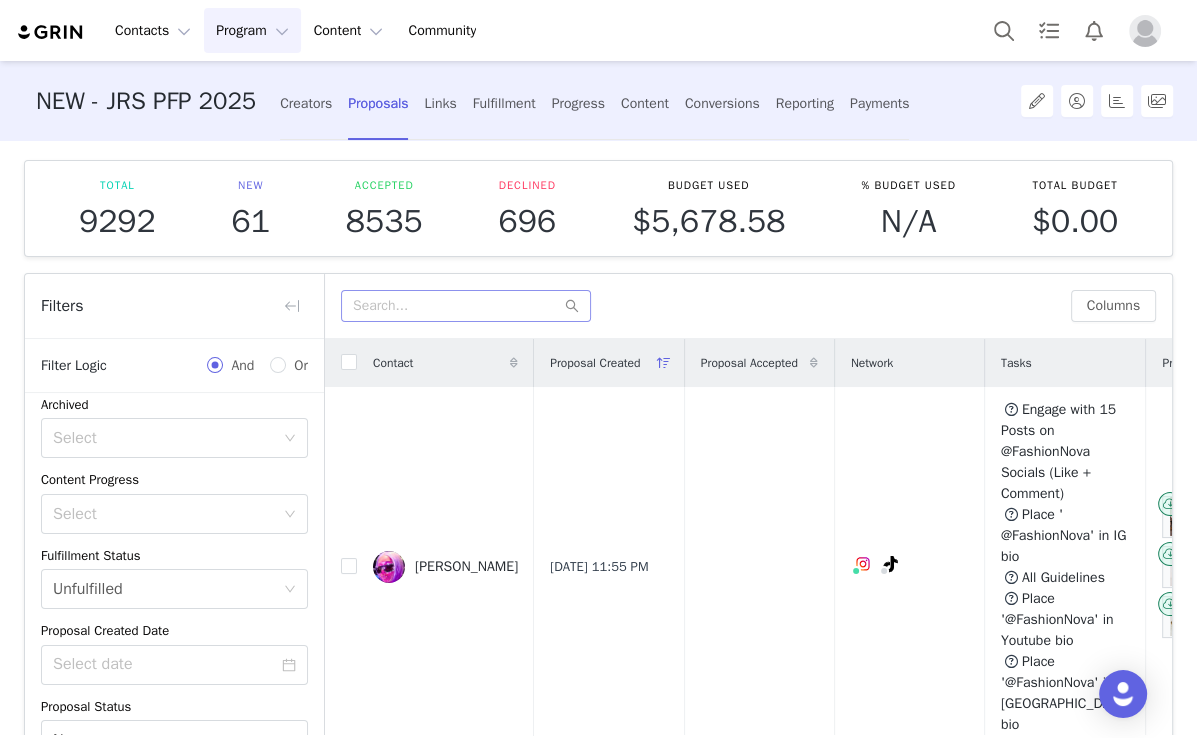 scroll, scrollTop: 0, scrollLeft: 0, axis: both 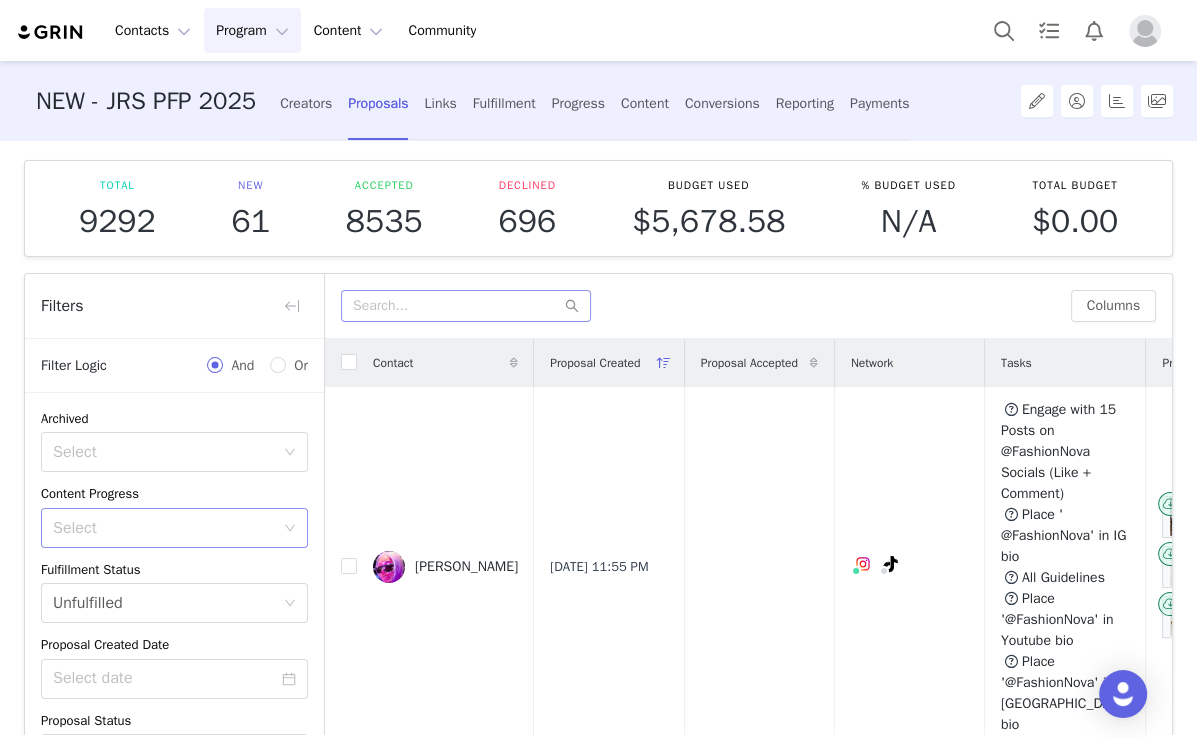 click on "Select" at bounding box center (163, 528) 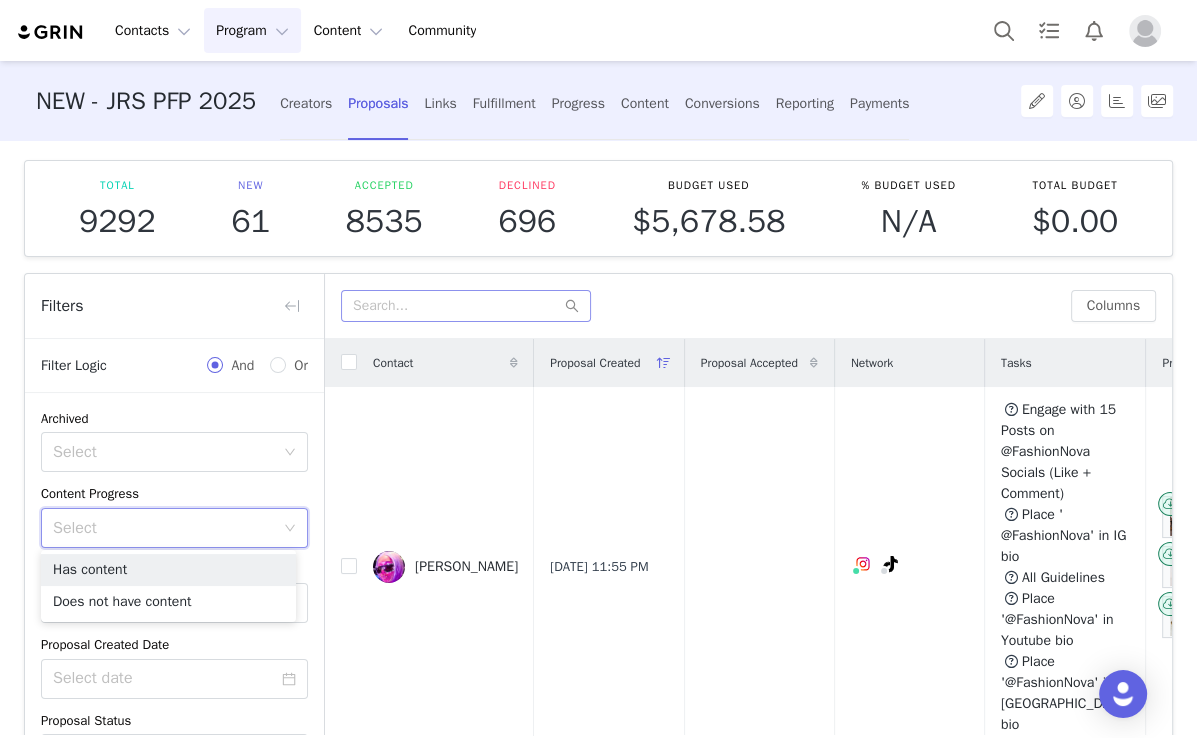 click on "Total  9292  New  61  Accepted  8535  Declined  696  Budget Used $5,678.58 % Budget Used N/A Total Budget $0.00  Filters   Filter Logic  And Or  Archived  Select  Content Progress  Select  Fulfillment Status  Select Unfulfilled  Proposal Created Date   Proposal Status  Select New  Content Date   ~   Advanced Filters   + Add Field   Custom Field   Delete  Select Owner   Select  Equal  Select Ashley Hernandez Apply Filters Clear All         Columns  Contact   Proposal Created   Proposal Accepted   Network   Tasks   Products   Product Cost   Proposal Status   Content Since Last Proposal   Asia Gray  Jul 8, 2025 11:55 PM This task does not depend on a network. Engage with 15 Posts on @FashionNova Socials (Like + Comment) This task does not depend on a network. Place ' @FashionNova' in IG bio This task does not depend on a network. All Guidelines This task does not depend on a network. Place '@FashionNova' in Youtube bio This task does not depend on a network. Place '@FashionNova' in TikTok bio 10 10 10 $0.00 0 S" at bounding box center [598, 438] 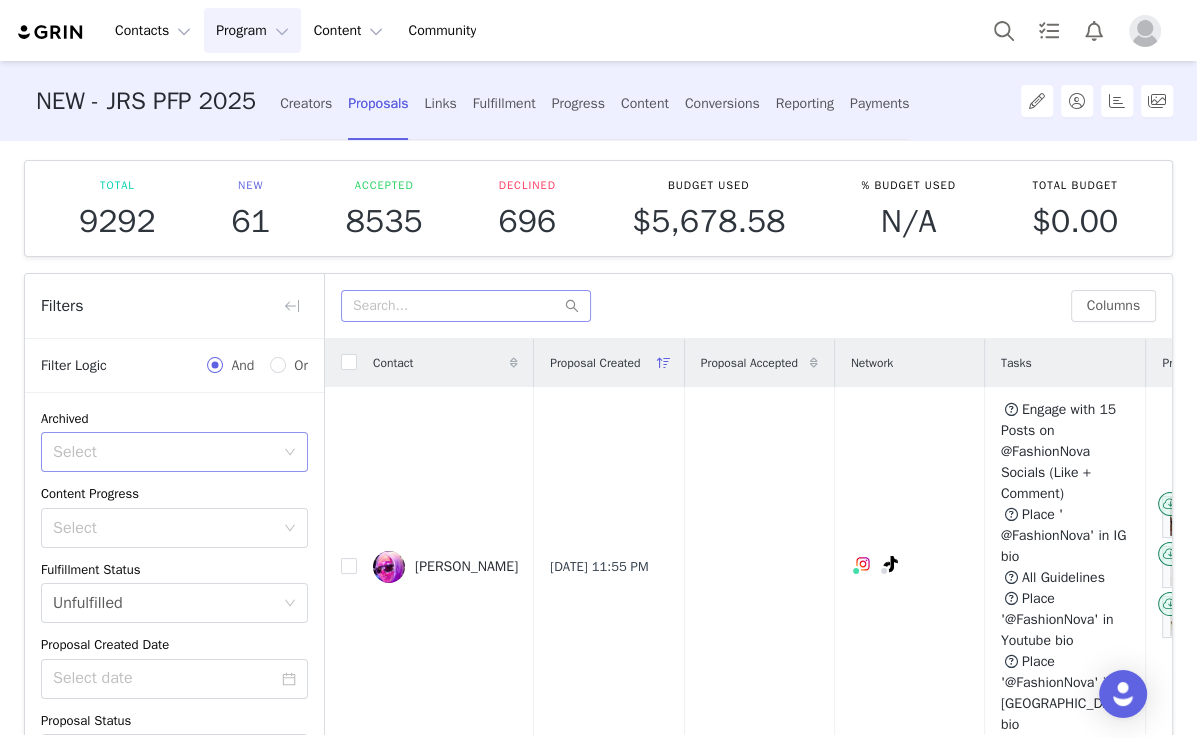 click on "Select" at bounding box center [168, 452] 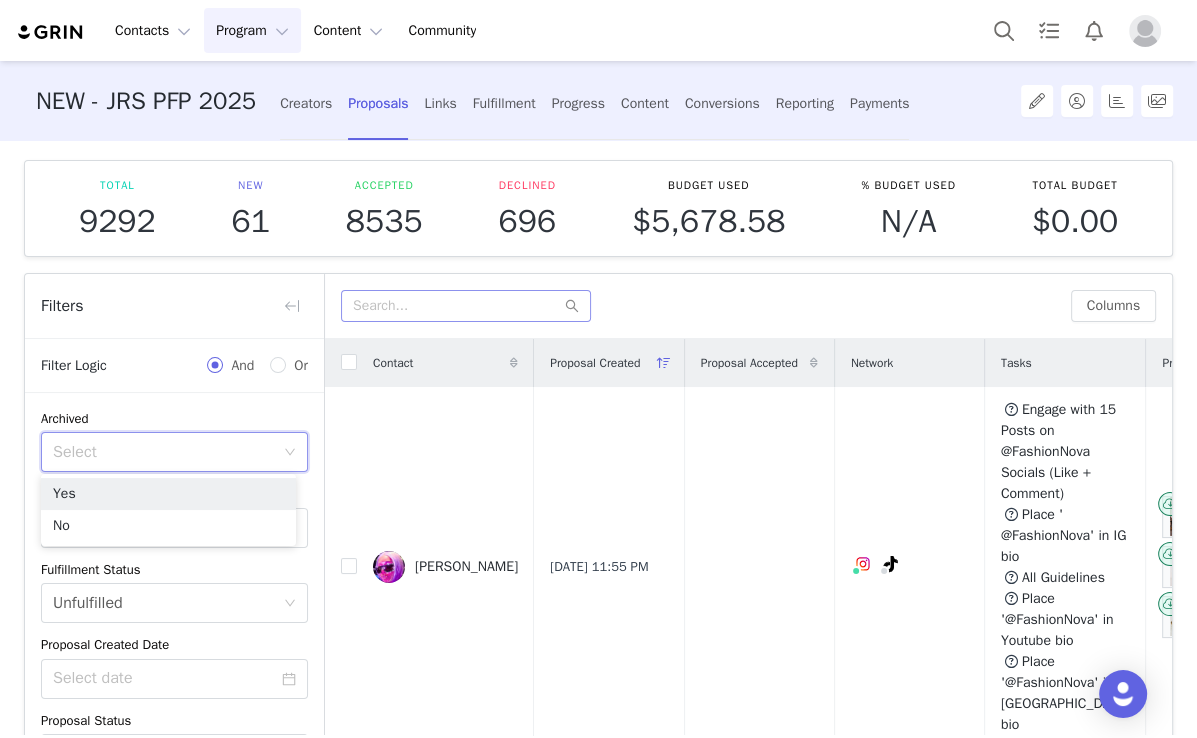 click on "Total  9292  New  61  Accepted  8535  Declined  696  Budget Used $5,678.58 % Budget Used N/A Total Budget $0.00  Filters   Filter Logic  And Or  Archived  Select  Content Progress  Select  Fulfillment Status  Select Unfulfilled  Proposal Created Date   Proposal Status  Select New  Content Date   ~   Advanced Filters   + Add Field   Custom Field   Delete  Select Owner   Select  Equal  Select Ashley Hernandez Apply Filters Clear All         Columns  Contact   Proposal Created   Proposal Accepted   Network   Tasks   Products   Product Cost   Proposal Status   Content Since Last Proposal   Asia Gray  Jul 8, 2025 11:55 PM This task does not depend on a network. Engage with 15 Posts on @FashionNova Socials (Like + Comment) This task does not depend on a network. Place ' @FashionNova' in IG bio This task does not depend on a network. All Guidelines This task does not depend on a network. Place '@FashionNova' in Youtube bio This task does not depend on a network. Place '@FashionNova' in TikTok bio 10 10 10 $0.00 0 S" at bounding box center (598, 438) 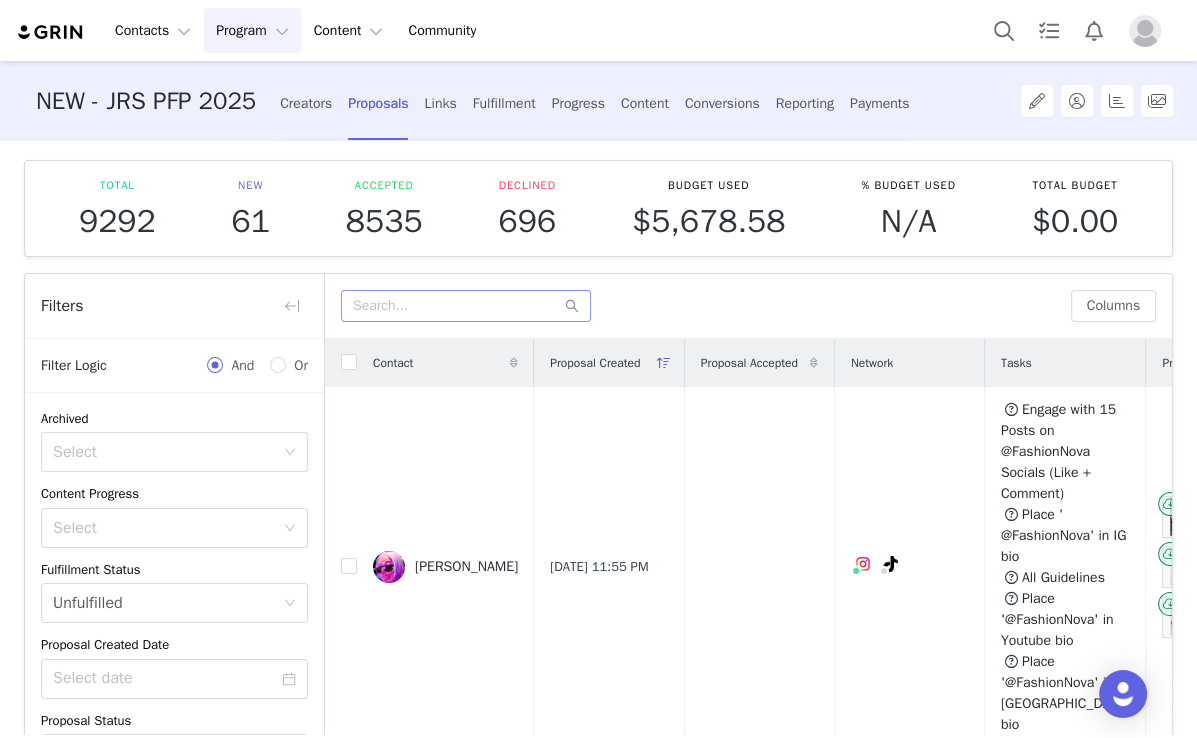 click on "Filters" at bounding box center (174, 306) 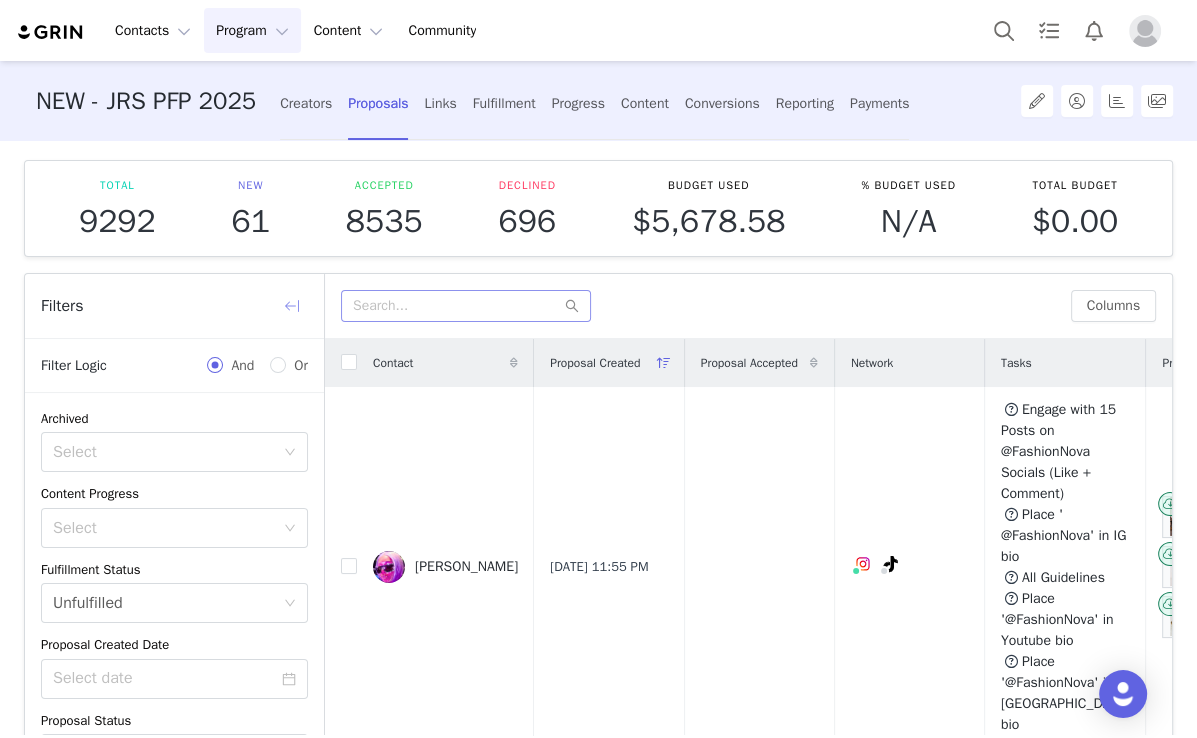 click at bounding box center [292, 306] 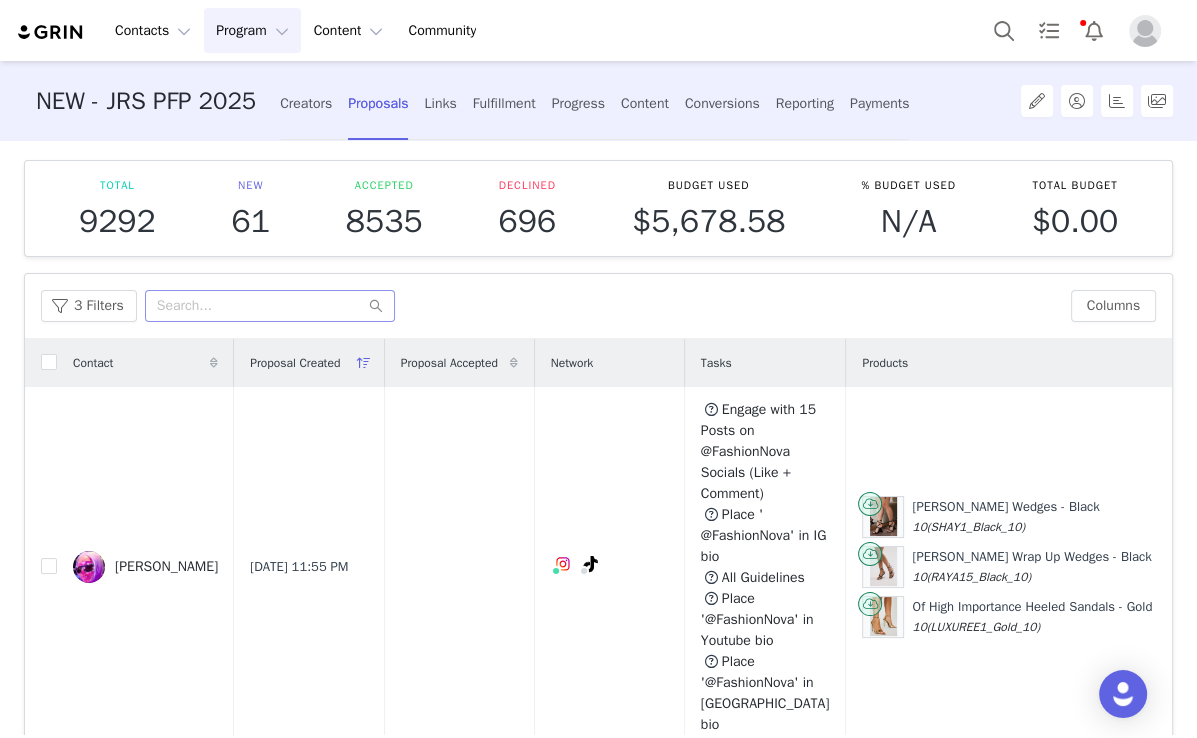 scroll, scrollTop: 160, scrollLeft: 0, axis: vertical 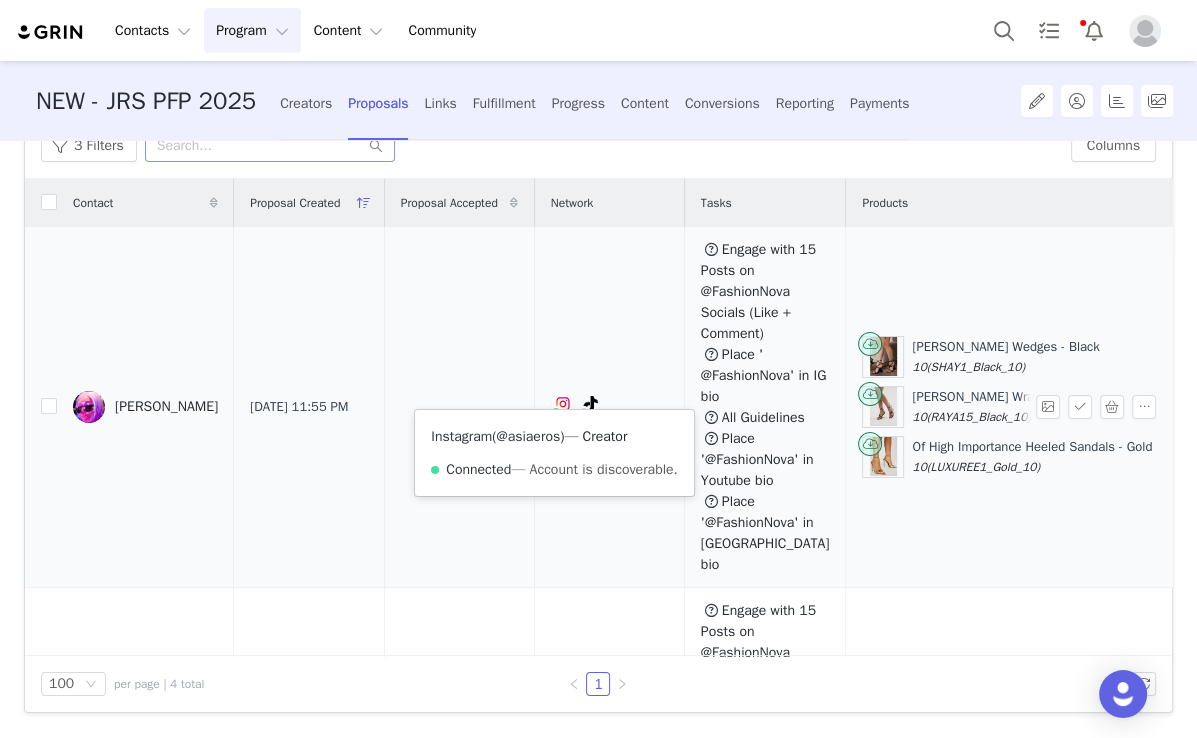 drag, startPoint x: 576, startPoint y: 436, endPoint x: 523, endPoint y: 438, distance: 53.037724 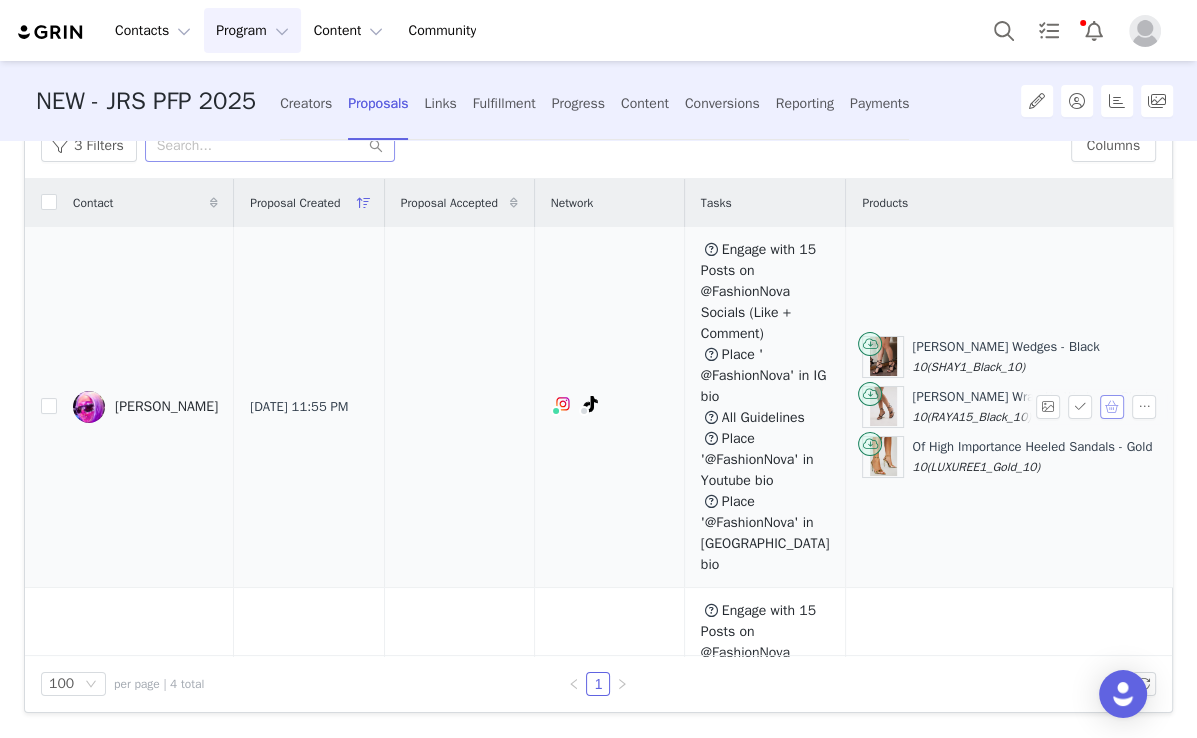 click at bounding box center [1112, 407] 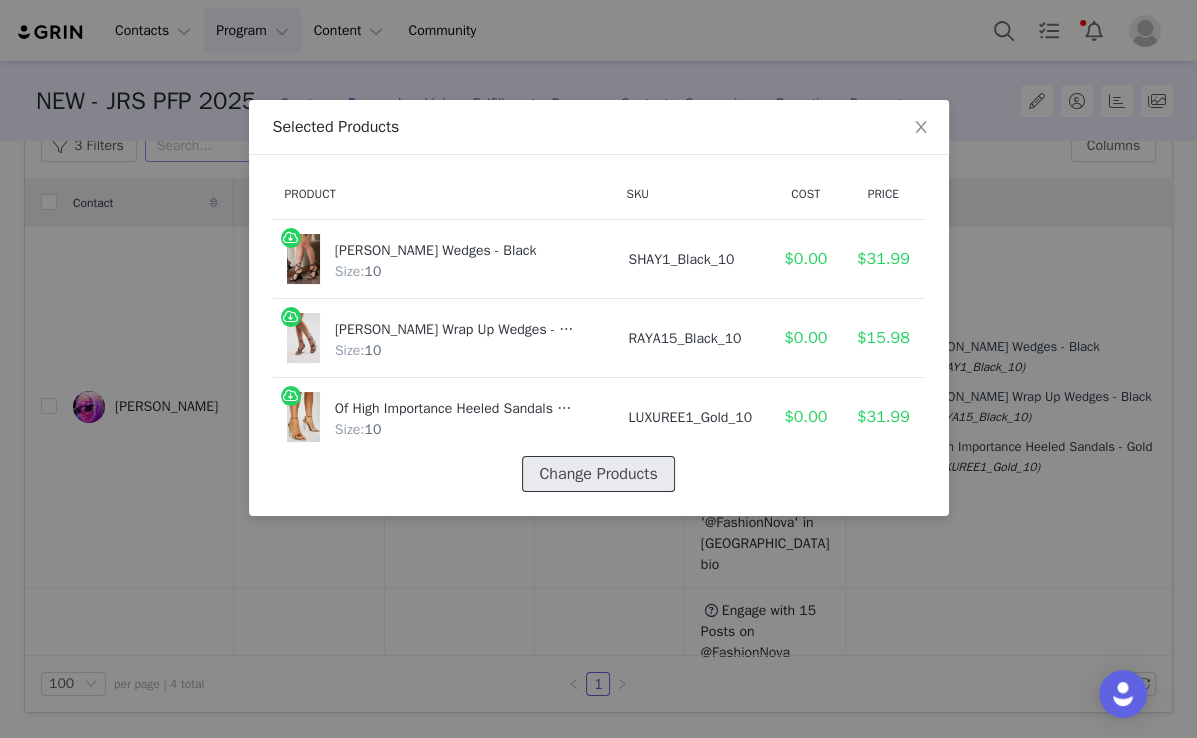 click on "Change Products" at bounding box center [598, 474] 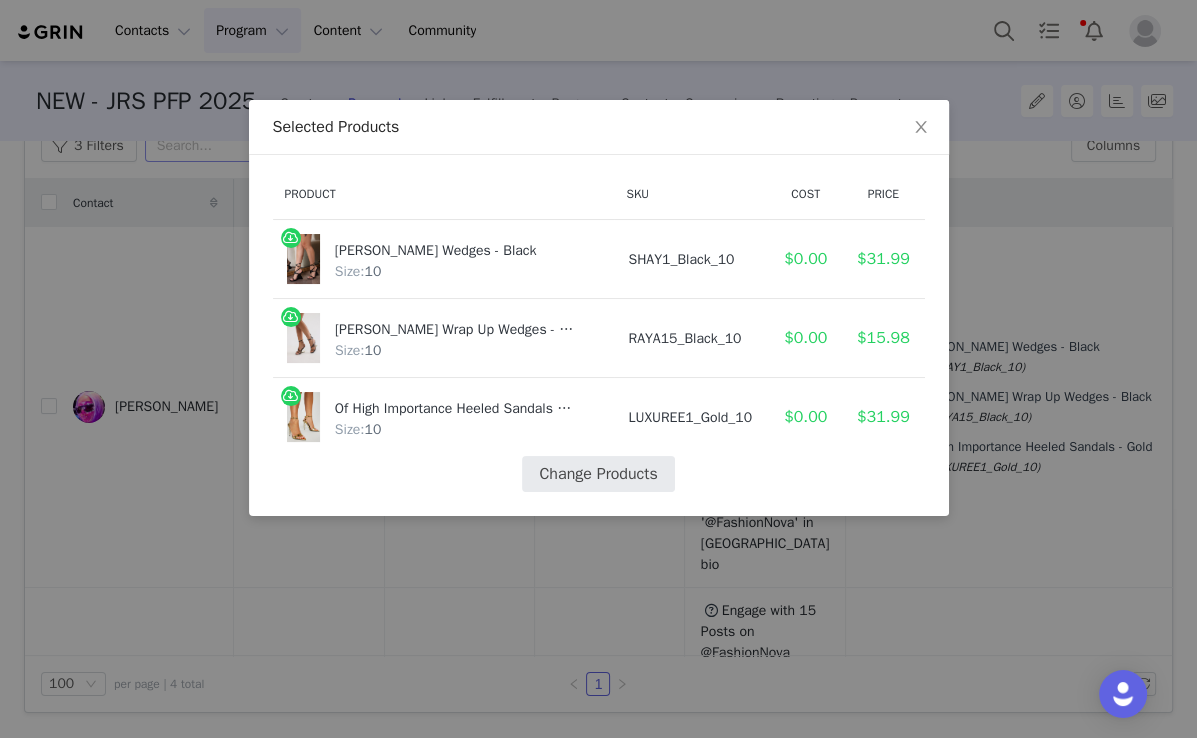 select on "10513437" 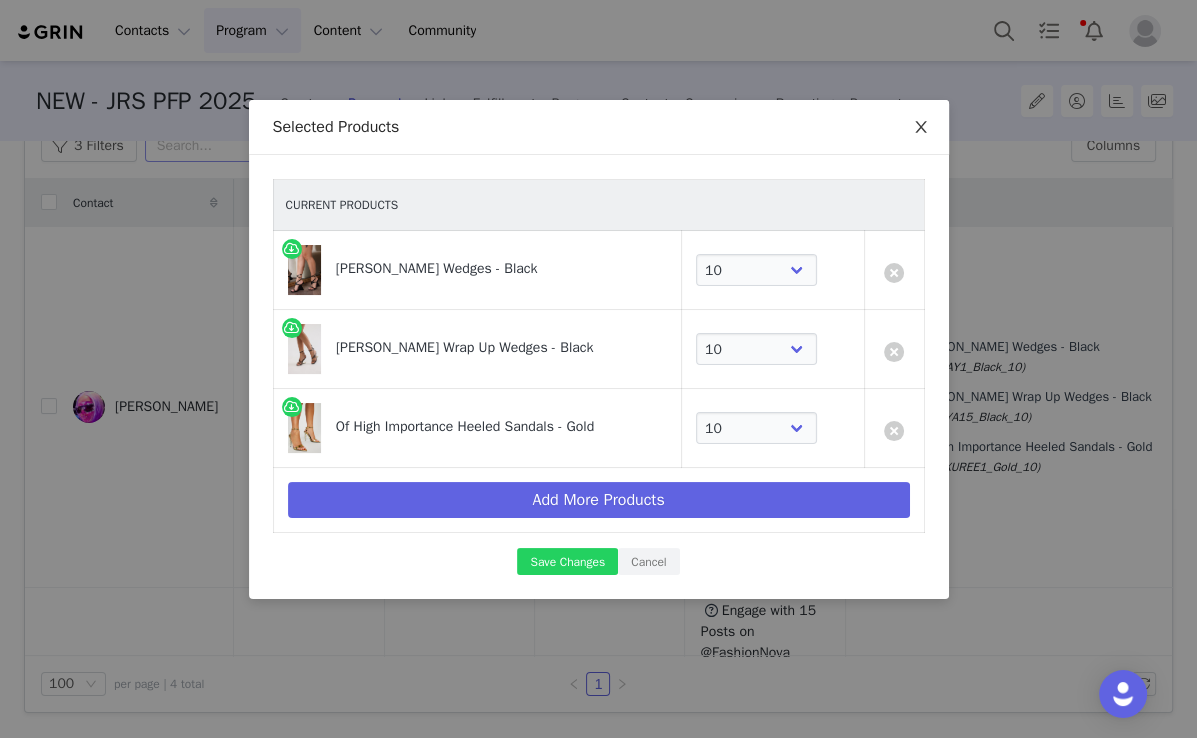click 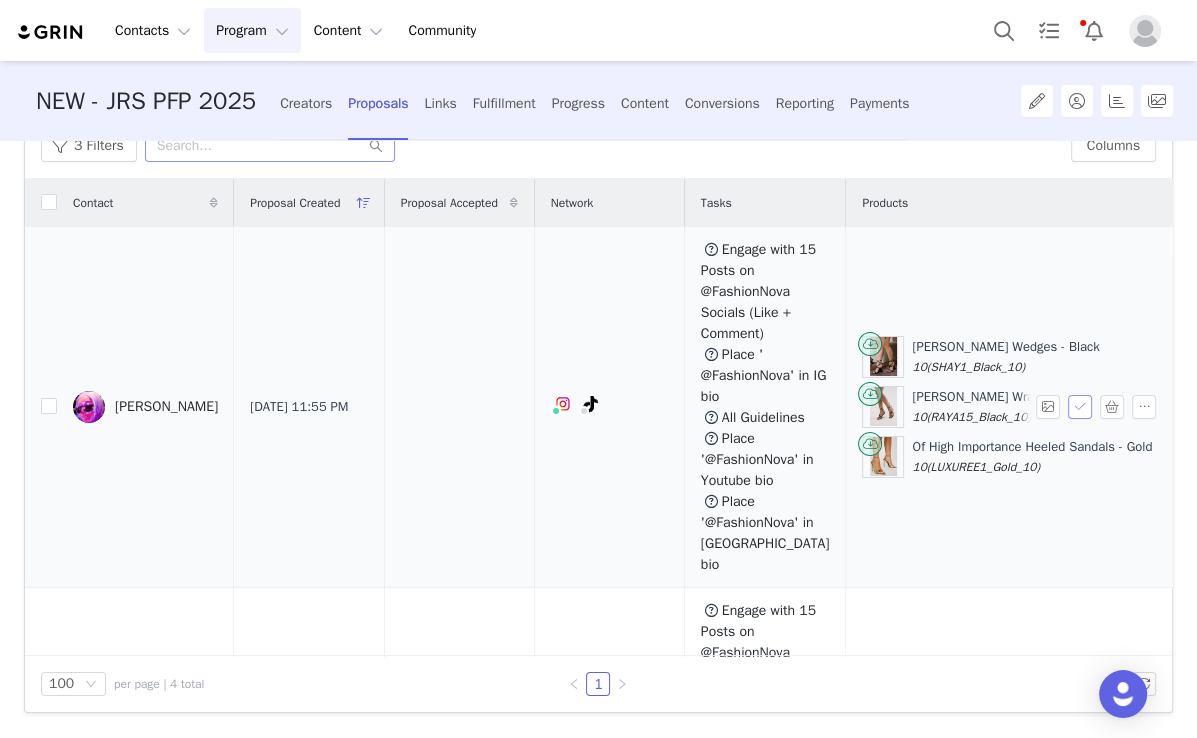 click at bounding box center [1080, 407] 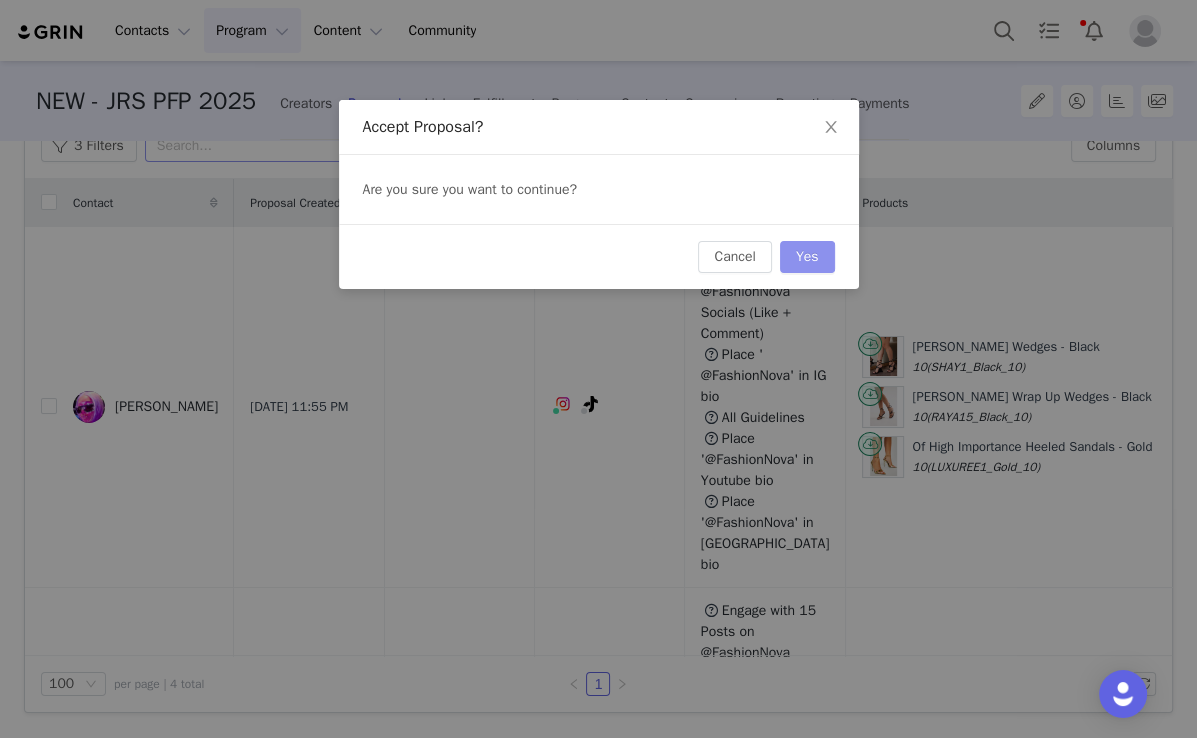 click on "Yes" at bounding box center (807, 257) 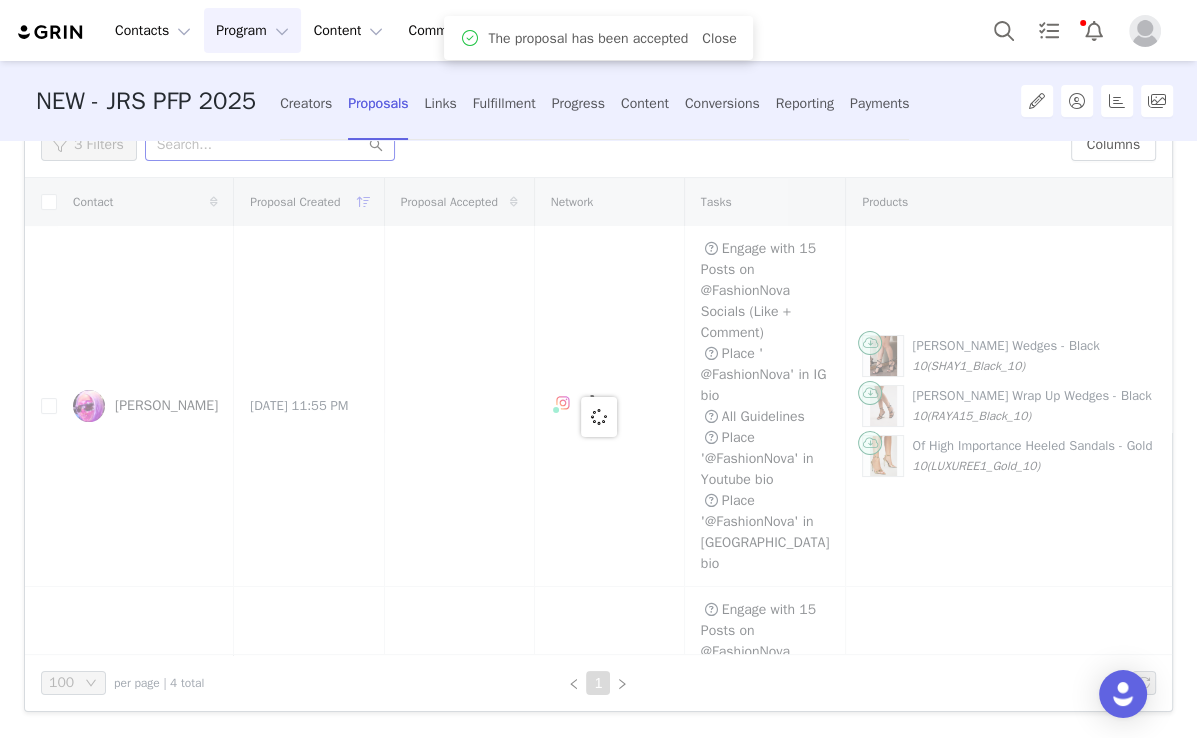scroll, scrollTop: 165, scrollLeft: 0, axis: vertical 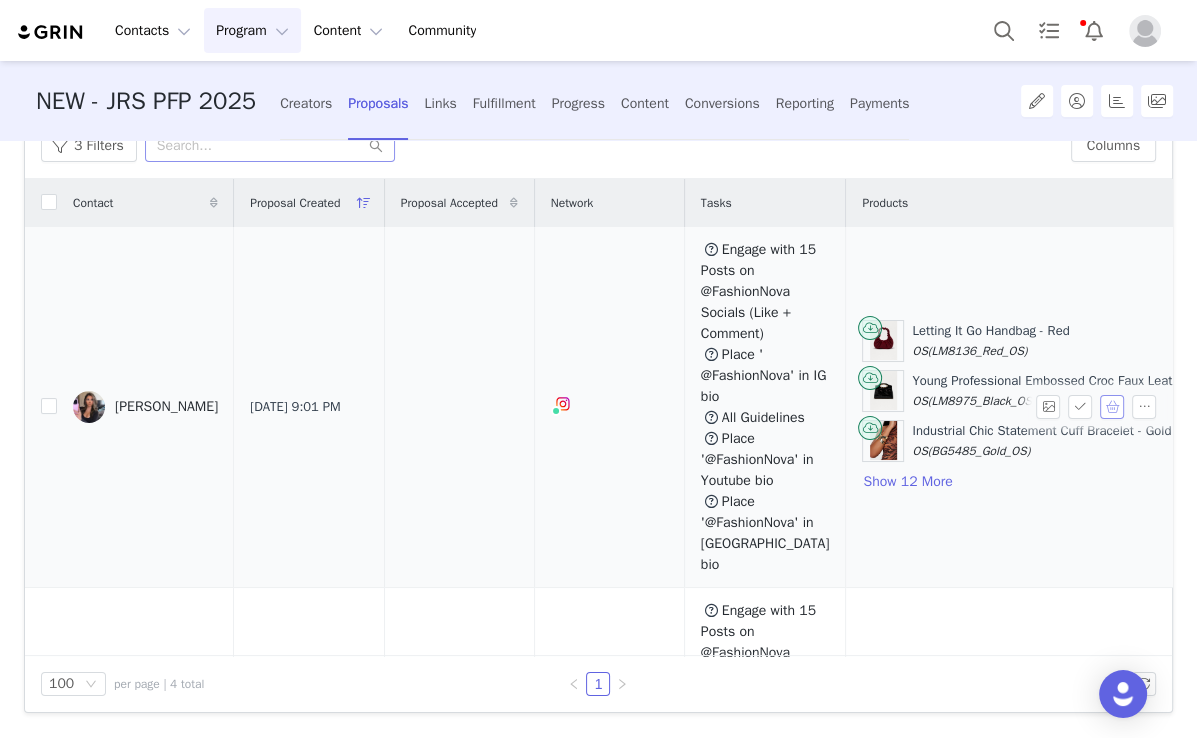 click at bounding box center [1112, 407] 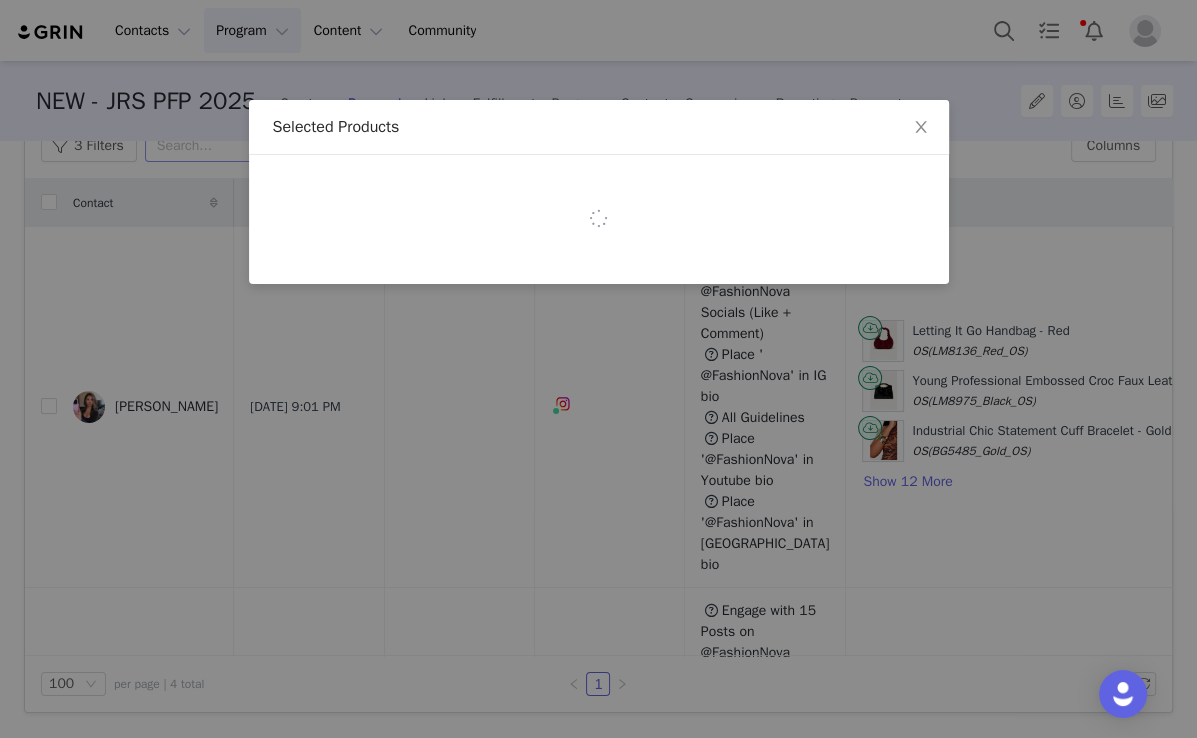 select on "27484632" 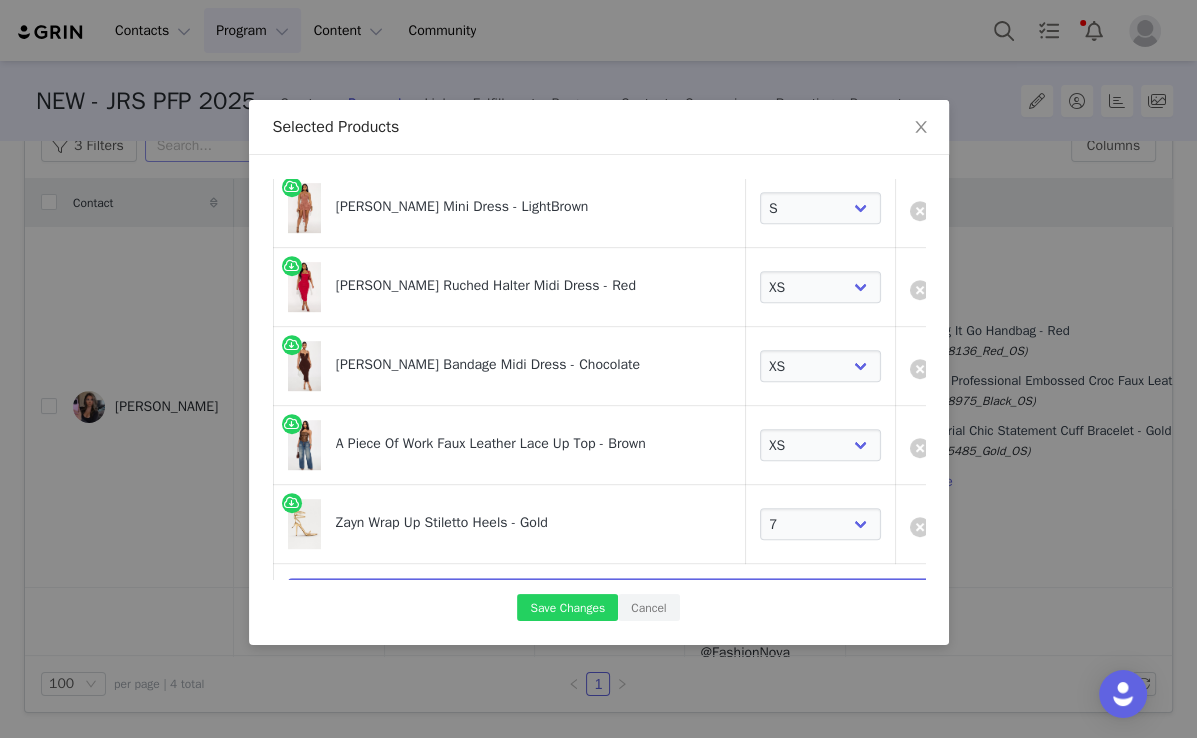 scroll, scrollTop: 910, scrollLeft: 0, axis: vertical 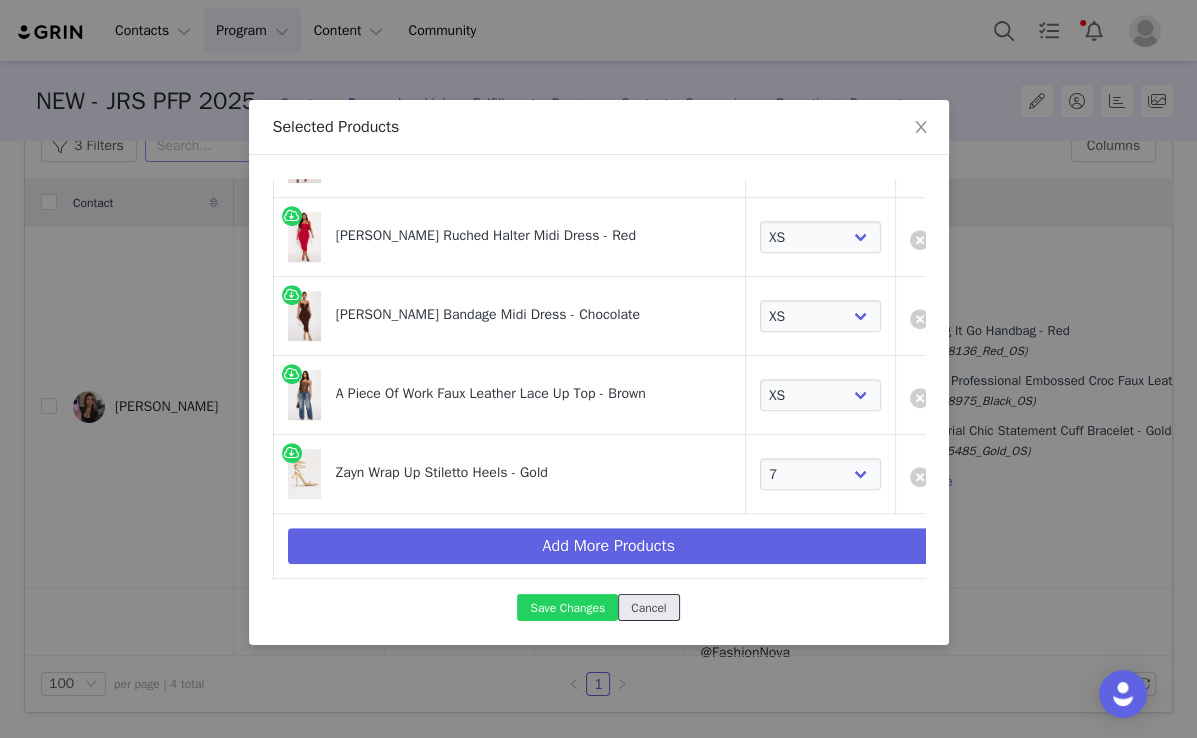 click on "Cancel" at bounding box center (648, 607) 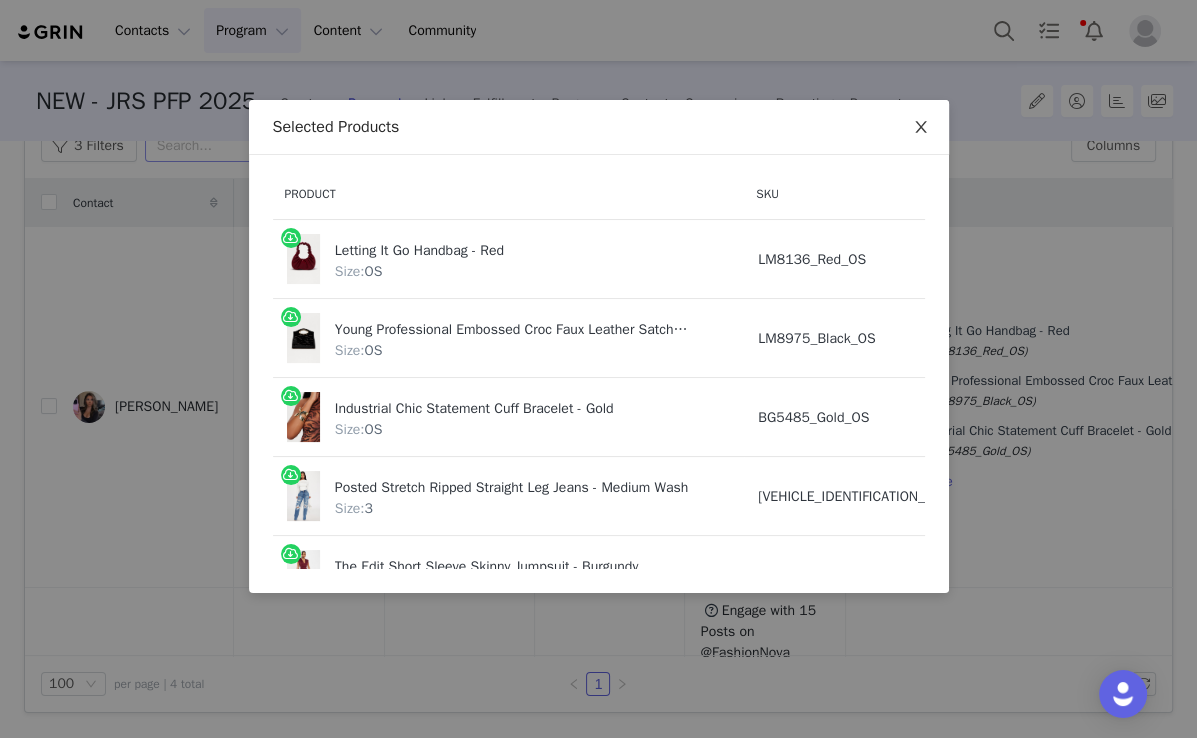 click 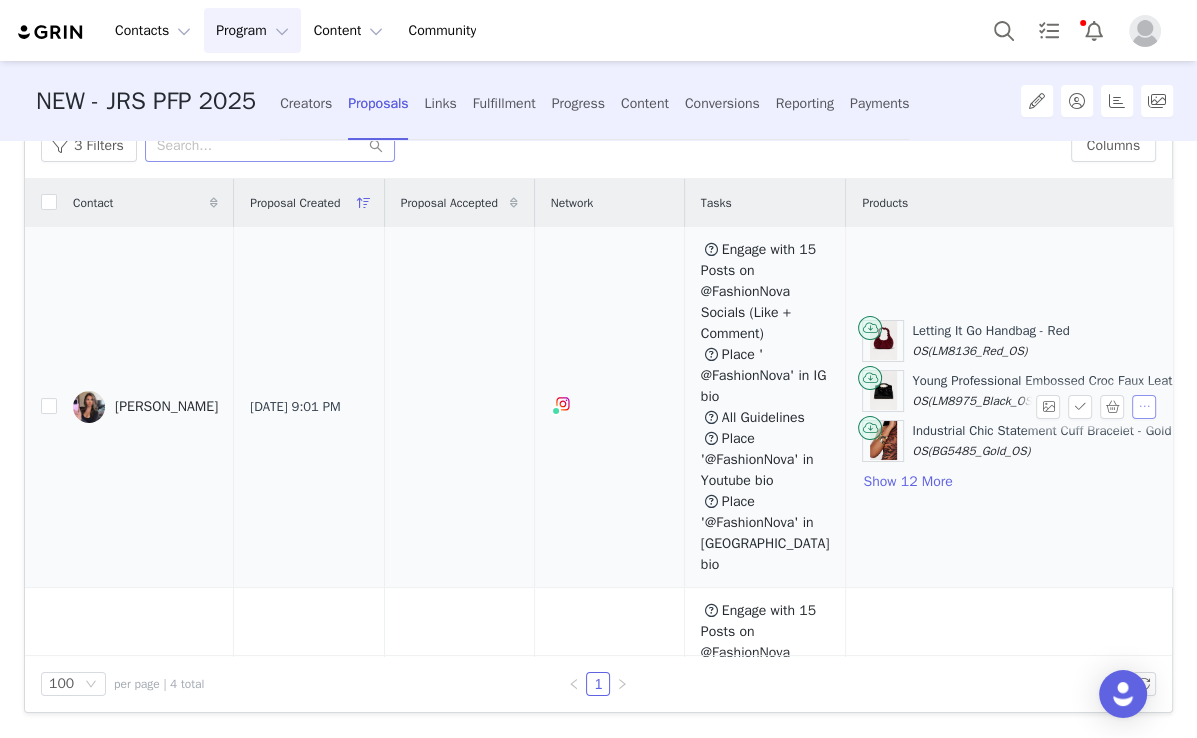 click at bounding box center (1144, 407) 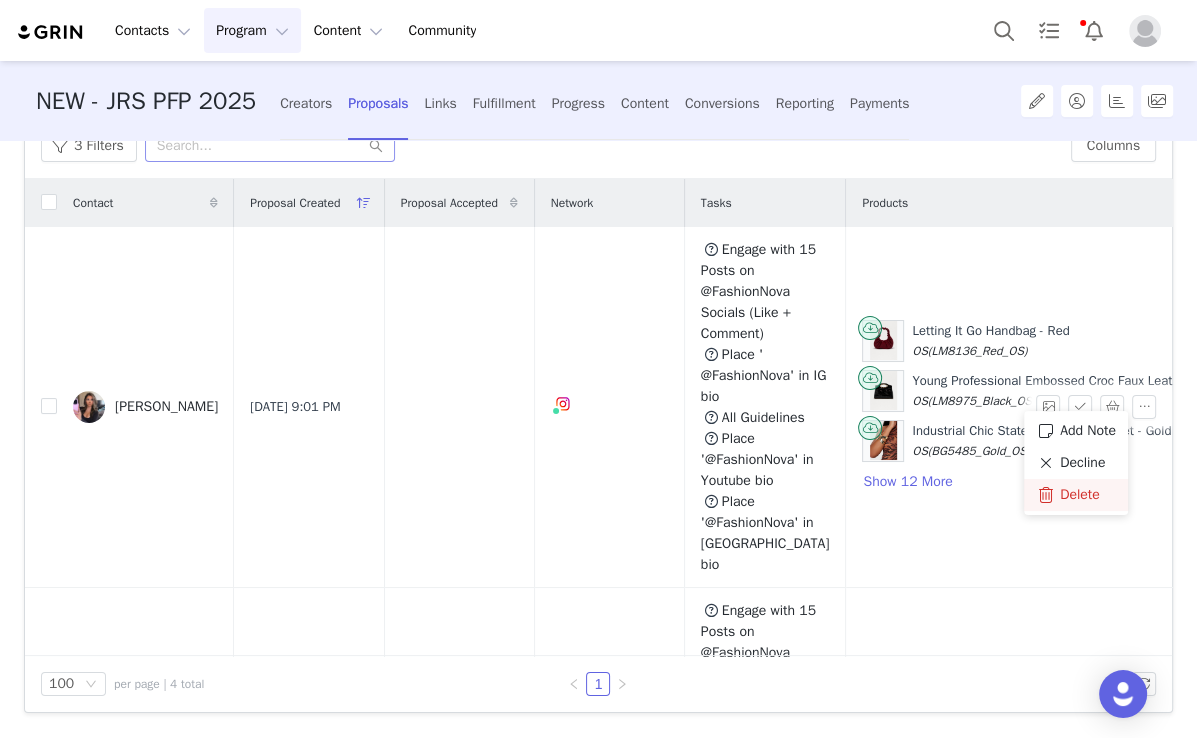 click on "Delete" at bounding box center (1080, 495) 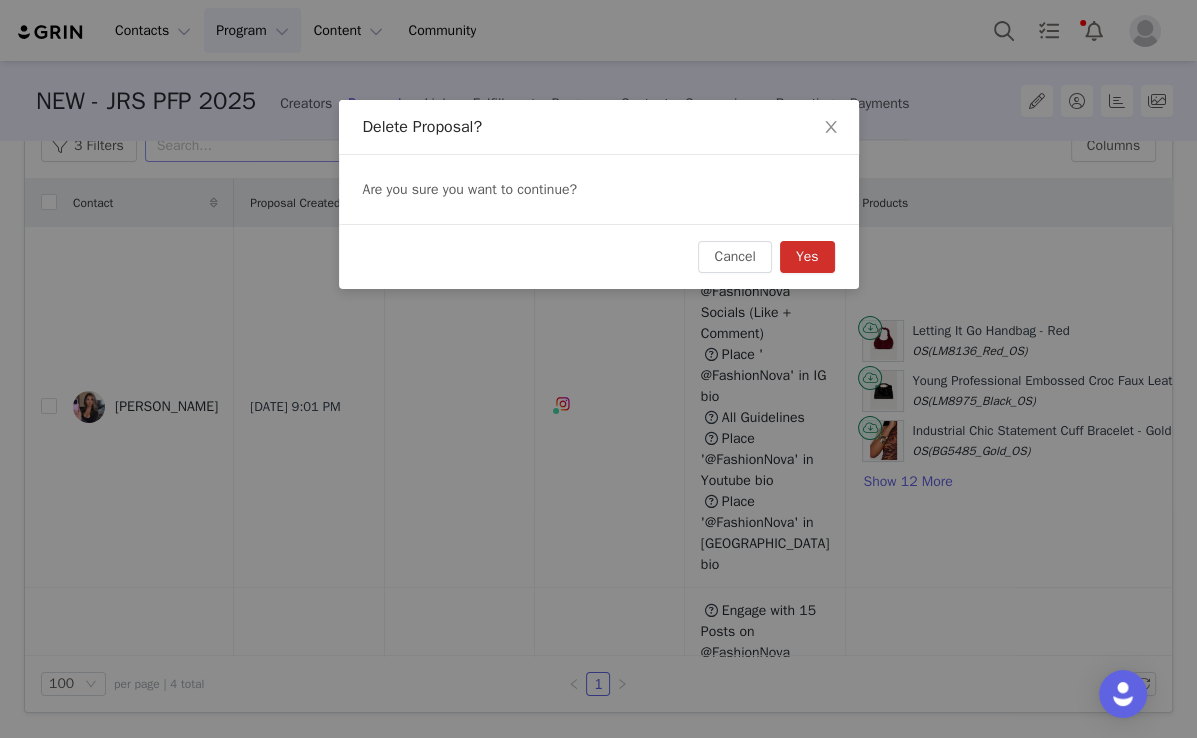click on "Yes" at bounding box center (807, 257) 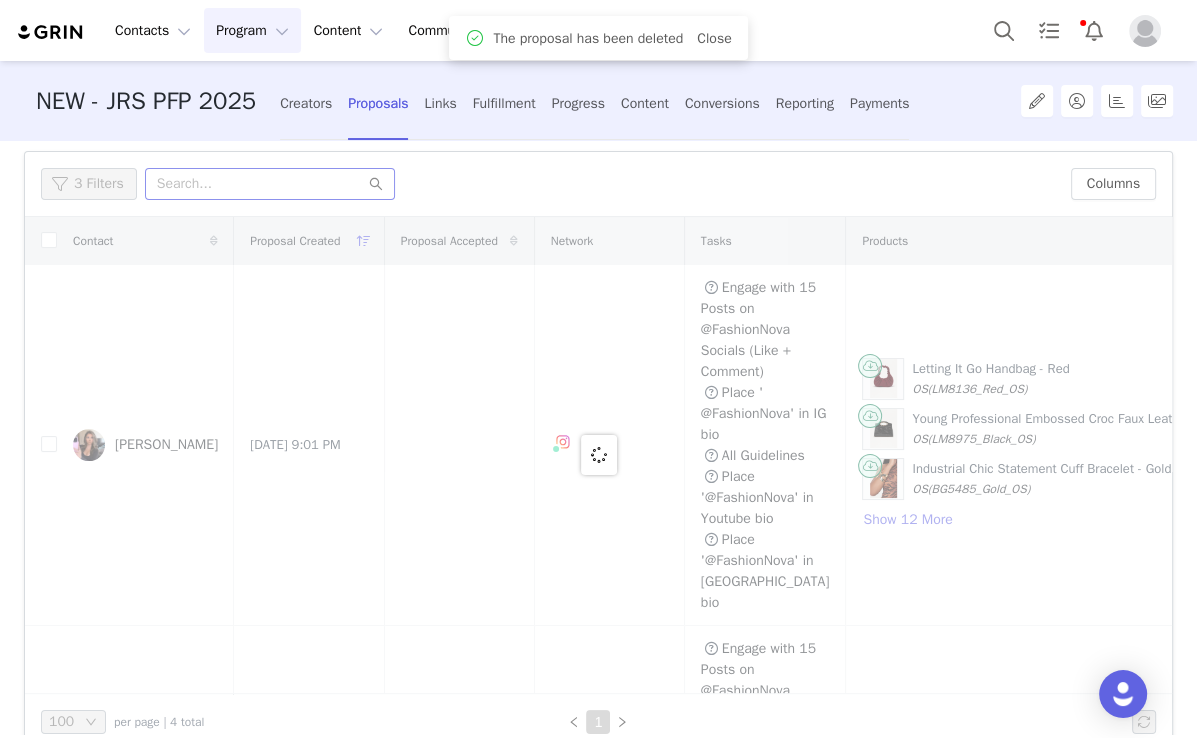 scroll, scrollTop: 165, scrollLeft: 0, axis: vertical 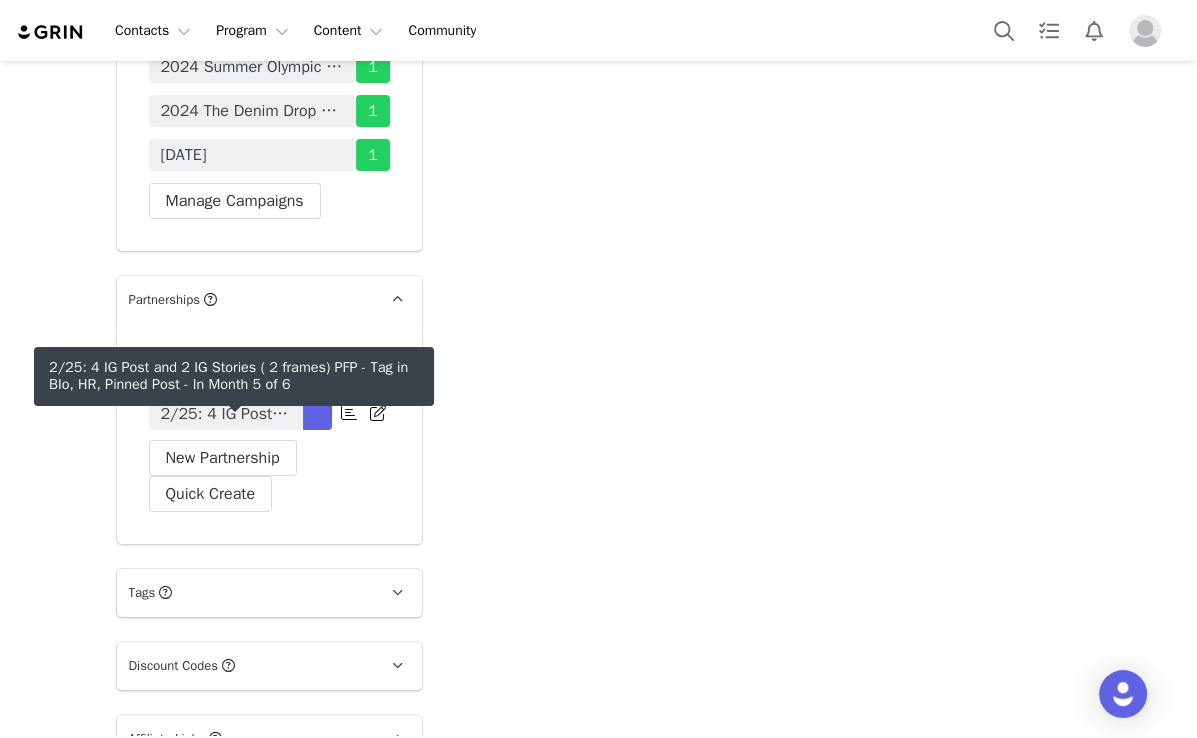 click on "2/25: 4 IG Post and 2 IG Stories ( 2 frames) PFP - Tag in BIo, HR, Pinned Post" at bounding box center [226, 414] 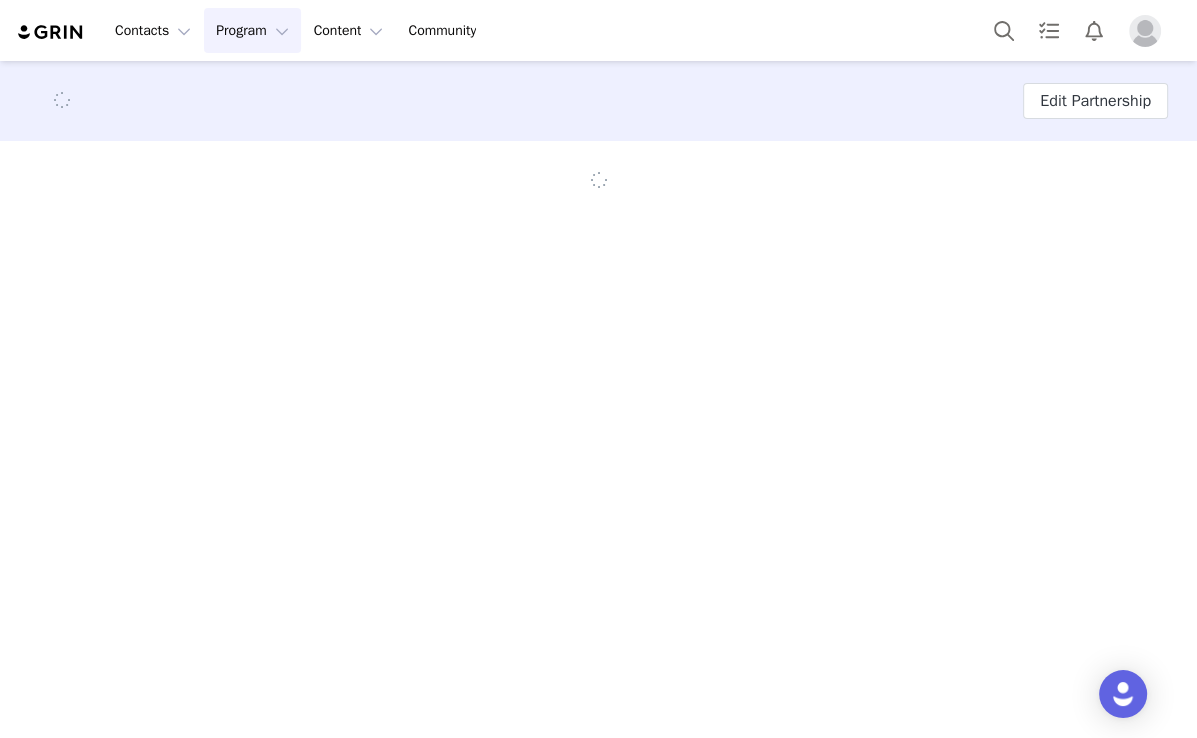 scroll, scrollTop: 0, scrollLeft: 0, axis: both 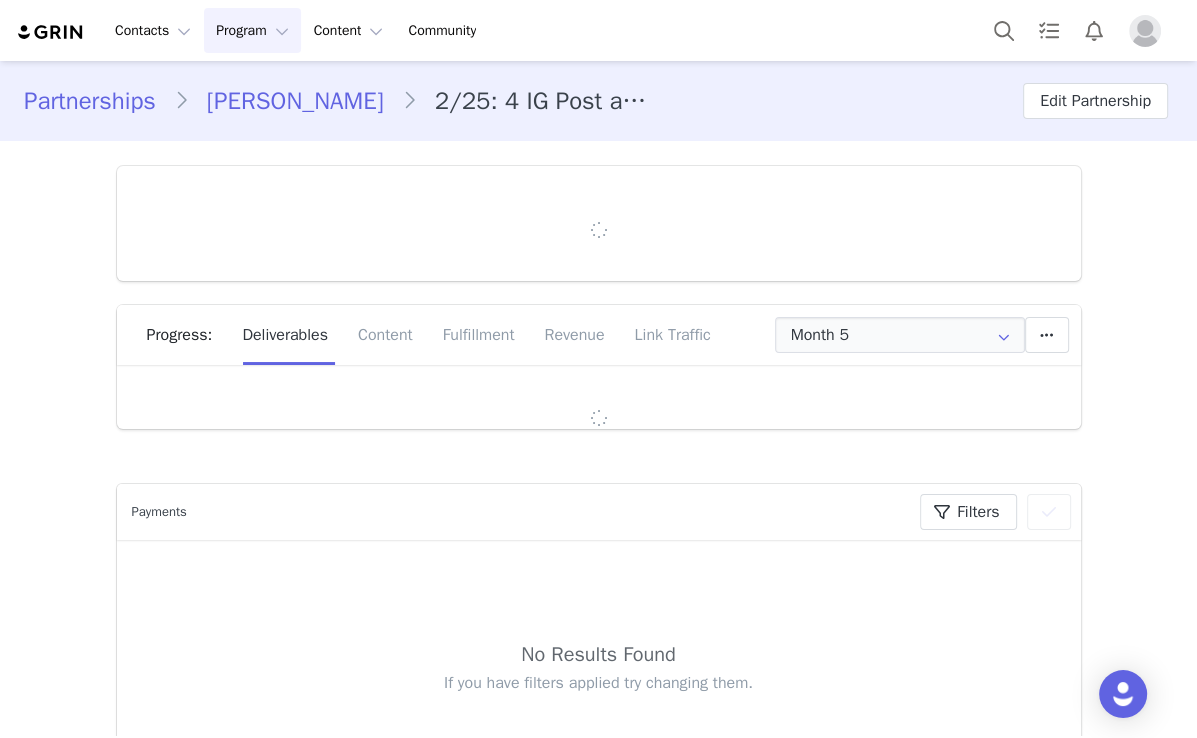 type on "+1 ([GEOGRAPHIC_DATA])" 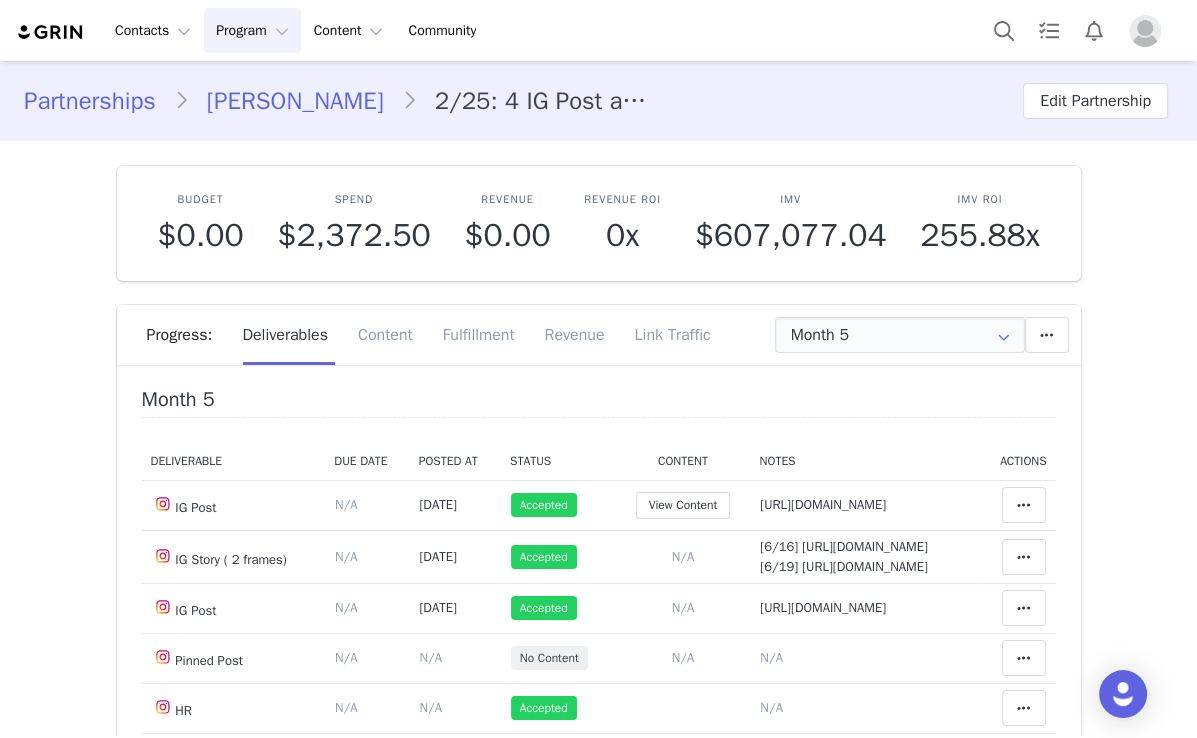 scroll, scrollTop: 240, scrollLeft: 0, axis: vertical 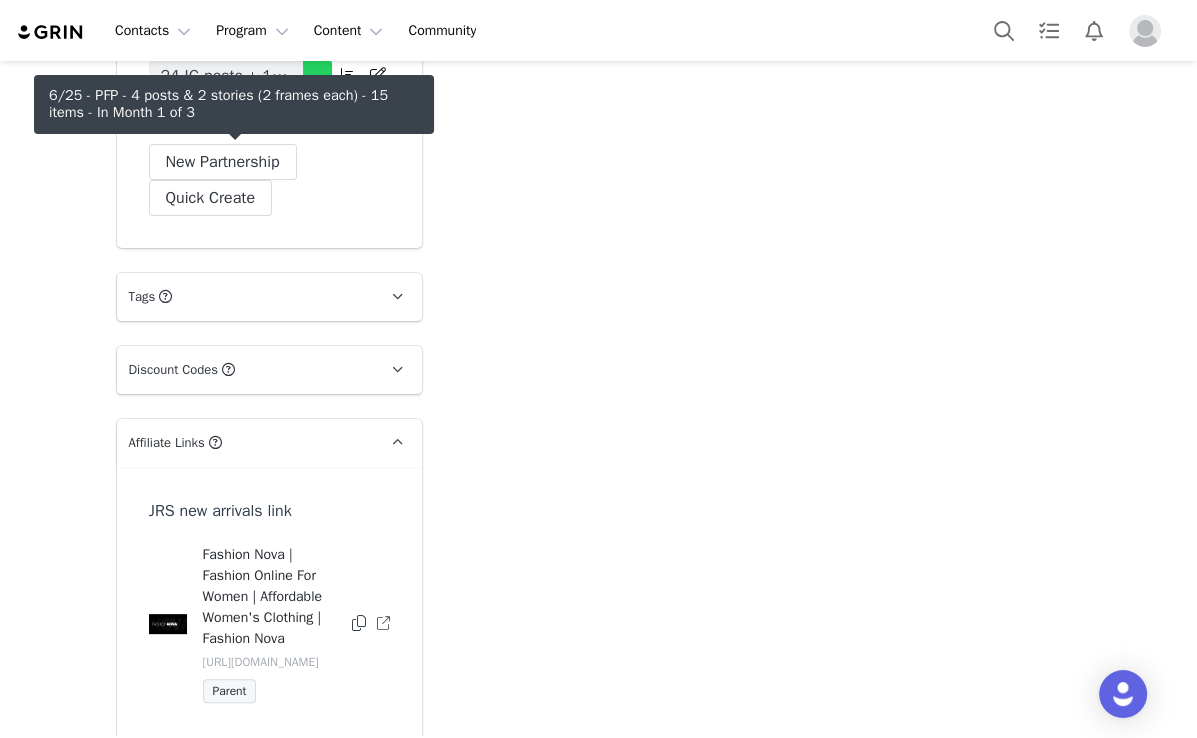 click on "6/25 - PFP - 4 posts & 2 stories (2 frames each) - 15 items" at bounding box center (226, 118) 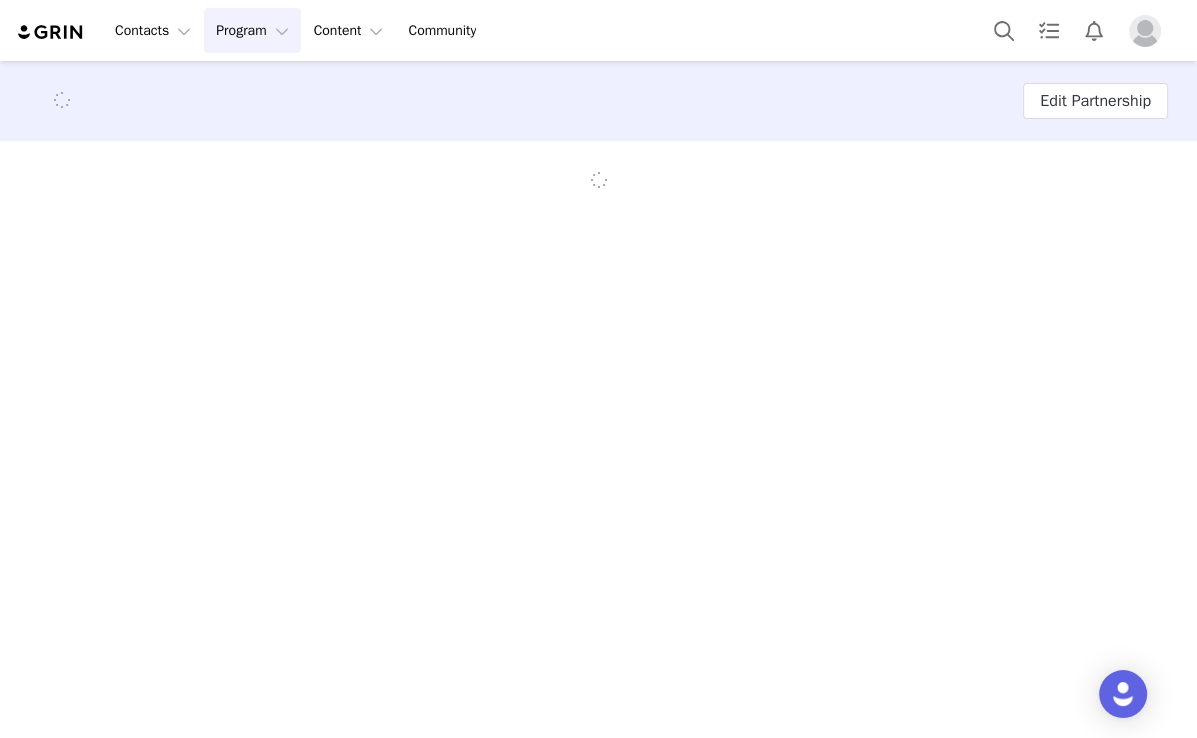 scroll, scrollTop: 0, scrollLeft: 0, axis: both 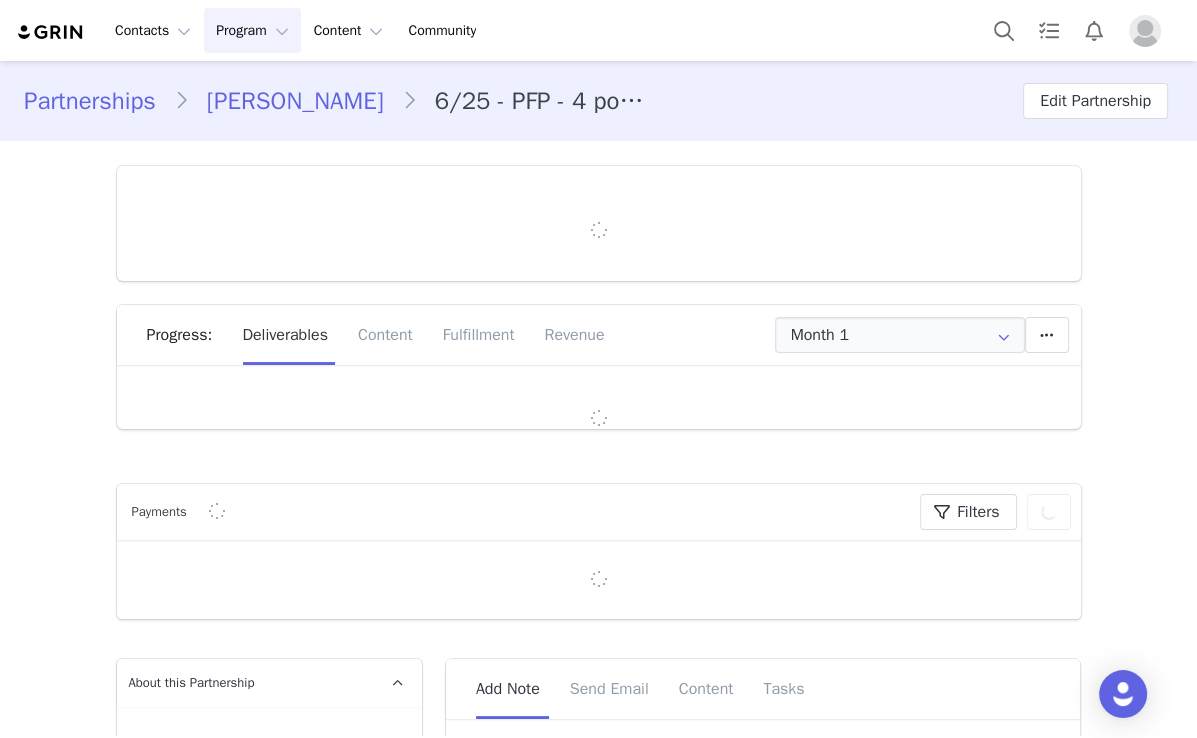 type on "+44 ([GEOGRAPHIC_DATA])" 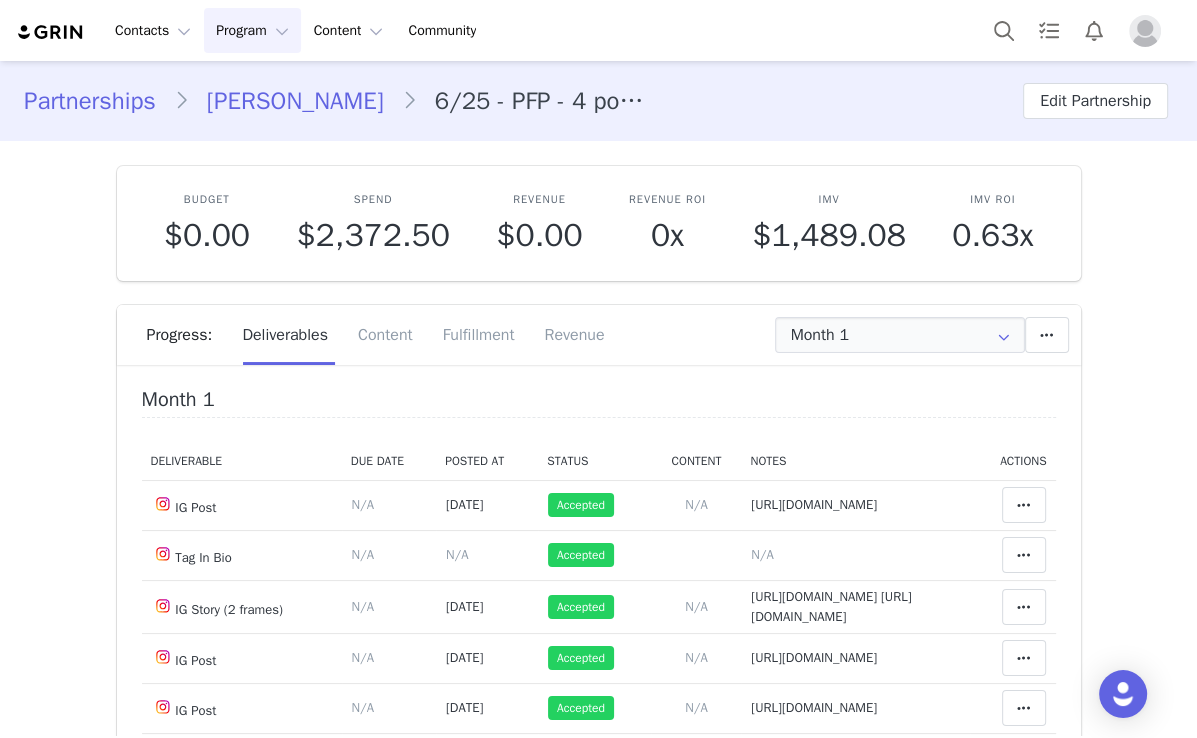 scroll, scrollTop: 0, scrollLeft: 0, axis: both 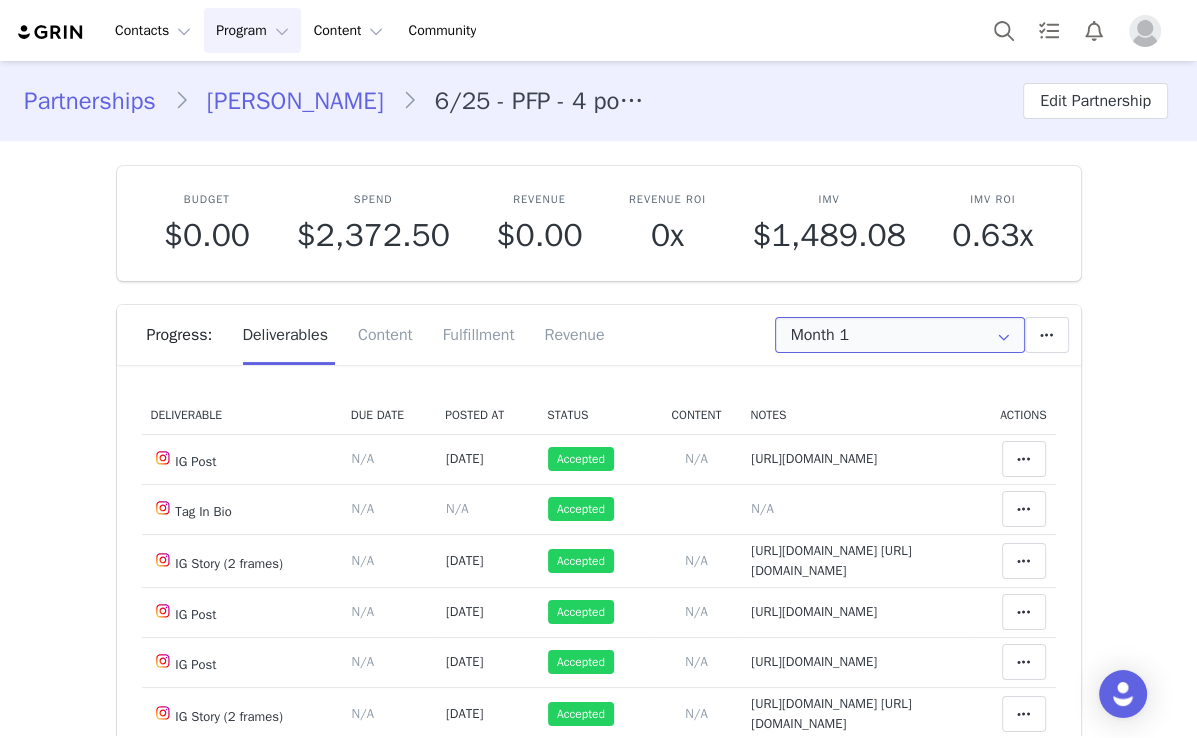 click on "Month 1" at bounding box center (900, 335) 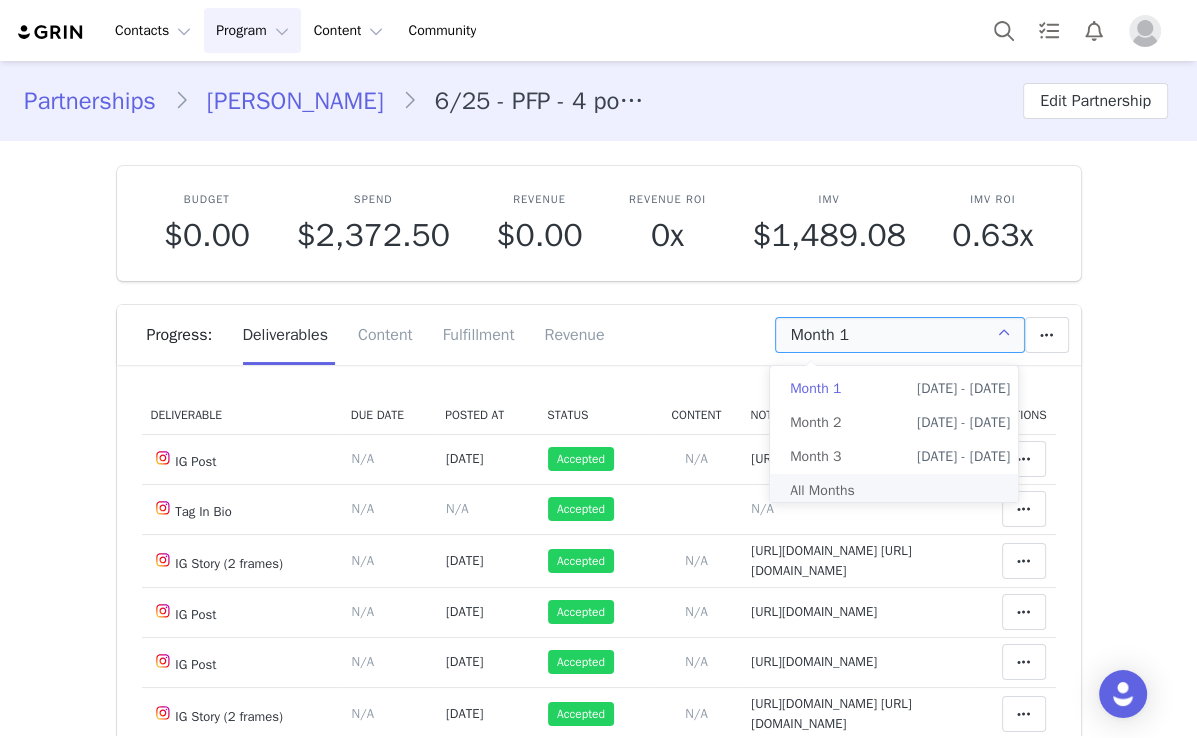 click on "Partnerships  [PERSON_NAME]  6/25 - PFP - 4 posts & 2 stories (2 frames each) - 15 items  Edit Partnership  Budget $0.00 Spend $2,372.50 Revenue $0.00 Revenue ROI 0x IMV $1,489.08 IMV ROI 0.63x Progress: Deliverables Content Fulfillment Revenue Month 1 Add a new deliverable  What type of deliverable?   IG Story (2 frames)   HR   Tag In Bio   Pinned Post   IG Post   Where should it be added?  Throughout Partnership  Month 1   Month 2   Month 3   Throughout Partnership   Save  Cancel  Add Deliverable   Set End Date for Month 1   This will change the start and end dates for months 1 through 3 accordingly.  [DATE] Current date: [DATE]  Save   Cancel   Extend Schedule  Reset Content Do you want to reorder all of the content for this this partnership?  Yes, reset content   Cancel   Reset Content   Allow Content Past End Date   Fetch Recent Content   Month 1  Deliverable Due Date Posted At Status Content Notes Actions  IG Post Deliverable Due Date Set the date you expect this content to go live.  Save  N/A" at bounding box center [598, 3807] 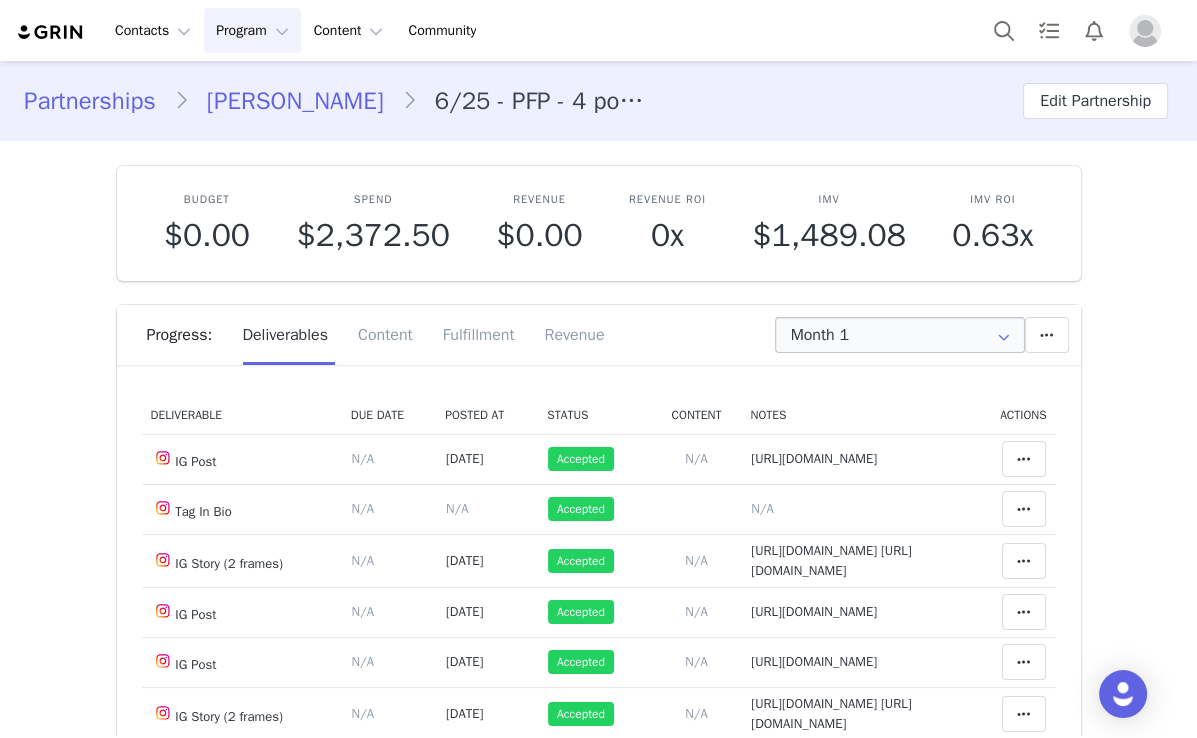 click at bounding box center (1004, 335) 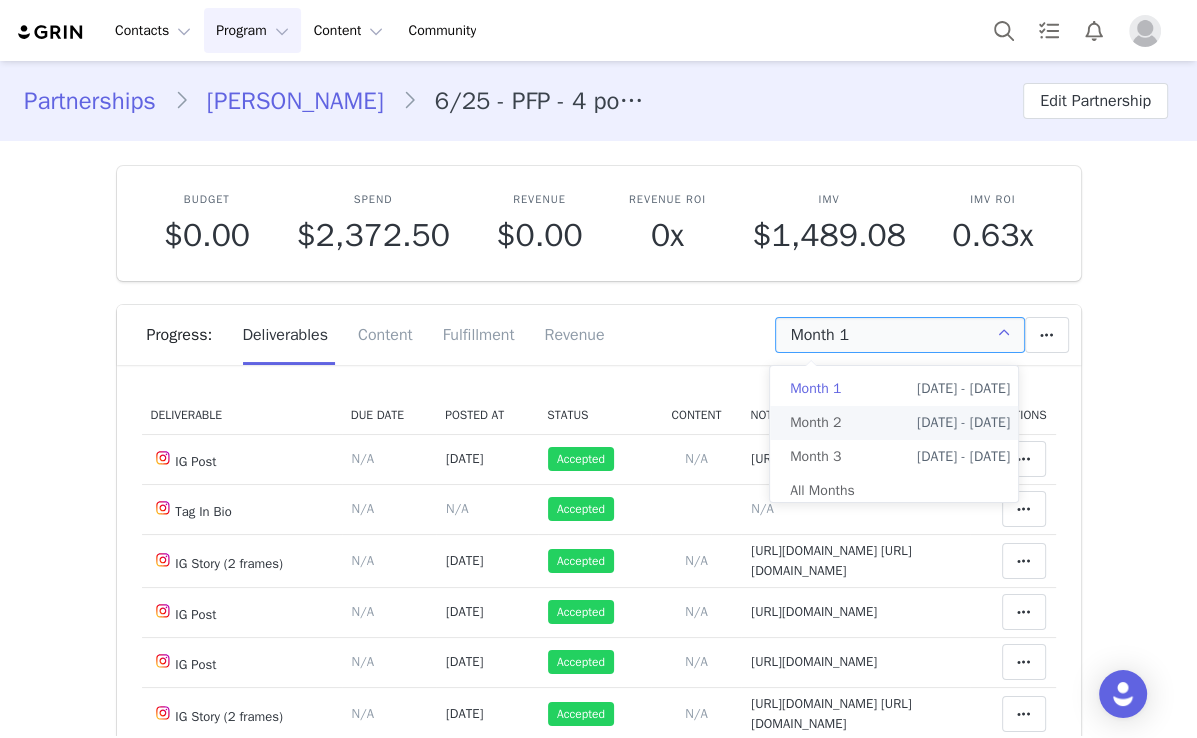 click on "[DATE] - [DATE]" at bounding box center [963, 423] 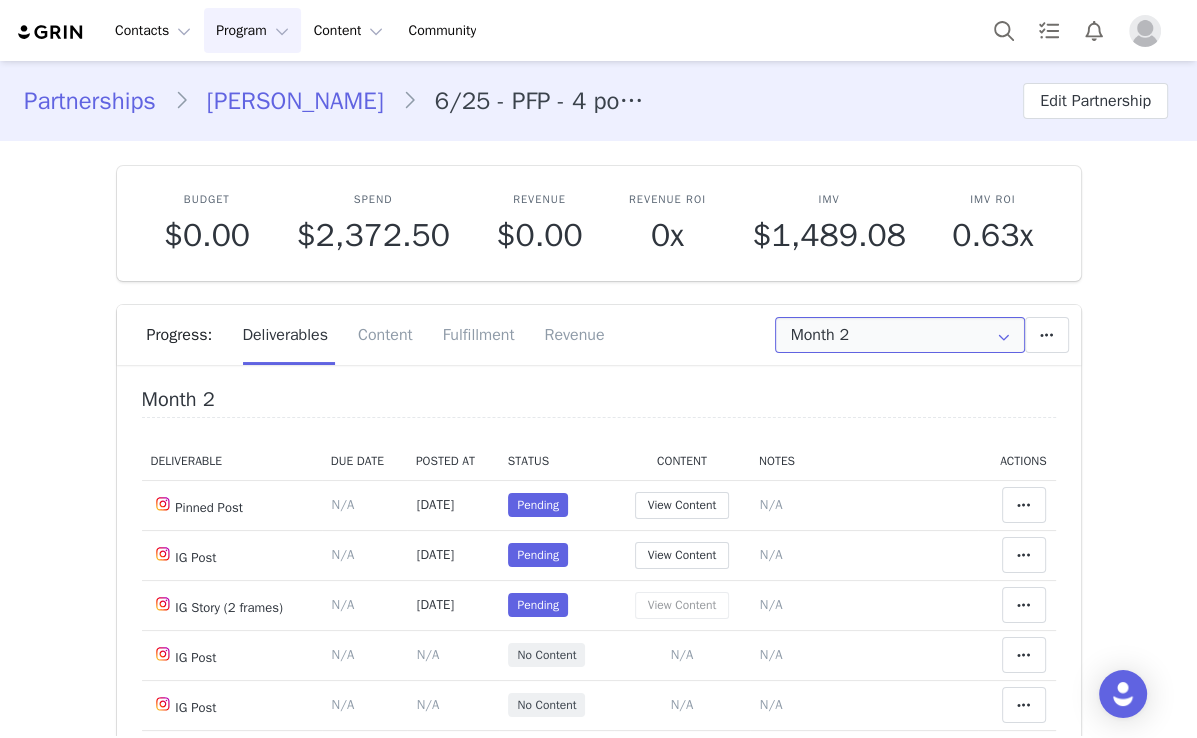 click on "Month 2" at bounding box center [900, 335] 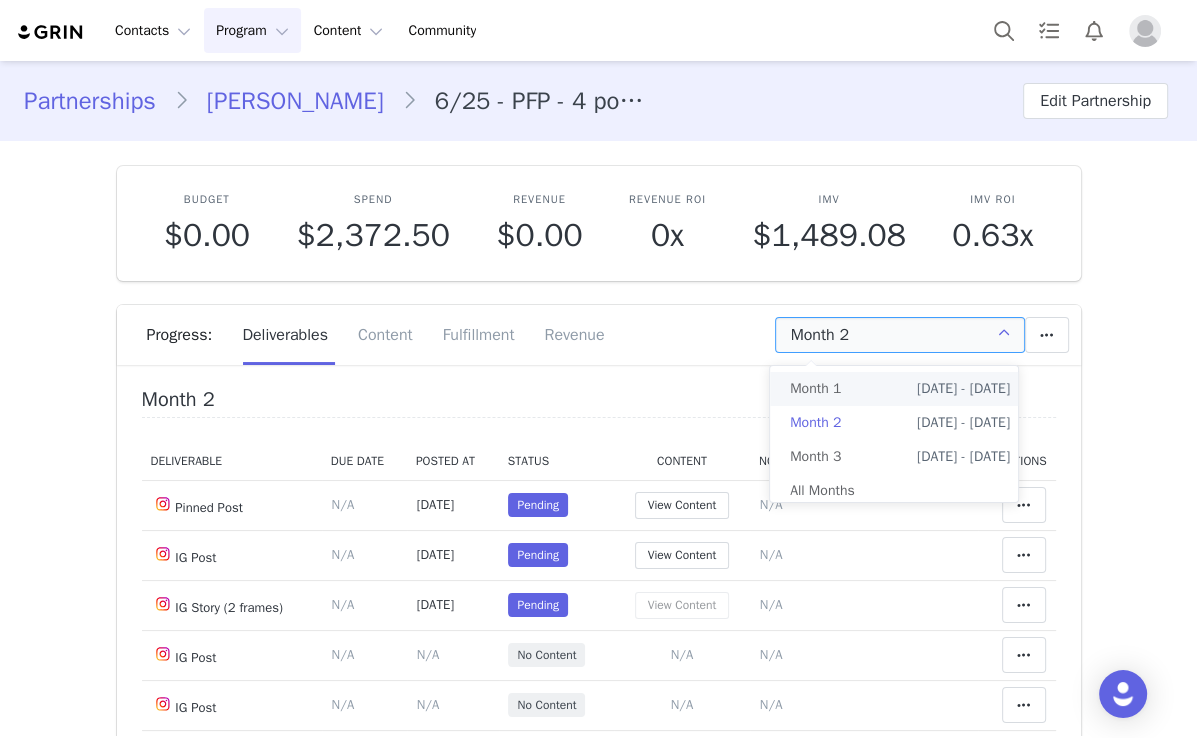 click on "Month 1  [DATE] - [DATE]" at bounding box center (900, 389) 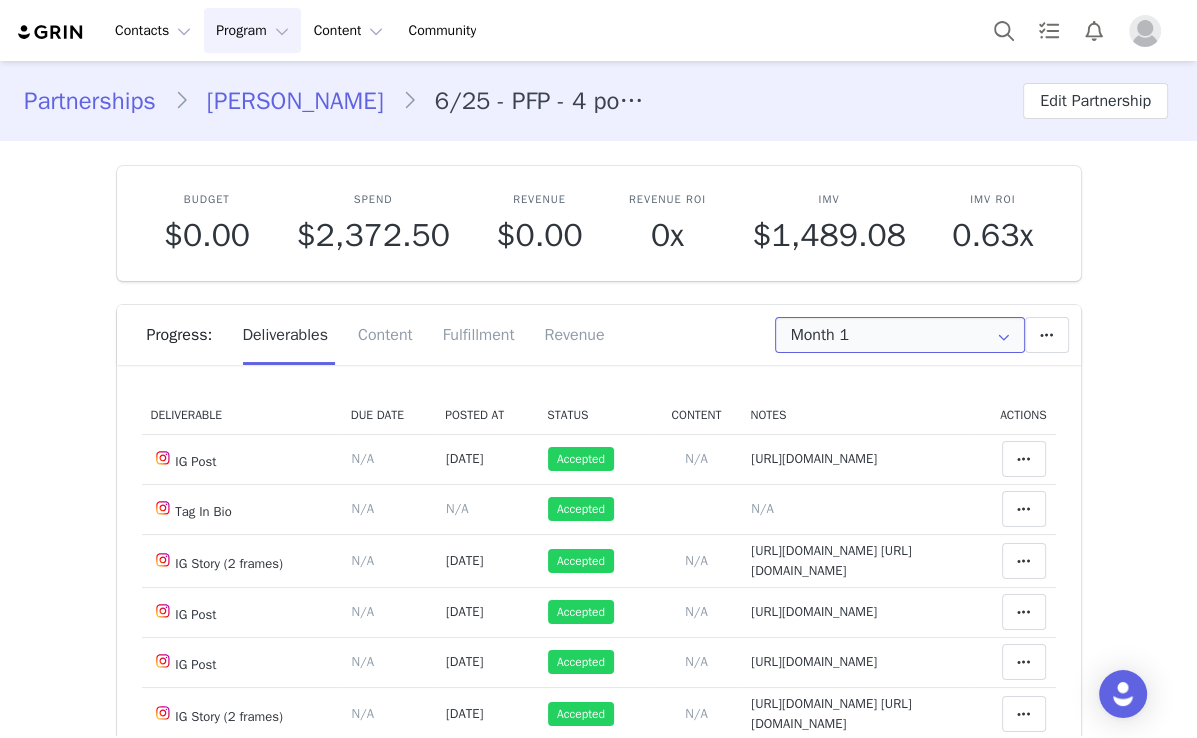 scroll, scrollTop: 160, scrollLeft: 0, axis: vertical 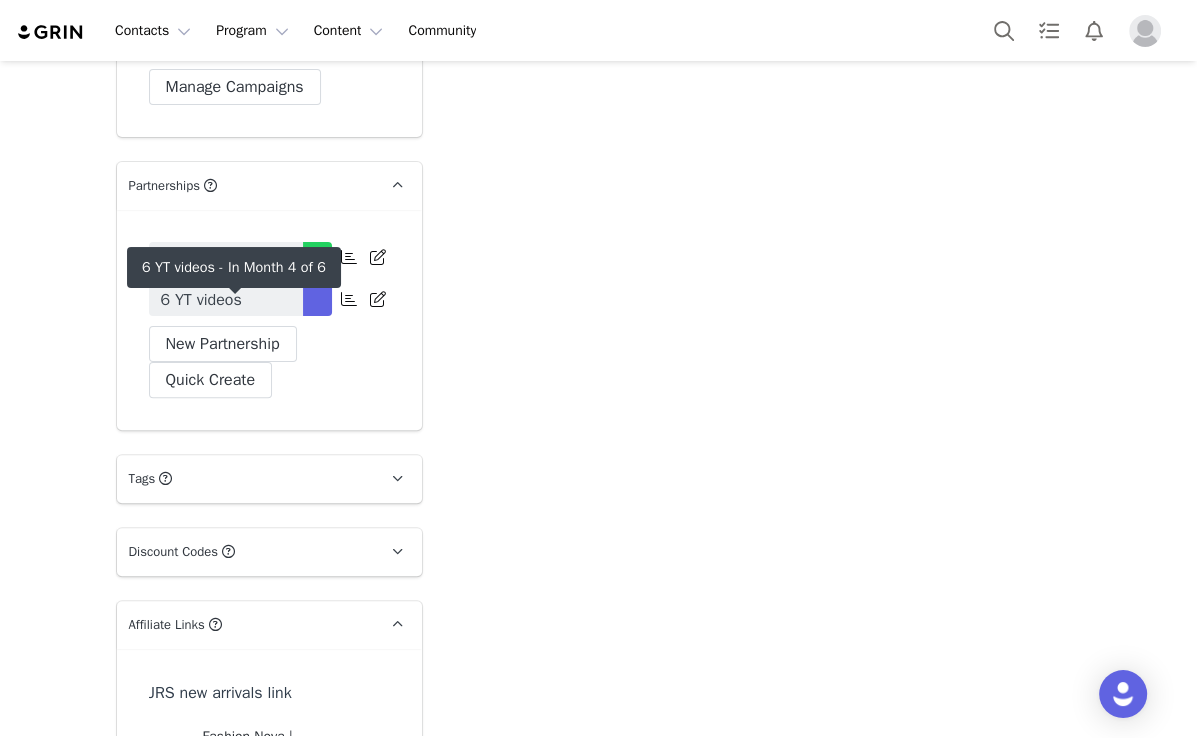 click on "6 YT videos" at bounding box center (226, 300) 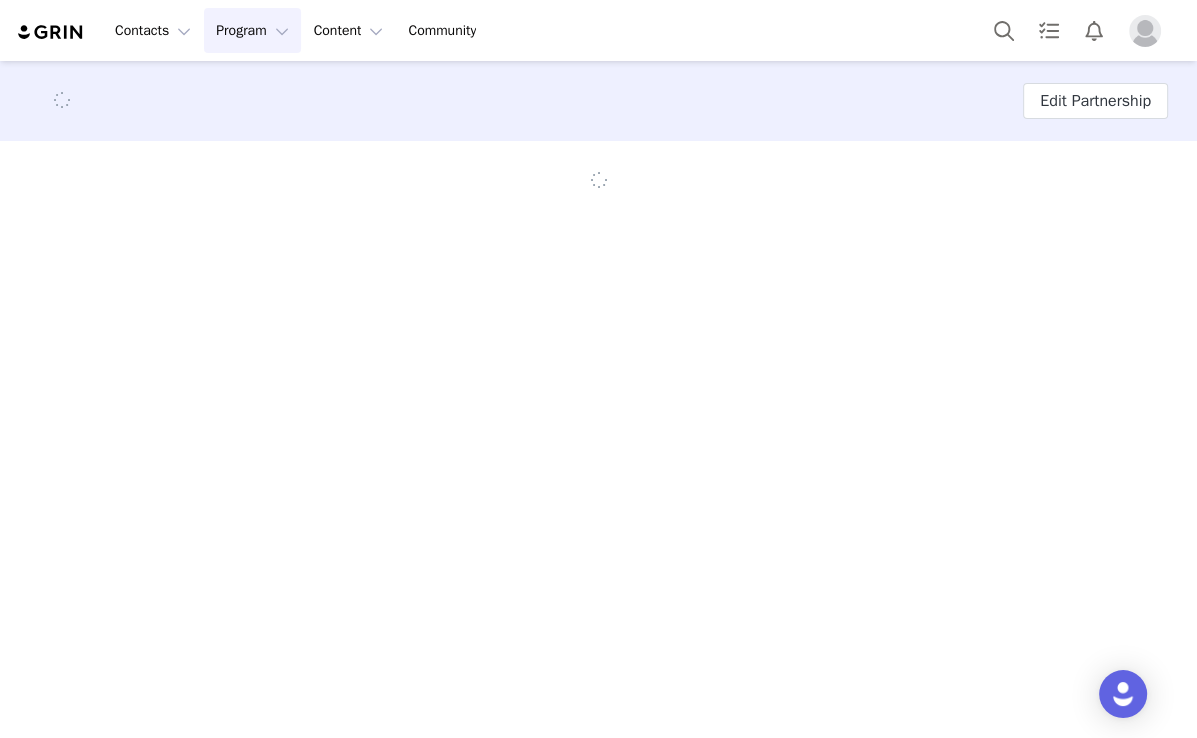 scroll, scrollTop: 0, scrollLeft: 0, axis: both 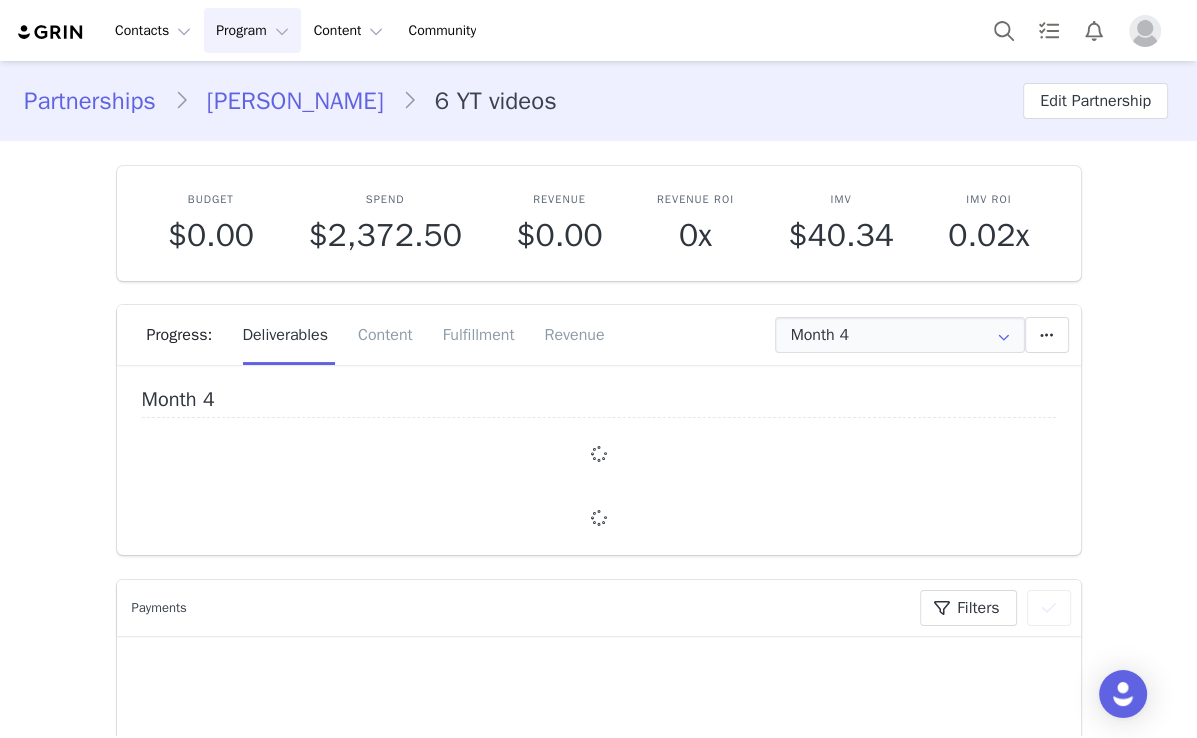 type on "+1 ([GEOGRAPHIC_DATA])" 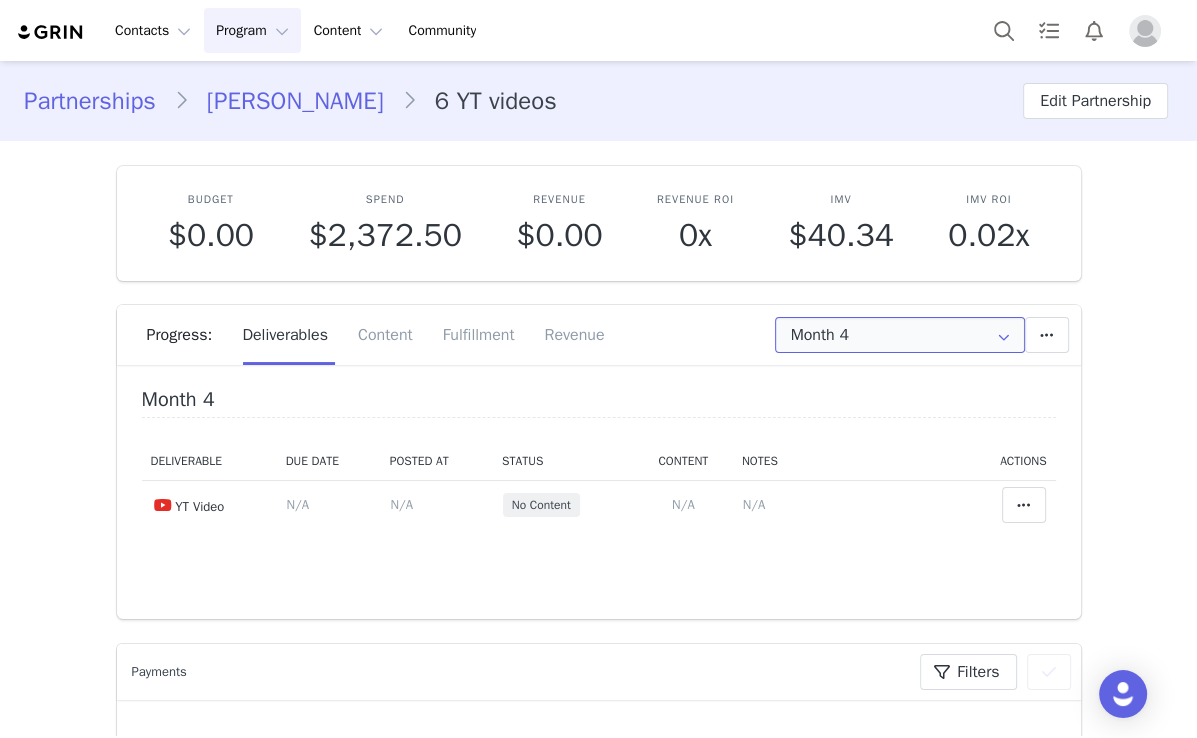 click on "Month 4" at bounding box center [900, 335] 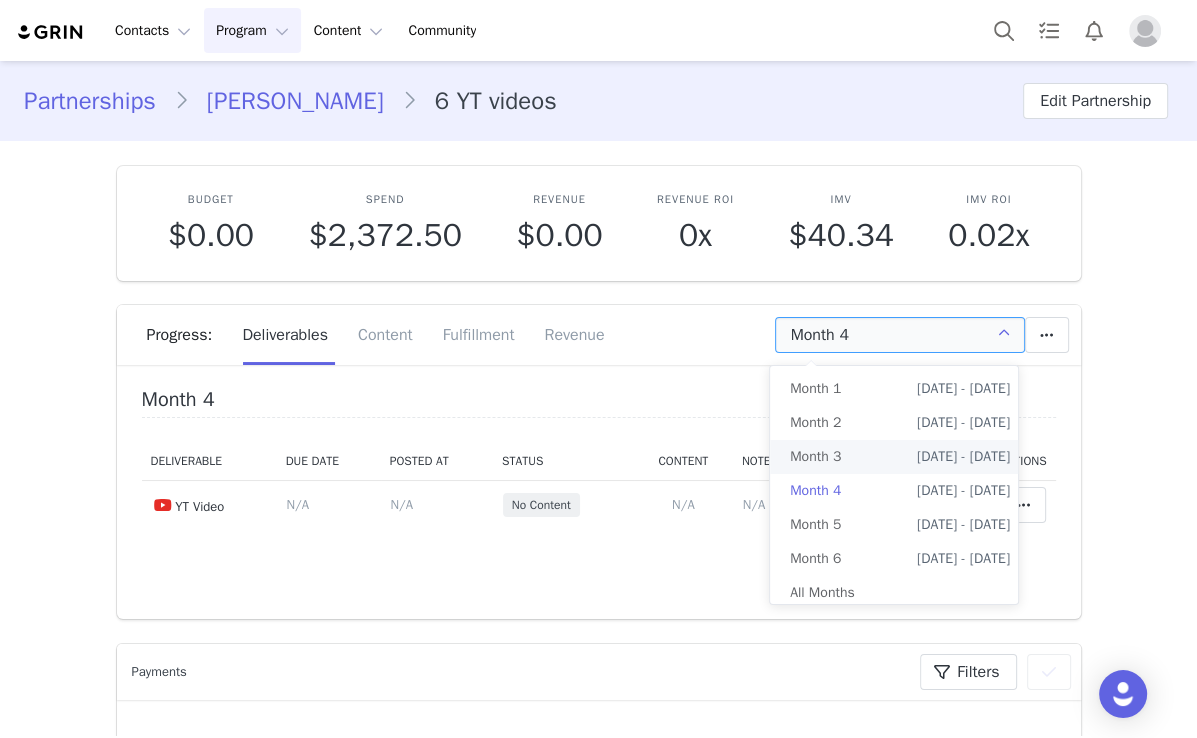 scroll, scrollTop: 0, scrollLeft: 0, axis: both 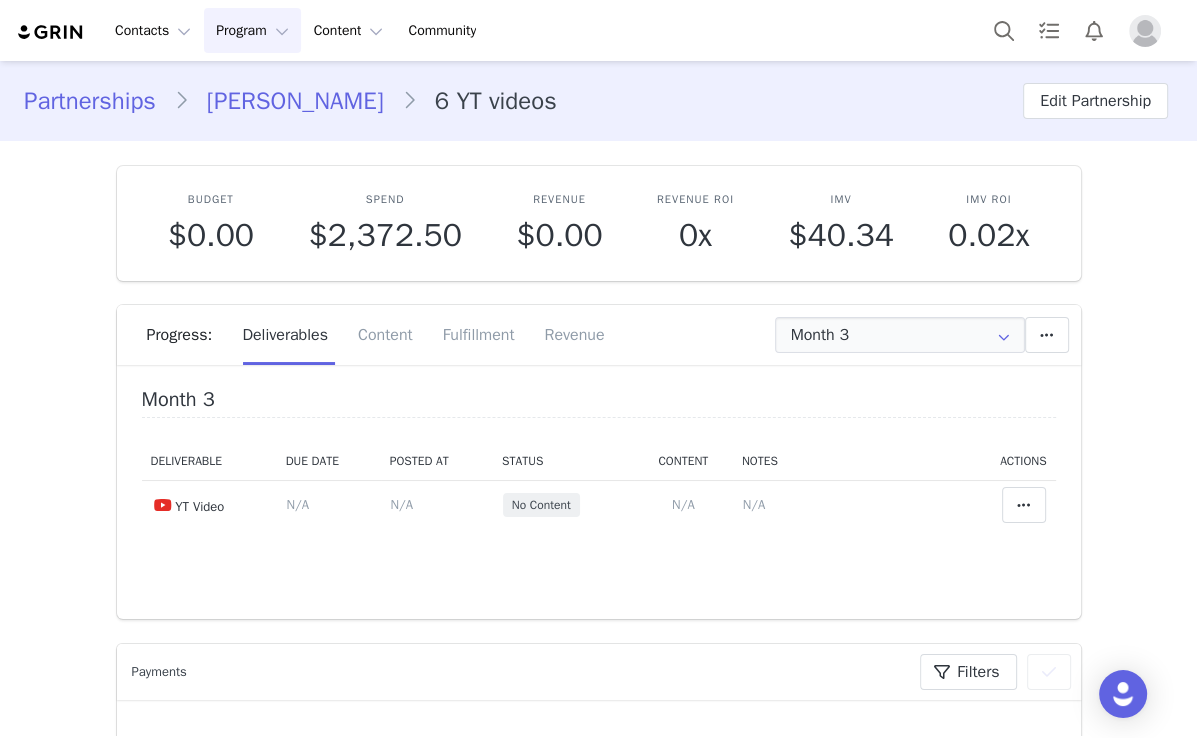 click on "Progress: Deliverables Content Fulfillment Revenue" at bounding box center (614, 335) 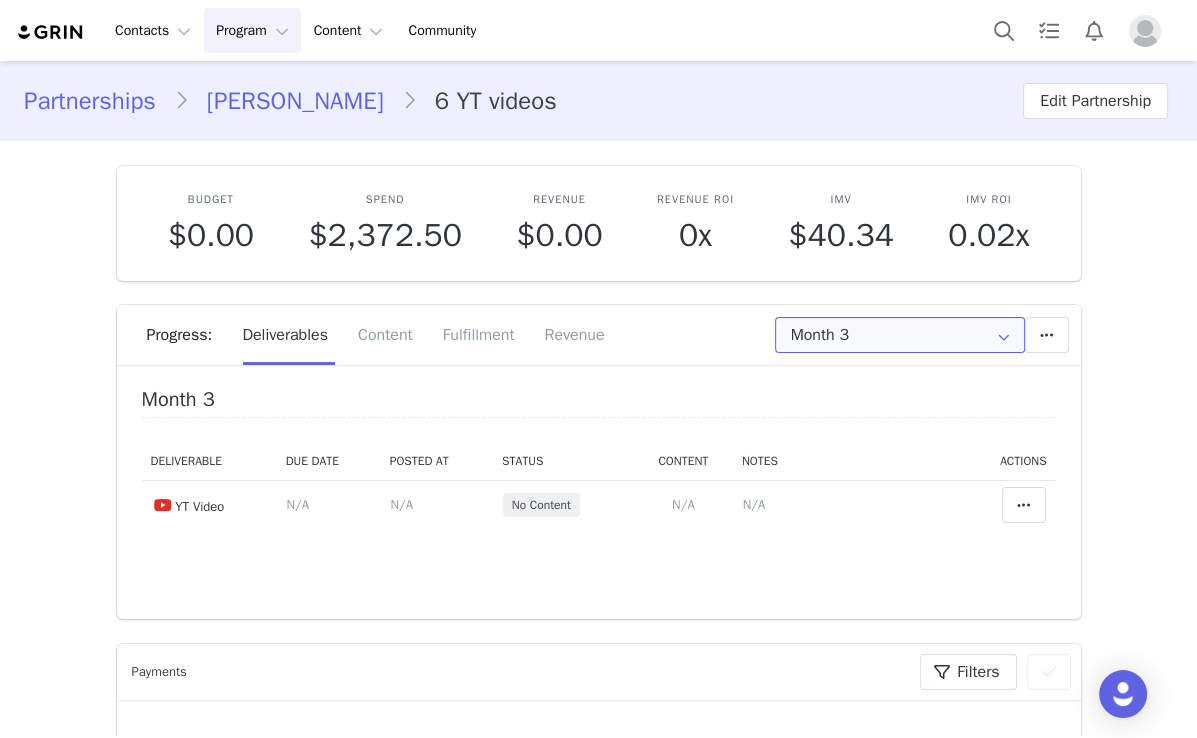 click on "Month 3" at bounding box center [900, 335] 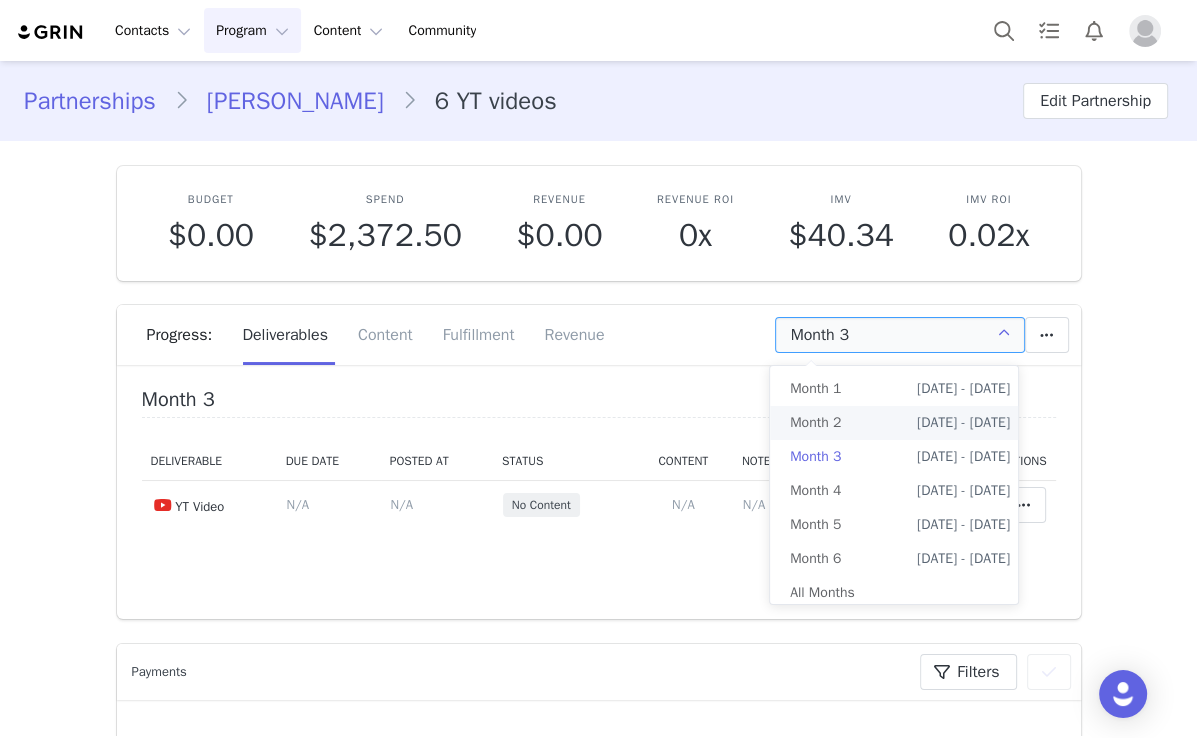 click on "May 3rd - Jun 3rd" at bounding box center [963, 423] 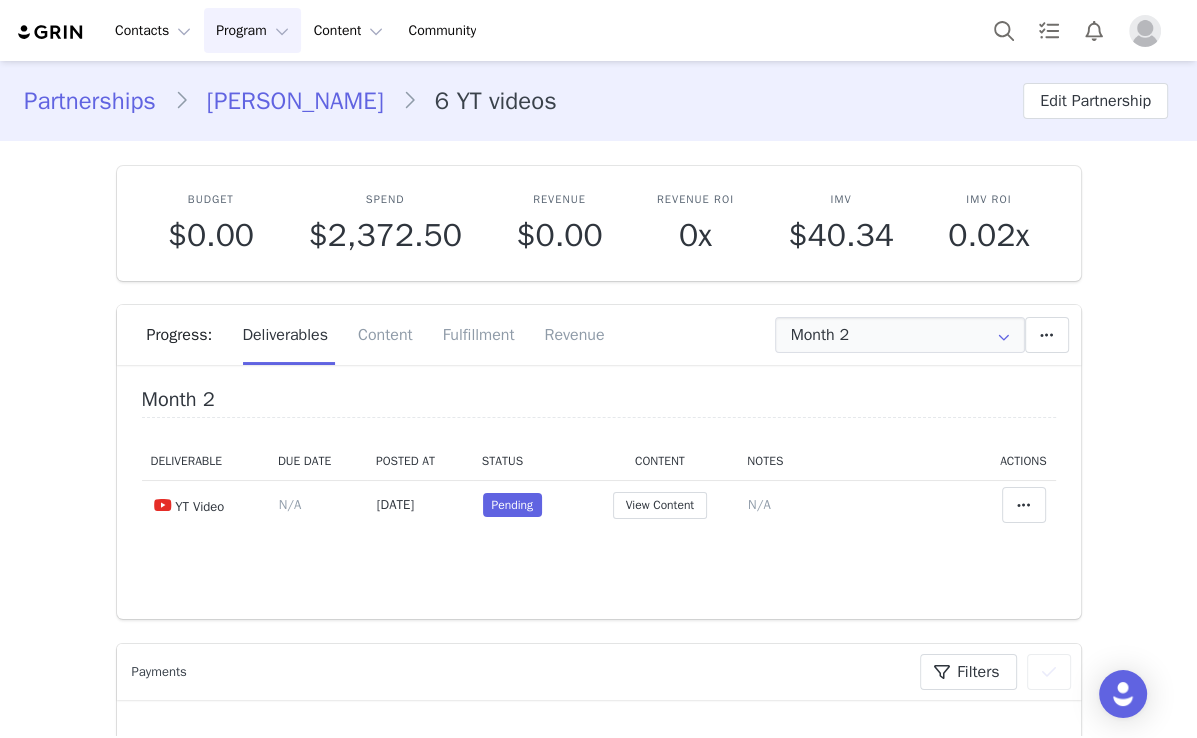 click on "Progress: Deliverables Content Fulfillment Revenue" at bounding box center (614, 335) 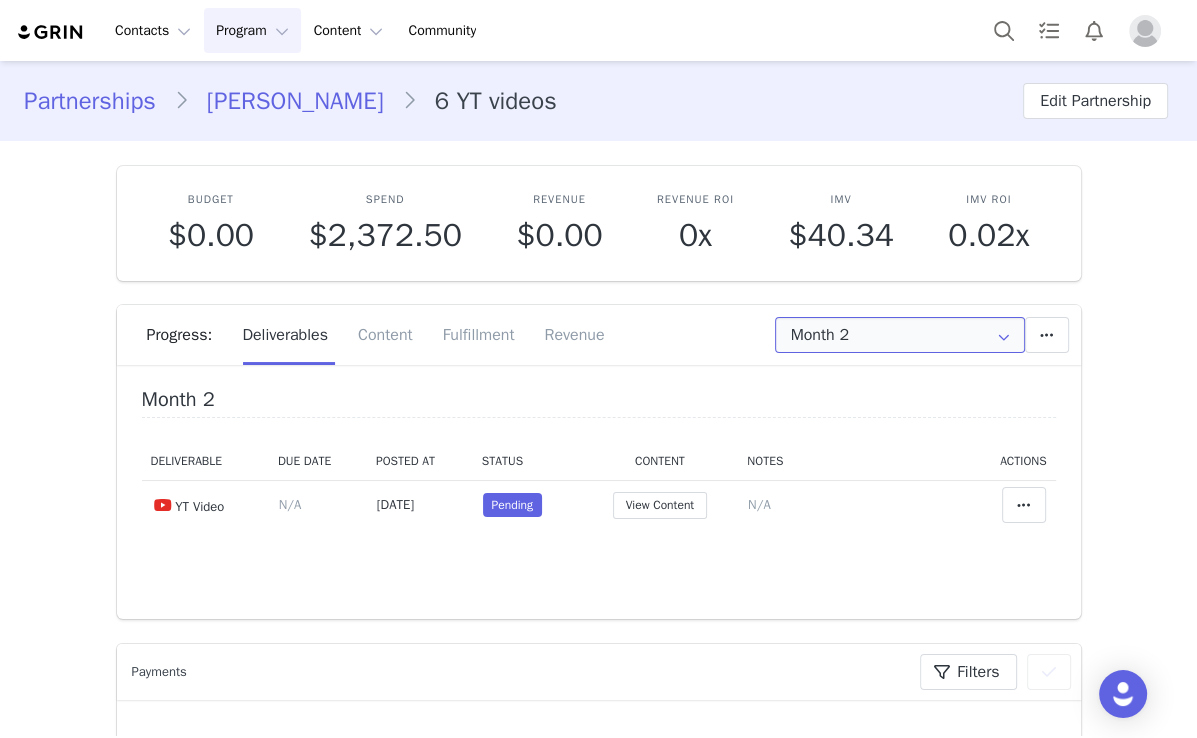 click on "Month 2" at bounding box center [900, 335] 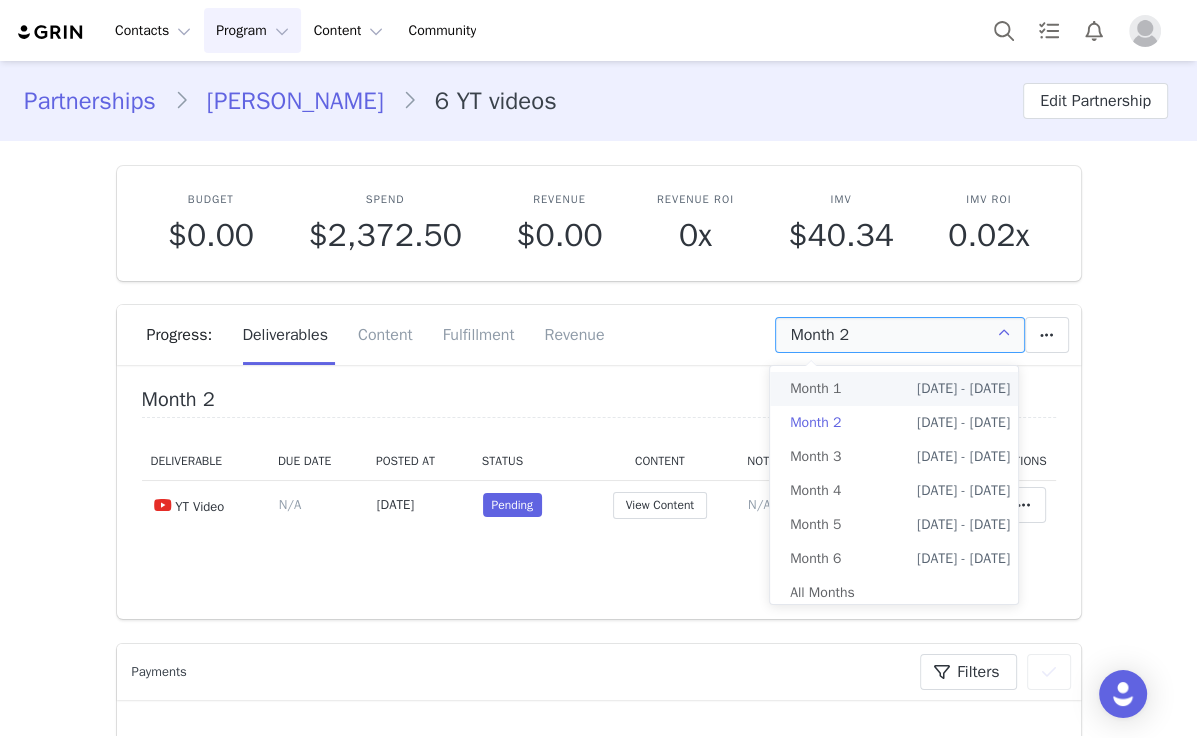 click on "Apr 3rd - May 3rd" at bounding box center (963, 389) 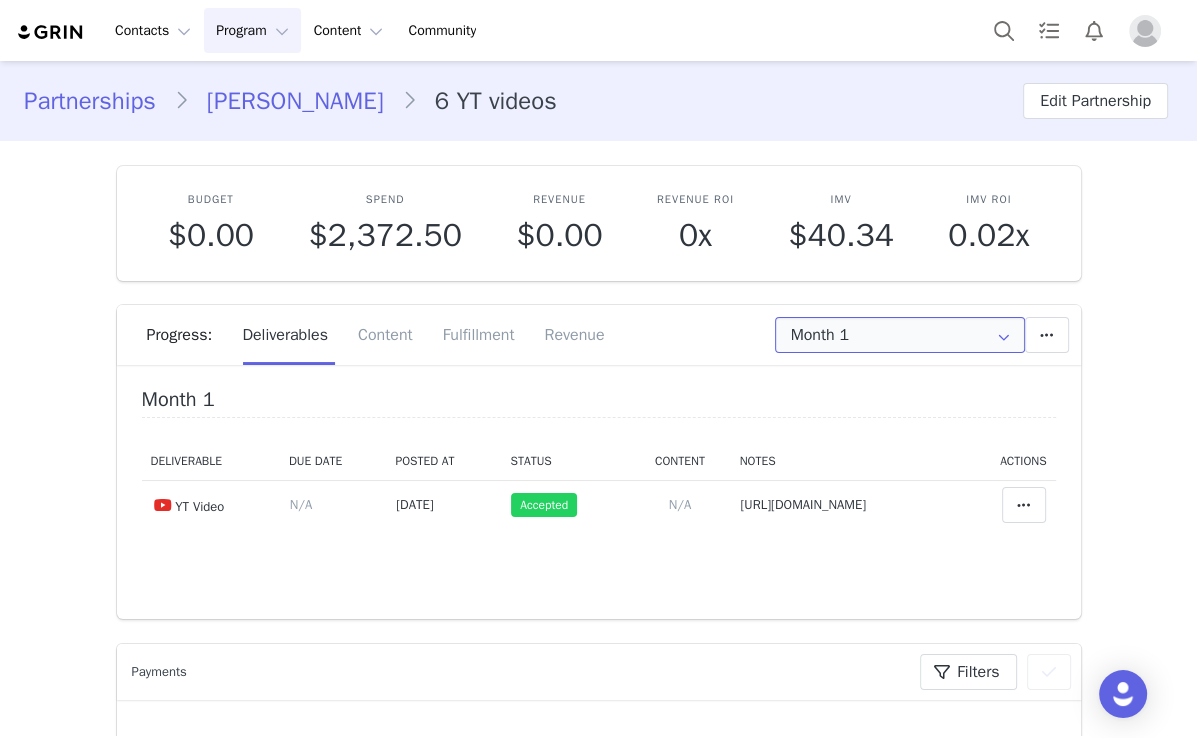 click on "Month 1" at bounding box center (900, 335) 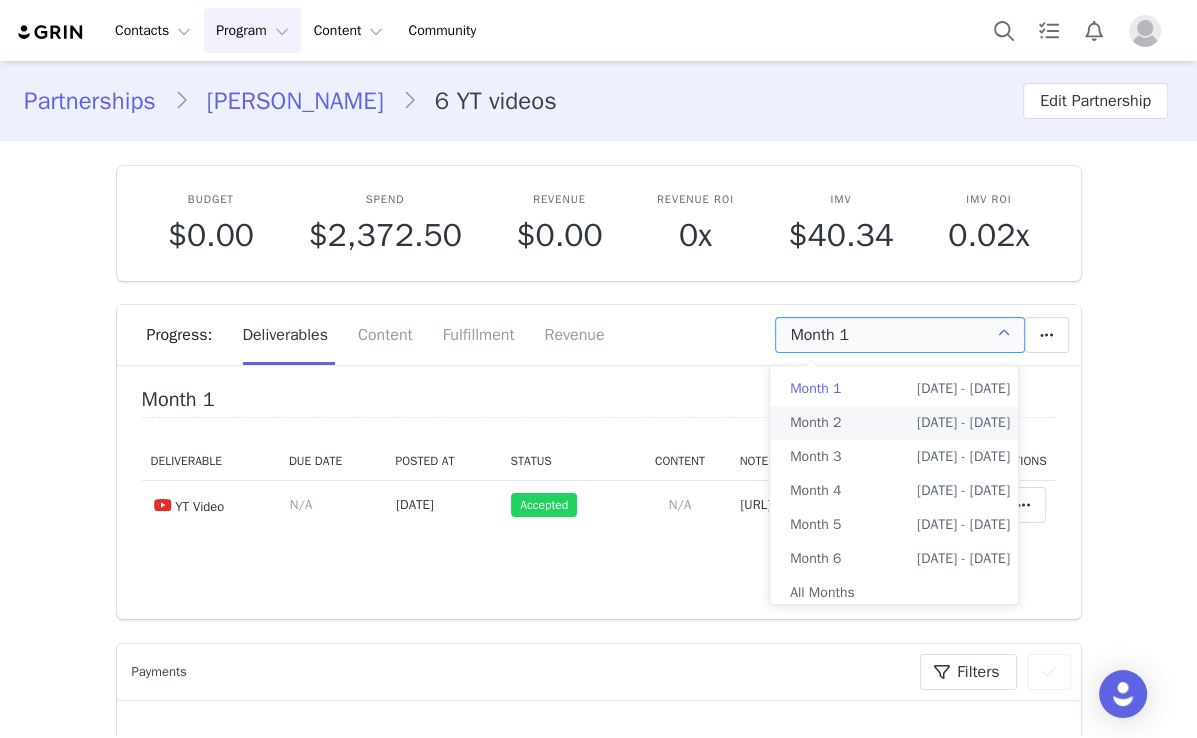 click on "May 3rd - Jun 3rd" at bounding box center (963, 423) 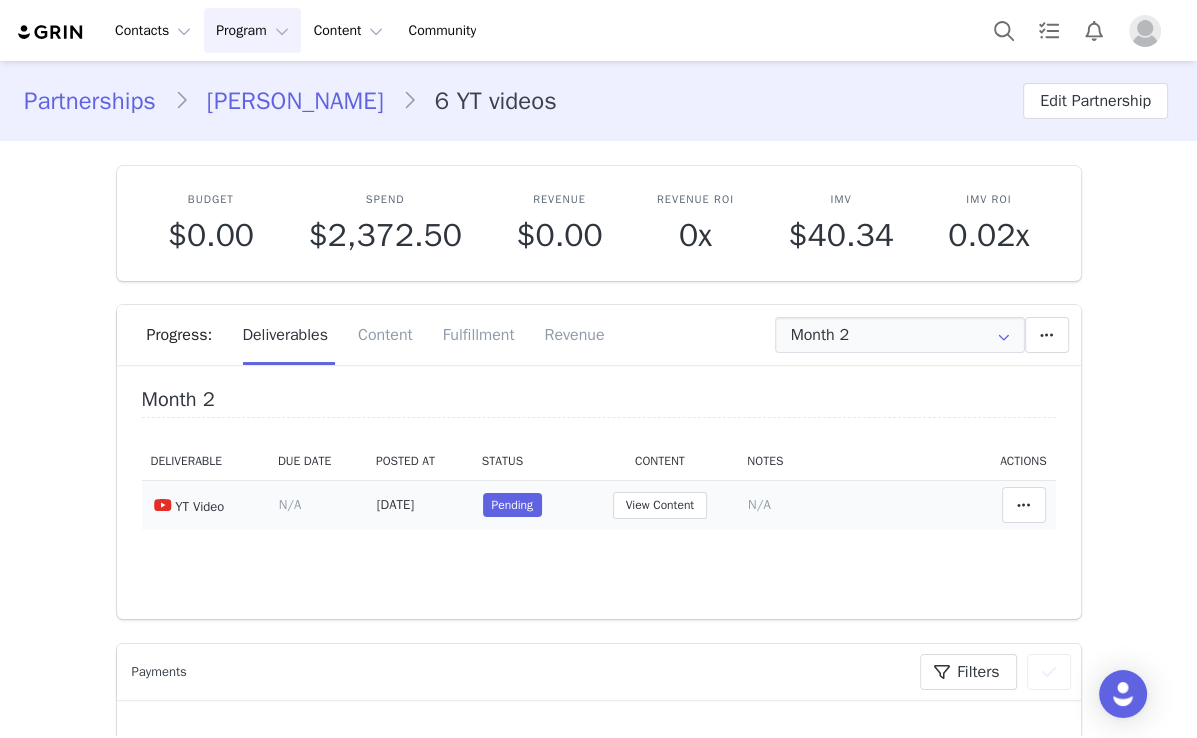 click on "N/A" at bounding box center [759, 504] 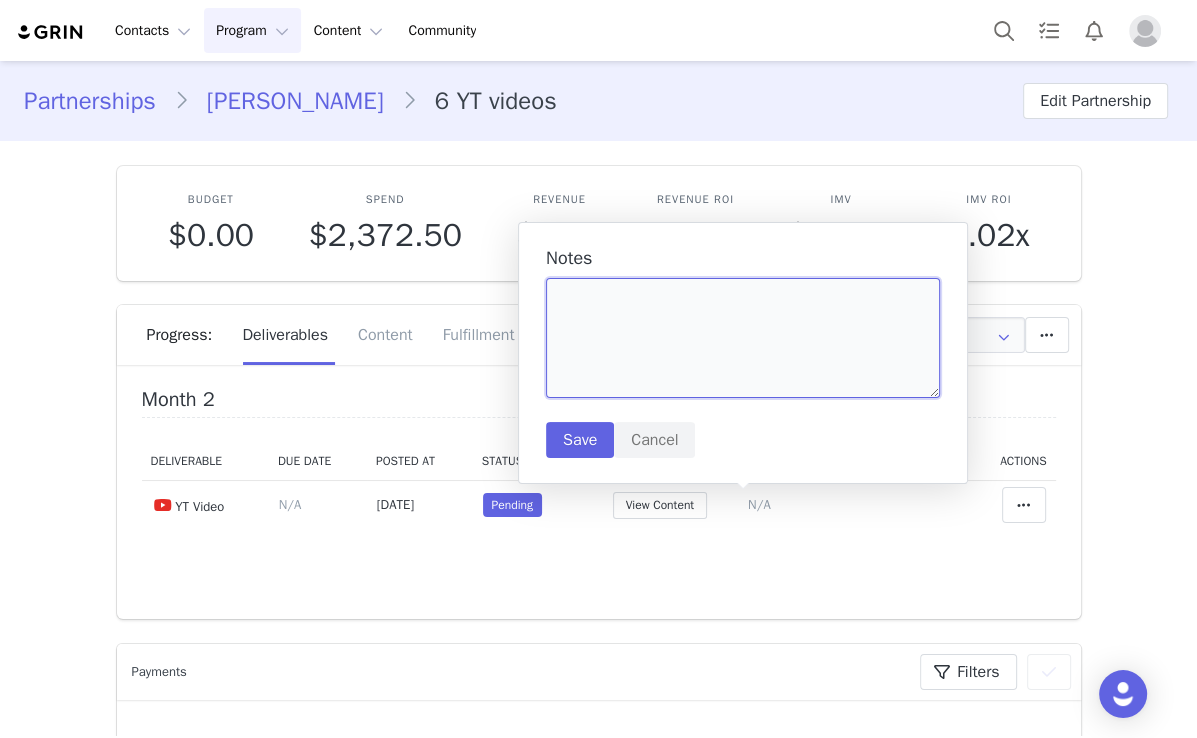 paste on "https://www.youtube.com/watch?v=_NIF18RWMyc" 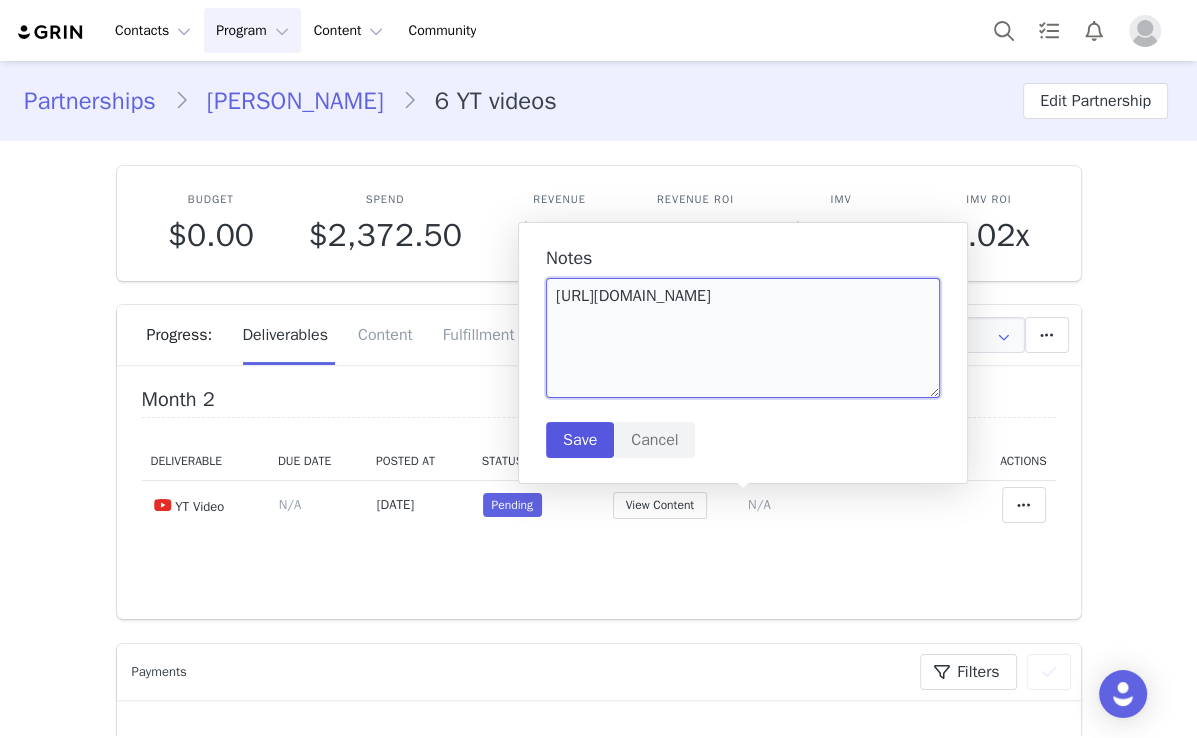 type on "https://www.youtube.com/watch?v=_NIF18RWMyc" 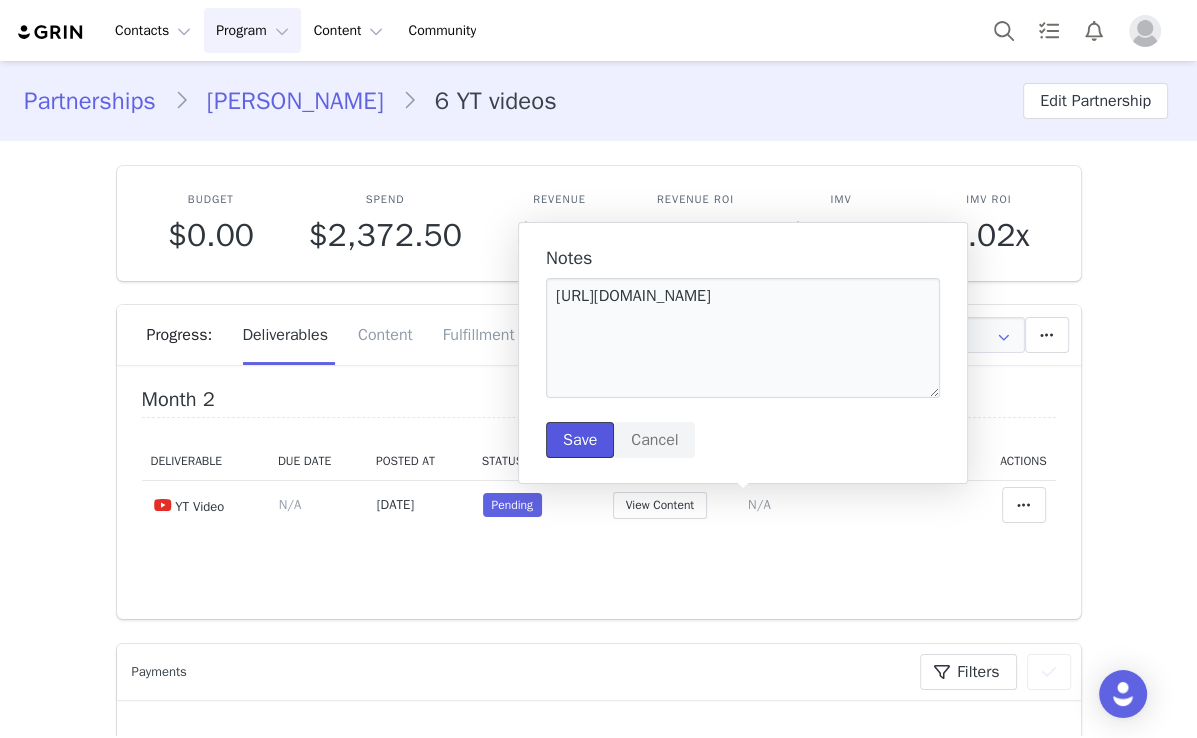 click on "Save" at bounding box center [580, 440] 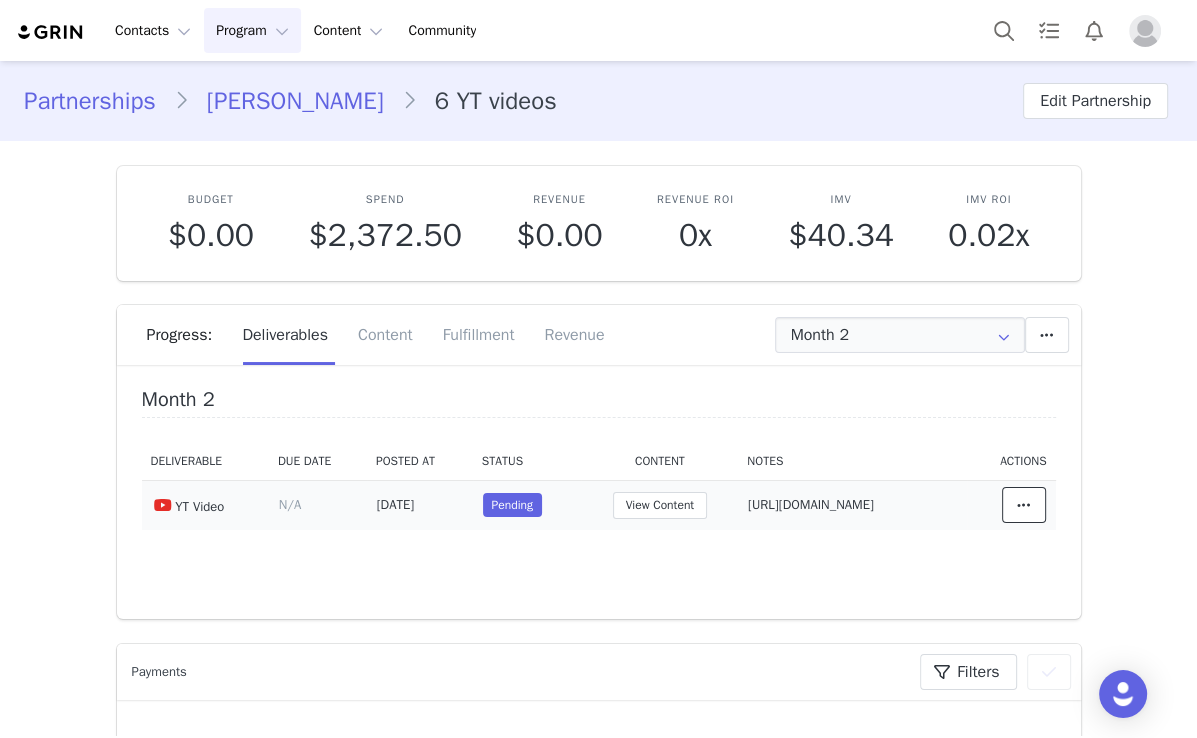 click at bounding box center (1024, 505) 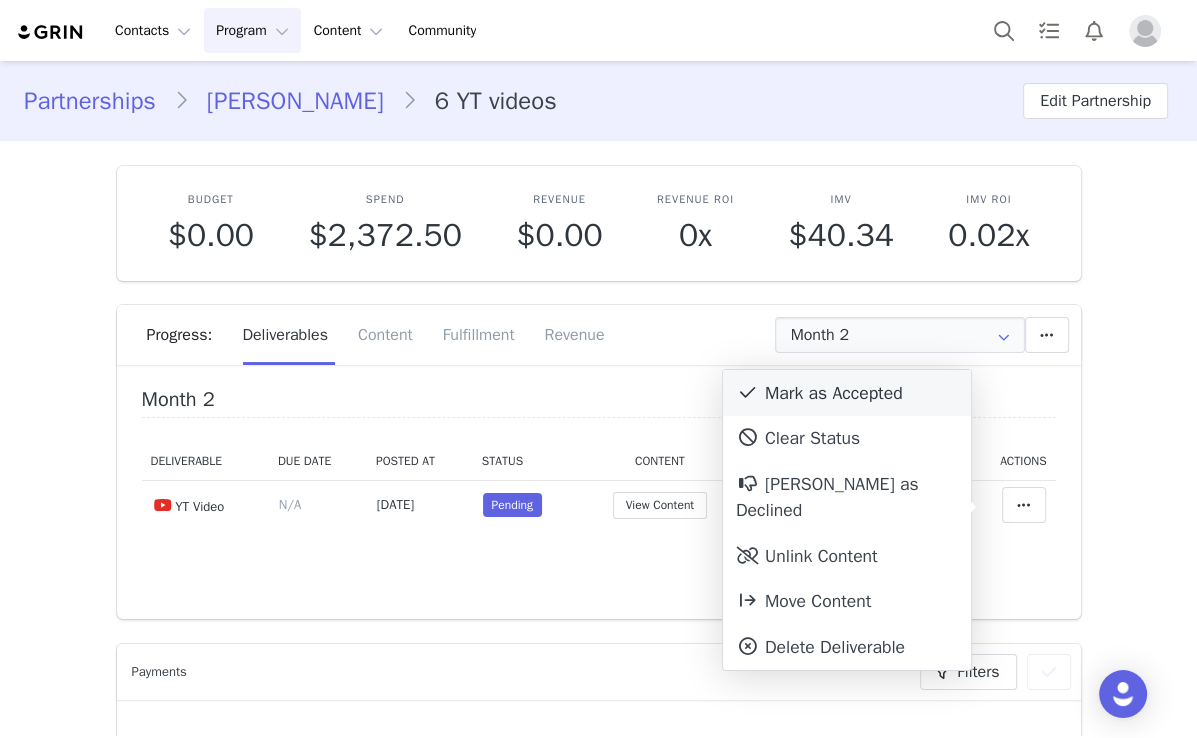 click on "Mark as Accepted" at bounding box center [847, 393] 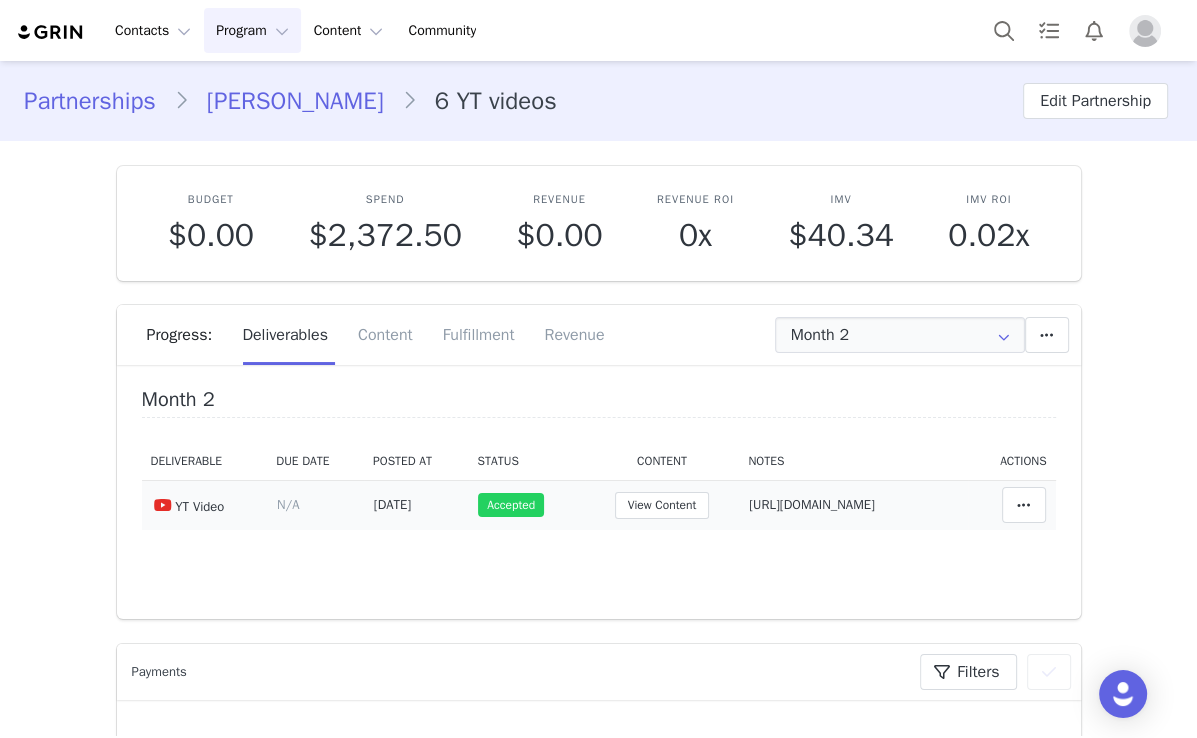 click on "https://www.youtube.com/watch?v=_NIF18RWMyc" at bounding box center (812, 504) 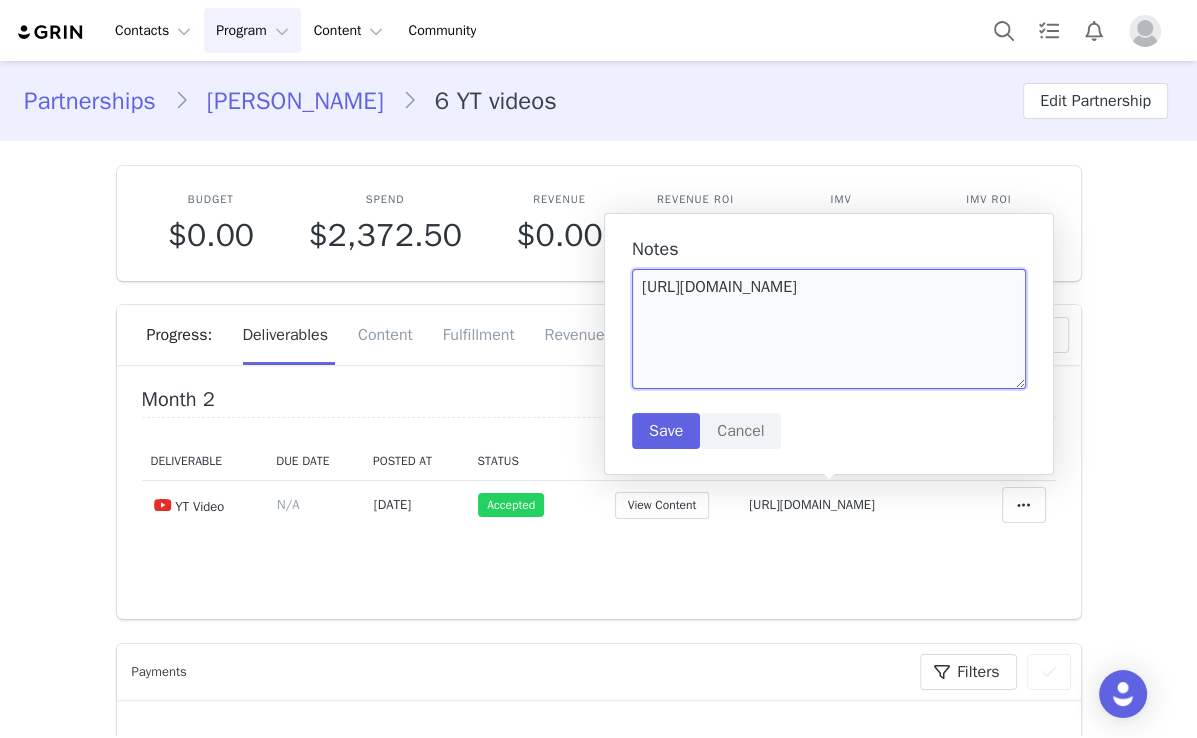 click on "https://www.youtube.com/watch?v=_NIF18RWMyc" at bounding box center (829, 329) 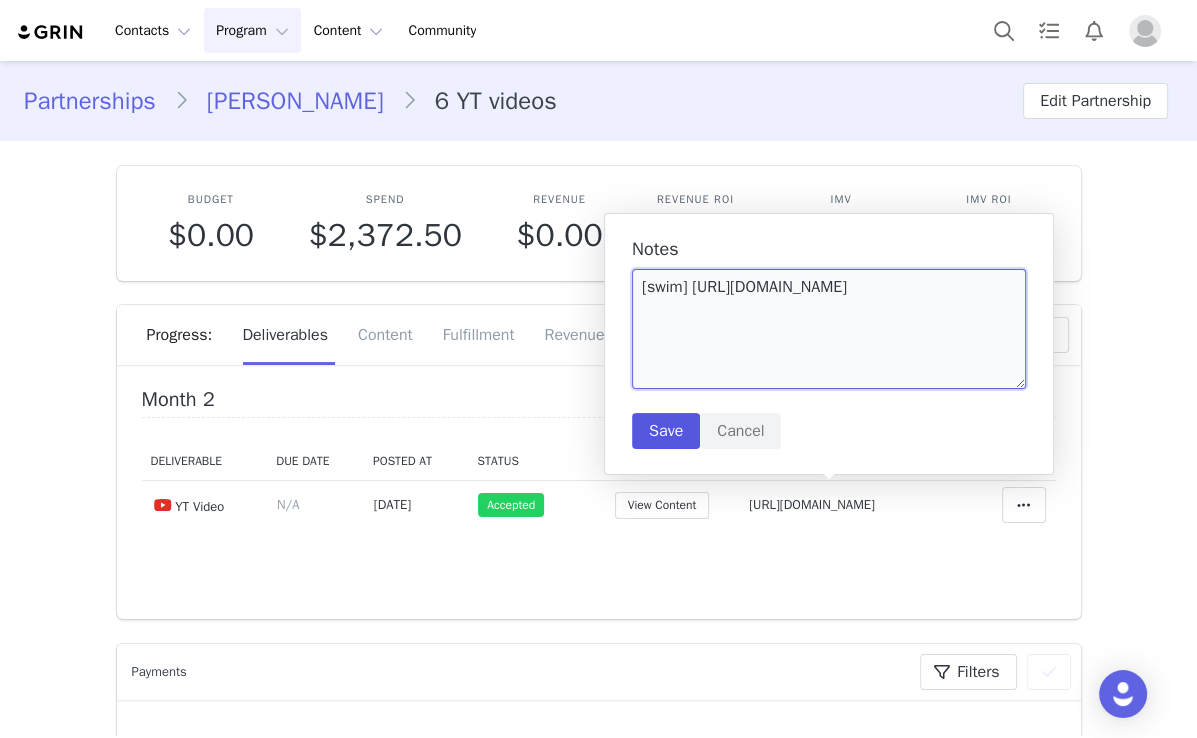 type on "[swim] https://www.youtube.com/watch?v=_NIF18RWMyc" 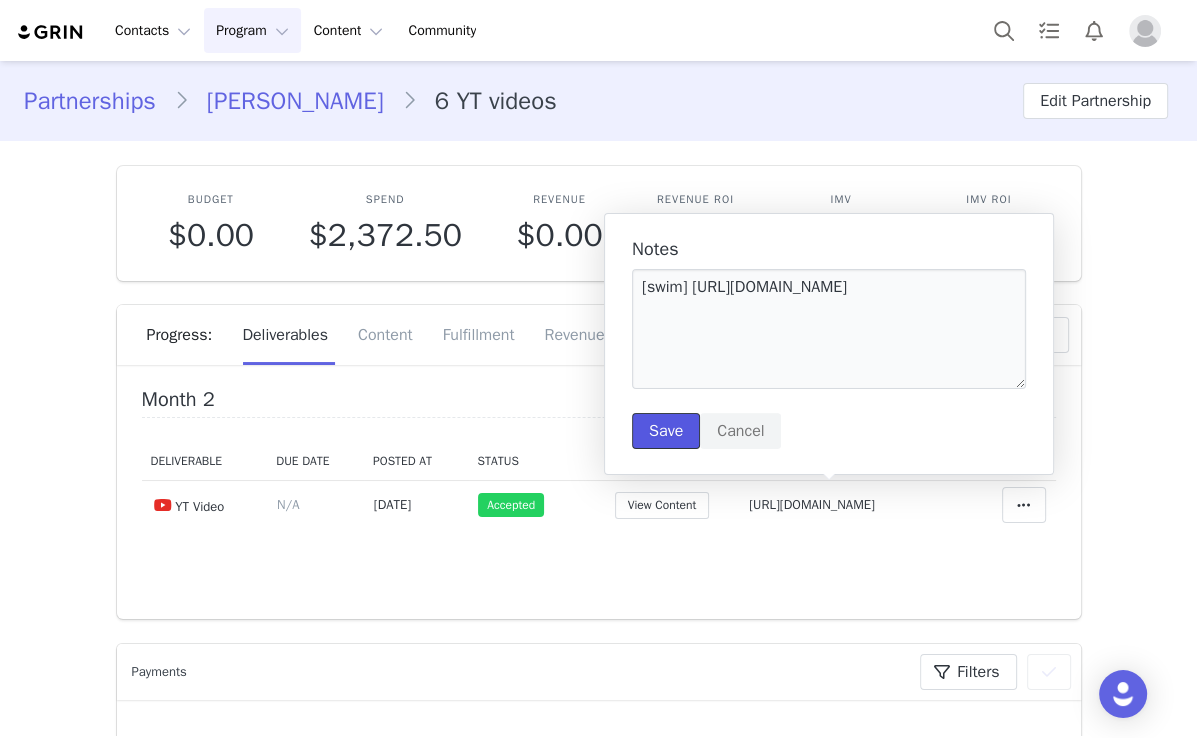 click on "Save" at bounding box center [666, 431] 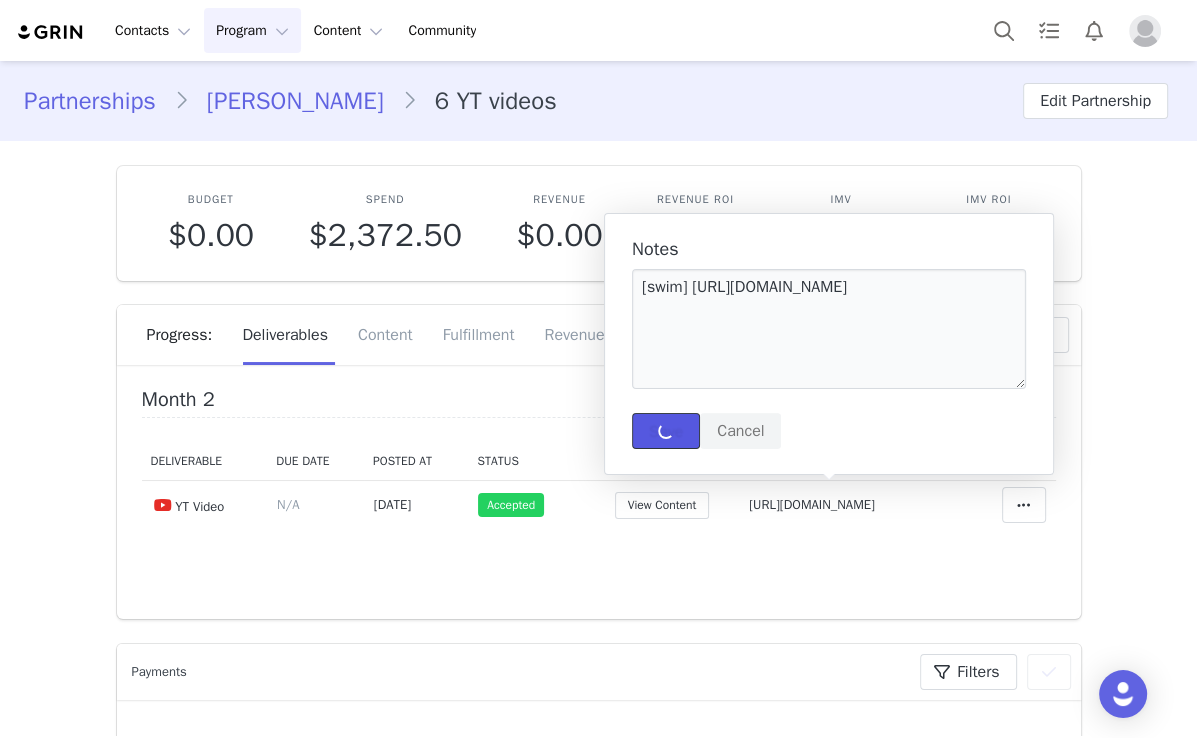type 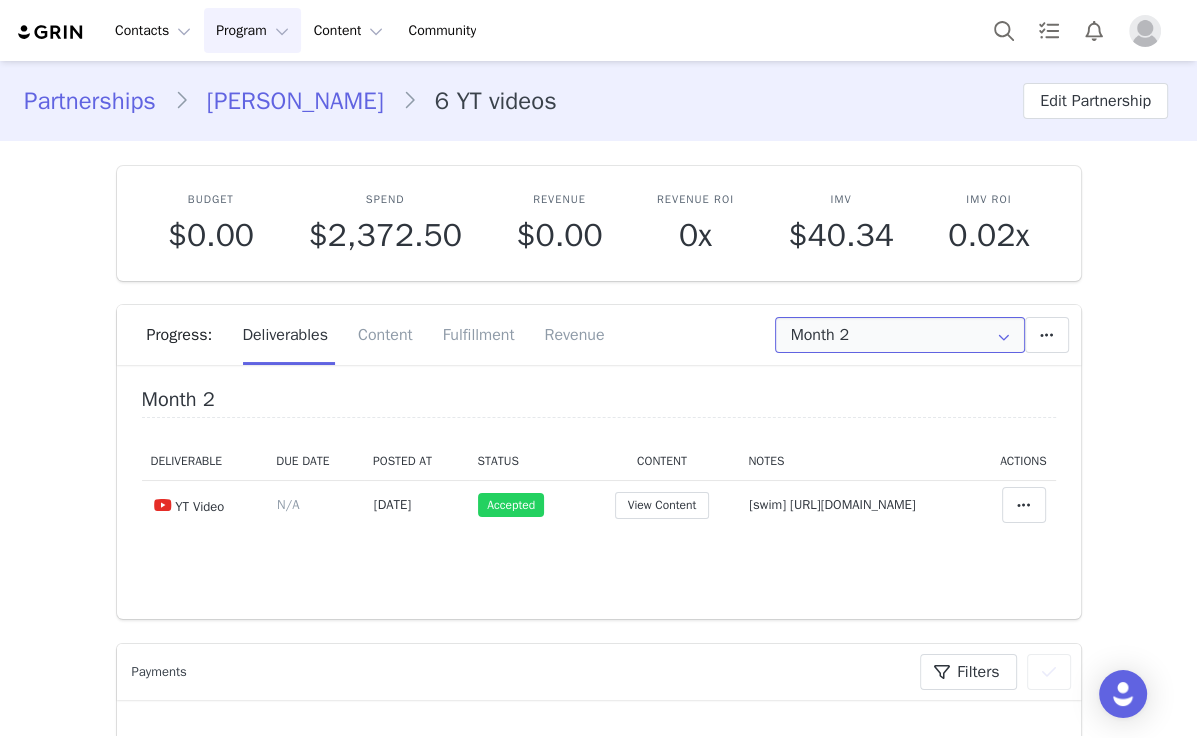 click on "Month 2" at bounding box center (900, 335) 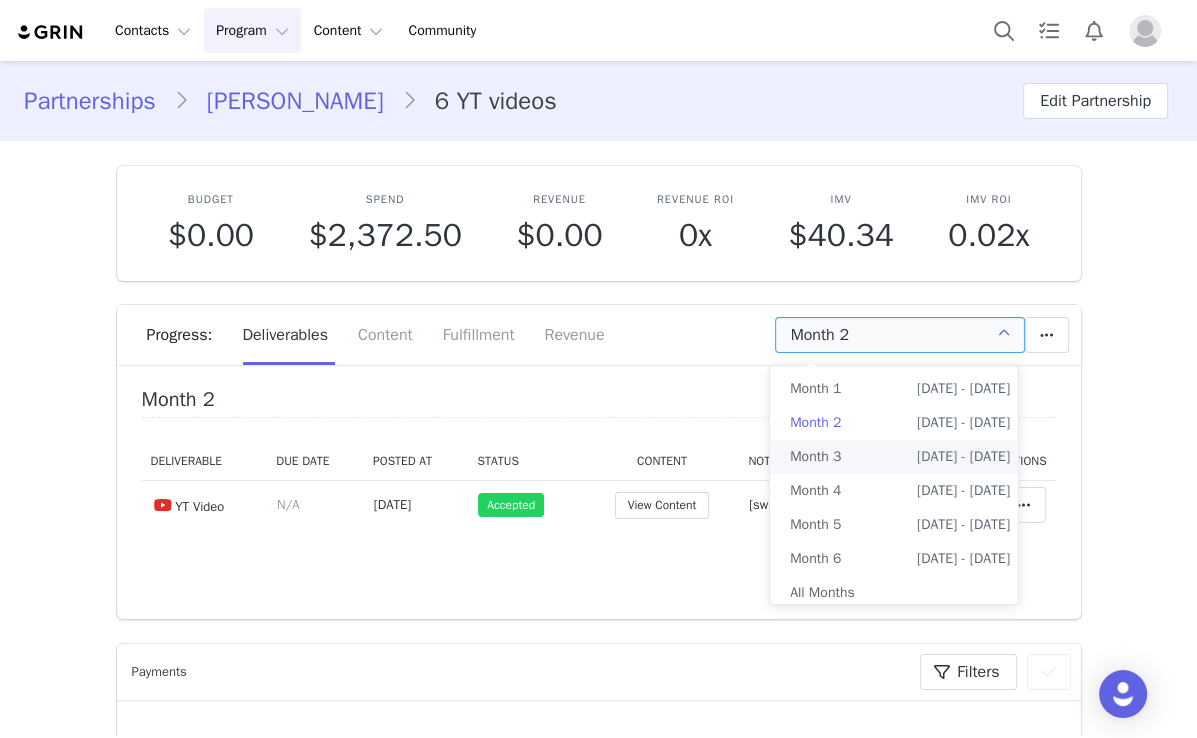 click on "Month 3  Jun 3rd - Jul 3rd" at bounding box center [900, 457] 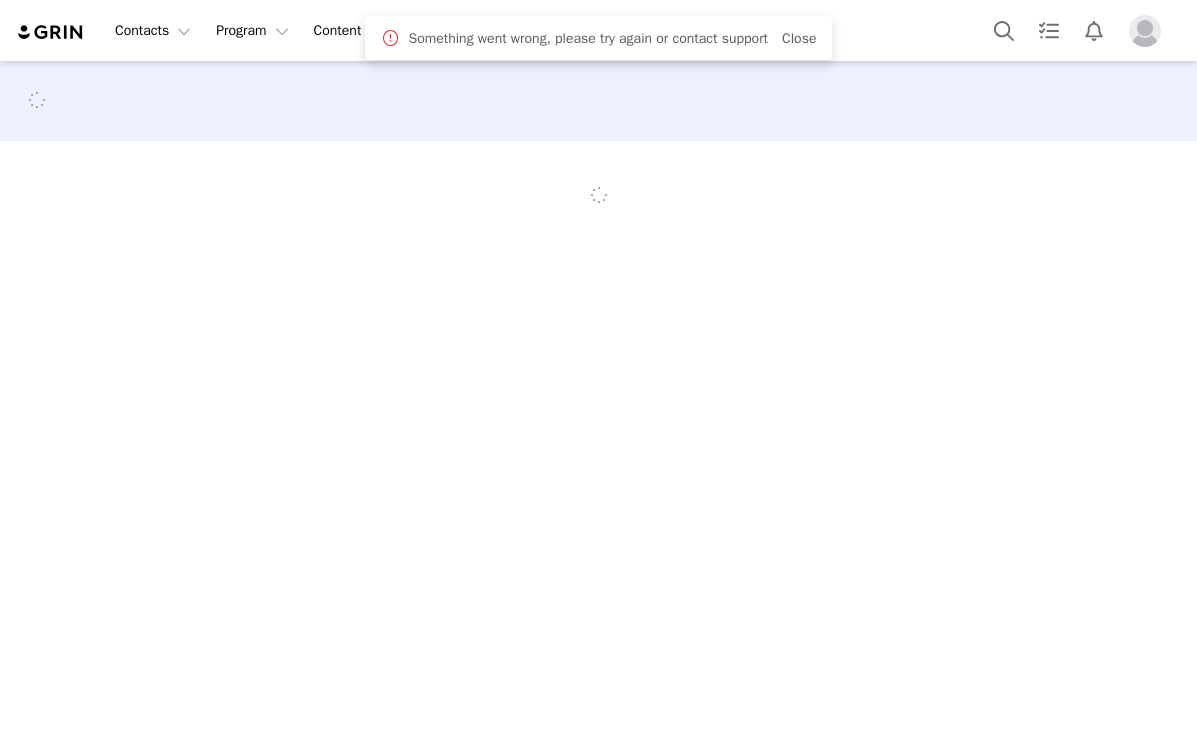 scroll, scrollTop: 0, scrollLeft: 0, axis: both 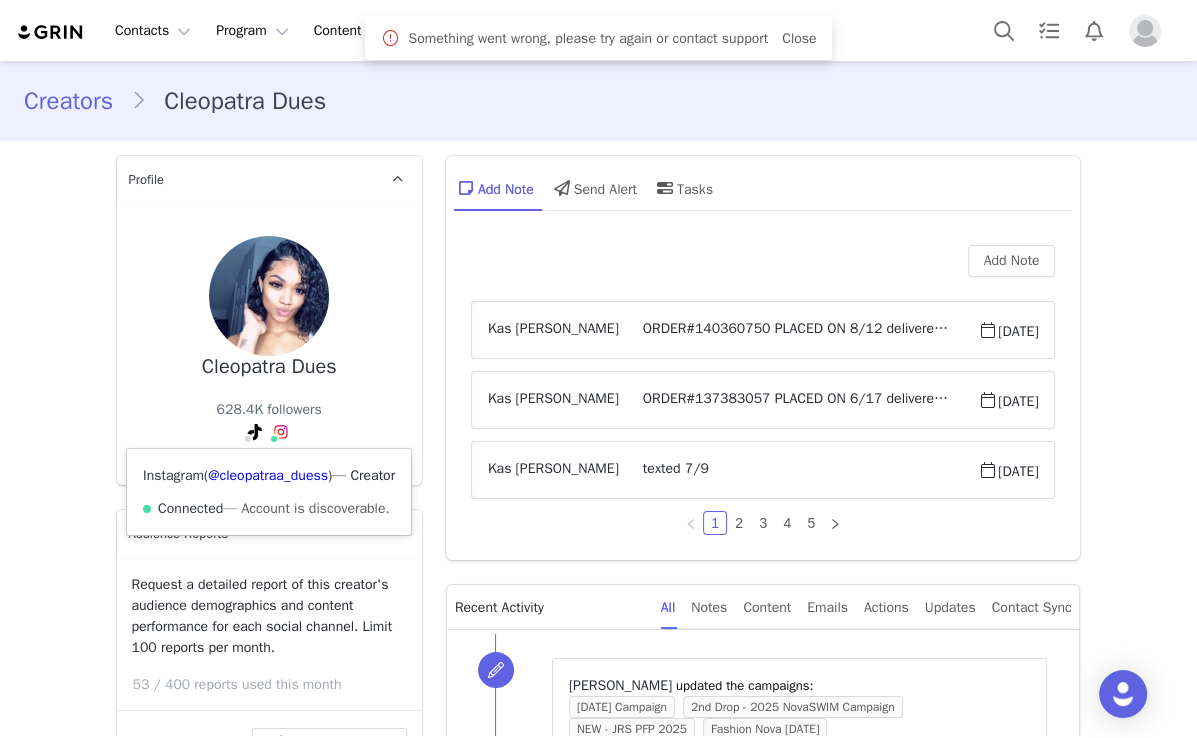 click on "Instagram  (   @cleopatraa_duess   )   — Creator  Connected  — Account is discoverable." at bounding box center (269, 492) 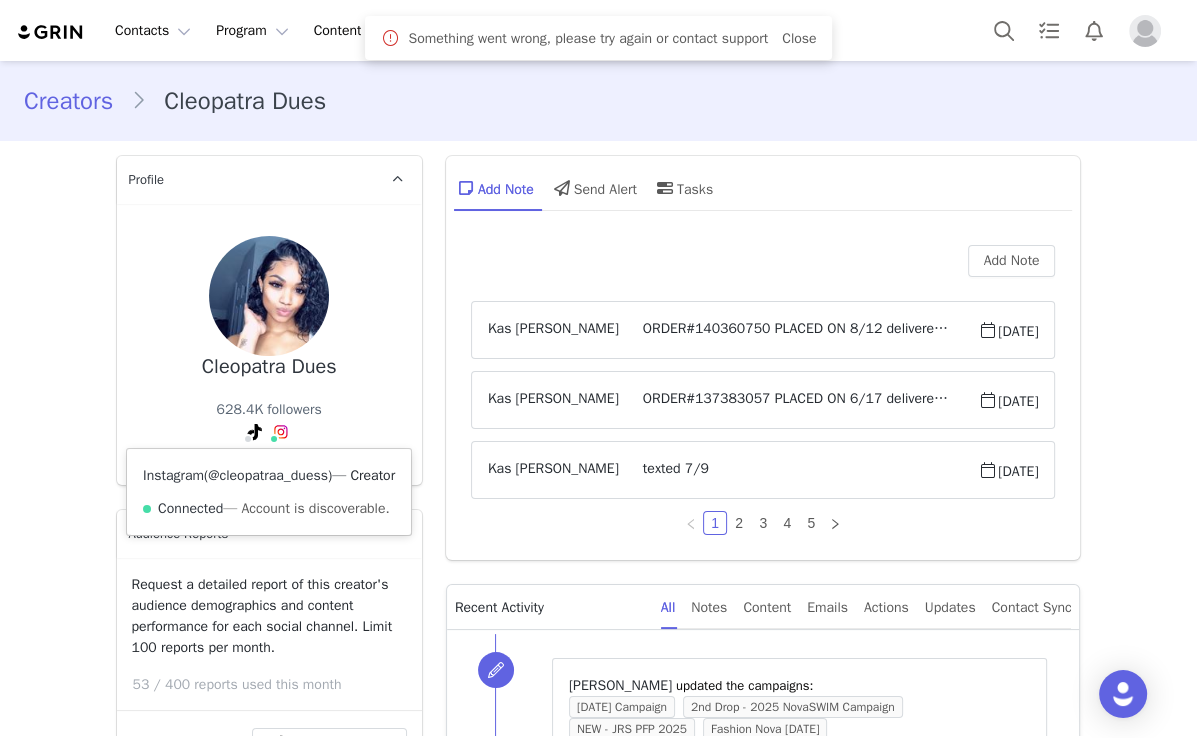 click on "@cleopatraa_duess" at bounding box center [268, 475] 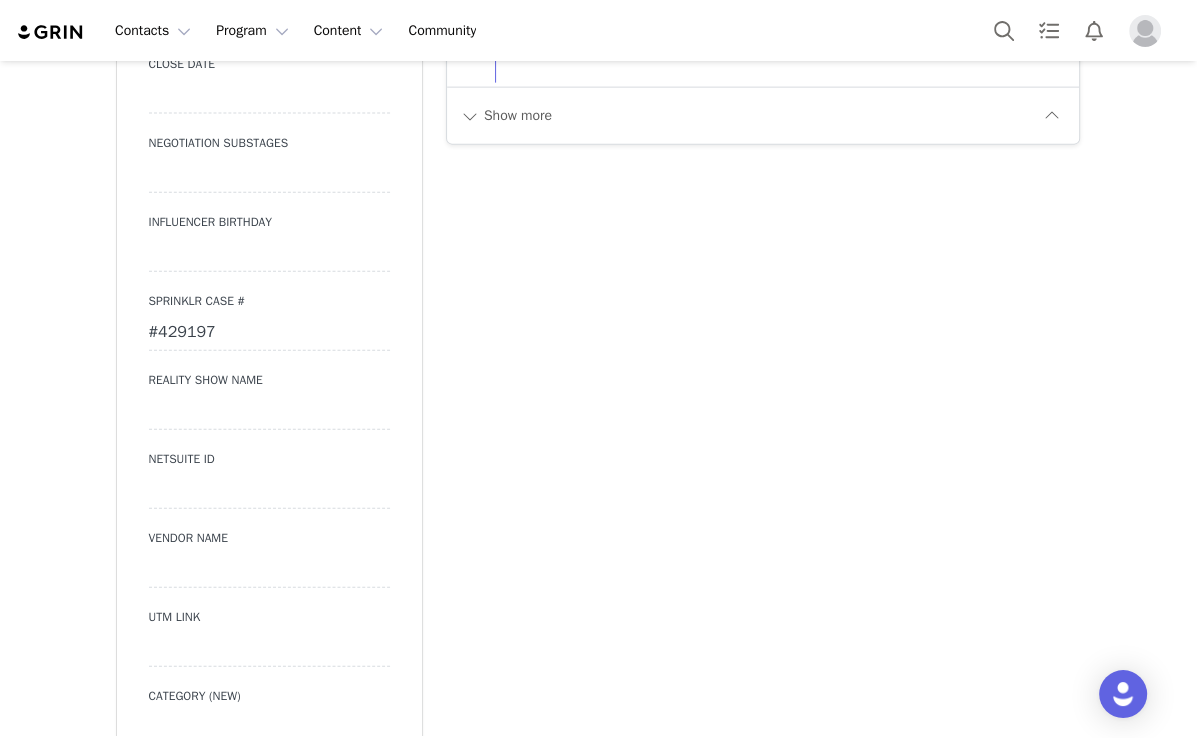 scroll, scrollTop: 3714, scrollLeft: 0, axis: vertical 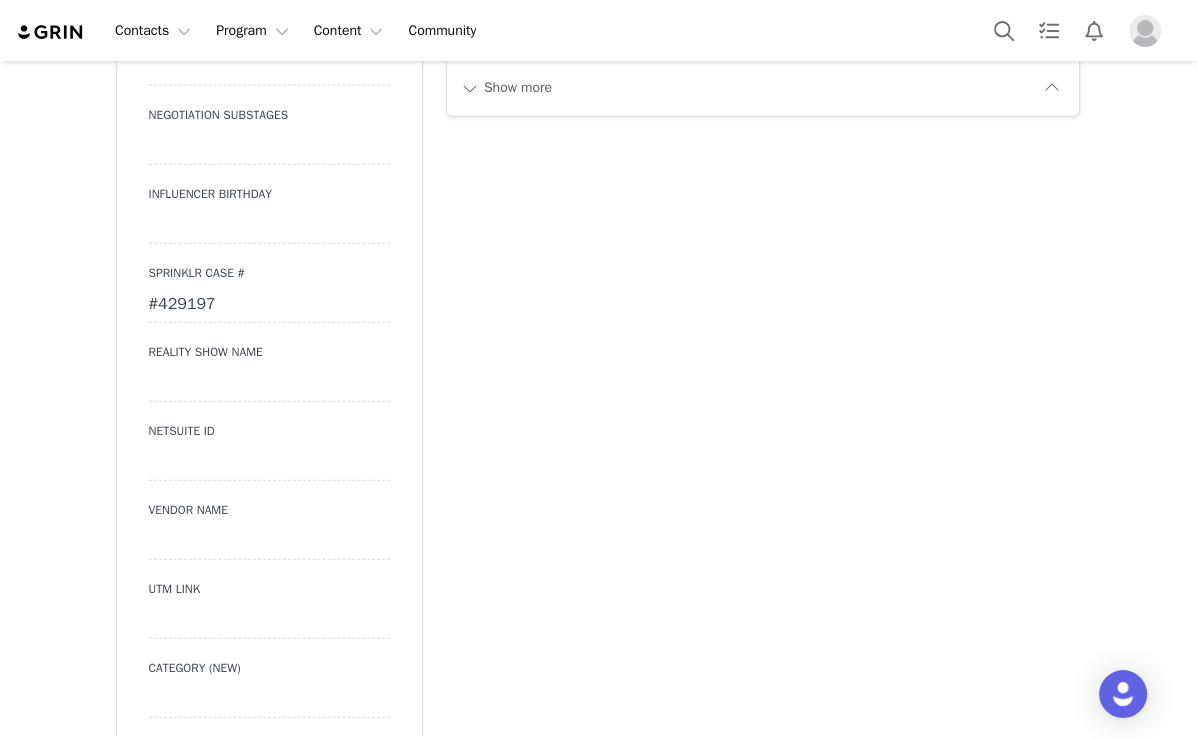 click on "Show more" at bounding box center [763, 87] 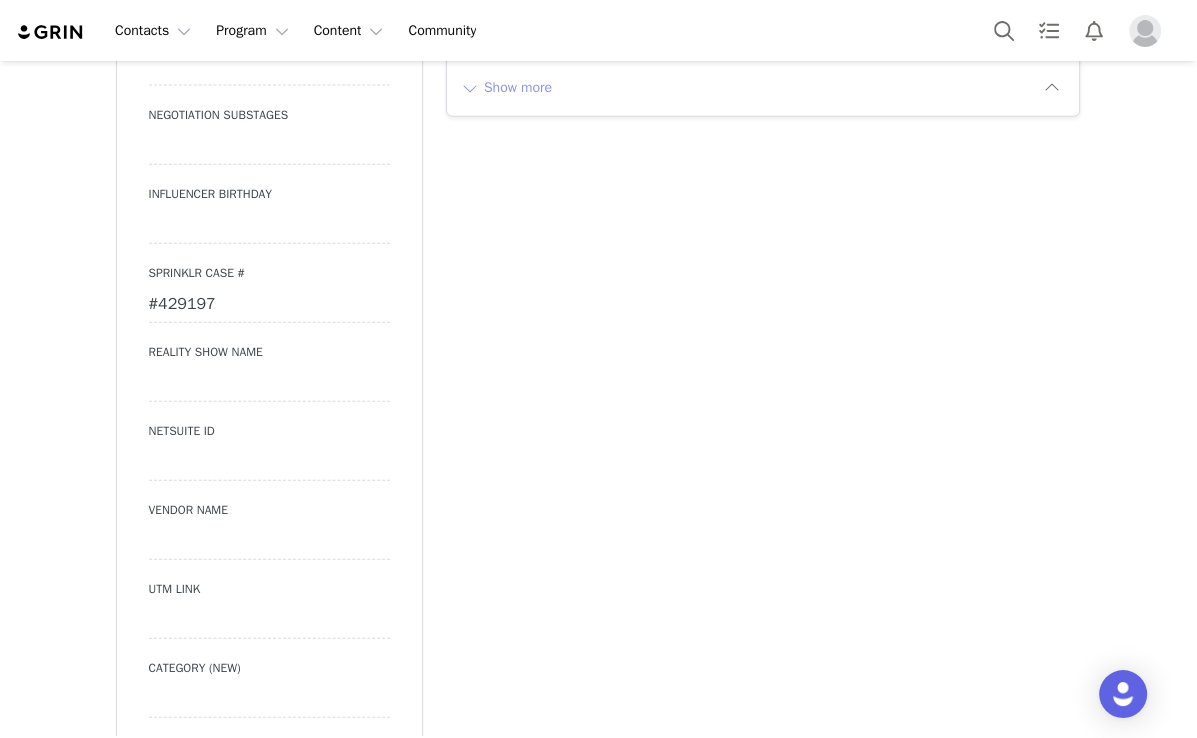 click on "Show more" at bounding box center (506, 88) 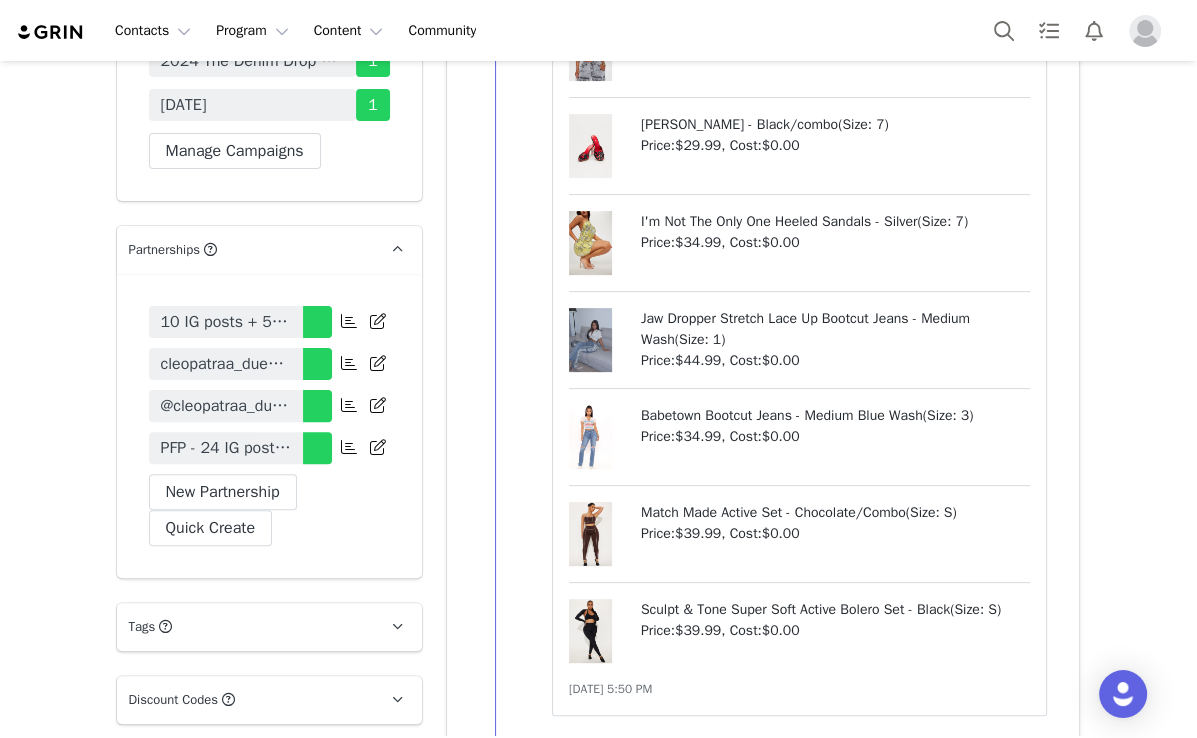 scroll, scrollTop: 6368, scrollLeft: 0, axis: vertical 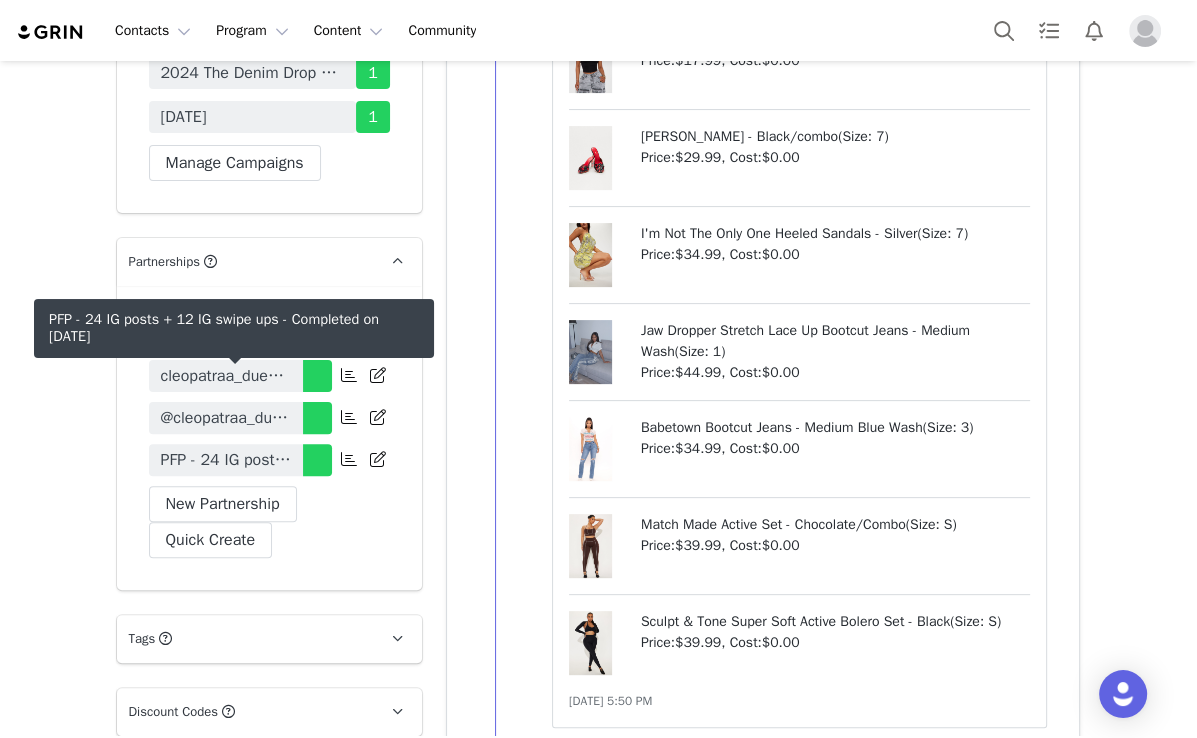 click on "PFP - 24 IG posts + 12 IG swipe ups" at bounding box center [226, 460] 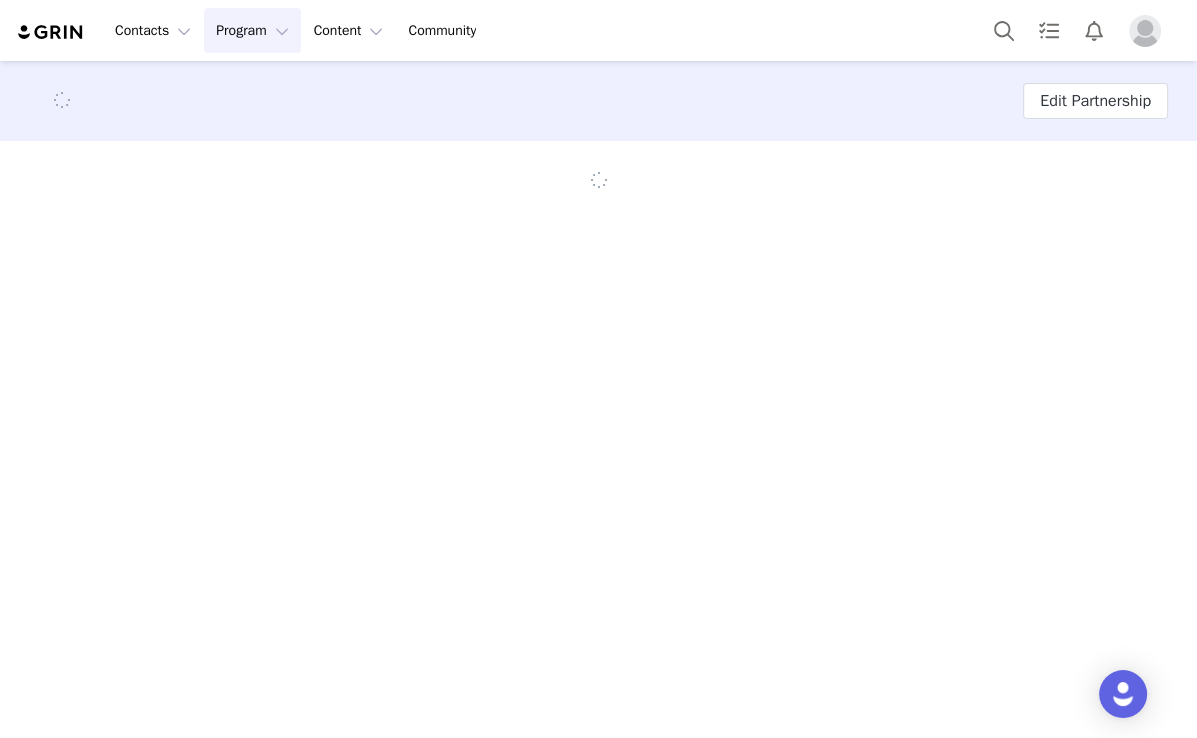 scroll, scrollTop: 0, scrollLeft: 0, axis: both 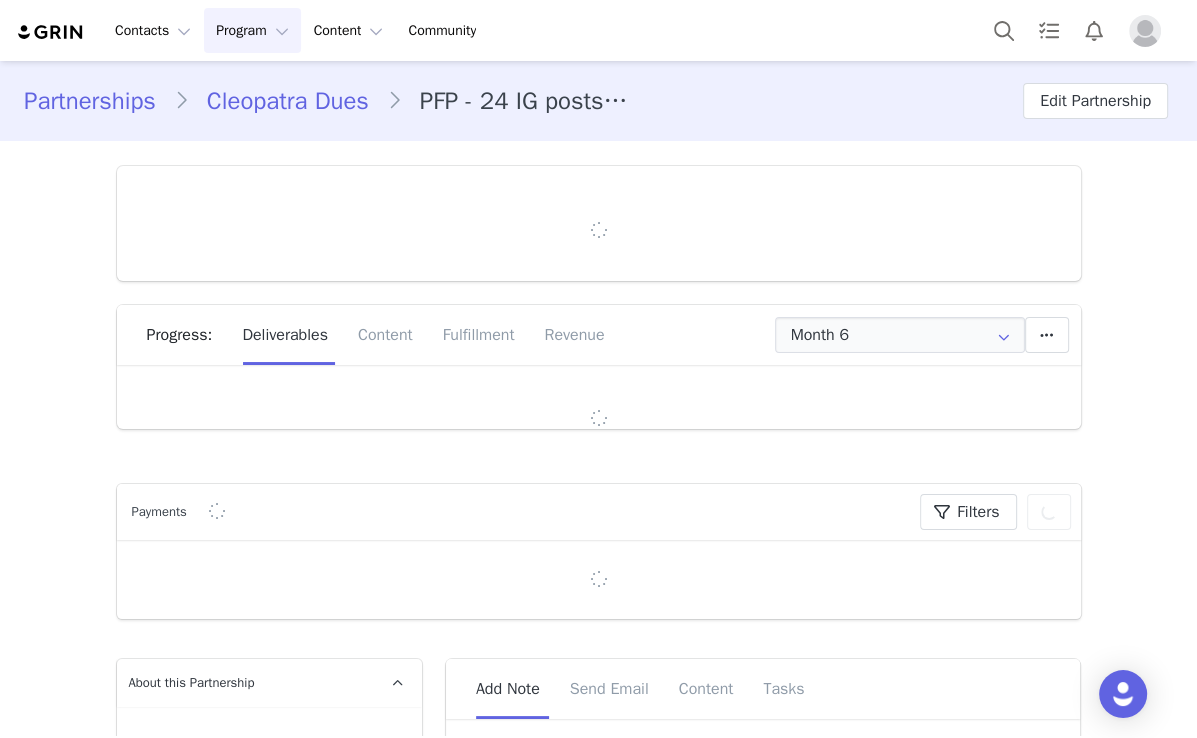 type on "+1 ([GEOGRAPHIC_DATA])" 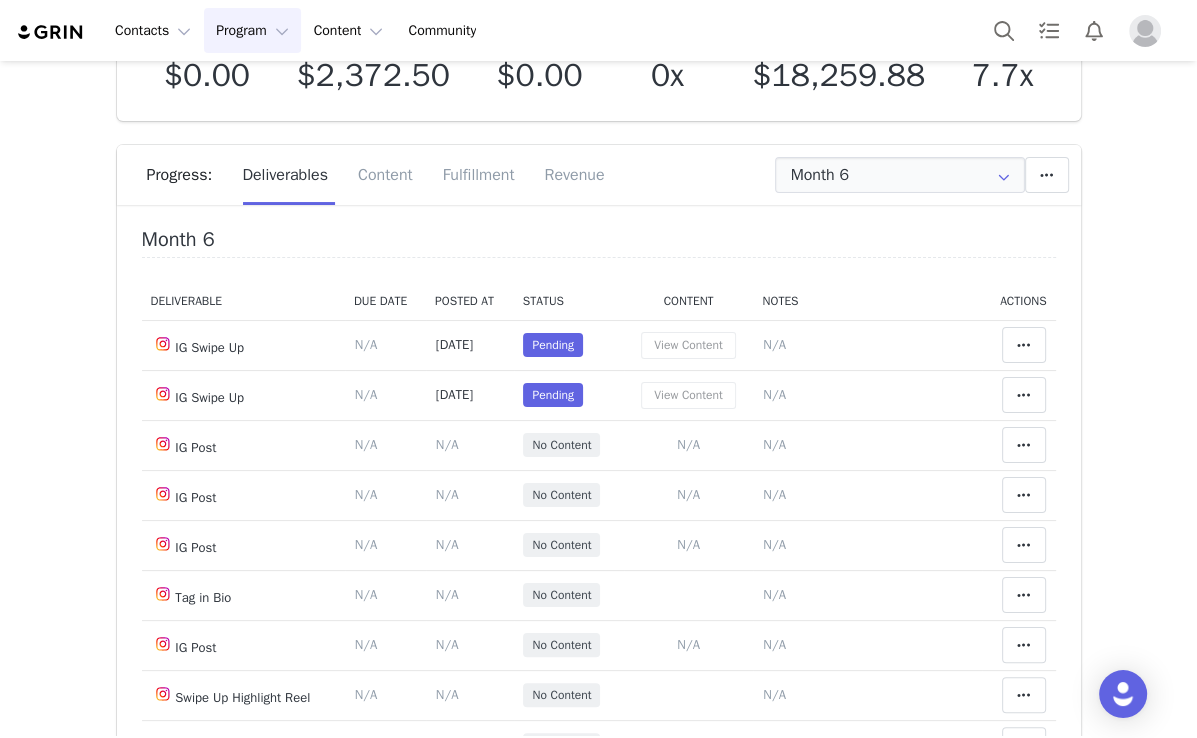 scroll, scrollTop: 0, scrollLeft: 0, axis: both 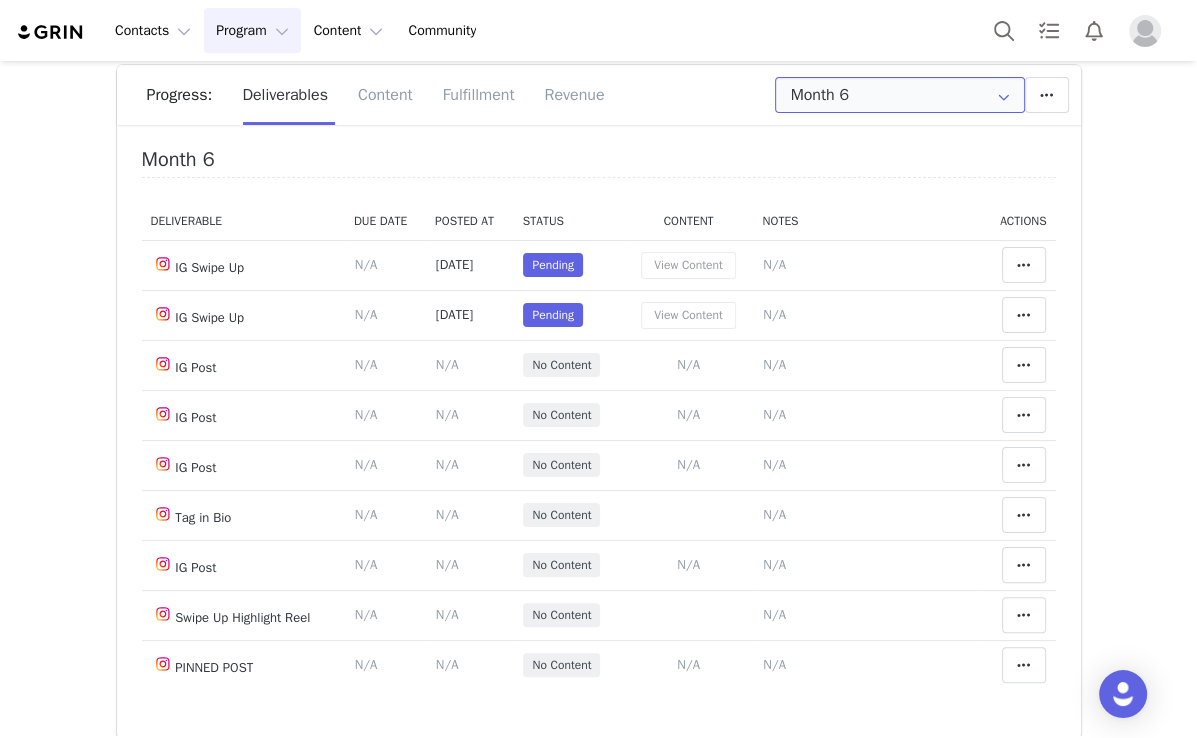 click on "Month 6" at bounding box center [900, 95] 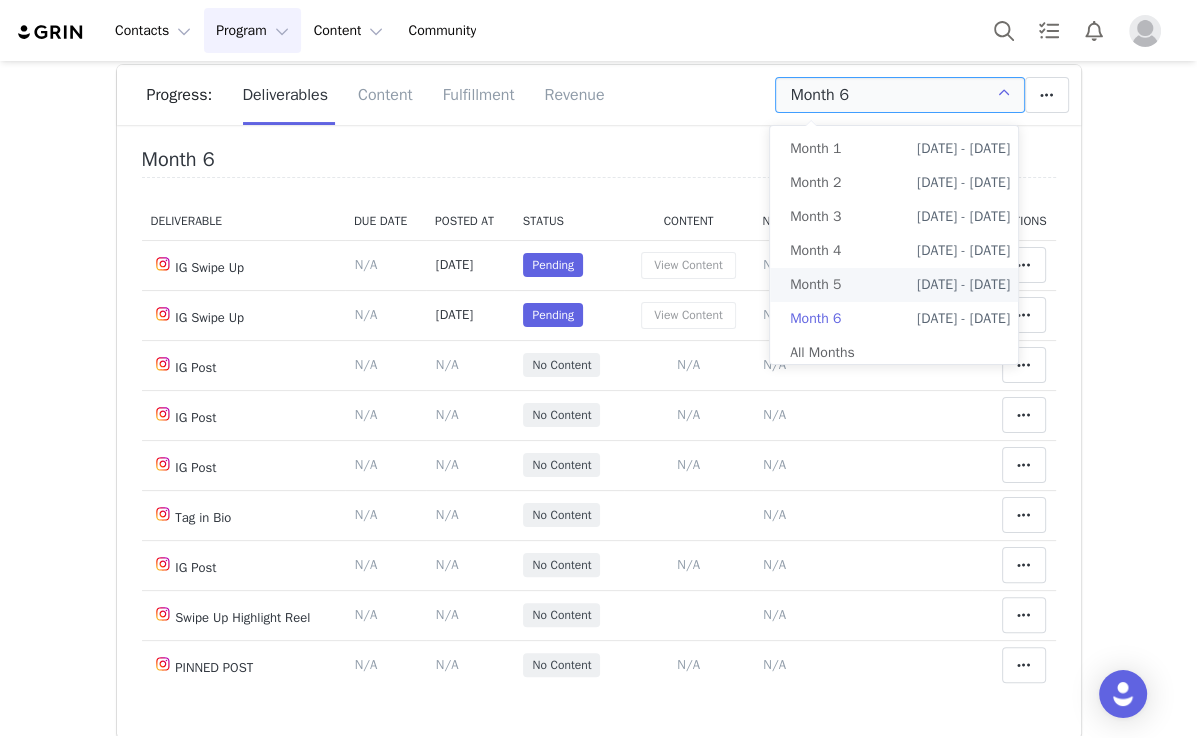 click on "[DATE] - [DATE]" at bounding box center [963, 285] 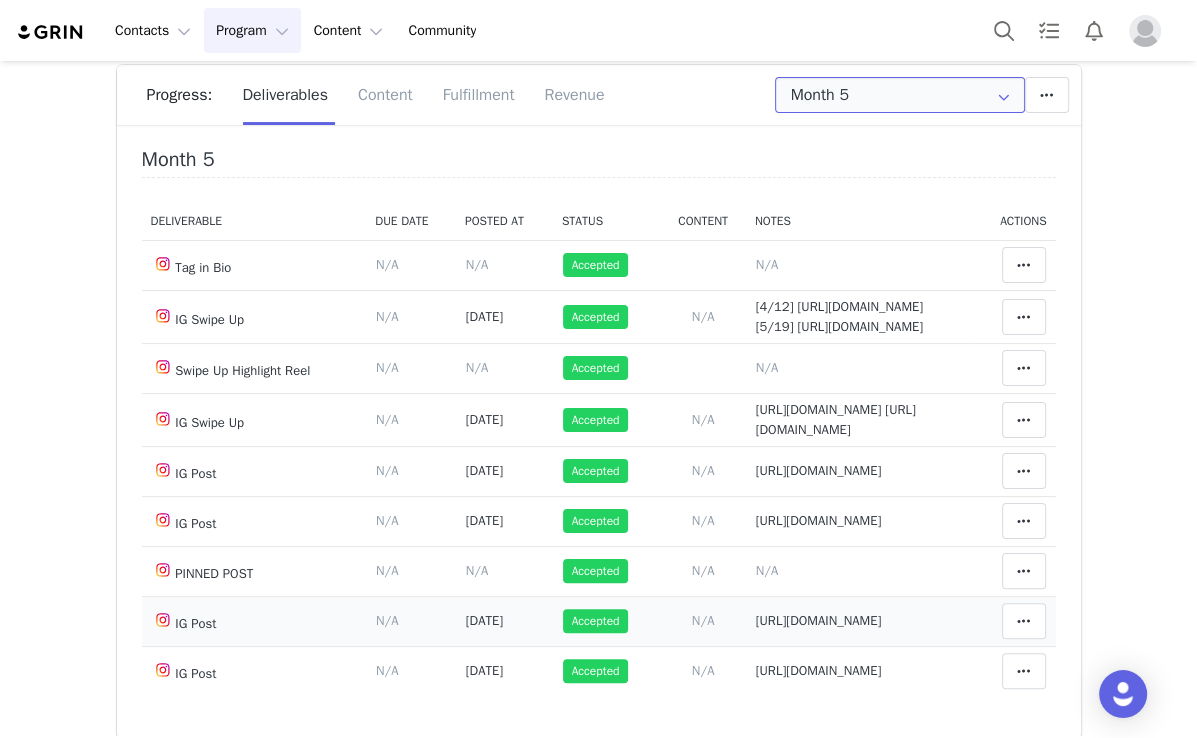 scroll, scrollTop: 0, scrollLeft: 0, axis: both 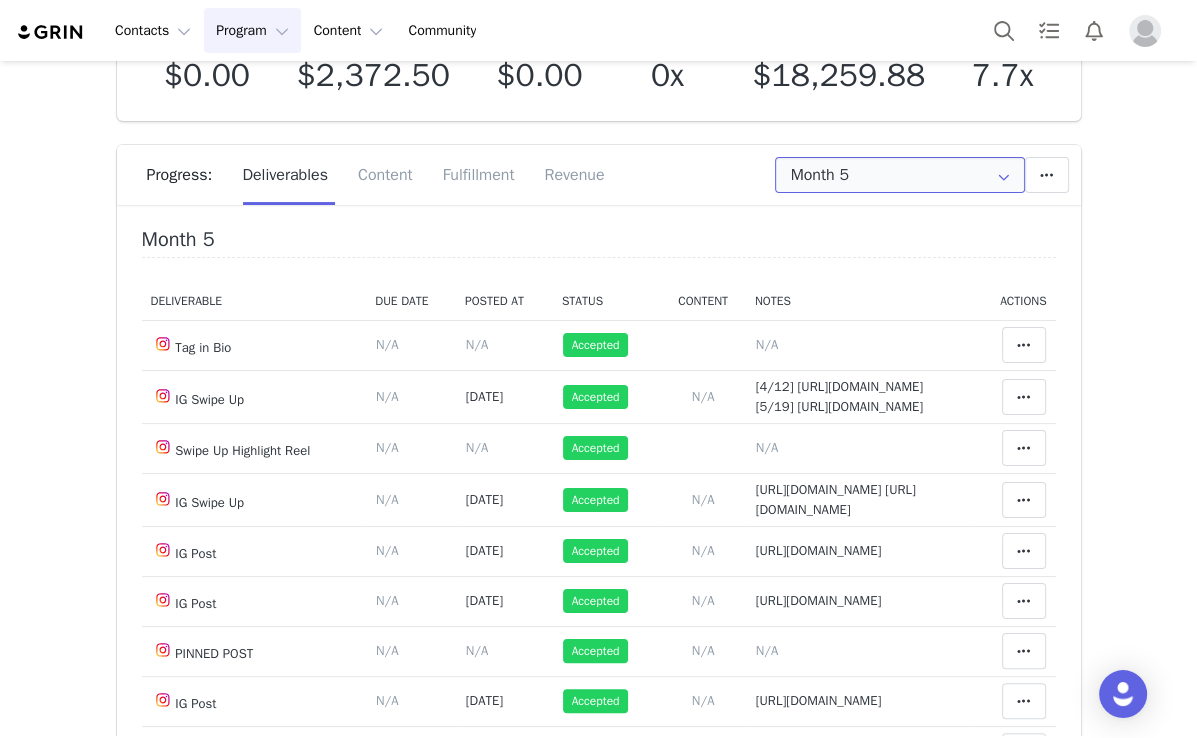 click on "Month 5" at bounding box center (900, 175) 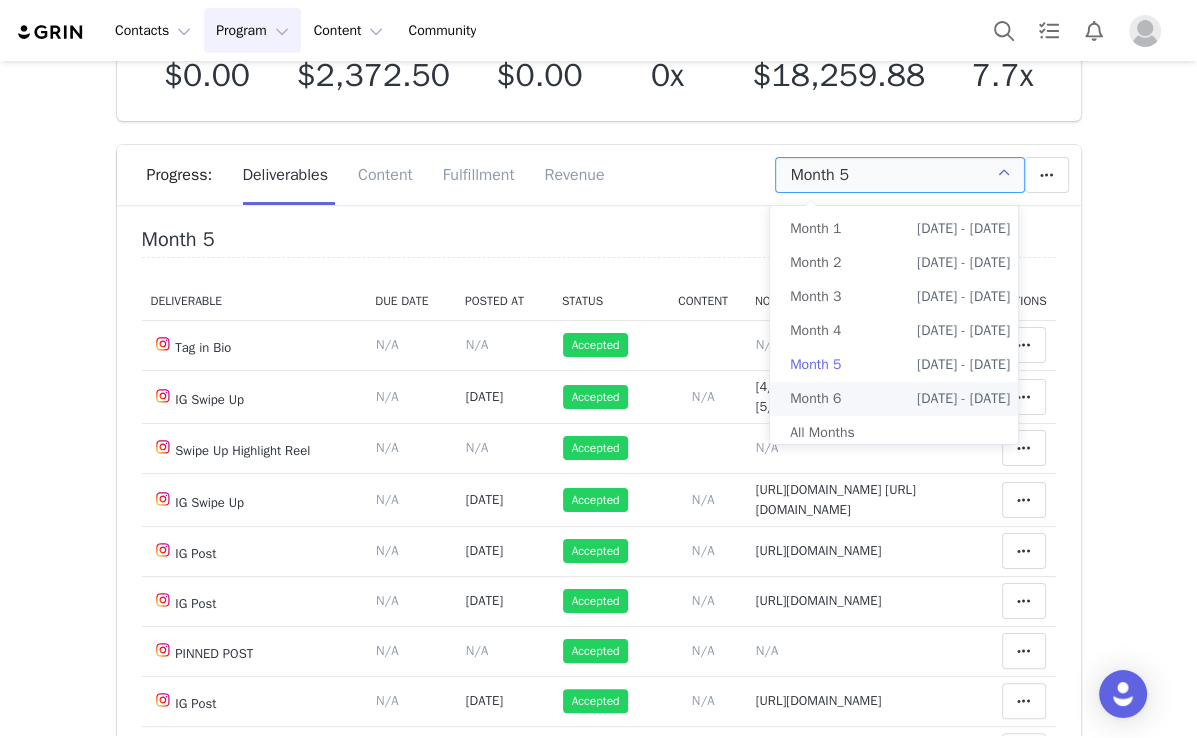 click on "Feb 17th - Mar 18th" at bounding box center [963, 399] 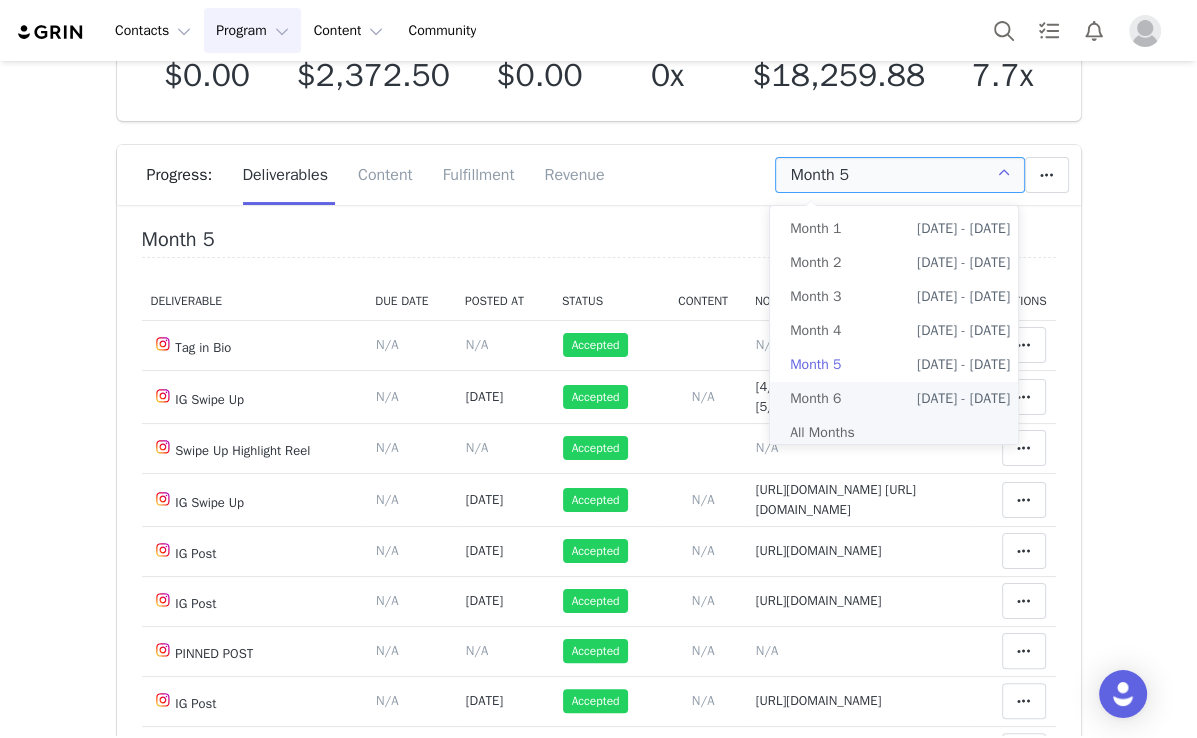 type on "Month 6" 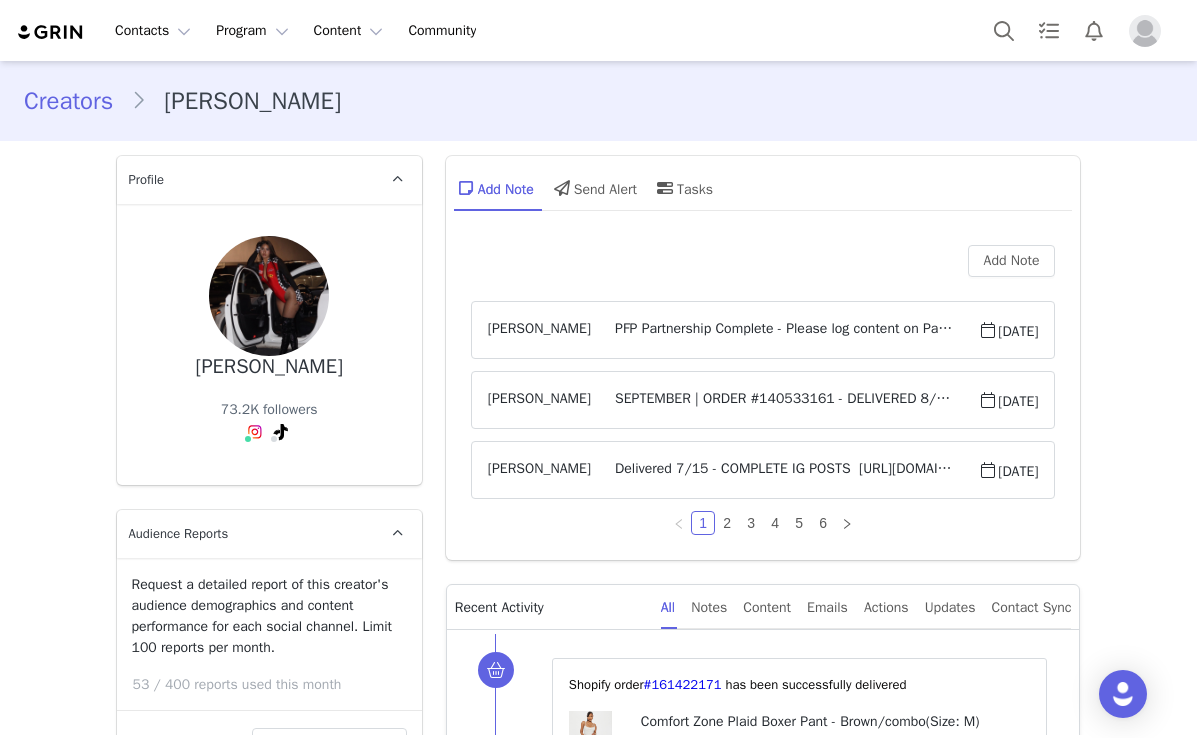 scroll, scrollTop: 0, scrollLeft: 0, axis: both 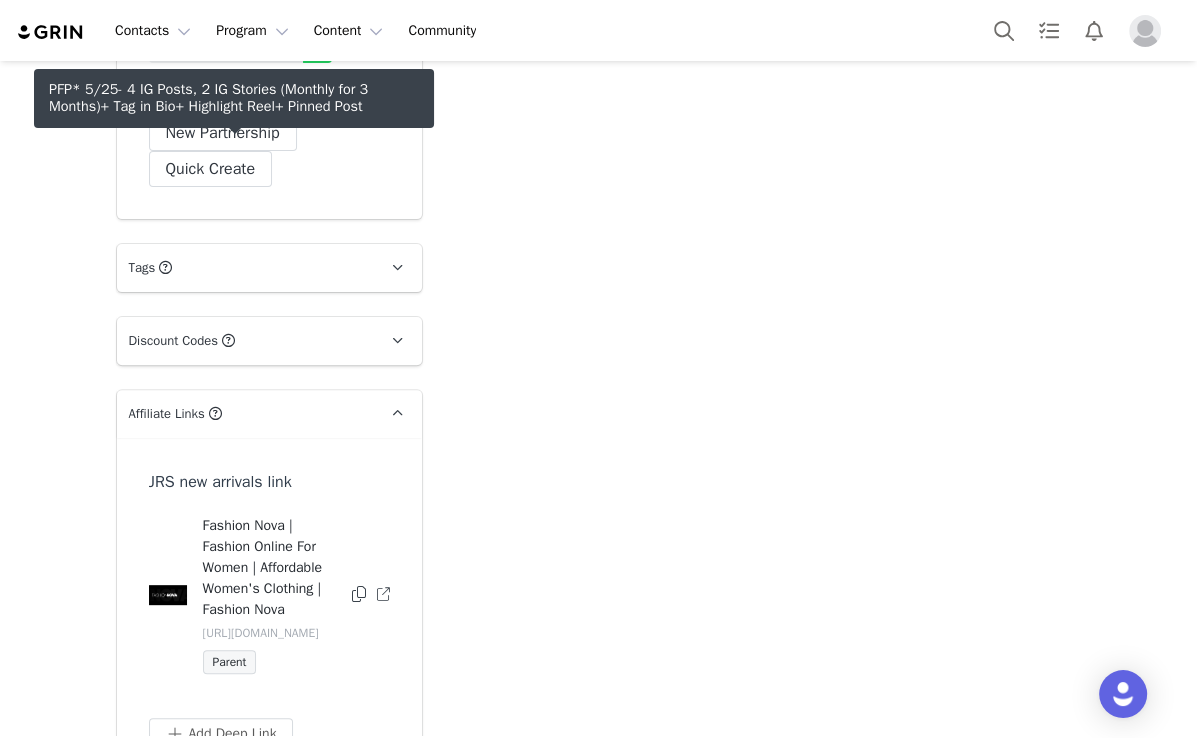 click on "PFP* 5/25- 4 IG Posts, 2 IG Stories (Monthly for 3 Months)+ Tag in Bio+ Highlight Reel+ Pinned Post" at bounding box center (226, 89) 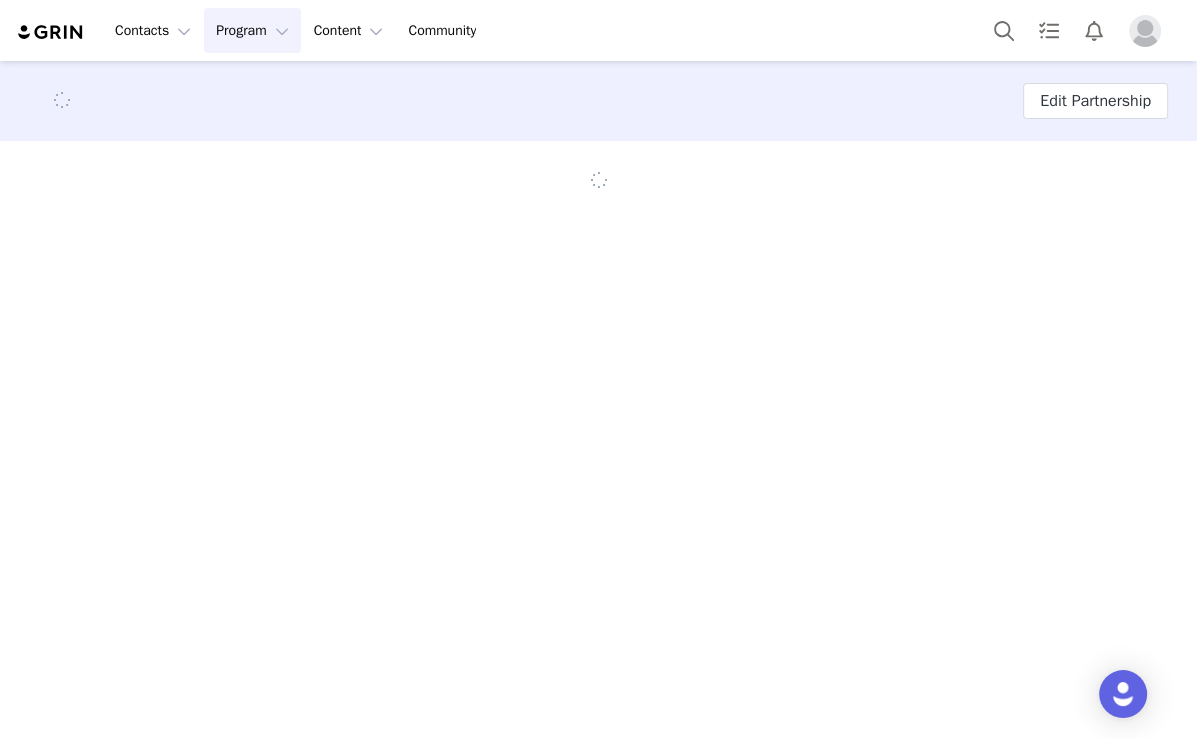 scroll, scrollTop: 0, scrollLeft: 0, axis: both 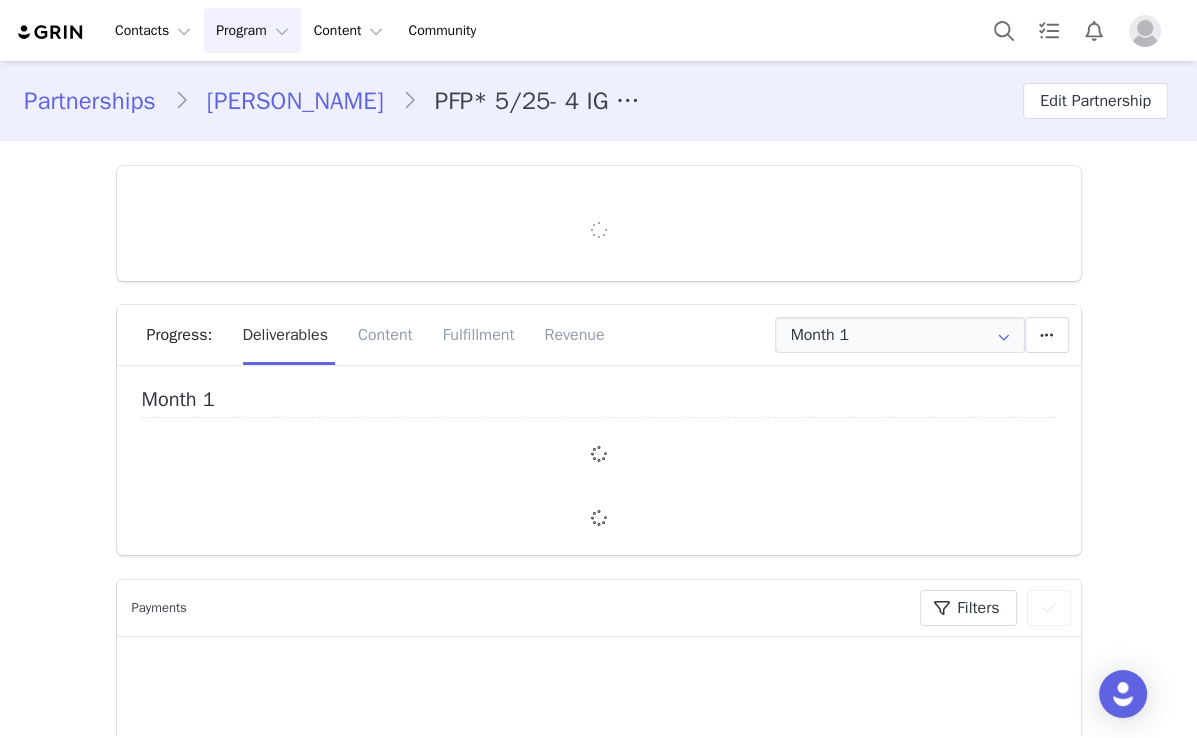 type on "+1 ([GEOGRAPHIC_DATA])" 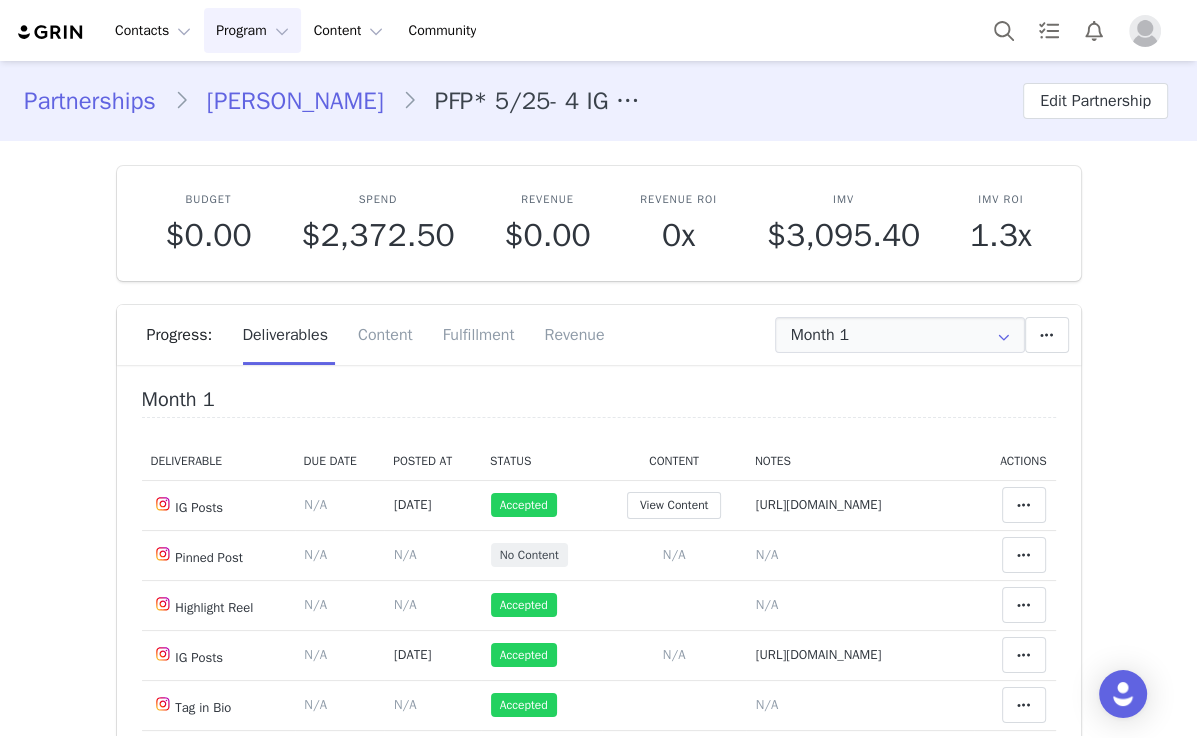 scroll, scrollTop: 160, scrollLeft: 0, axis: vertical 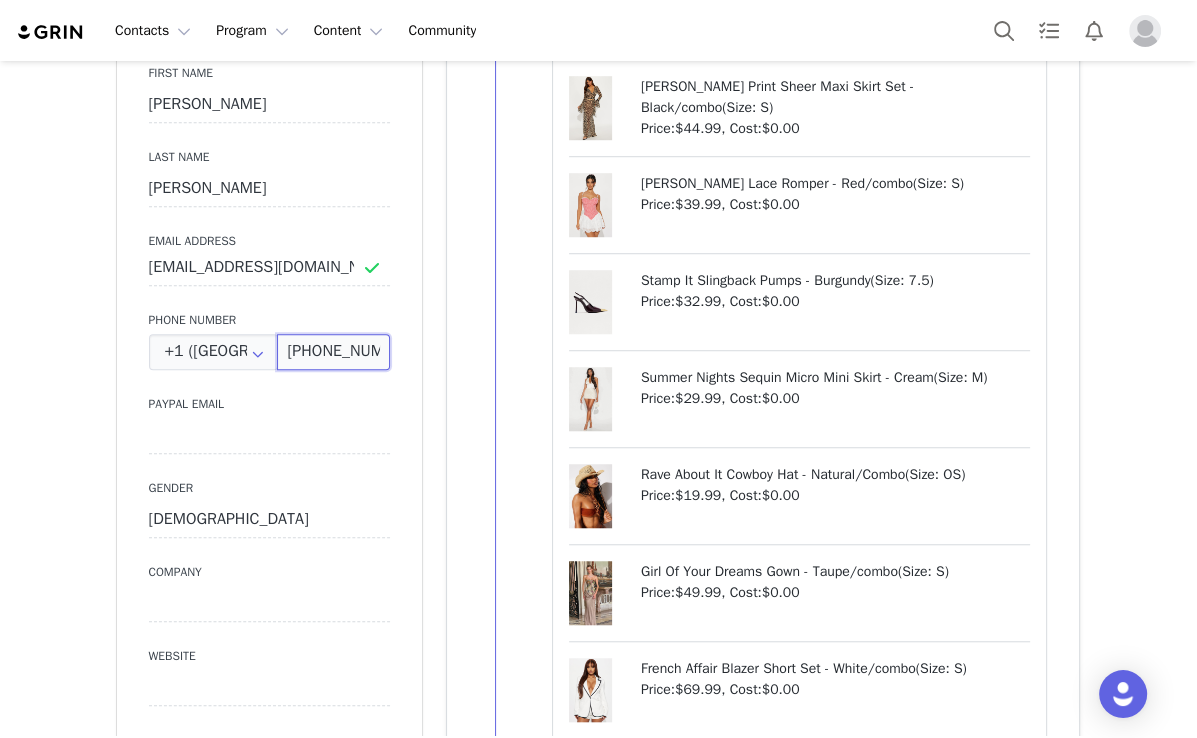 click on "[PHONE_NUMBER]" at bounding box center (333, 352) 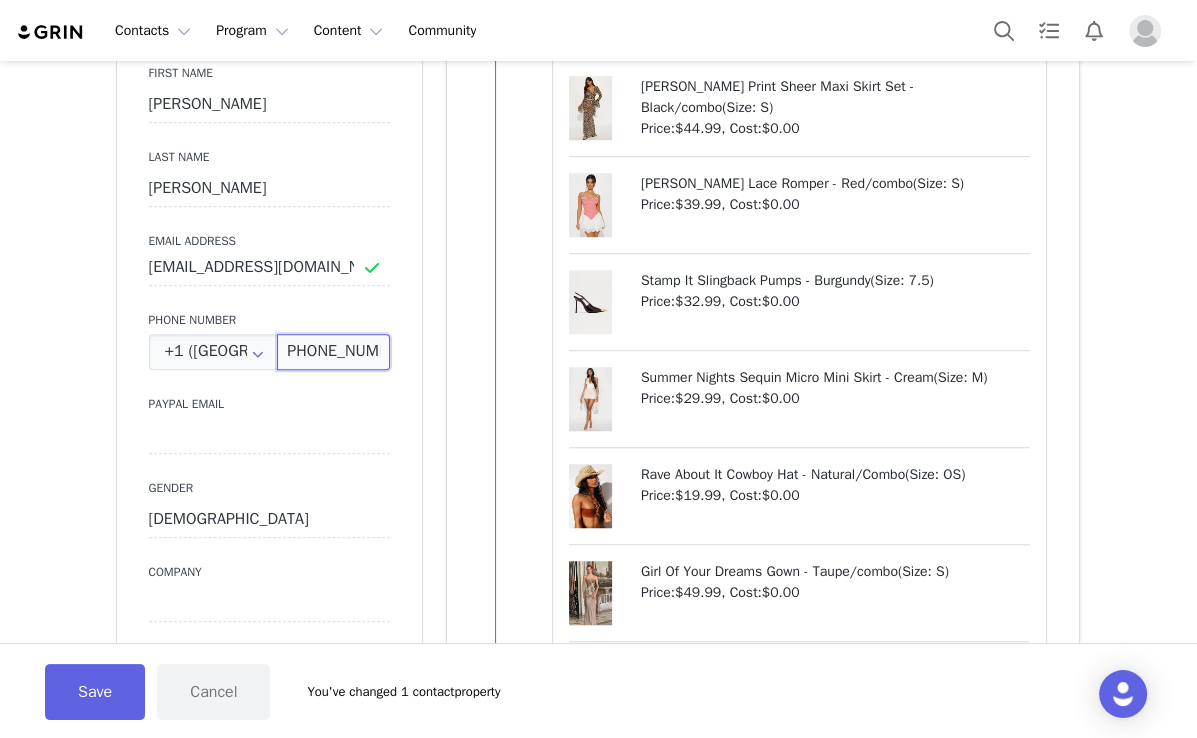 scroll, scrollTop: 0, scrollLeft: 12, axis: horizontal 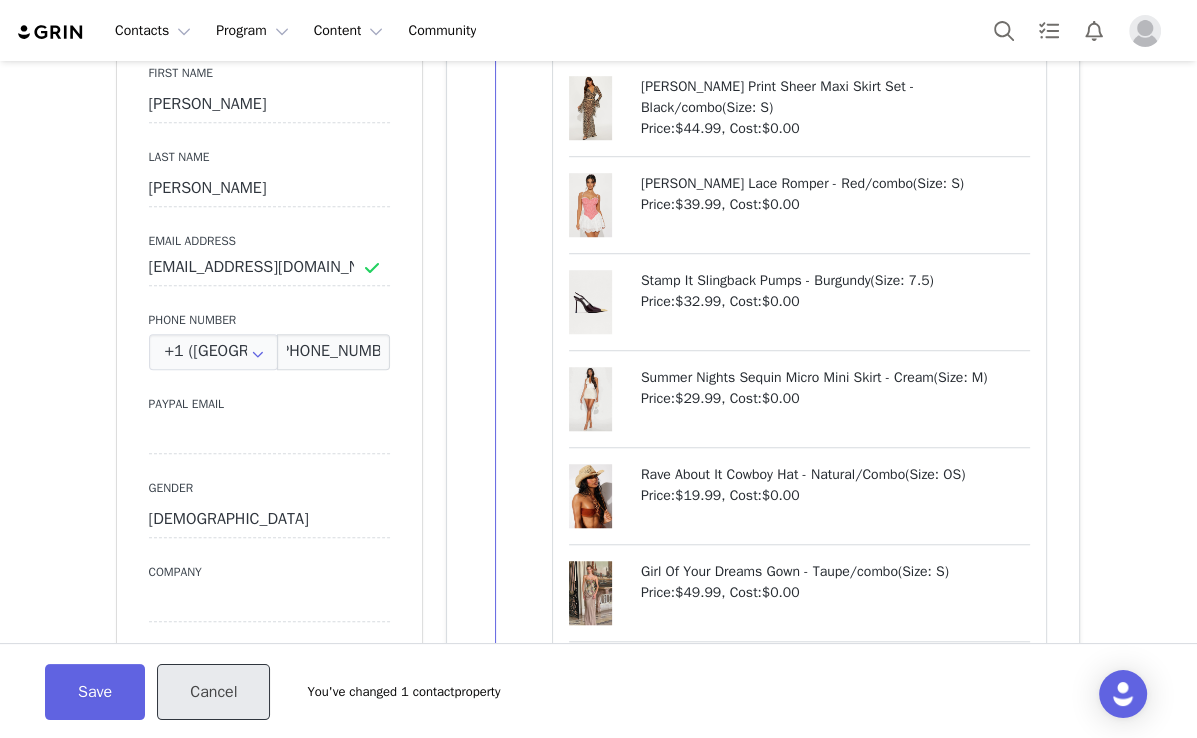 click on "Cancel" at bounding box center (213, 692) 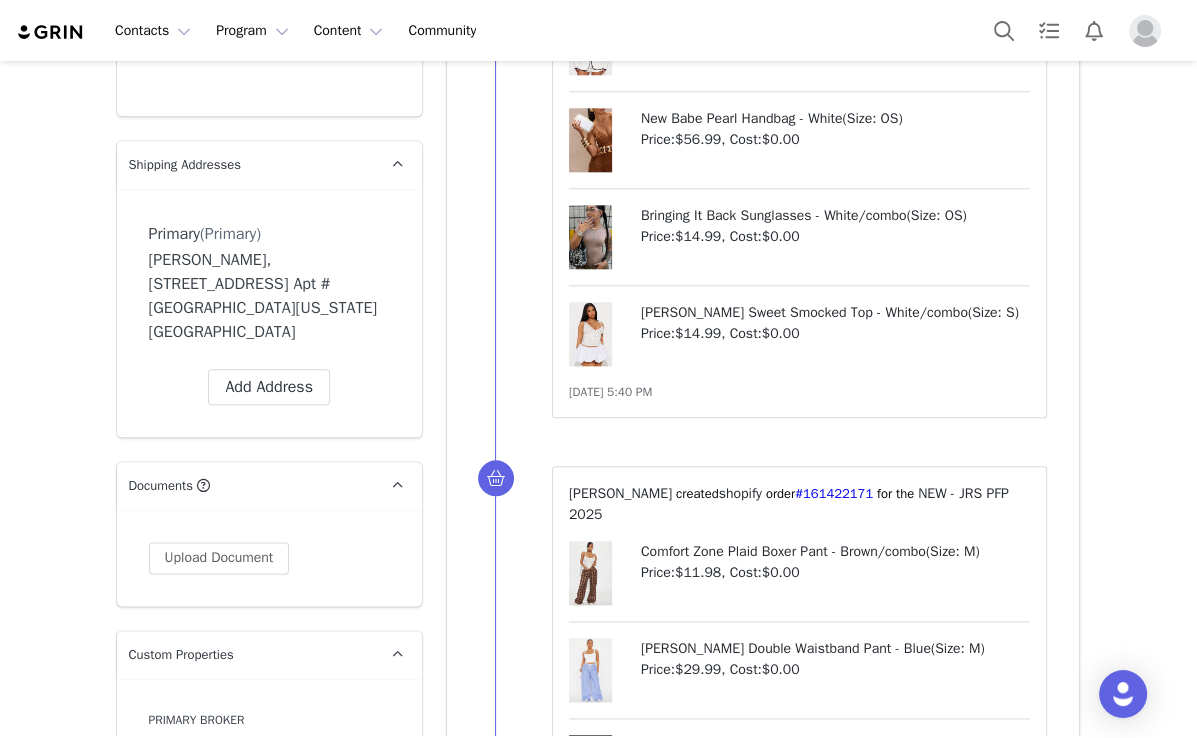 scroll, scrollTop: 1920, scrollLeft: 0, axis: vertical 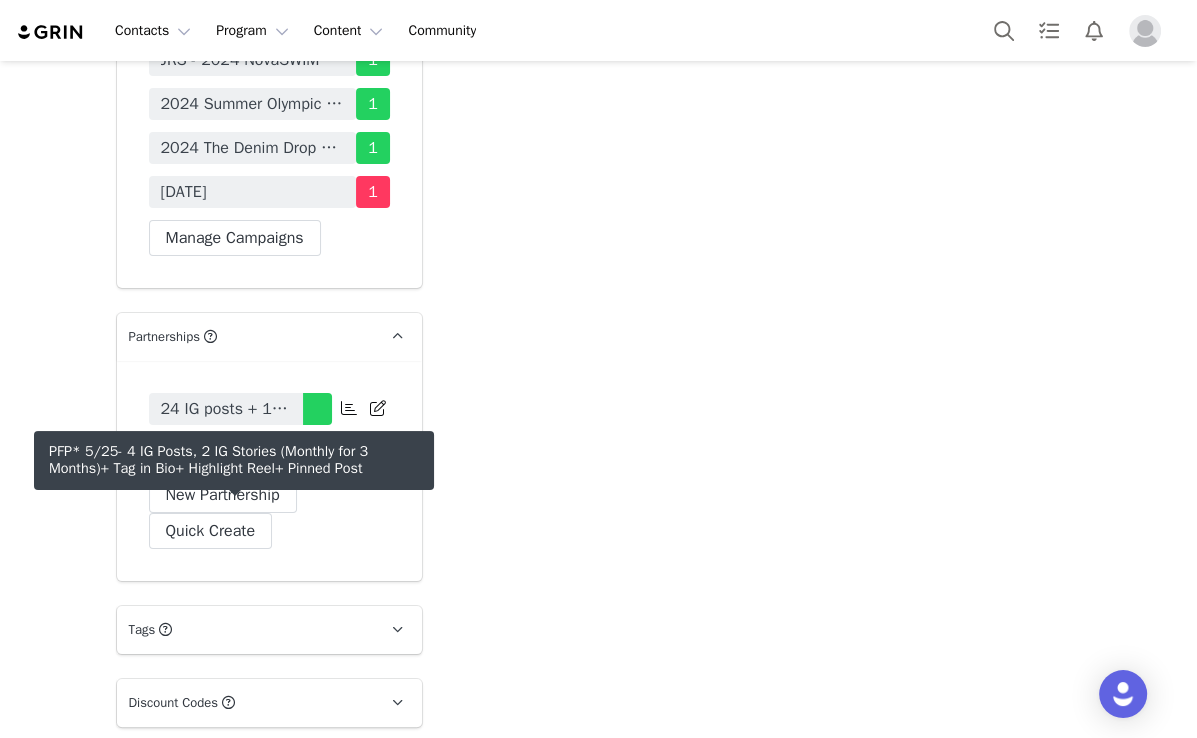click on "PFP* 5/25- 4 IG Posts, 2 IG Stories (Monthly for 3 Months)+ Tag in Bio+ Highlight Reel+ Pinned Post" at bounding box center [226, 451] 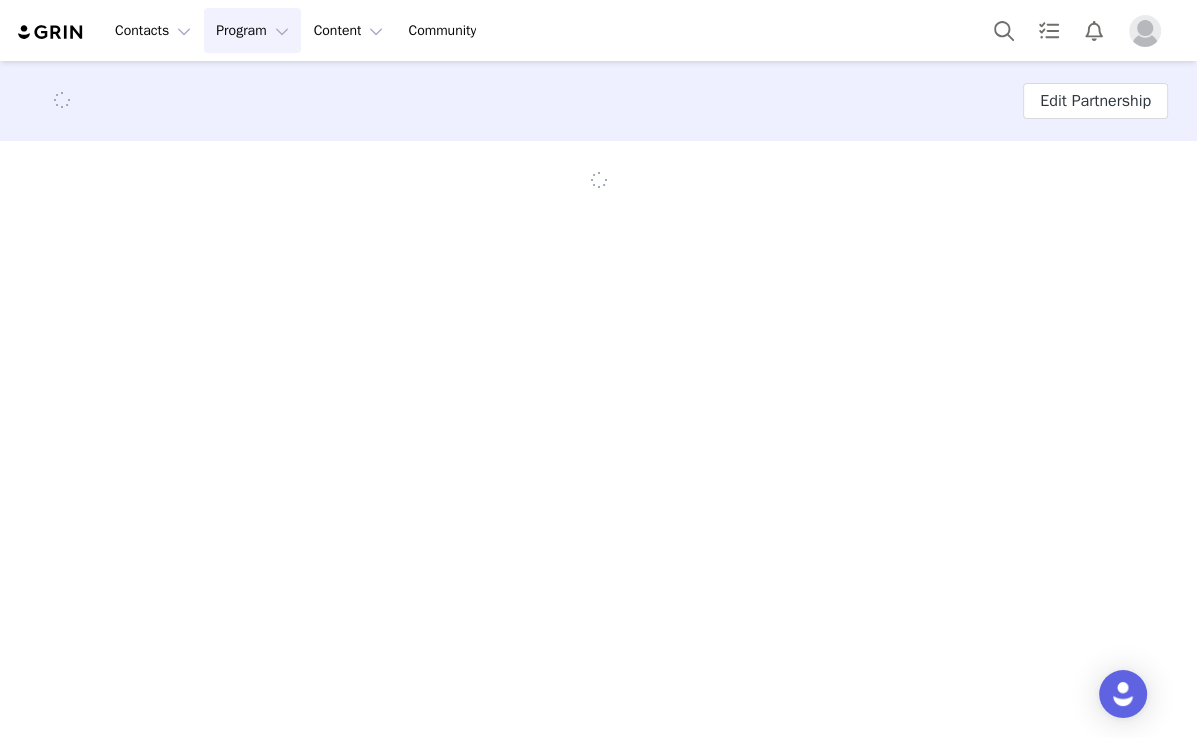 scroll, scrollTop: 0, scrollLeft: 0, axis: both 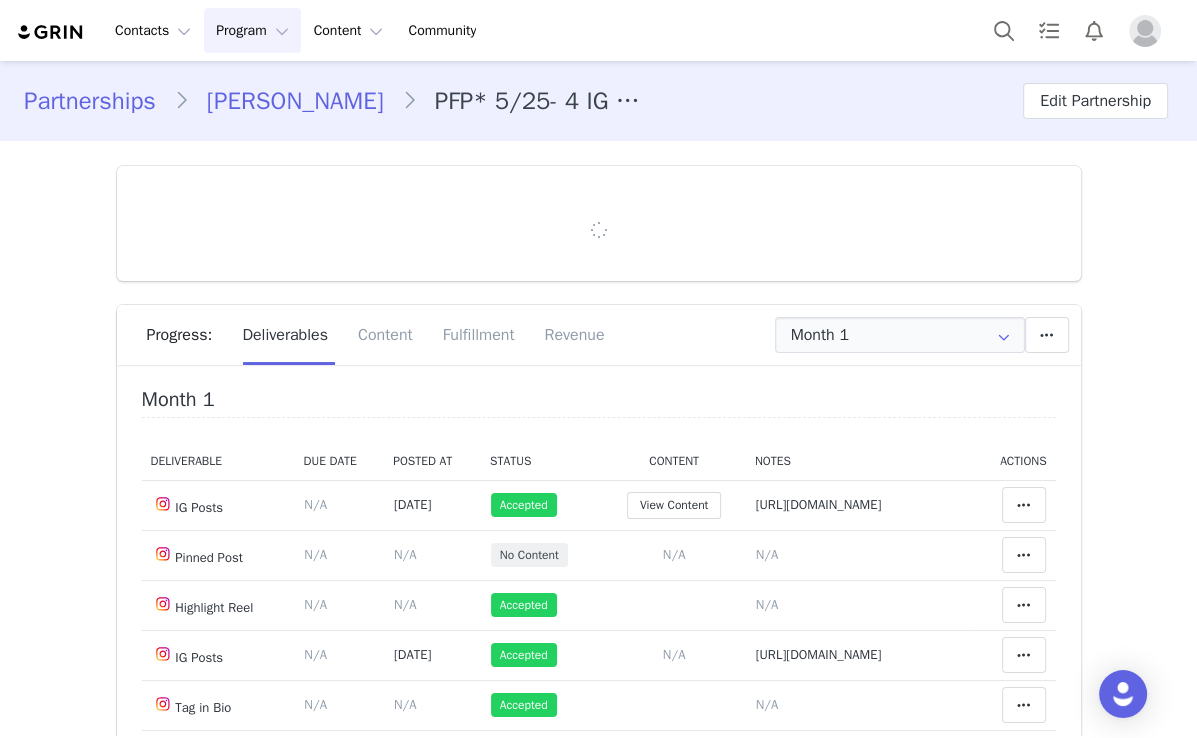 type on "+1 ([GEOGRAPHIC_DATA])" 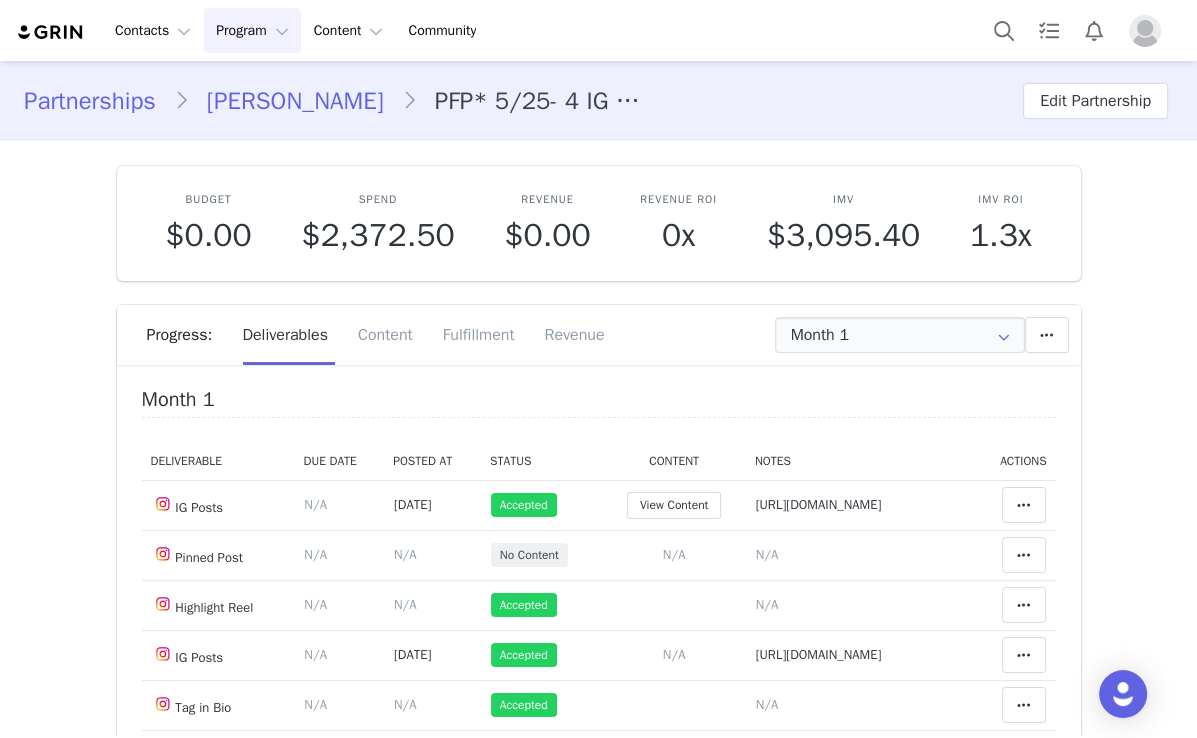 scroll, scrollTop: 320, scrollLeft: 0, axis: vertical 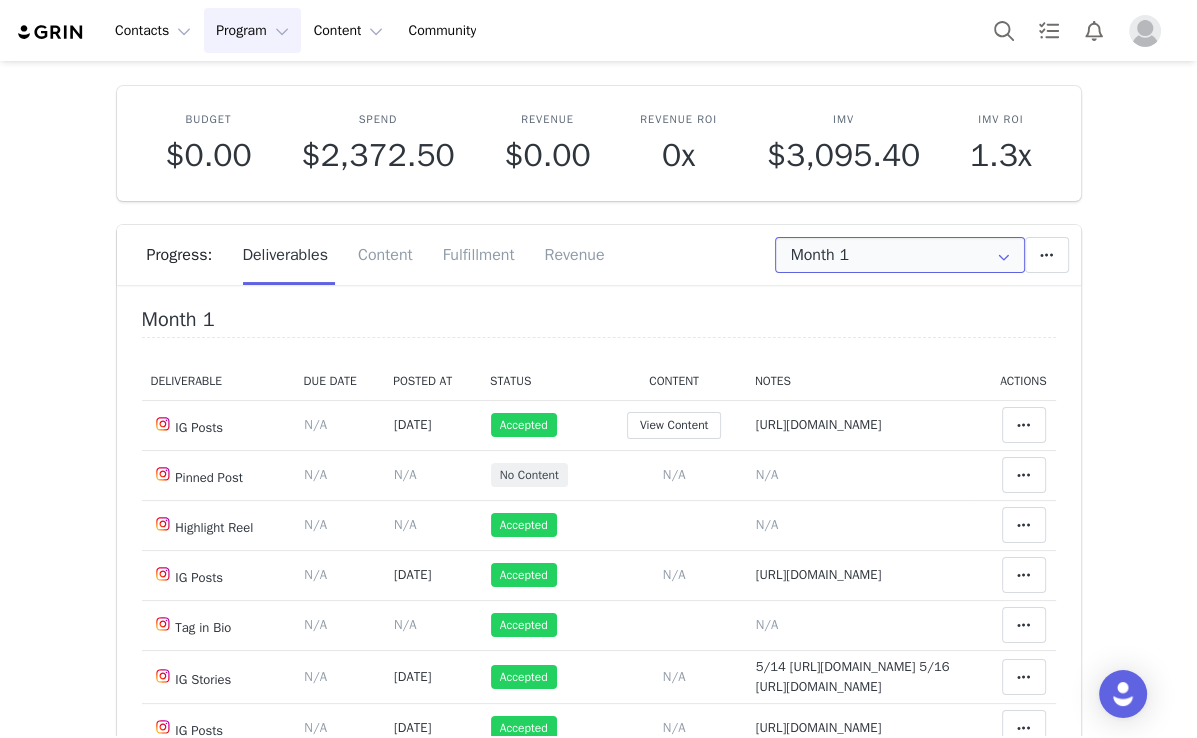 click on "Month 1" at bounding box center (900, 255) 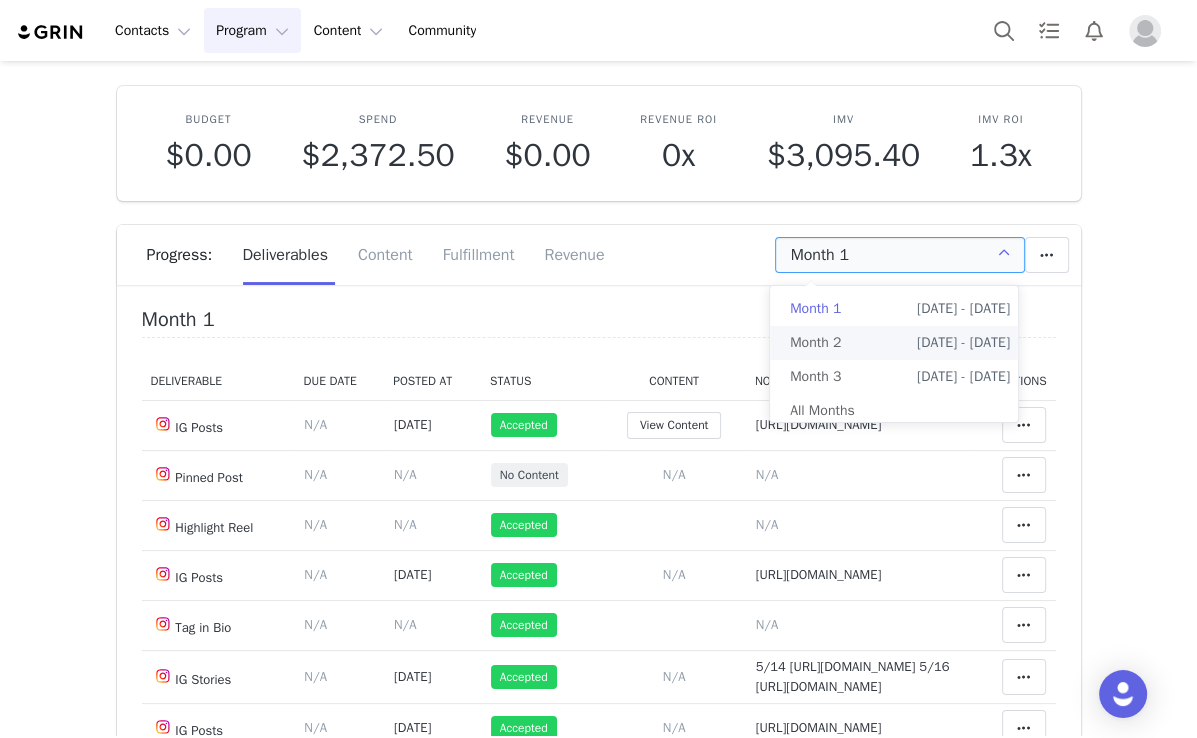 click on "Jun 23rd - Jul 23rd" at bounding box center (963, 343) 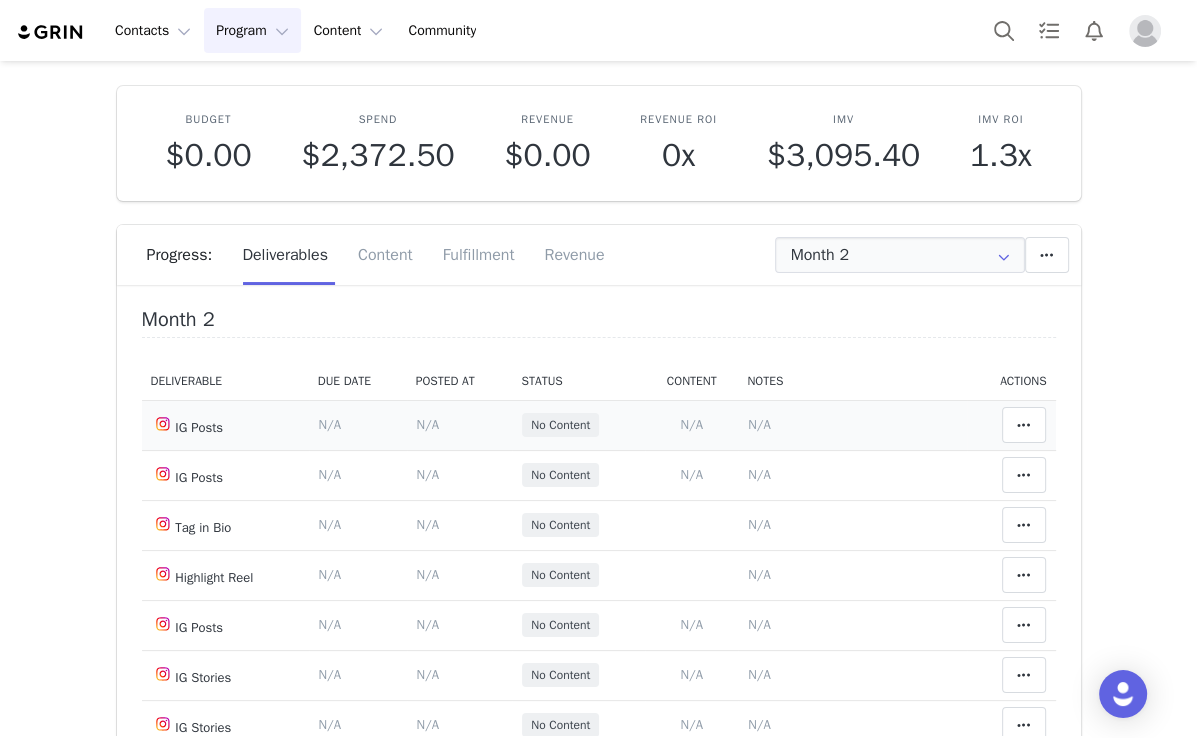 click on "N/A" at bounding box center [759, 424] 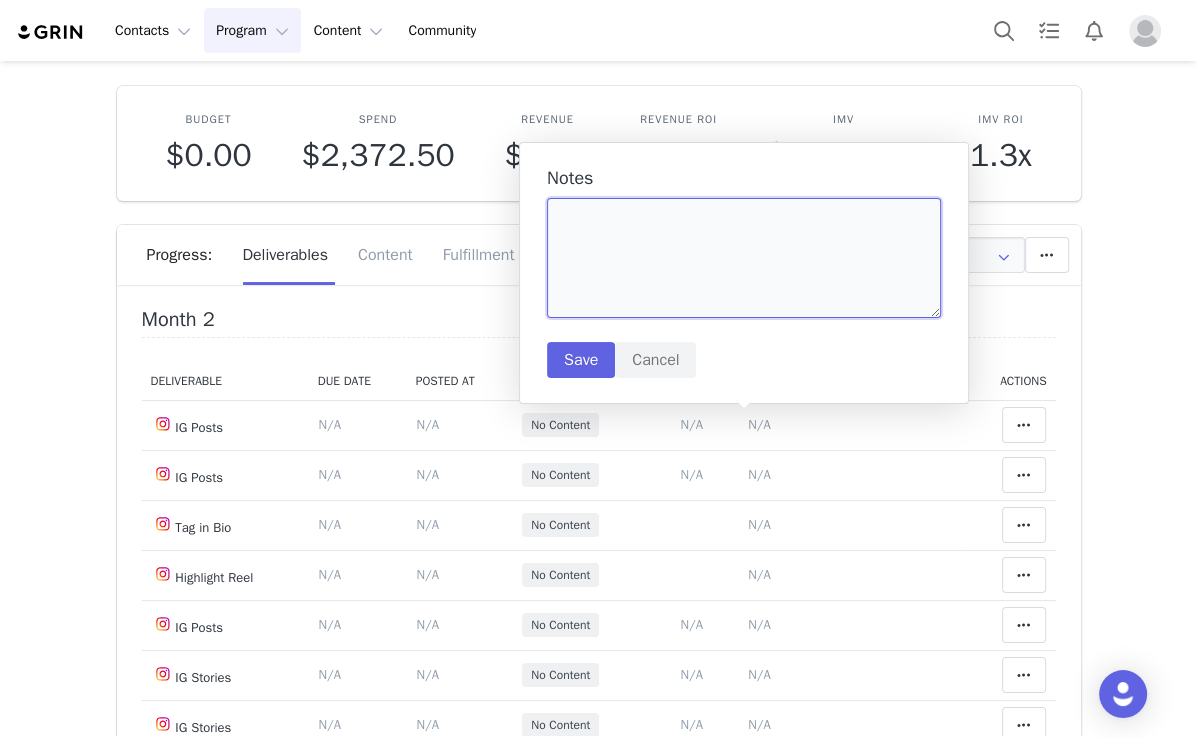 paste on "https://www.instagram.com/p/DLqTEGtp7Jh/?img_index=1" 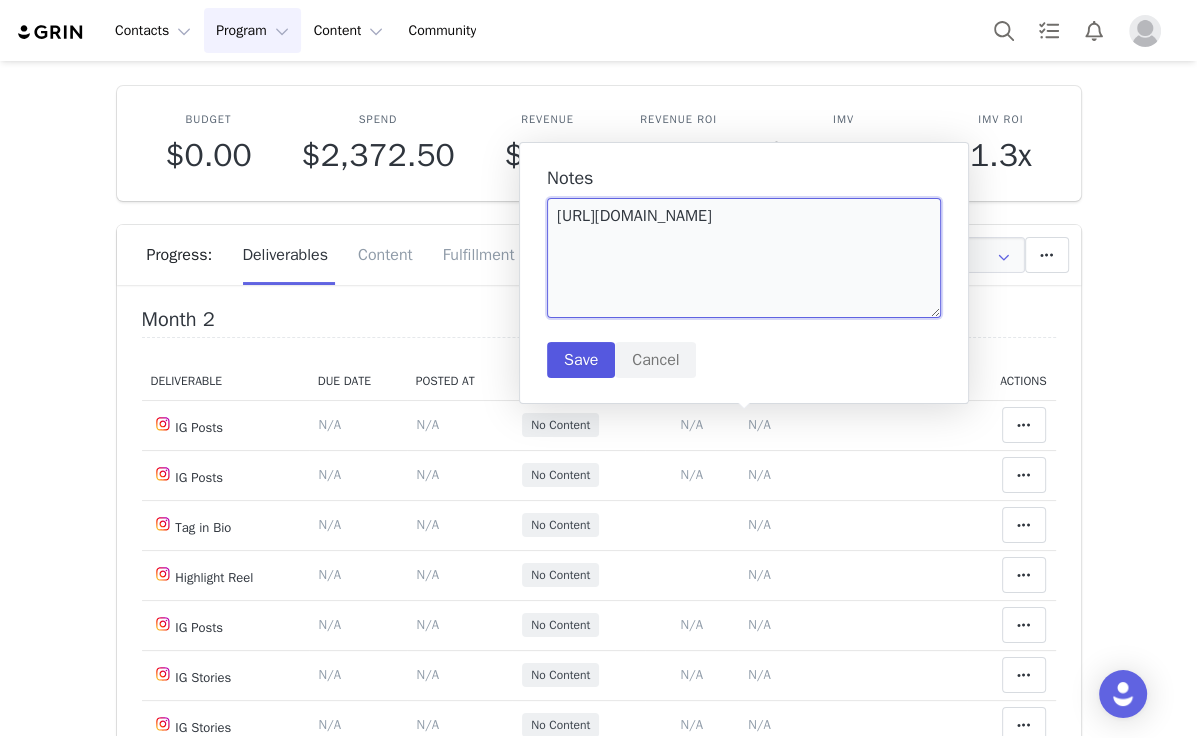 type on "https://www.instagram.com/p/DLqTEGtp7Jh/?img_index=1" 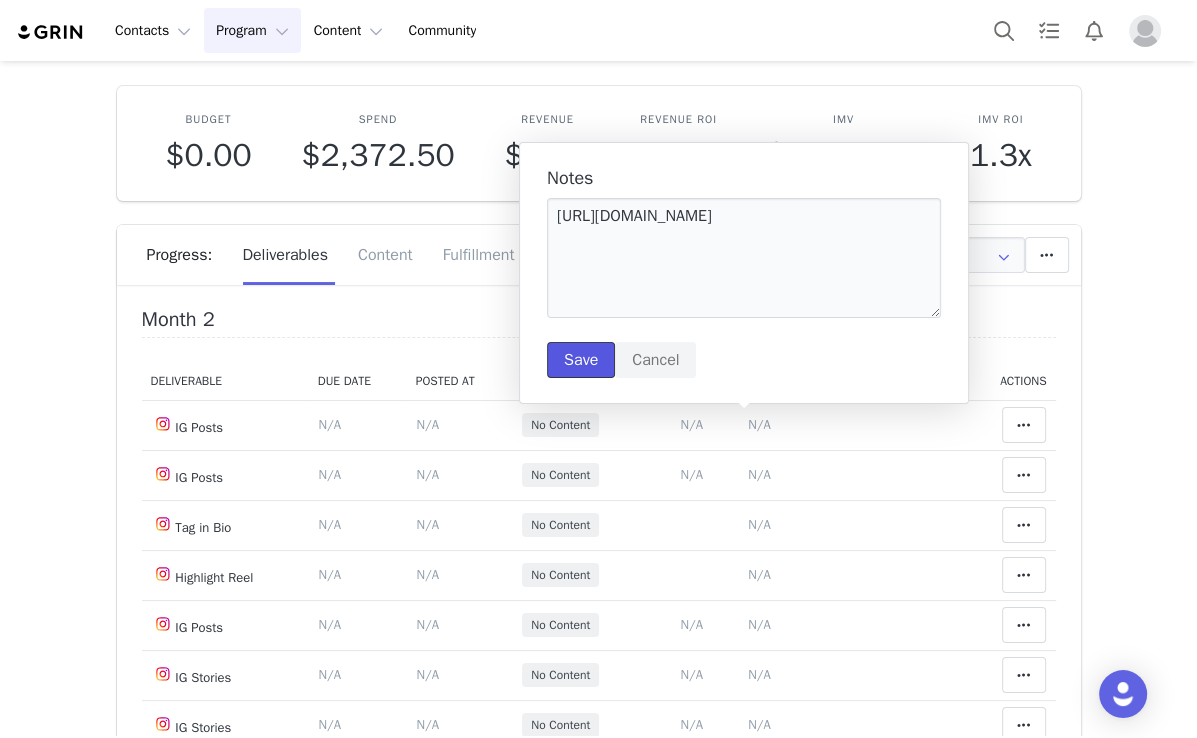 click on "Save" at bounding box center [581, 360] 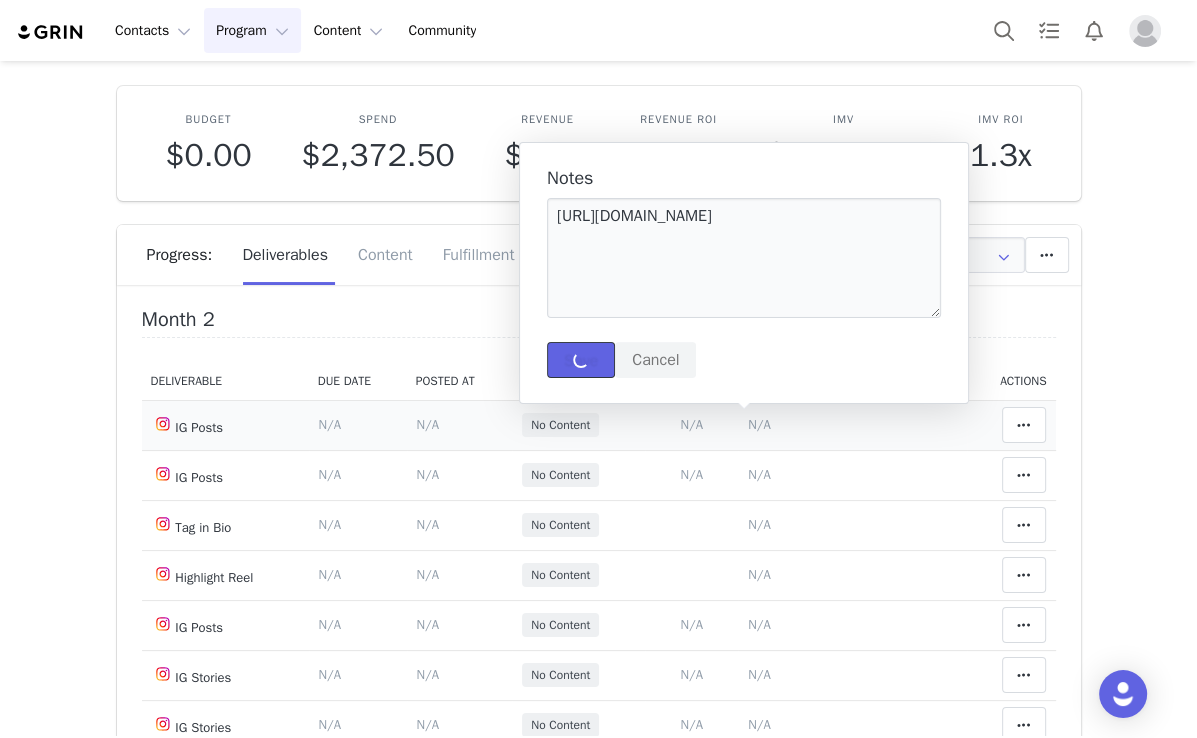 type 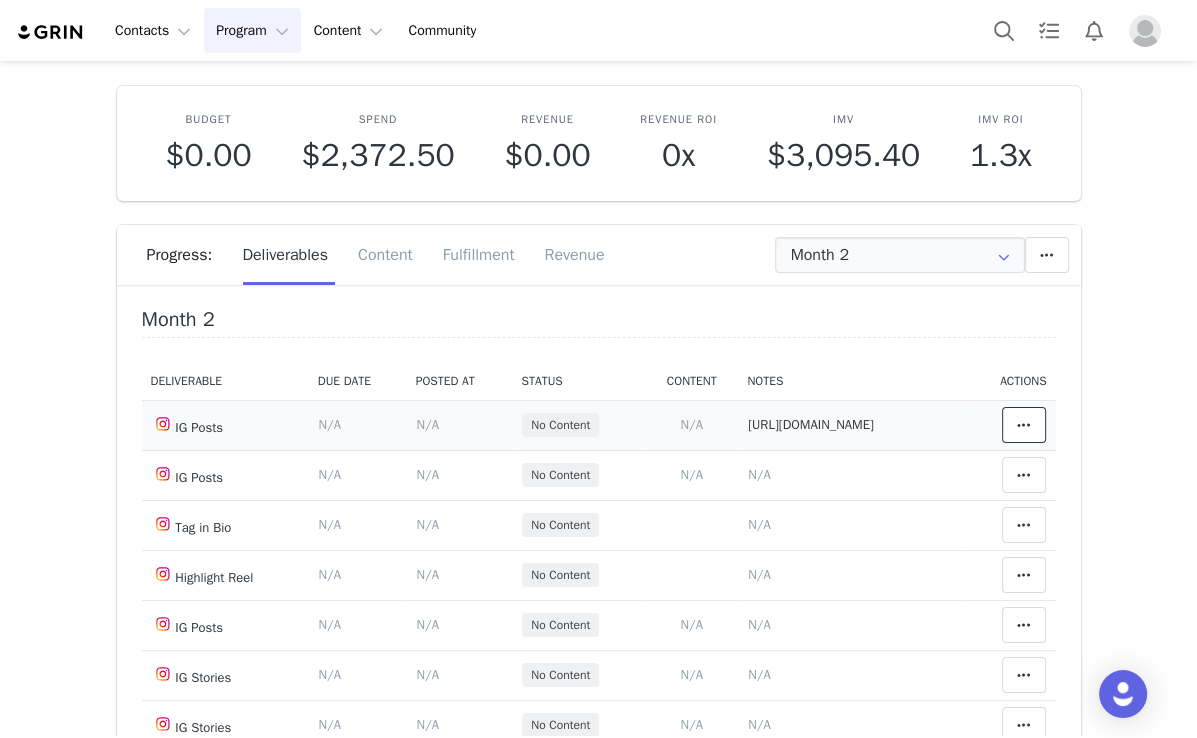 click at bounding box center [1024, 425] 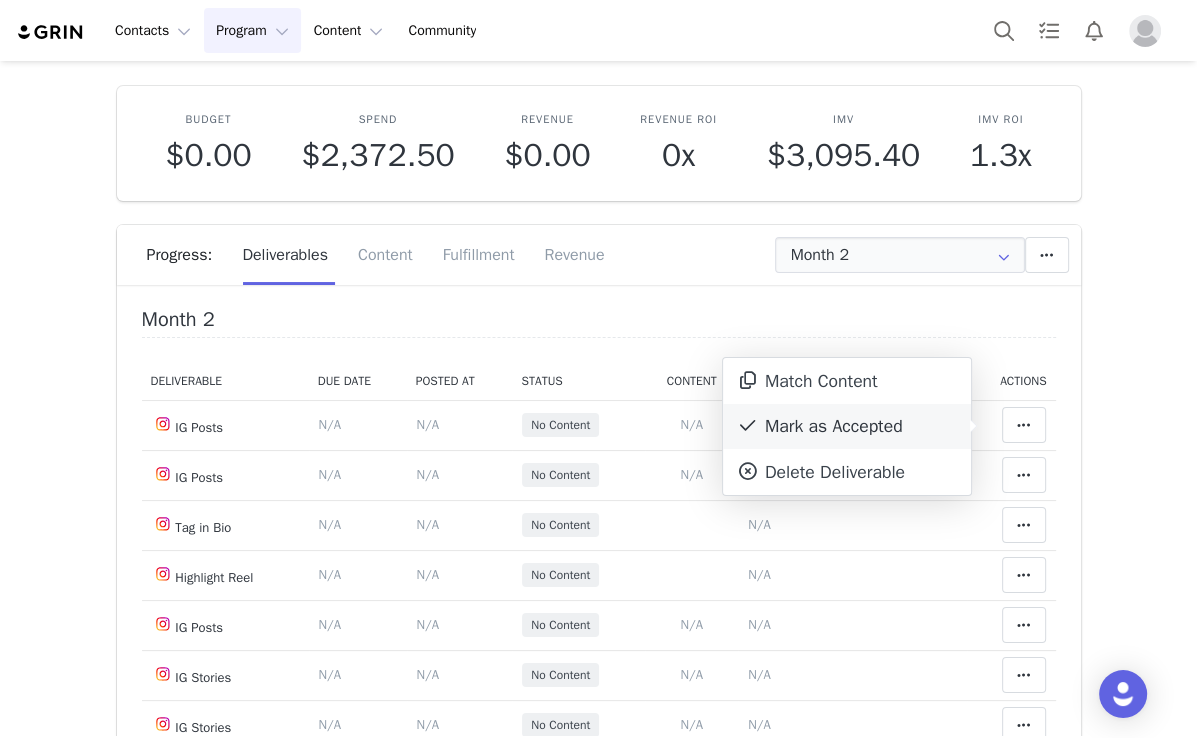 click on "Mark as Accepted" at bounding box center [847, 427] 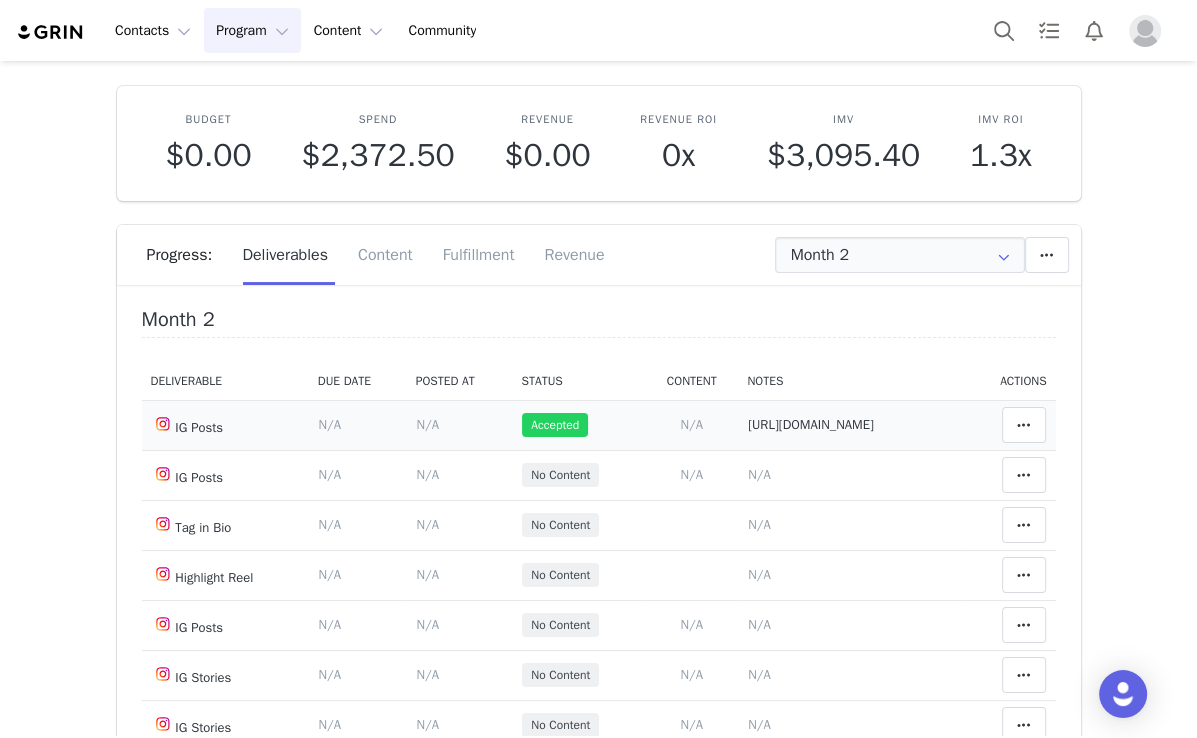 click on "N/A" at bounding box center (427, 424) 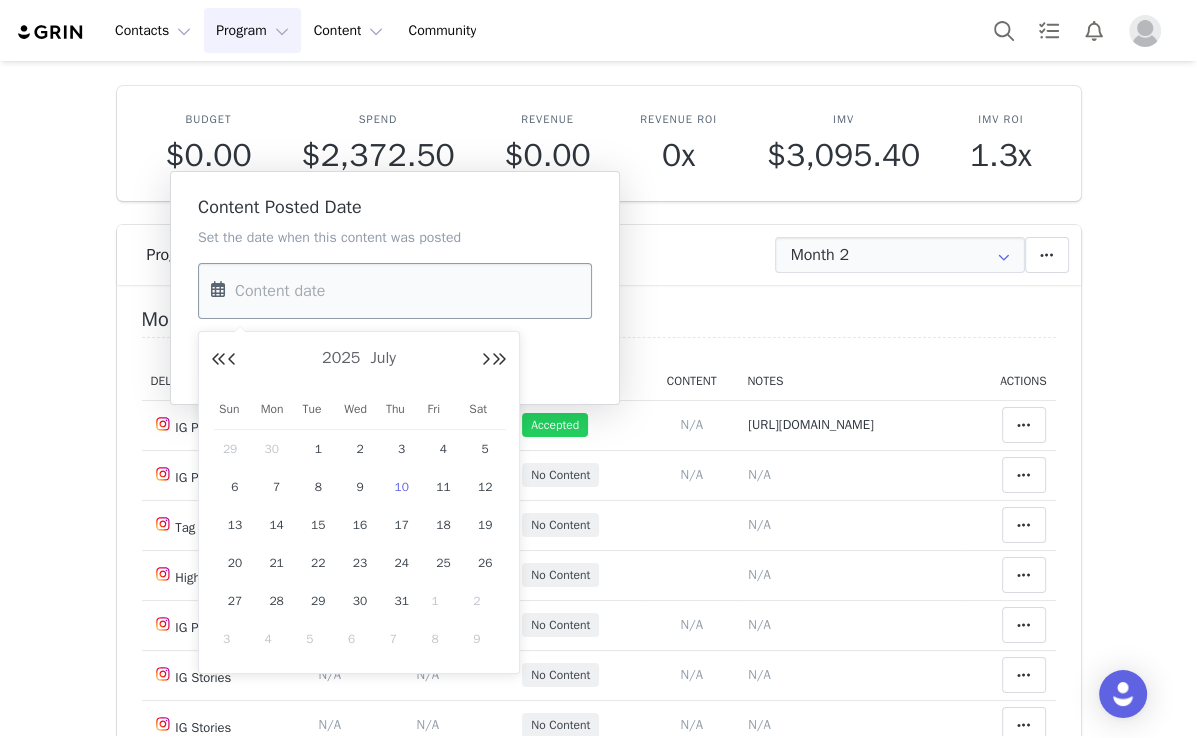 click at bounding box center (395, 291) 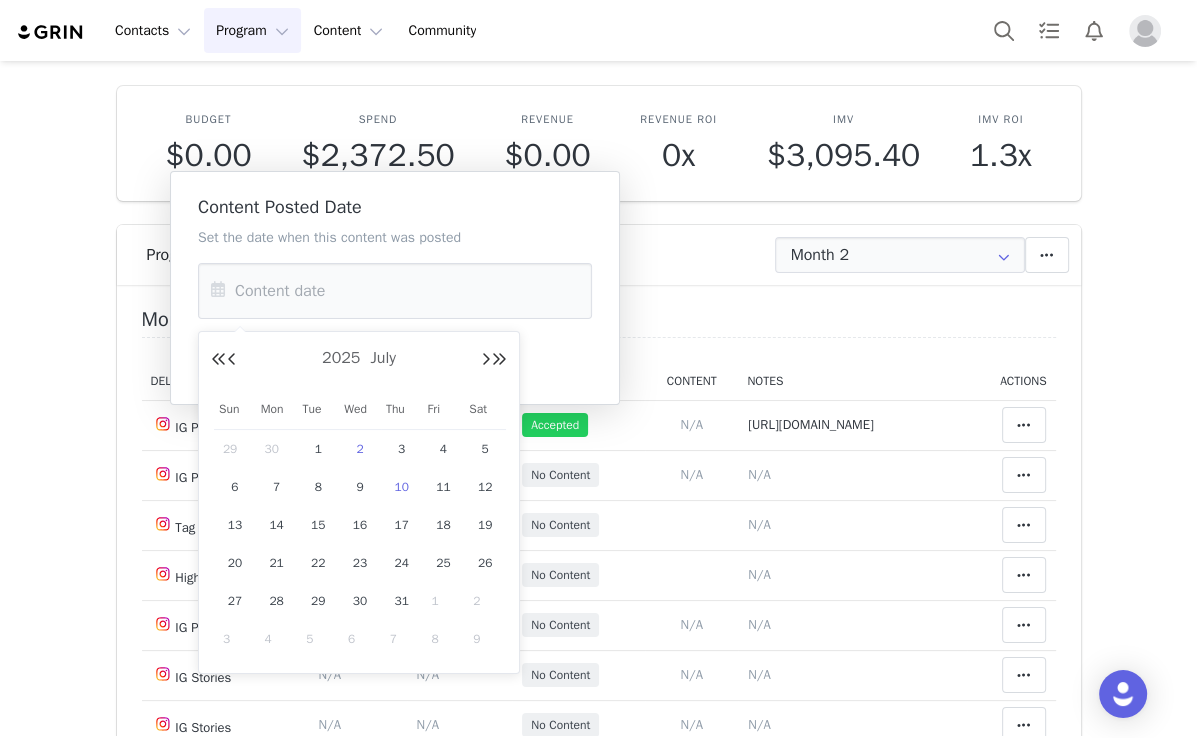 click on "2" at bounding box center [360, 449] 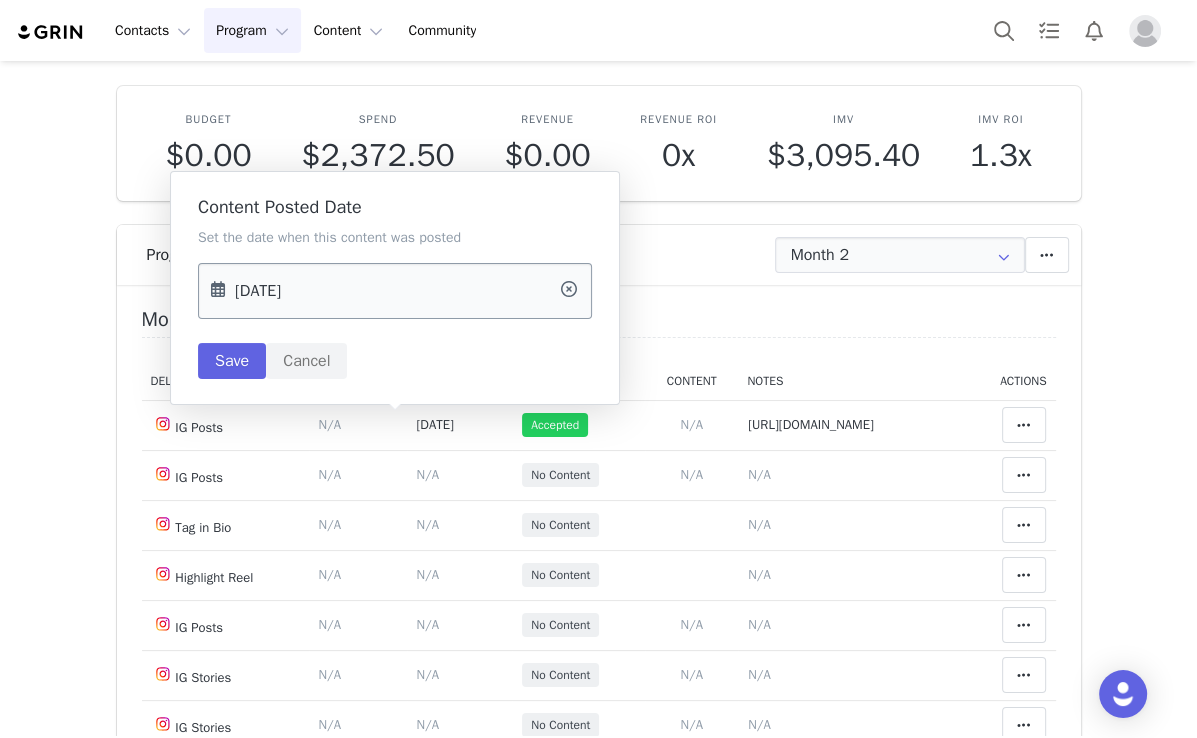click on "Jul 02 2025" at bounding box center (395, 291) 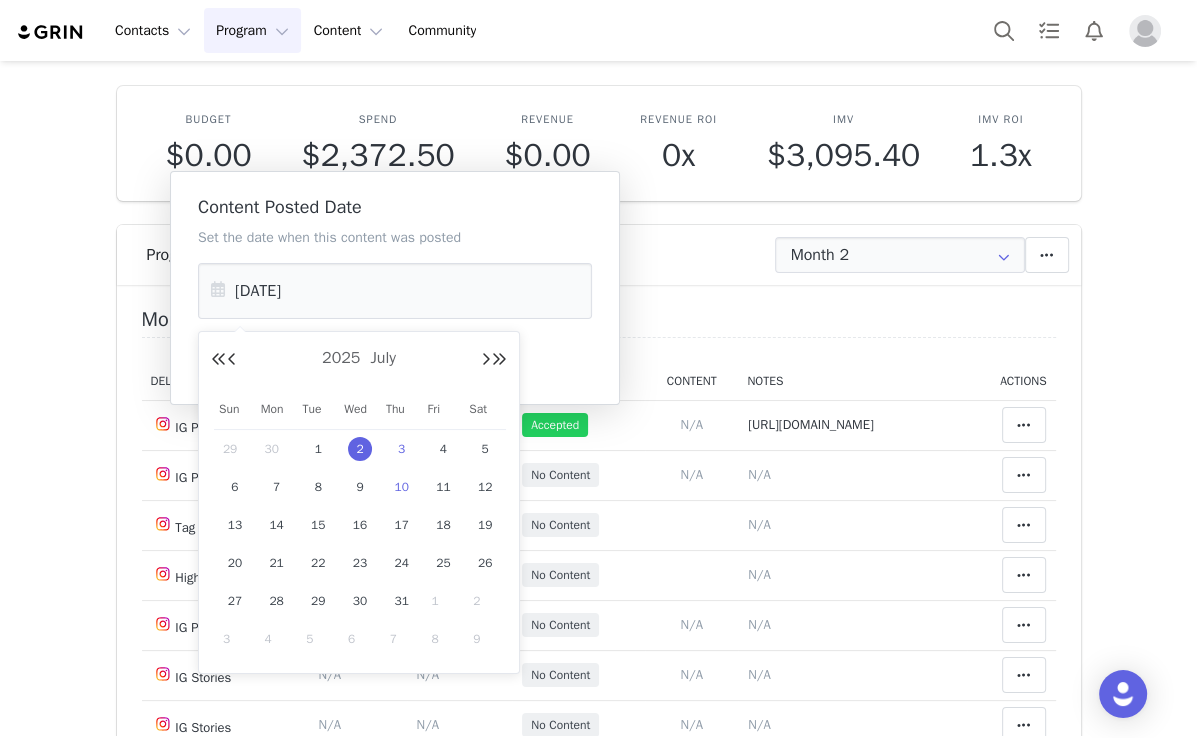 click on "3" at bounding box center [402, 449] 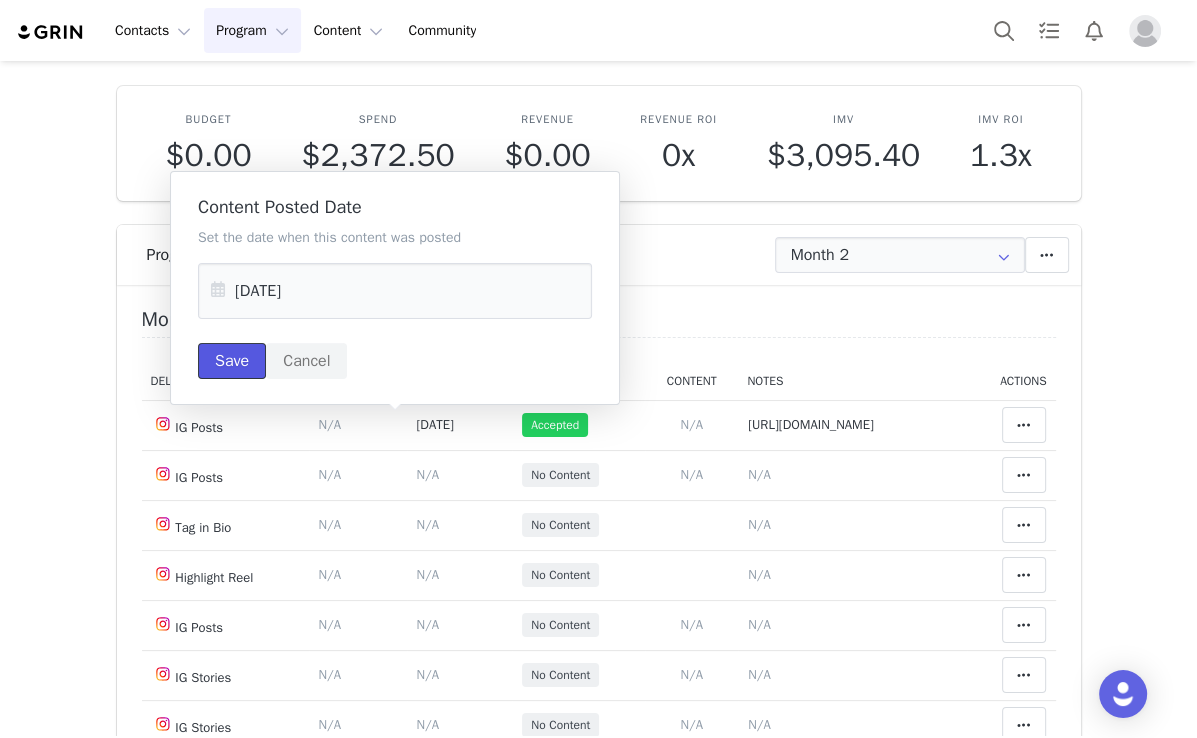 click on "Save" at bounding box center (232, 361) 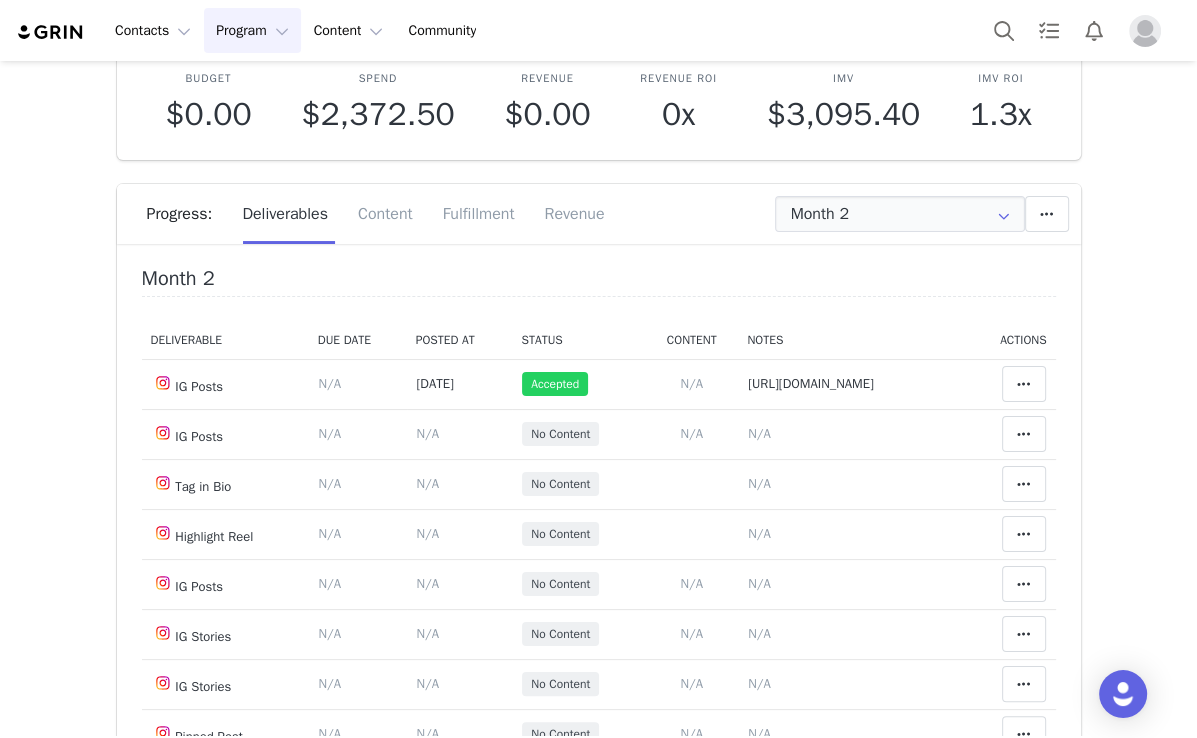 scroll, scrollTop: 160, scrollLeft: 0, axis: vertical 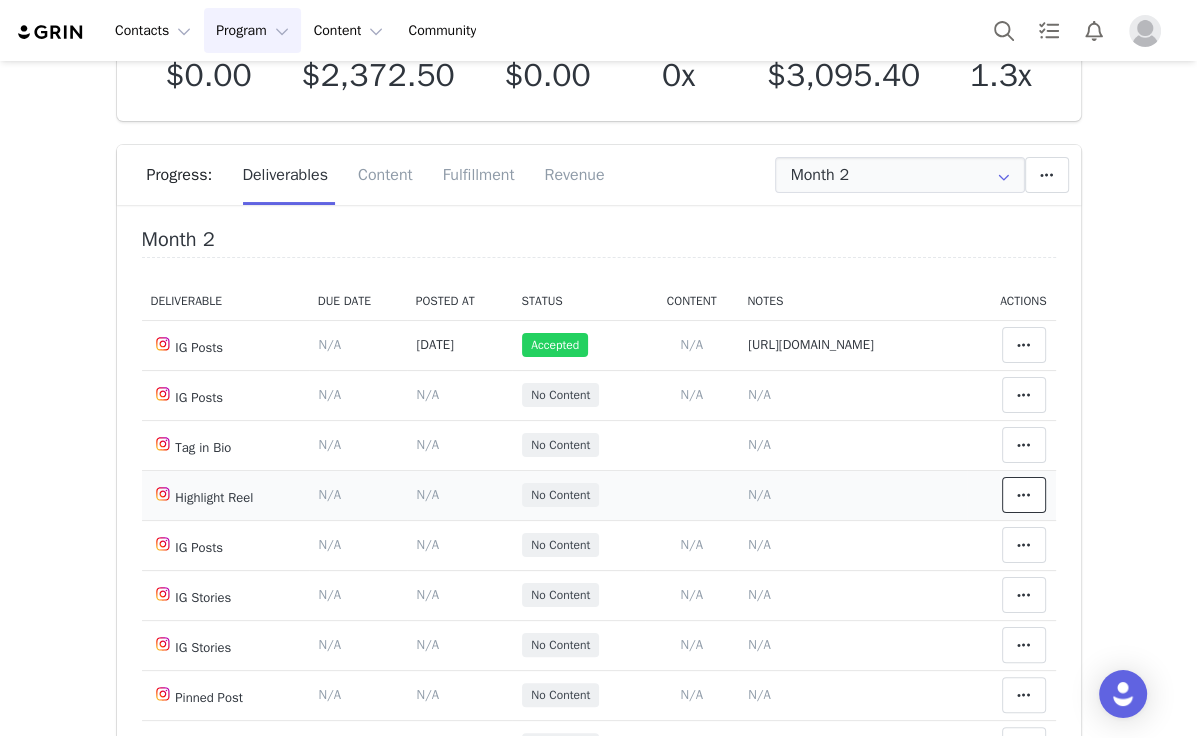 click at bounding box center (1024, 495) 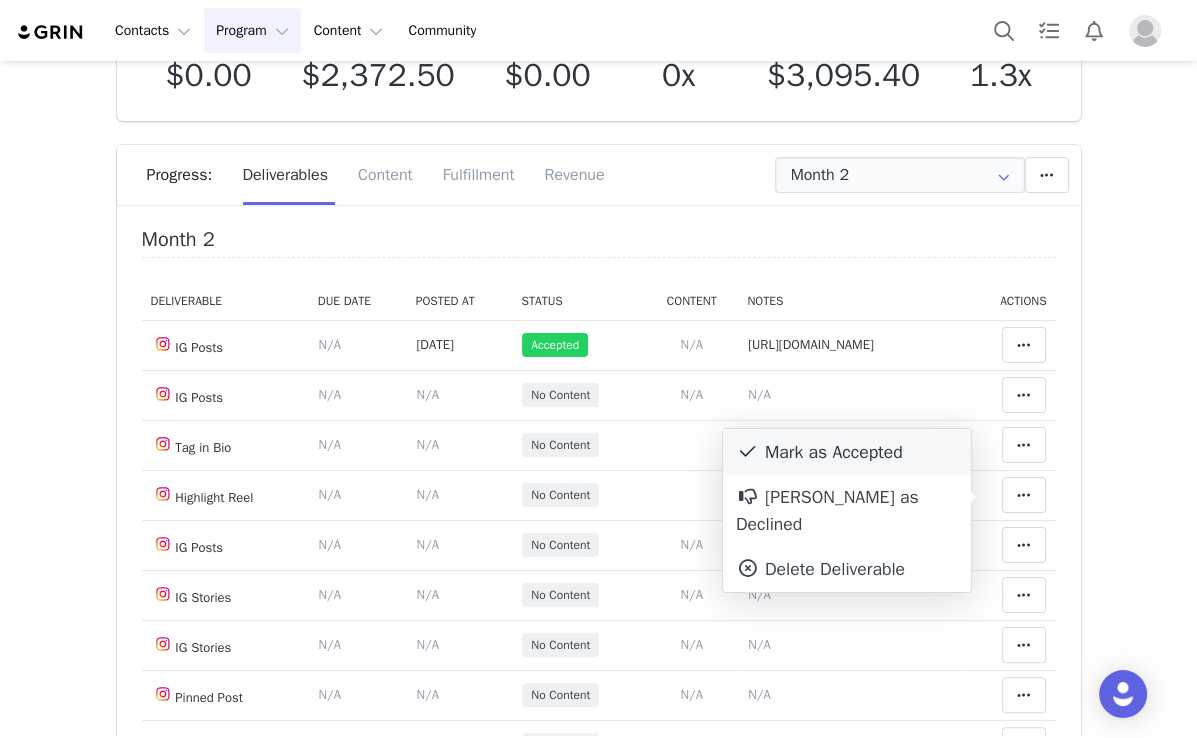 click on "Mark as Accepted" at bounding box center [847, 452] 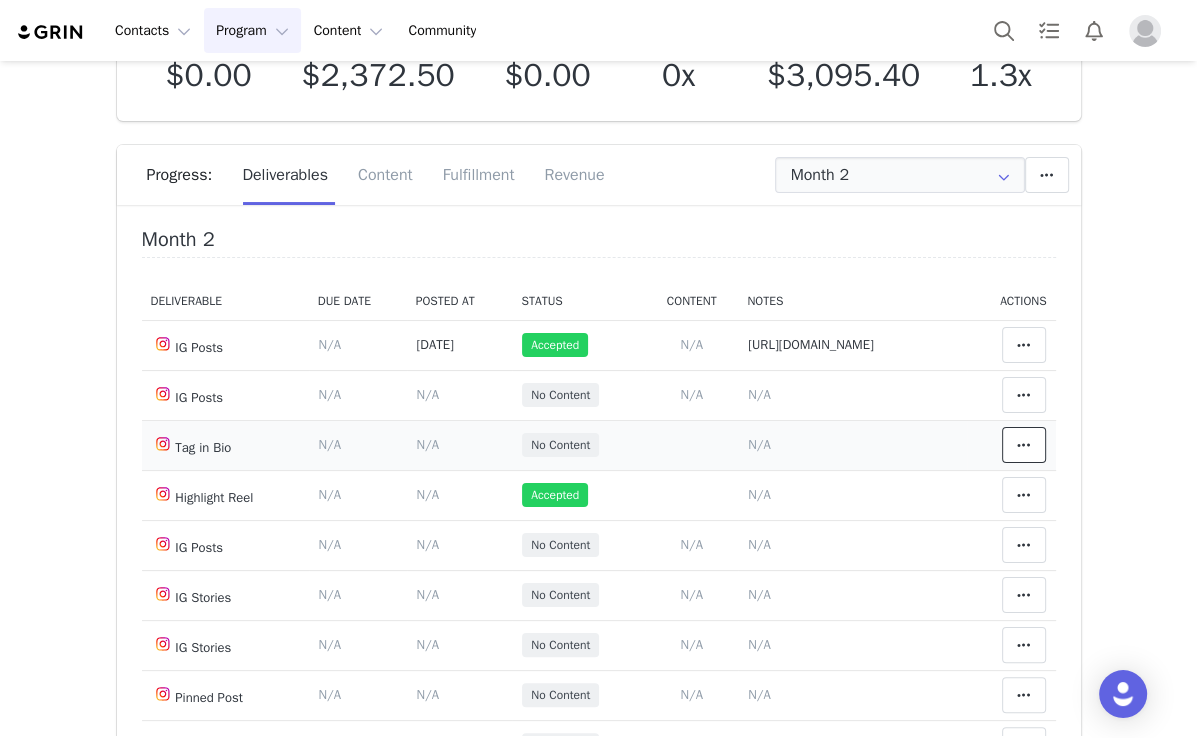 click at bounding box center (1024, 445) 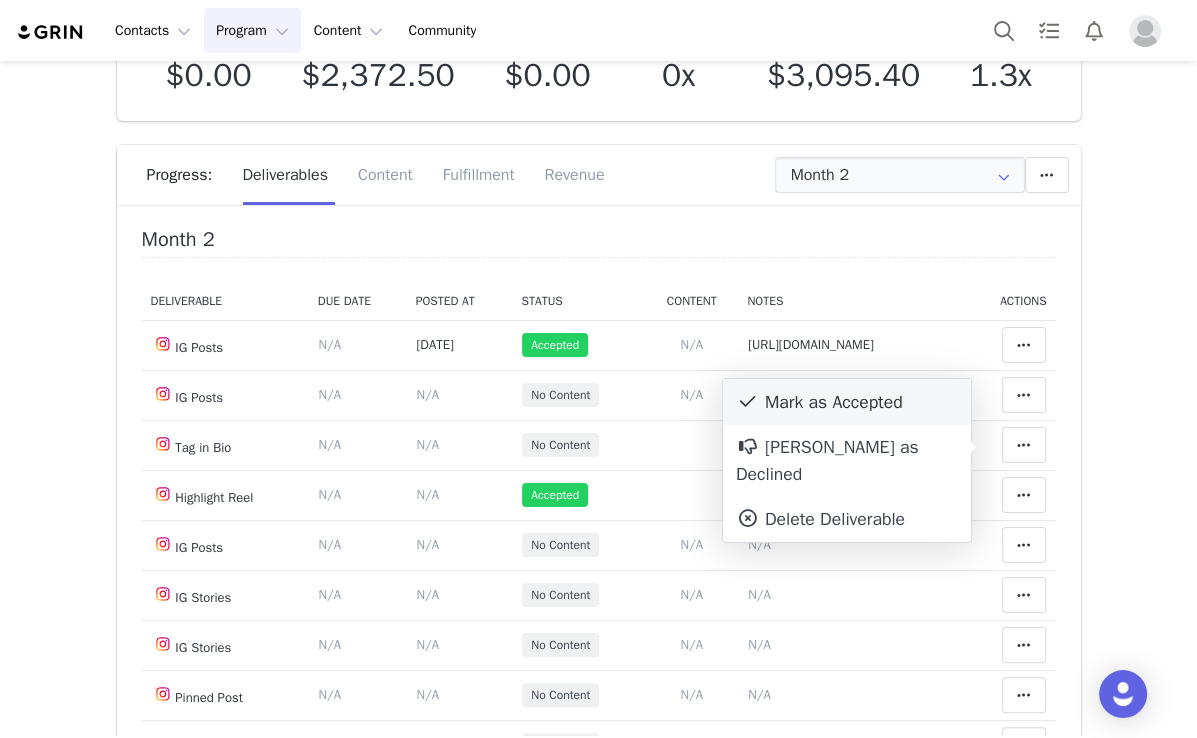click on "Mark as Accepted" at bounding box center (847, 402) 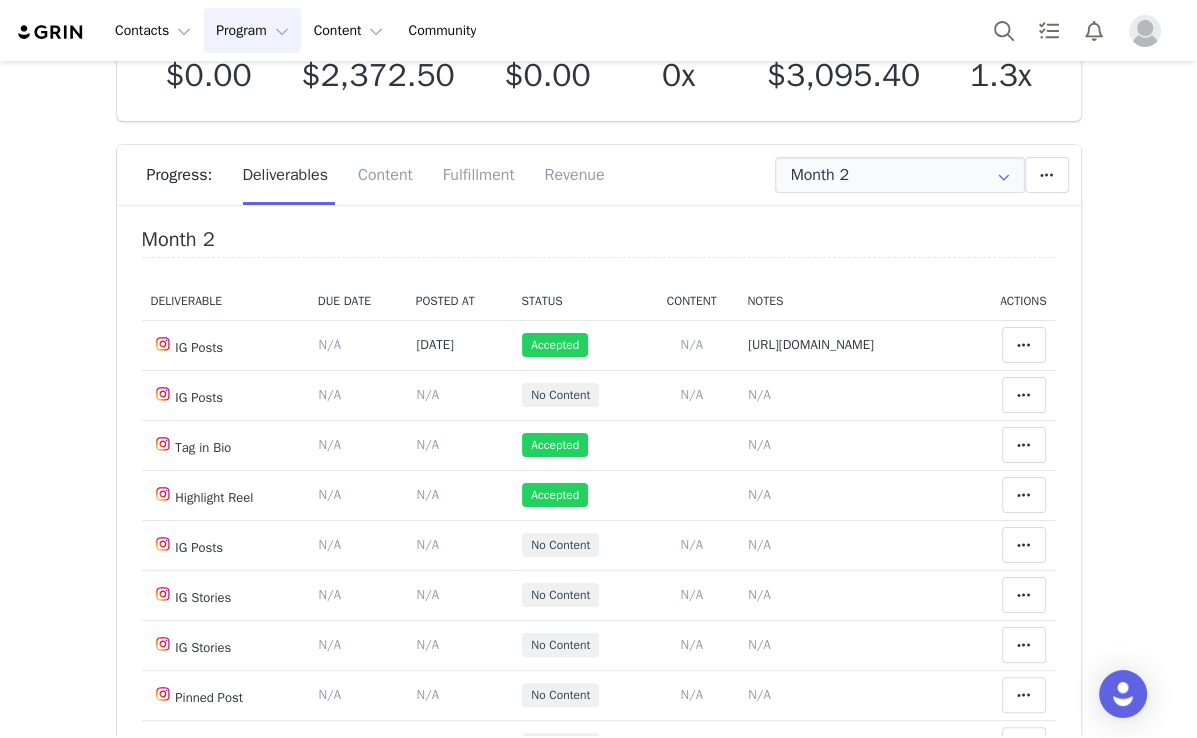 scroll, scrollTop: 240, scrollLeft: 0, axis: vertical 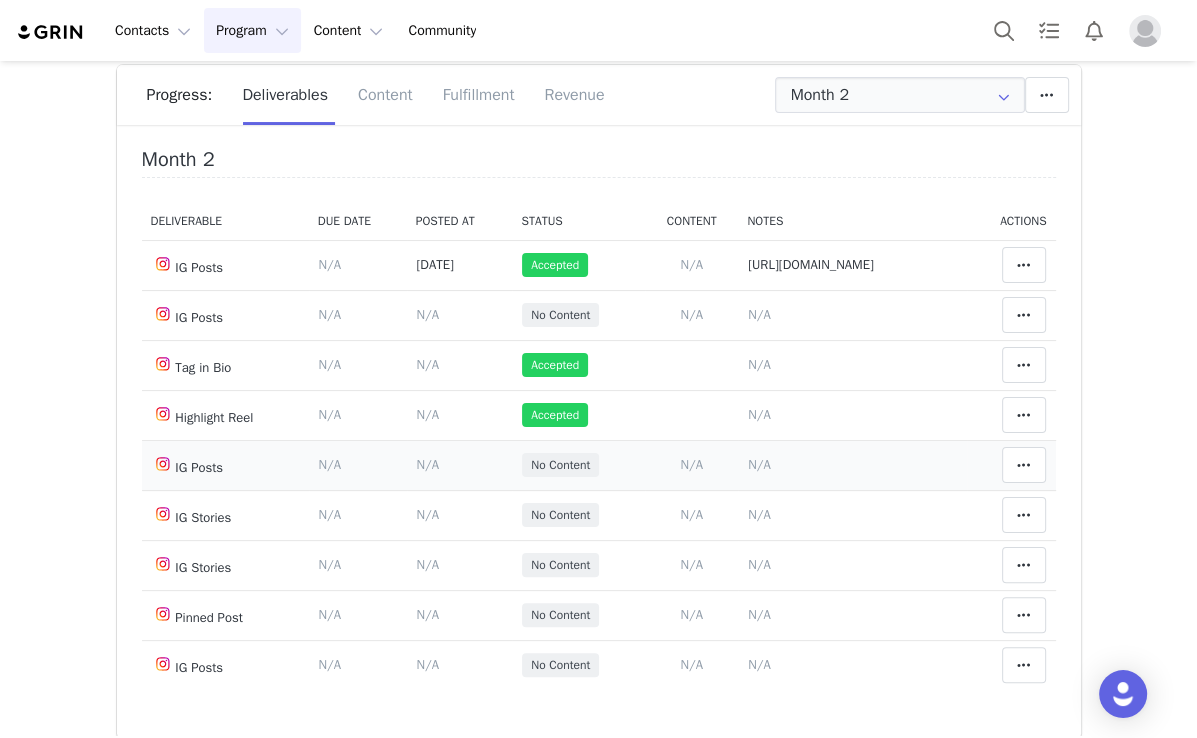click on "N/A" at bounding box center [759, 464] 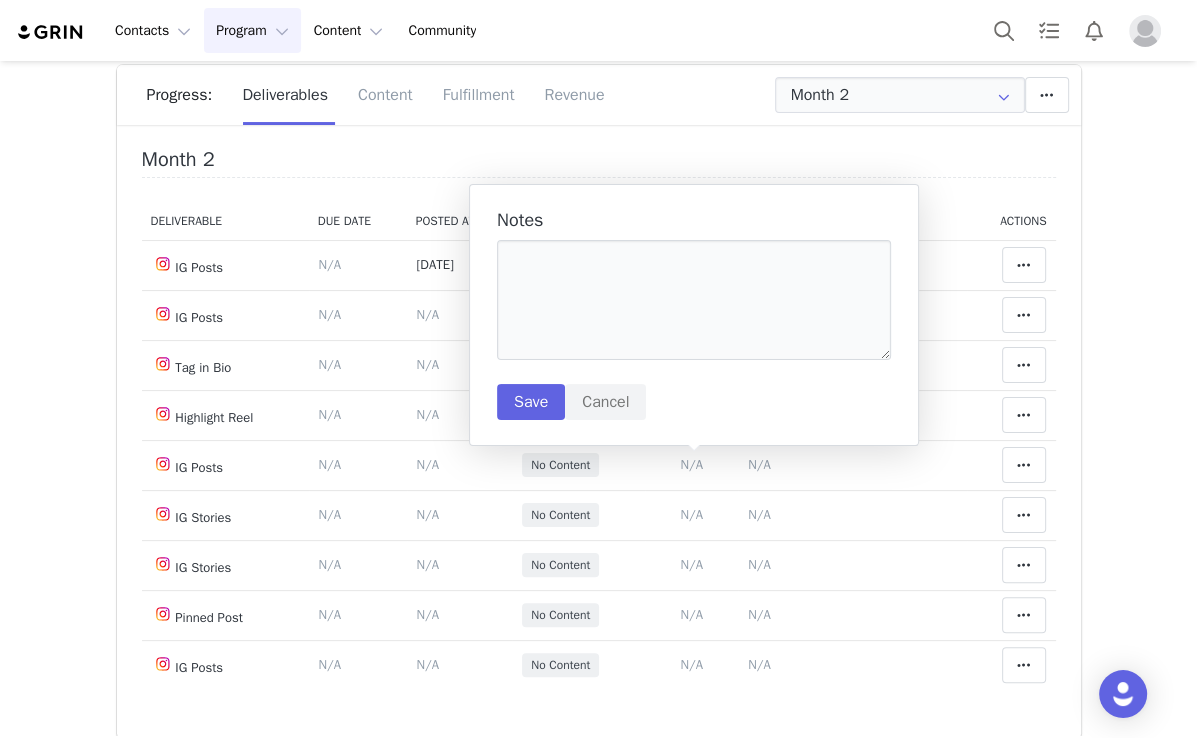 click on "Month 2  Deliverable Due Date Posted At Status Content Notes Actions  IG Posts Deliverable Due Date Set the date you expect this content to go live.  Save  Cancel N/A  Jul 2, 2025   Accepted  Add Content Paste the URL to the content you want to match to this deliverable. Please include the date the content was posted Jul 10 2025 N/A https://www.instagram.com/p/DLqTEGtp7Jh/?img_index=1 Match Deliverable with Content  IG Posts Deliverable Due Date Set the date you expect this content to go live.  Save  Cancel N/A Content Posted Date Set the date when this content was posted  Save  Cancel N/A No Content Add Content Paste the URL to the content you want to match to this deliverable. Please include the date the content was posted Jul 10 2025 N/A Notes  Save  Cancel N/A  Match Content   Mark as Accepted  Delete Deliverable  This will unlink any content, this cannot be undone.  Yes, delete deliverable  Delete Deliverable  Match Deliverable with Content  Tag in Bio Deliverable Due Date  Save  Cancel N/A  Save  N/A" at bounding box center (599, 439) 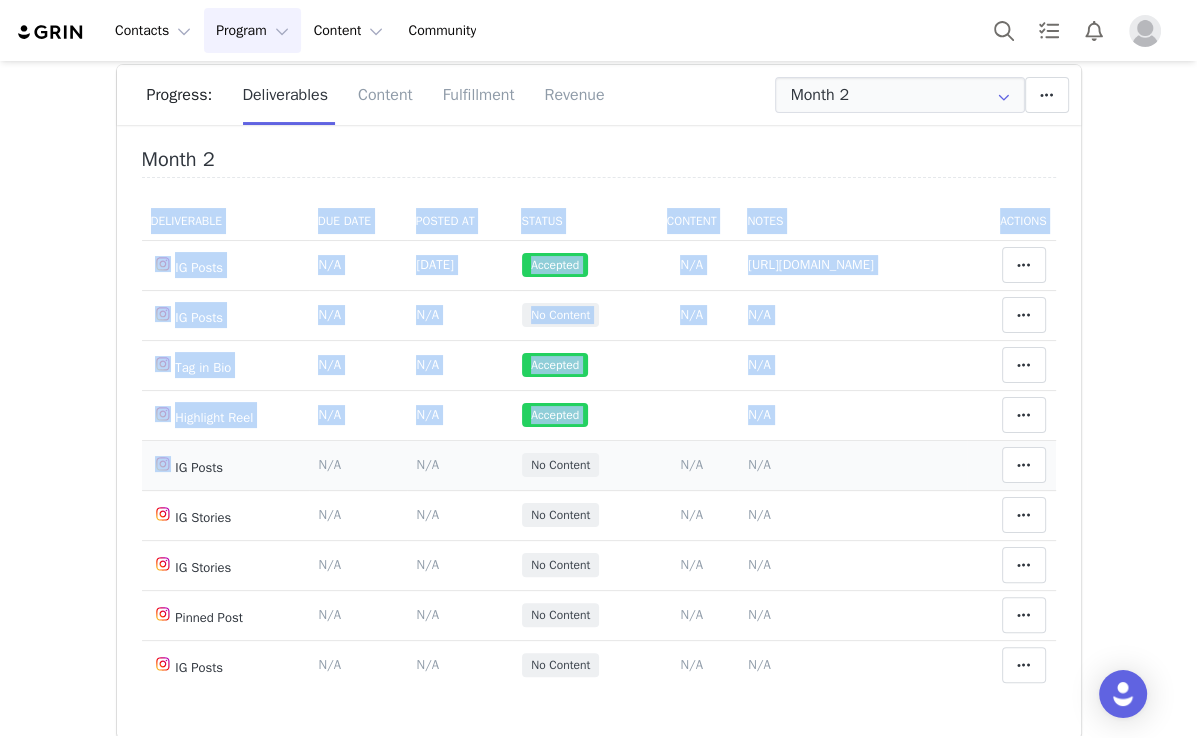 click on "N/A" at bounding box center [852, 465] 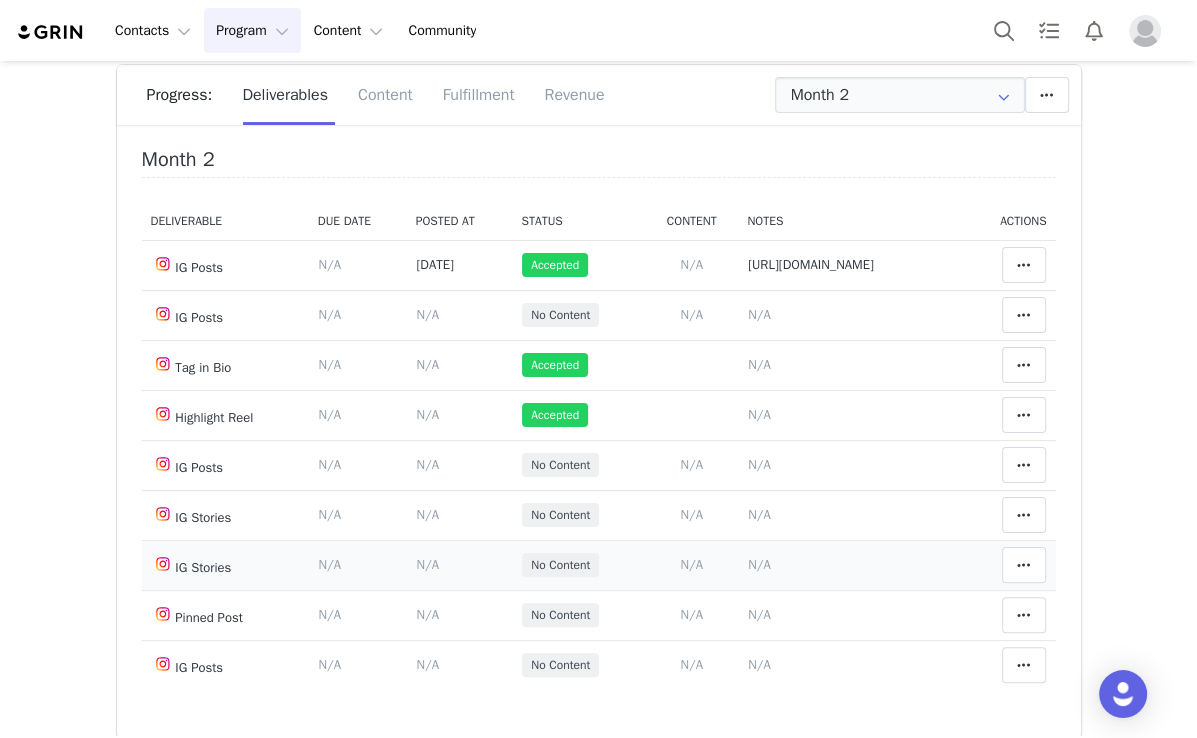 click on "N/A" at bounding box center [759, 564] 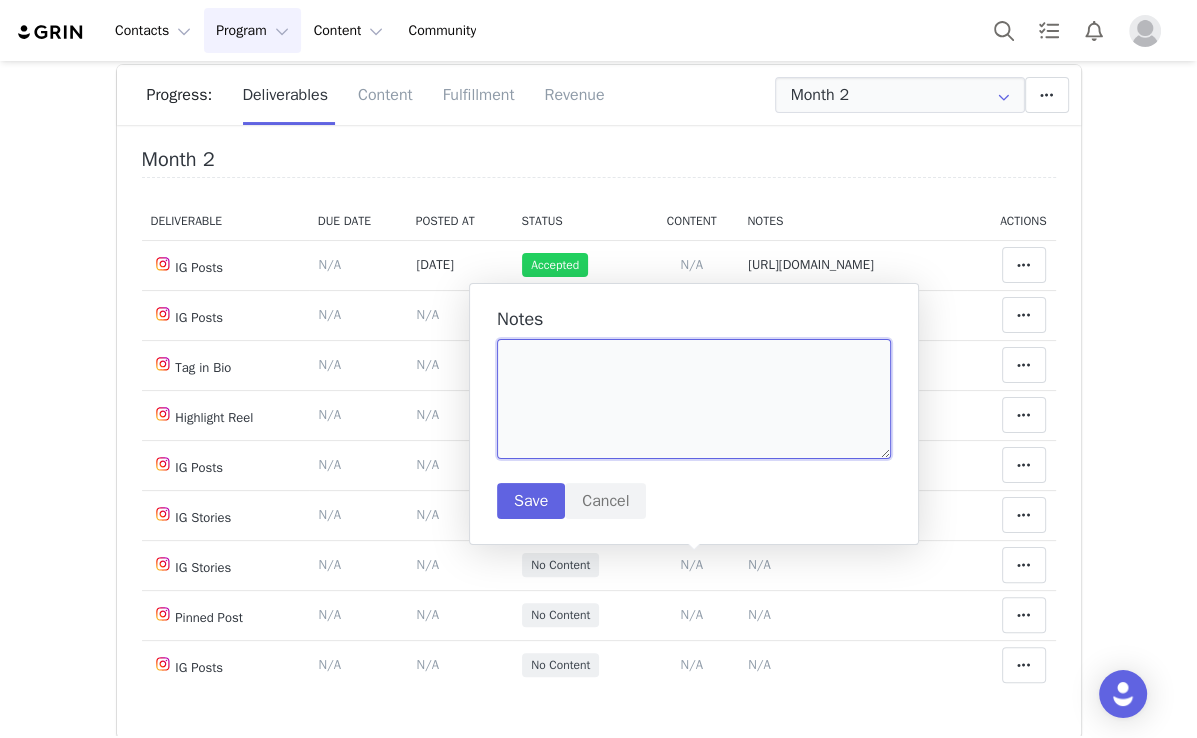 paste on "https://static-resources.creatoriq.com/instagram-stories/videos/3668940665047706419.mp4" 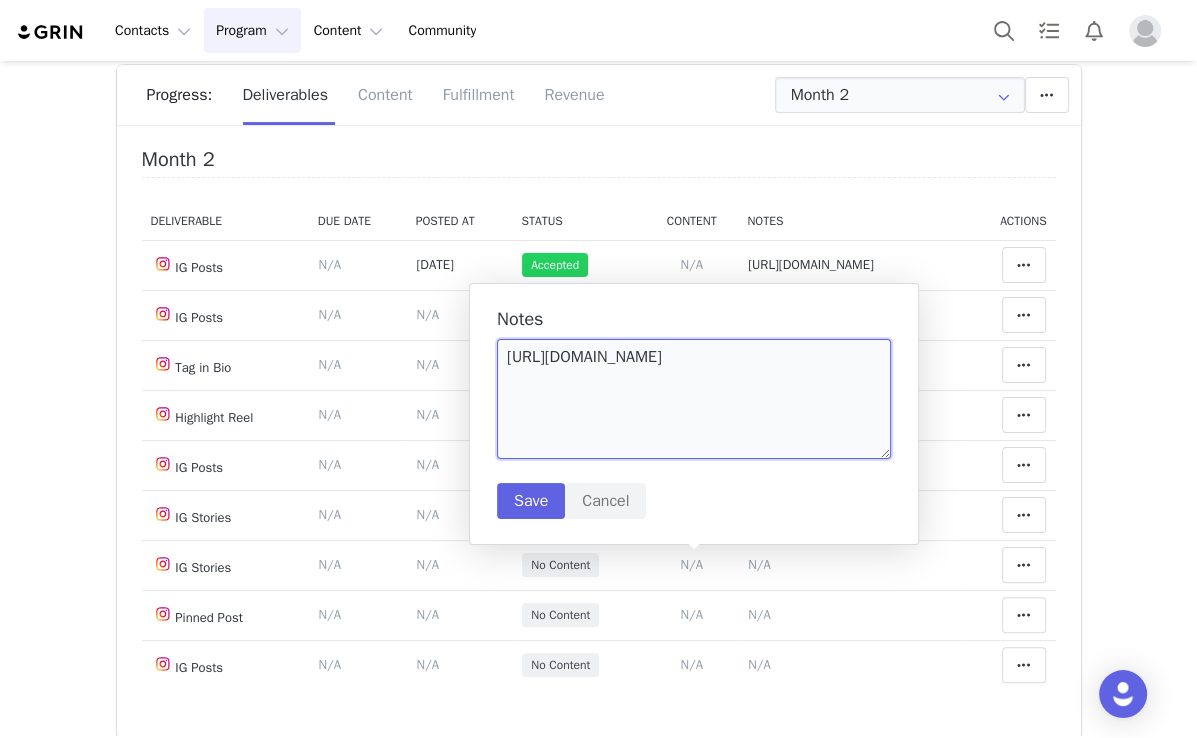 click on "https://static-resources.creatoriq.com/instagram-stories/videos/3668940665047706419.mp4" at bounding box center [694, 399] 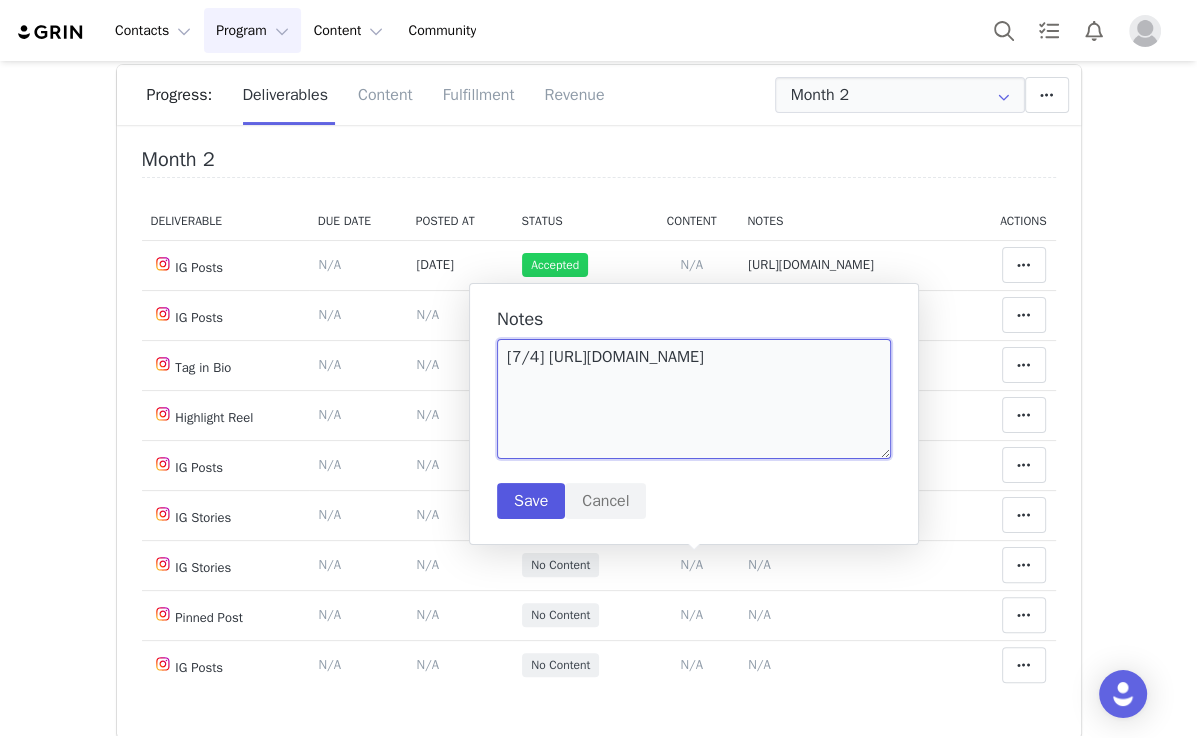 type on "[7/4] https://static-resources.creatoriq.com/instagram-stories/videos/3668940665047706419.mp4" 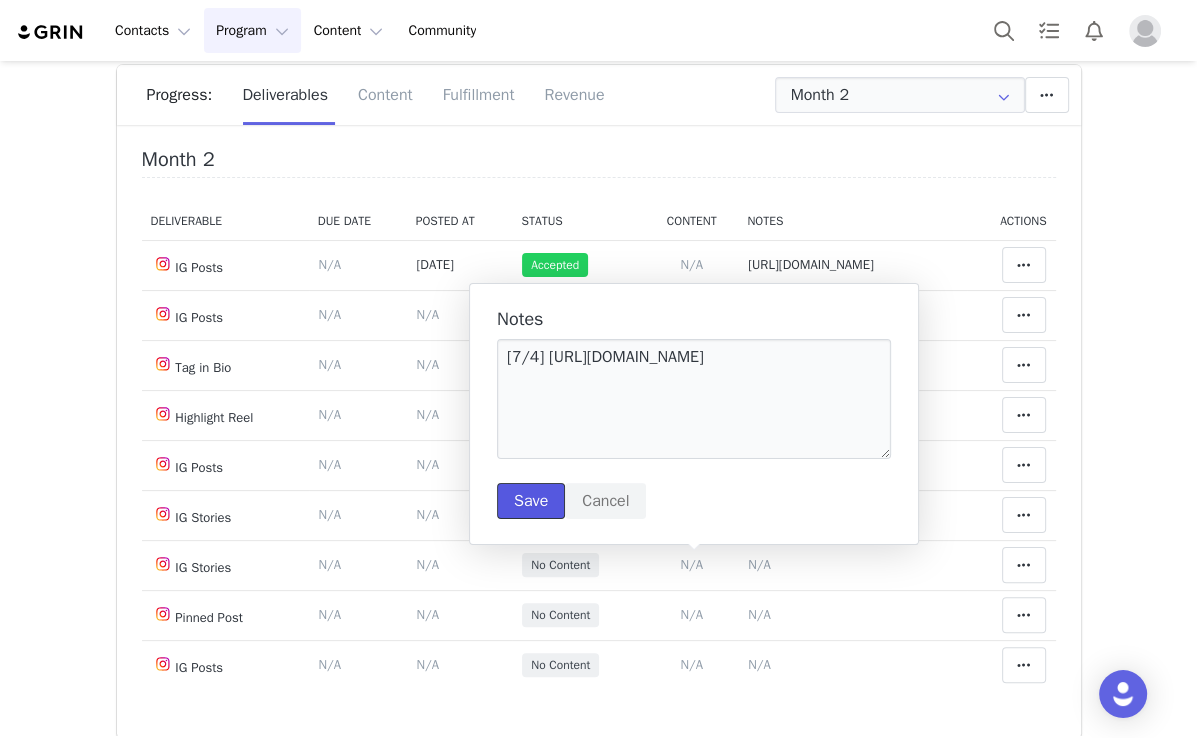 click on "Save" at bounding box center (531, 501) 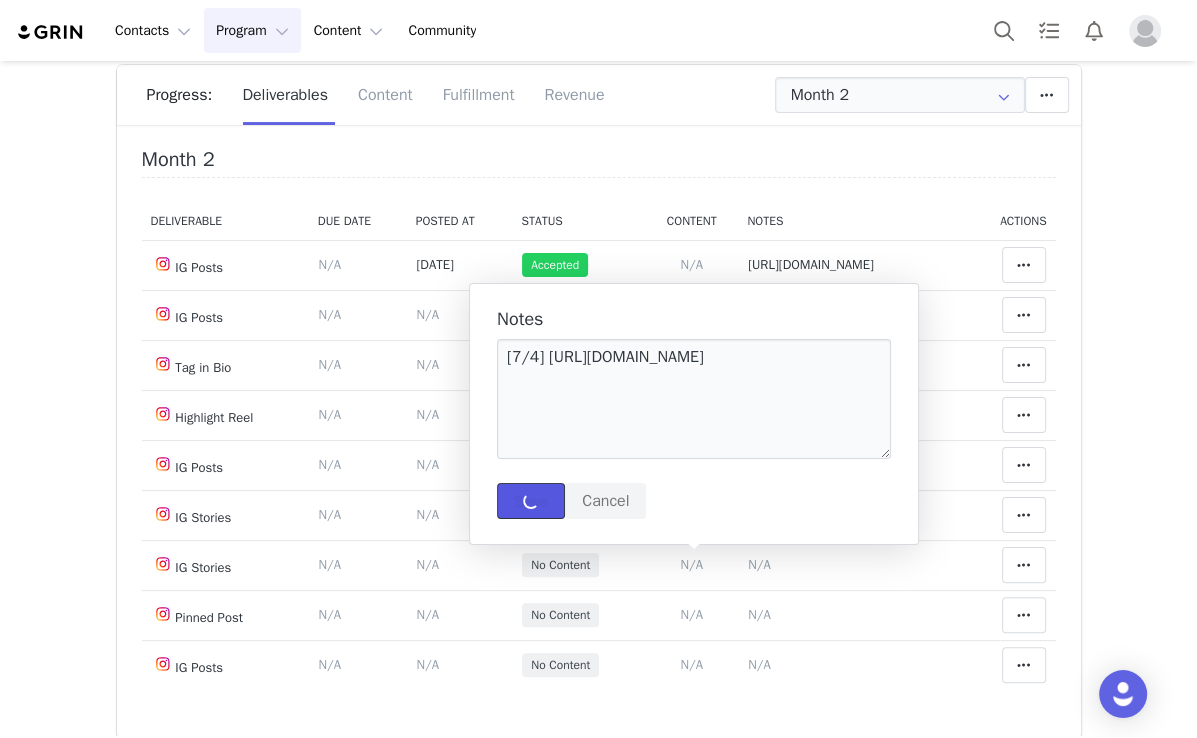 type 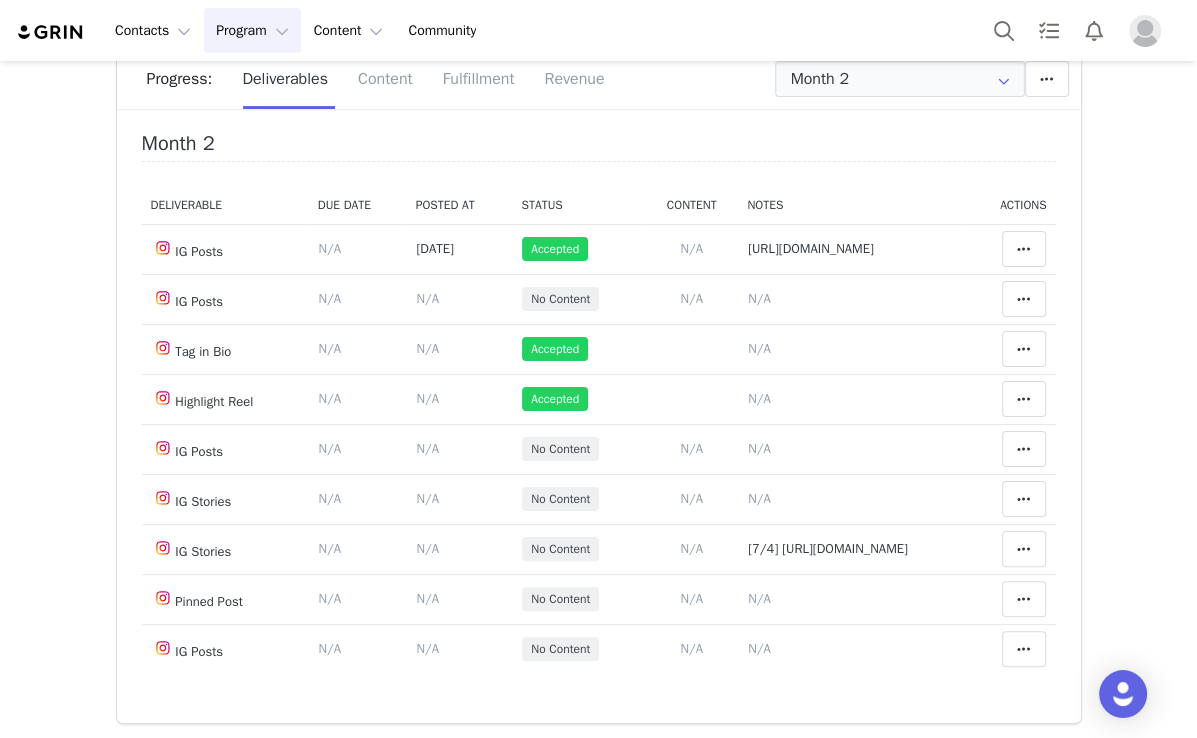 scroll, scrollTop: 240, scrollLeft: 0, axis: vertical 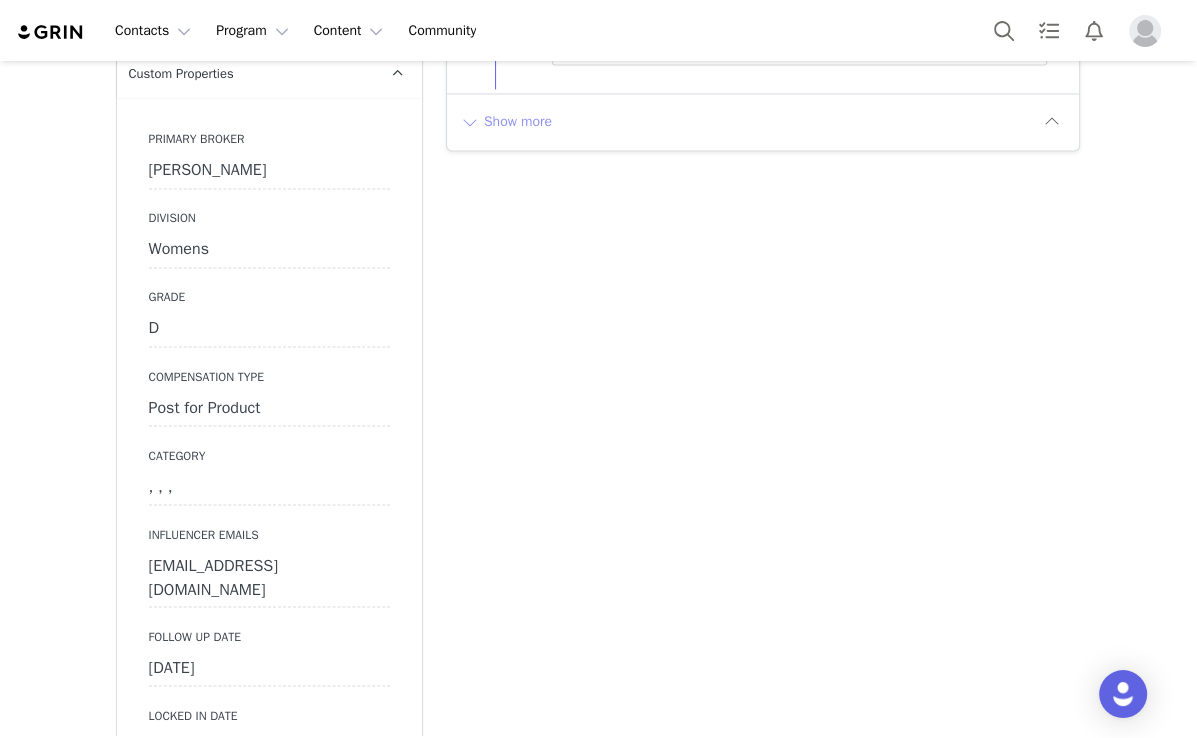 click on "Show more" at bounding box center (506, 122) 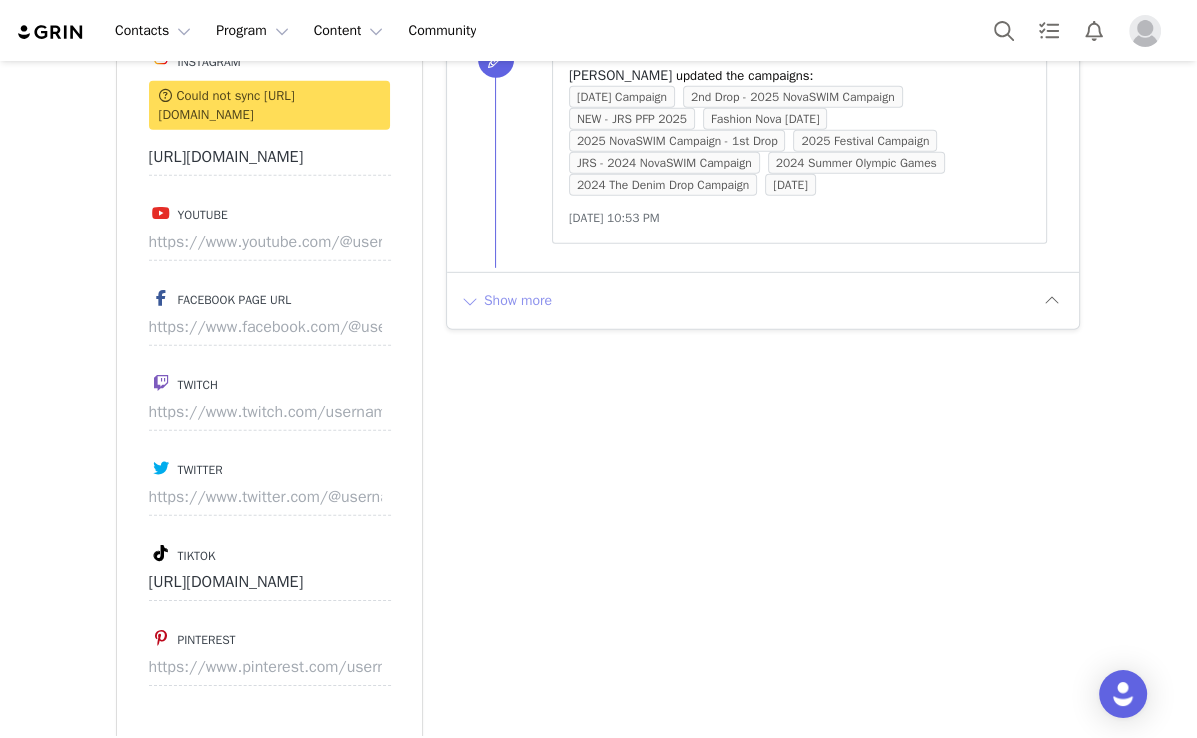scroll, scrollTop: 4880, scrollLeft: 0, axis: vertical 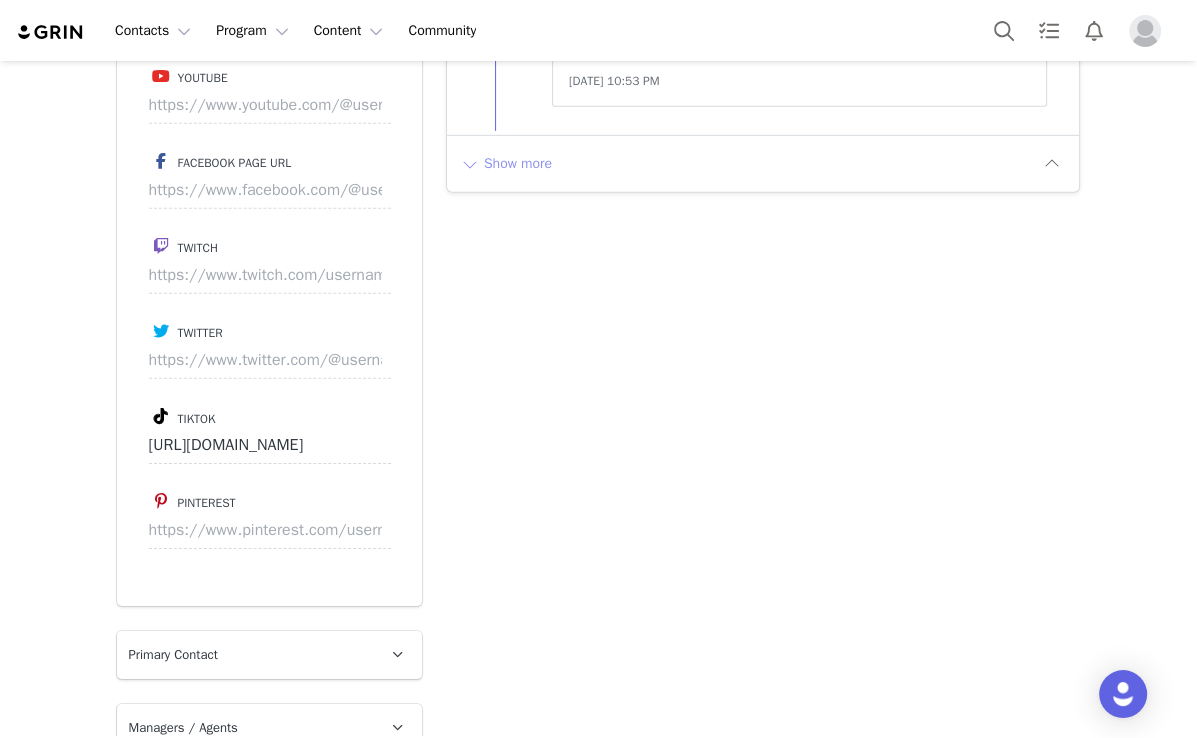 click on "Recent Activity All Notes Content Emails Actions Updates Contact Sync   ⁨ Instagram ⁩ ⁨ Post ⁩ for the ⁨ PFP: 4 IG Post & 2 IG Story ( 2 frames) ⁩ 1.6K  33  0.27%  Details Download View on Instagram   Jul 6, 2025, 1:58 PM Unlabeled Labels & Tags  Save  Cancel  Media Content Rights   ⁨ Instagram ⁩ ⁨ Post ⁩ for the ⁨ PFP: 4 IG Post & 2 IG Story ( 2 frames) ⁩ 1.6K  33  0.27%  Details Download View on Instagram   Jul 6, 2025, 1:58 PM Unlabeled Labels & Tags  Save  Cancel  Media Content Rights   ⁨ Instagram ⁩ ⁨ Post ⁩ for the ⁨ PFP: 4 IG Post & 2 IG Story ( 2 frames) ⁩ 1.6K  33  0.27%  Details Download View on Instagram   Jul 6, 2025, 1:58 PM Unlabeled Labels & Tags  Save  Cancel  Media Content Rights   ⁨ Instagram ⁩ ⁨ Post ⁩ for the ⁨ PFP: 4 IG Post & 2 IG Story ( 2 frames) ⁩ 1.6K  33  0.27%  Details Download View on Instagram   Jul 6, 2025, 1:58 PM Unlabeled Labels & Tags  Save  Cancel  Media Content Rights   ⁨ Instagram ⁩ ⁨ Post ⁩ for the ⁨ ⁩ 1.6K  33" at bounding box center (763, -2052) 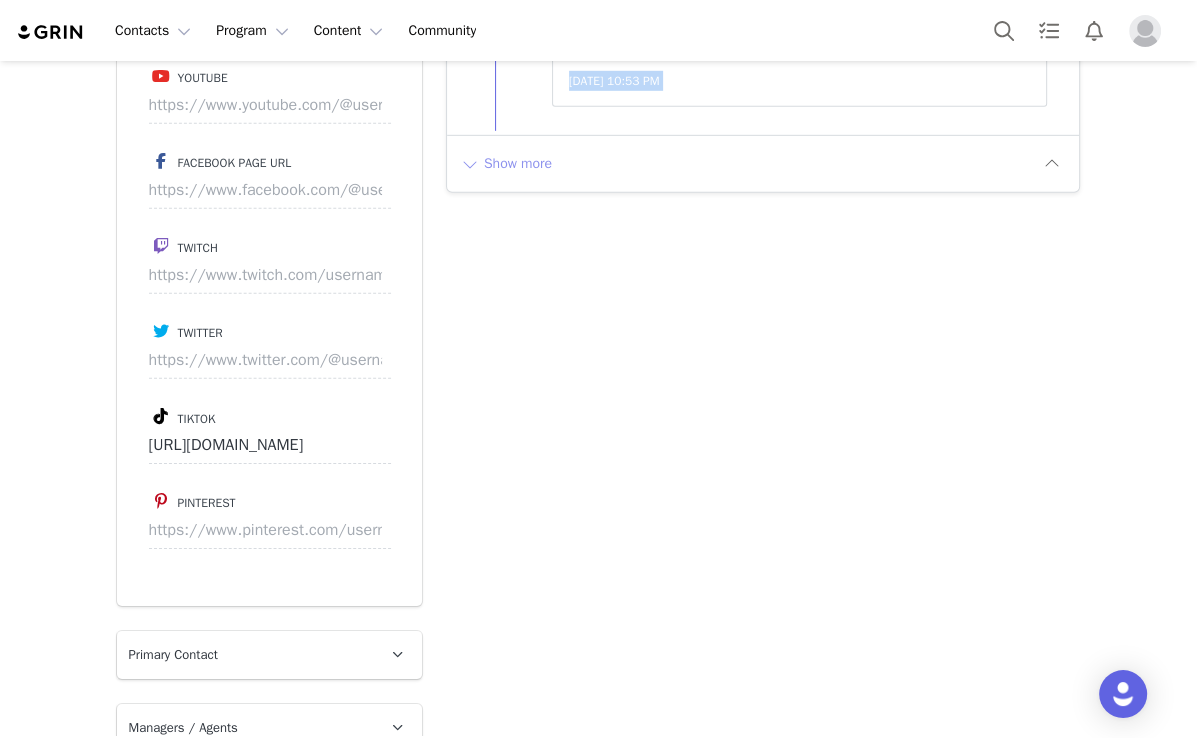 click on "Show more" at bounding box center (506, 164) 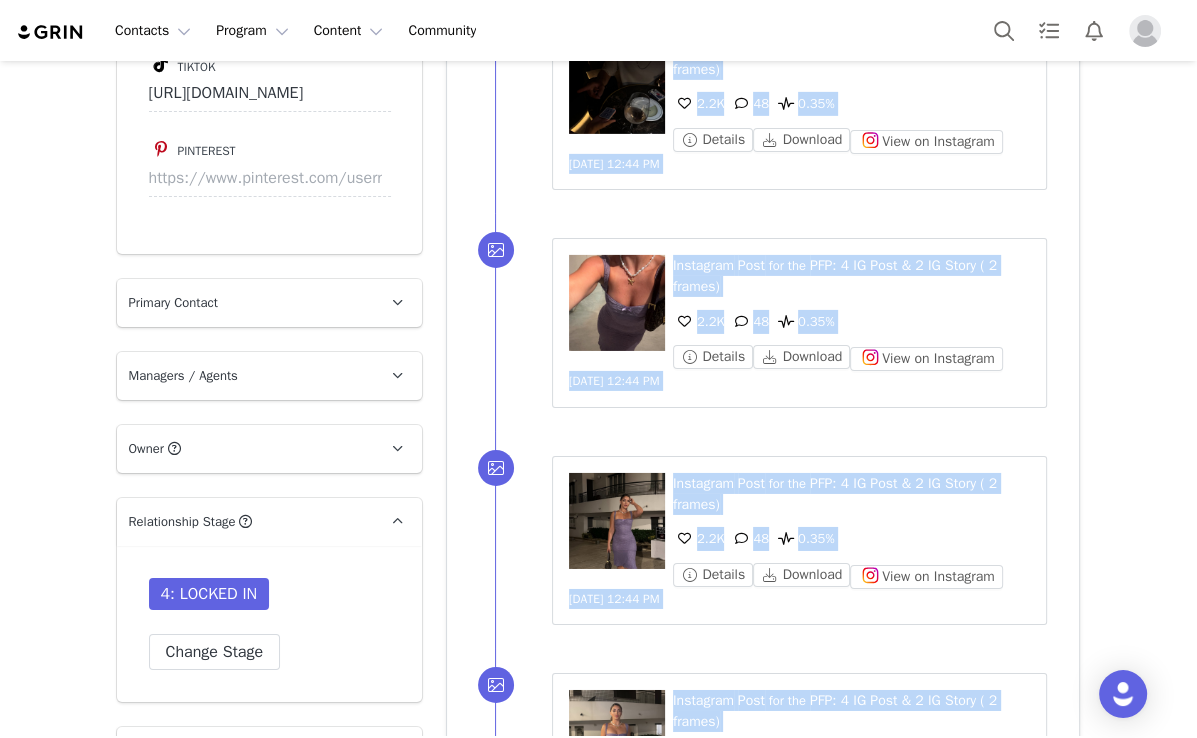 click on "⁨ Instagram ⁩ ⁨ Post ⁩ for the ⁨ PFP: 4 IG Post & 2 IG Story ( 2 frames) ⁩ 2.2K  48  0.35%  Details Download View on Instagram   Jun 18, 2025, 12:44 PM Unlabeled Labels & Tags  Save  Cancel  Media Content Rights" at bounding box center (787, 541) 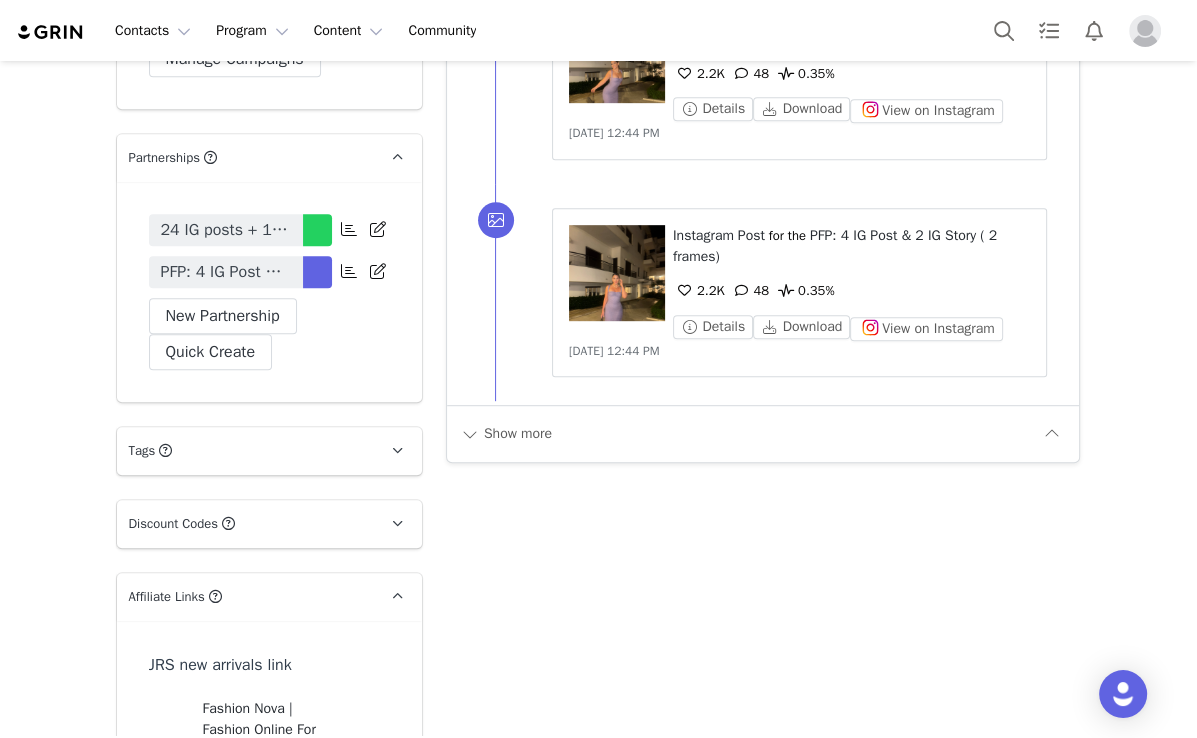 scroll, scrollTop: 6640, scrollLeft: 0, axis: vertical 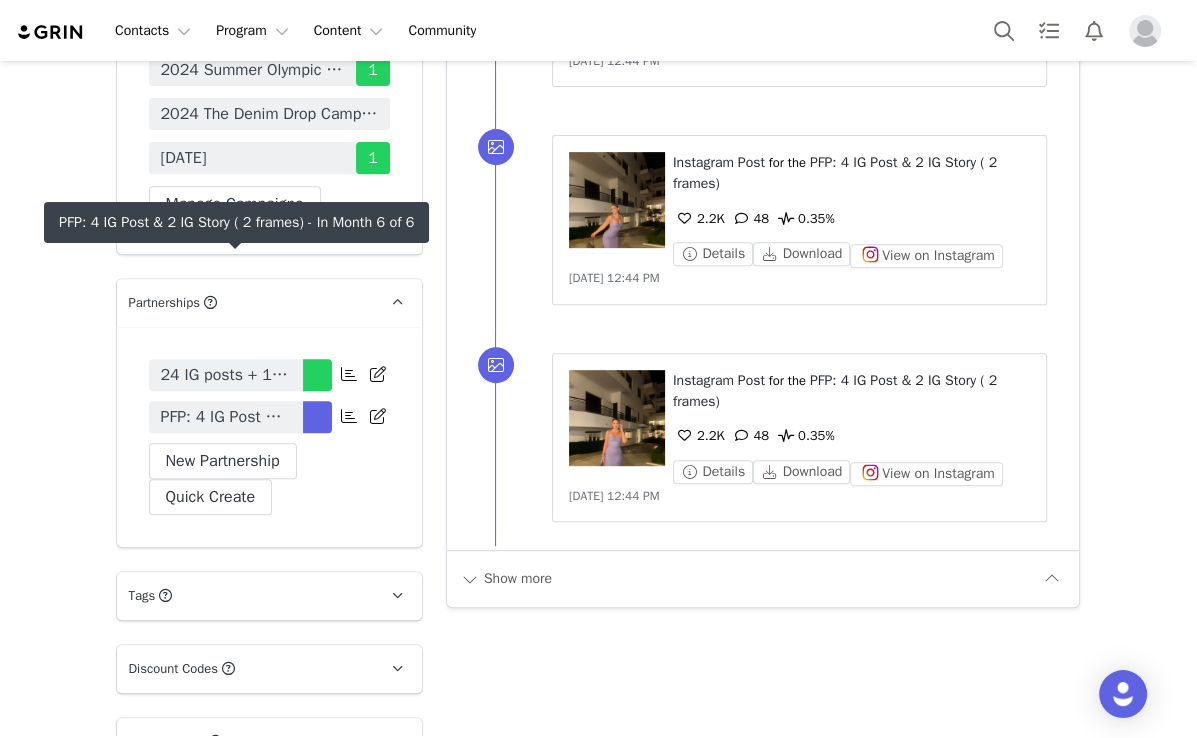 click on "PFP: 4 IG Post & 2 IG Story ( 2 frames)" at bounding box center (226, 417) 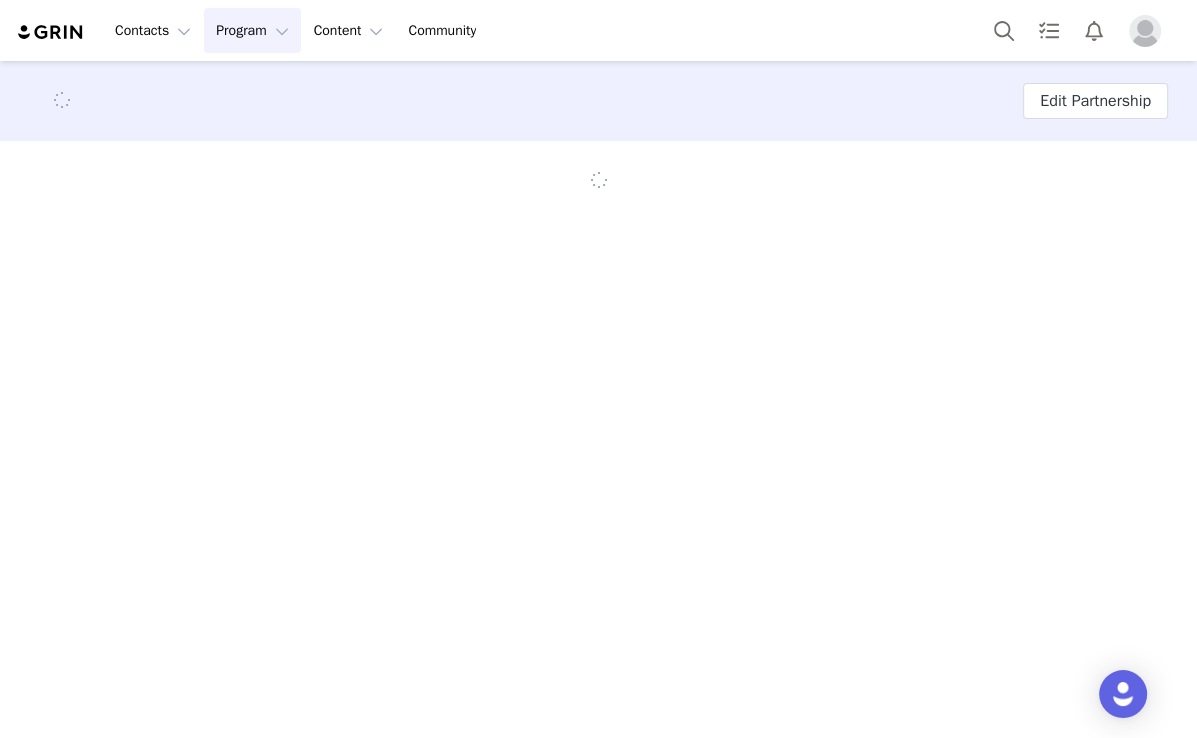 scroll, scrollTop: 0, scrollLeft: 0, axis: both 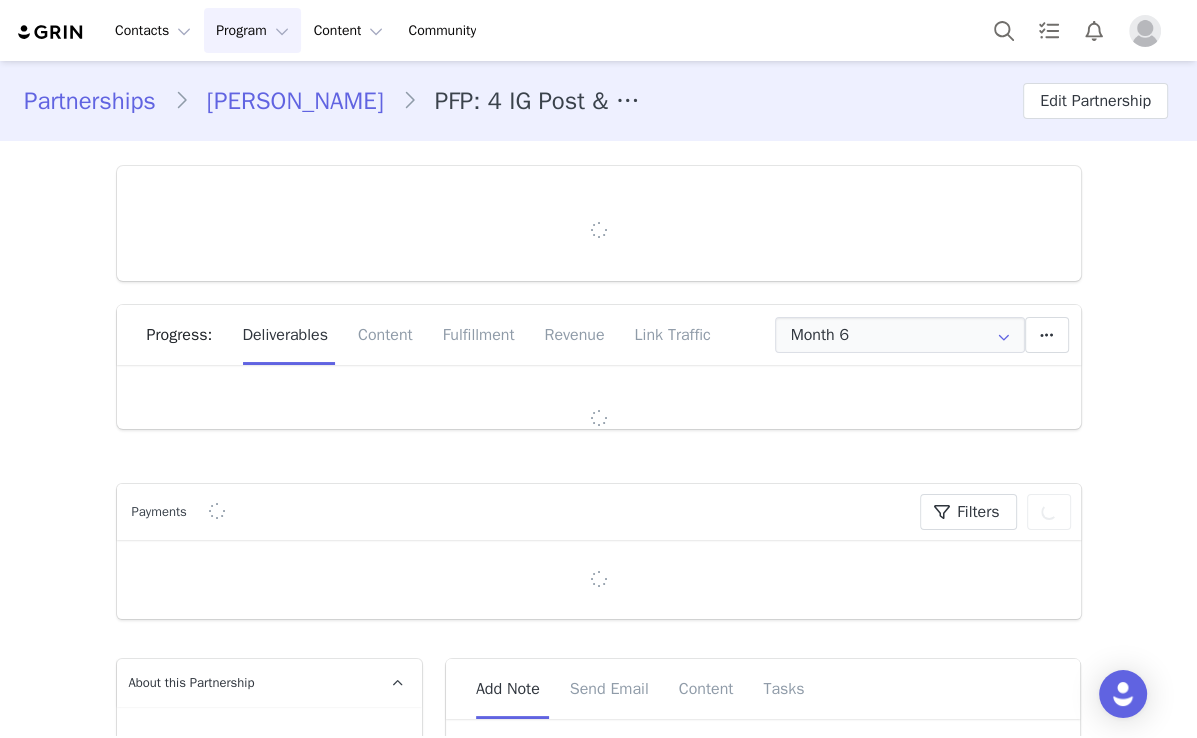 type on "+972 ([GEOGRAPHIC_DATA])" 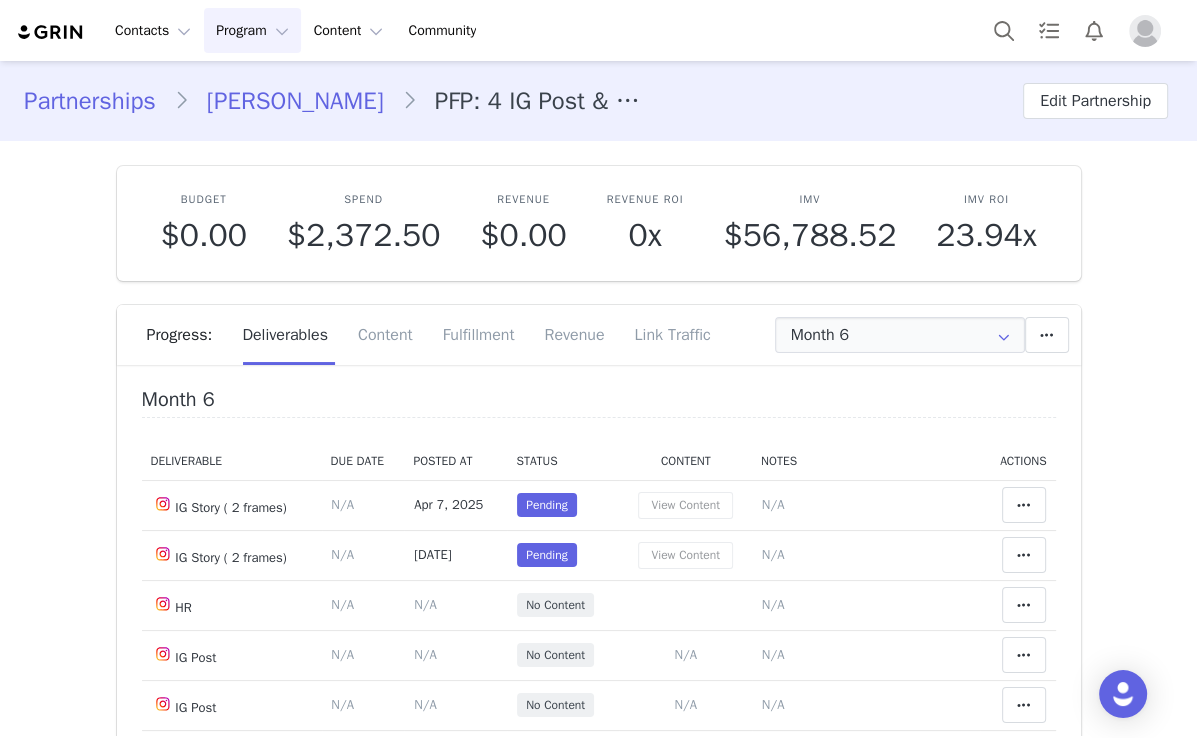 scroll, scrollTop: 240, scrollLeft: 0, axis: vertical 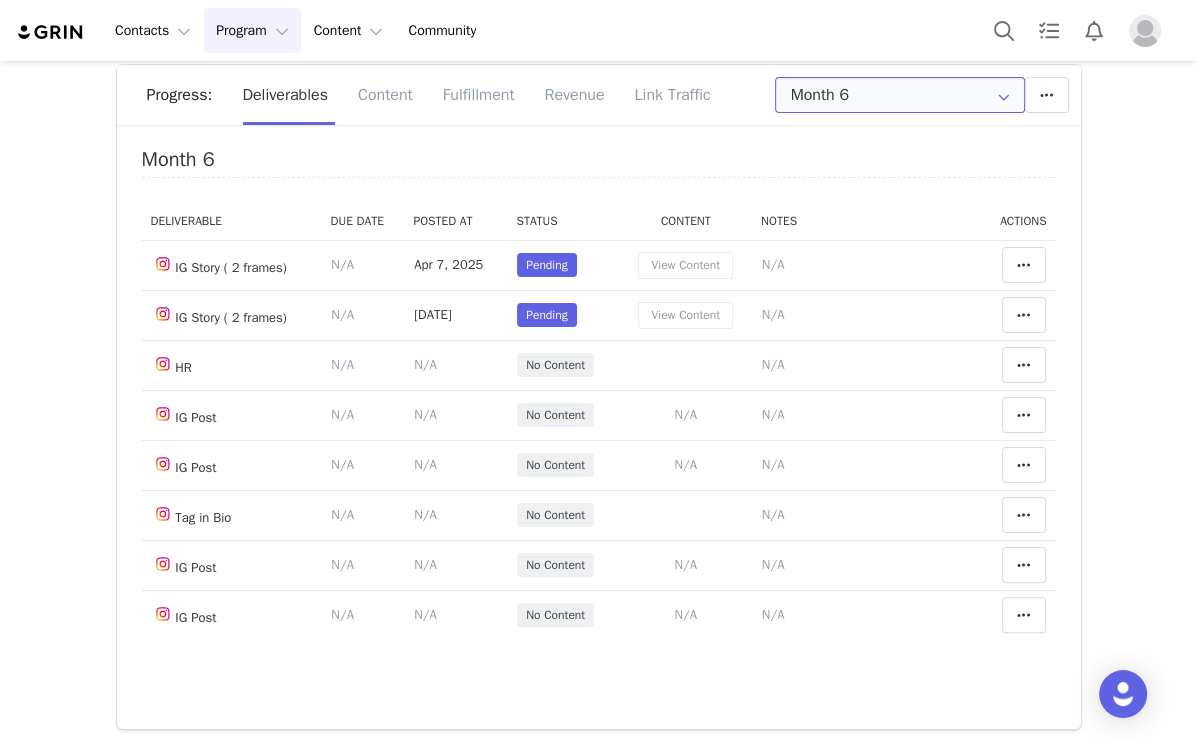 click on "Month 6" at bounding box center (900, 95) 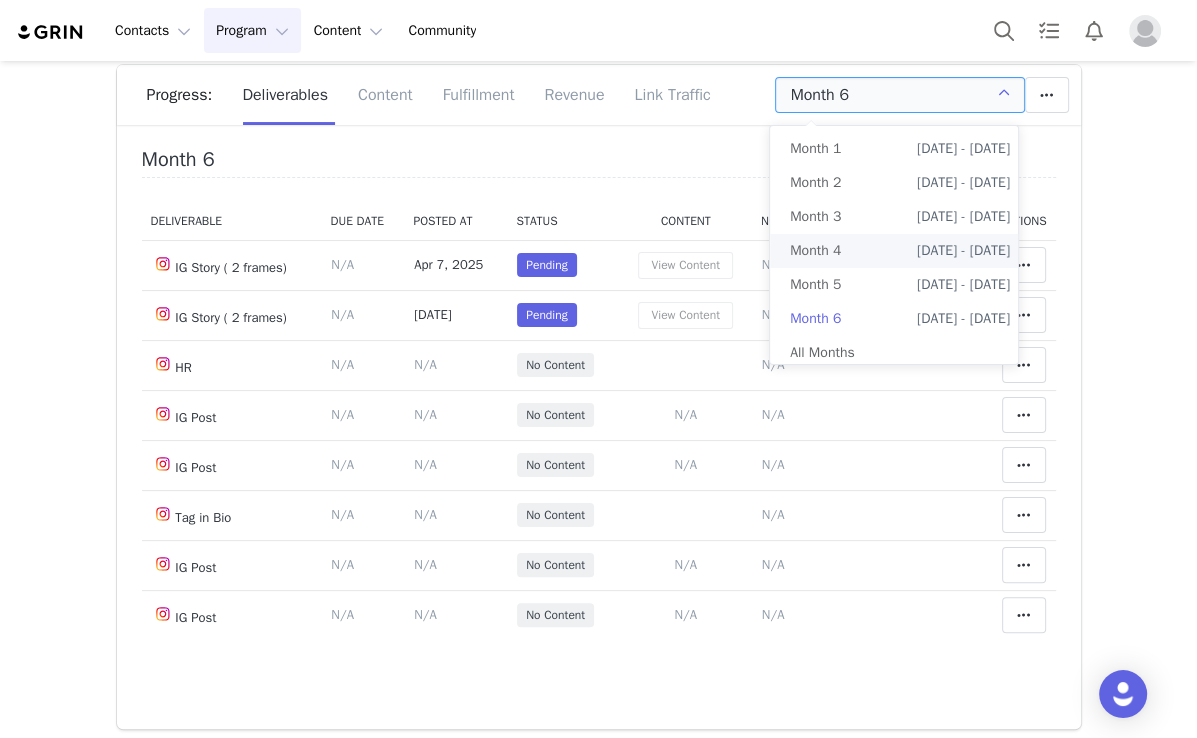 click on "May 4th - Jun 4th" at bounding box center (963, 251) 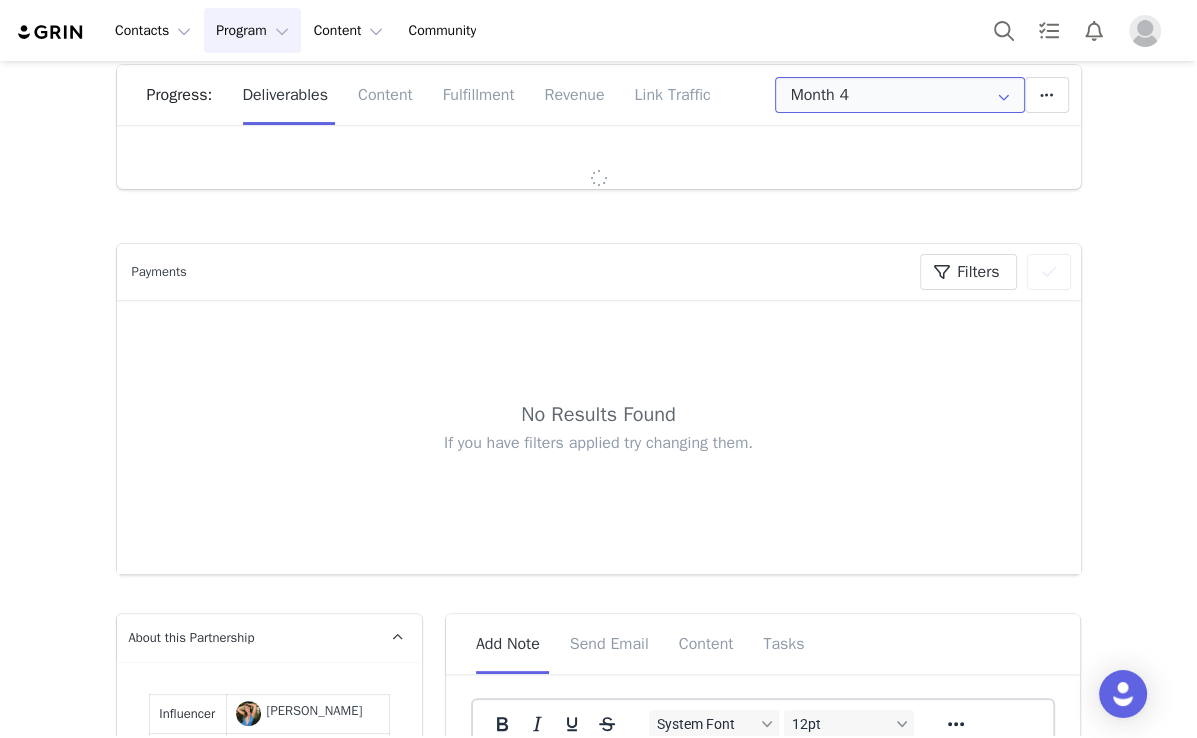 scroll, scrollTop: 0, scrollLeft: 0, axis: both 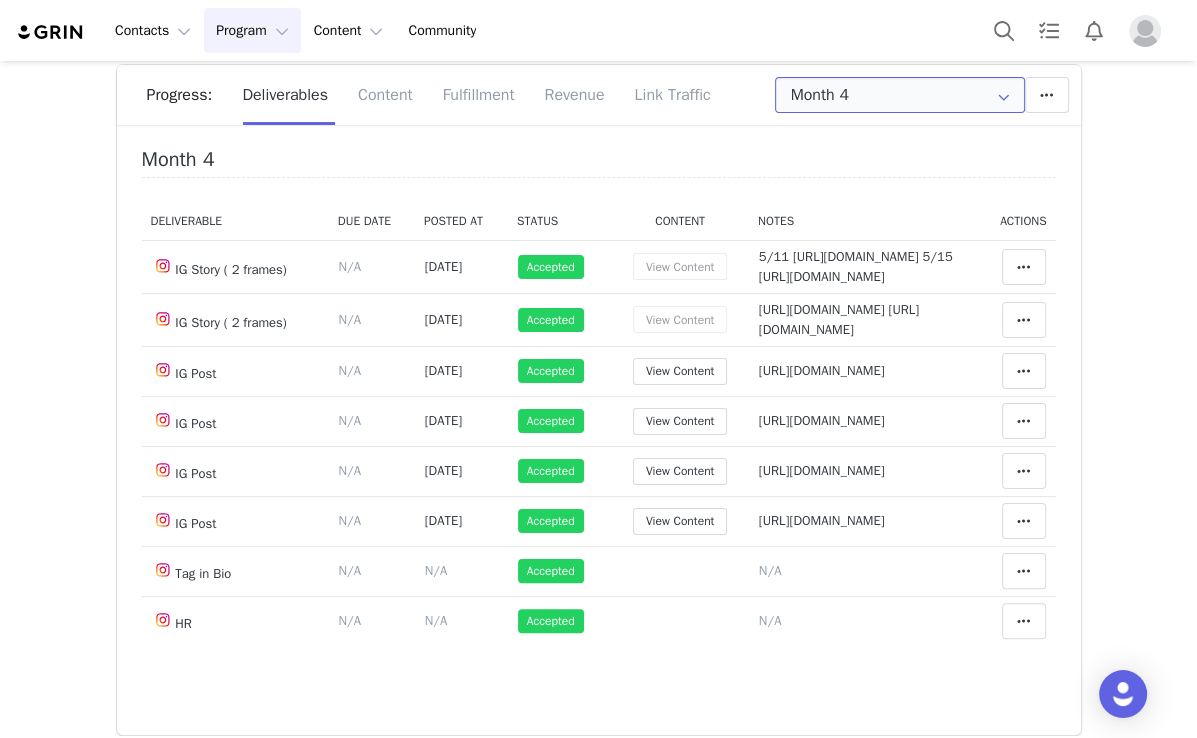 click on "Month 4" at bounding box center [900, 95] 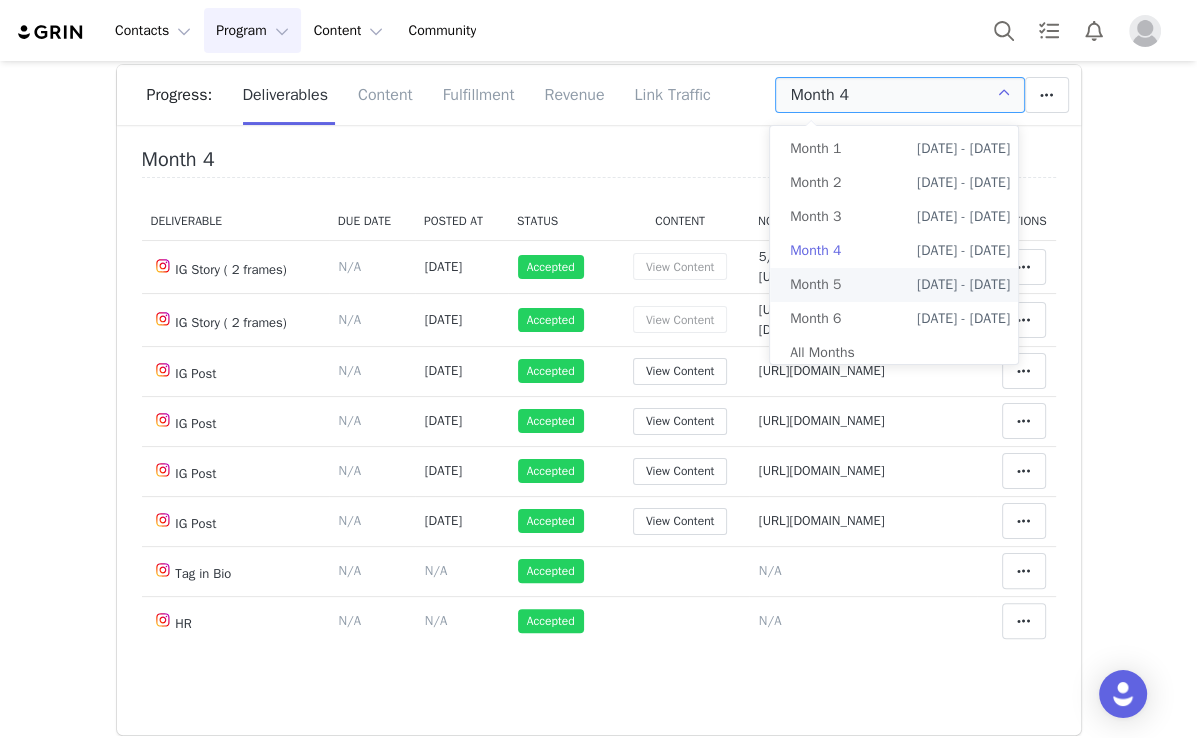 click on "Jun 4th - Jul 4th" at bounding box center (963, 285) 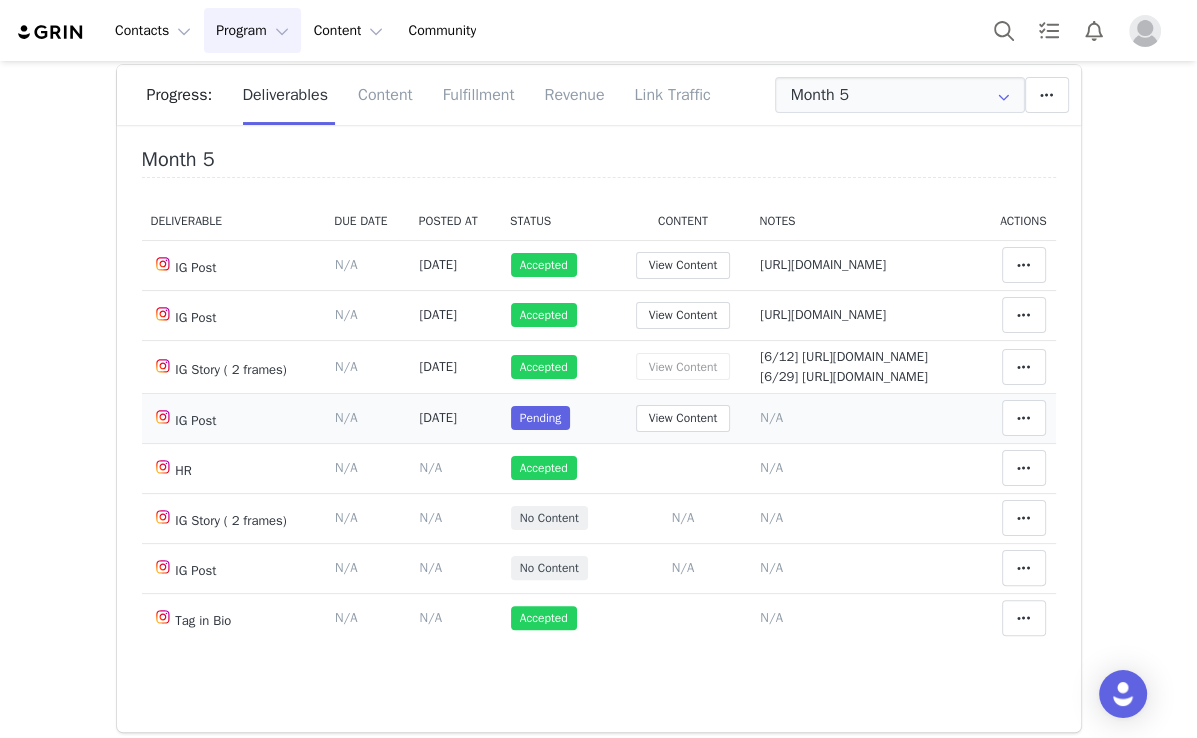 click on "N/A" at bounding box center [771, 417] 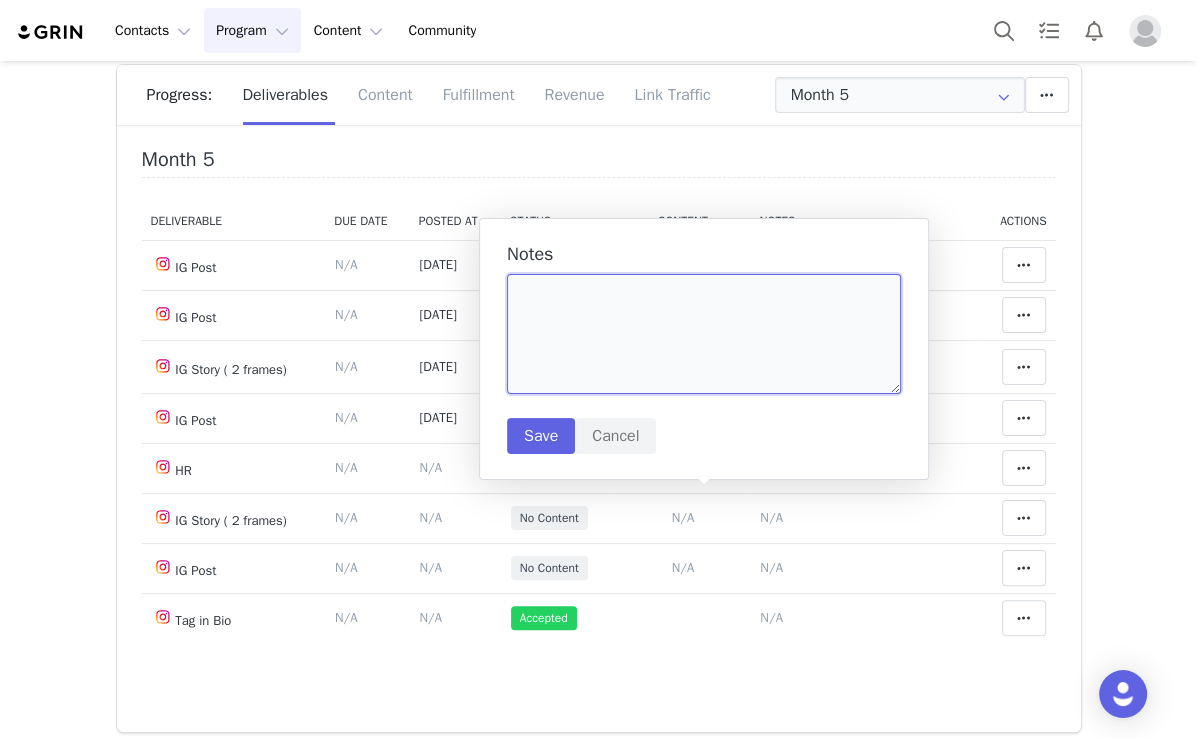paste on "https://www.instagram.com/p/DLxNPn_IuZx/" 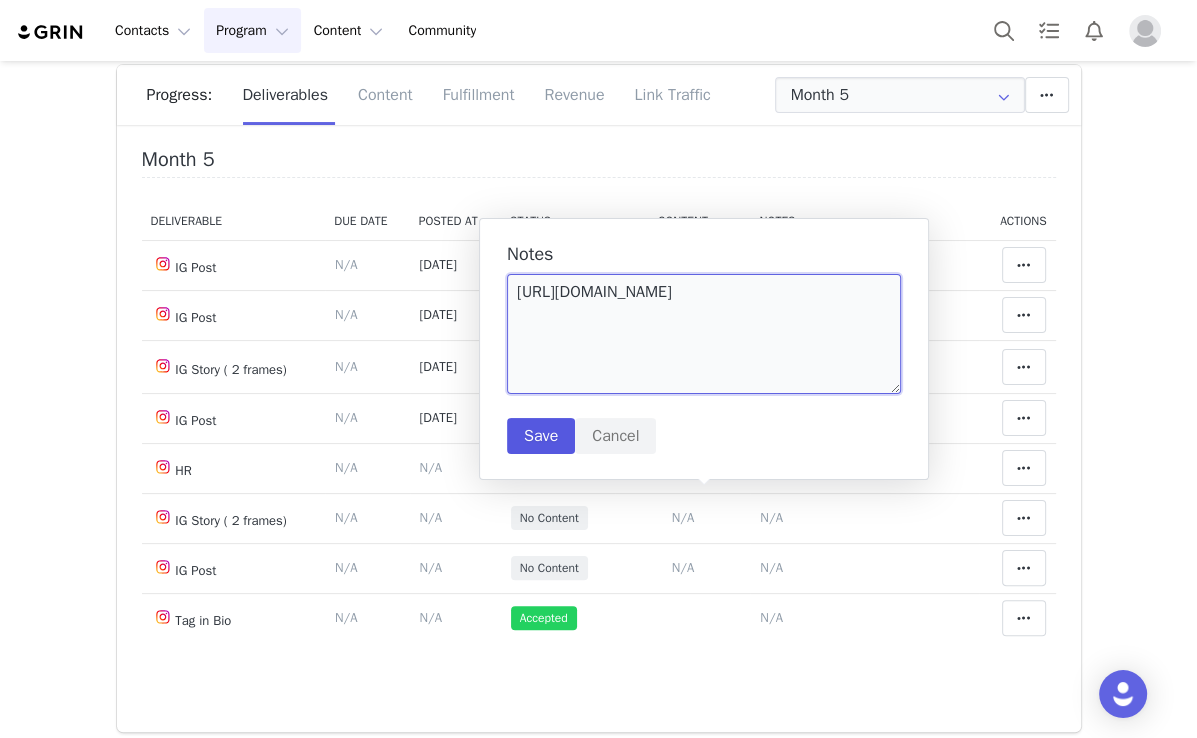 type on "https://www.instagram.com/p/DLxNPn_IuZx/" 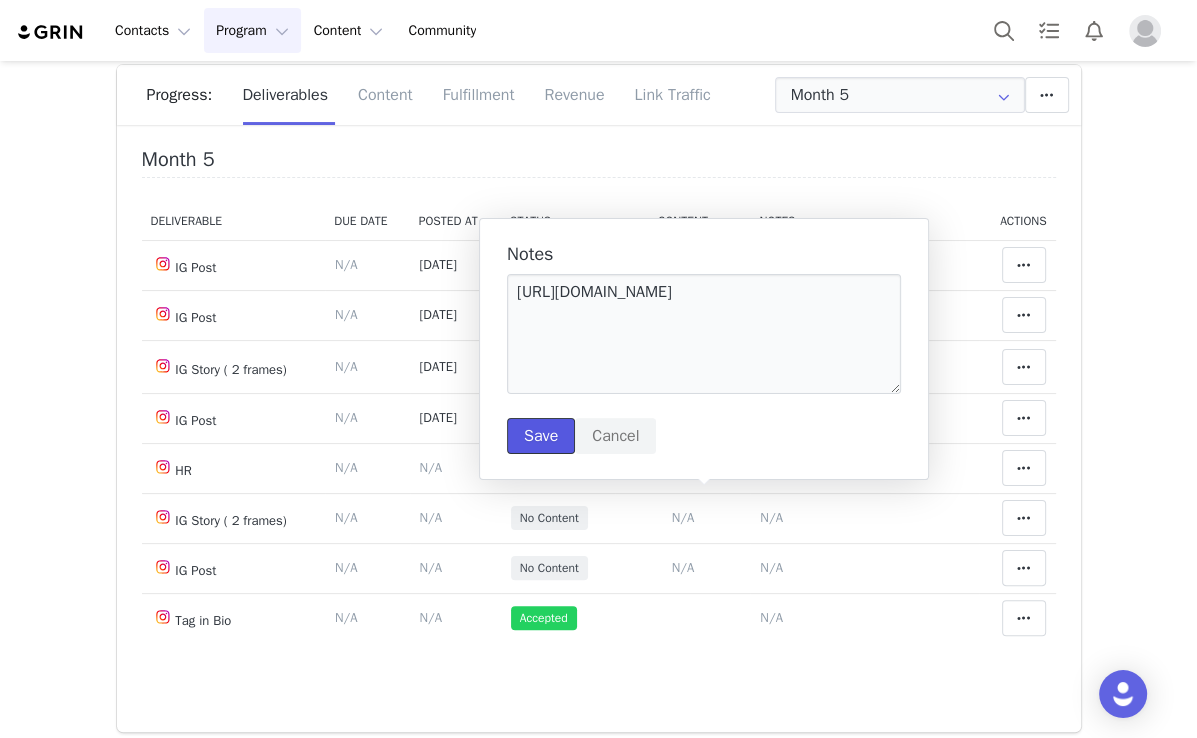 click on "Save" at bounding box center [541, 436] 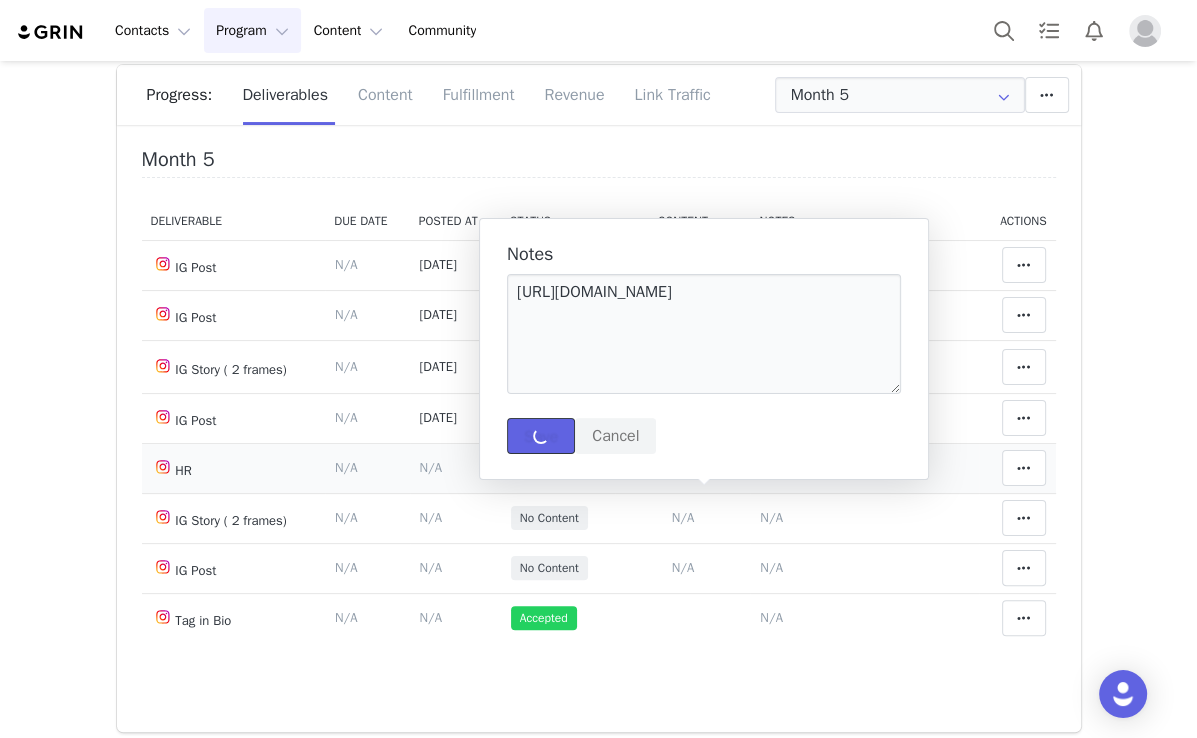 type 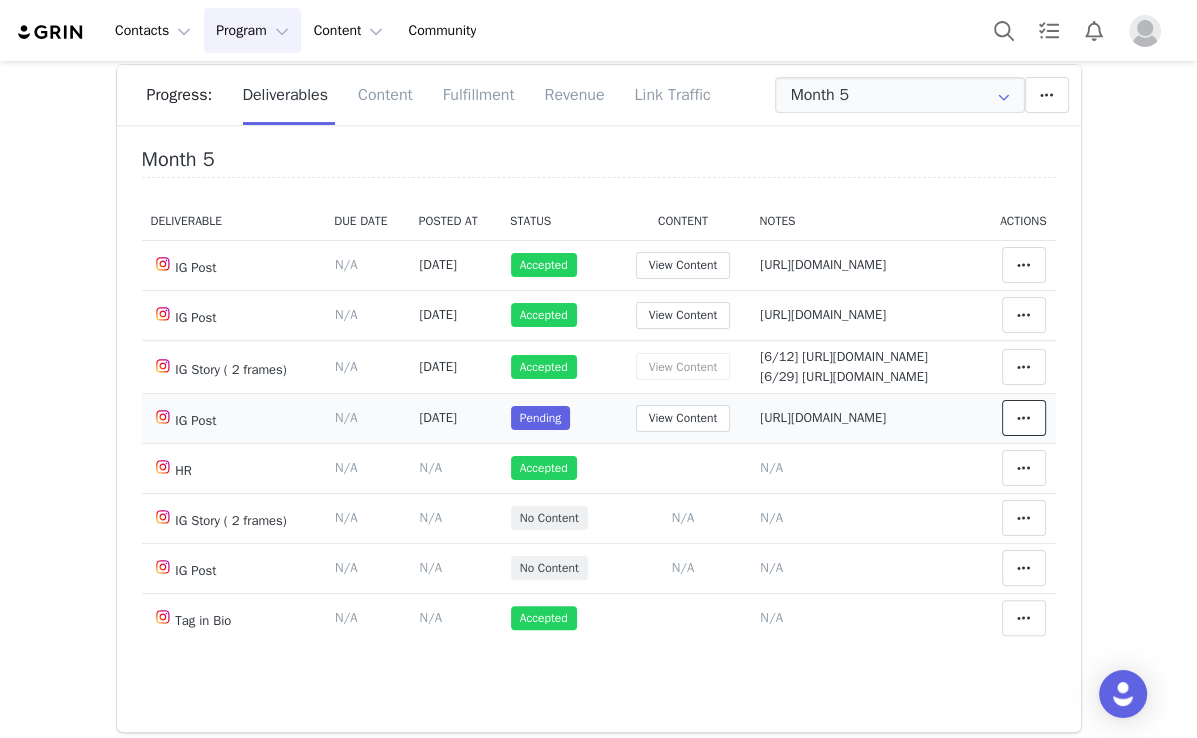 click at bounding box center (1024, 418) 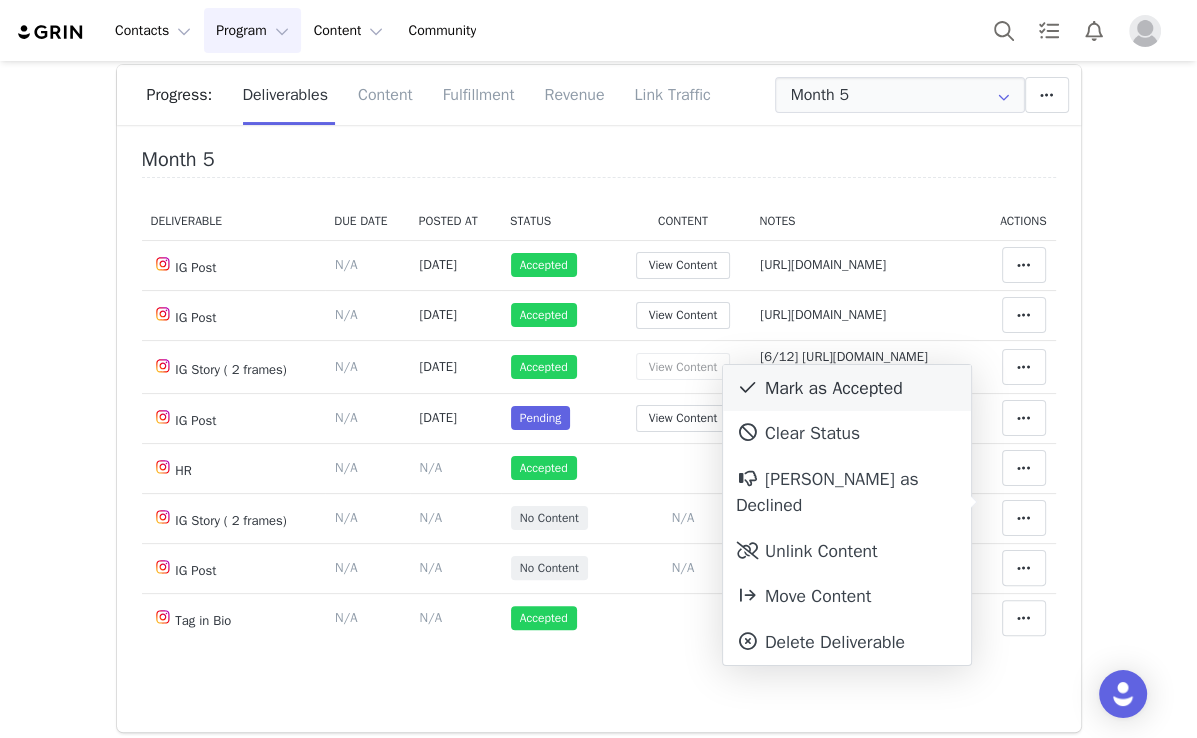 click on "Mark as Accepted" at bounding box center [847, 388] 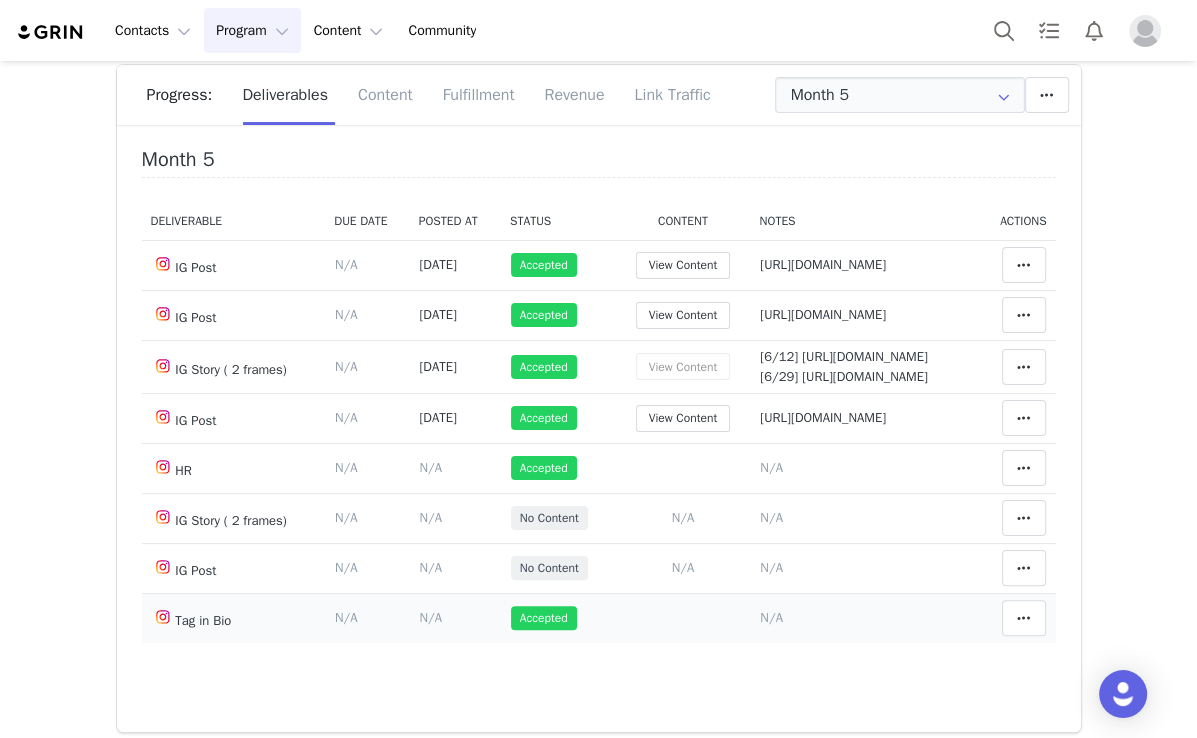 scroll, scrollTop: 74, scrollLeft: 0, axis: vertical 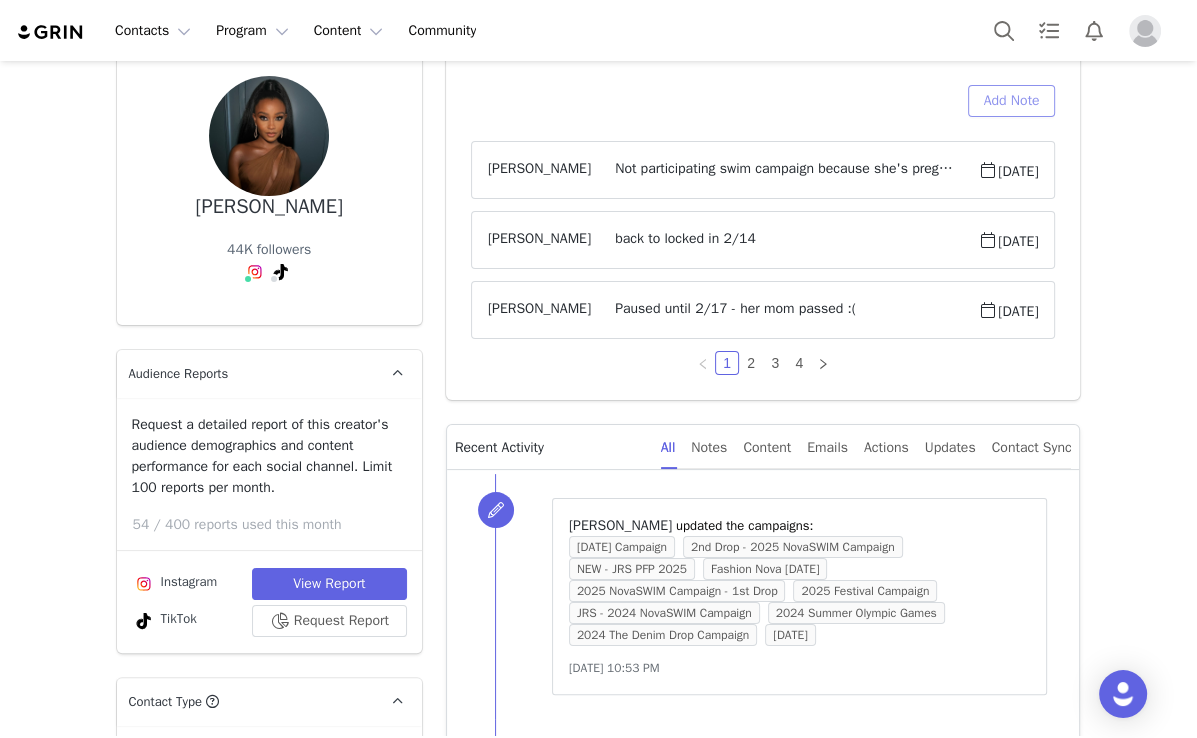 click on "Add Note" at bounding box center [1012, 101] 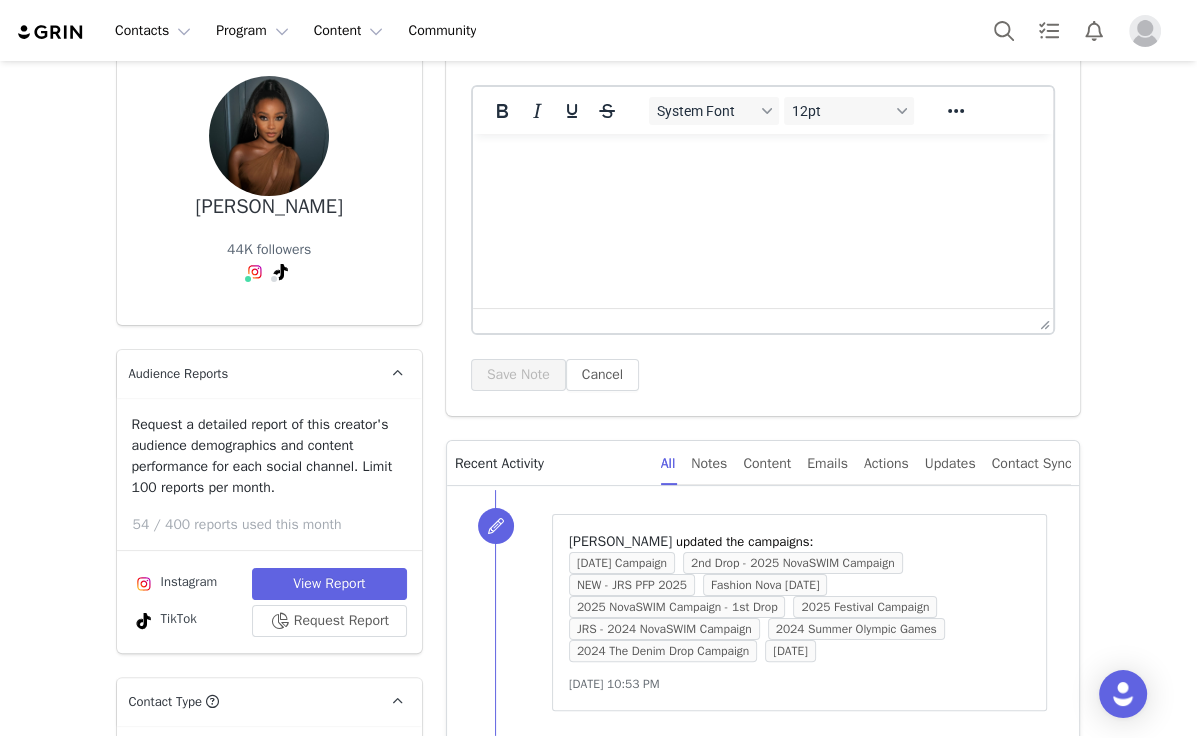 scroll, scrollTop: 0, scrollLeft: 0, axis: both 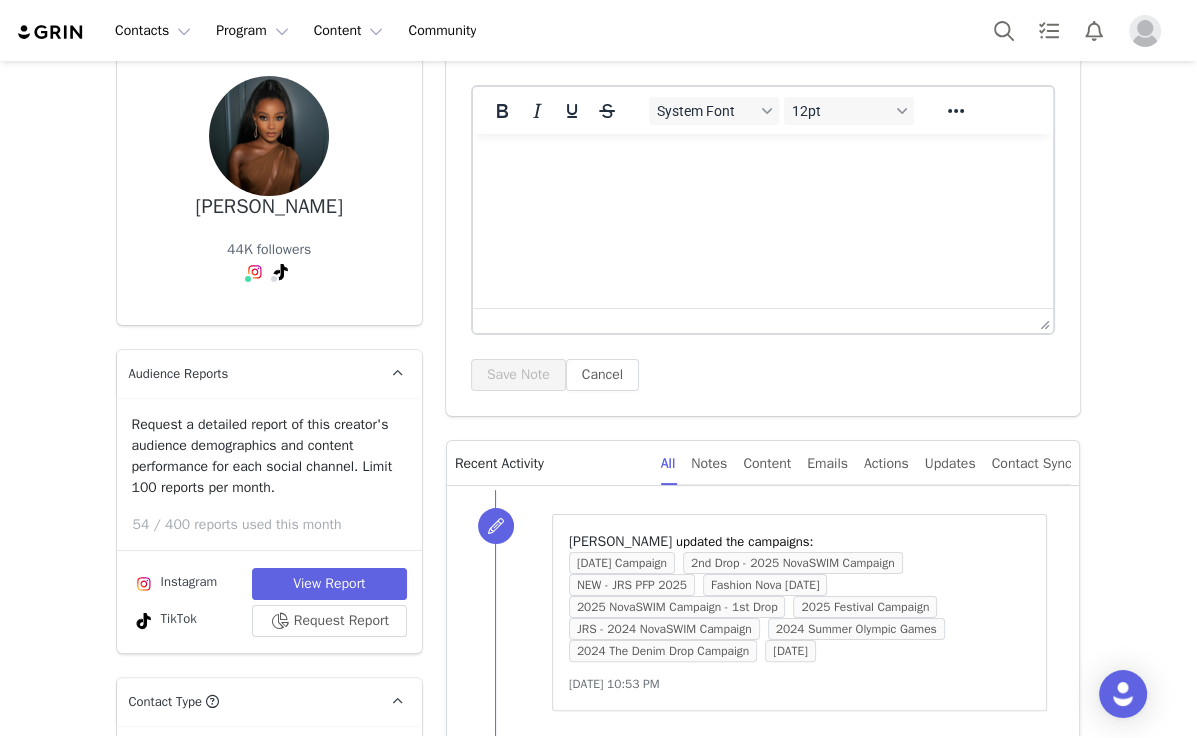 type 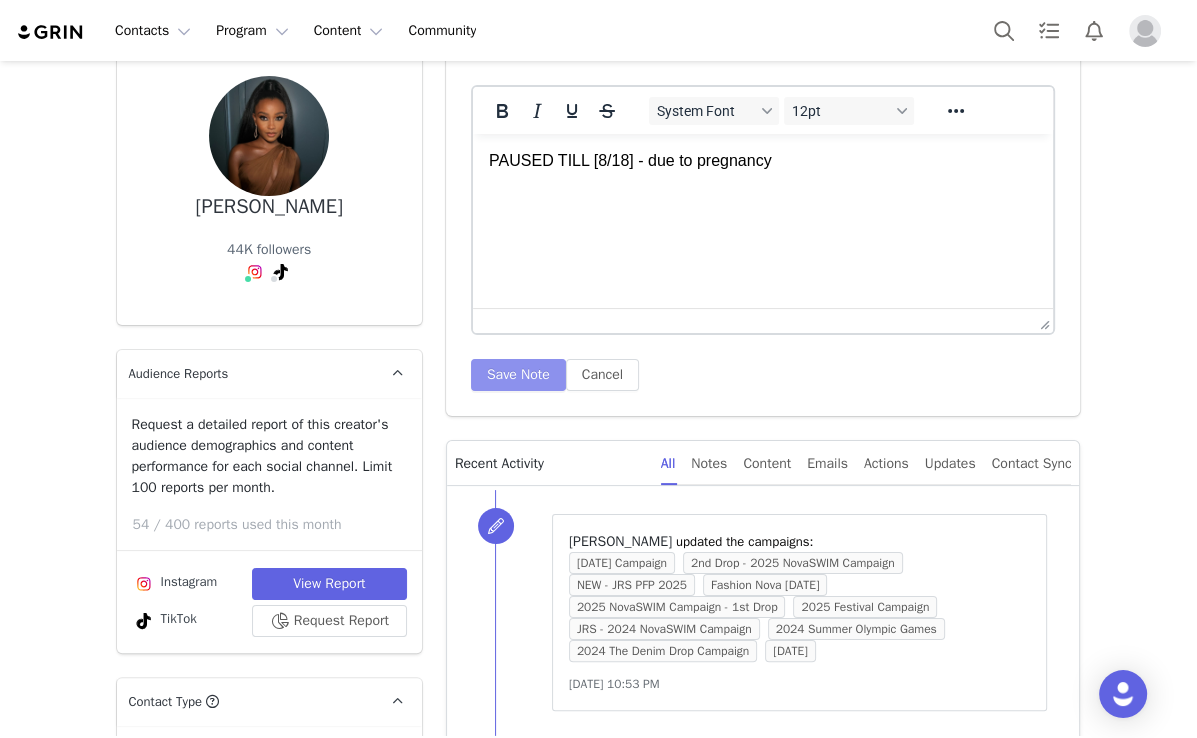 click on "Save Note" at bounding box center (518, 375) 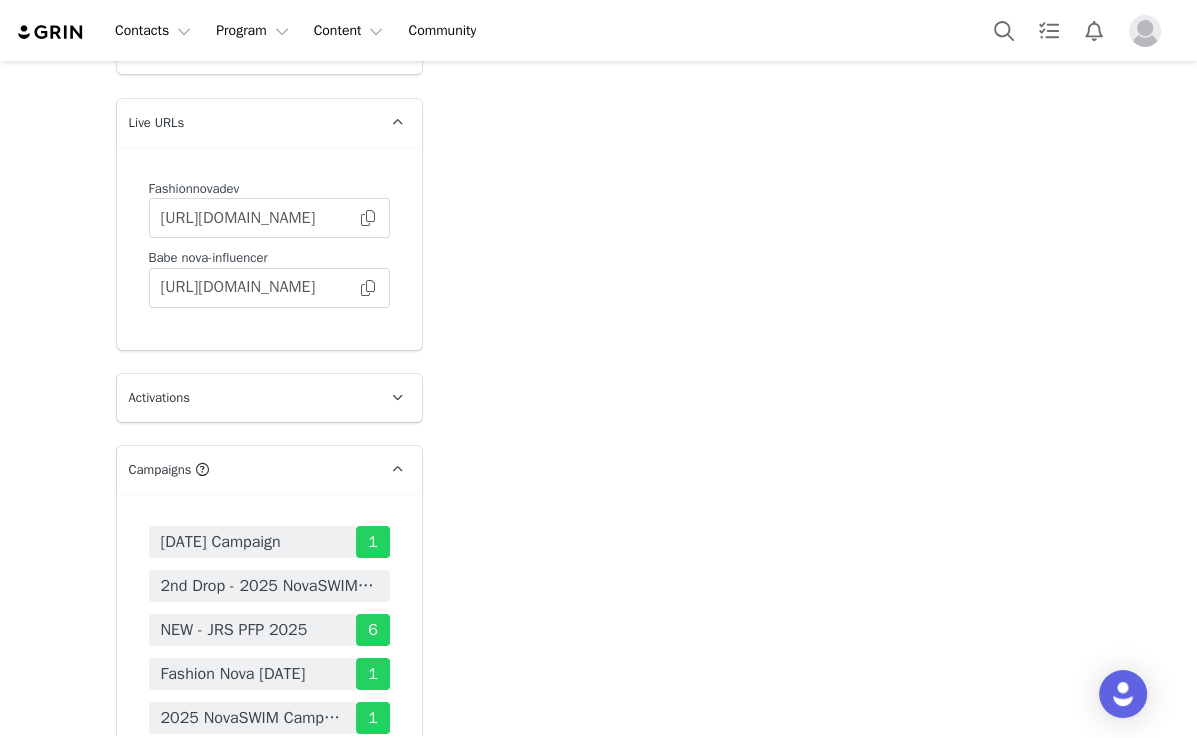 scroll, scrollTop: 5035, scrollLeft: 0, axis: vertical 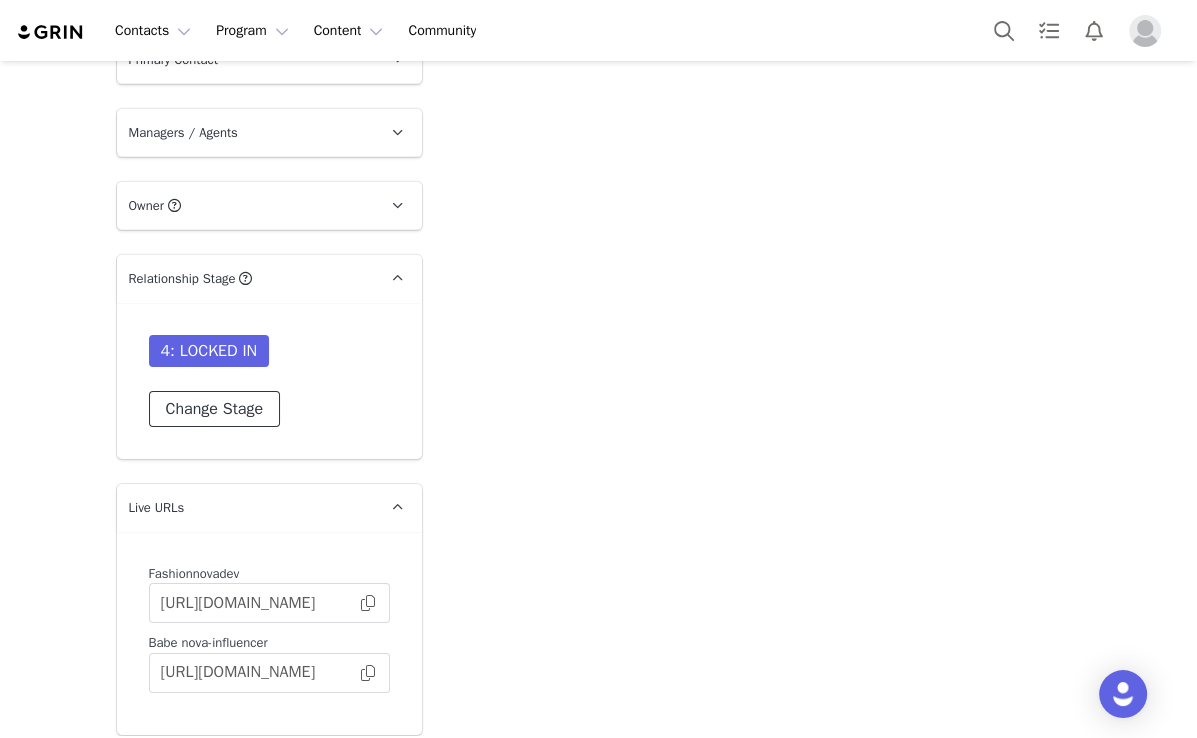 click on "Change Stage" at bounding box center (214, 409) 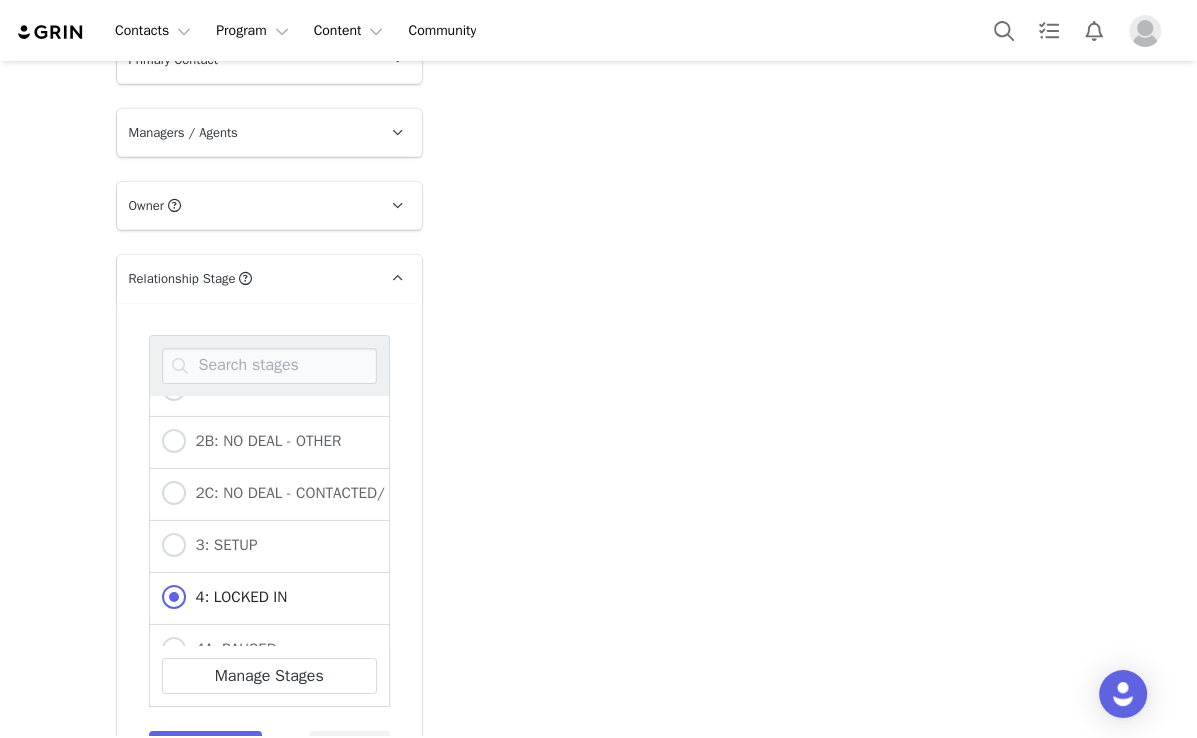 scroll, scrollTop: 400, scrollLeft: 0, axis: vertical 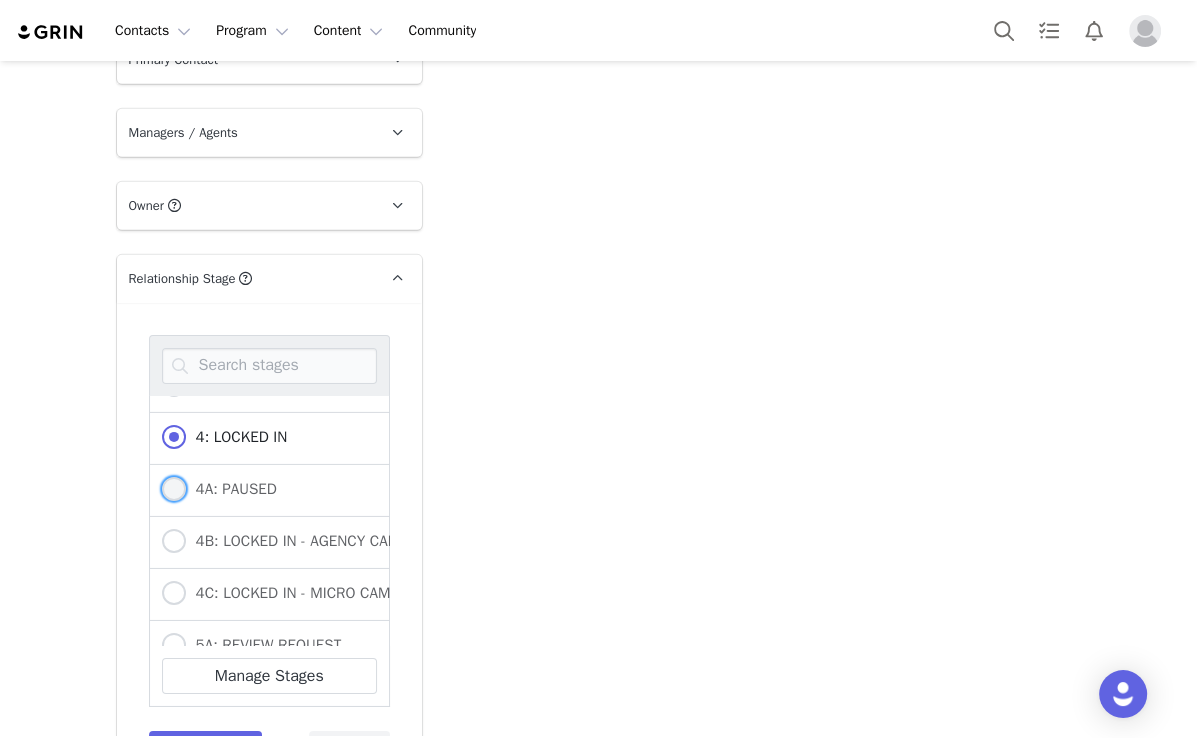 click on "4A: PAUSED" at bounding box center [231, 489] 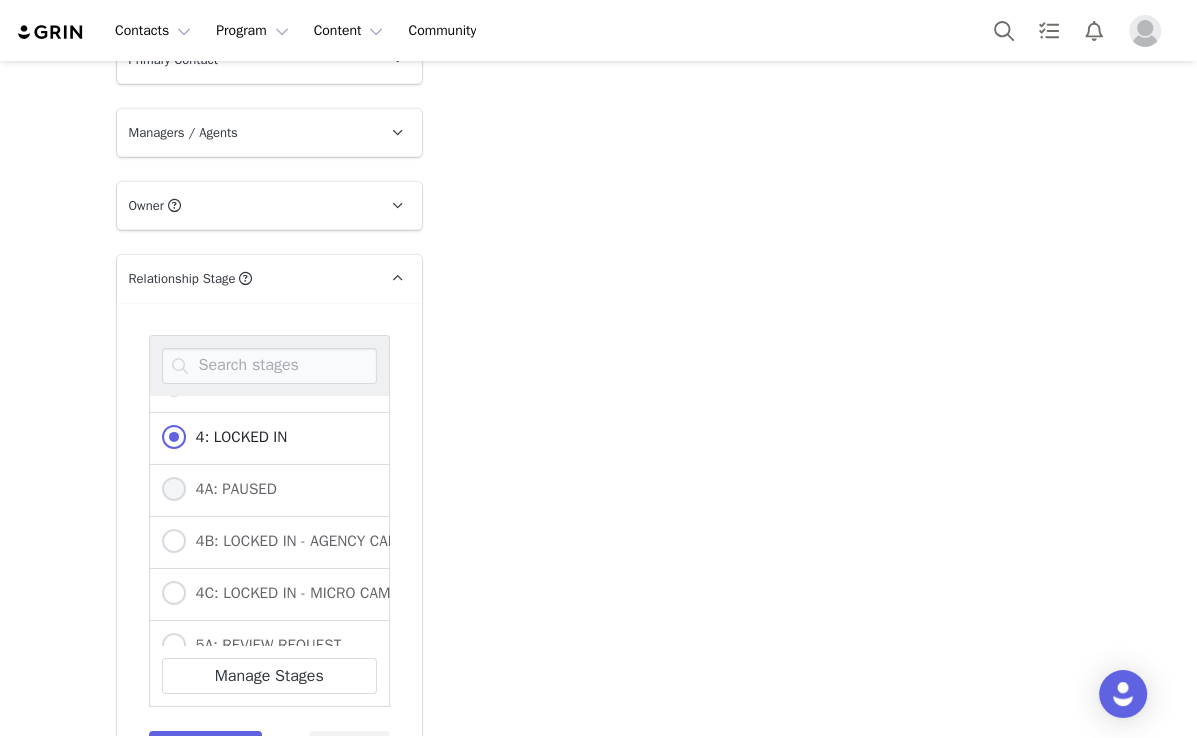 click on "4A: PAUSED" at bounding box center [174, 490] 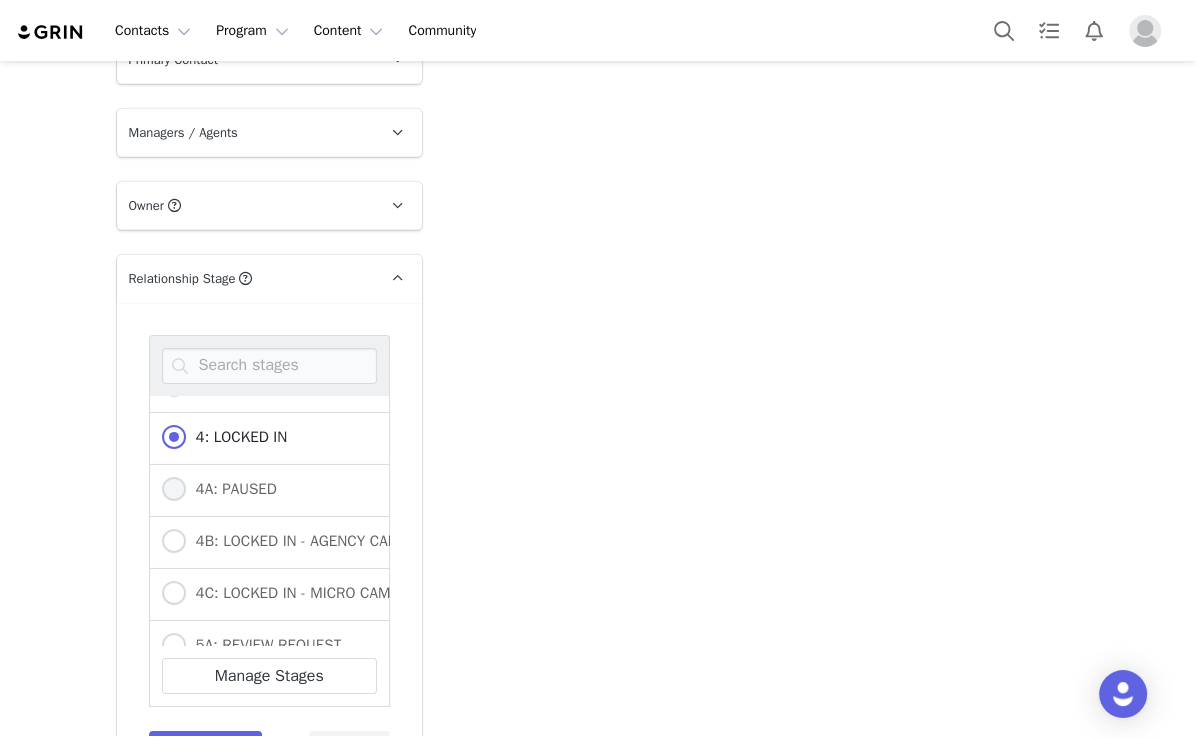 radio on "true" 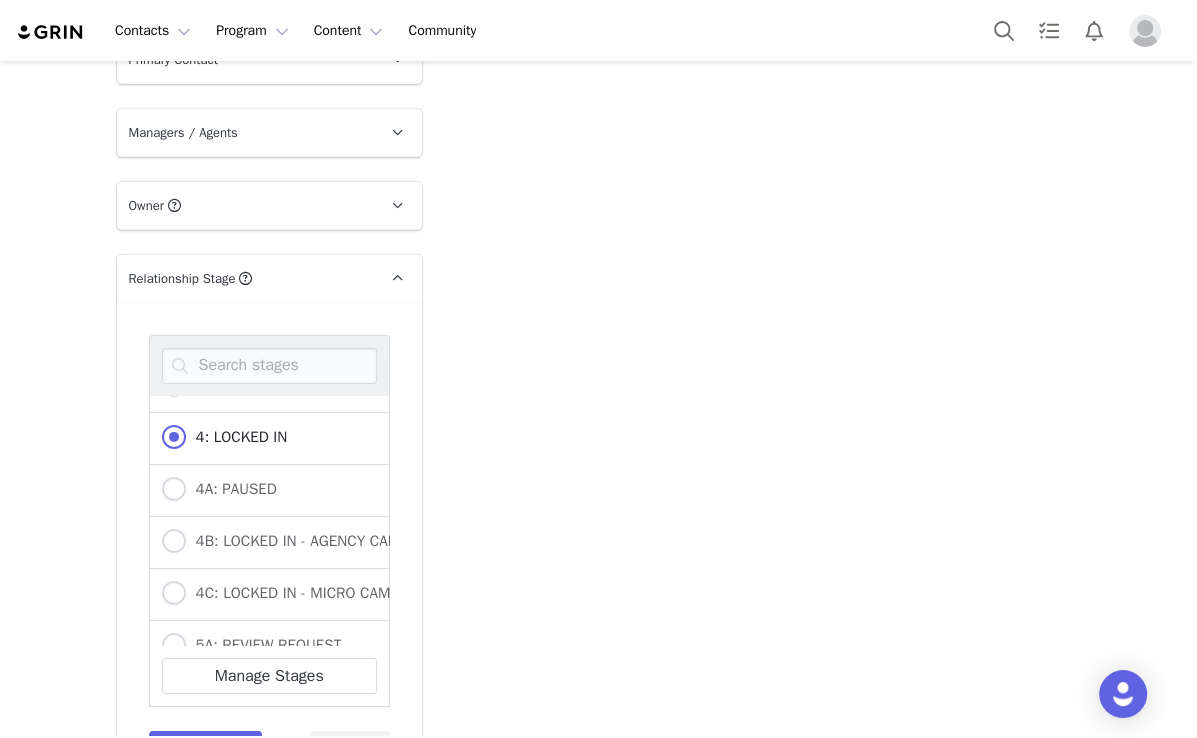radio on "false" 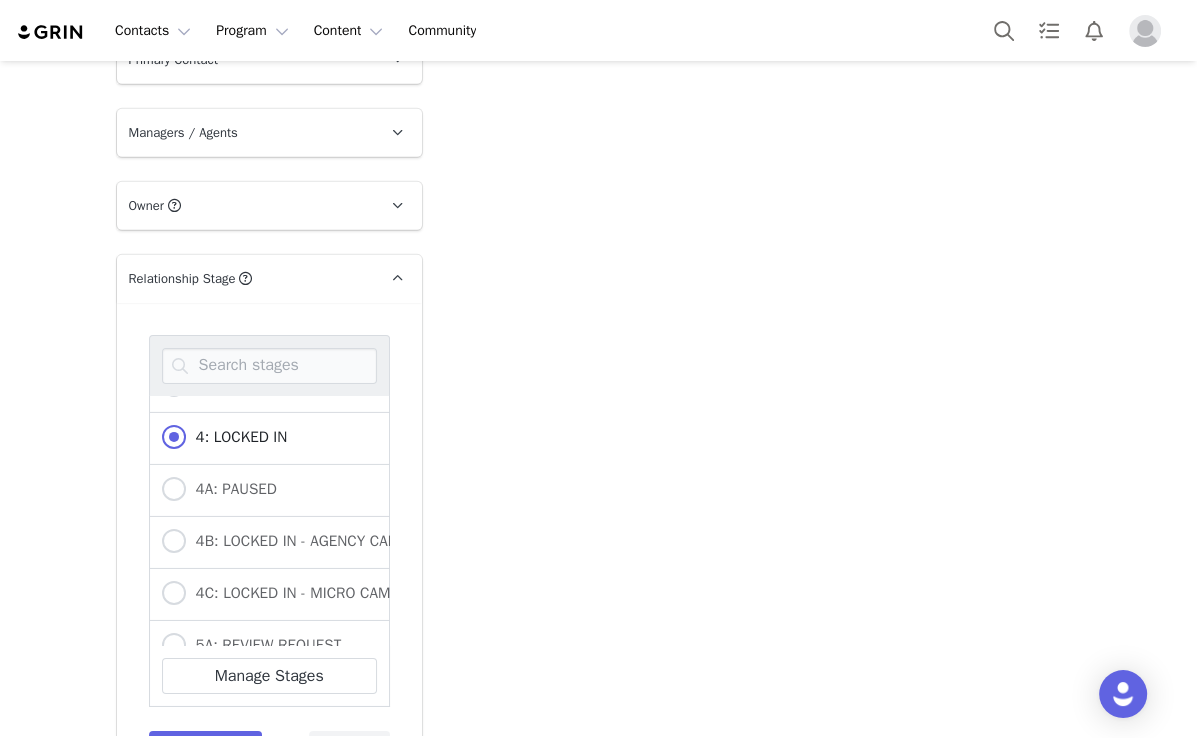 radio on "true" 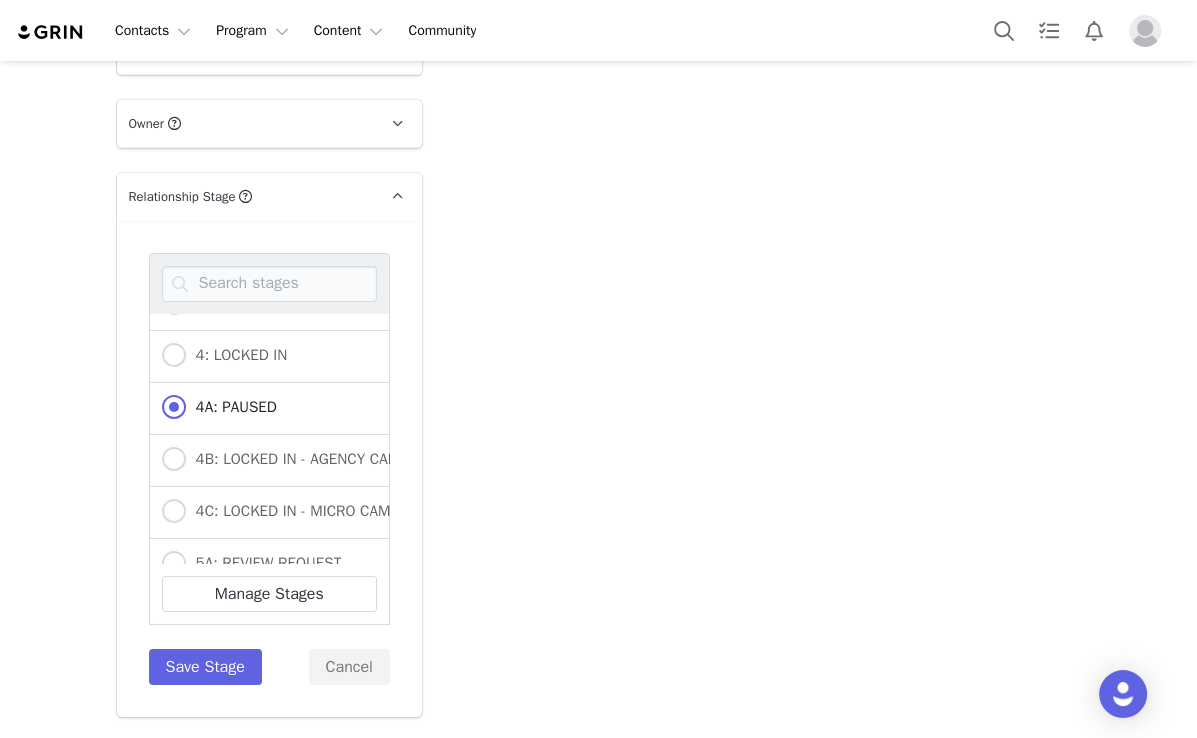 scroll, scrollTop: 5195, scrollLeft: 0, axis: vertical 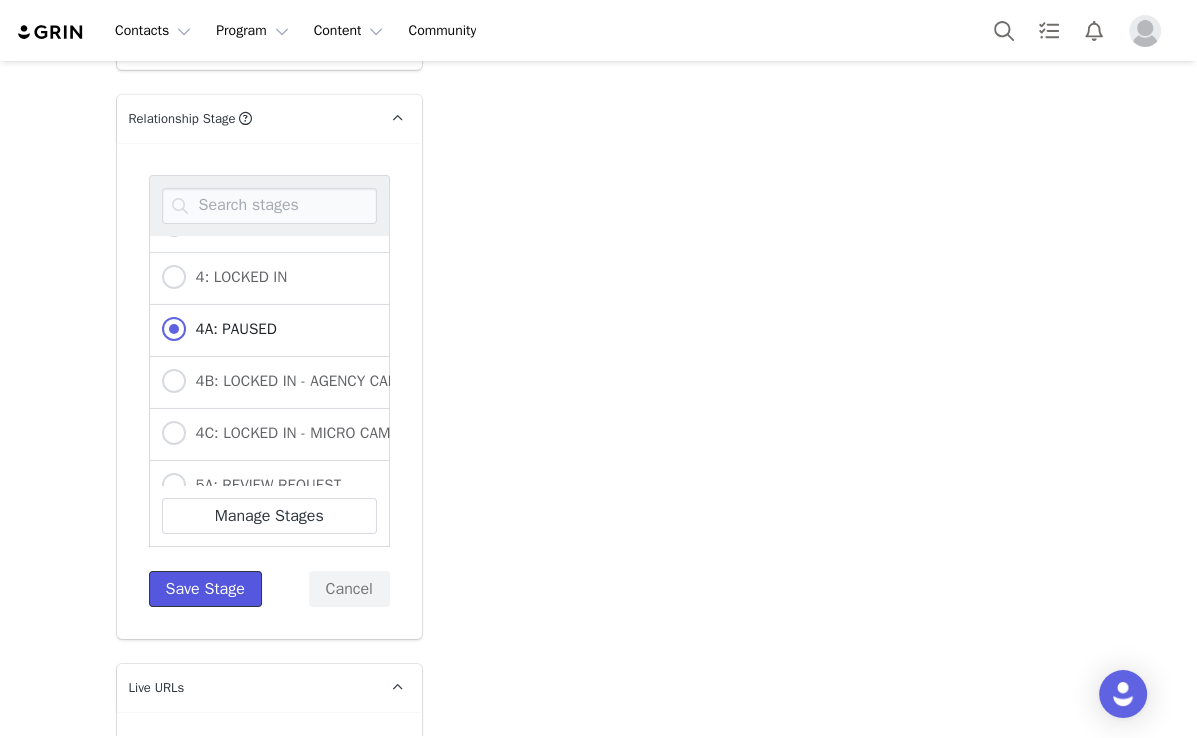 click on "Save Stage" at bounding box center [205, 589] 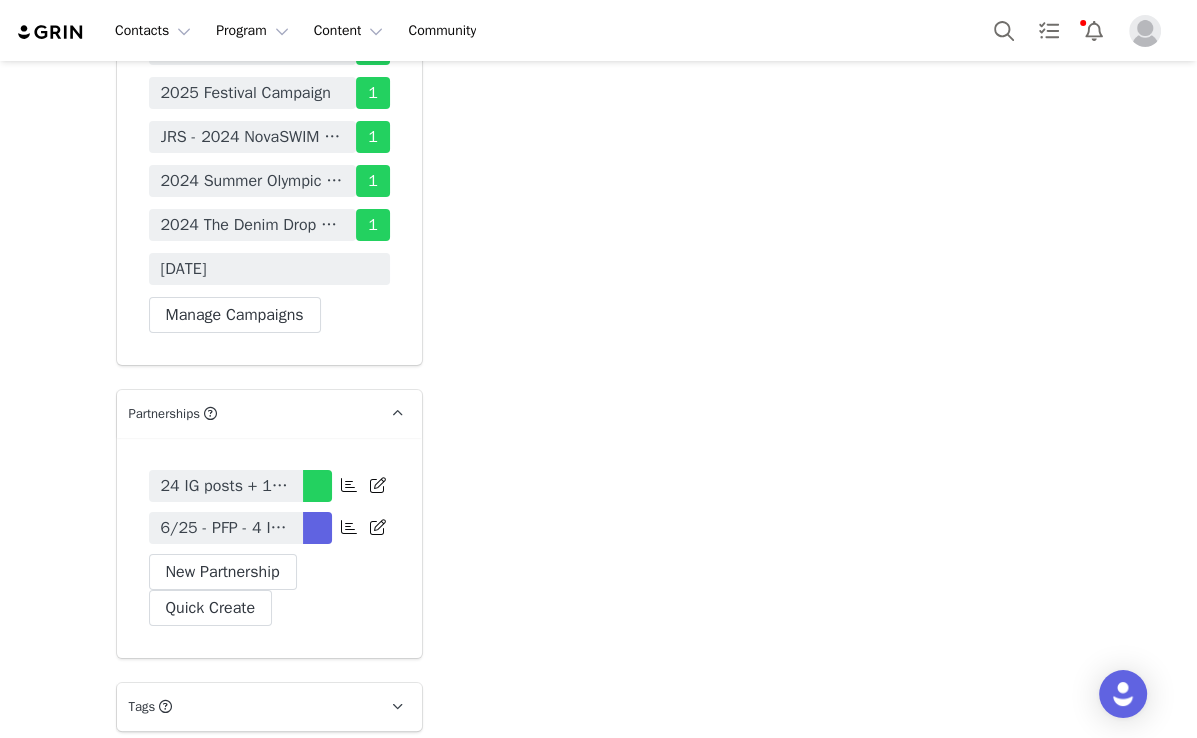 scroll, scrollTop: 6235, scrollLeft: 0, axis: vertical 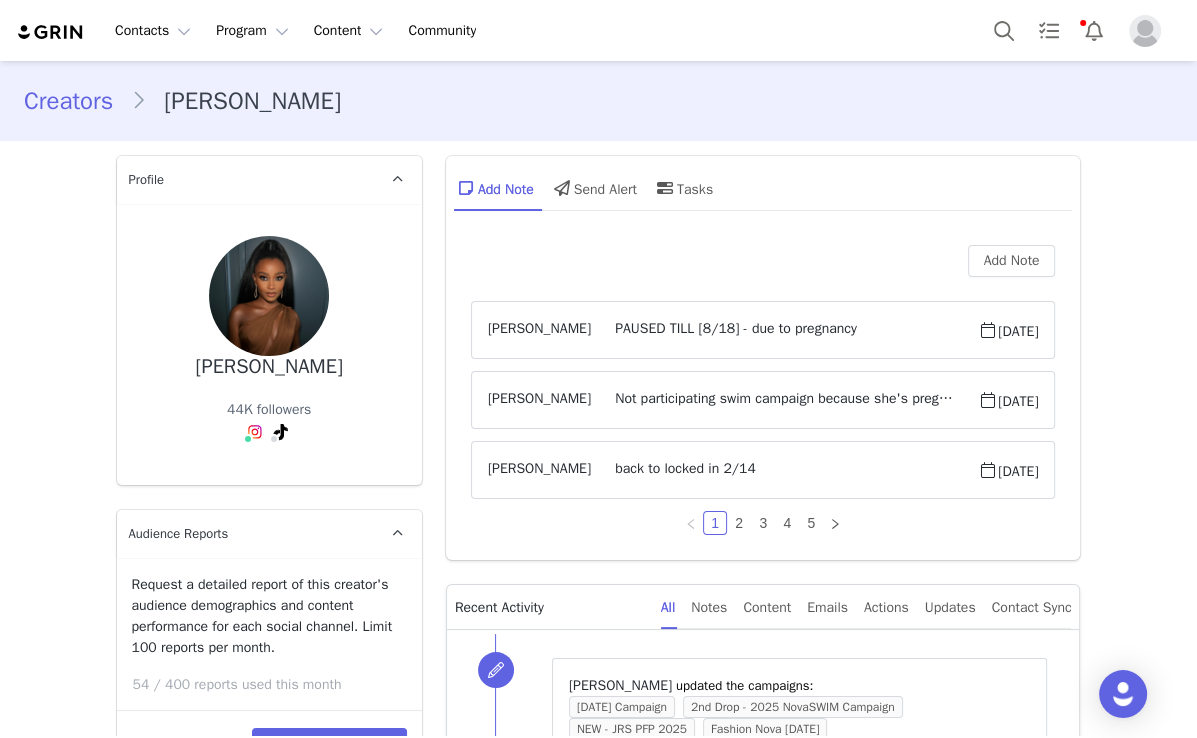 click on "PAUSED TILL [8/18] - due to pregnancy" at bounding box center (784, 330) 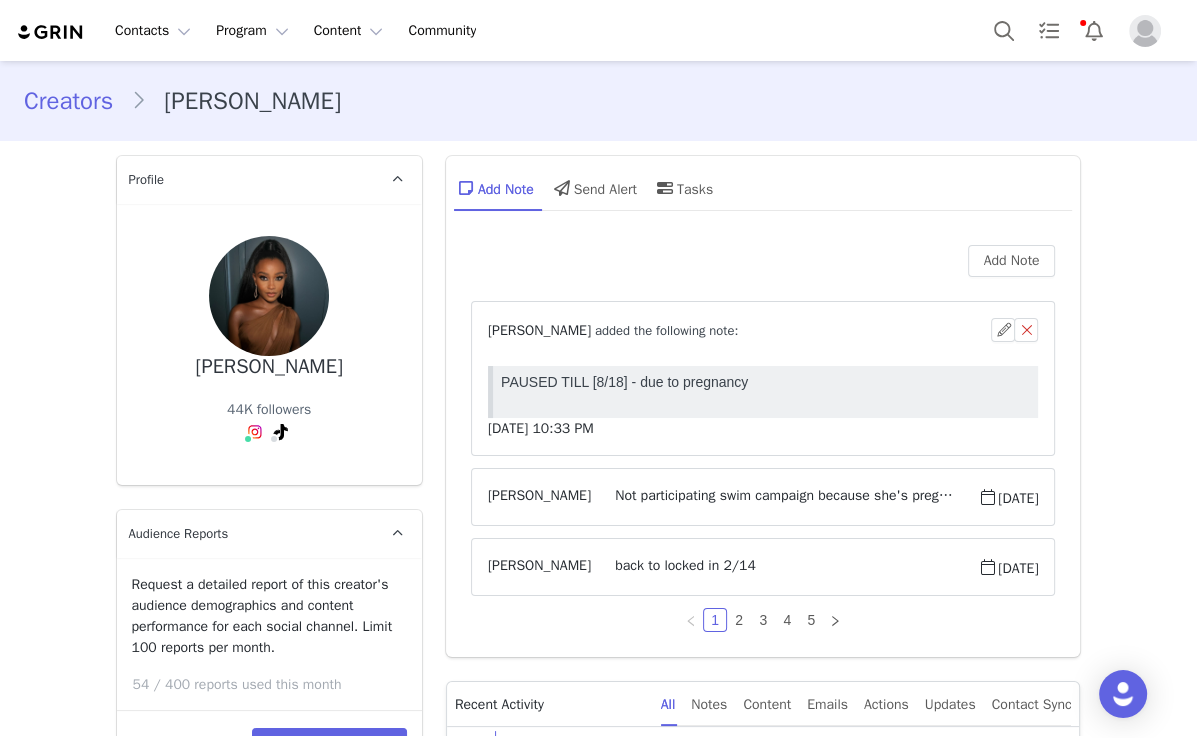 scroll, scrollTop: 0, scrollLeft: 0, axis: both 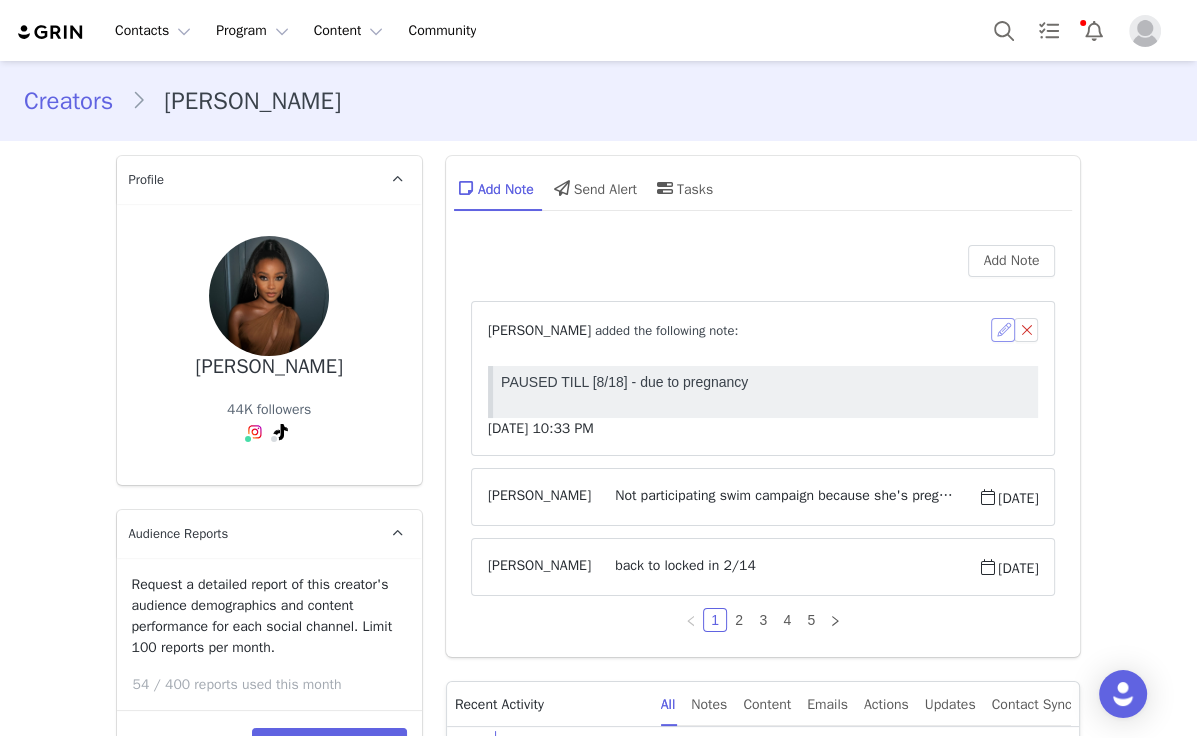 click at bounding box center (1003, 330) 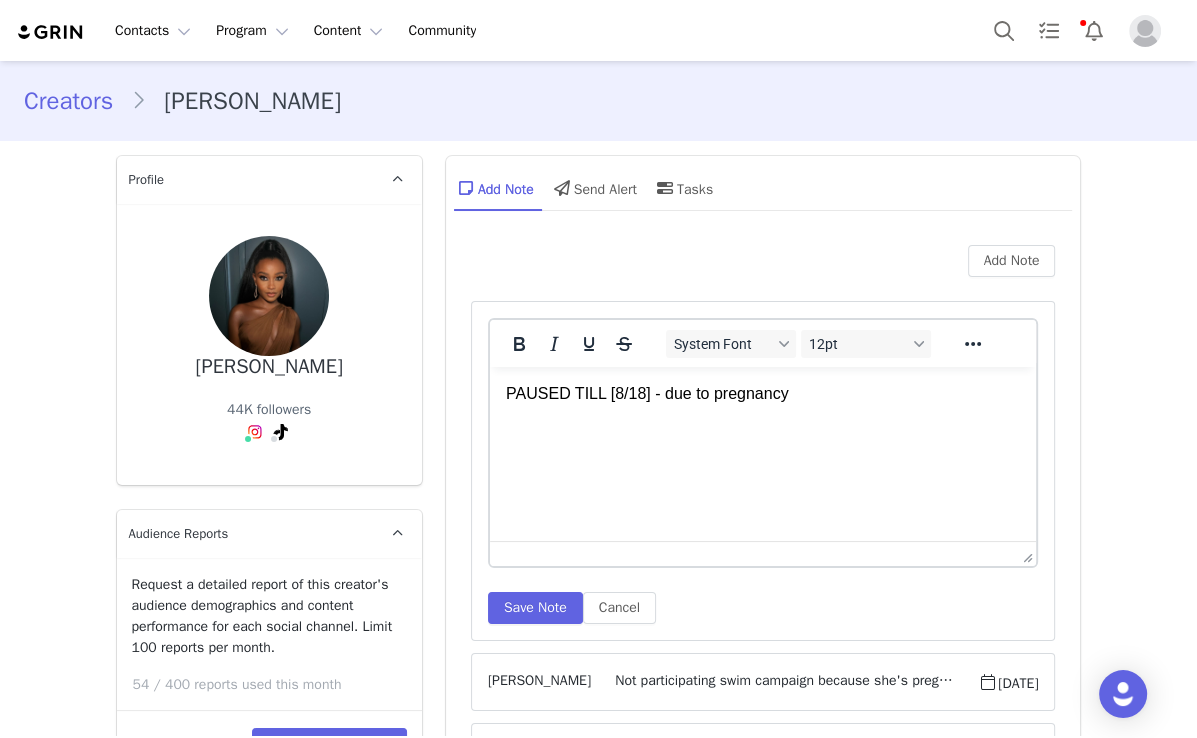 scroll, scrollTop: 0, scrollLeft: 0, axis: both 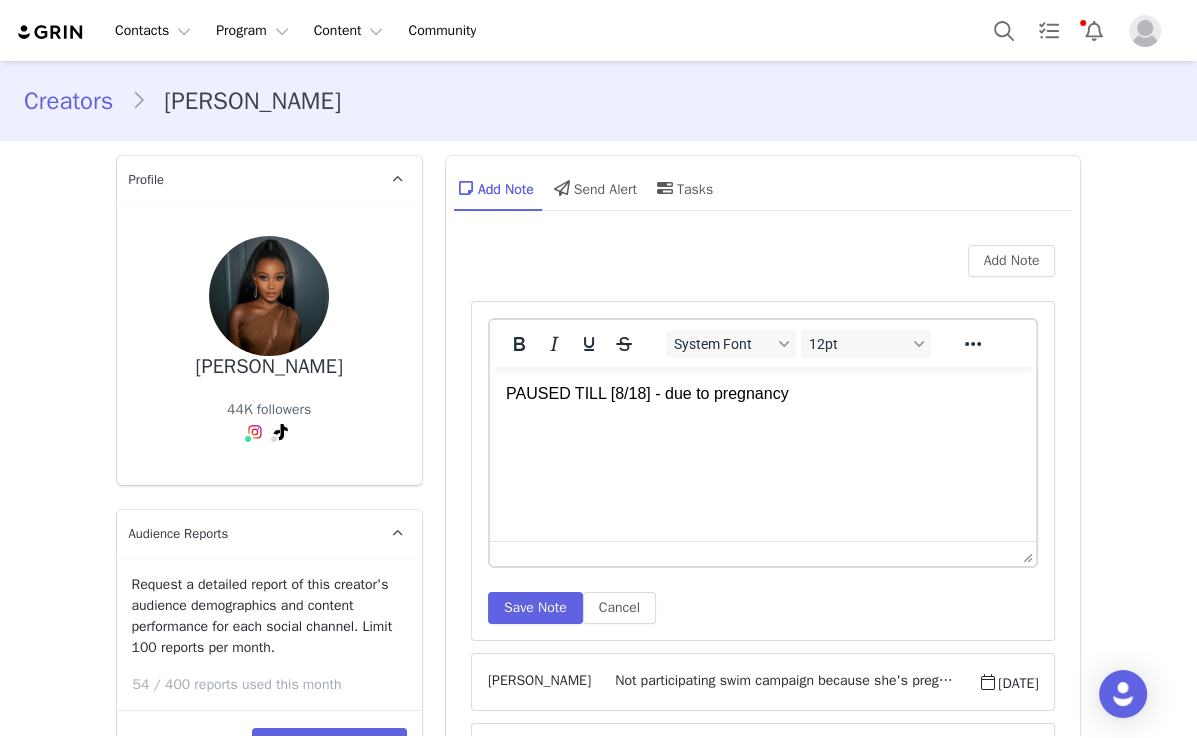 click on "PAUSED TILL [8/18] - due to pregnancy" at bounding box center [762, 394] 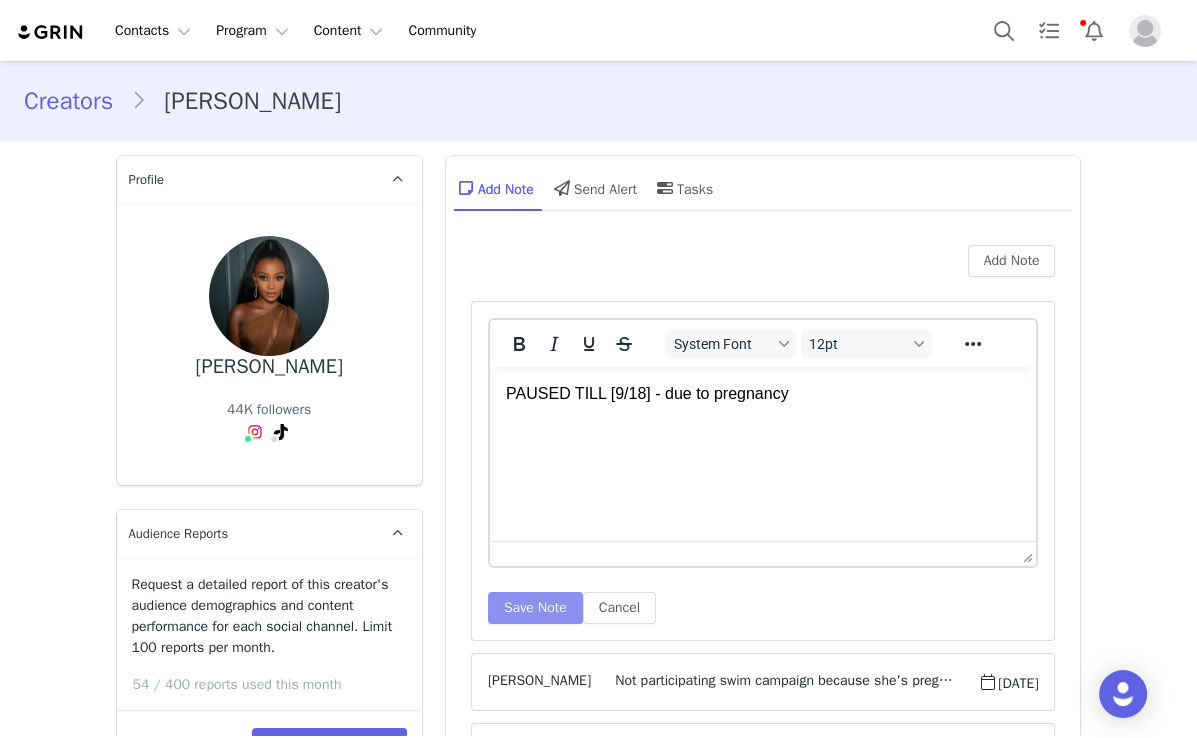 click on "Save Note" at bounding box center (535, 608) 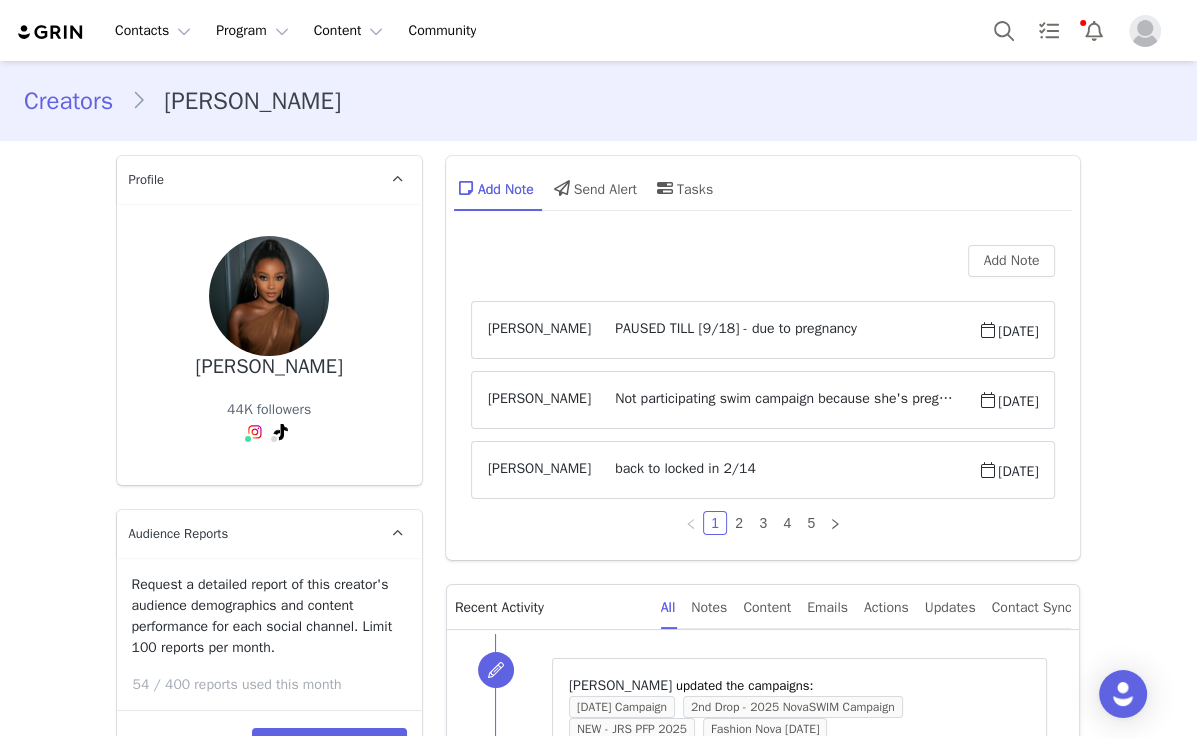 click on "Creators Iyana Halley Profile  Iyana Halley      44K followers  Instagram  (   @theiyanahalley   )   — Creator  Connected  — Account is discoverable. Audience Reports  Request a detailed report of this creator's audience demographics and content performance for each social channel. Limit 100 reports per month.  54 / 400 reports used this month  Instagram          View Report  TikTok          Request Report Contact Type  Contact type can be Creator, Prospect, Application, or Manager.   Creator  Demote this Creator? This will remove all accepted proposals attached to this creator.  Yes, demote  Demote to Prospect Archive this Creator? Important:  marking a creator as "Archived" will stop conversion and content tracking. Previous conversions and content will still be available for reporting purposes. Are you sure you want to continue?   Yes, archive  Archive Creator Contact Information  First Name  Iyana  Last Name  Halley Email Address ihalley93@gmail.com  Phone Number  +1 (United States) +93 (Afghanistan)" at bounding box center [598, 3826] 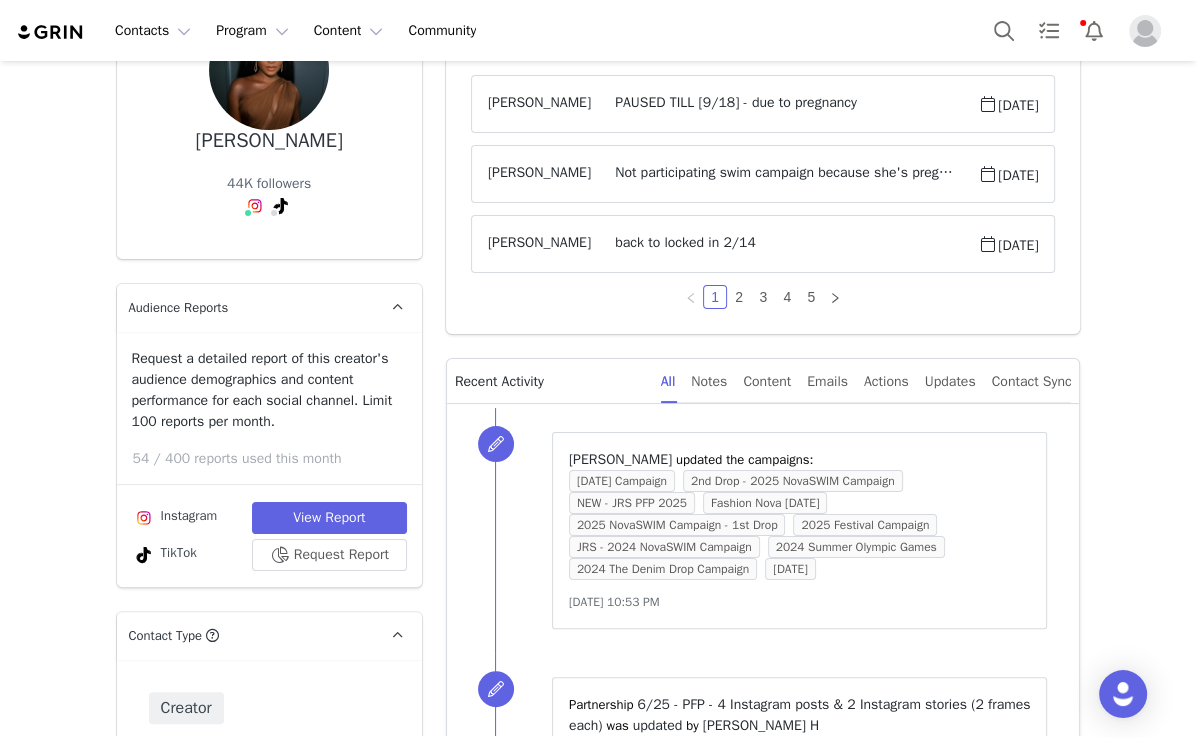 scroll, scrollTop: 80, scrollLeft: 0, axis: vertical 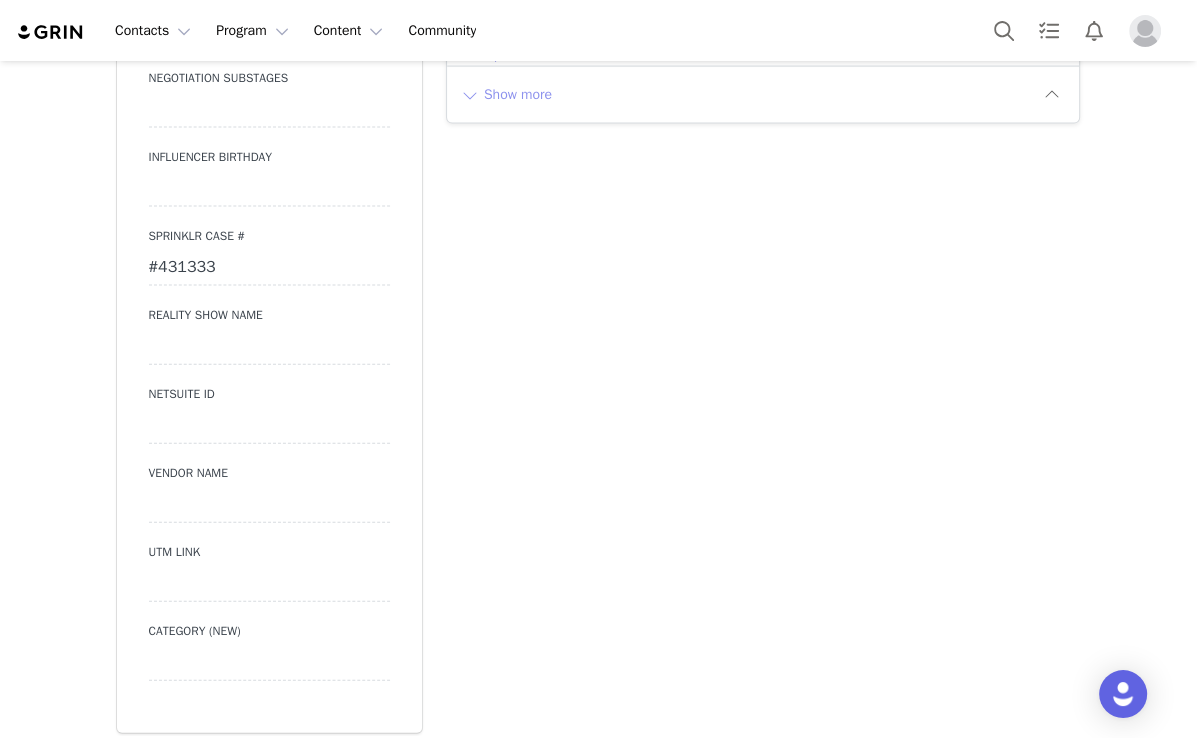 click on "Show more" at bounding box center (506, 95) 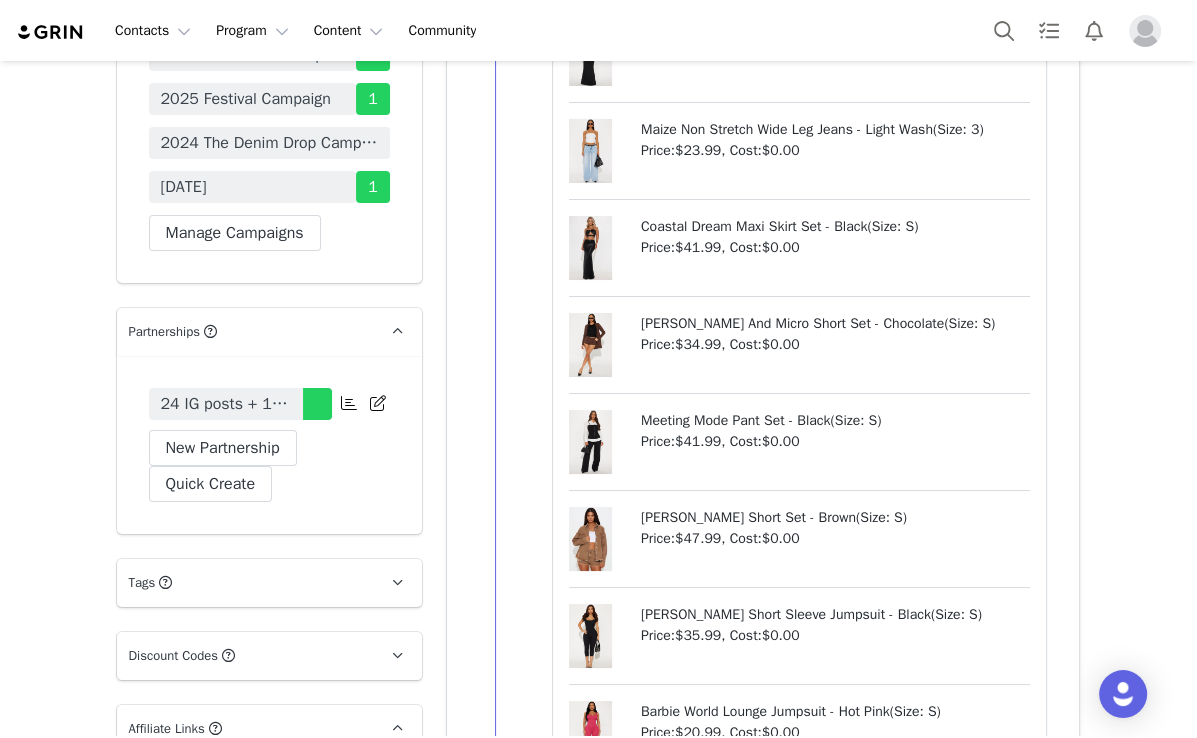 scroll, scrollTop: 5753, scrollLeft: 0, axis: vertical 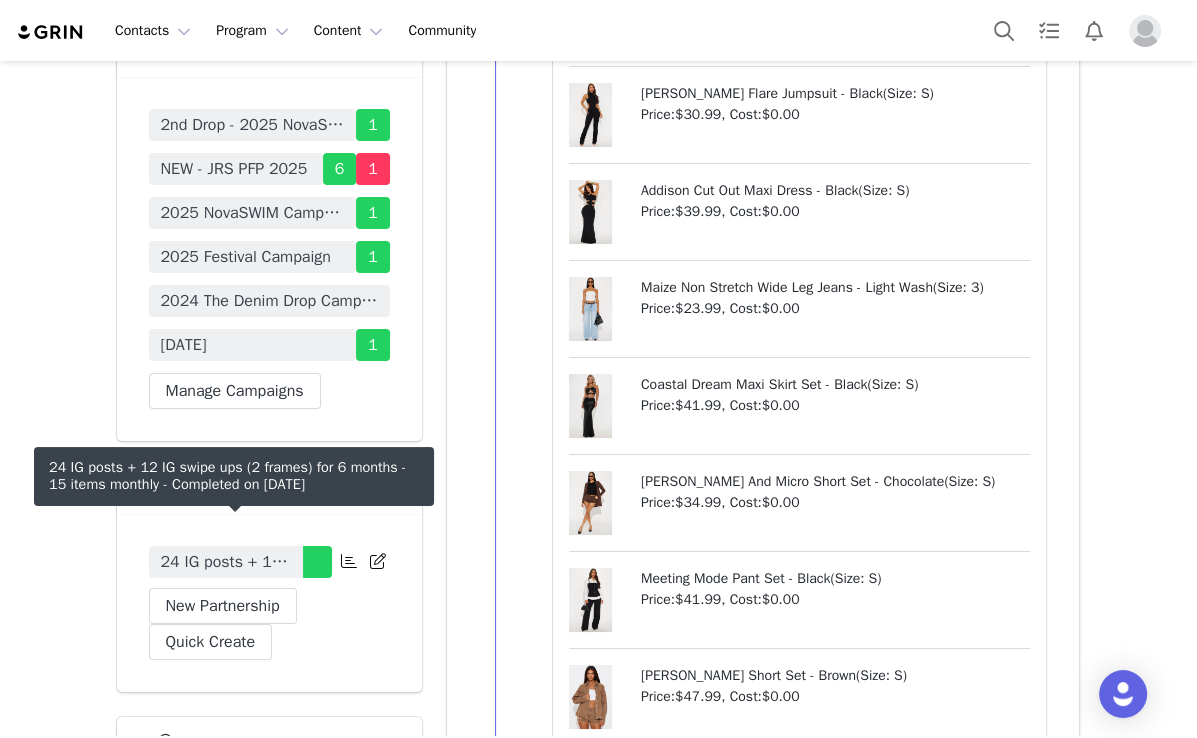 click on "24 IG posts + 12 IG swipe ups (2 frames) for 6 months - 15 items monthly" at bounding box center [226, 562] 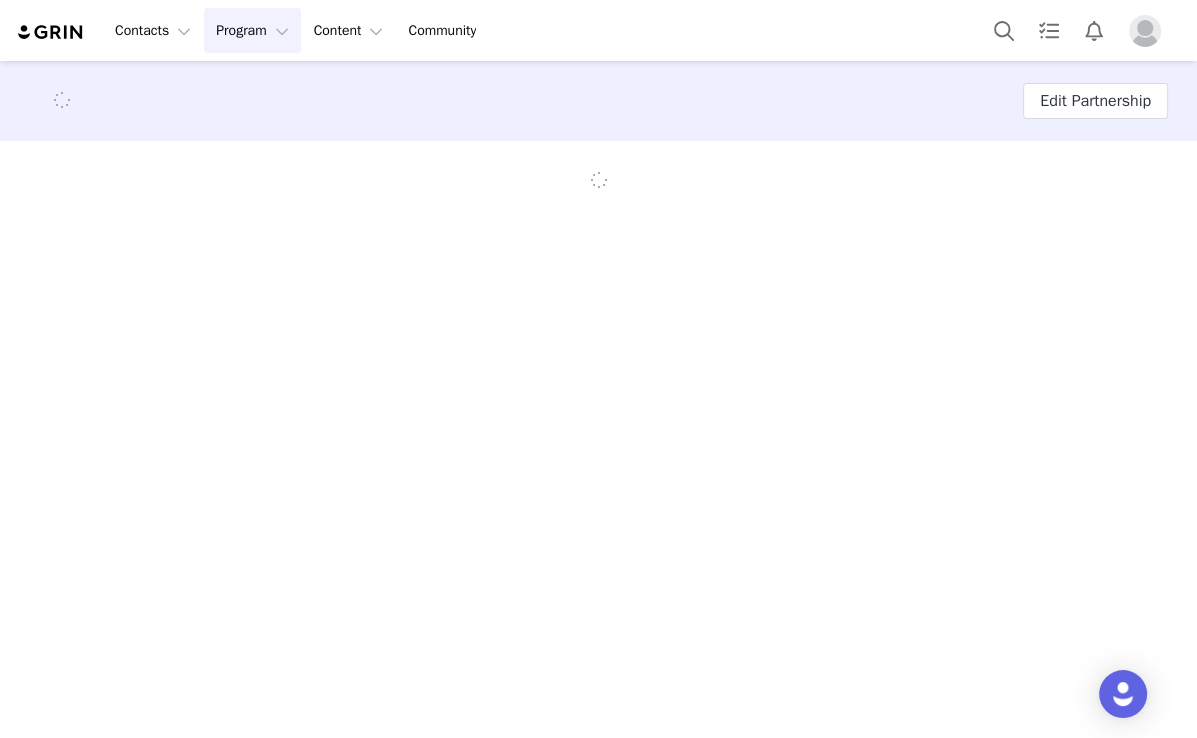scroll, scrollTop: 0, scrollLeft: 0, axis: both 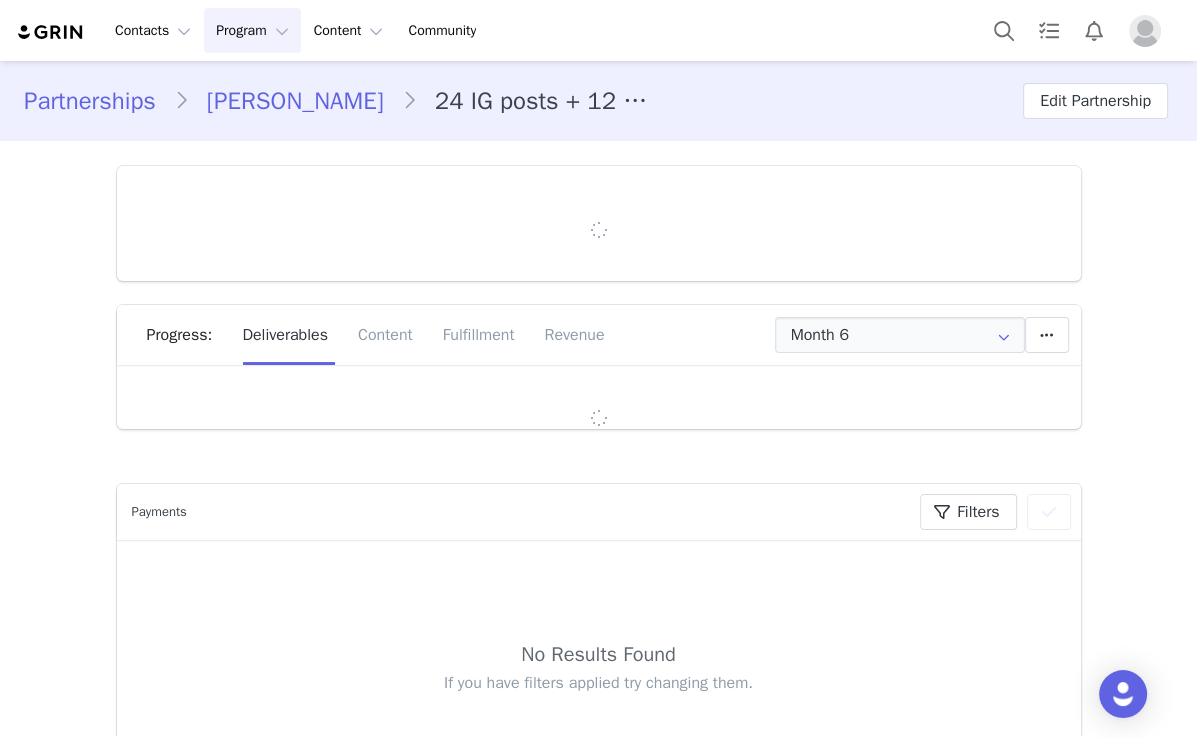 type on "+44 ([GEOGRAPHIC_DATA])" 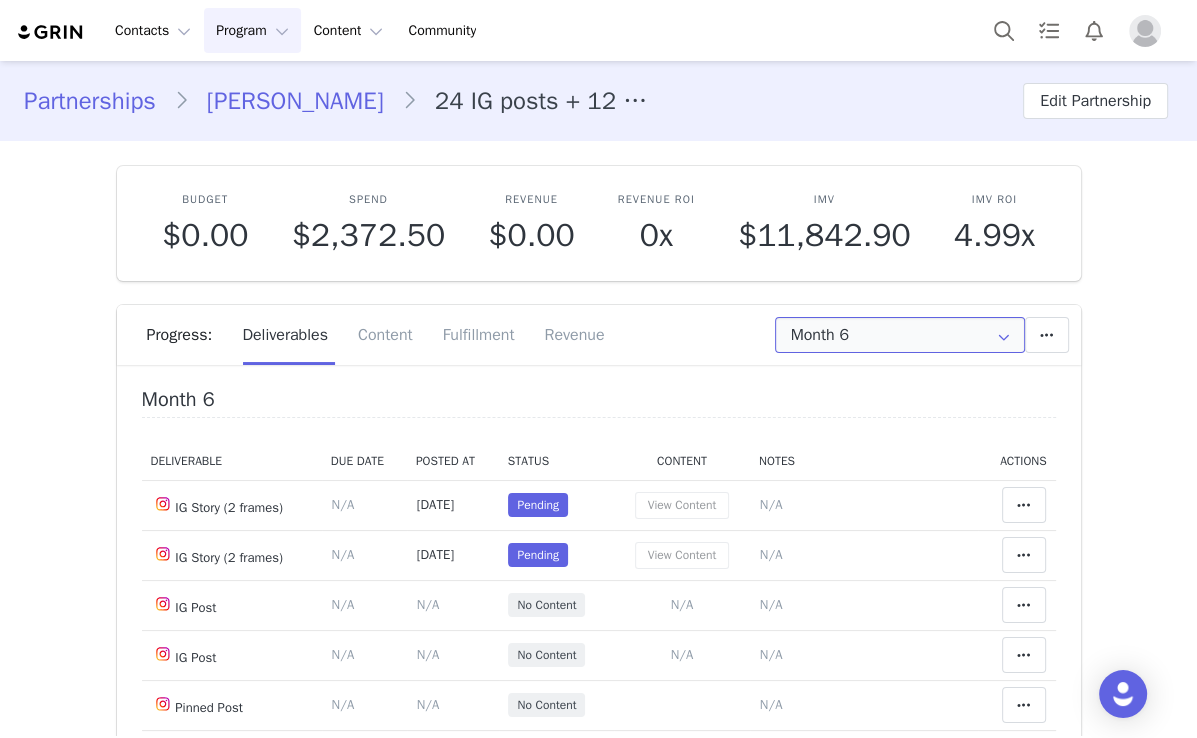click on "Month 6" at bounding box center (900, 335) 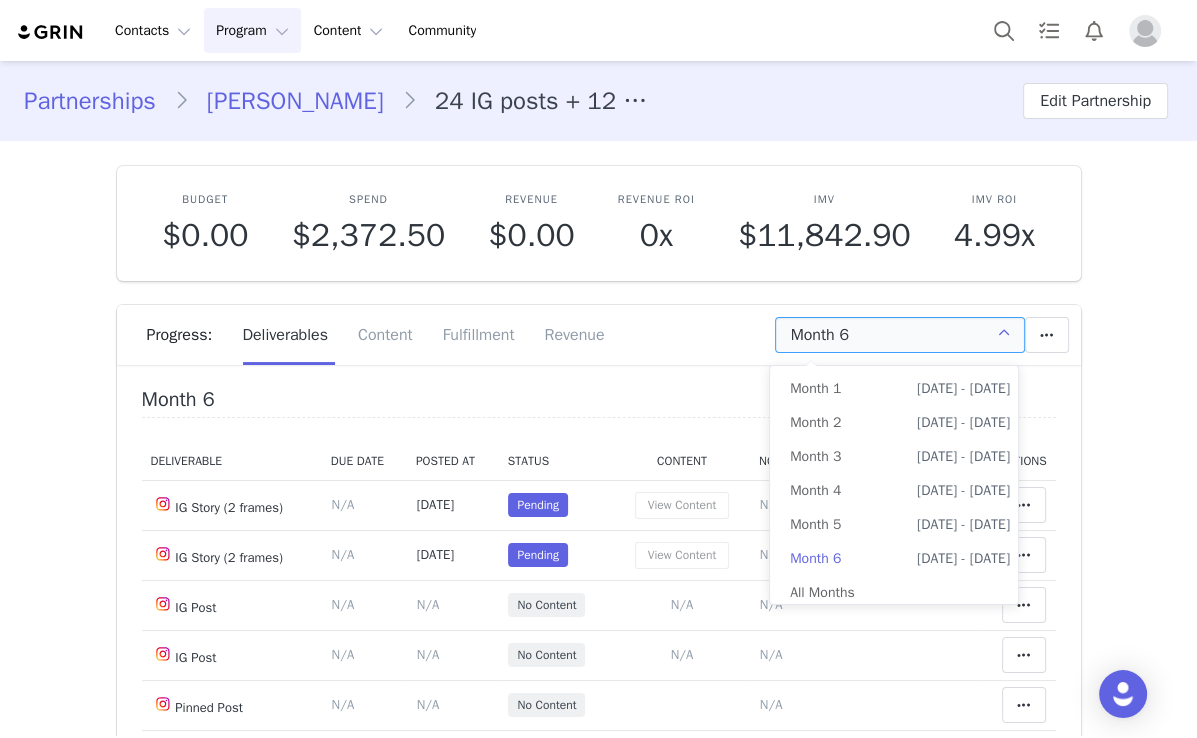 scroll, scrollTop: 0, scrollLeft: 0, axis: both 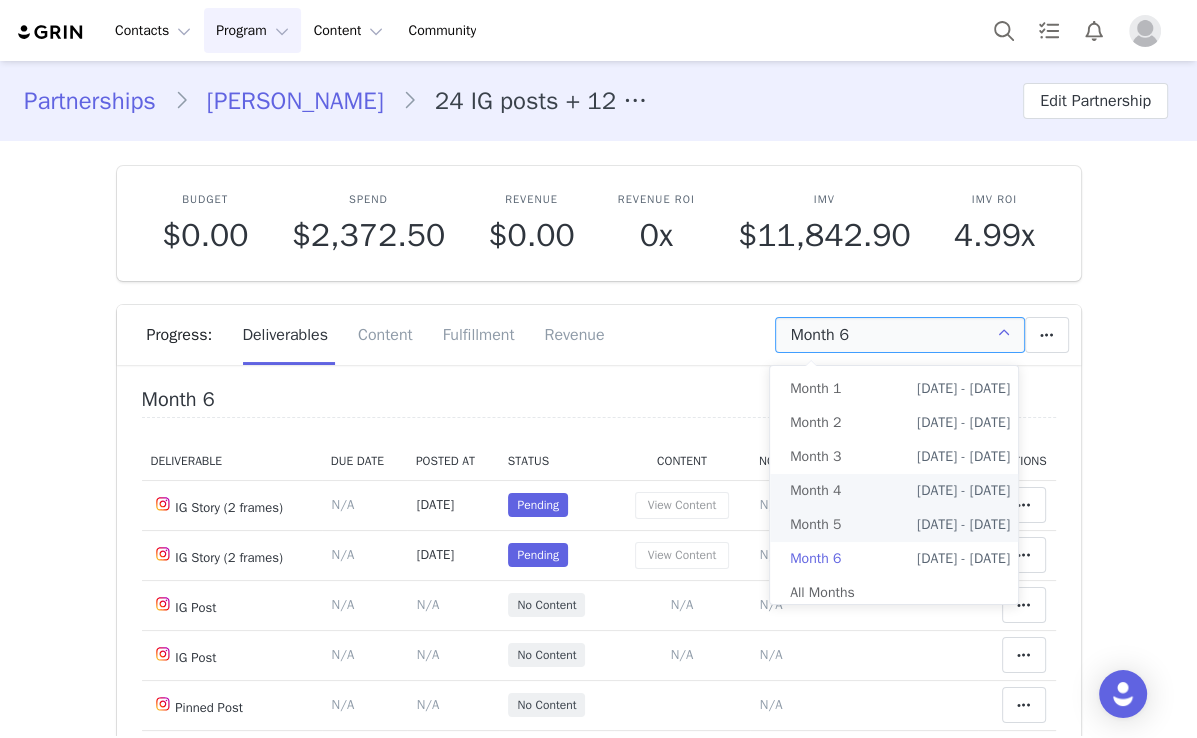 click on "[DATE] - [DATE]" at bounding box center (963, 525) 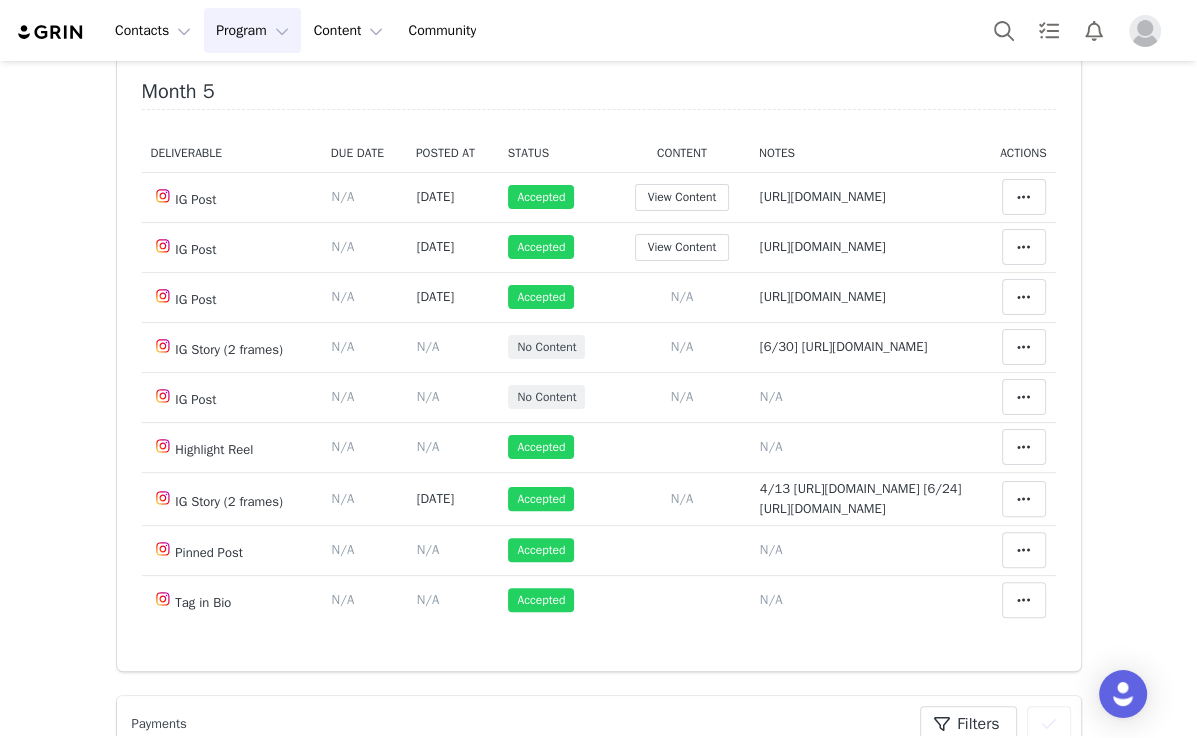 scroll, scrollTop: 320, scrollLeft: 0, axis: vertical 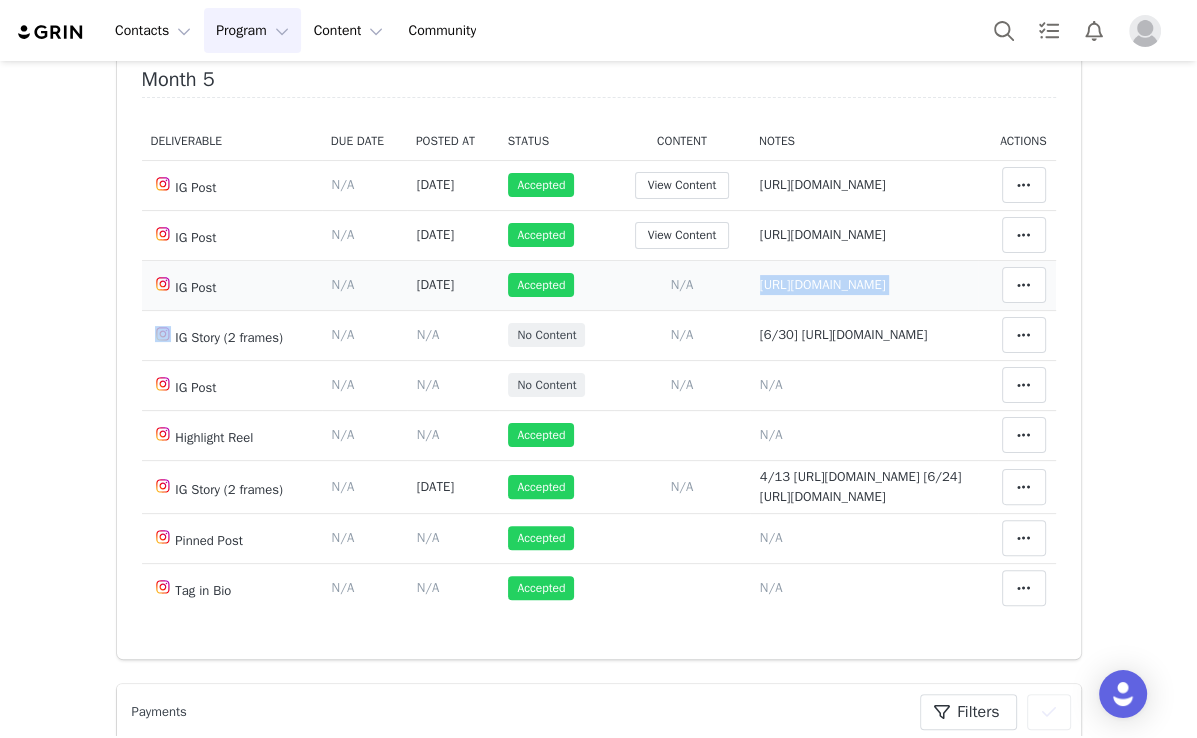 drag, startPoint x: 669, startPoint y: 294, endPoint x: 944, endPoint y: 284, distance: 275.18176 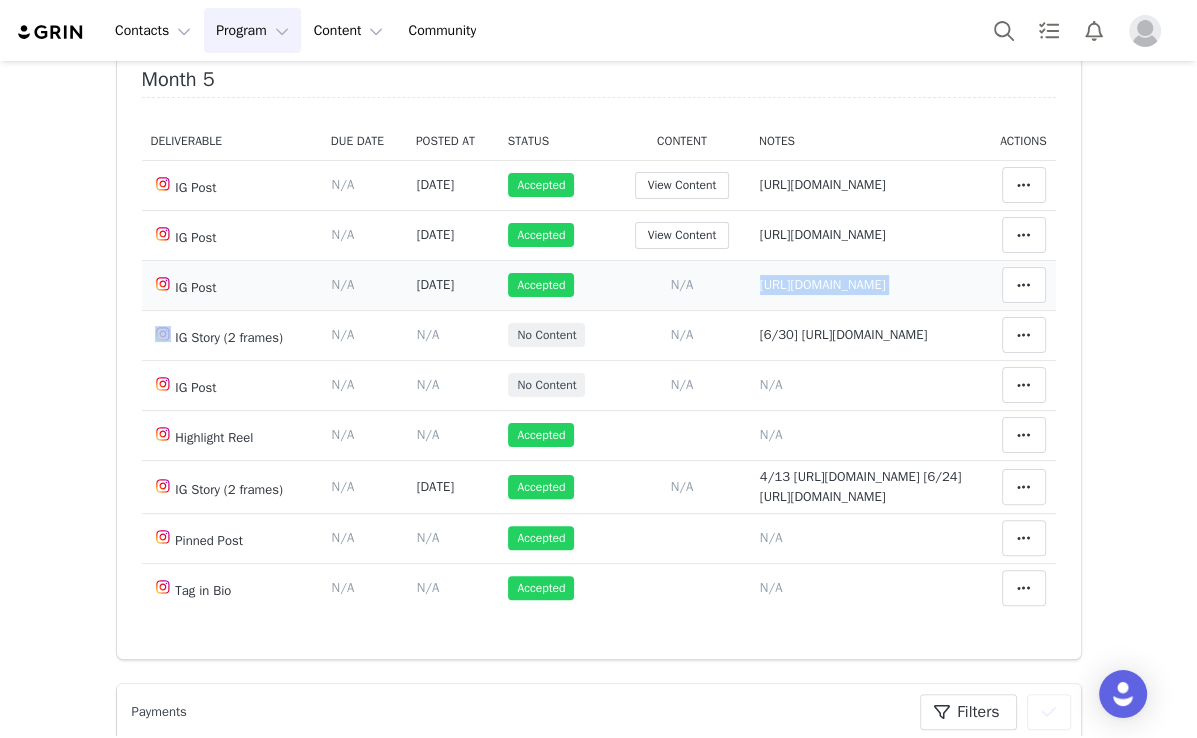 click on "Notes  Save  Cancel https://www.instagram.com/p/DKSM0Q3sYUu/" at bounding box center (864, 285) 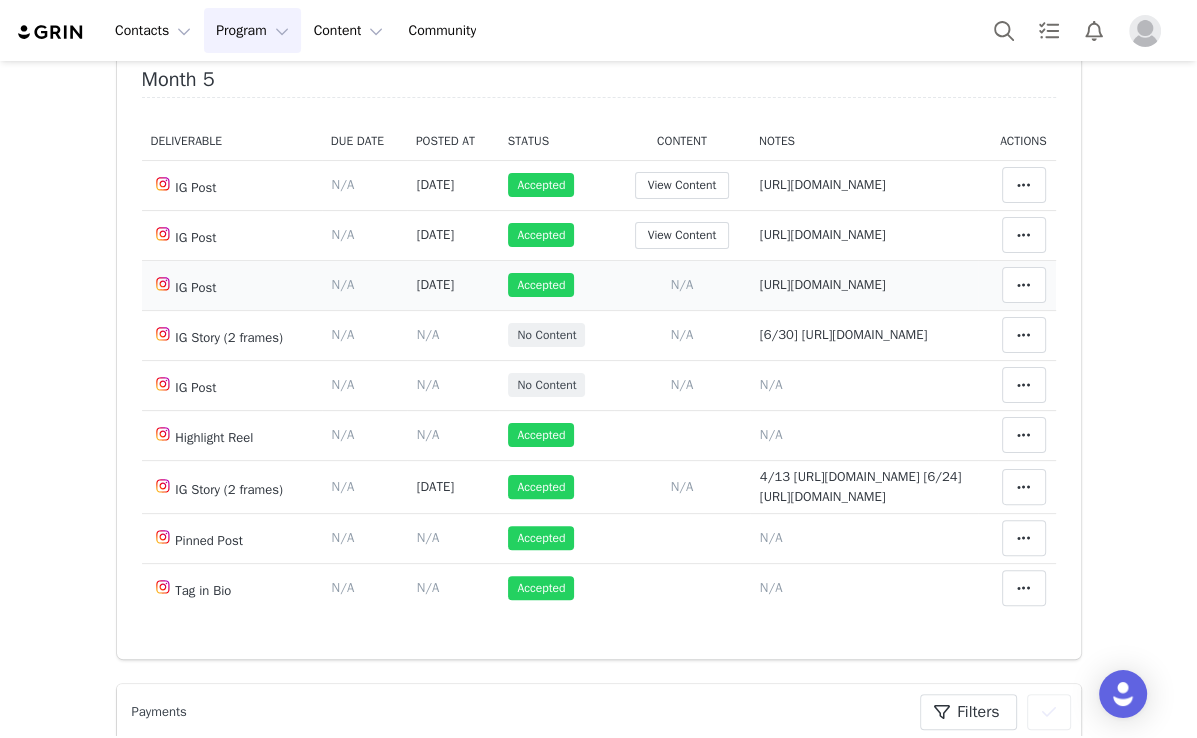 click on "https://www.instagram.com/p/DKSM0Q3sYUu/" at bounding box center [823, 284] 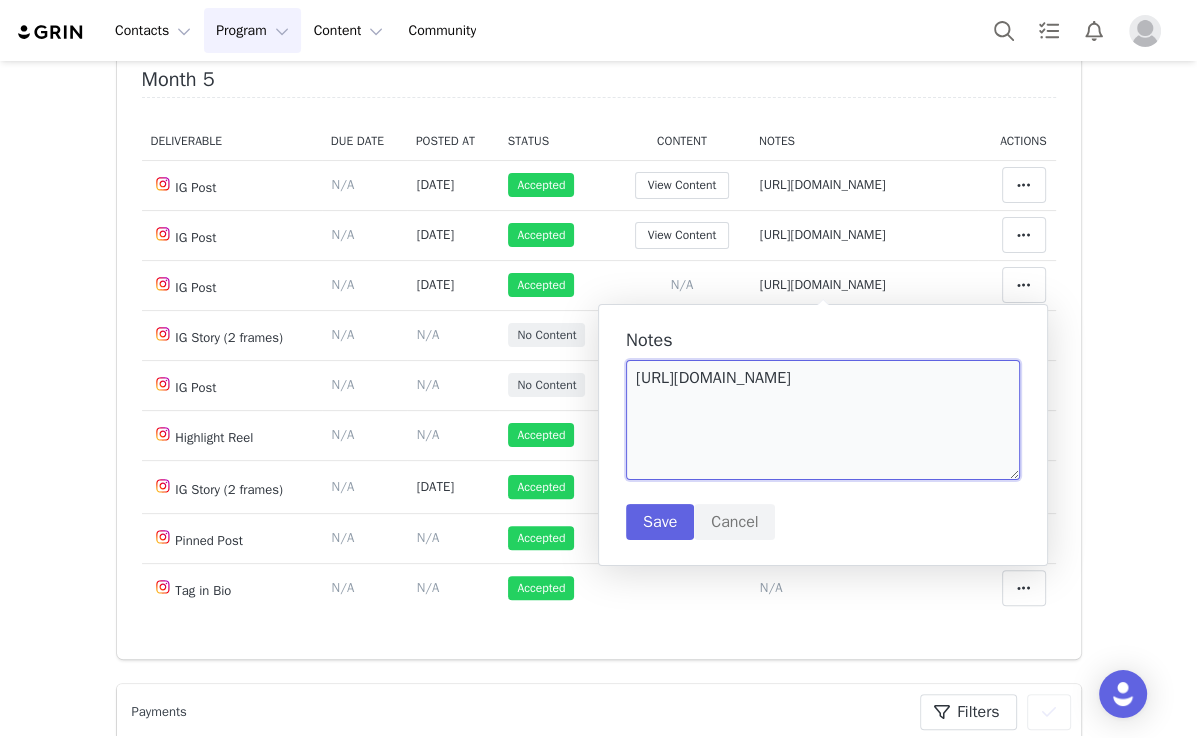 drag, startPoint x: 999, startPoint y: 380, endPoint x: 638, endPoint y: 378, distance: 361.00555 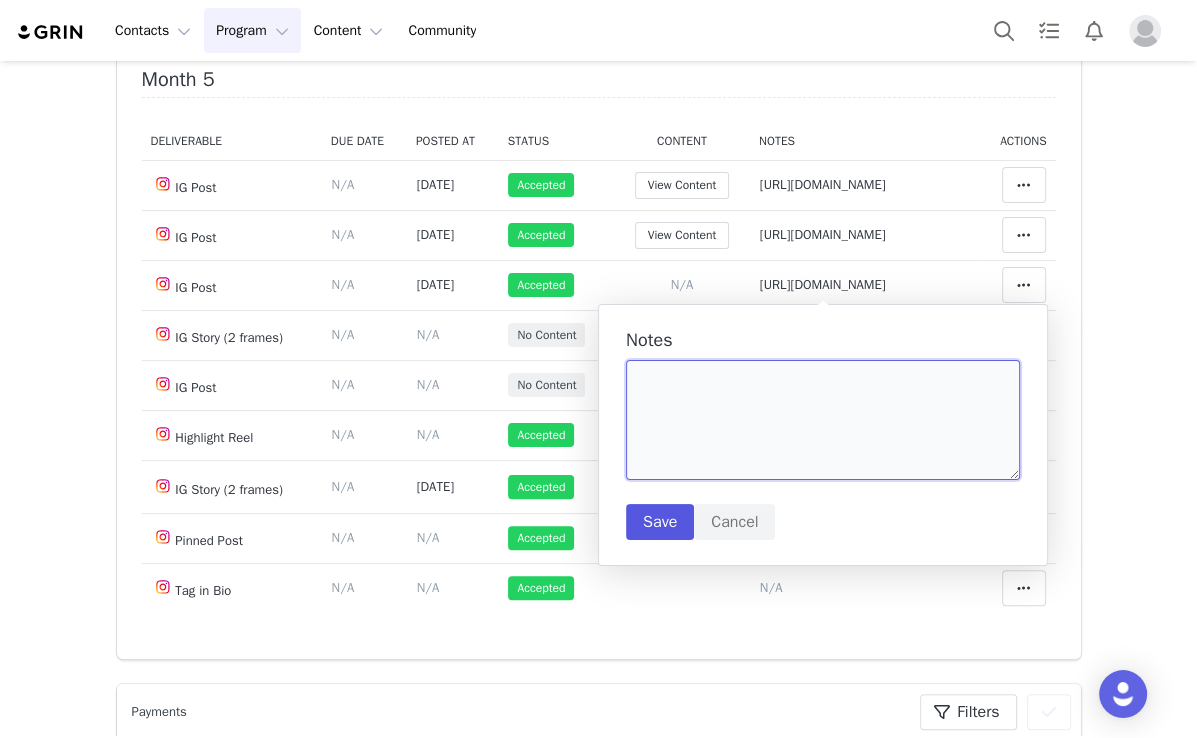 type 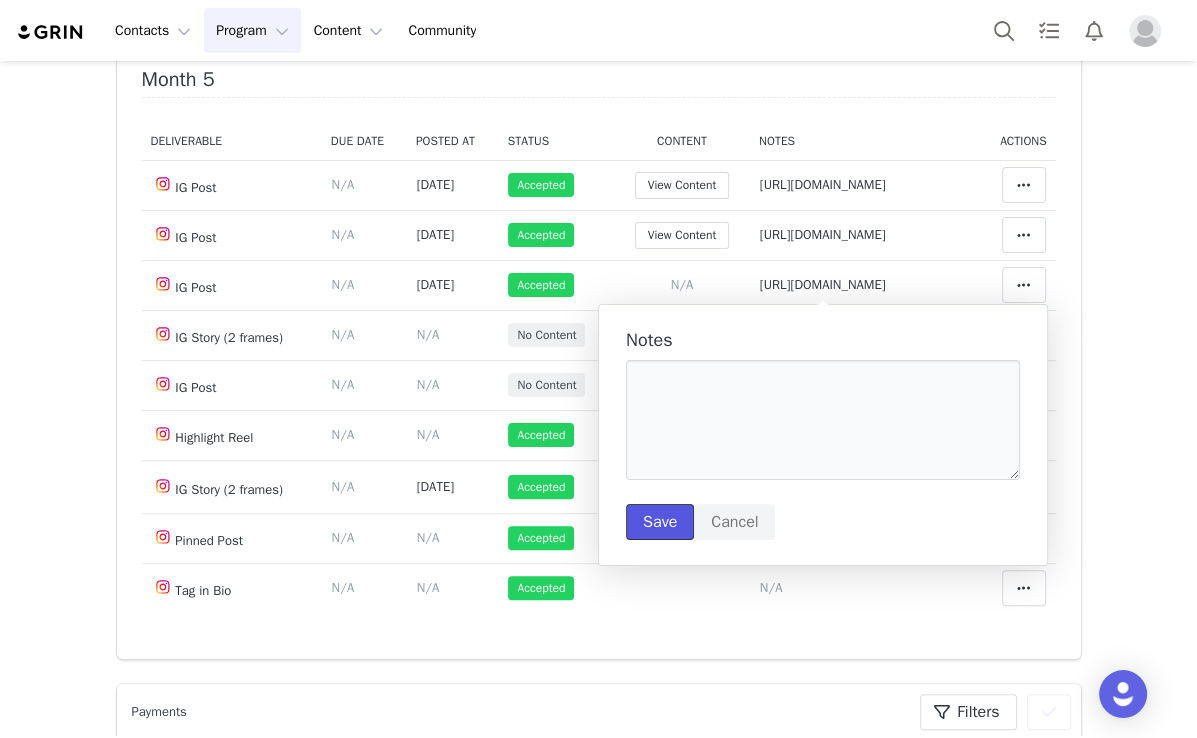 click on "Save" at bounding box center (660, 522) 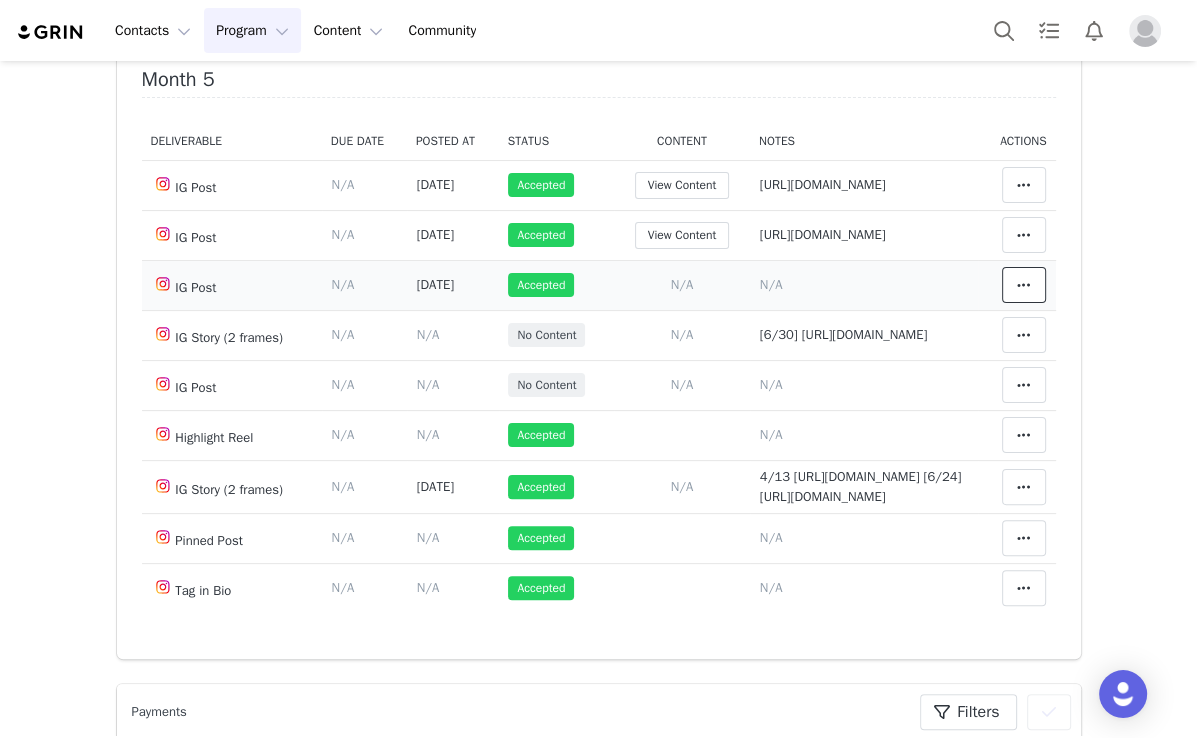 click at bounding box center [1024, 285] 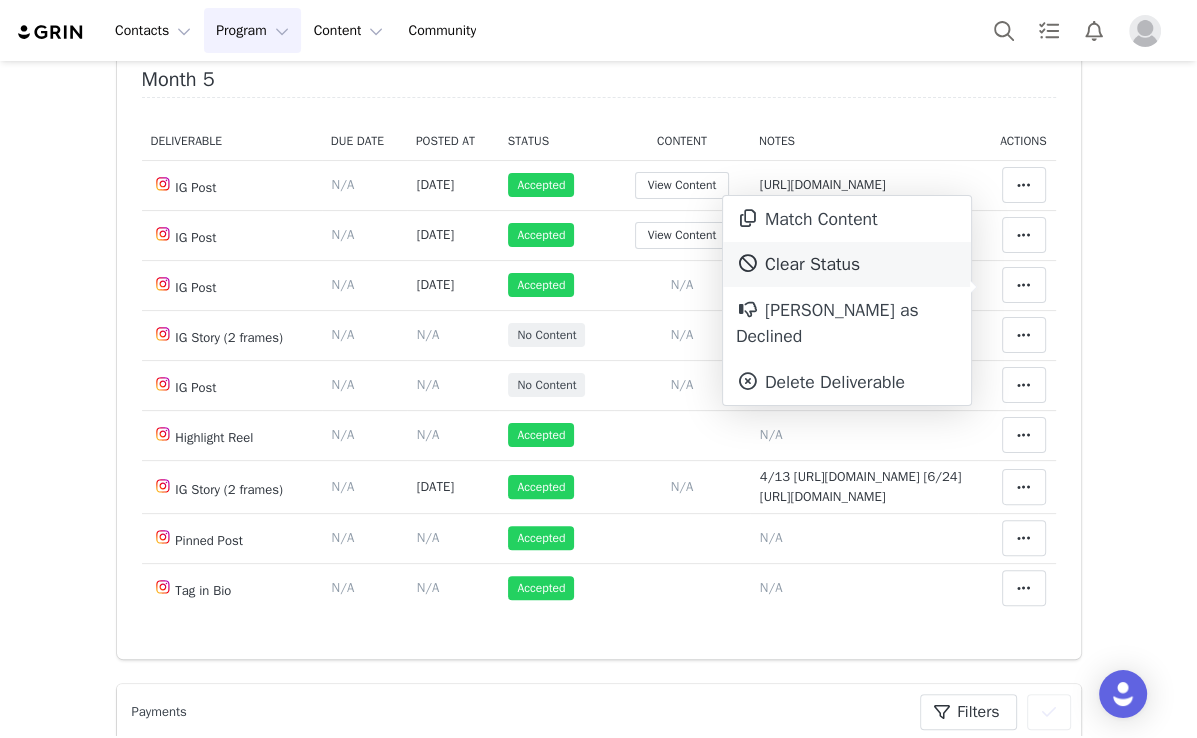 click on "Clear Status" at bounding box center (847, 265) 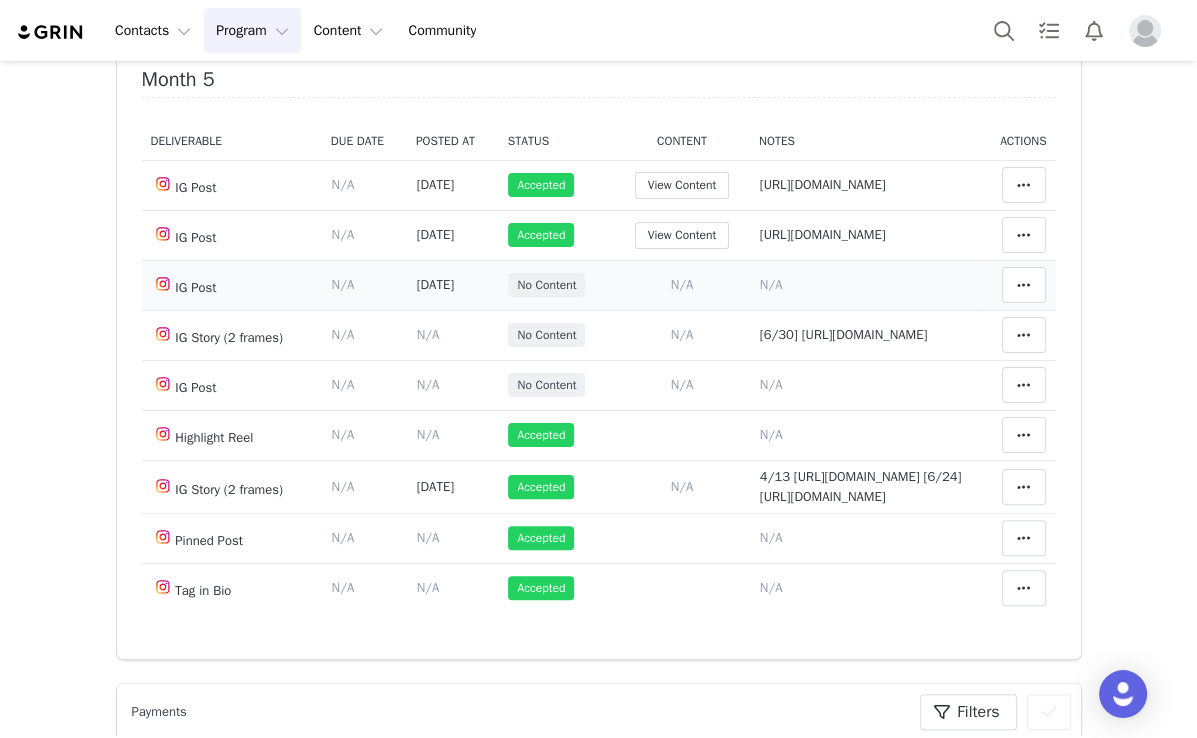 click on "May 29, 2025" at bounding box center [435, 284] 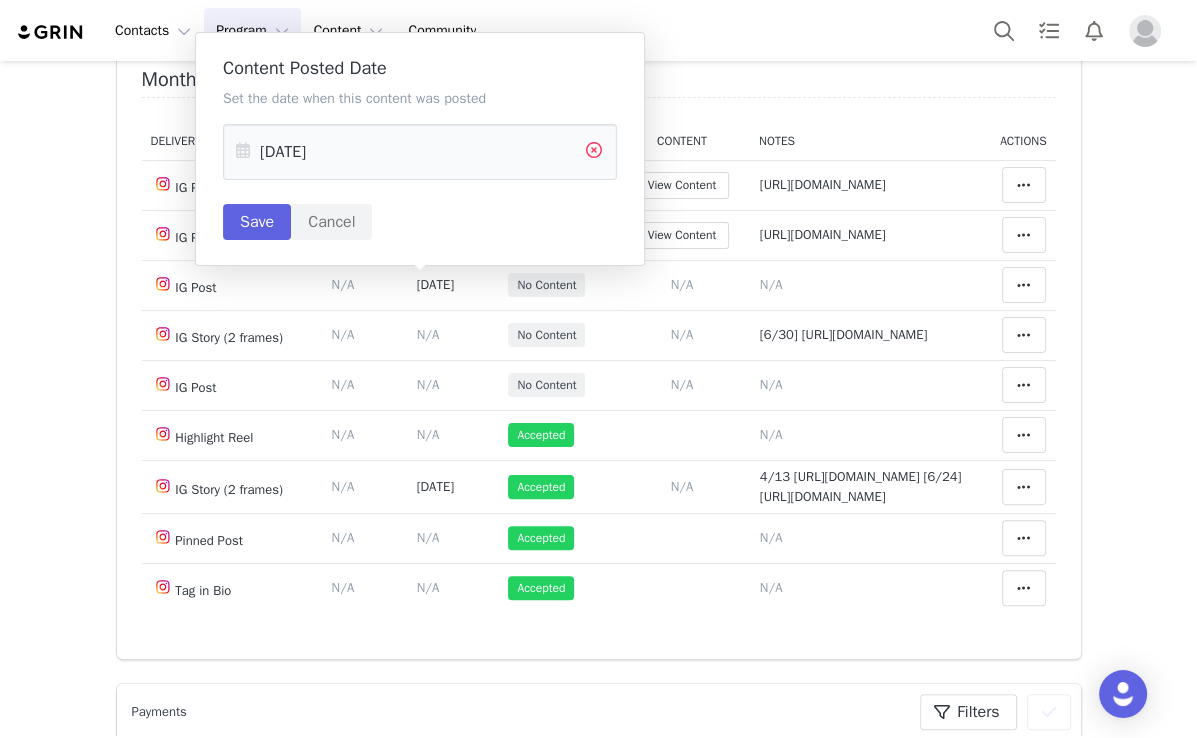 click at bounding box center [594, 152] 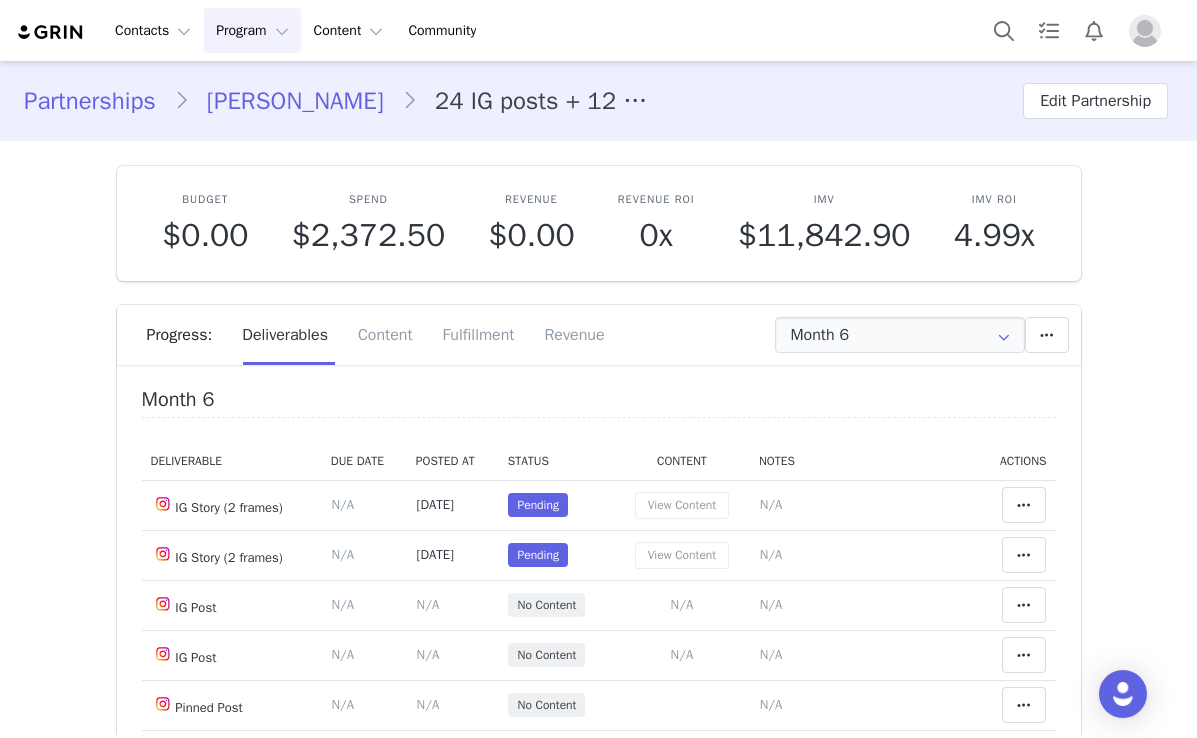 scroll, scrollTop: 0, scrollLeft: 0, axis: both 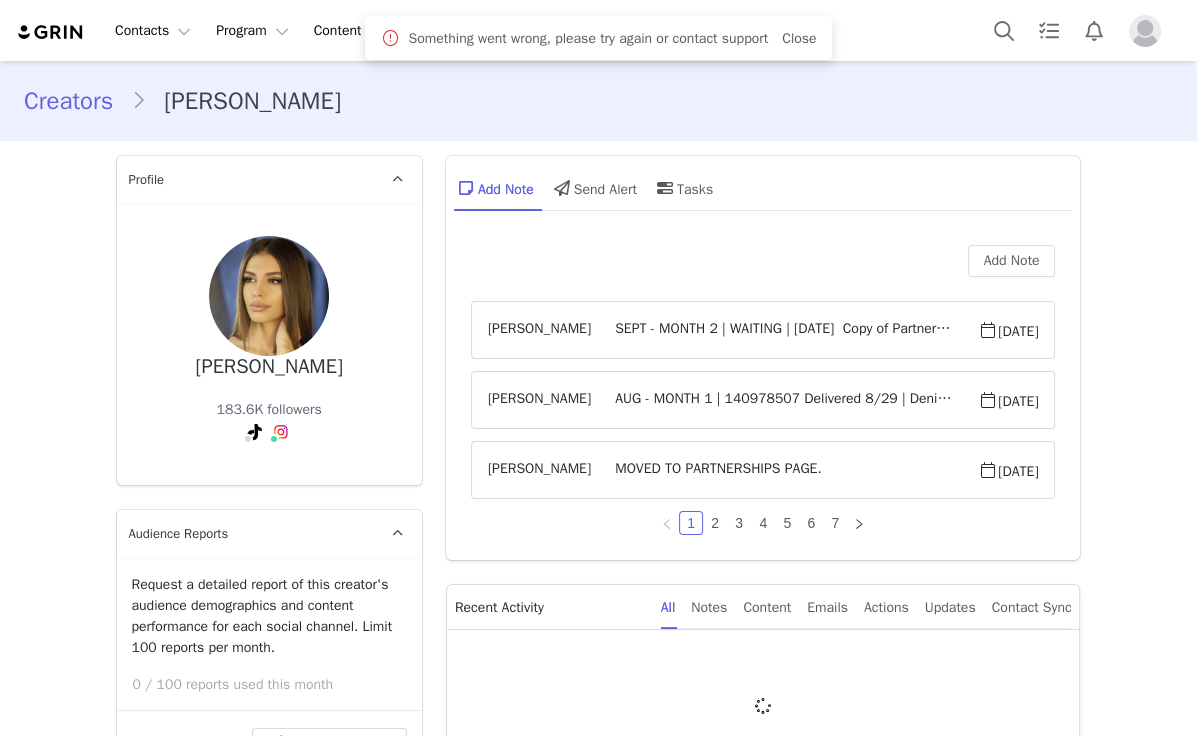 type on "+355 ([GEOGRAPHIC_DATA])" 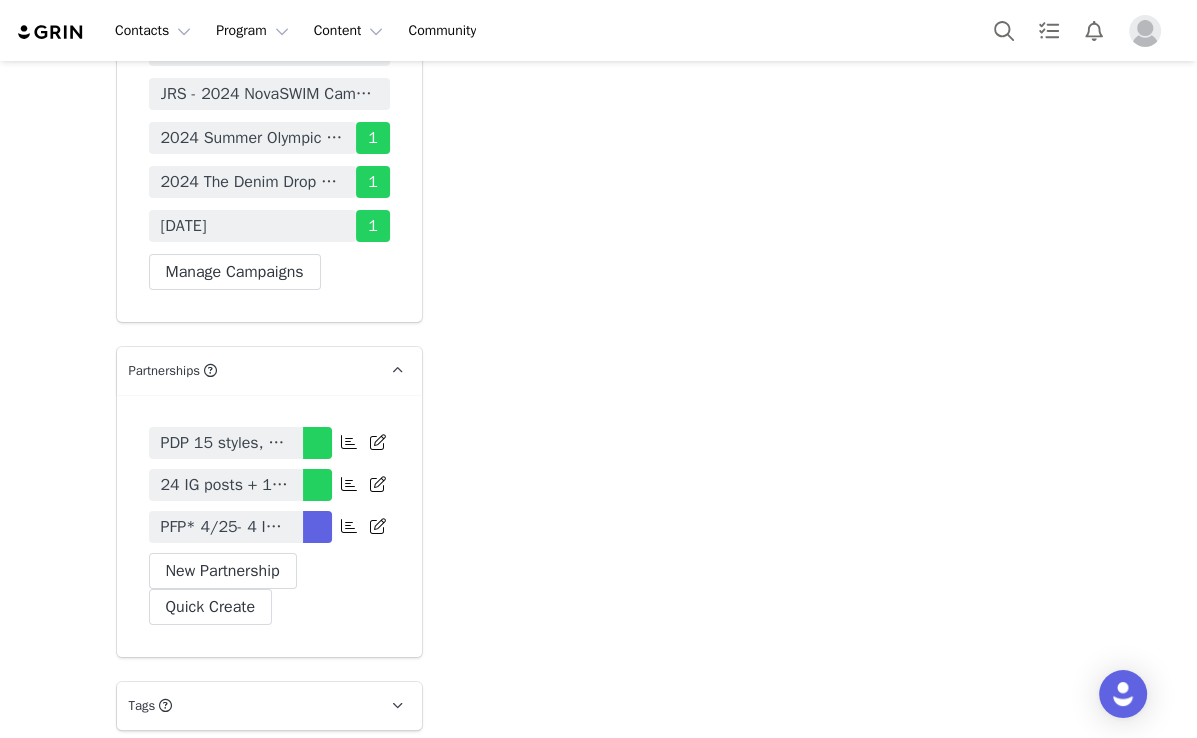 scroll, scrollTop: 6300, scrollLeft: 0, axis: vertical 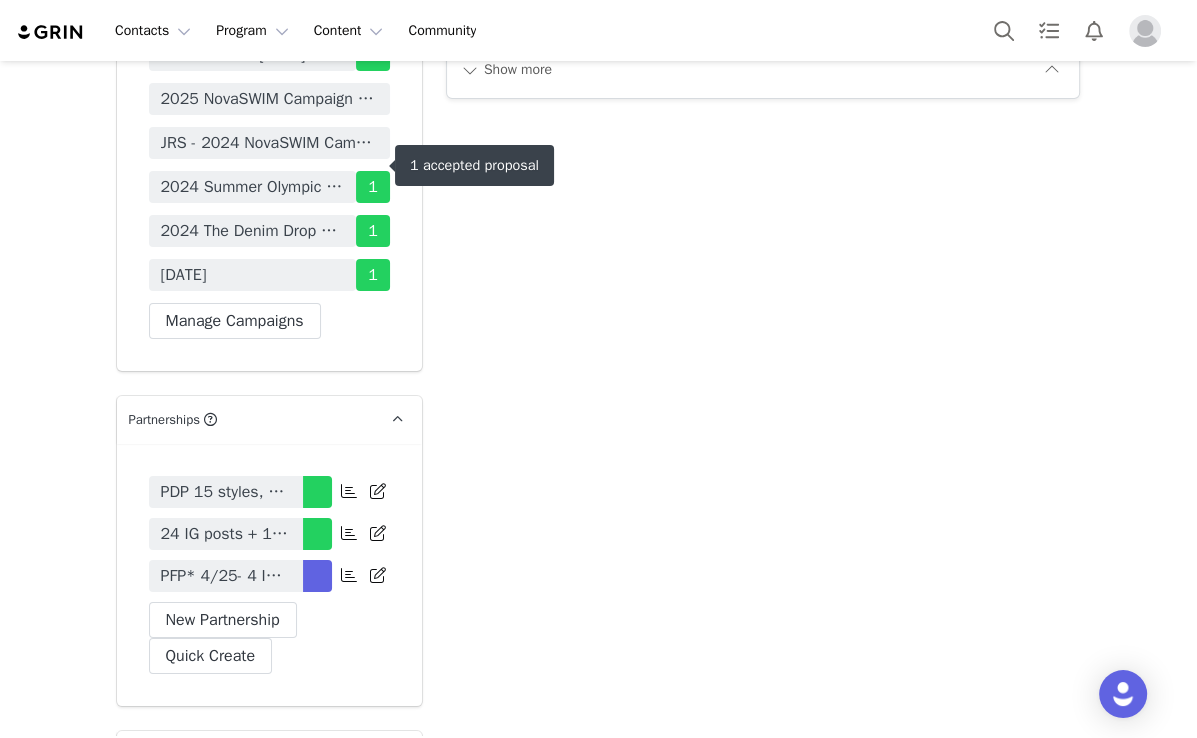 click on "1" at bounding box center [373, 11] 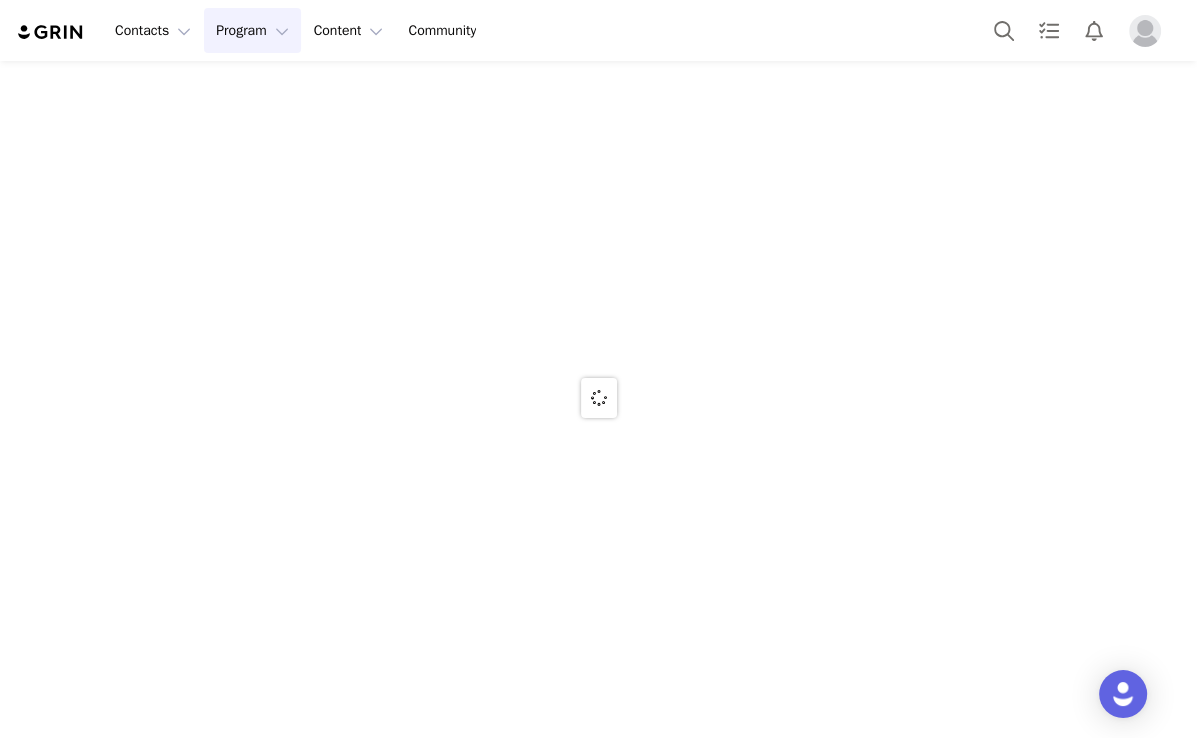 scroll, scrollTop: 0, scrollLeft: 0, axis: both 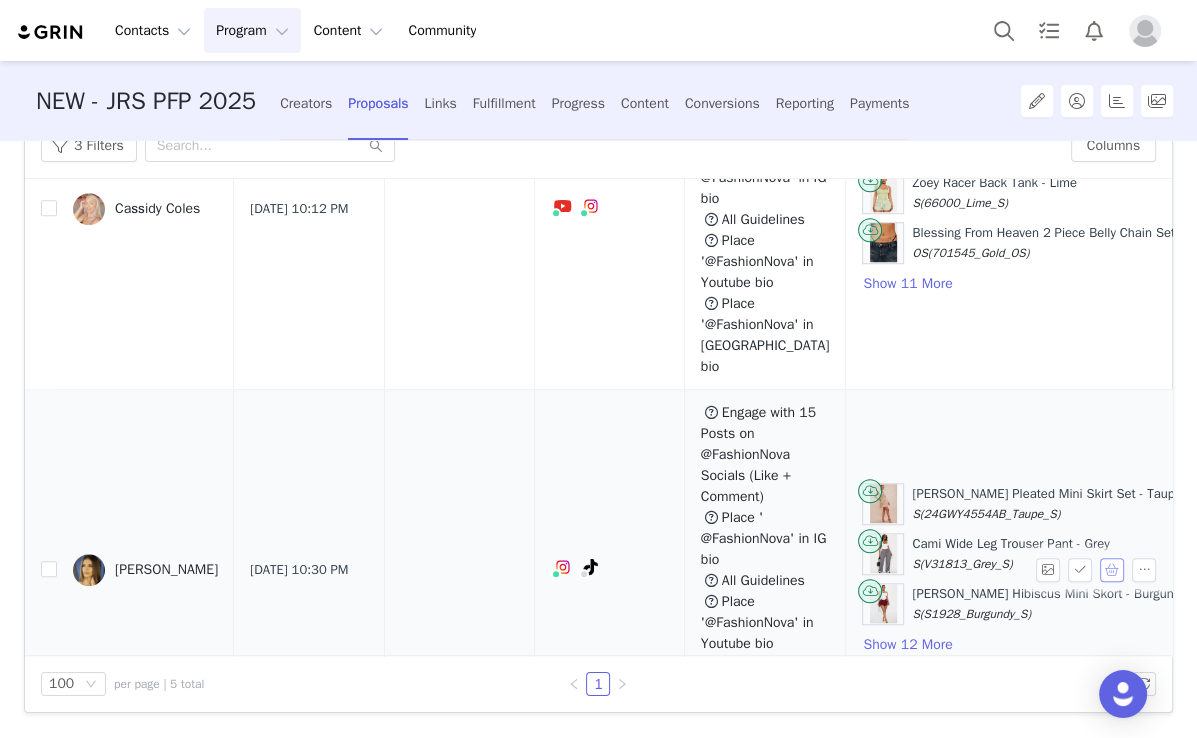 click at bounding box center [1112, 570] 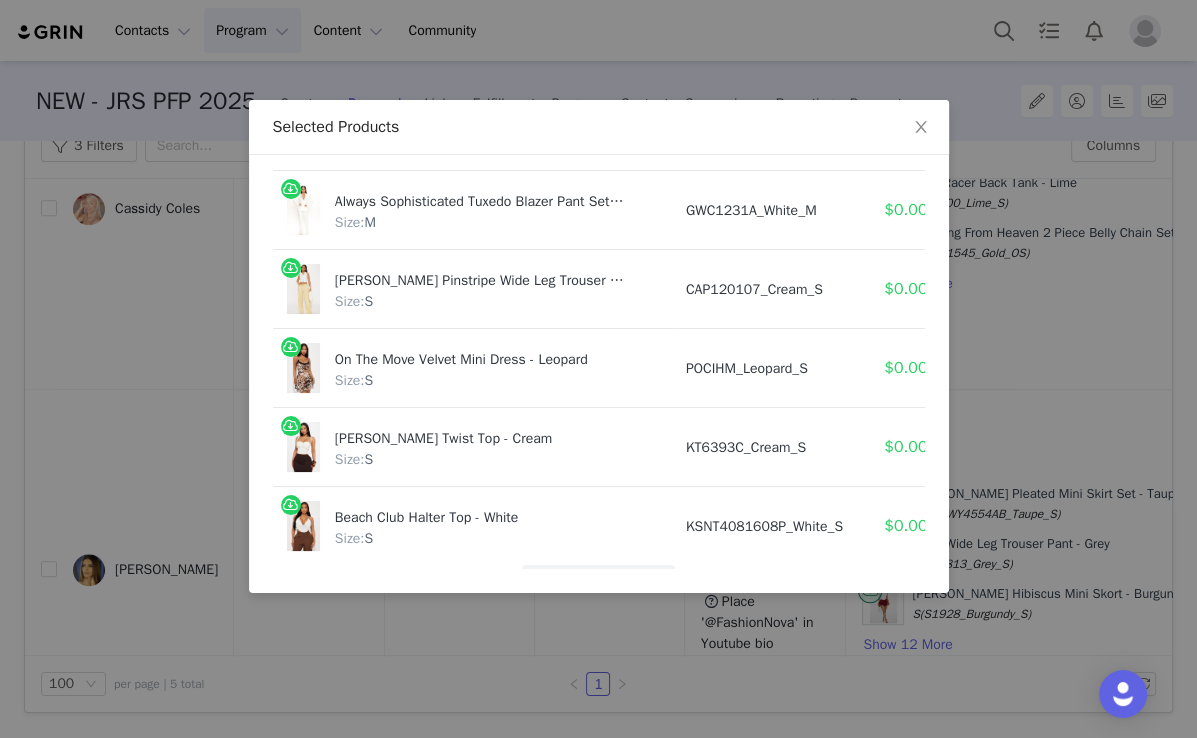 scroll, scrollTop: 880, scrollLeft: 0, axis: vertical 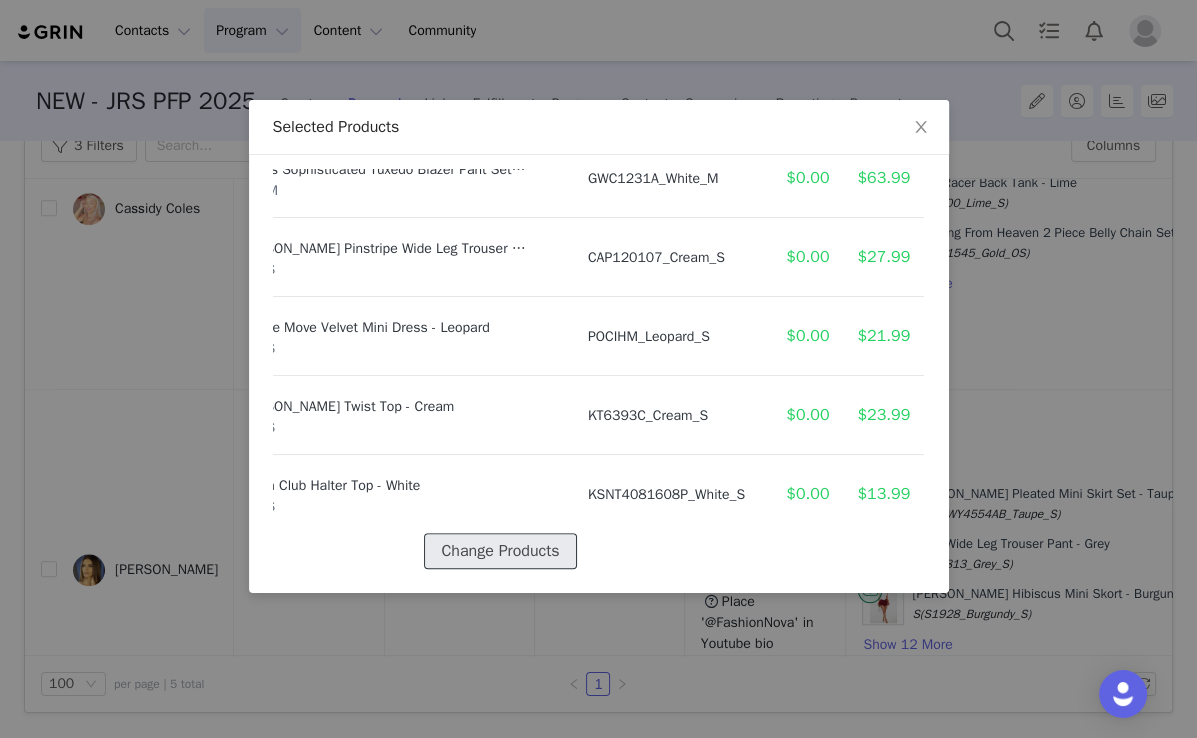 click on "Change Products" at bounding box center [500, 551] 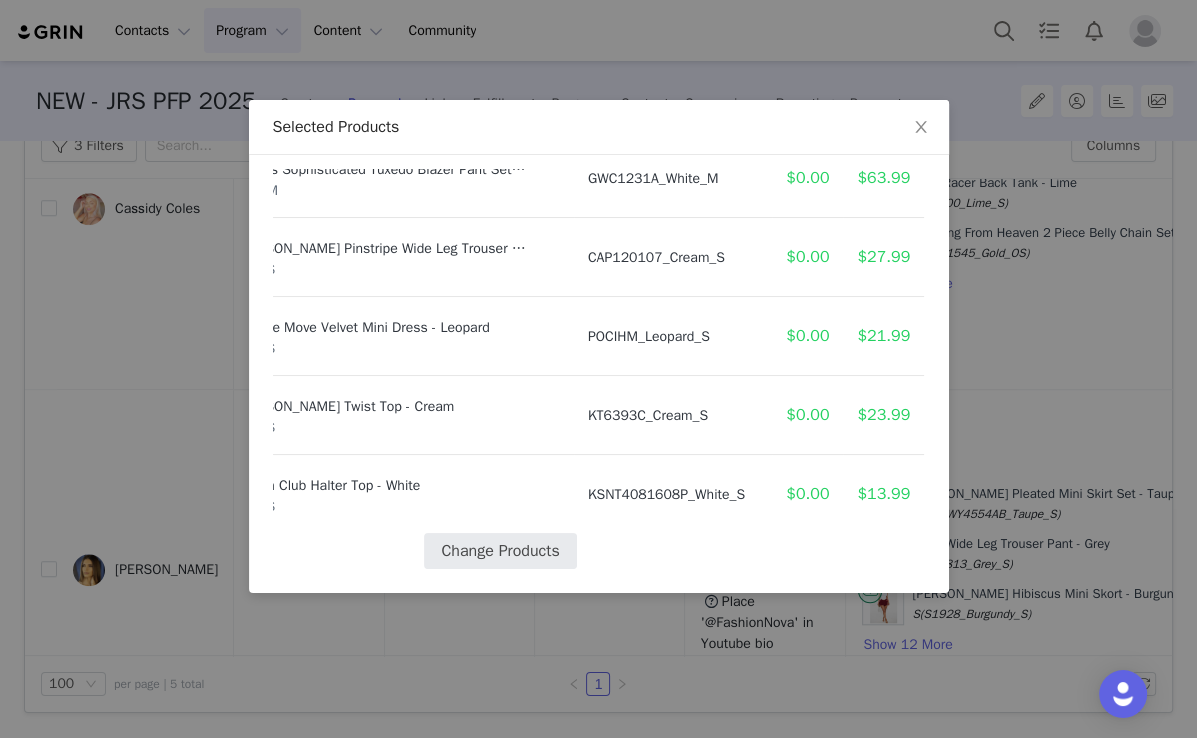 select on "26761491" 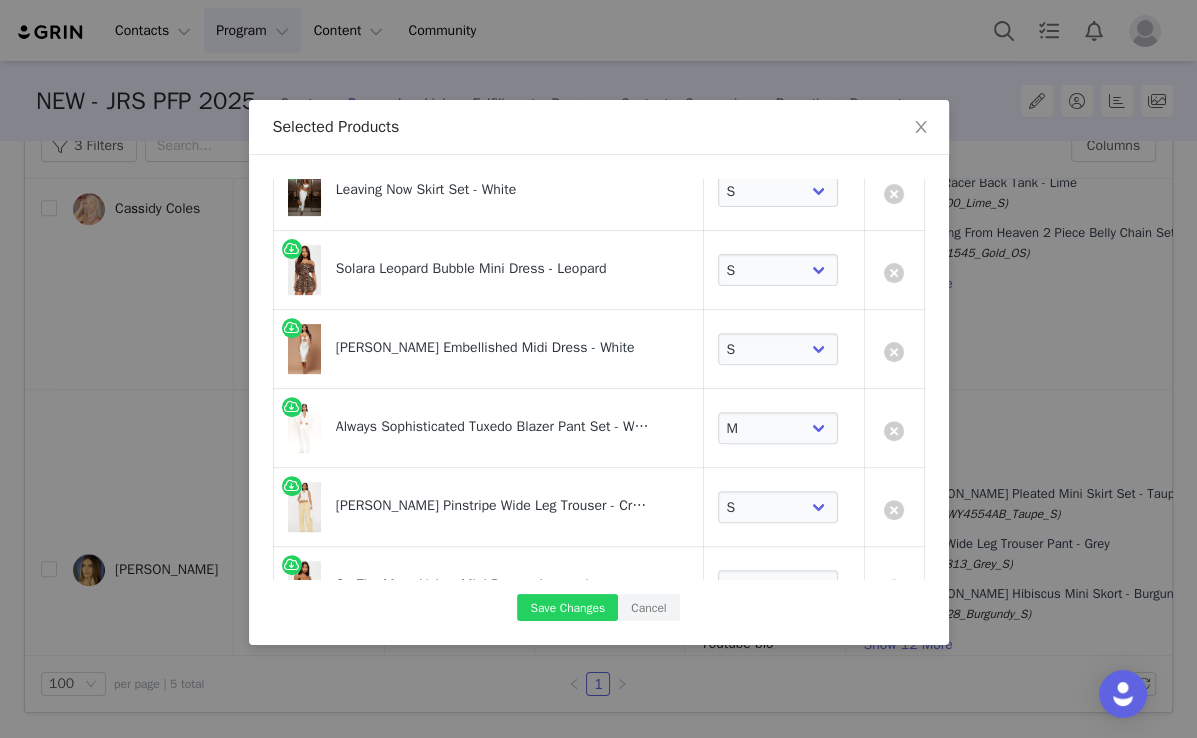 scroll, scrollTop: 898, scrollLeft: 0, axis: vertical 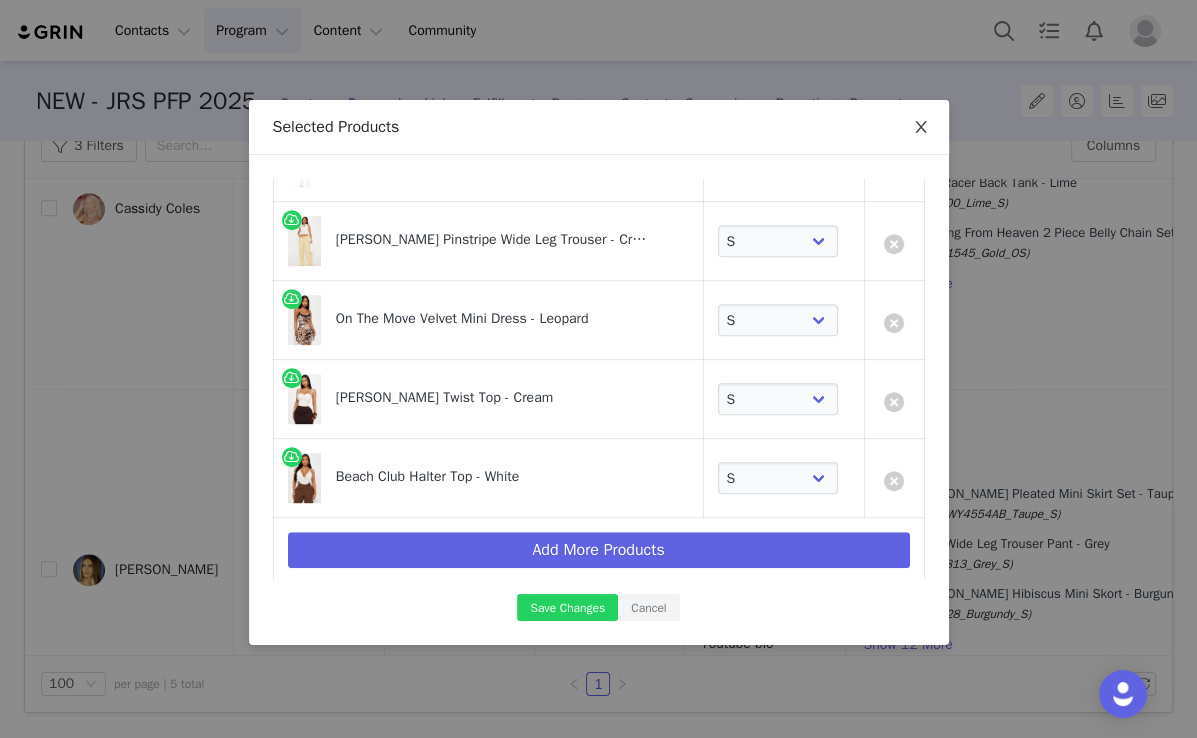 click at bounding box center [921, 128] 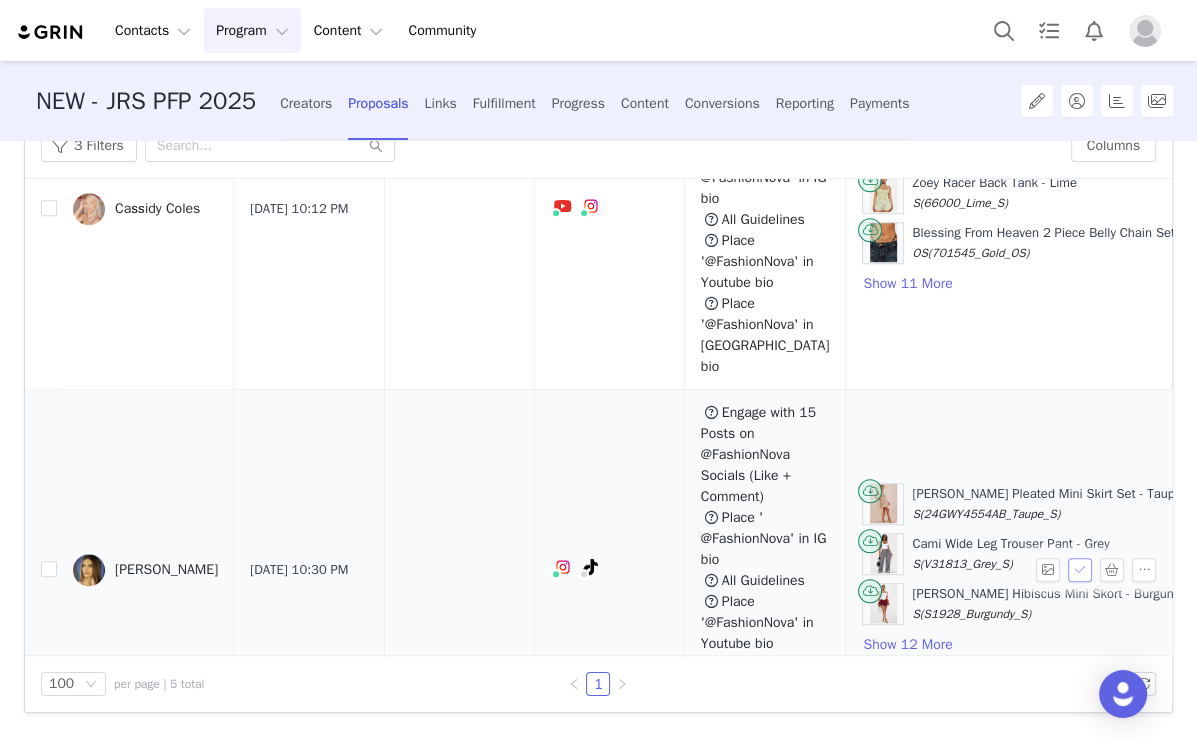 click at bounding box center (1080, 570) 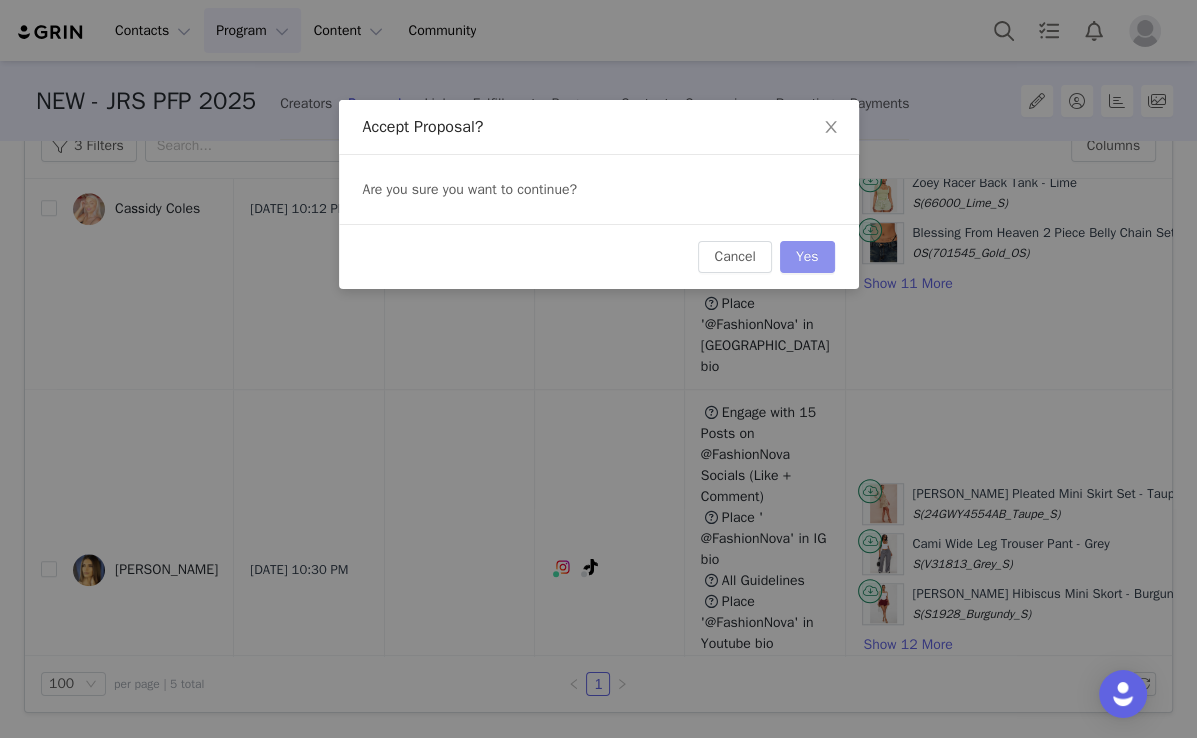 click on "Yes" at bounding box center (807, 257) 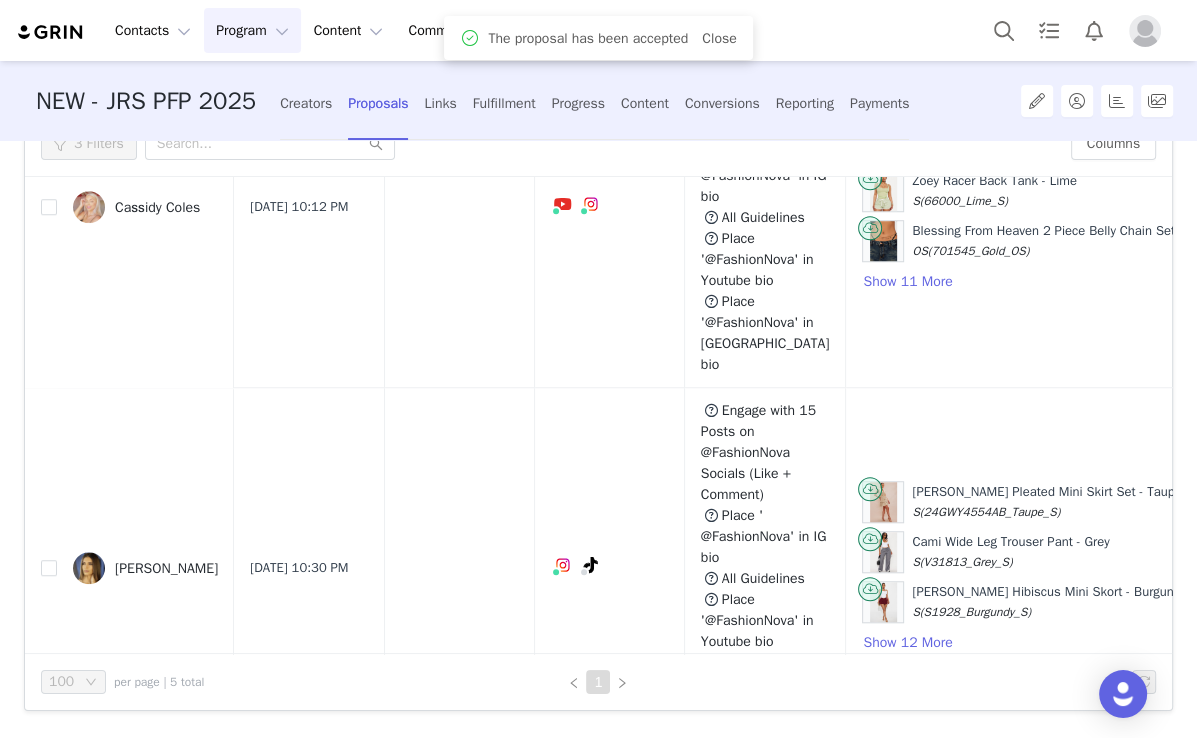 scroll, scrollTop: 127, scrollLeft: 0, axis: vertical 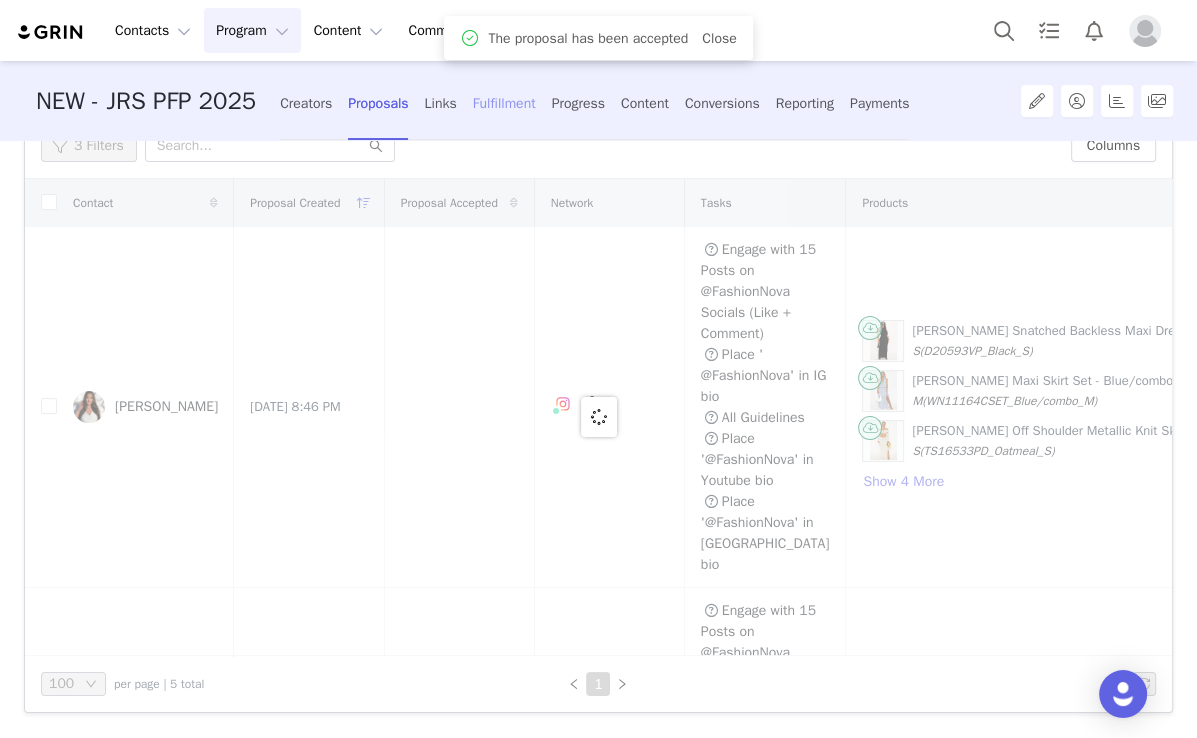 click on "Fulfillment" at bounding box center (504, 103) 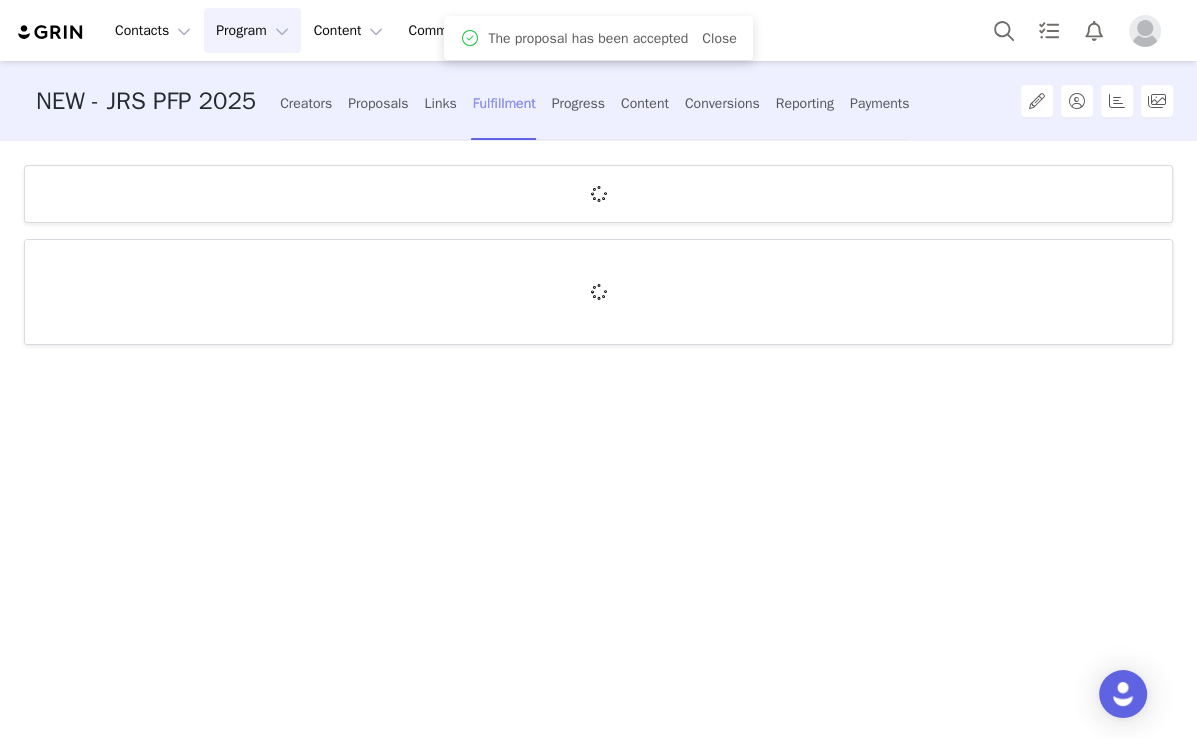 scroll, scrollTop: 0, scrollLeft: 0, axis: both 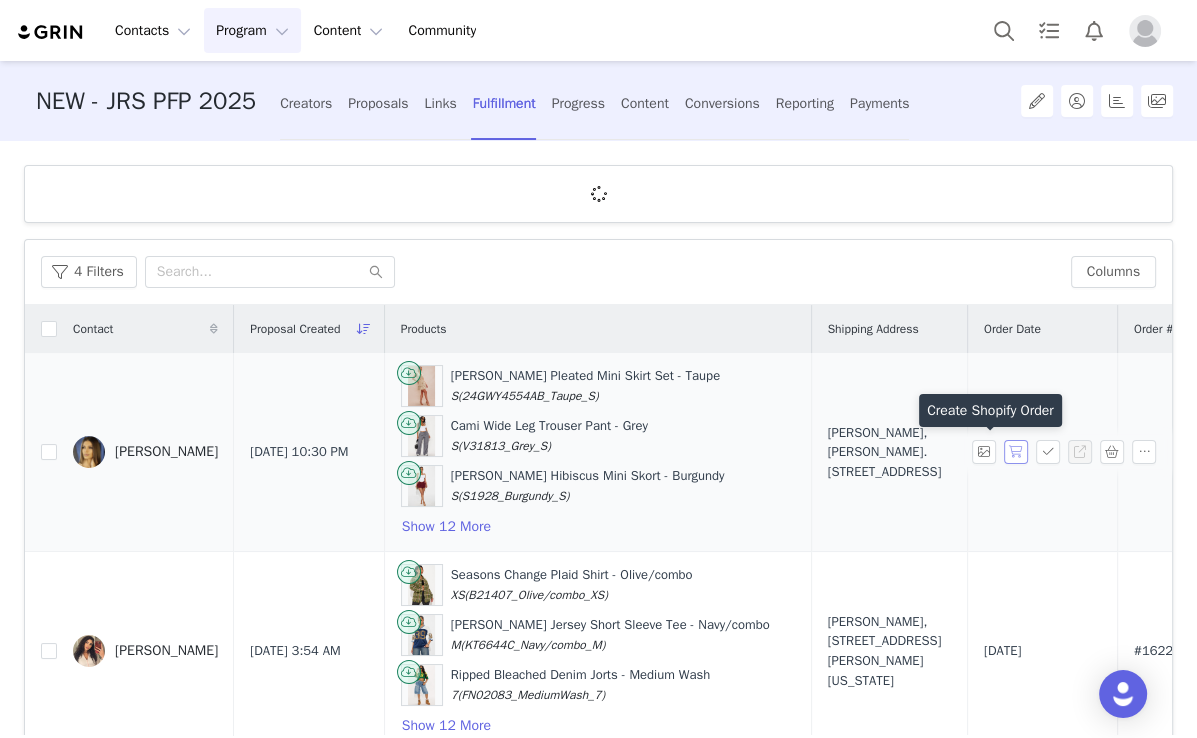 click at bounding box center [1016, 452] 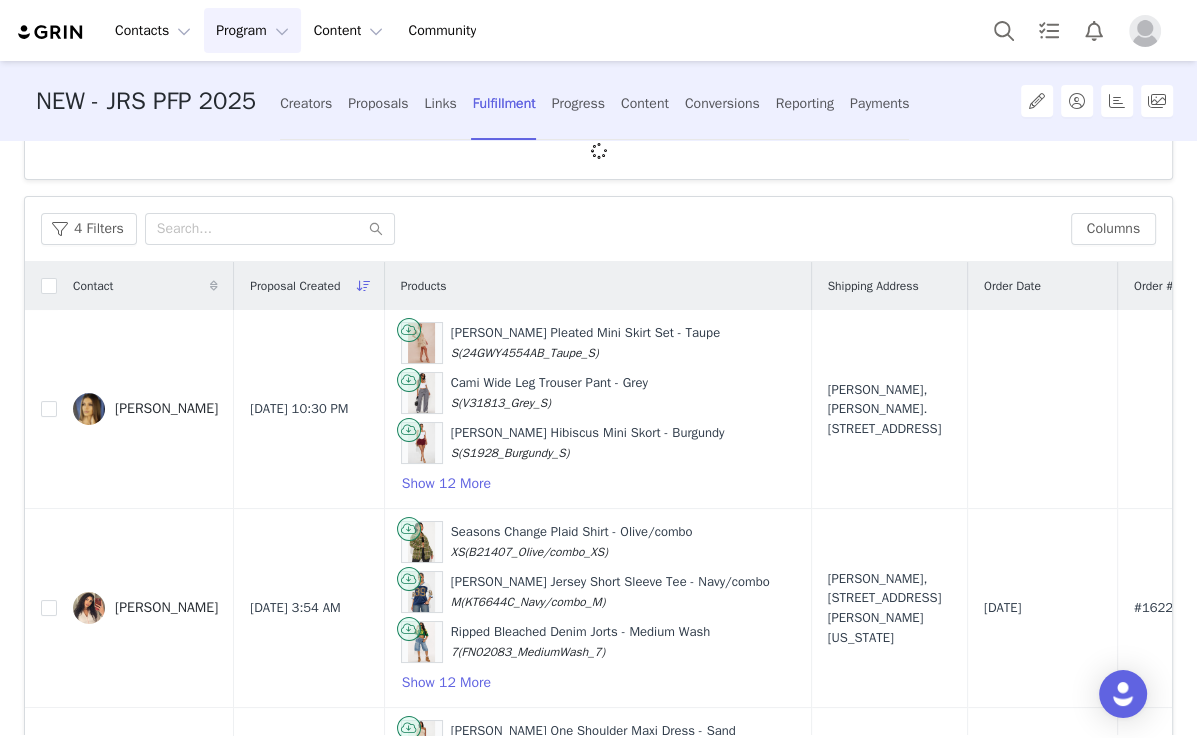scroll, scrollTop: 80, scrollLeft: 0, axis: vertical 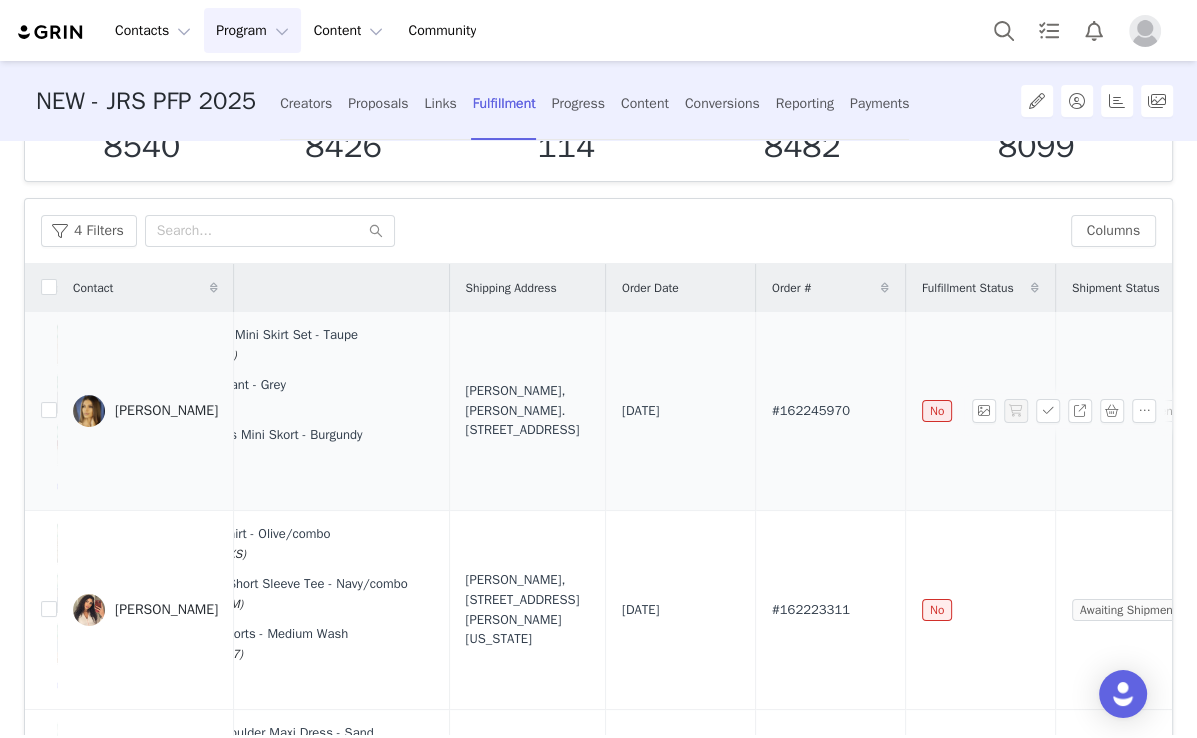 drag, startPoint x: 737, startPoint y: 419, endPoint x: 862, endPoint y: 407, distance: 125.57468 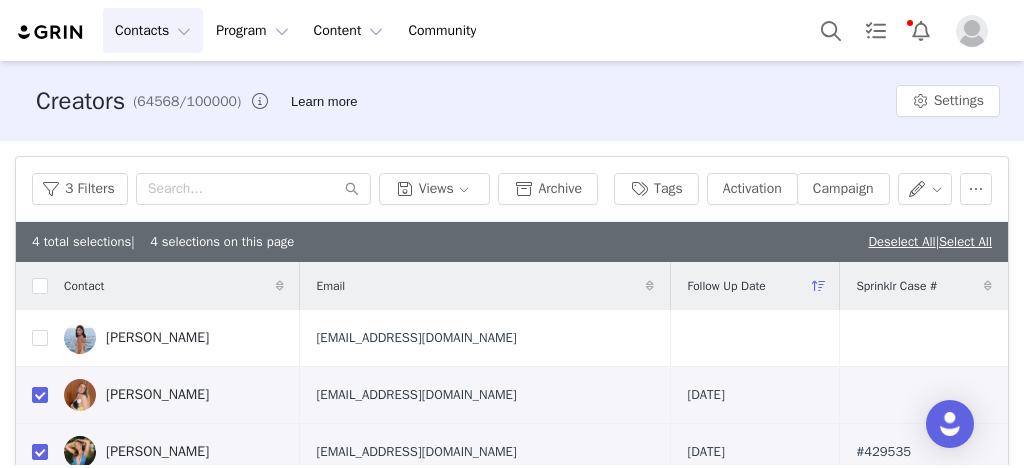 scroll, scrollTop: 0, scrollLeft: 0, axis: both 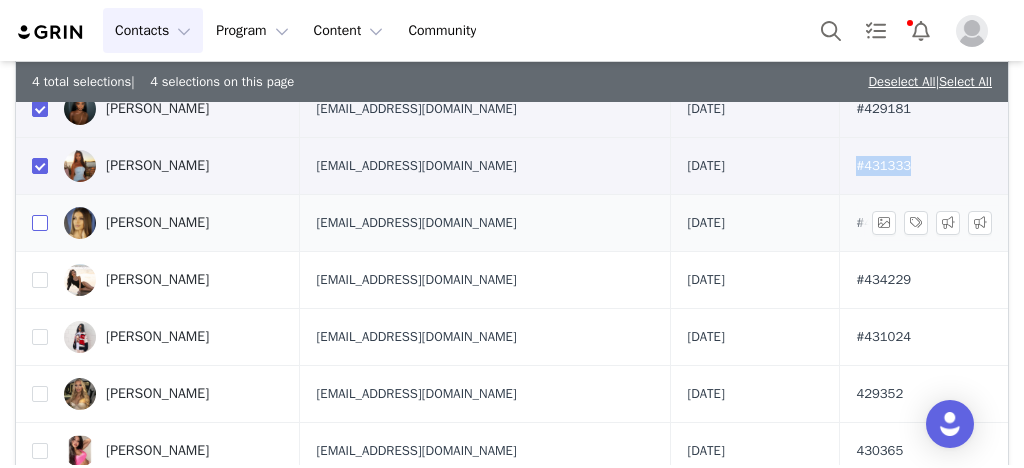 click at bounding box center [40, 223] 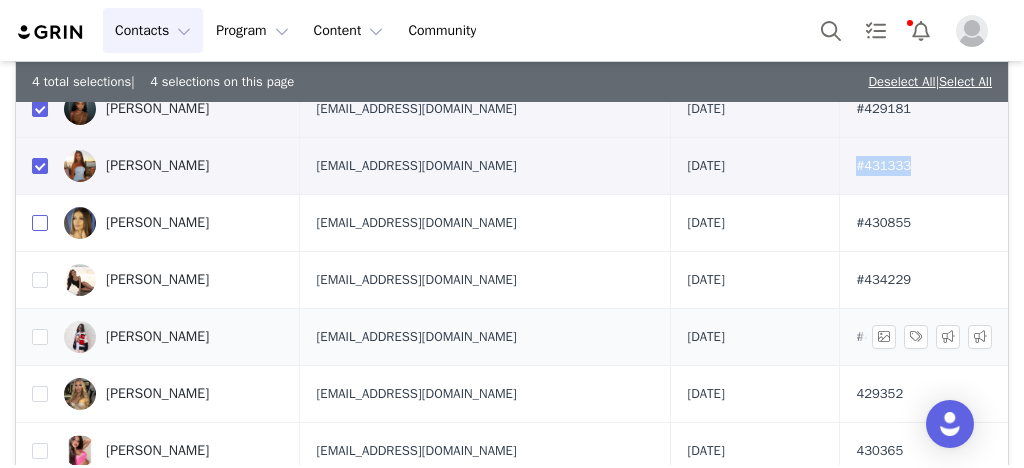 checkbox on "true" 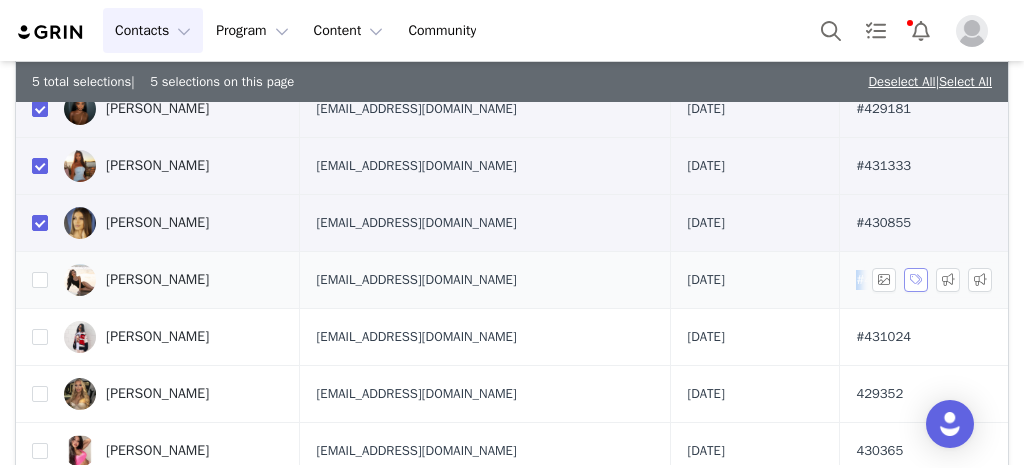 drag, startPoint x: 812, startPoint y: 284, endPoint x: 892, endPoint y: 284, distance: 80 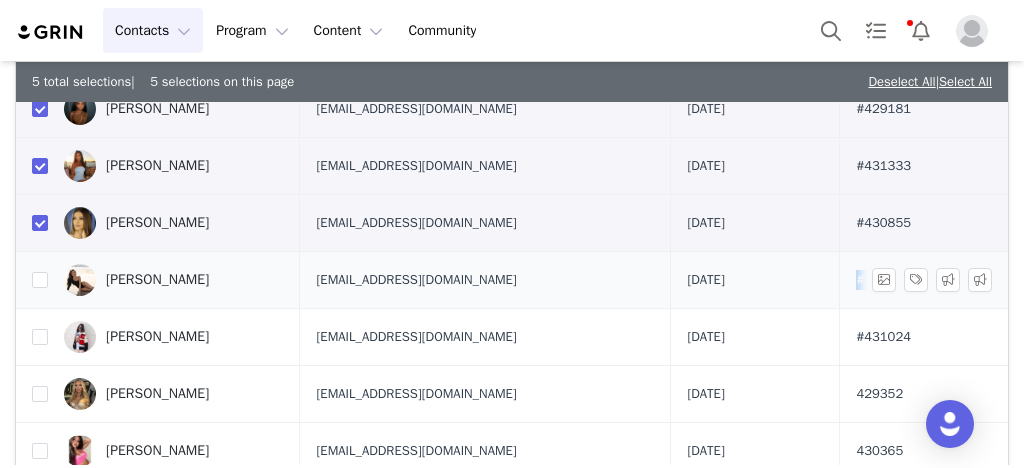 copy on "#434229" 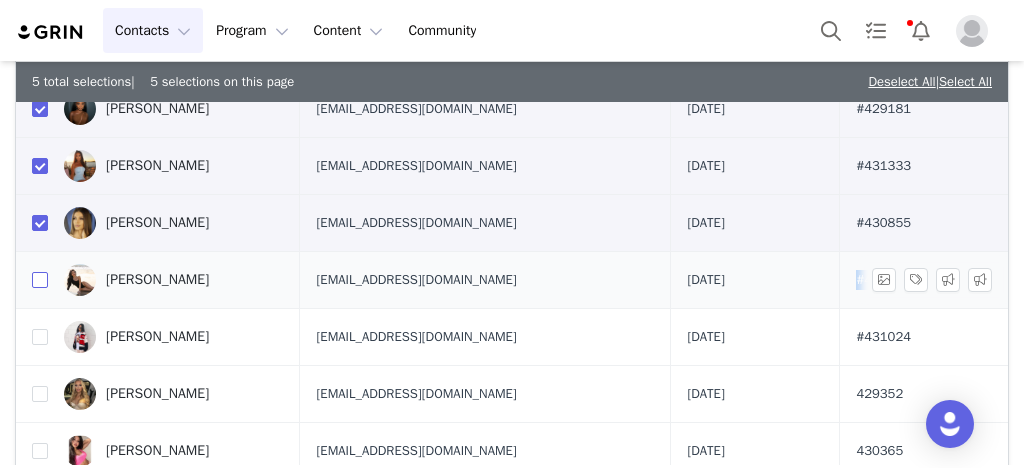 click at bounding box center (40, 280) 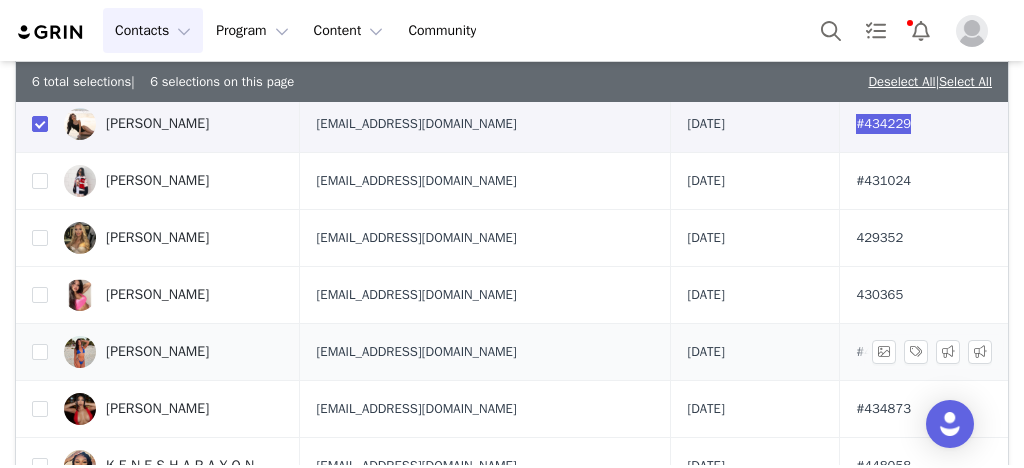 scroll, scrollTop: 400, scrollLeft: 0, axis: vertical 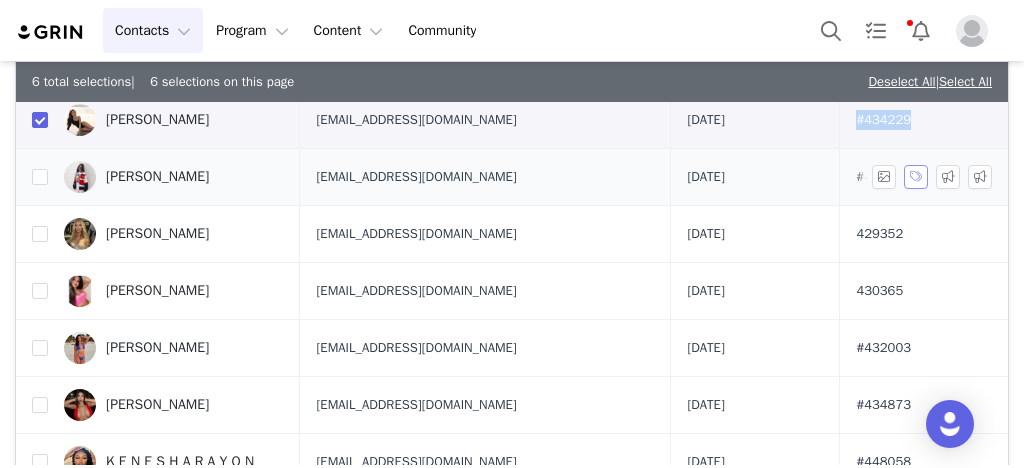 drag, startPoint x: 780, startPoint y: 174, endPoint x: 899, endPoint y: 181, distance: 119.2057 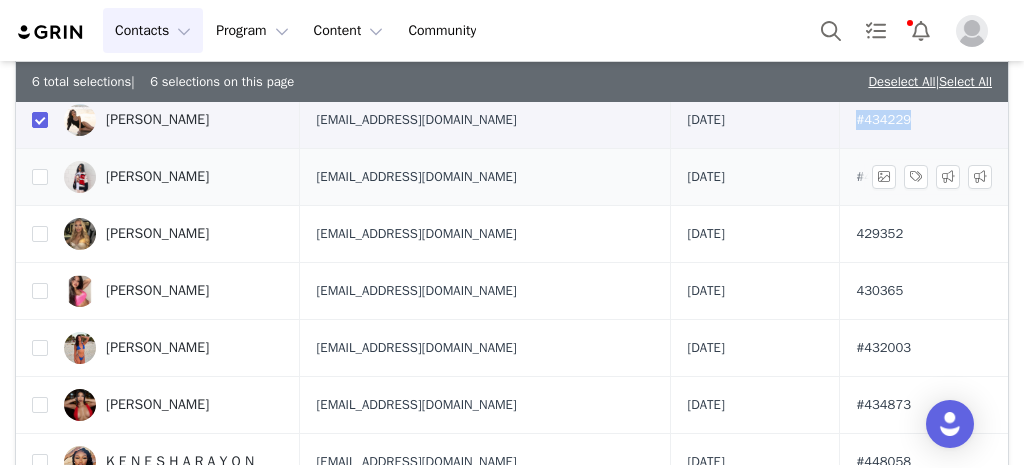 copy on "#431024" 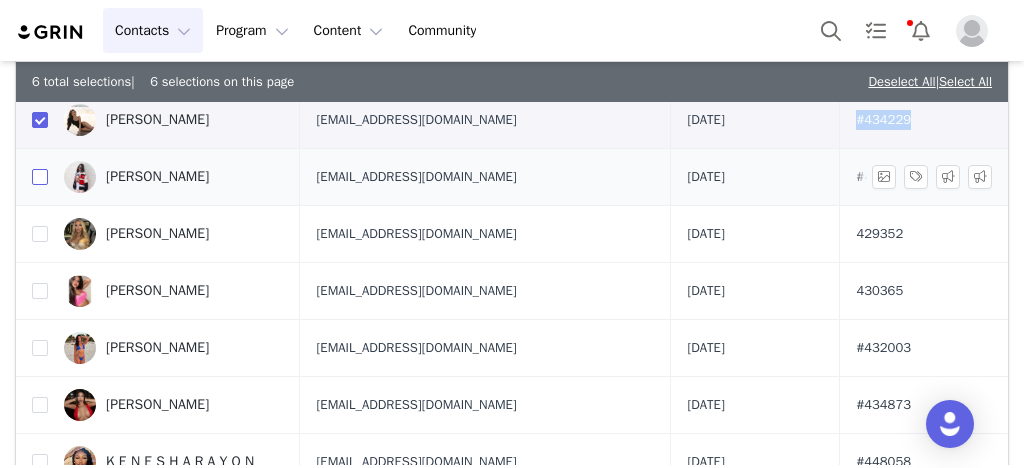 click at bounding box center (40, 177) 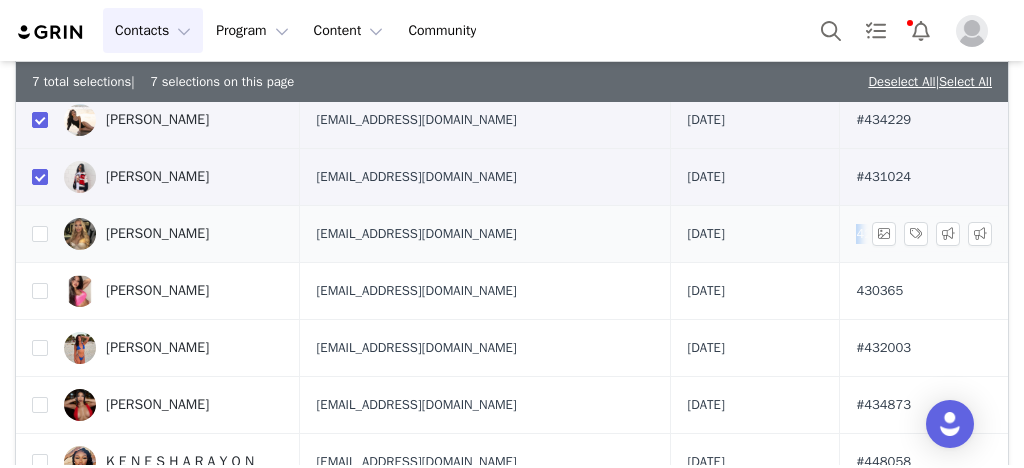 drag, startPoint x: 816, startPoint y: 242, endPoint x: 907, endPoint y: 237, distance: 91.13726 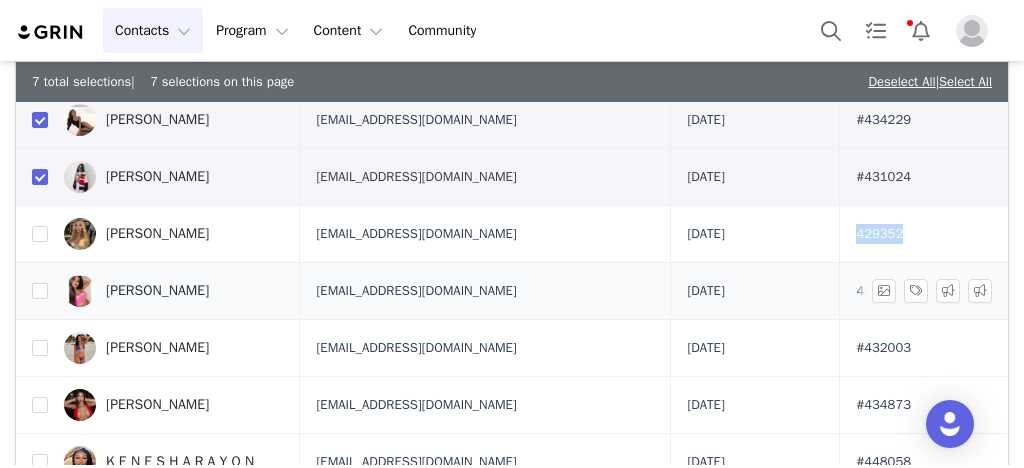 drag, startPoint x: 801, startPoint y: 285, endPoint x: 833, endPoint y: 285, distance: 32 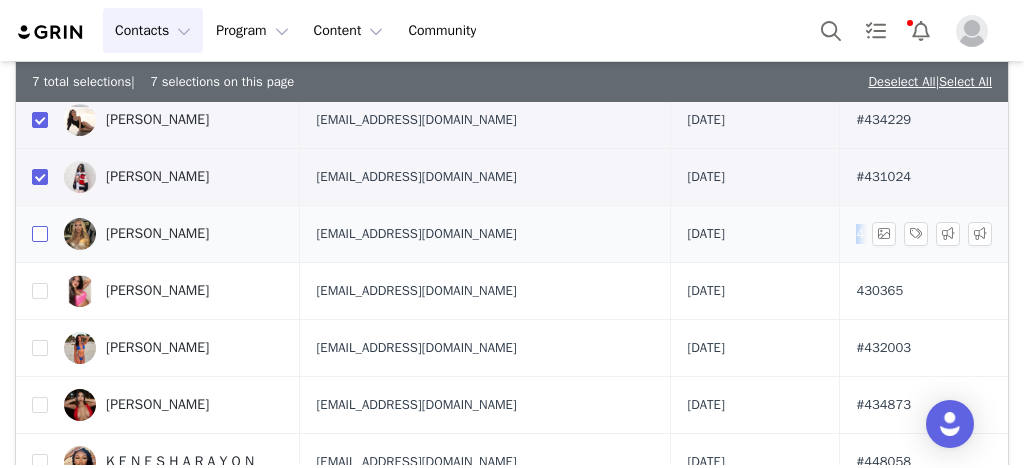 click at bounding box center [40, 234] 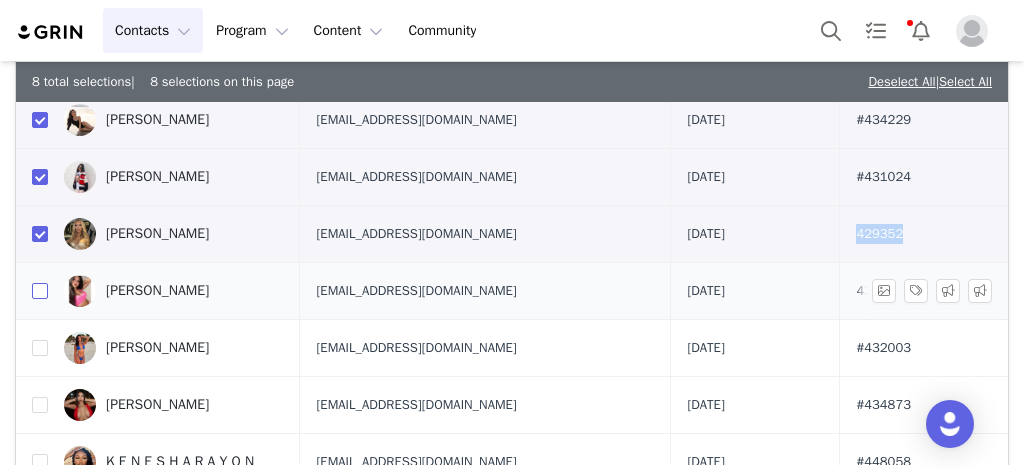 click at bounding box center [40, 291] 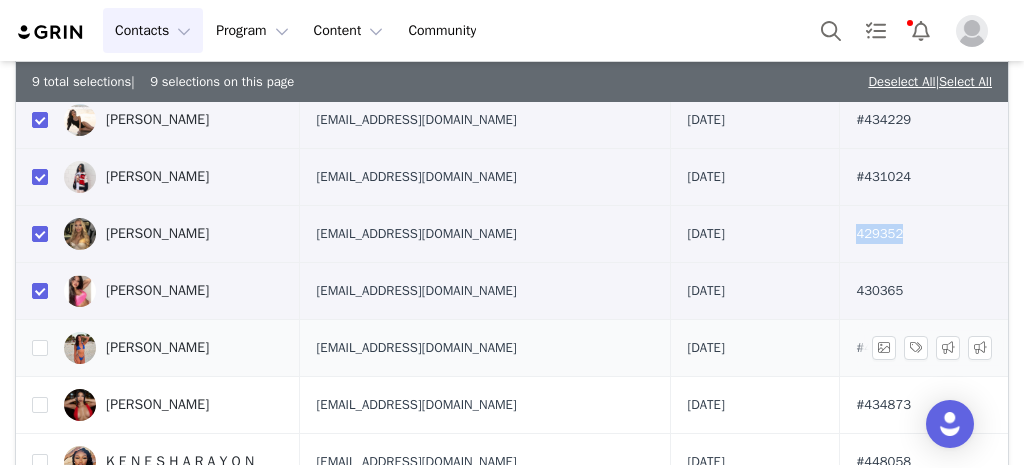 drag, startPoint x: 786, startPoint y: 352, endPoint x: 856, endPoint y: 354, distance: 70.028564 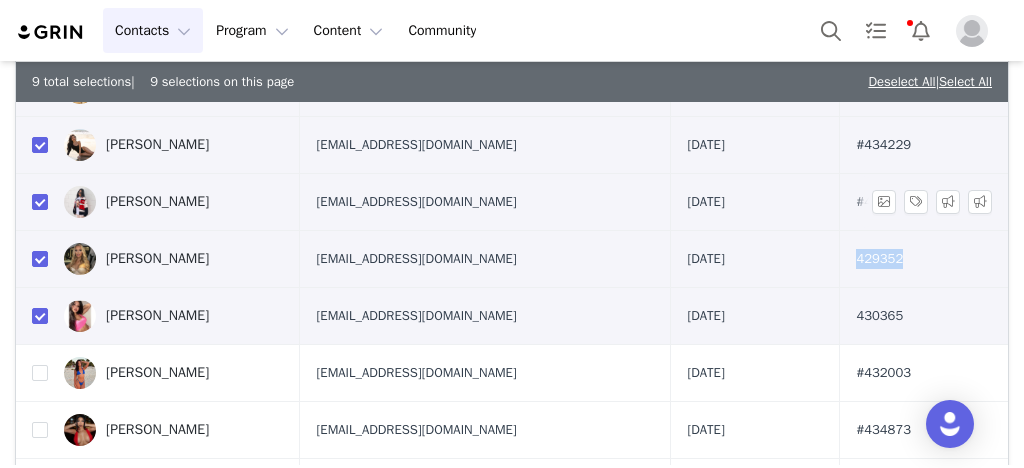 scroll, scrollTop: 400, scrollLeft: 0, axis: vertical 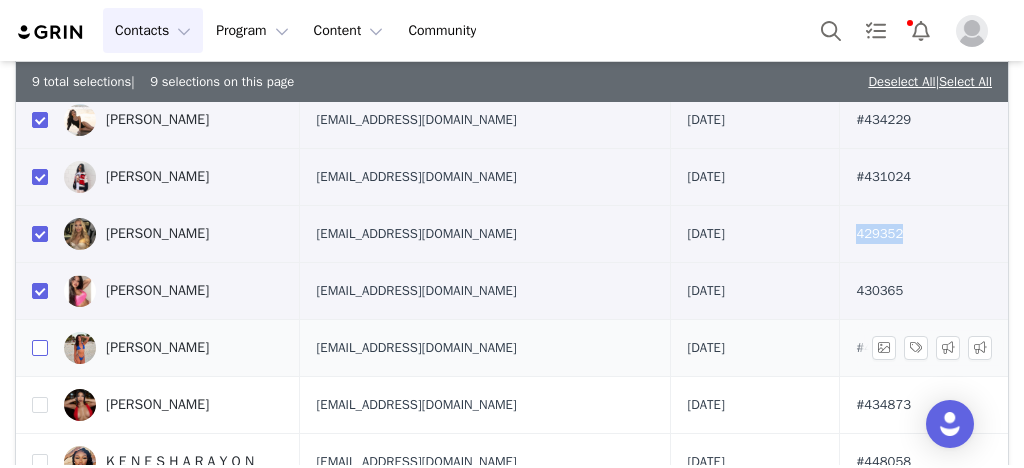 click at bounding box center [40, 348] 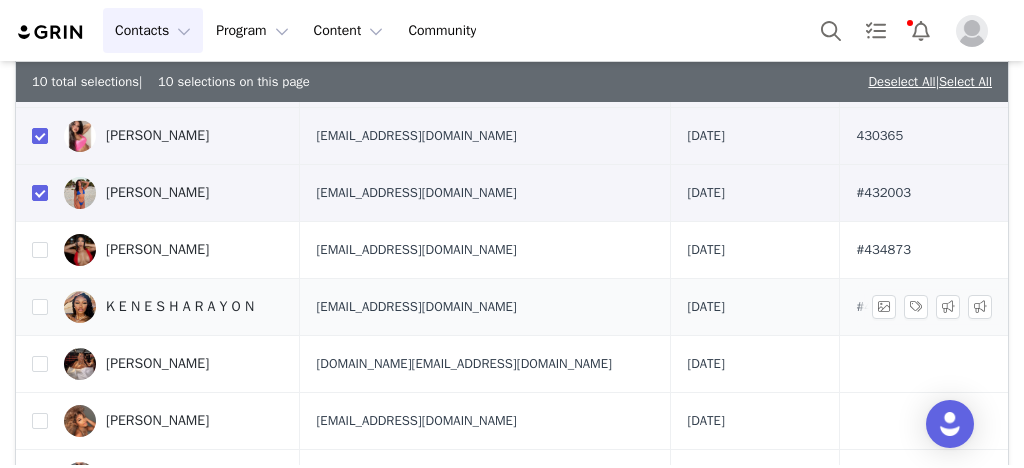 scroll, scrollTop: 560, scrollLeft: 0, axis: vertical 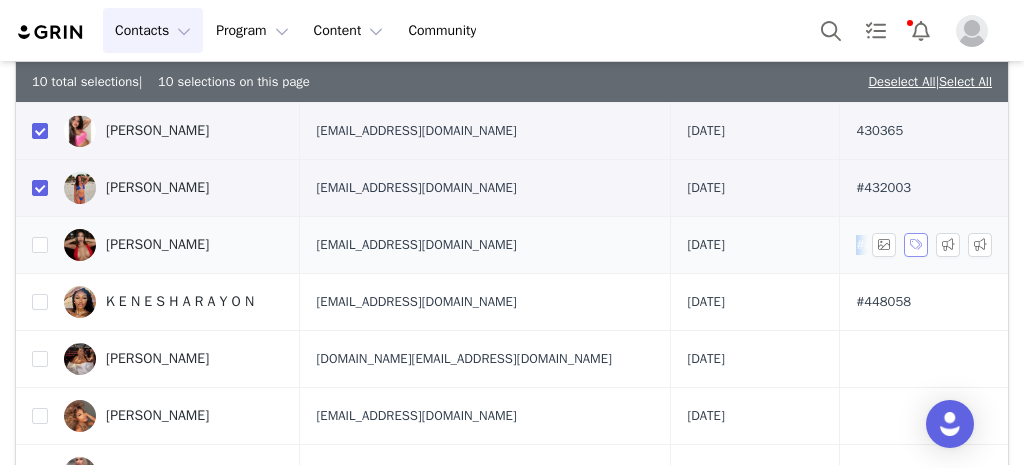 drag, startPoint x: 859, startPoint y: 243, endPoint x: 898, endPoint y: 242, distance: 39.012817 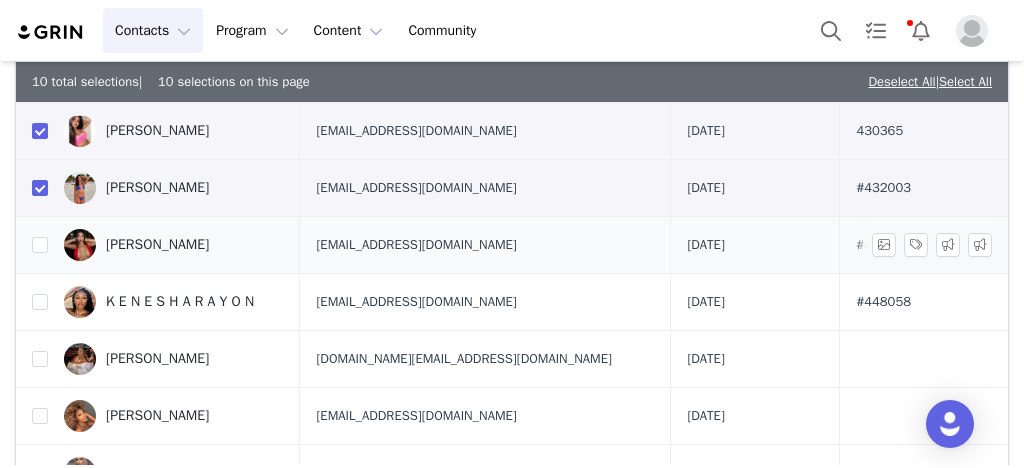 drag, startPoint x: 816, startPoint y: 236, endPoint x: 830, endPoint y: 238, distance: 14.142136 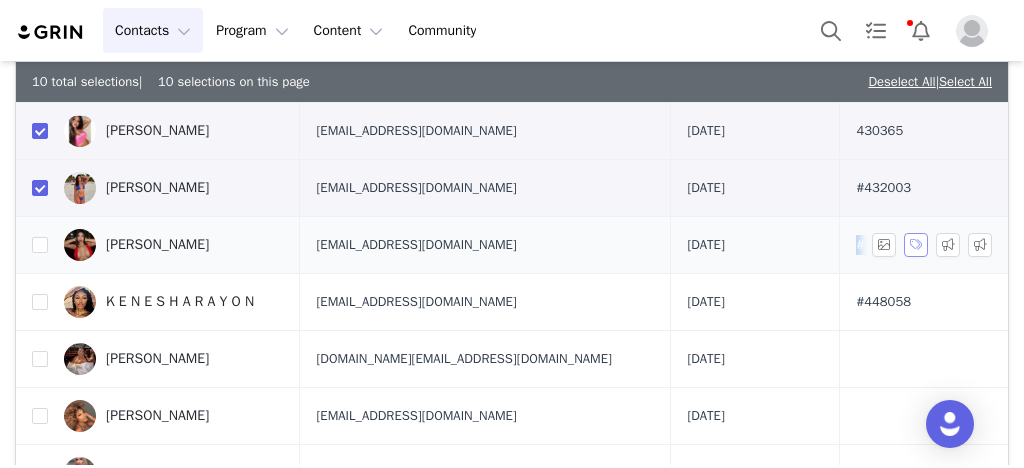 drag, startPoint x: 816, startPoint y: 237, endPoint x: 901, endPoint y: 238, distance: 85.00588 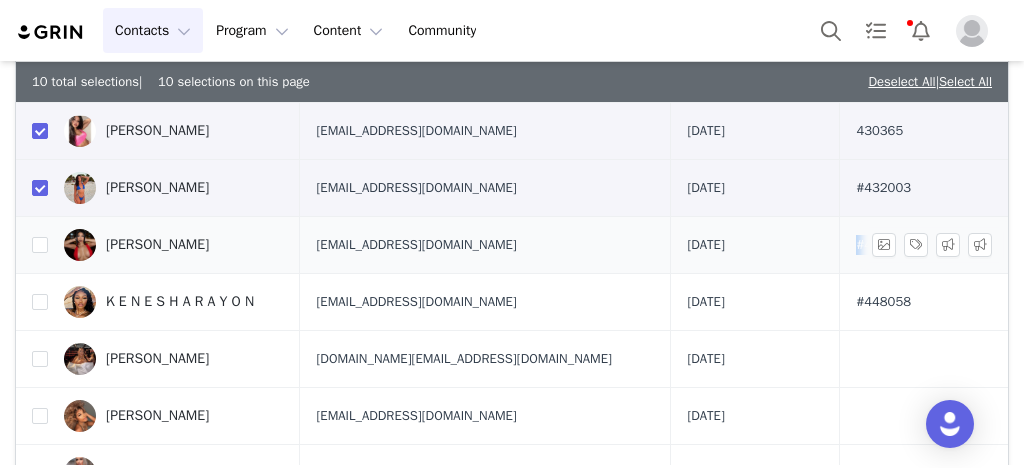 copy on "#434873" 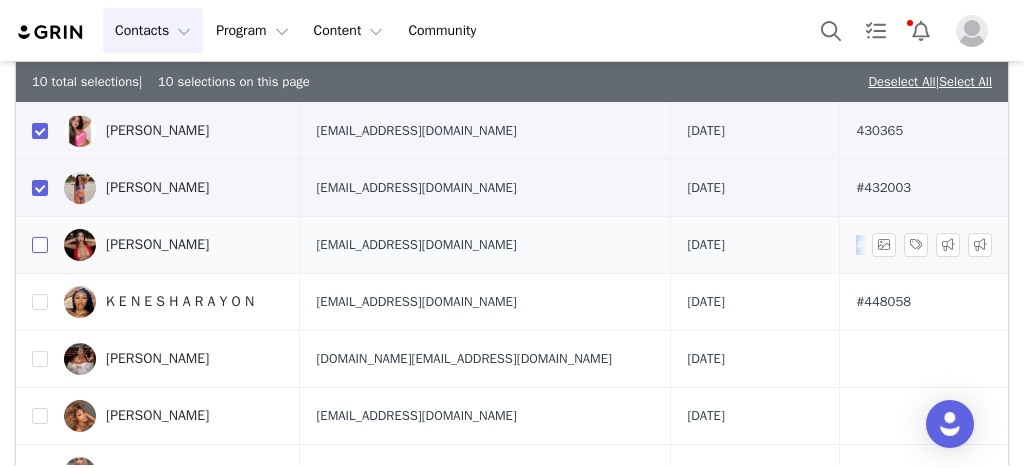 click at bounding box center (40, 245) 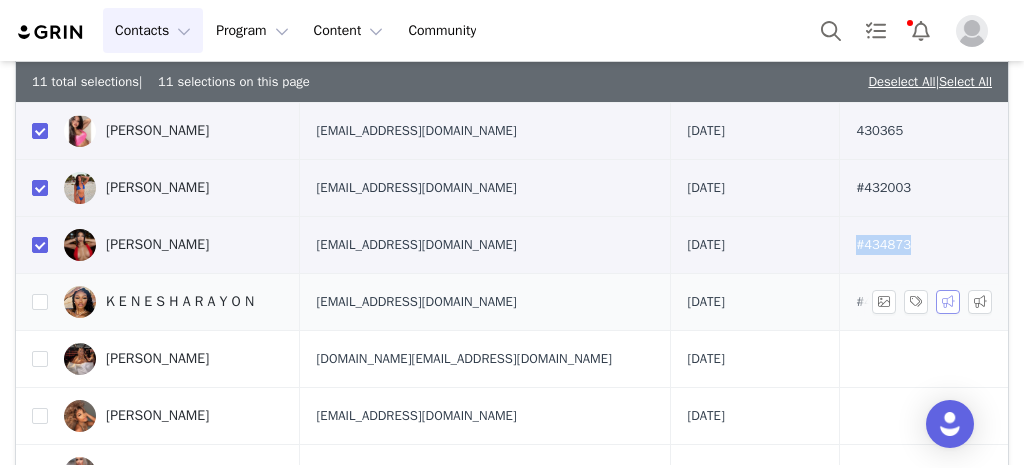 drag, startPoint x: 840, startPoint y: 303, endPoint x: 931, endPoint y: 301, distance: 91.02197 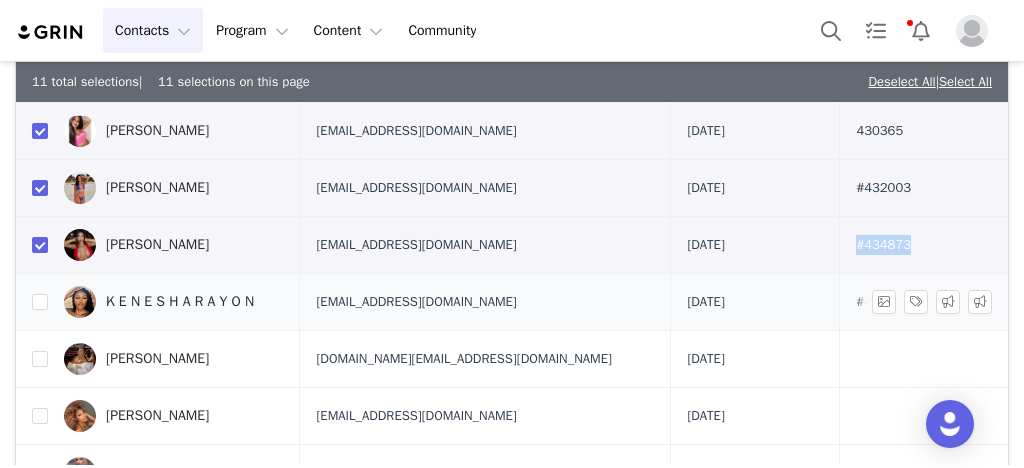 copy on "#448058" 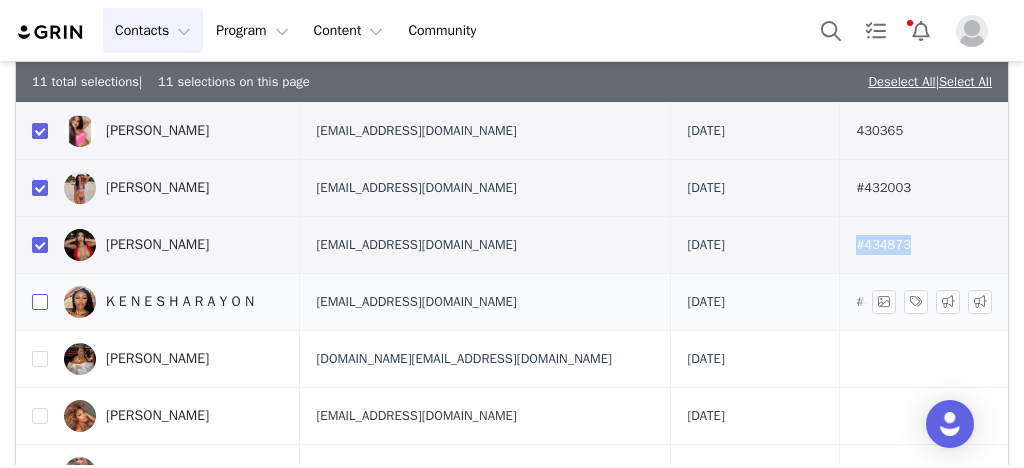 click at bounding box center [40, 302] 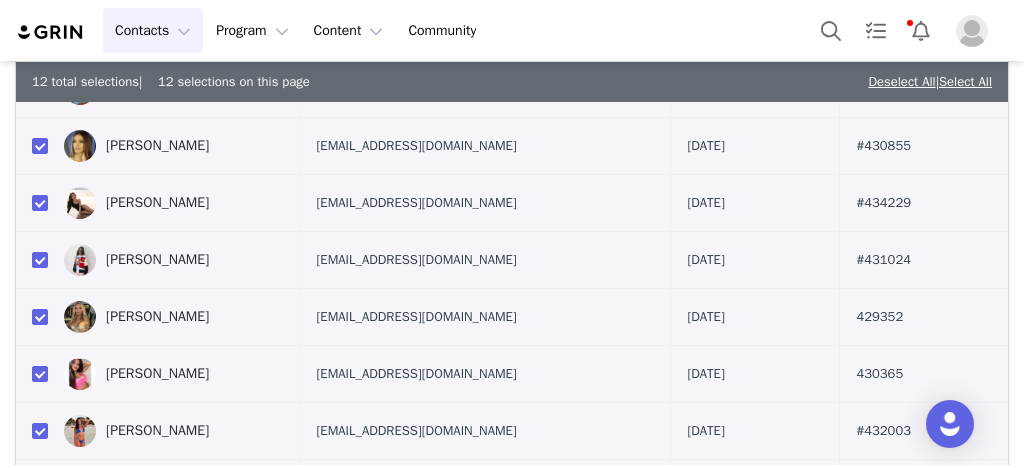 scroll, scrollTop: 320, scrollLeft: 0, axis: vertical 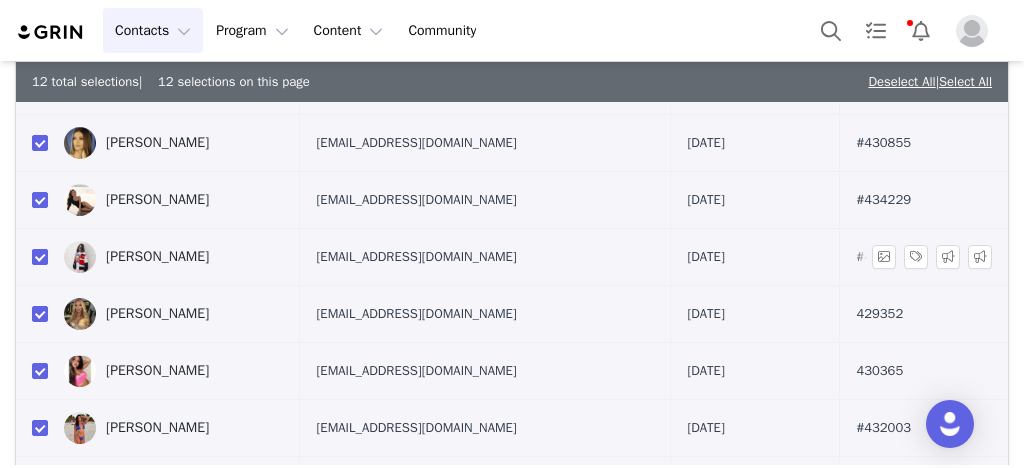 click at bounding box center (40, 257) 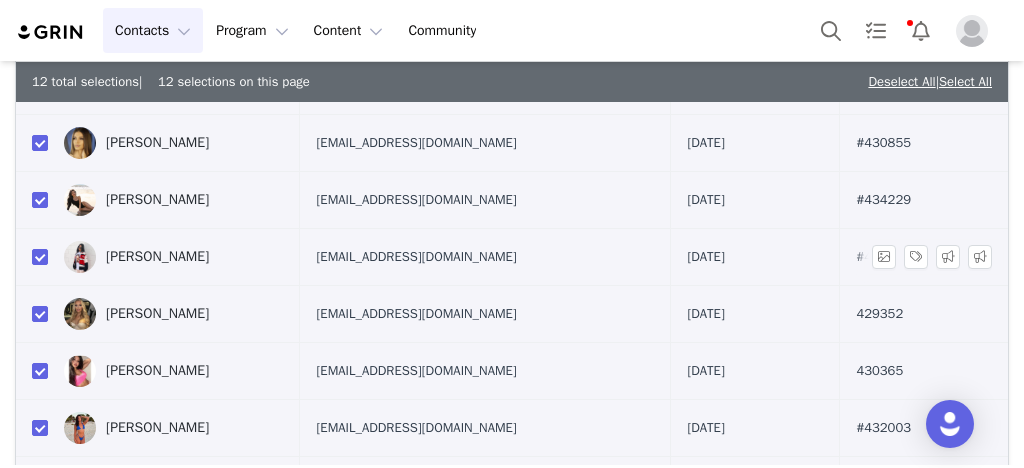 checkbox on "false" 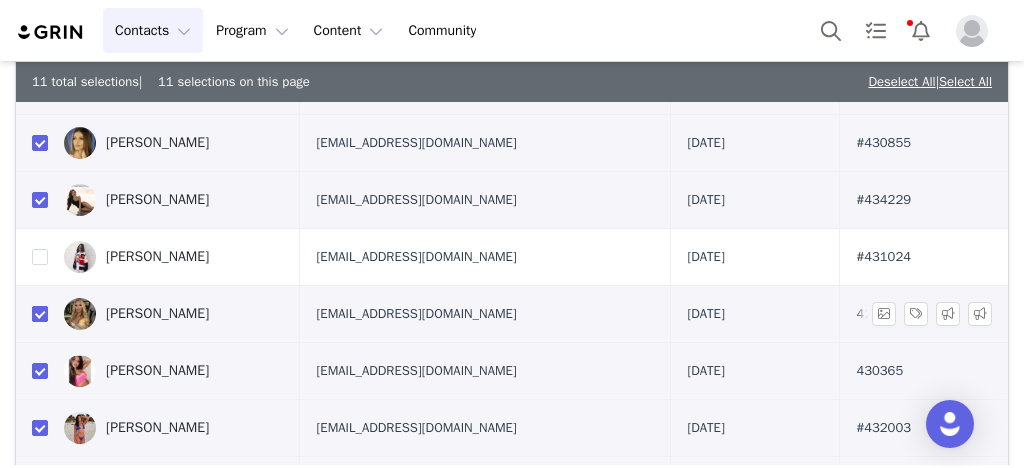click at bounding box center [40, 314] 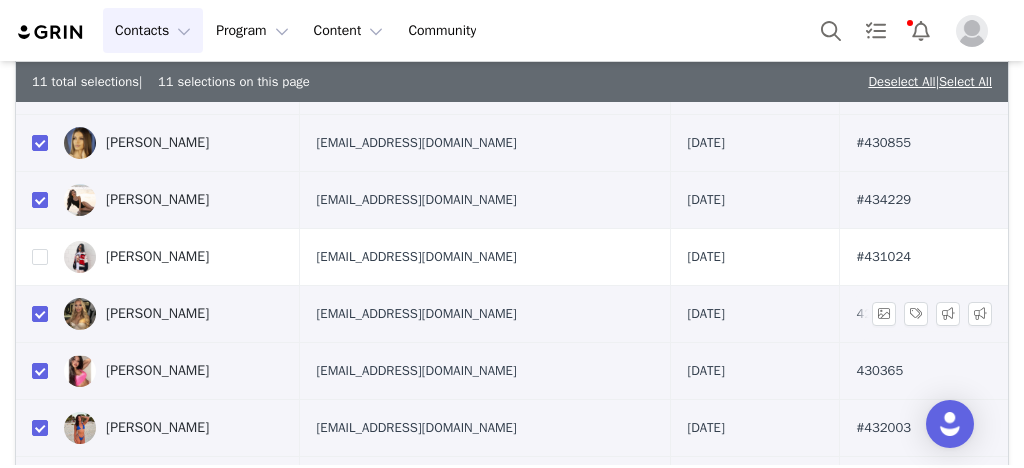 checkbox on "false" 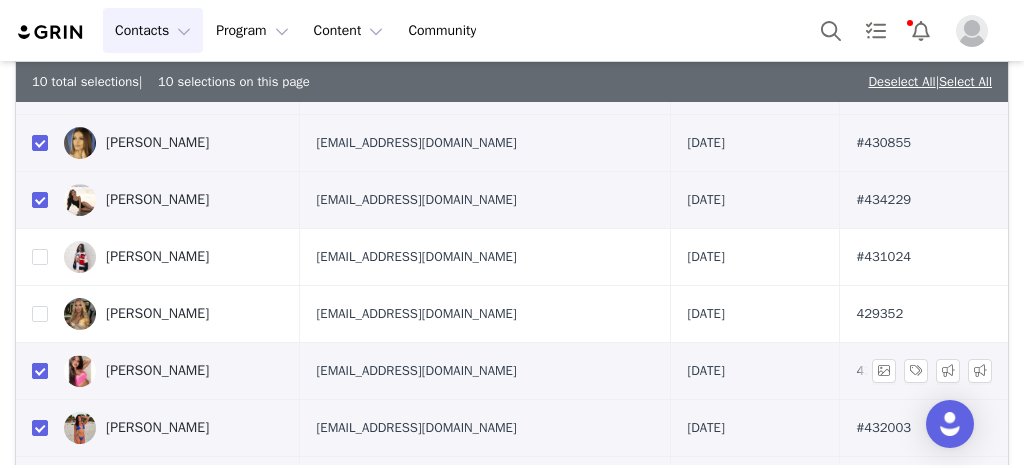 click at bounding box center [40, 371] 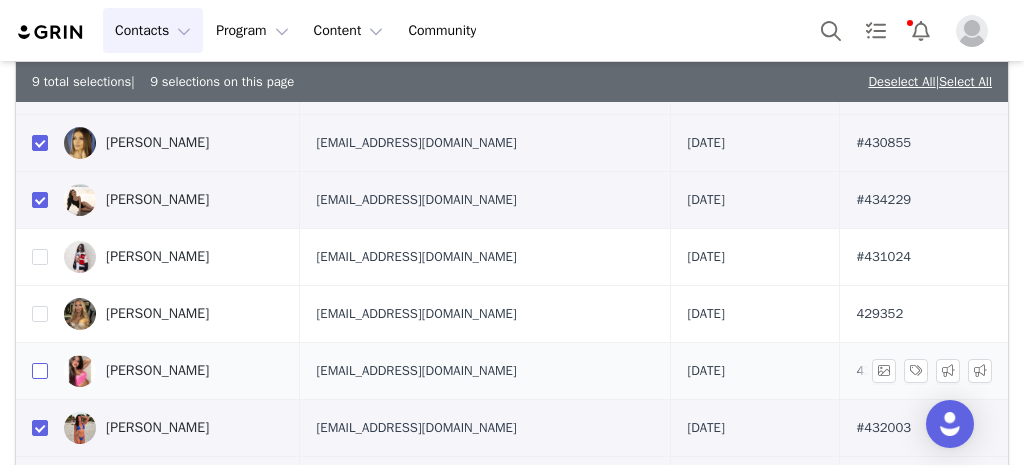 scroll, scrollTop: 480, scrollLeft: 0, axis: vertical 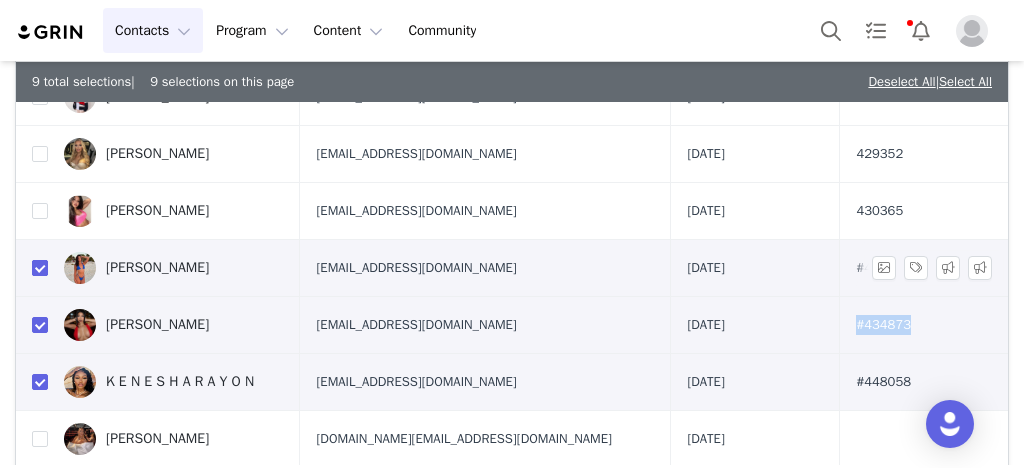 click at bounding box center [40, 268] 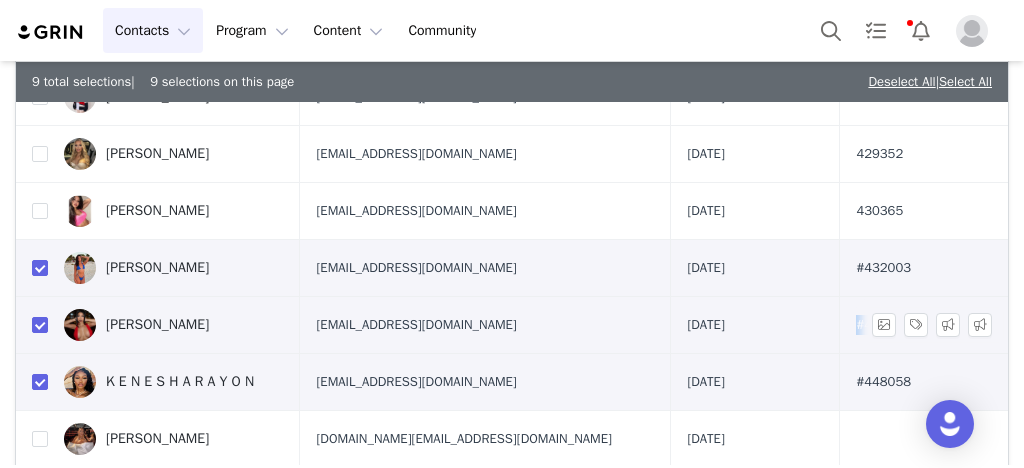 checkbox on "false" 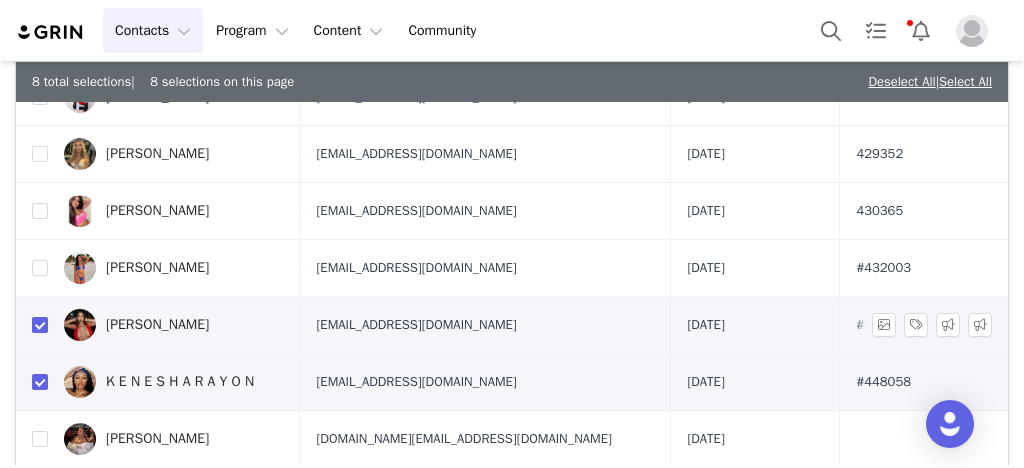 click at bounding box center (40, 325) 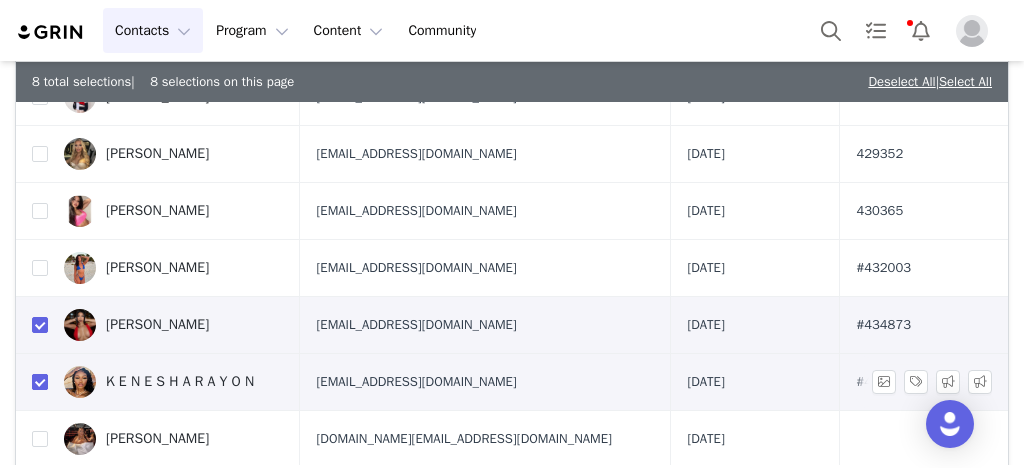 checkbox on "false" 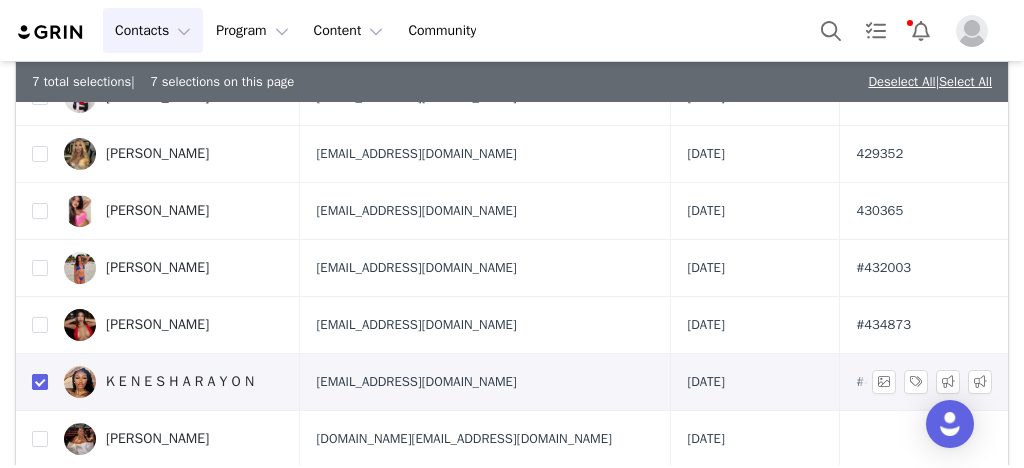 click at bounding box center (40, 382) 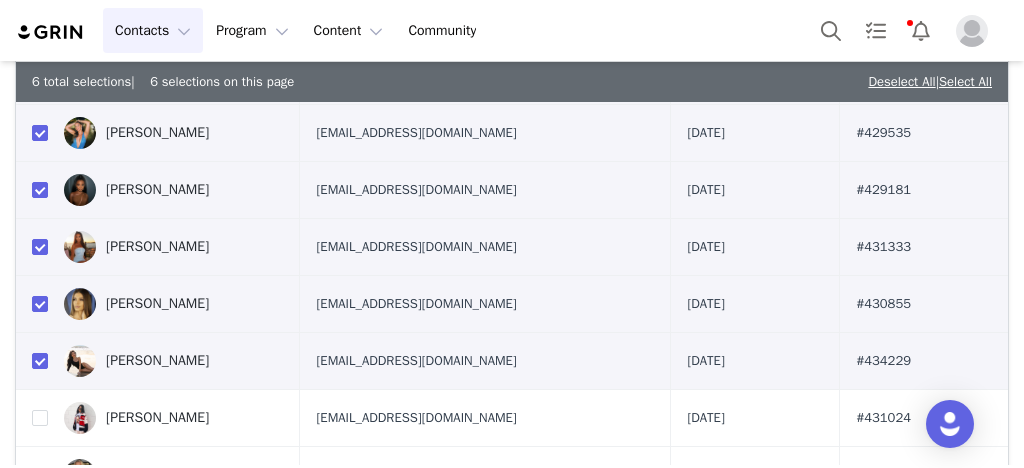 scroll, scrollTop: 0, scrollLeft: 0, axis: both 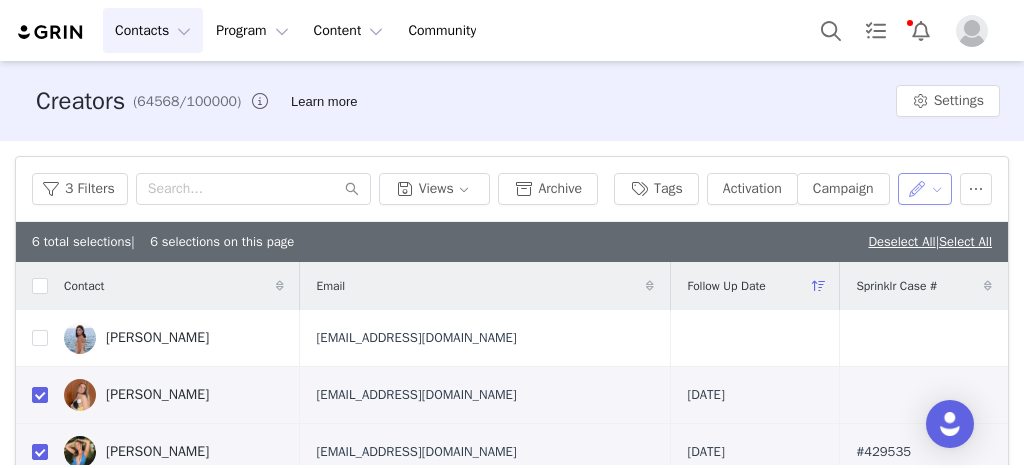 drag, startPoint x: 905, startPoint y: 192, endPoint x: 866, endPoint y: 227, distance: 52.40229 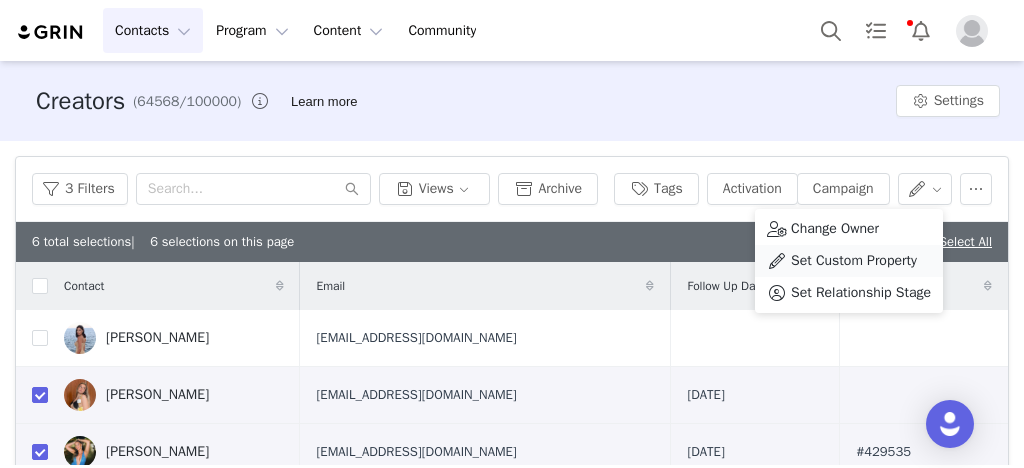 click on "Set Custom Property" at bounding box center [854, 261] 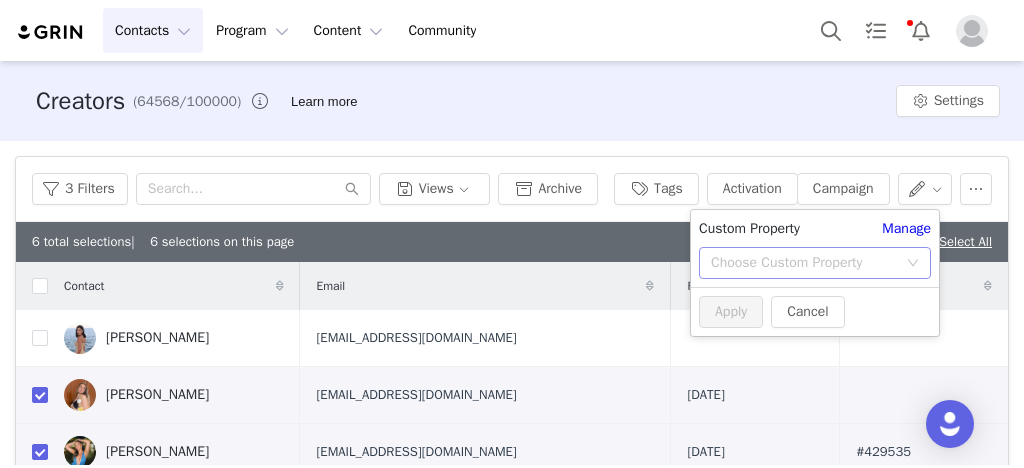 click on "Choose Custom Property" at bounding box center (804, 263) 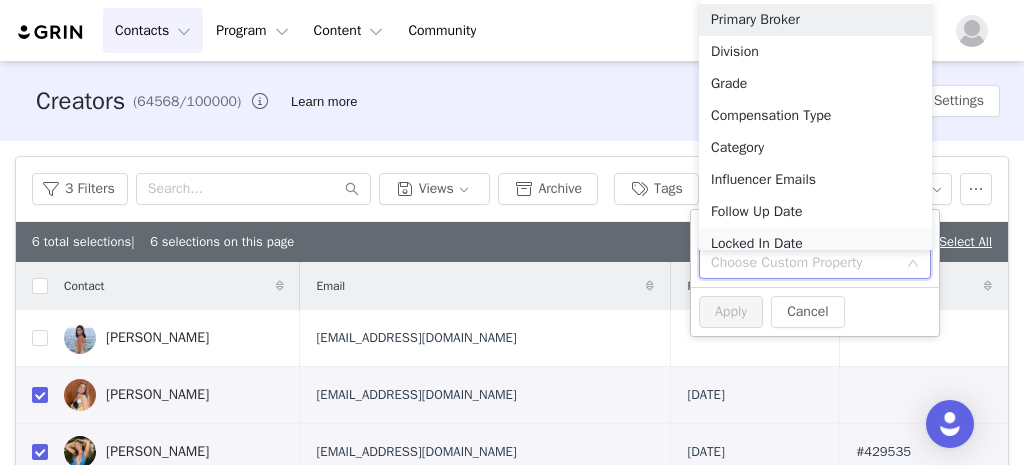 scroll, scrollTop: 10, scrollLeft: 0, axis: vertical 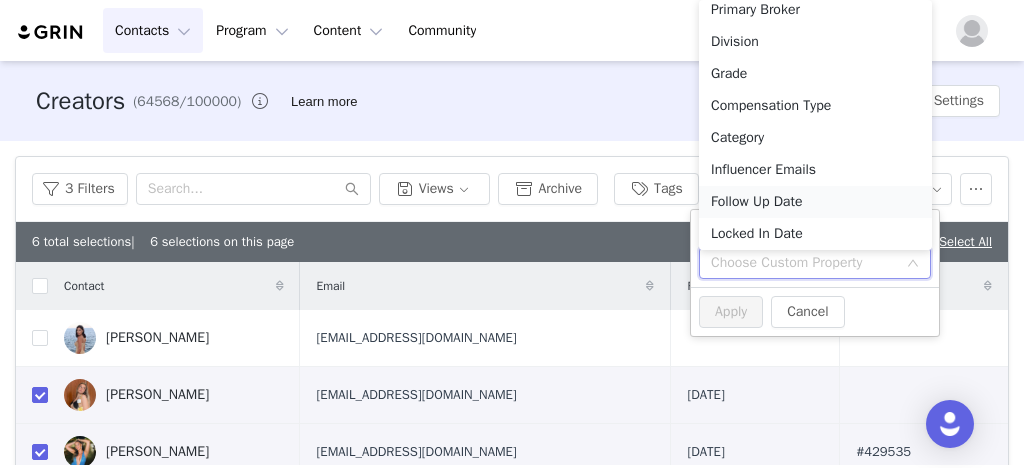 click on "Follow Up Date" at bounding box center [815, 202] 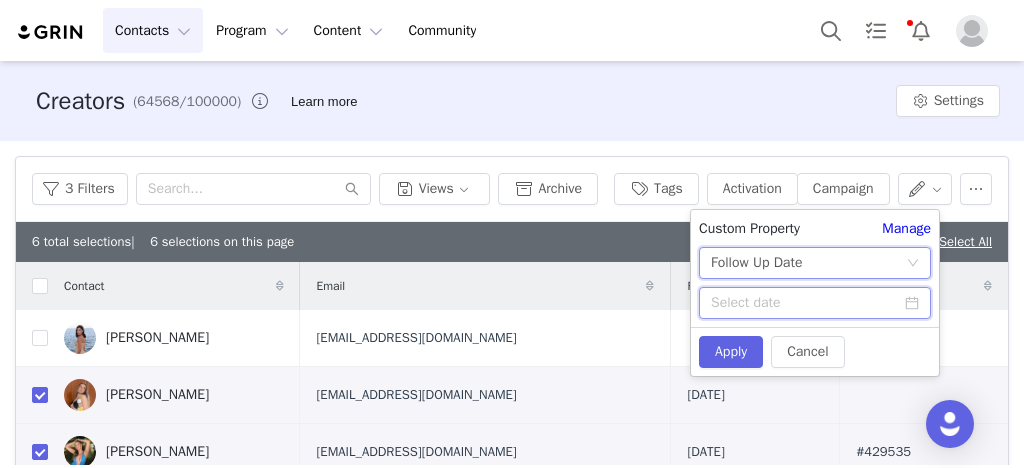 click at bounding box center (815, 303) 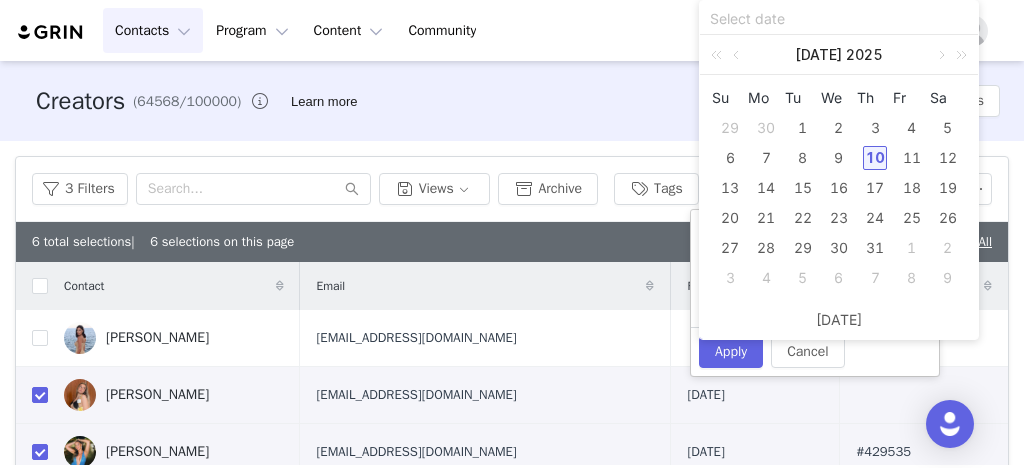 drag, startPoint x: 843, startPoint y: 159, endPoint x: 812, endPoint y: 220, distance: 68.42514 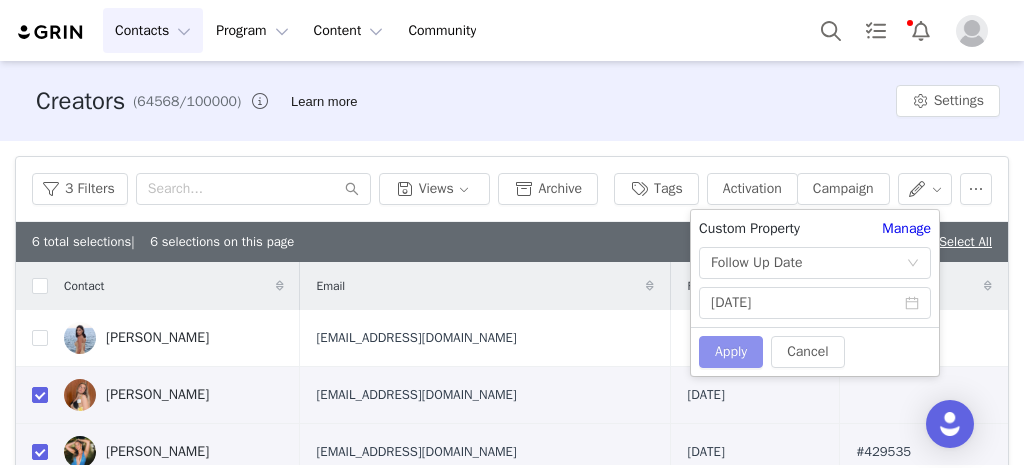 click on "Apply" at bounding box center [731, 352] 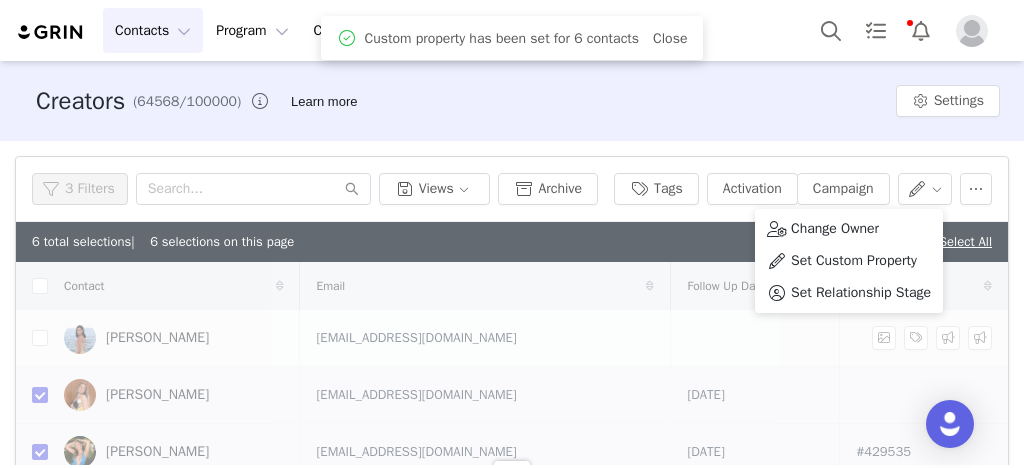 checkbox on "false" 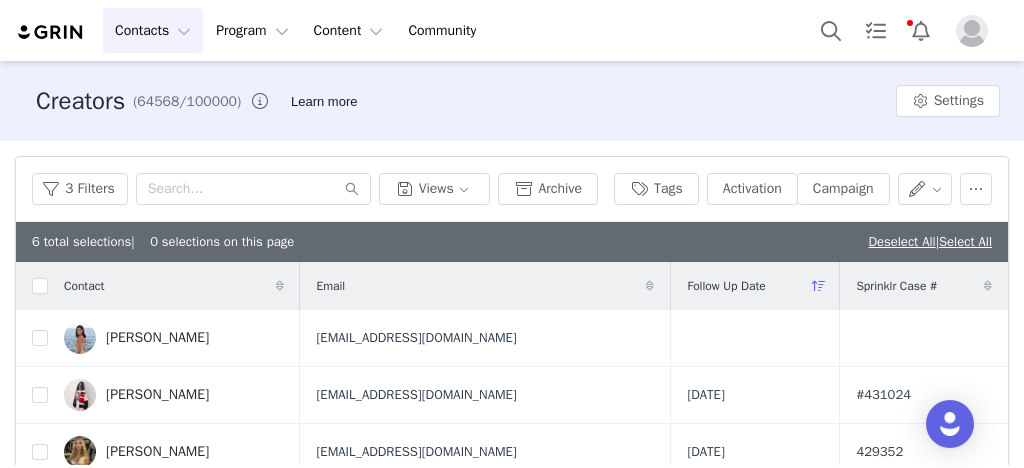 click on "Creators  (64568/100000)          Learn more Settings" at bounding box center (512, 101) 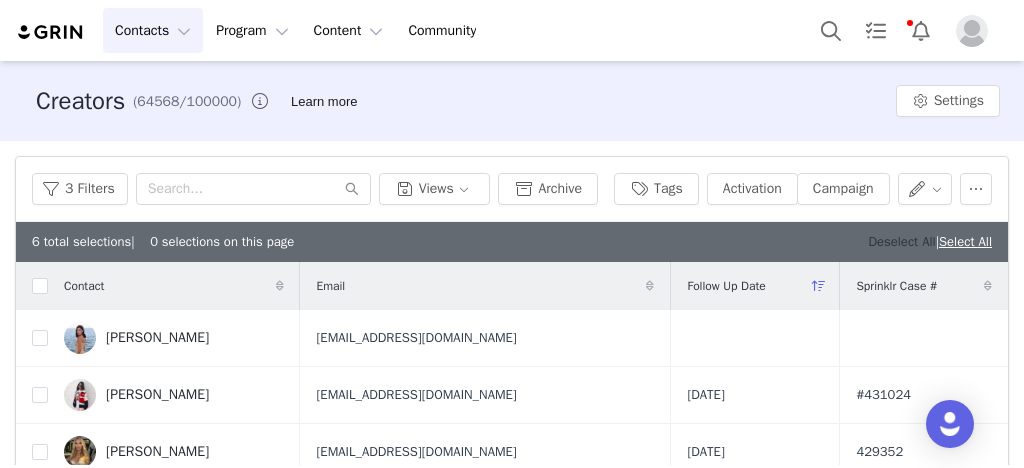 click on "Deselect All" at bounding box center [901, 241] 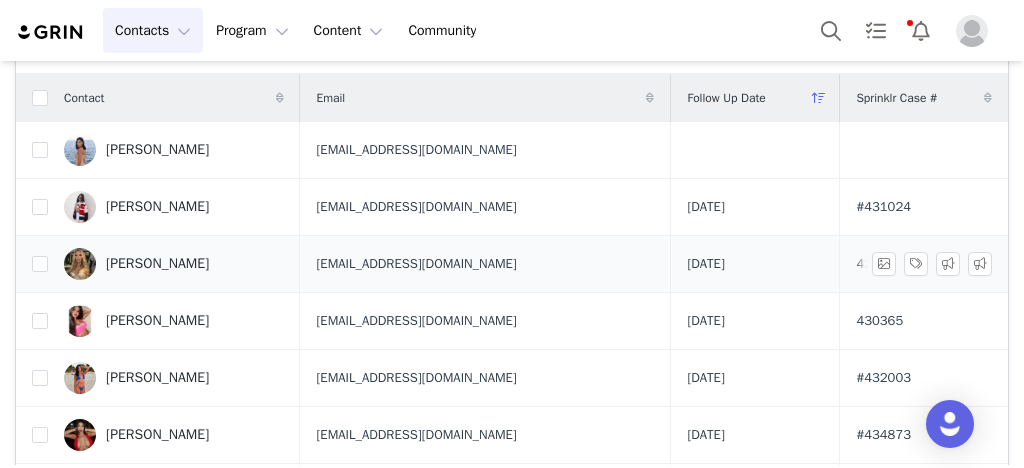 scroll, scrollTop: 160, scrollLeft: 0, axis: vertical 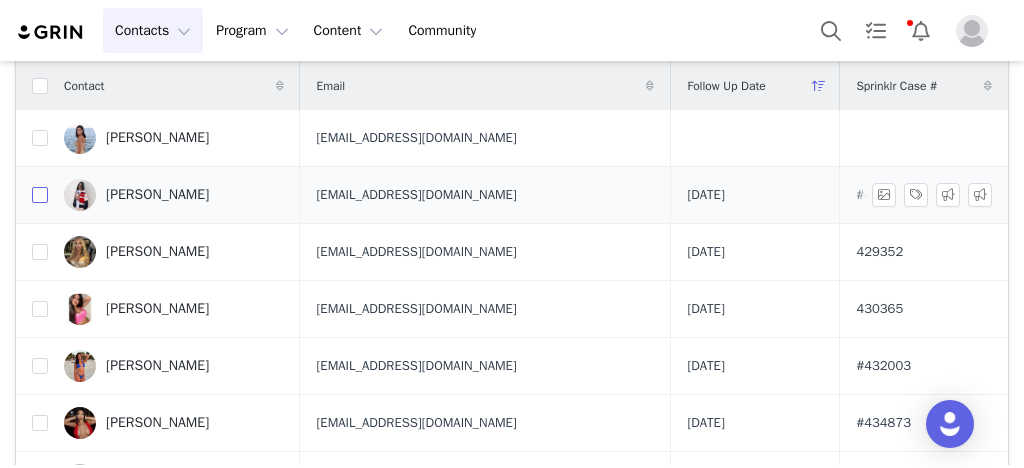 click at bounding box center (40, 195) 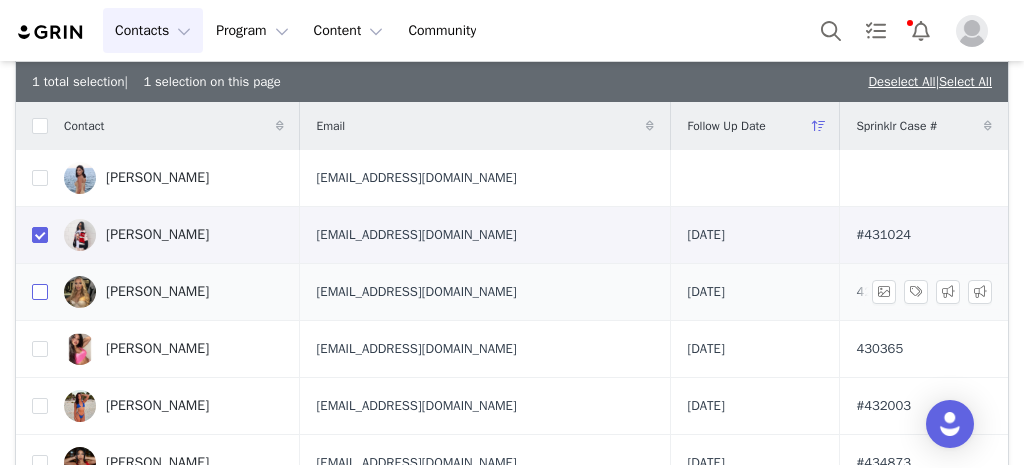 drag, startPoint x: 43, startPoint y: 285, endPoint x: 42, endPoint y: 307, distance: 22.022715 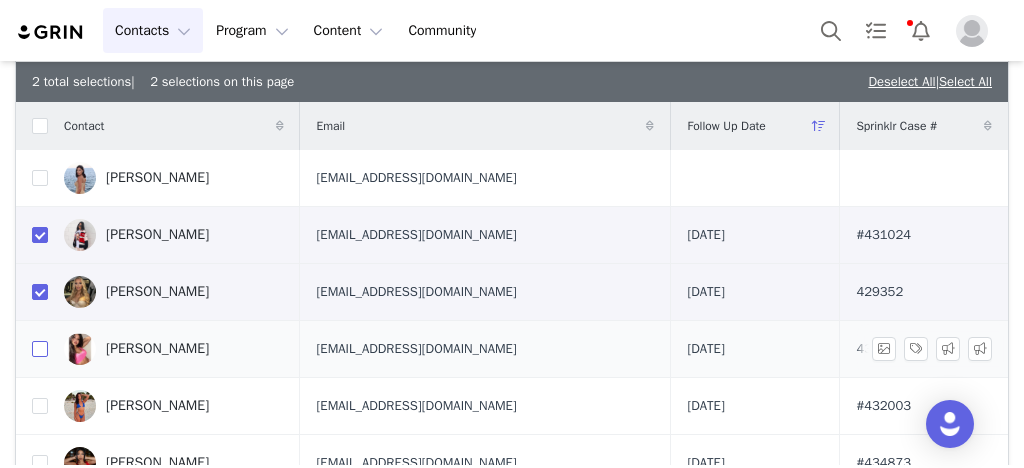 click at bounding box center [40, 349] 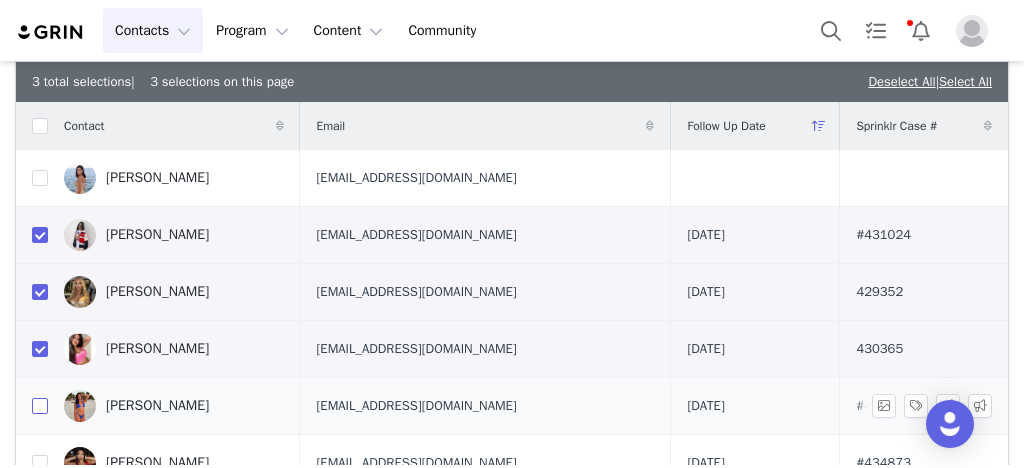 click at bounding box center [40, 406] 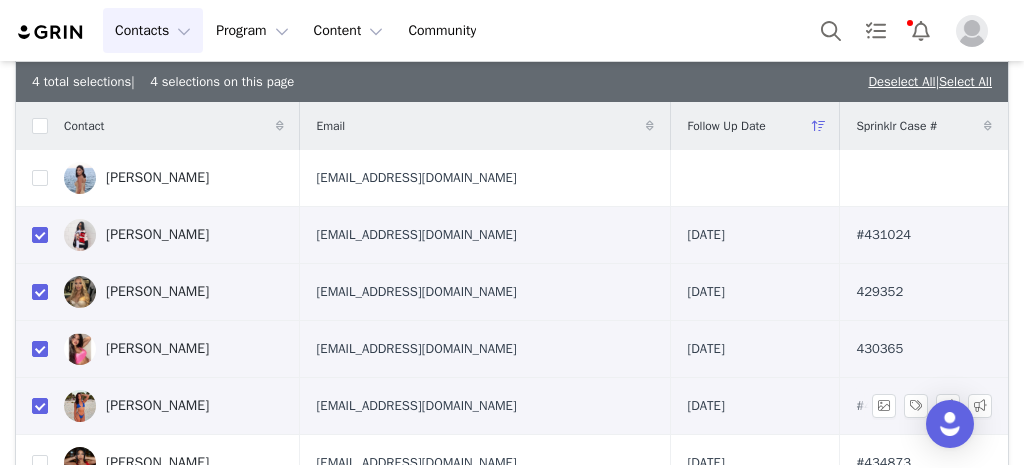 scroll, scrollTop: 80, scrollLeft: 0, axis: vertical 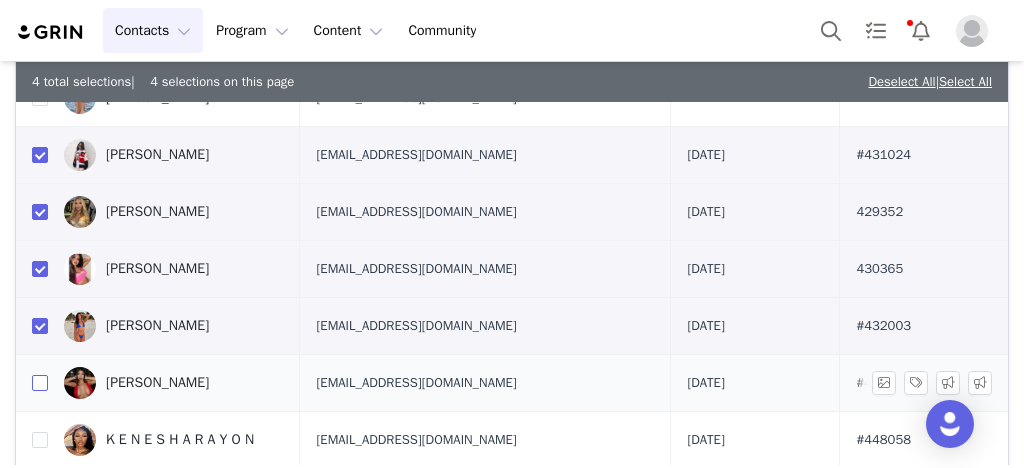 click at bounding box center (40, 383) 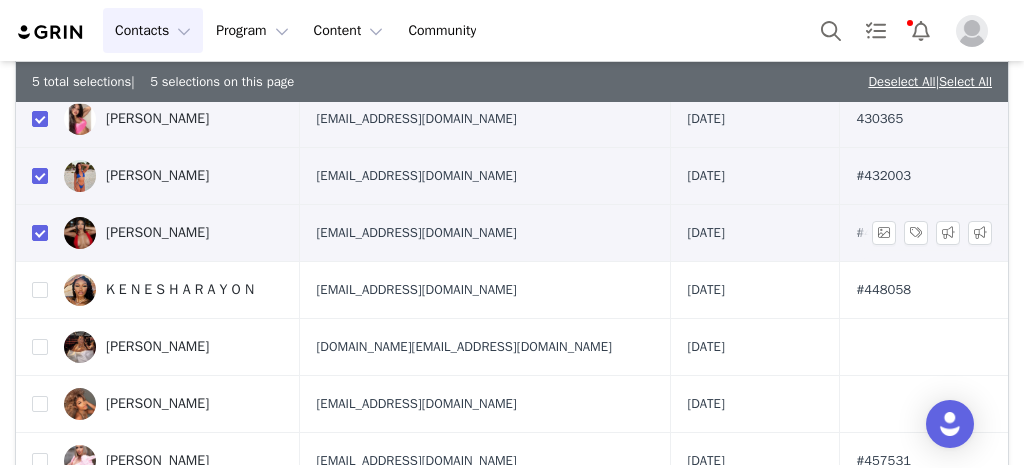 scroll, scrollTop: 320, scrollLeft: 0, axis: vertical 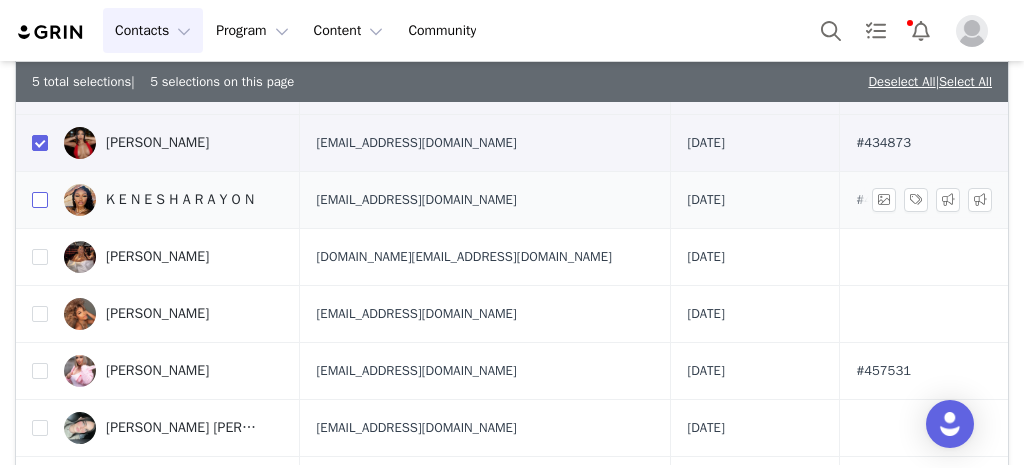 click at bounding box center (40, 200) 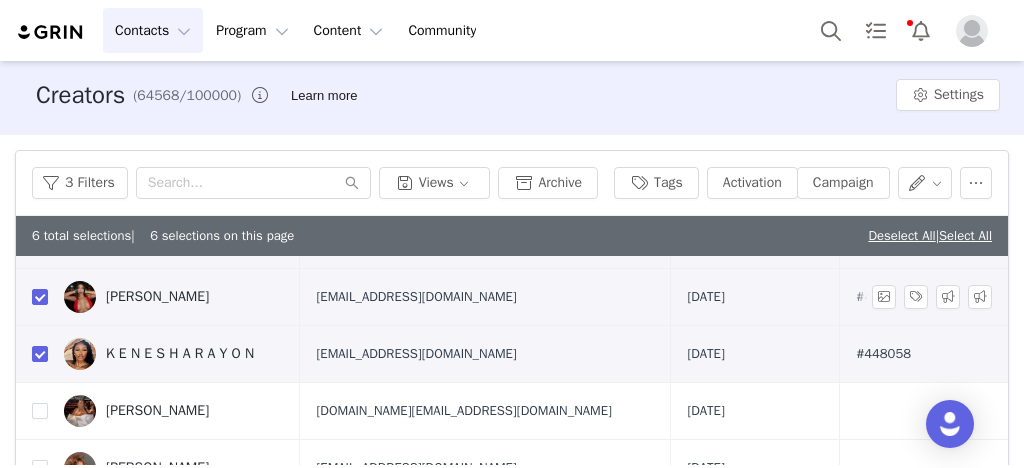 scroll, scrollTop: 0, scrollLeft: 0, axis: both 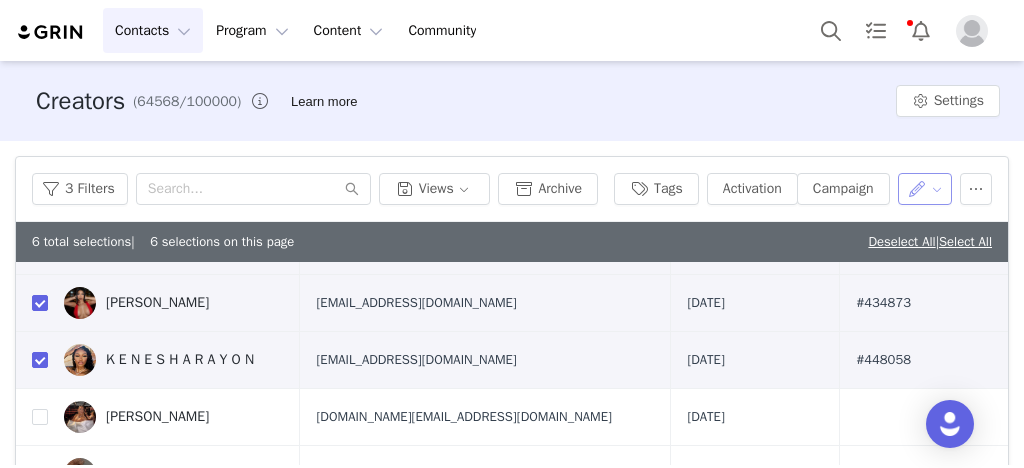 click at bounding box center (925, 189) 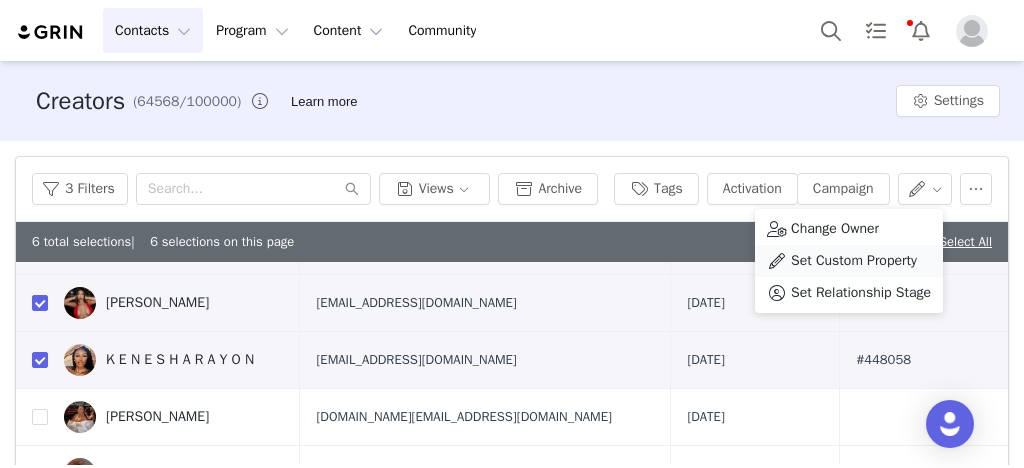 click on "Set Custom Property" at bounding box center [854, 261] 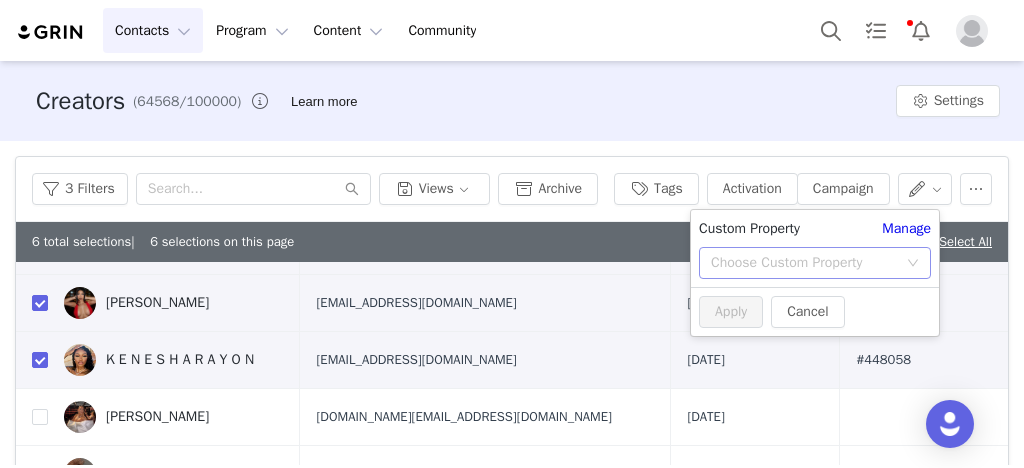 click on "Choose Custom Property" at bounding box center (804, 263) 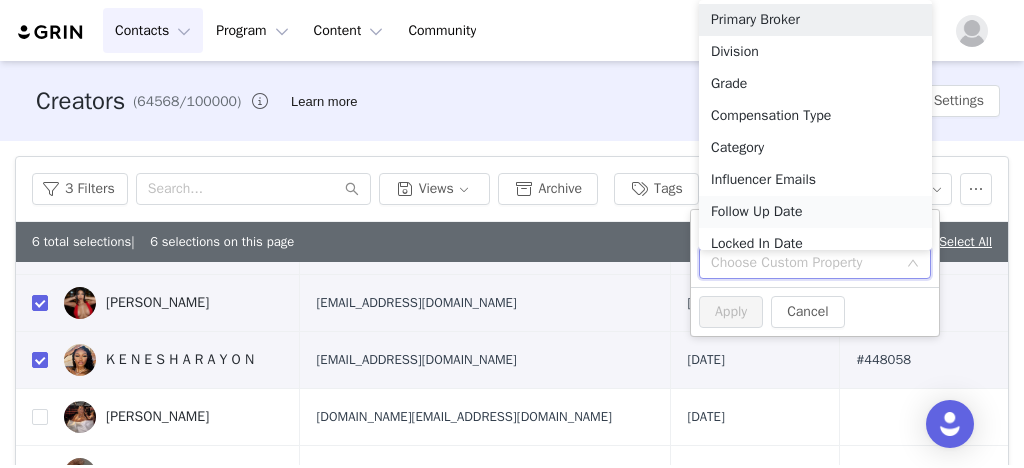 scroll, scrollTop: 10, scrollLeft: 0, axis: vertical 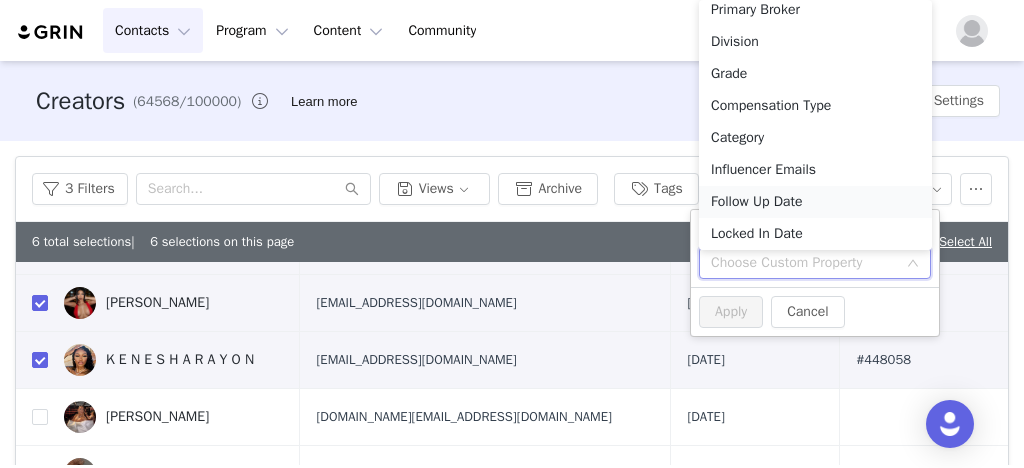 click on "Follow Up Date" at bounding box center [815, 202] 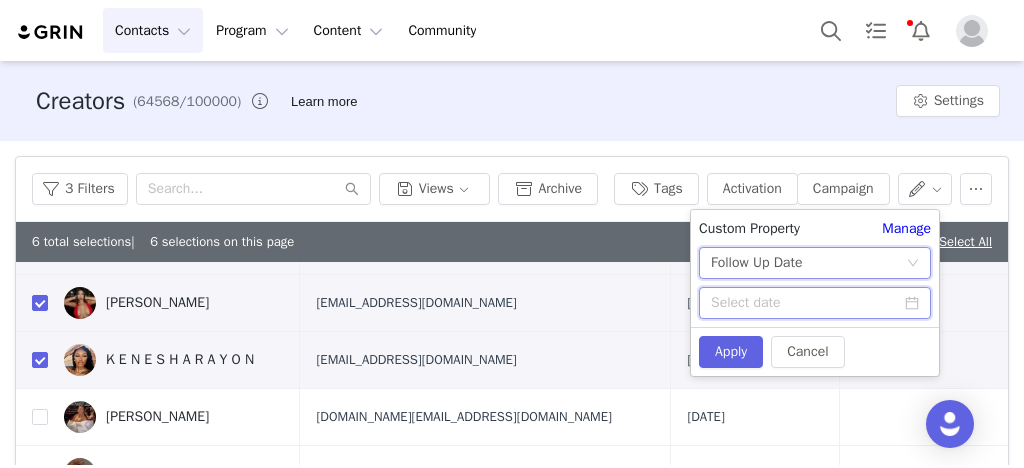 click at bounding box center [815, 303] 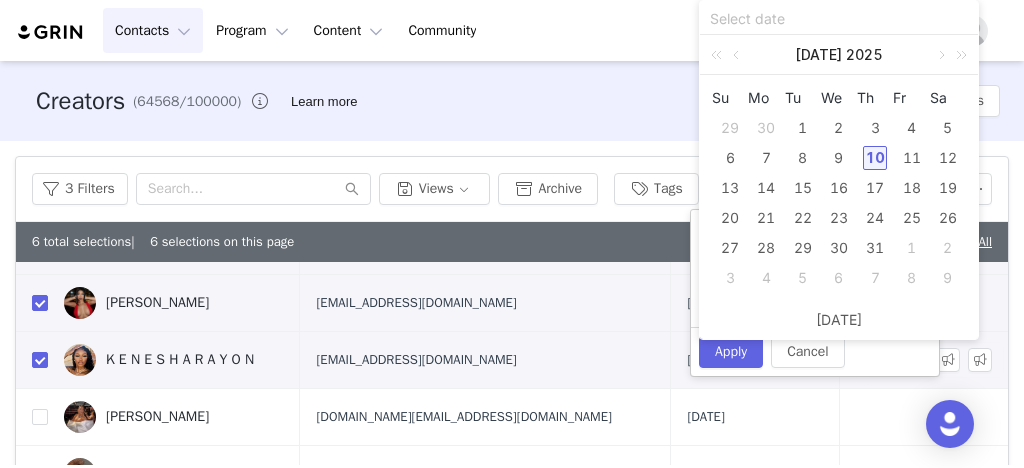 drag, startPoint x: 873, startPoint y: 153, endPoint x: 678, endPoint y: 361, distance: 285.11224 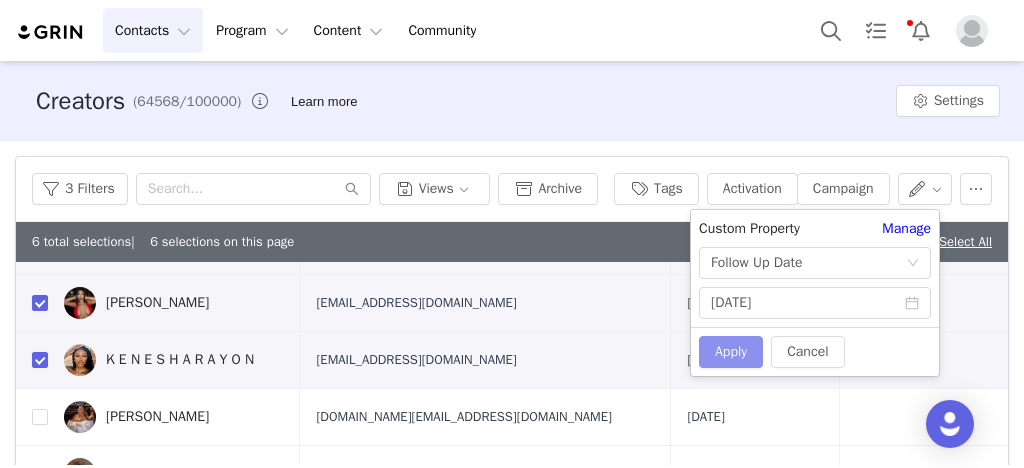 click on "Apply" at bounding box center [731, 352] 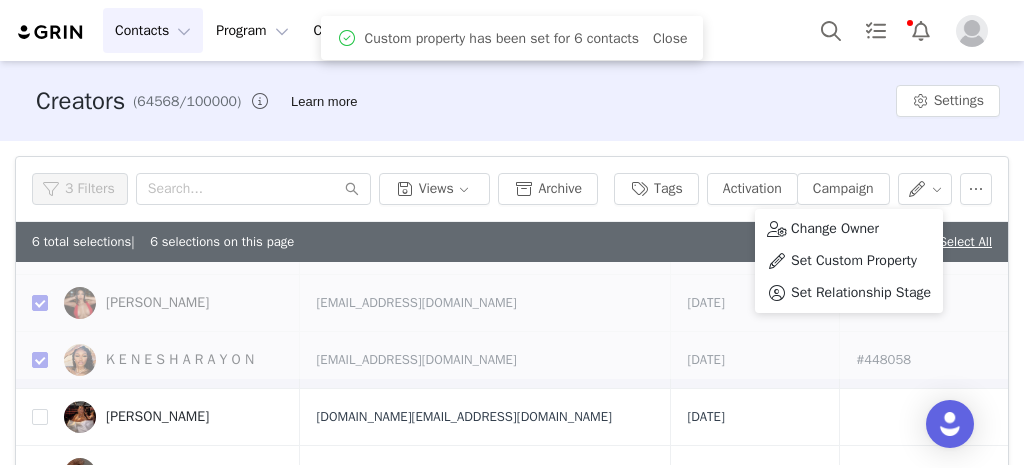 scroll, scrollTop: 0, scrollLeft: 0, axis: both 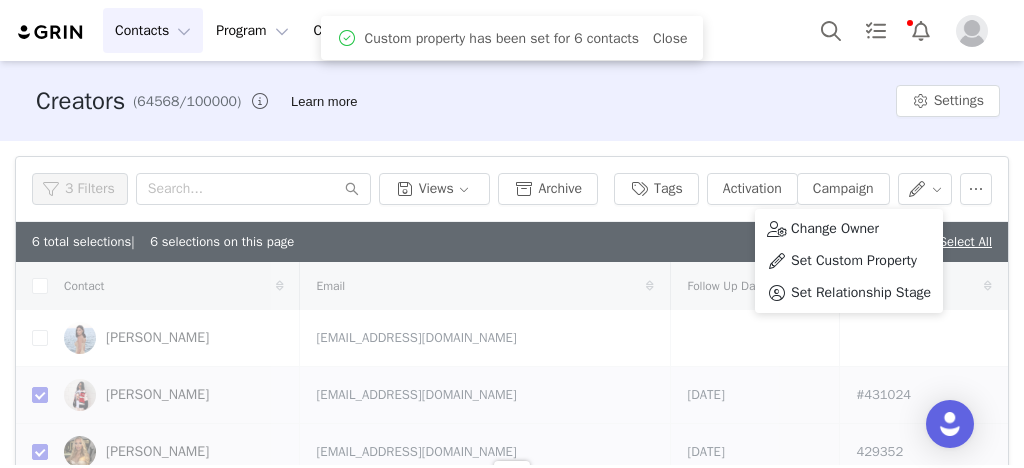 click on "Creators  (64568/100000)          Learn more Settings" at bounding box center [512, 101] 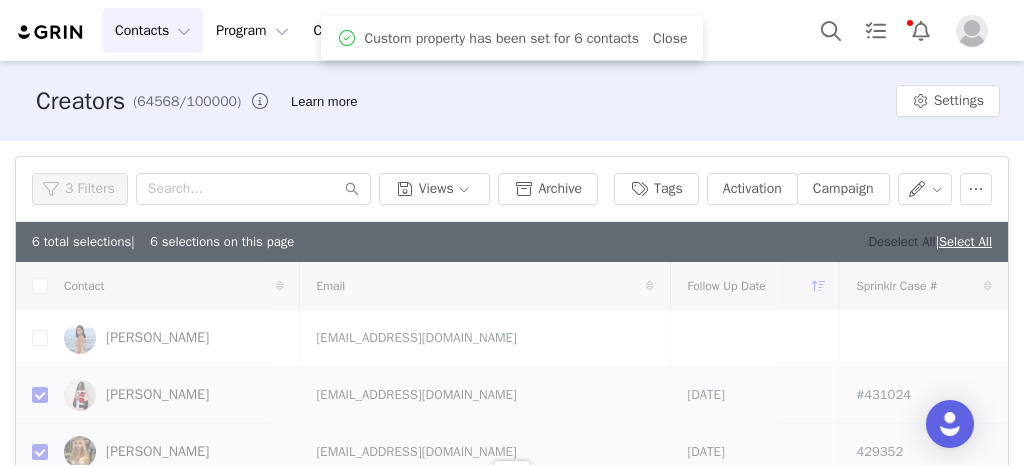 checkbox on "false" 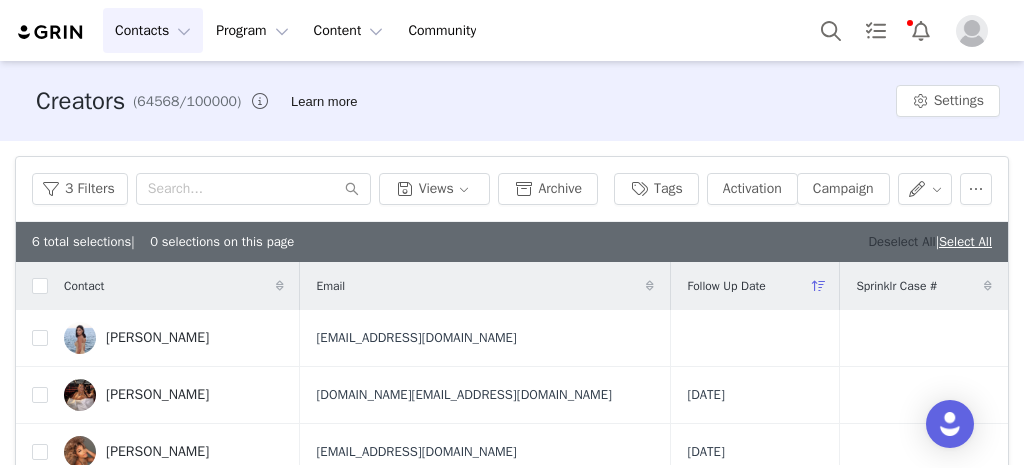 click on "Deselect All" at bounding box center [901, 241] 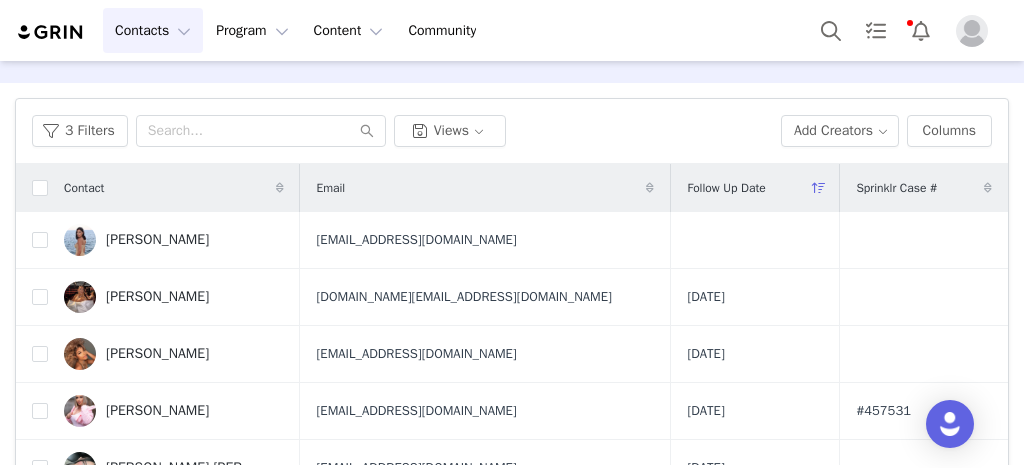 scroll, scrollTop: 160, scrollLeft: 0, axis: vertical 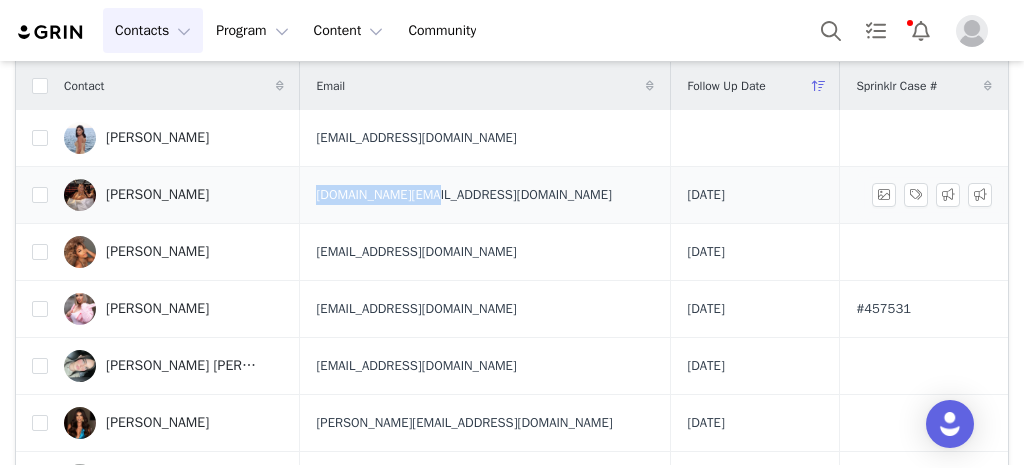 drag, startPoint x: 332, startPoint y: 180, endPoint x: 442, endPoint y: 193, distance: 110.76552 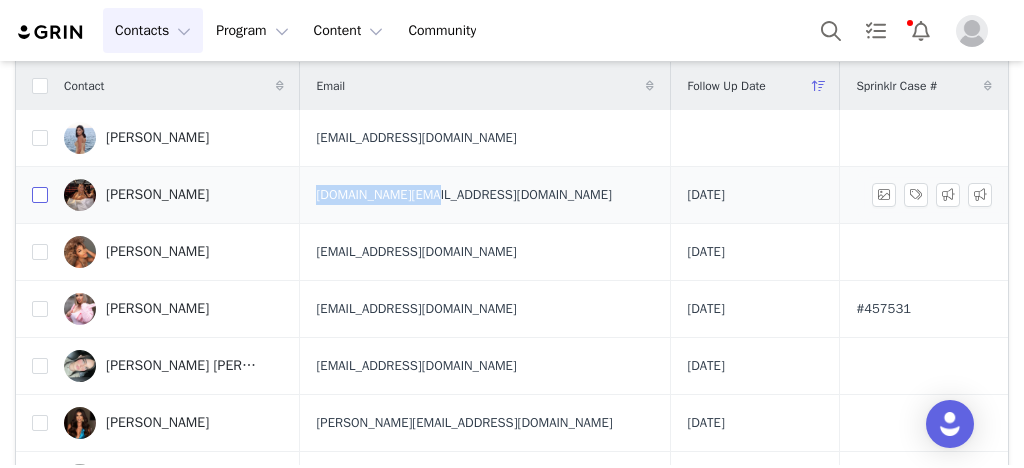 click at bounding box center (40, 195) 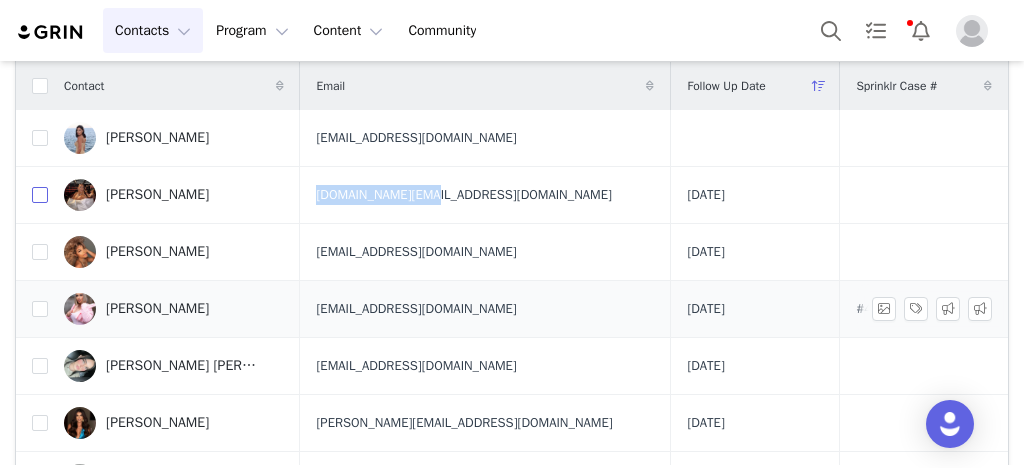 checkbox on "true" 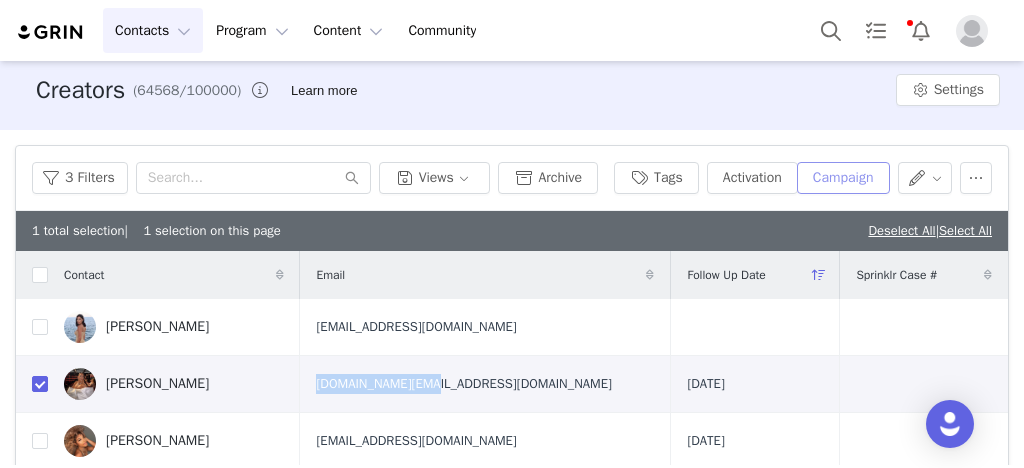 scroll, scrollTop: 0, scrollLeft: 0, axis: both 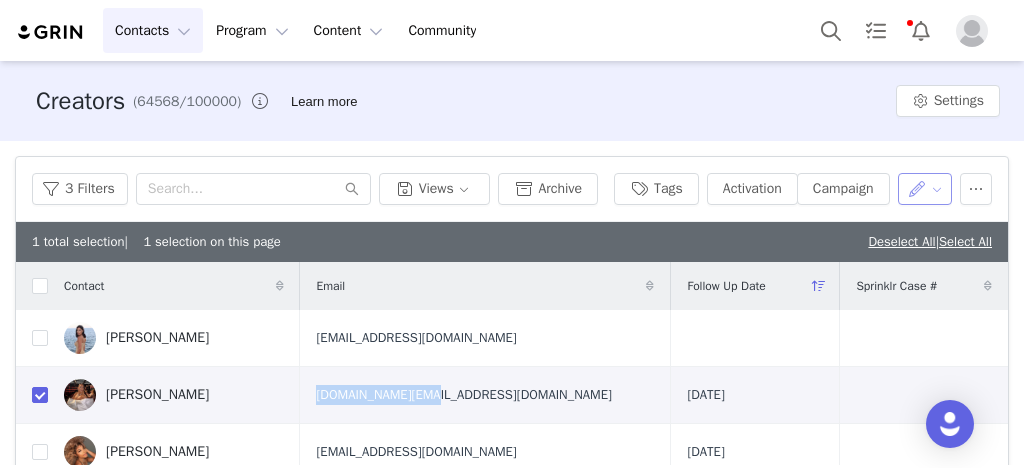 click at bounding box center (925, 189) 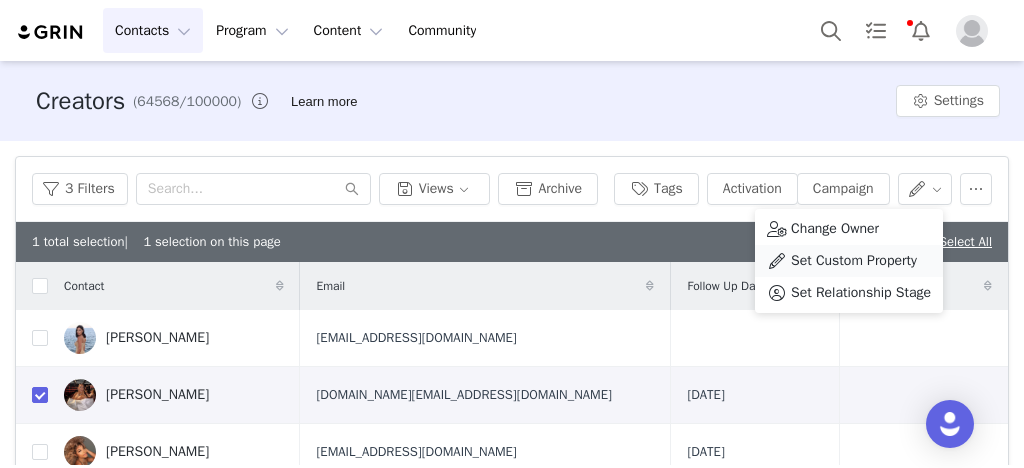 click on "Set Custom Property" at bounding box center [854, 261] 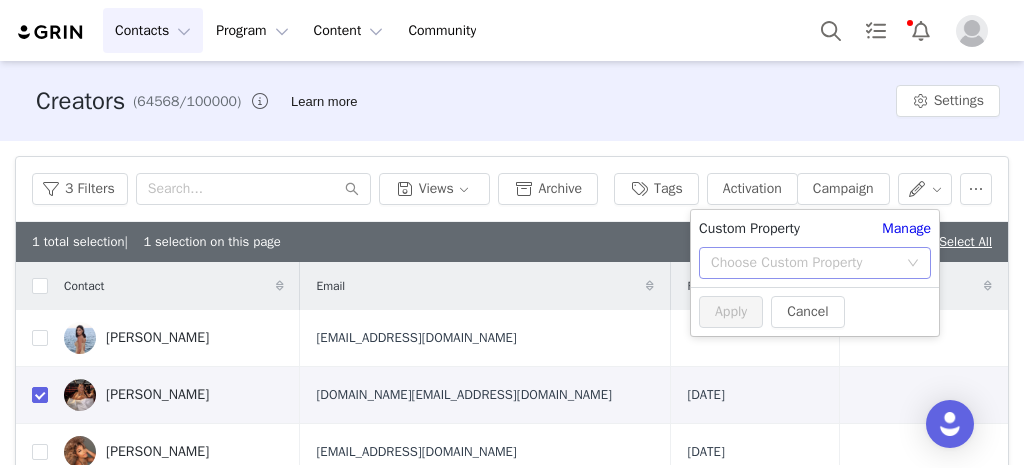 click on "Choose Custom Property" at bounding box center [804, 263] 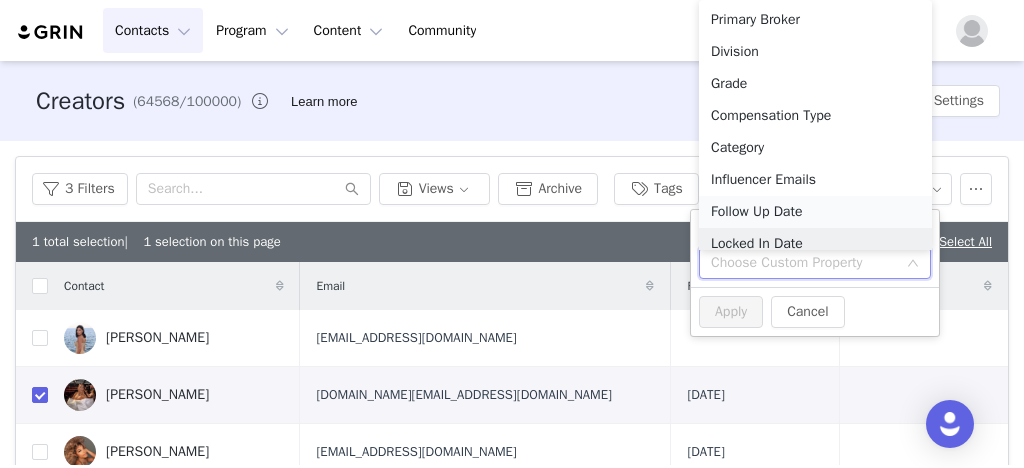 scroll, scrollTop: 10, scrollLeft: 0, axis: vertical 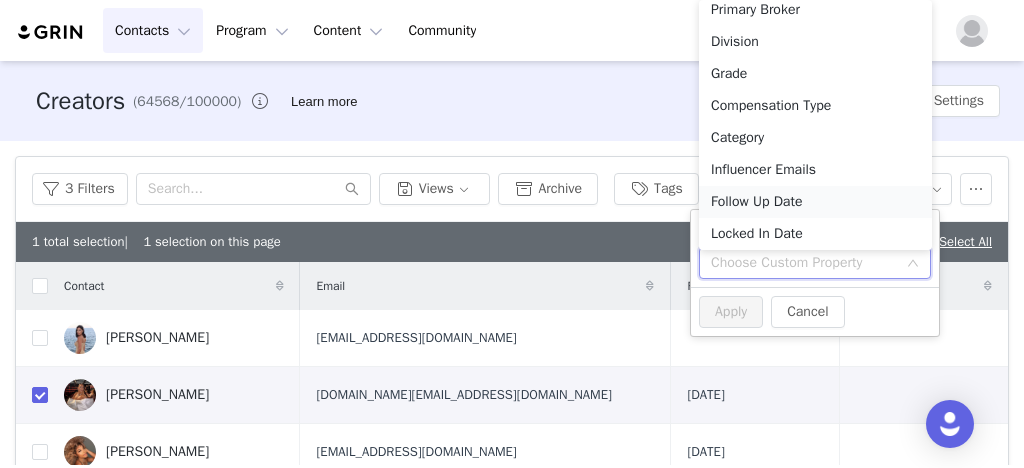 click on "Follow Up Date" at bounding box center [815, 202] 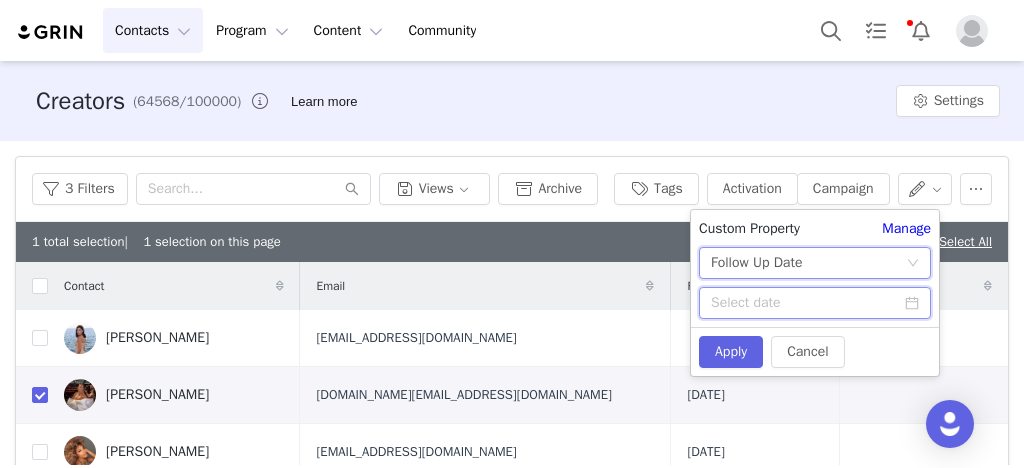 click at bounding box center (815, 303) 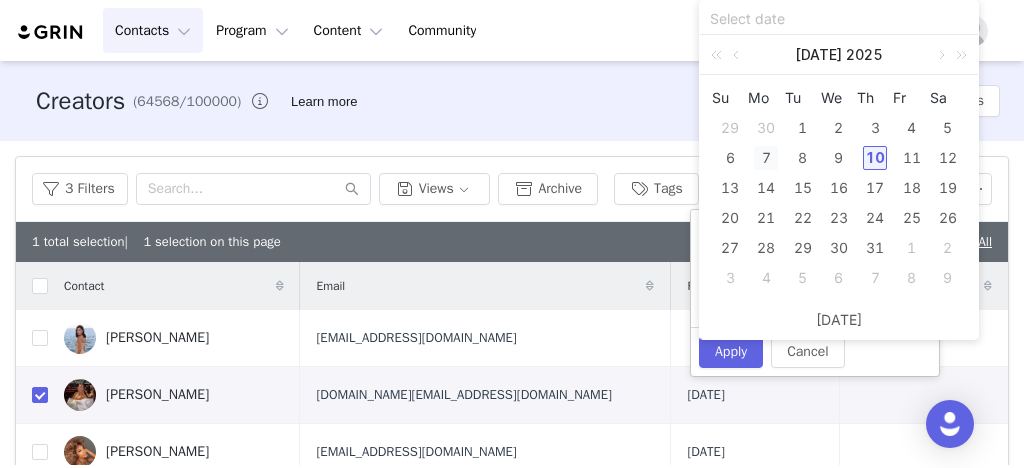 click on "7" at bounding box center [766, 158] 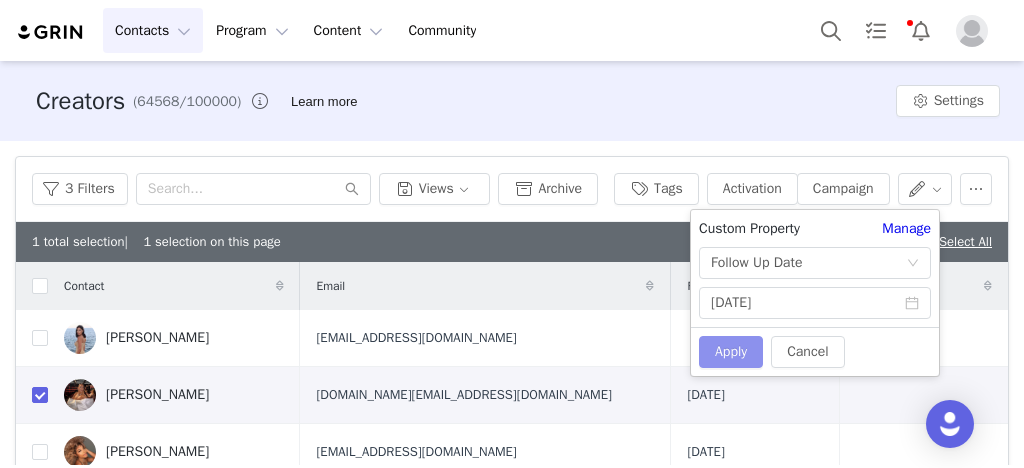 click on "Apply" at bounding box center [731, 352] 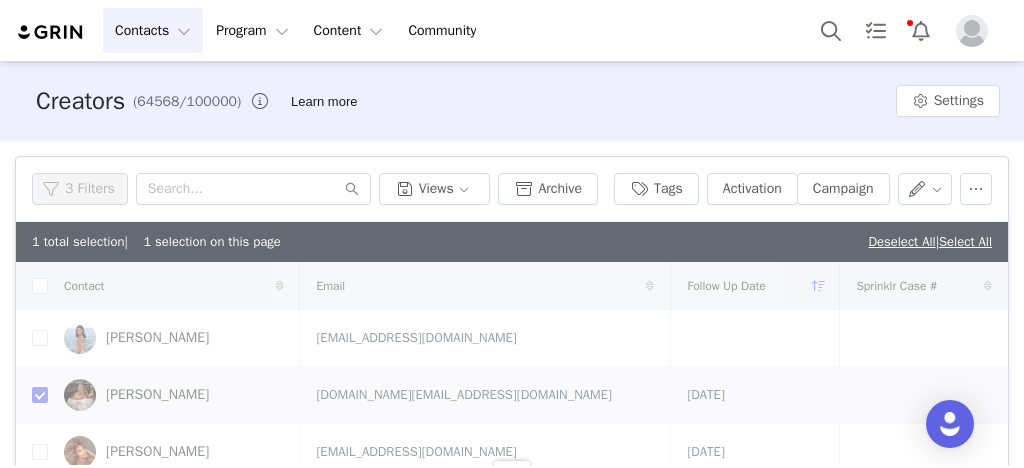 click on "Creators  (64568/100000)          Learn more Settings" at bounding box center [512, 101] 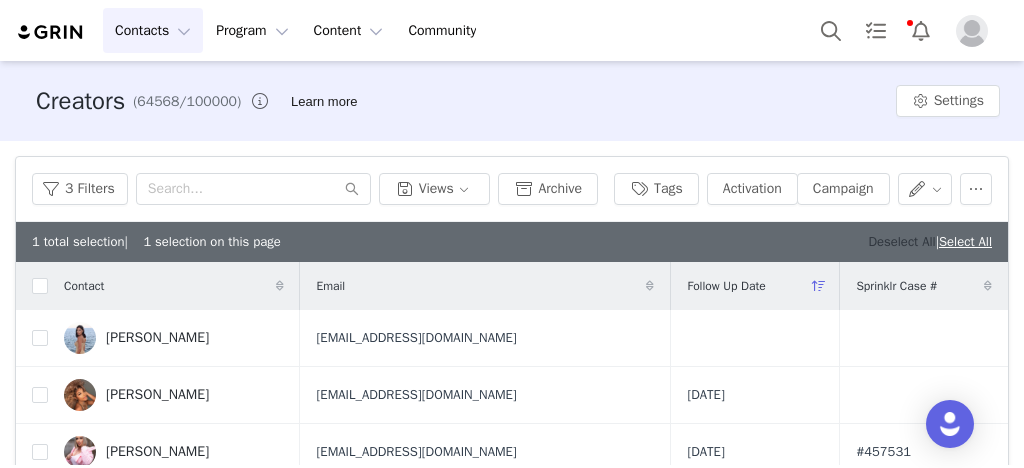 click on "Deselect All" at bounding box center (901, 241) 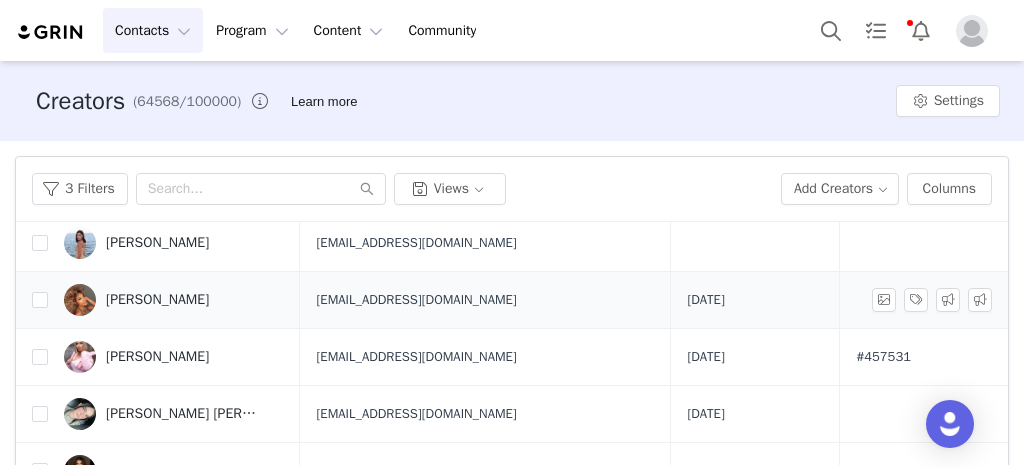 scroll, scrollTop: 80, scrollLeft: 0, axis: vertical 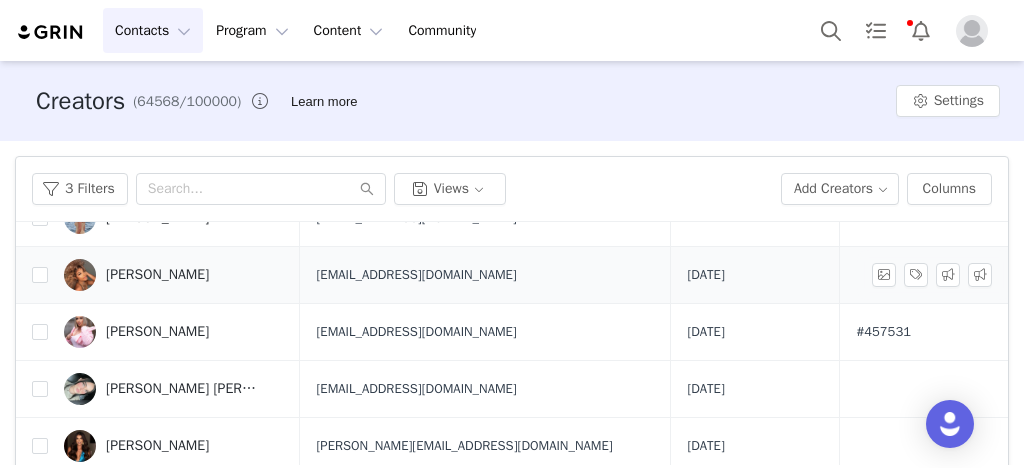 drag, startPoint x: 330, startPoint y: 272, endPoint x: 409, endPoint y: 279, distance: 79.30952 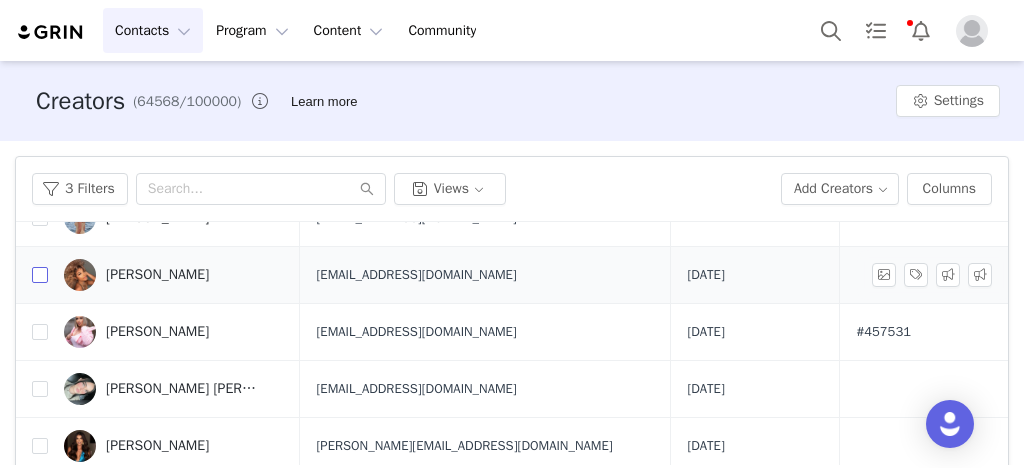 click at bounding box center (40, 275) 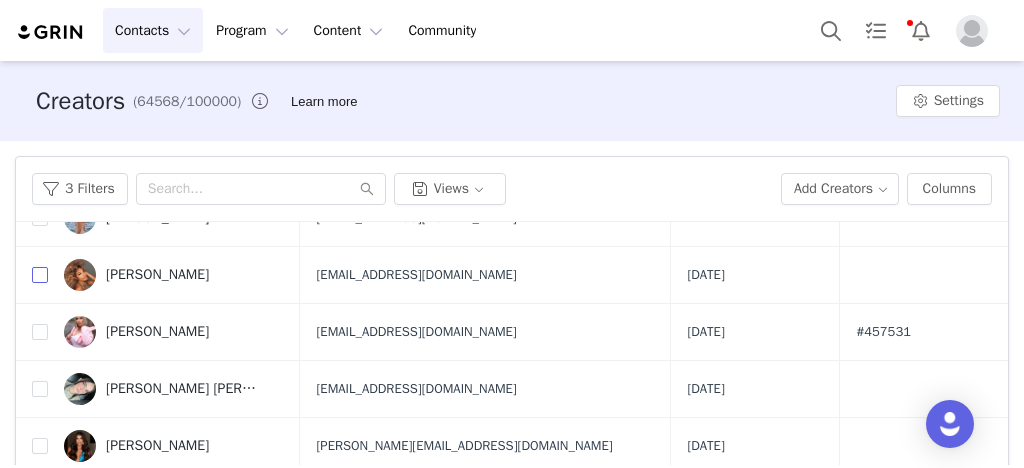 checkbox on "true" 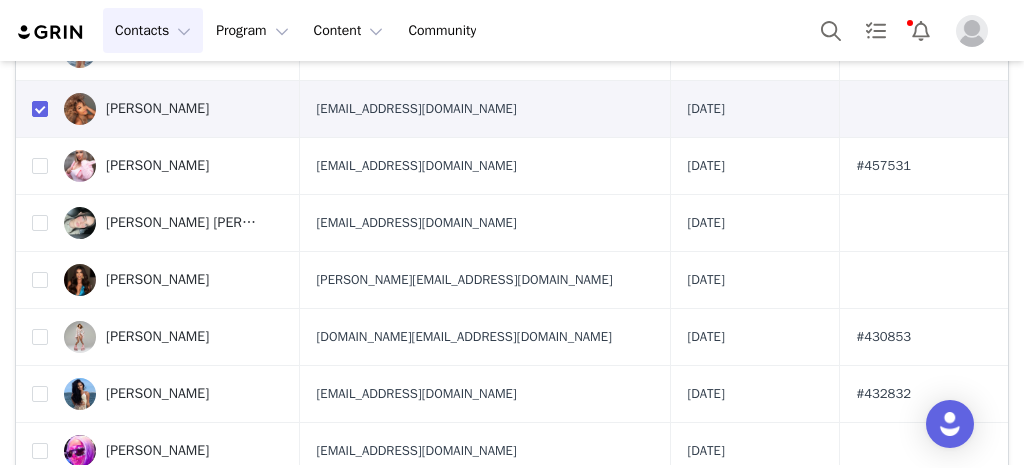 scroll, scrollTop: 240, scrollLeft: 0, axis: vertical 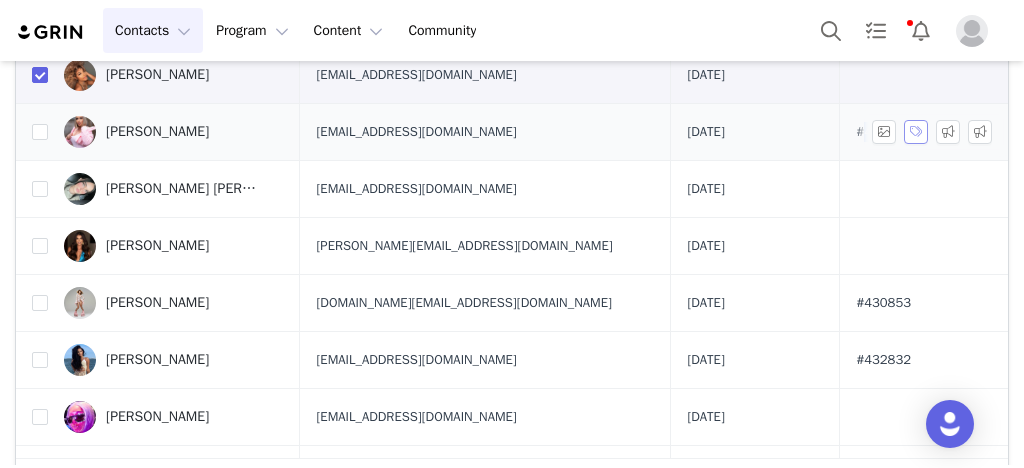 drag, startPoint x: 827, startPoint y: 130, endPoint x: 885, endPoint y: 128, distance: 58.034473 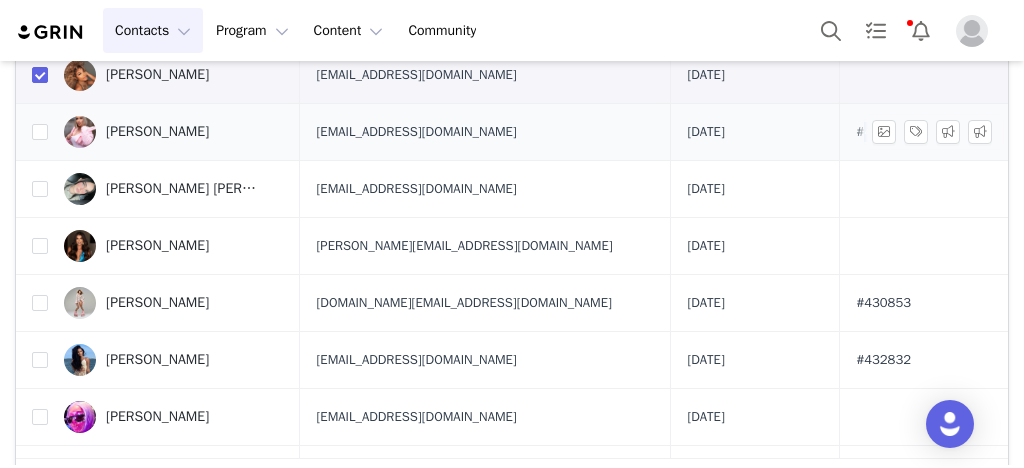 copy on "457531" 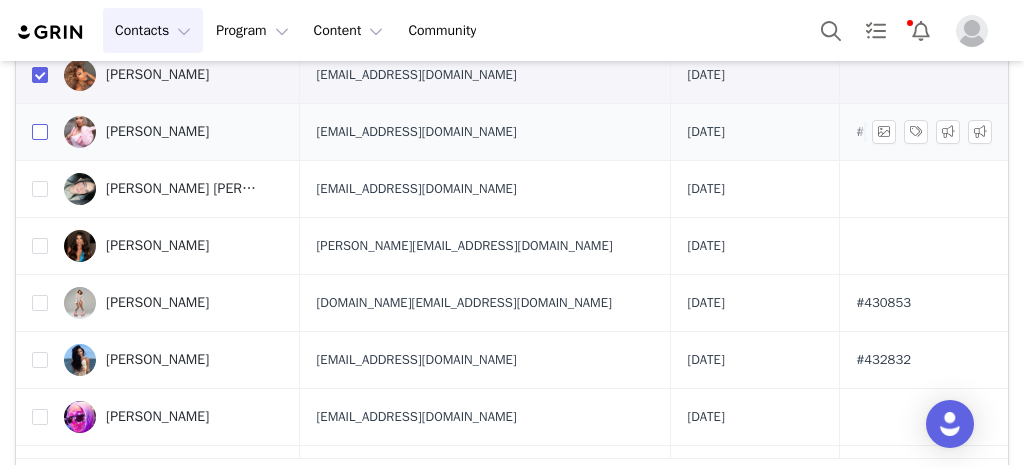 click at bounding box center (40, 132) 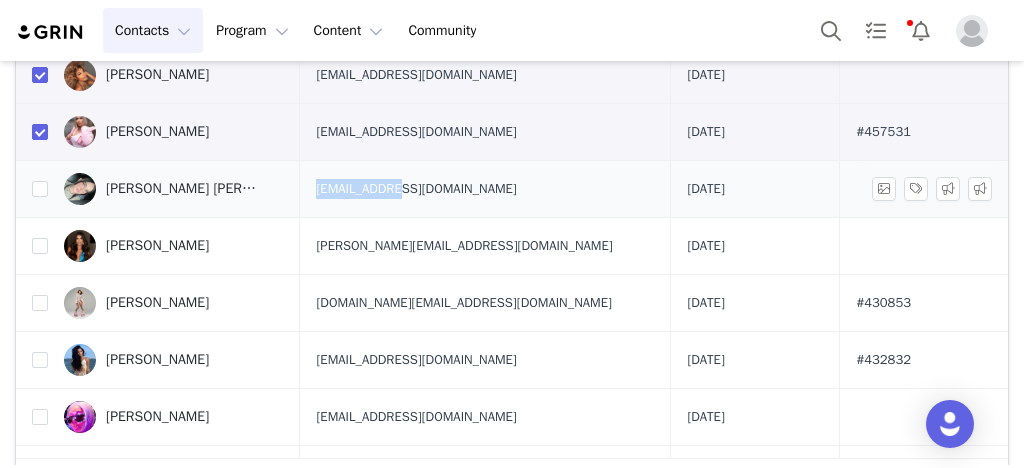 drag, startPoint x: 336, startPoint y: 188, endPoint x: 424, endPoint y: 189, distance: 88.005684 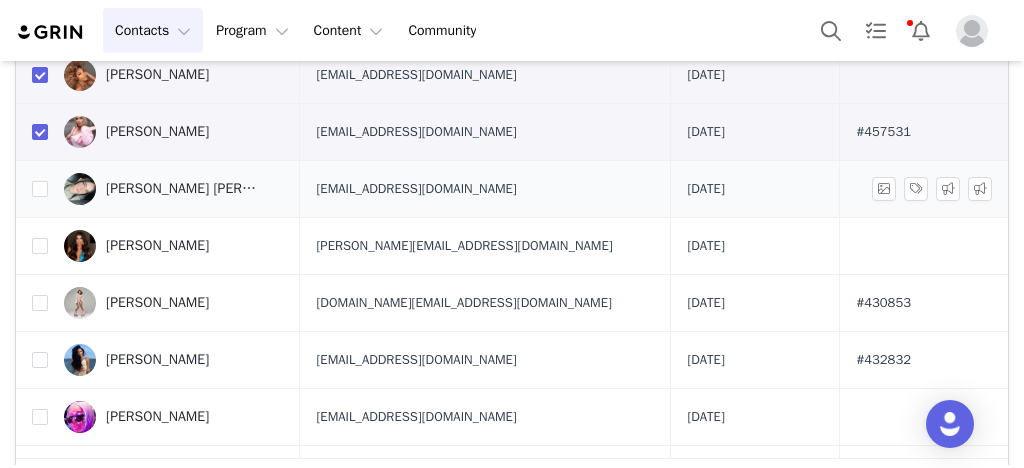 click at bounding box center (32, 189) 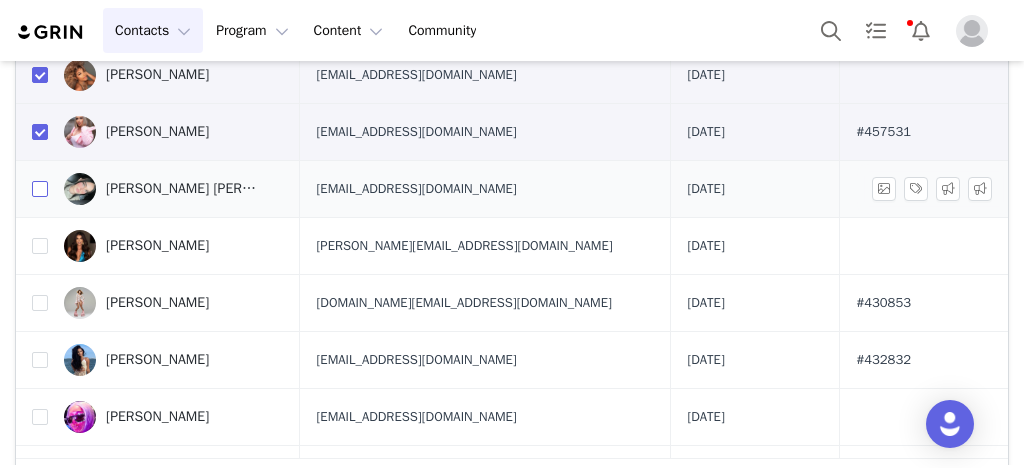 click at bounding box center [40, 189] 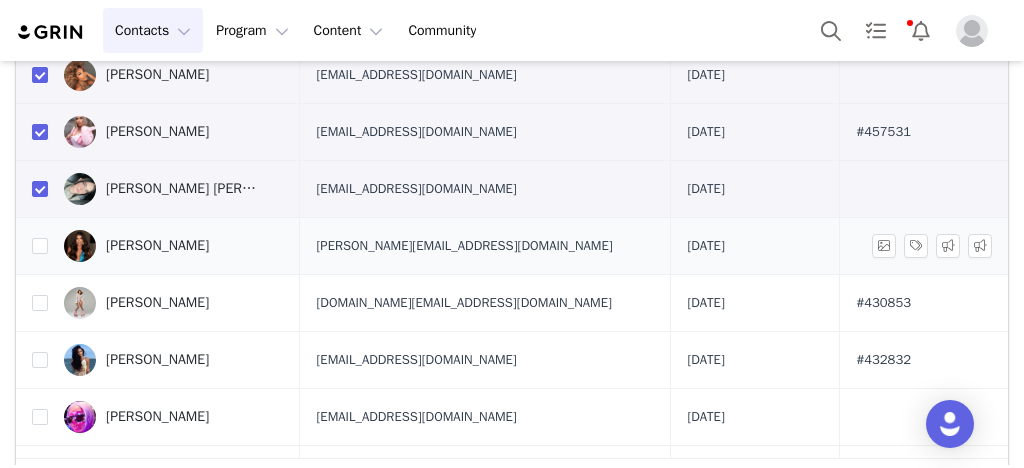 drag, startPoint x: 333, startPoint y: 249, endPoint x: 398, endPoint y: 247, distance: 65.03076 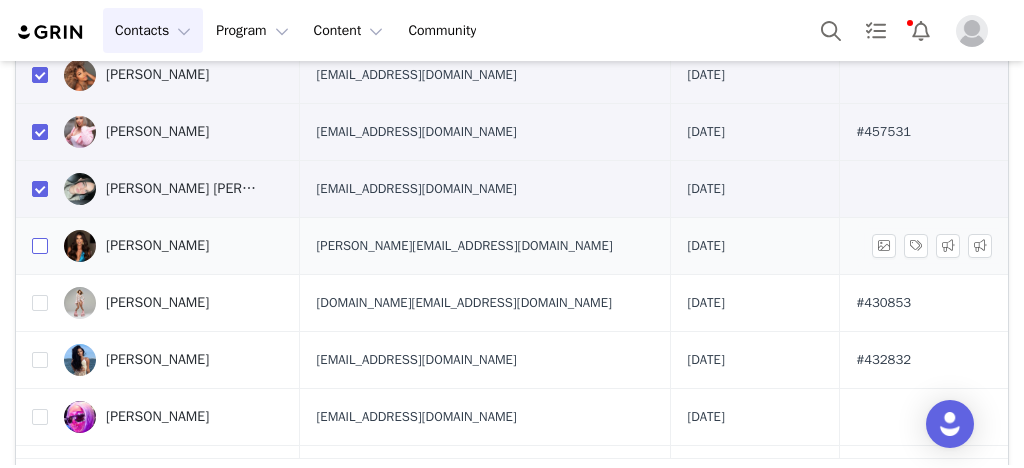 click at bounding box center [40, 246] 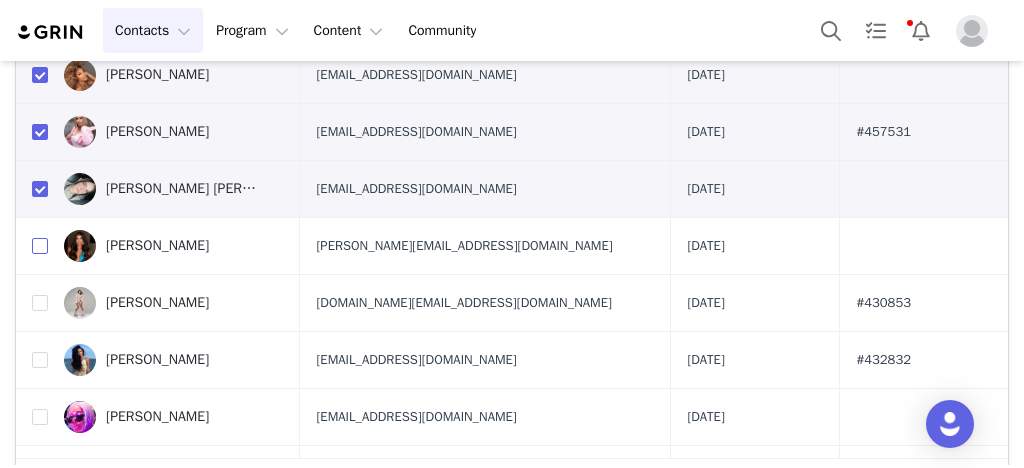 checkbox on "true" 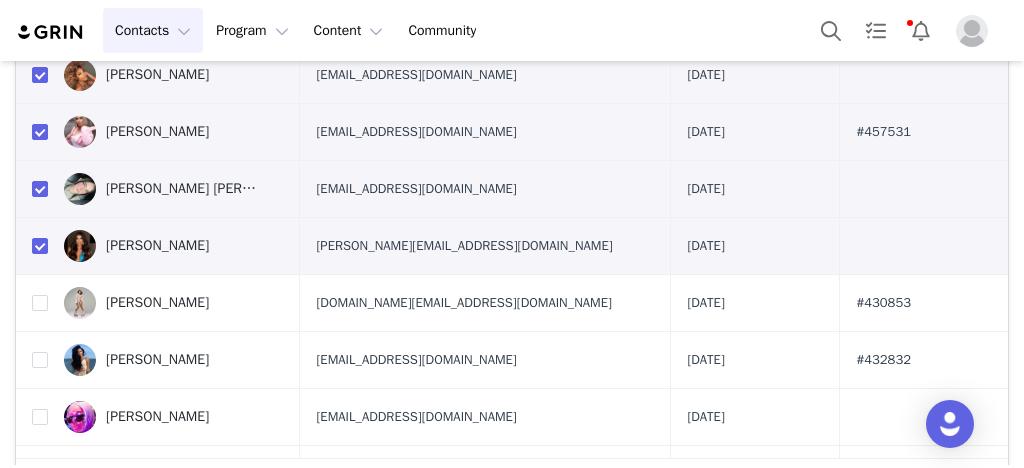 scroll, scrollTop: 160, scrollLeft: 0, axis: vertical 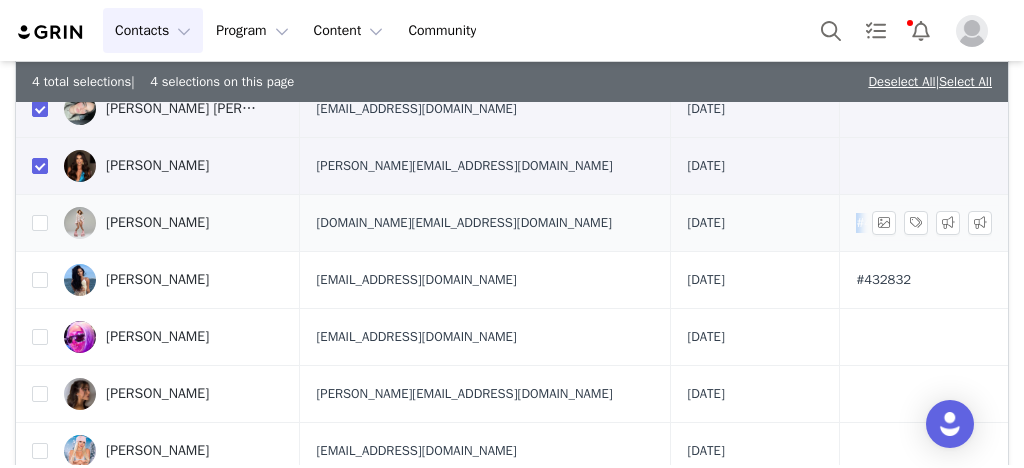 drag, startPoint x: 804, startPoint y: 214, endPoint x: 906, endPoint y: 223, distance: 102.396286 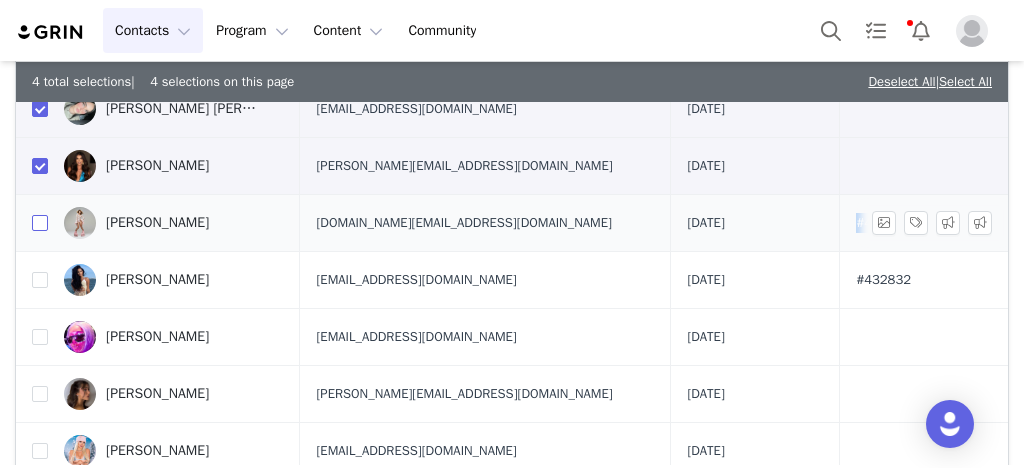 click at bounding box center [40, 223] 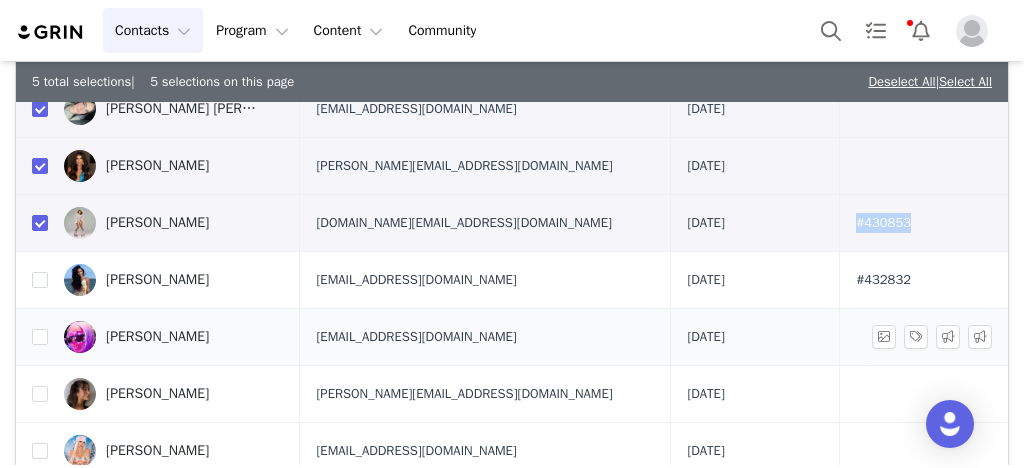 scroll, scrollTop: 320, scrollLeft: 0, axis: vertical 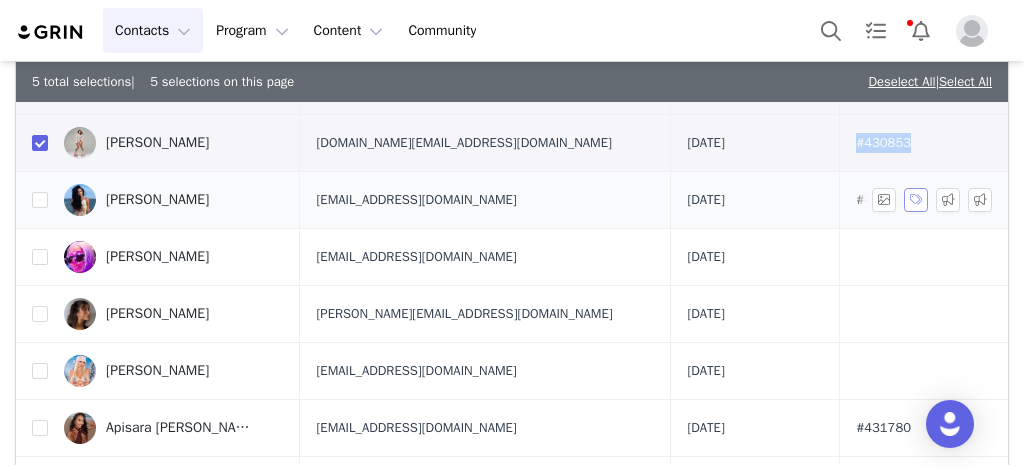 drag, startPoint x: 779, startPoint y: 201, endPoint x: 899, endPoint y: 201, distance: 120 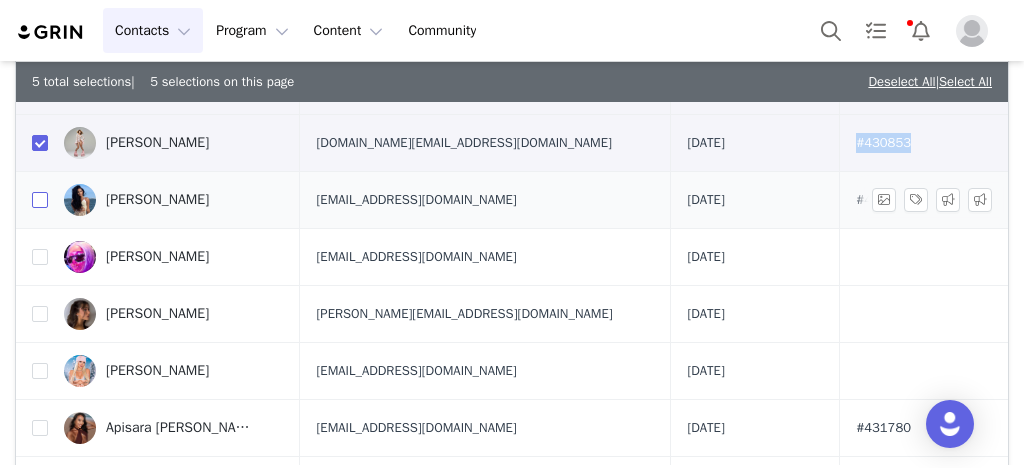 click 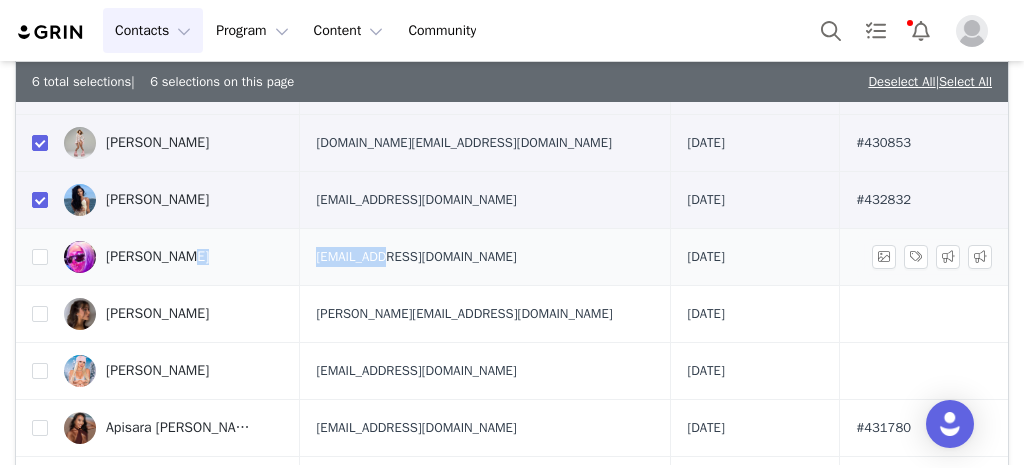 drag, startPoint x: 317, startPoint y: 252, endPoint x: 397, endPoint y: 256, distance: 80.09994 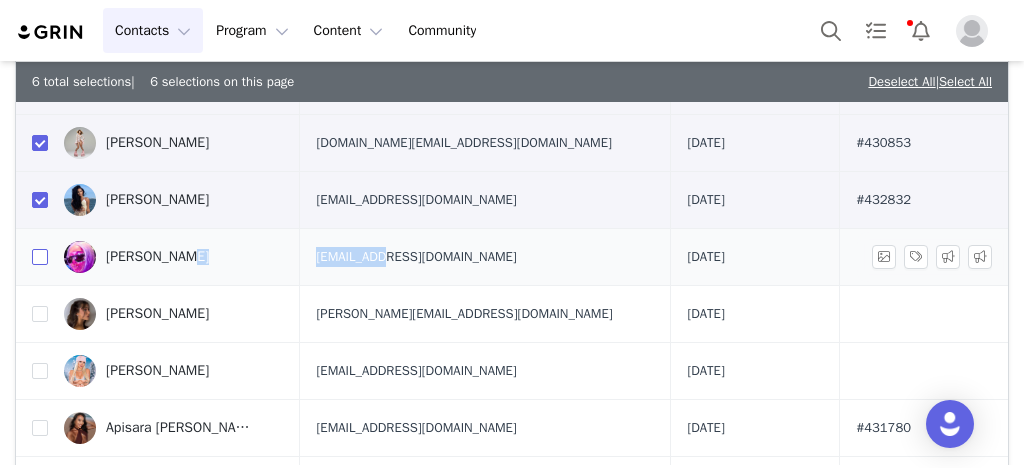 click 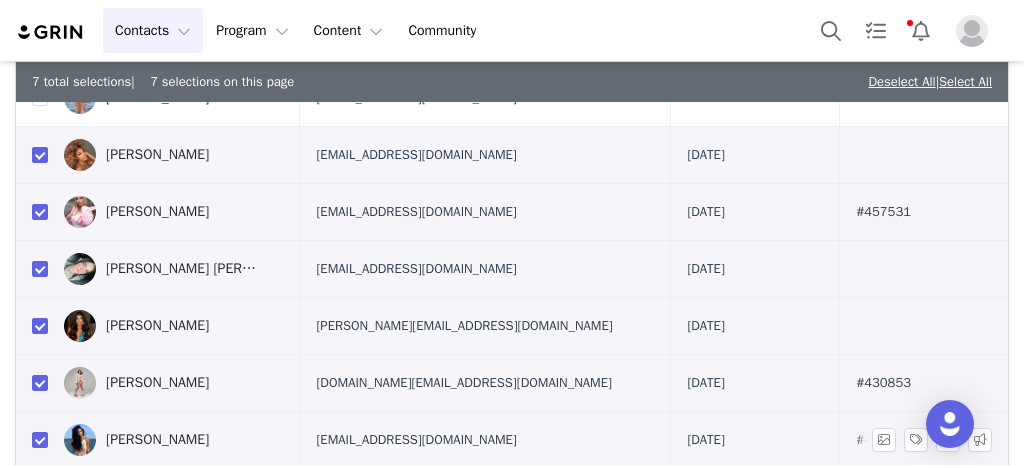 scroll, scrollTop: 0, scrollLeft: 0, axis: both 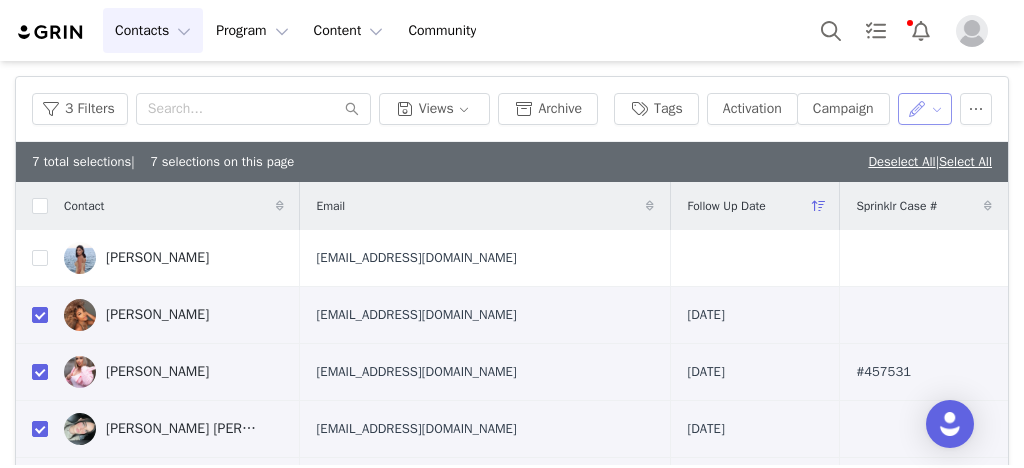 click 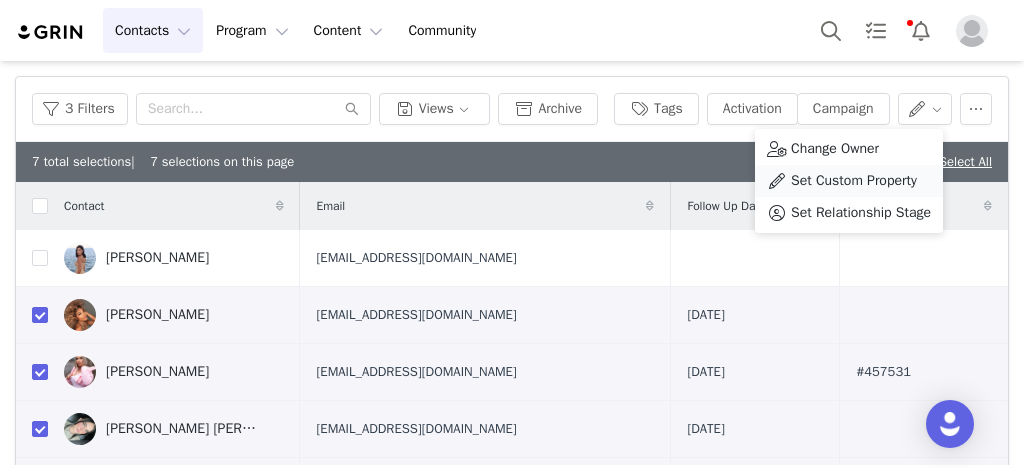 click on "Set Custom Property" 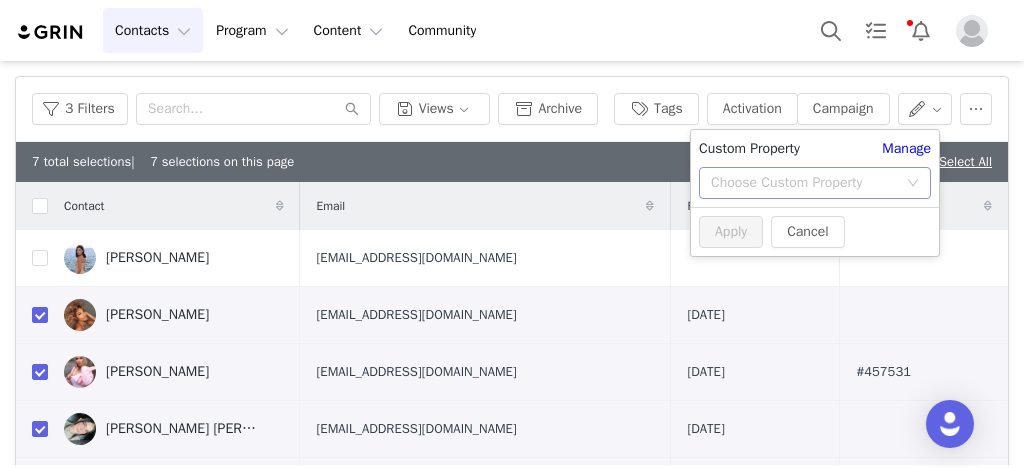 click on "Choose Custom Property" 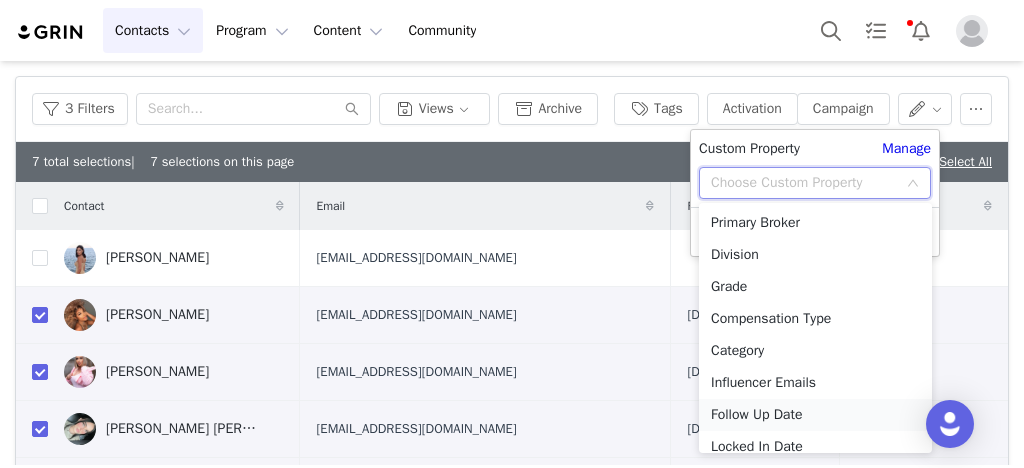 click on "Follow Up Date" 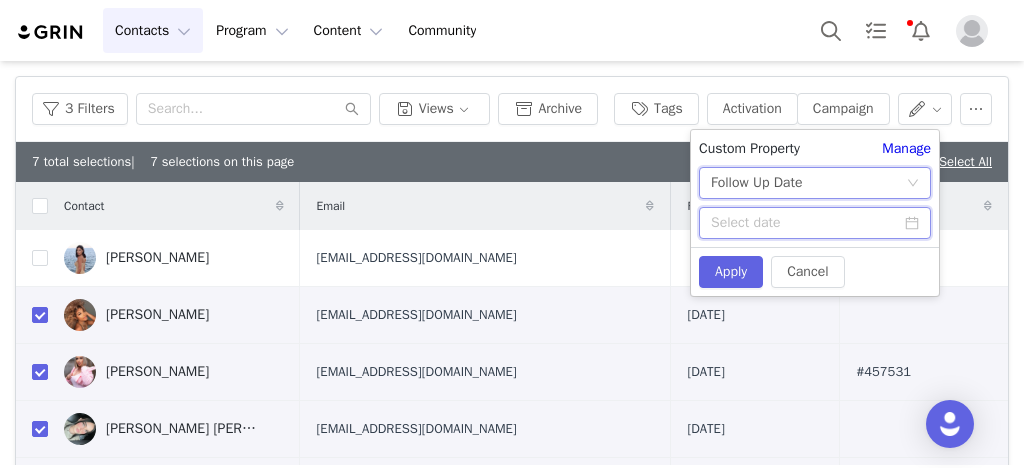 click 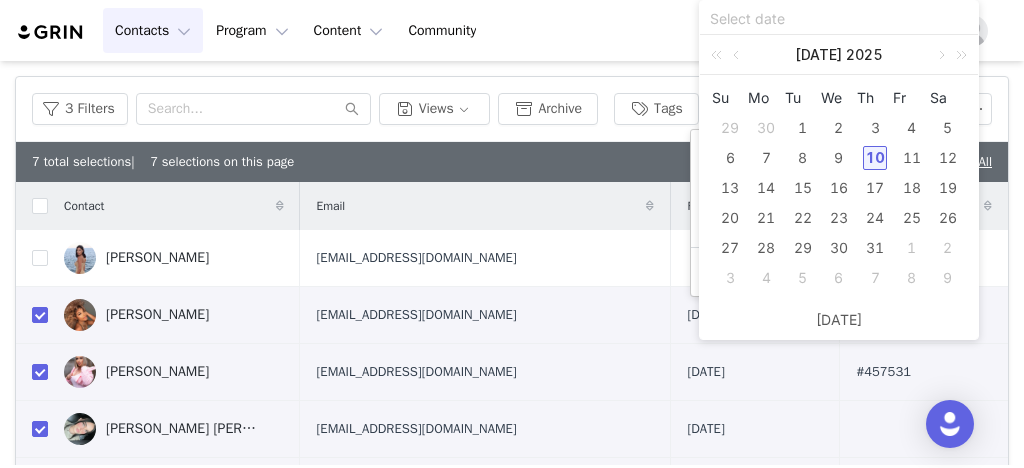 click on "10" 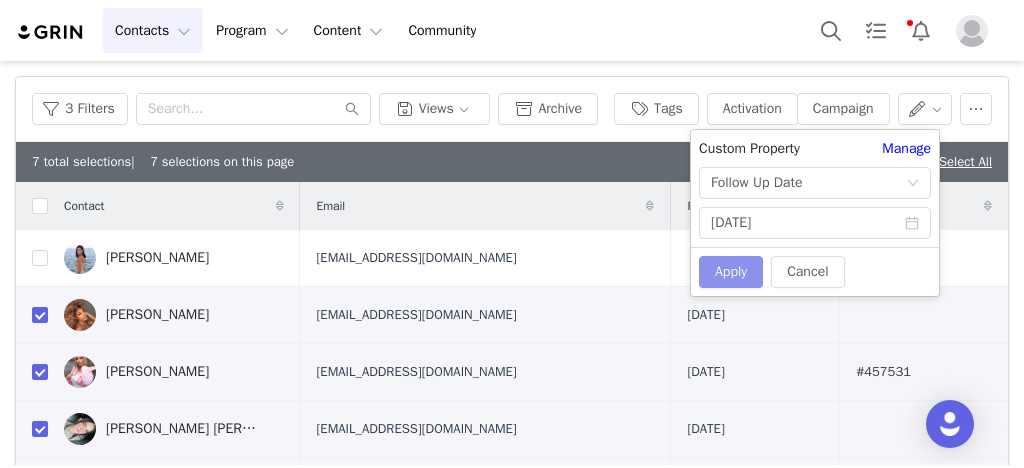 click on "Apply" 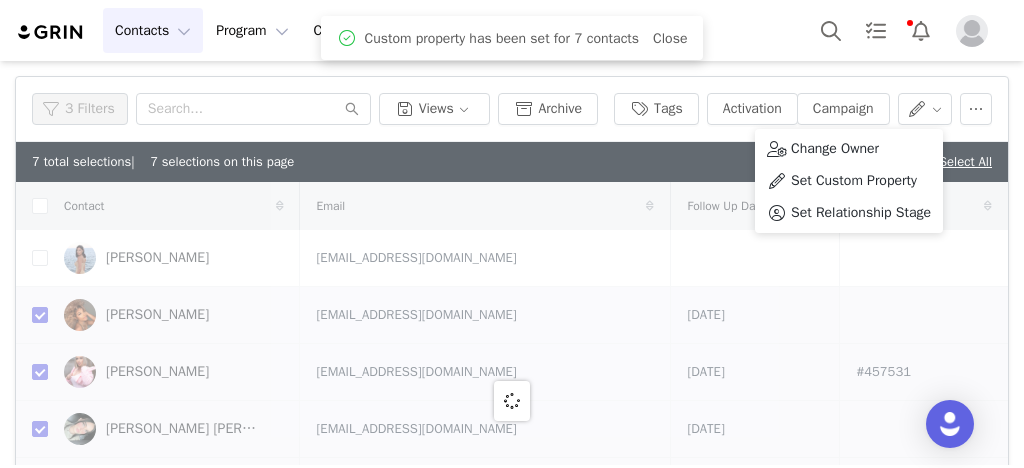 click on "Filters   Filter Logic  And Or  Archived  Select No  Owner  Select Ashley Hernandez  Contact Tag  Select    Relationship Stage  Select 4: LOCKED IN  Contact Created Date   Activation  Select    Gender  Select  Content Progress  Select  Campaign  Select    Advanced Filters   + Add Field  Apply Filters Clear All 3 Filters Views     Archive Tags Activation Campaign     7 total selections     |    7 selections on this page  Deselect All     |     Select All  Contact   Email   Follow Up Date   Sprinklr Case #   Alice Orso  contactaliceorso@gmail.com  Alexis Ortiz  alexisreortiz@gmail.com 2025-07-03  Alexandra Perez  Thecubanbarbieee@hotmail.com 2025-07-03 #457531  Amy Elizabeth  amyxoxo90210@gmail.com 2025-07-03  Miriam Carballo  miriam.ing23@hotmail.com 2025-07-03  Alejandra Alvarez Hurtado  alemusica.legal@gmail.com 2025-07-03 #430853  Ariana Cossie  arianacossie23@gmail.com 2025-07-03 #432832  Asia Gray  asialynn48@gmail.com 2025-07-03  Rachel Slasor Wilkinson  Rachel@jafmedia.uk 2025-07-07 1 2" 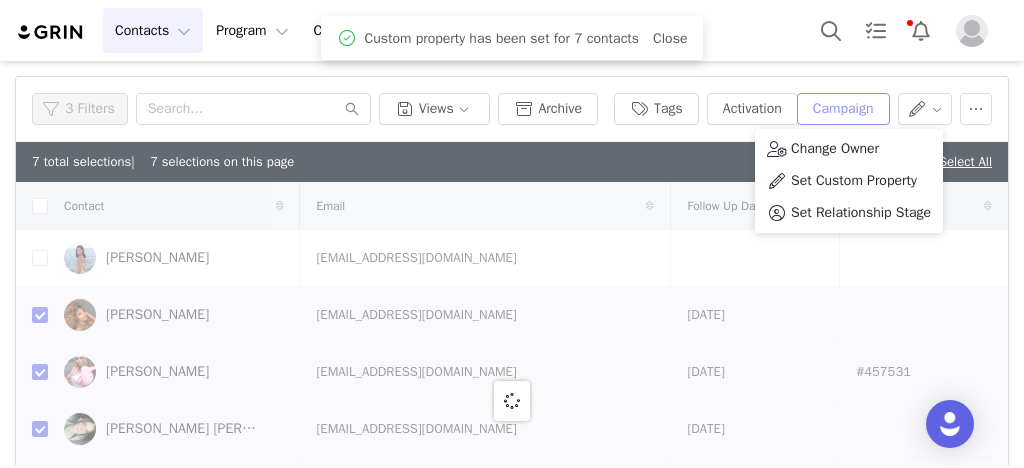checkbox on "false" 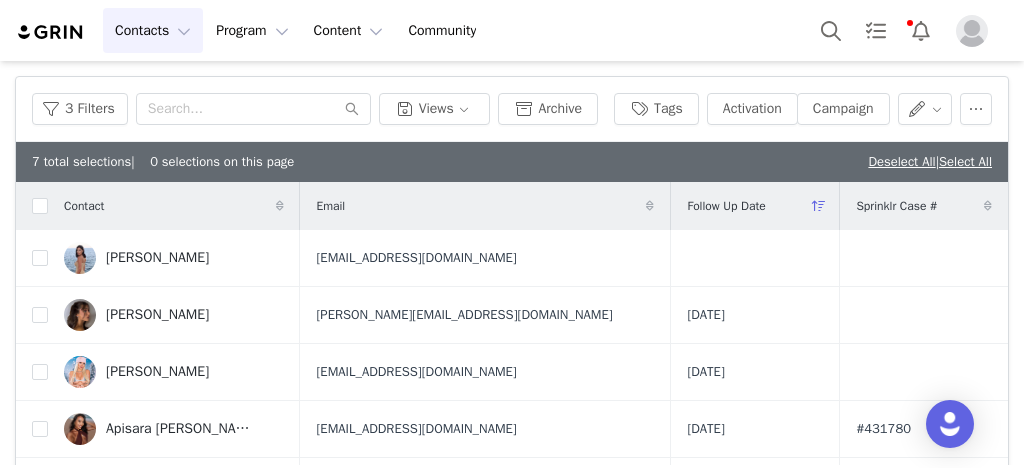 click on "Deselect All     |     Select All" 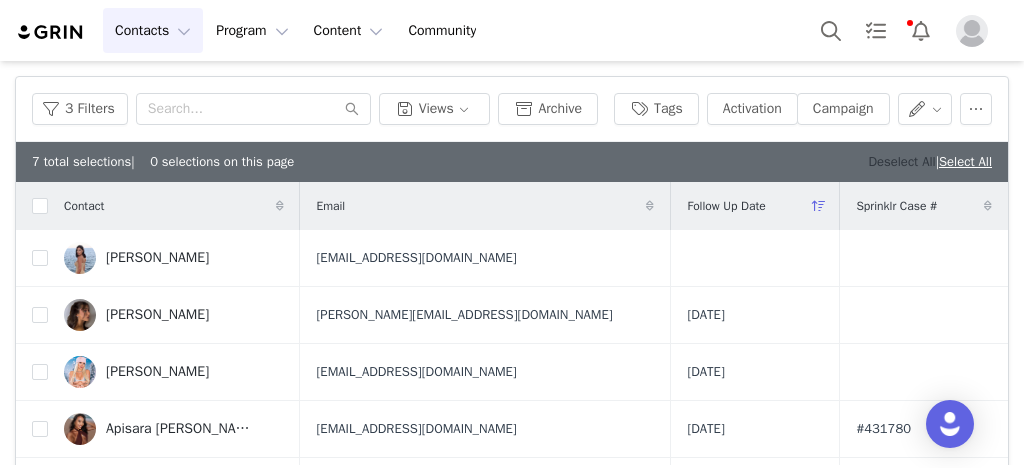 click on "Deselect All" 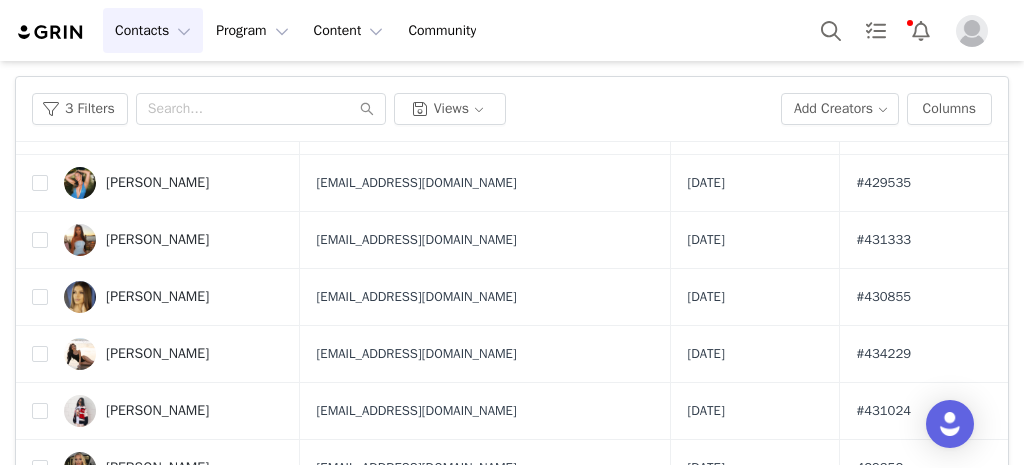 scroll, scrollTop: 5223, scrollLeft: 0, axis: vertical 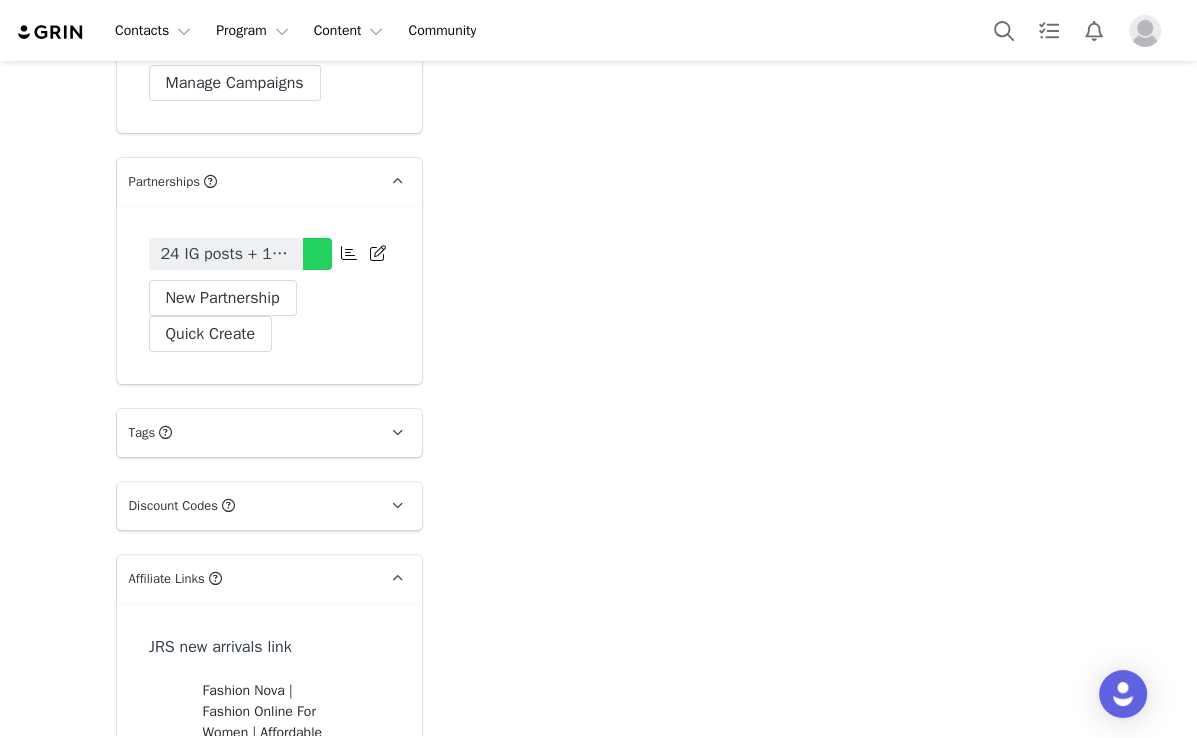 click on "24 IG posts + 12 IG swipe ups    New Partnership  New Partnership  Start Date   End Date   IG Posts  0  IG Videos  0  Swipe Ups  0  YouTube Videos  0  Budget  $0.00  Instagram Highlight Reel   Instagram Bio Tag   6 Month Partnership   Budget Per Post   Create  Cancel  Quick Create" at bounding box center [269, 295] 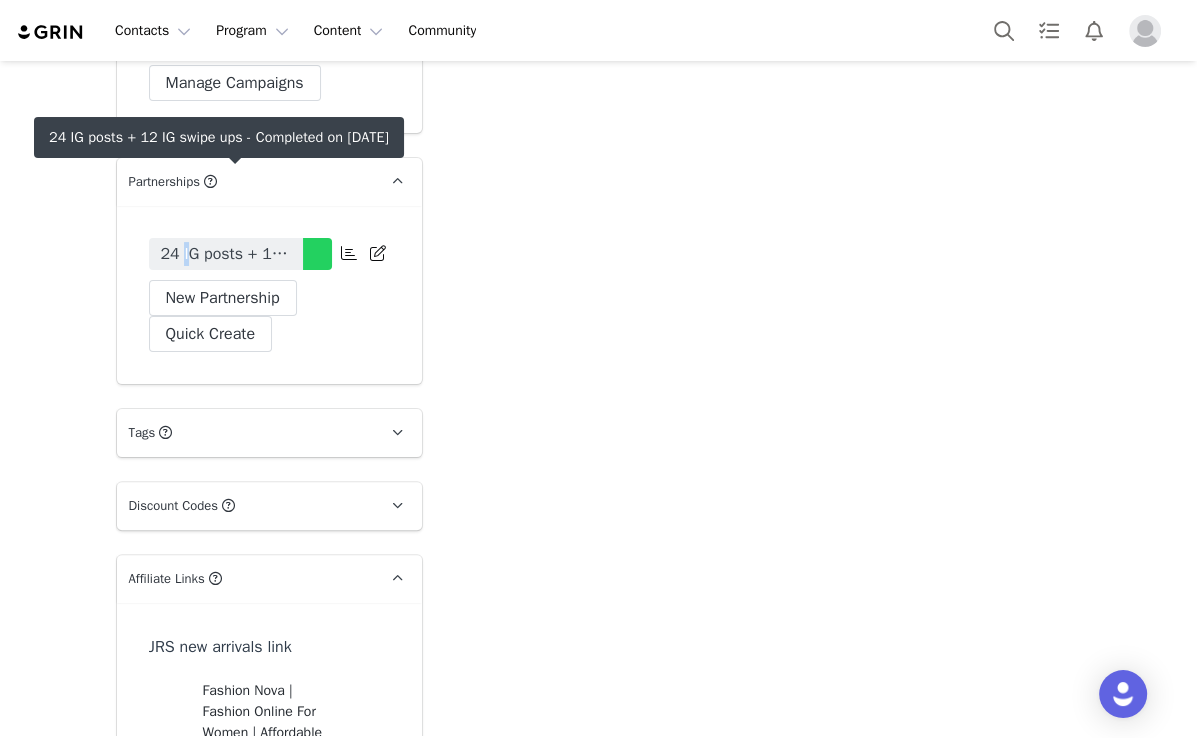 click on "24 IG posts + 12 IG swipe ups" at bounding box center [226, 254] 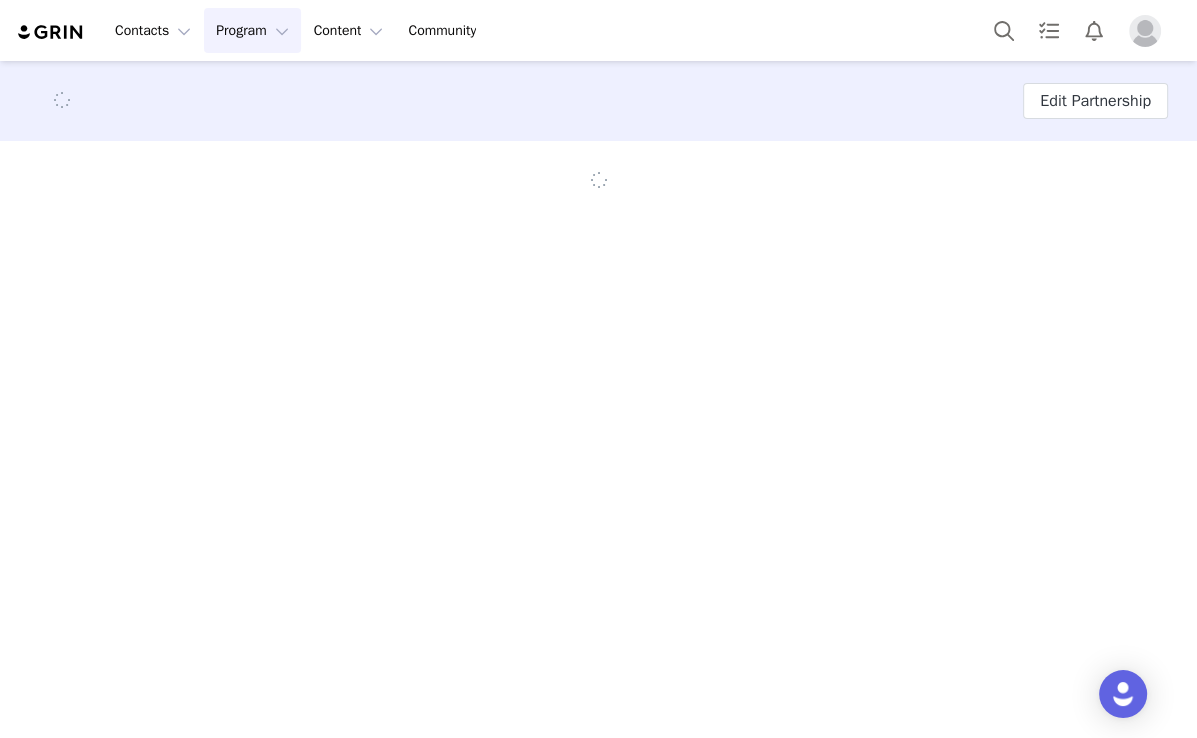 scroll, scrollTop: 0, scrollLeft: 0, axis: both 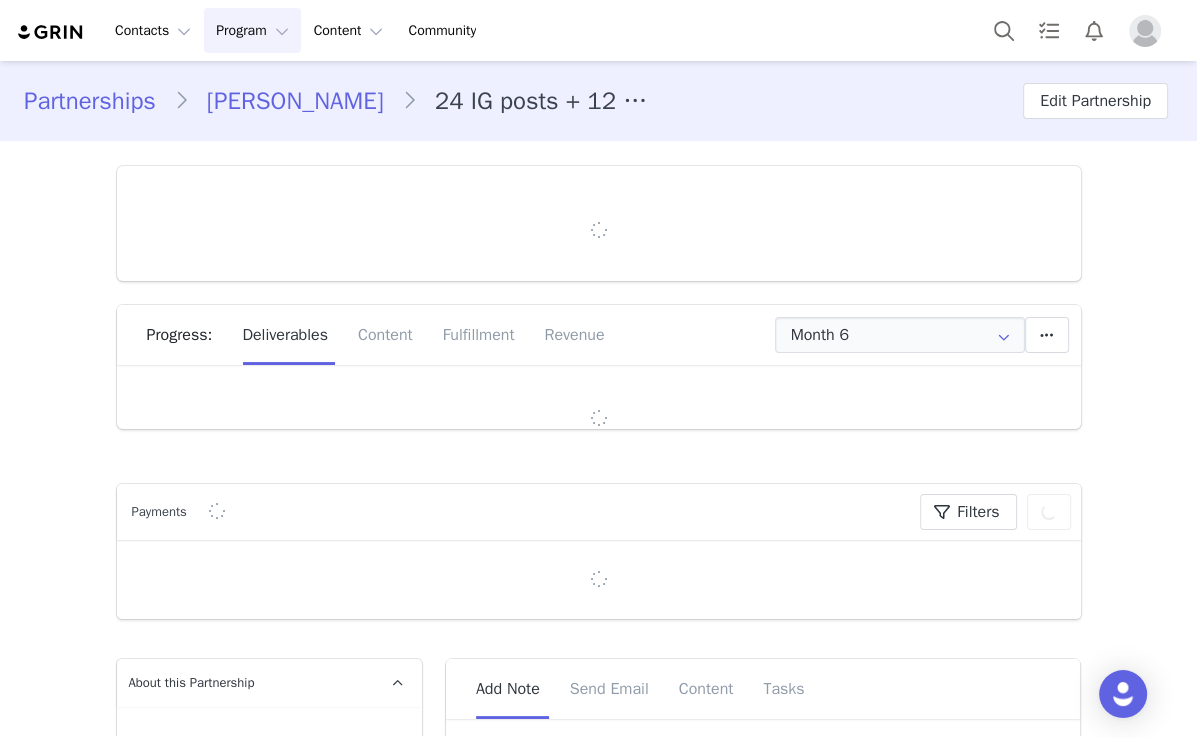 type on "+1 ([GEOGRAPHIC_DATA])" 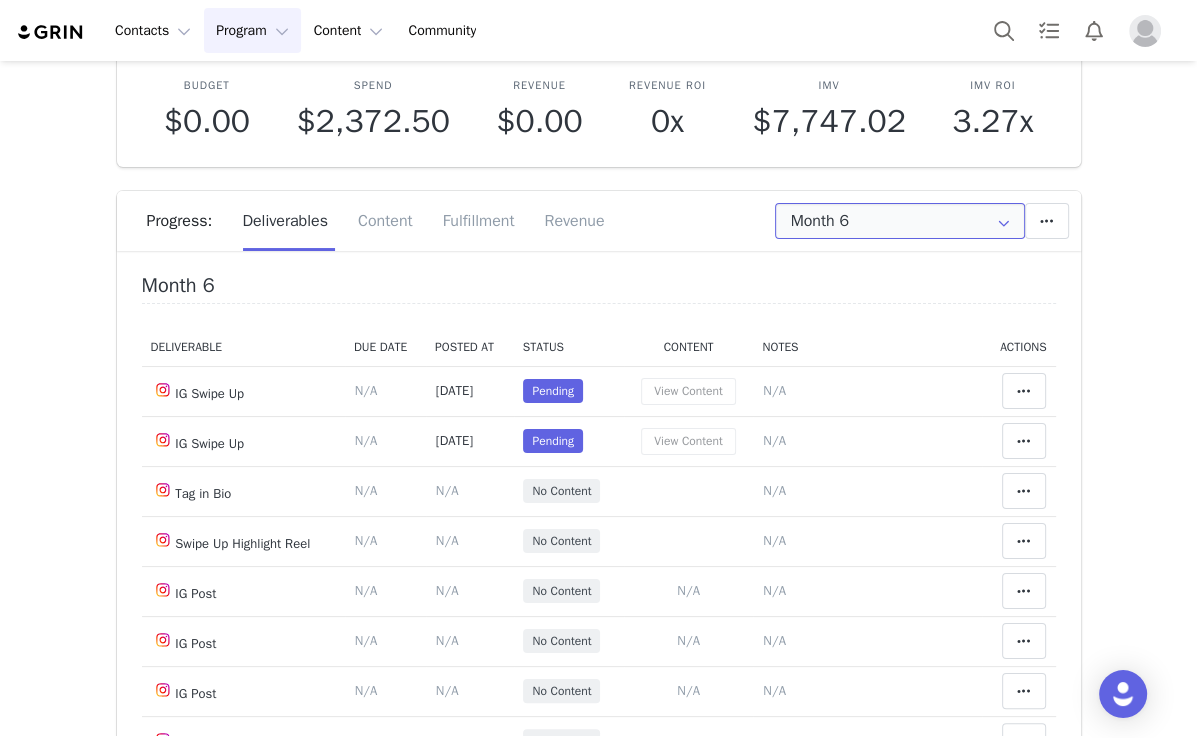 scroll, scrollTop: 160, scrollLeft: 0, axis: vertical 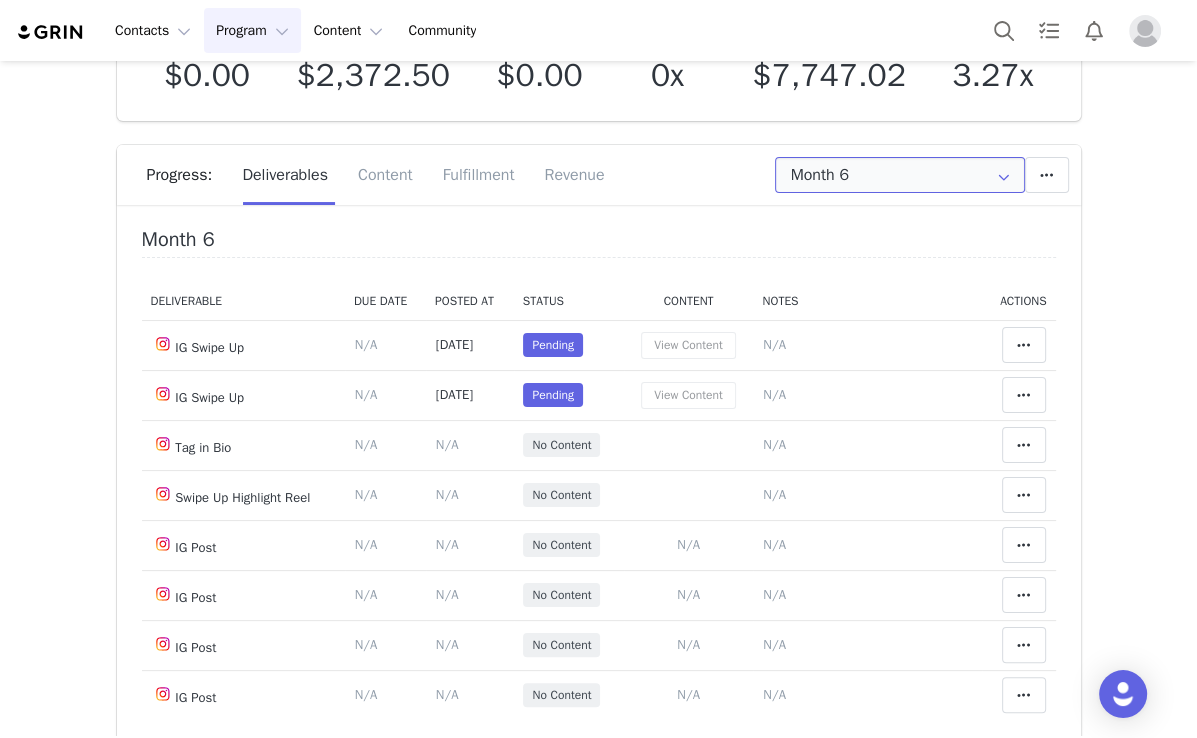 click on "Month 6" at bounding box center (900, 175) 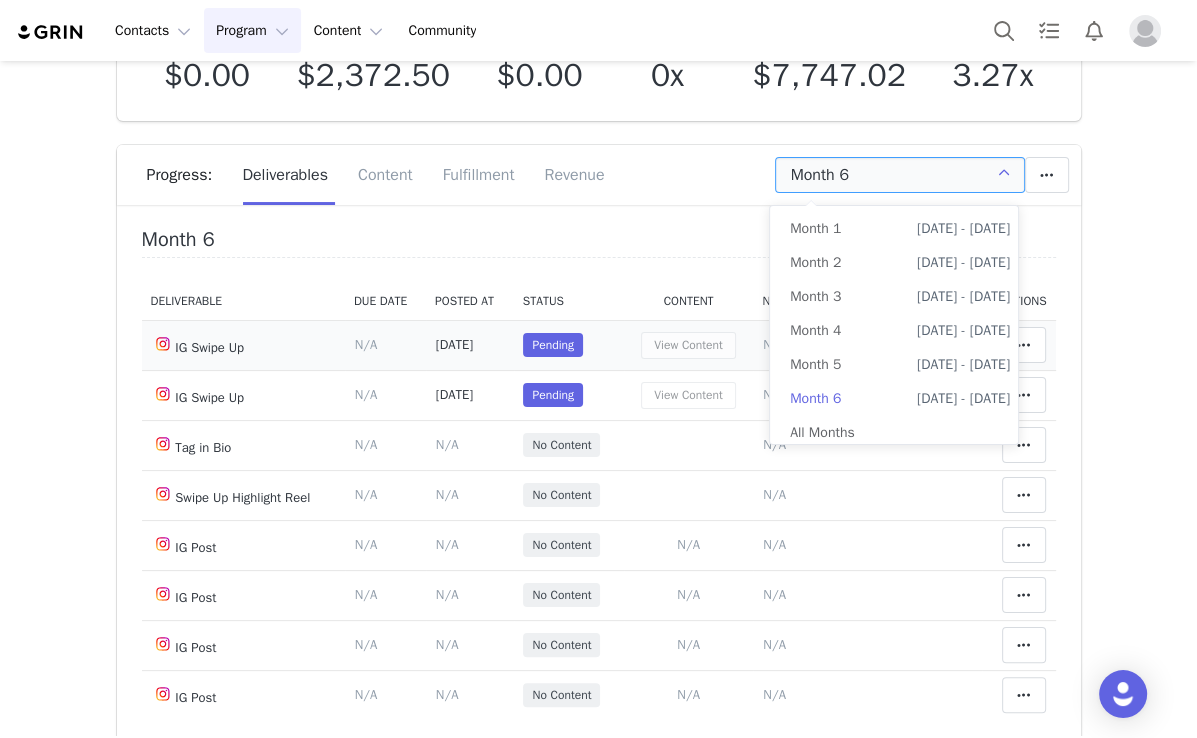 scroll, scrollTop: 0, scrollLeft: 0, axis: both 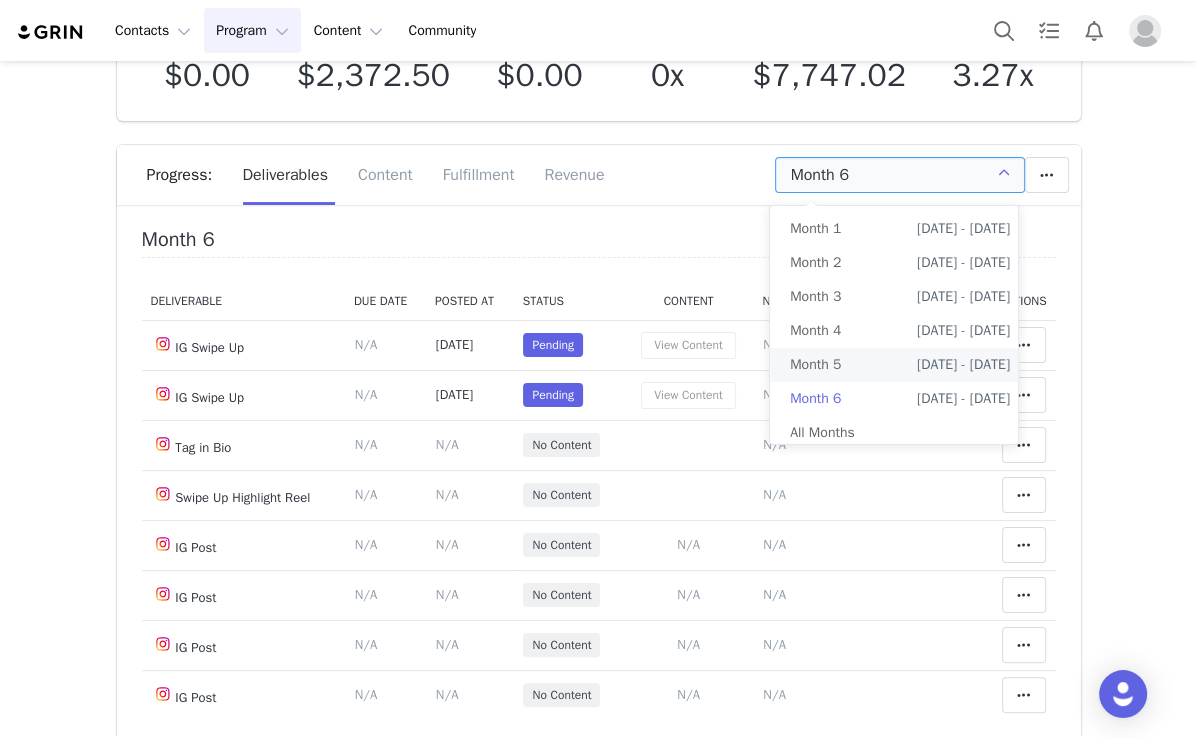click on "Month 5  Jan 9th - Feb 9th" at bounding box center (900, 365) 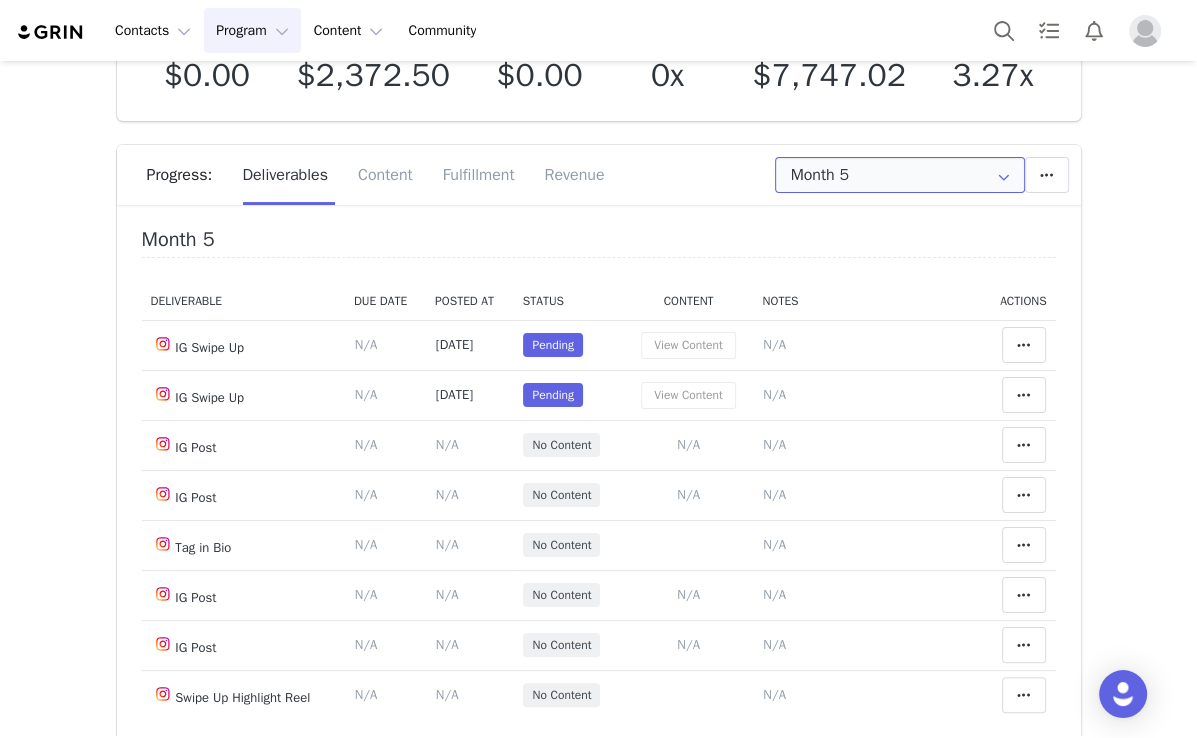 click on "Month 5" at bounding box center (900, 175) 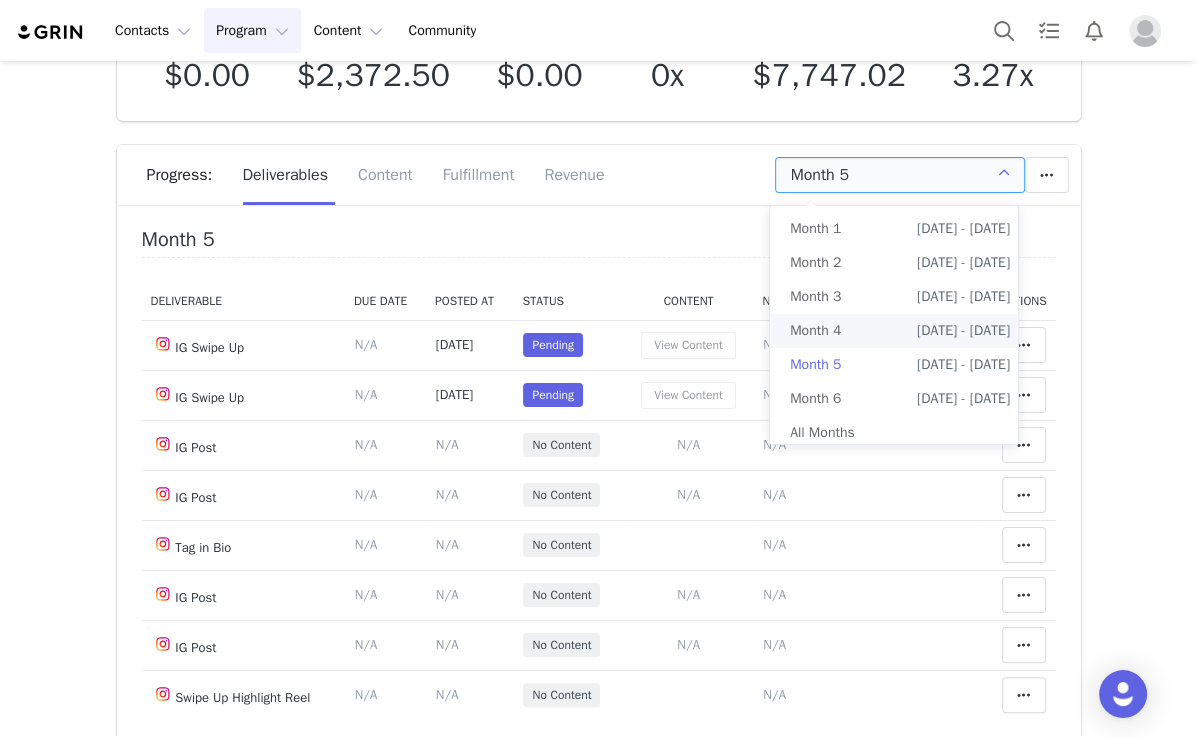click on "Dec 9th - Jan 9th" at bounding box center [963, 331] 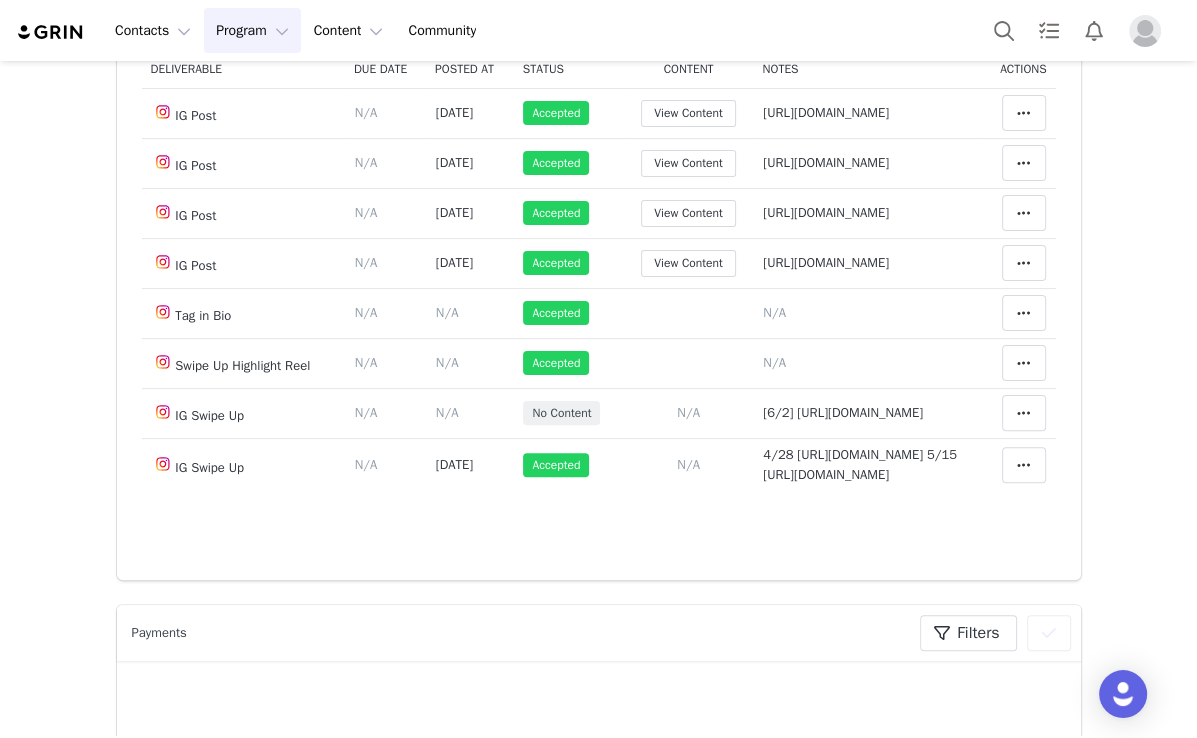scroll, scrollTop: 400, scrollLeft: 0, axis: vertical 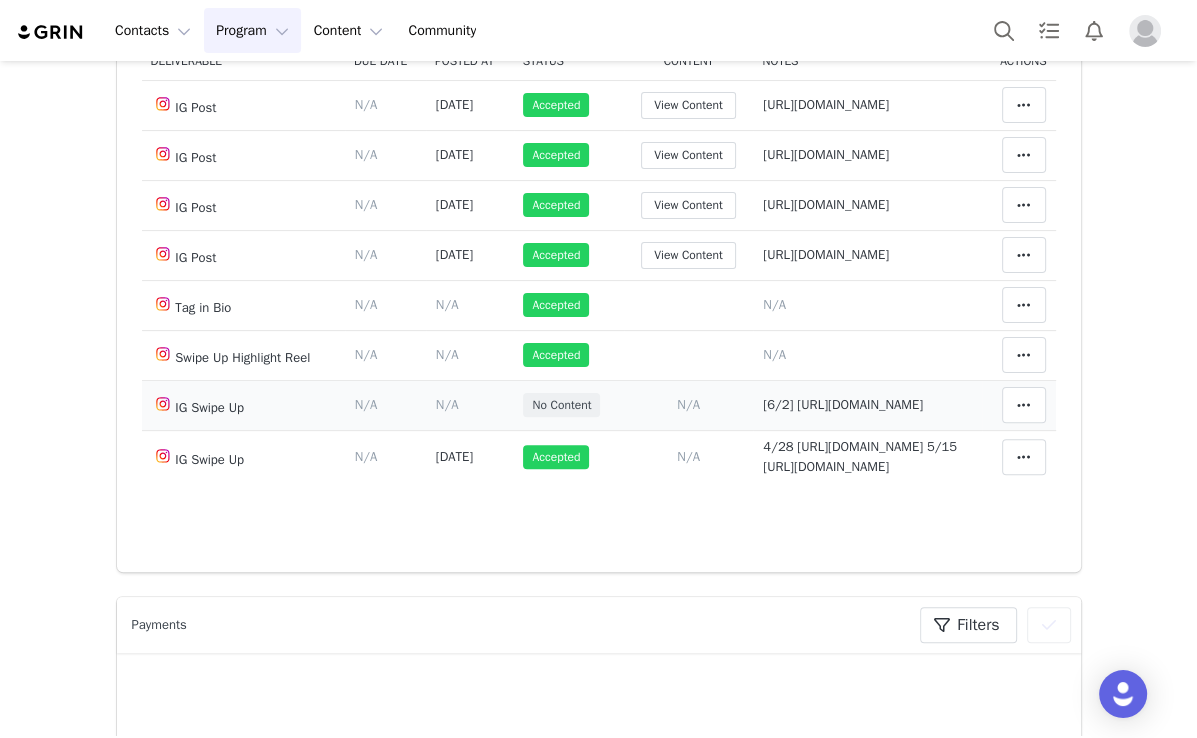 click on "Notes  Save  Cancel [6/2] https://static-resources.creatoriq.com/instagram-stories/videos/3645757719346205624.mp4" at bounding box center (867, 405) 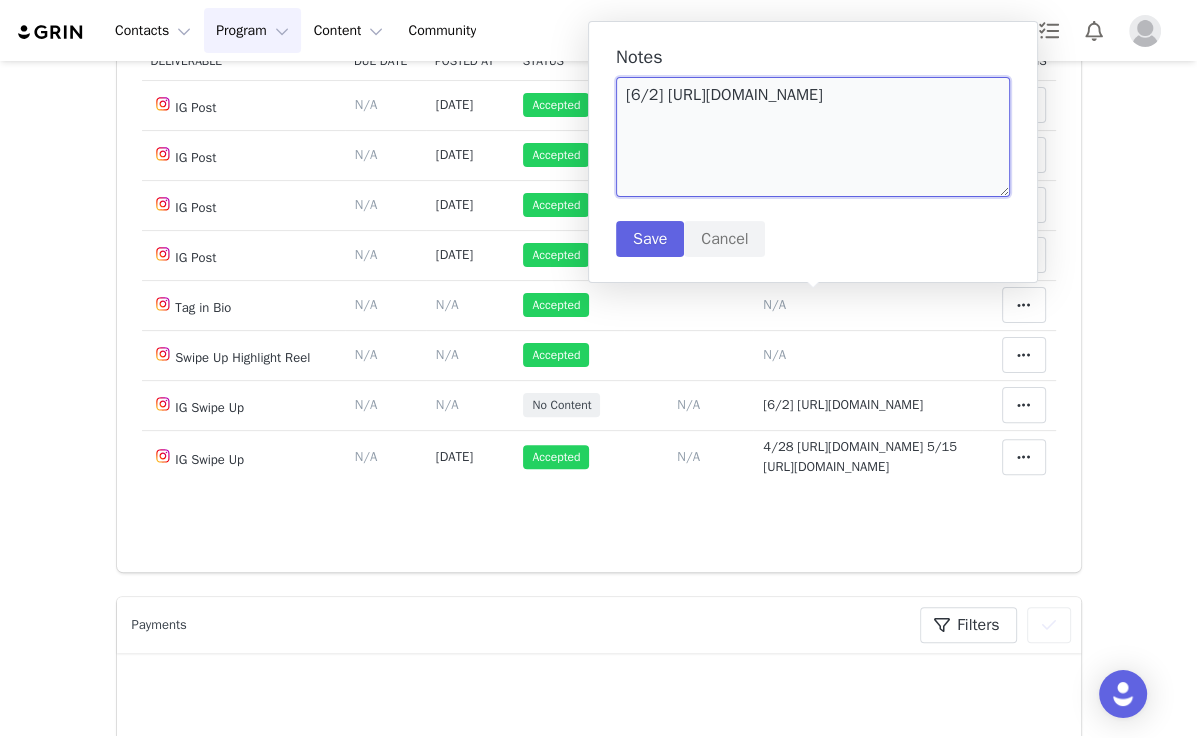 click on "[6/2] https://static-resources.creatoriq.com/instagram-stories/videos/3645757719346205624.mp4" at bounding box center (813, 137) 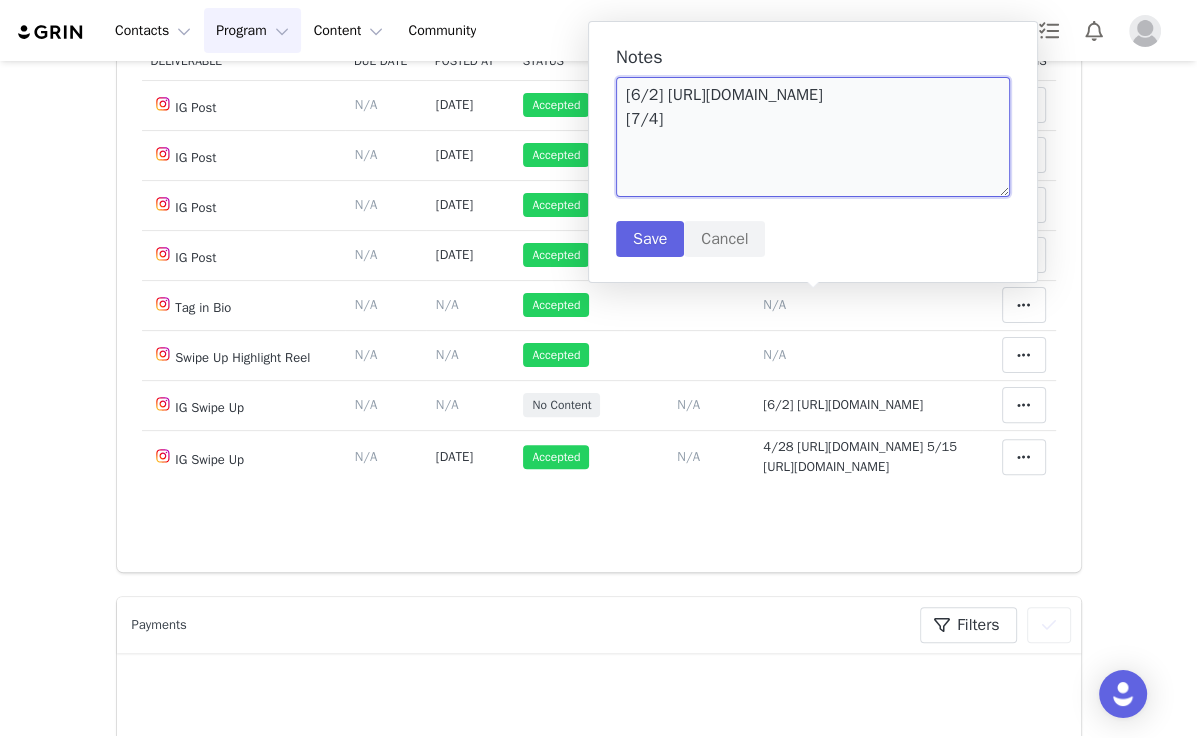 paste on "https://static-resources.creatoriq.com/instagram-stories/videos/3669147011375682896.mp4" 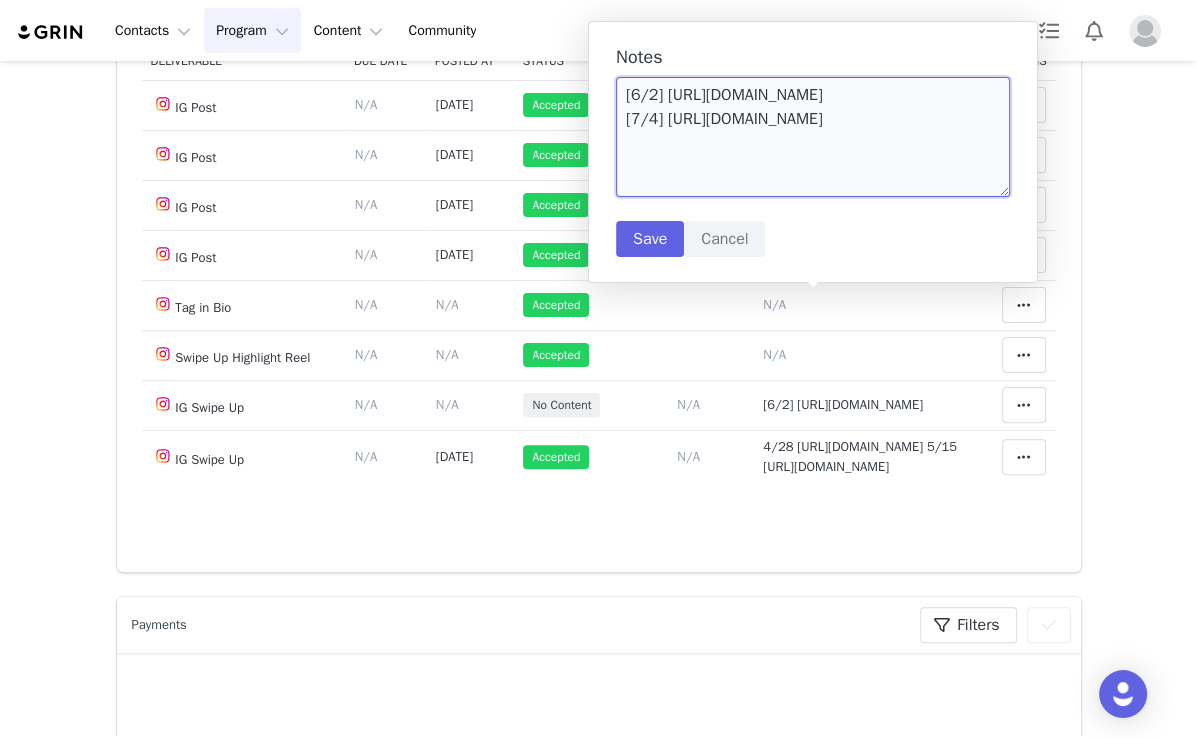 scroll, scrollTop: 29, scrollLeft: 0, axis: vertical 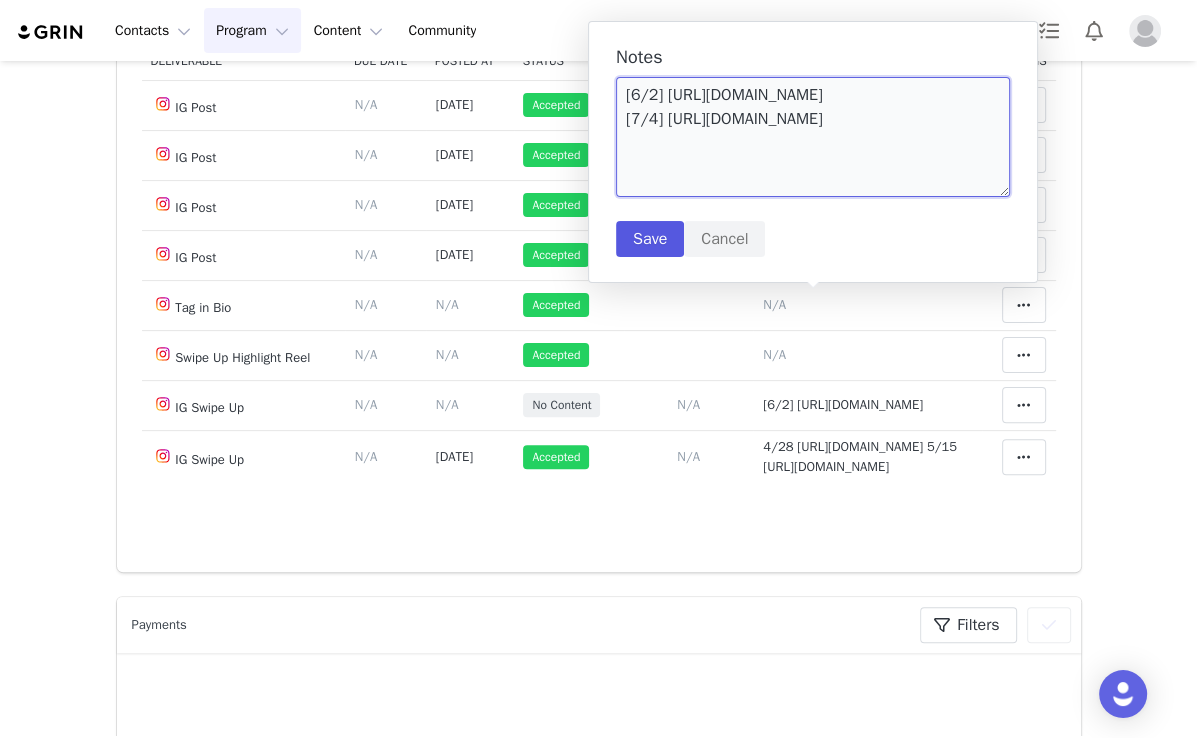 type on "[6/2] https://static-resources.creatoriq.com/instagram-stories/videos/3645757719346205624.mp4
[7/4] https://static-resources.creatoriq.com/instagram-stories/videos/3669147011375682896.mp4" 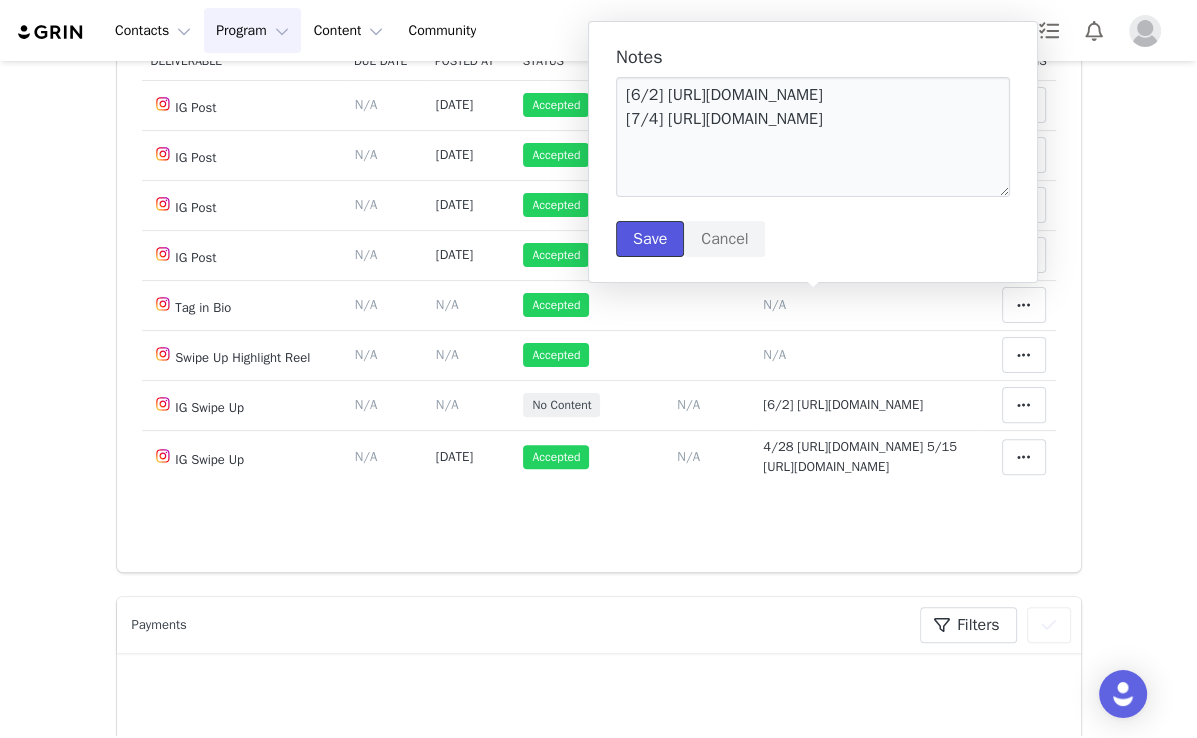 click on "Save" at bounding box center [650, 239] 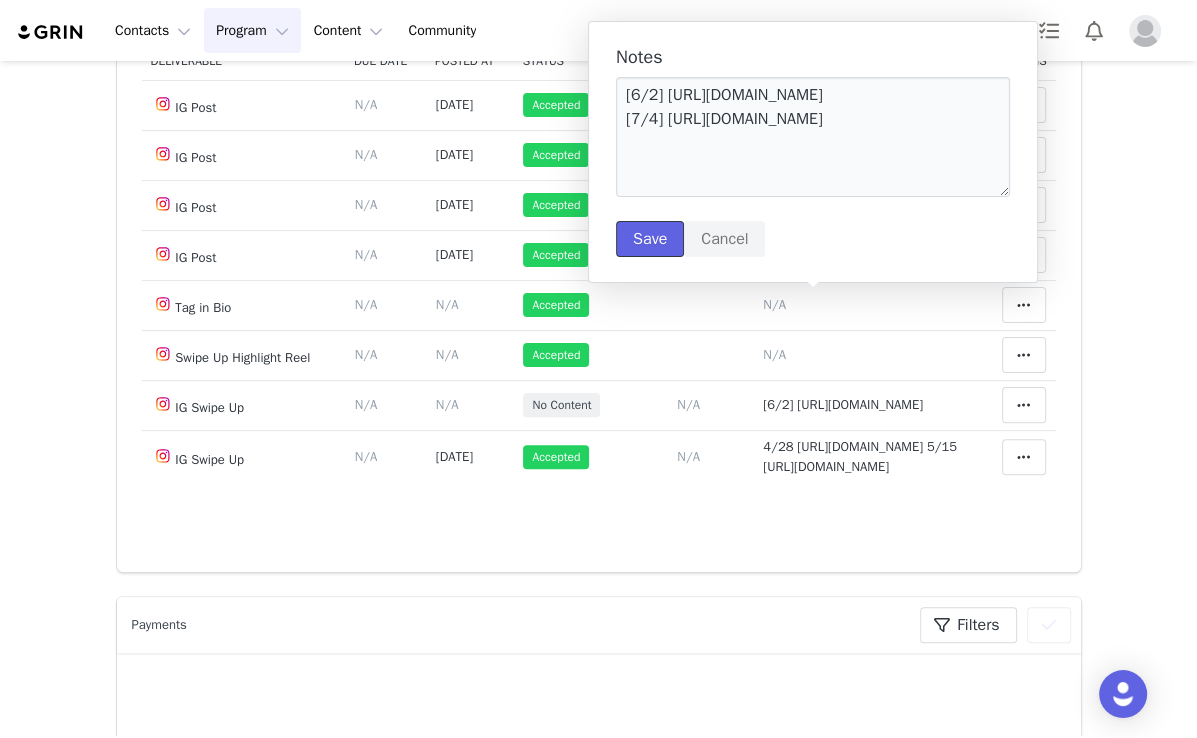 type 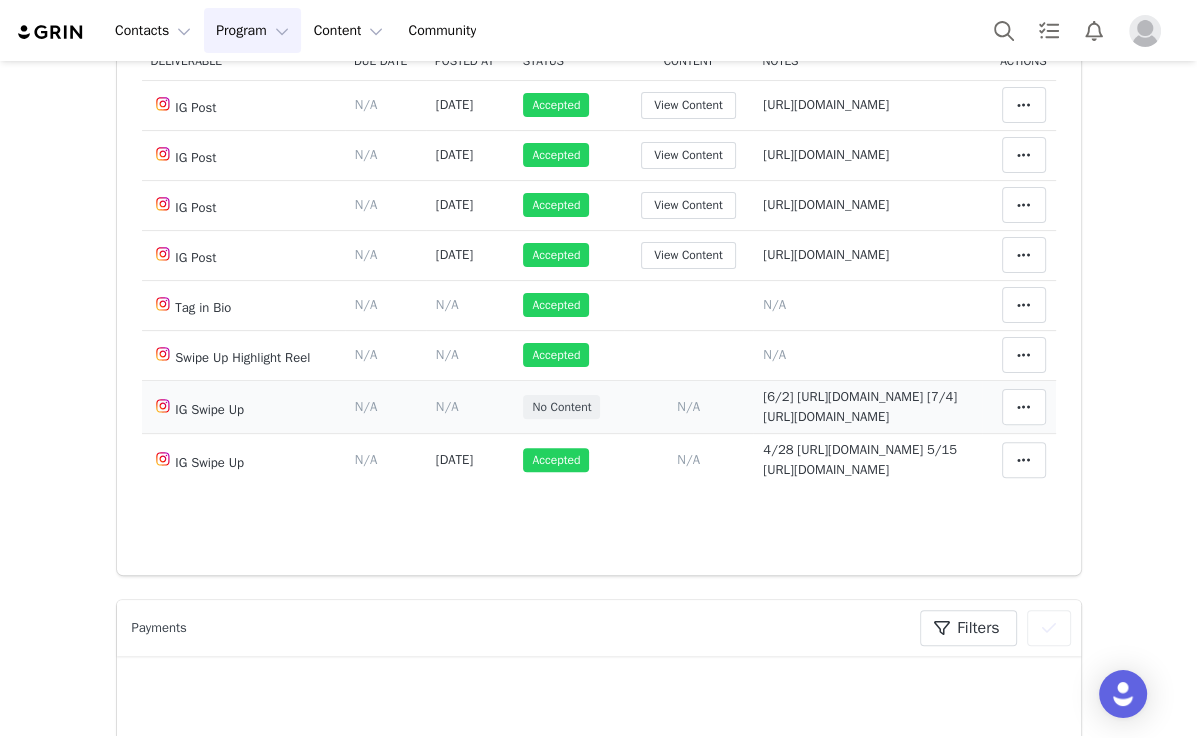 scroll, scrollTop: 0, scrollLeft: 0, axis: both 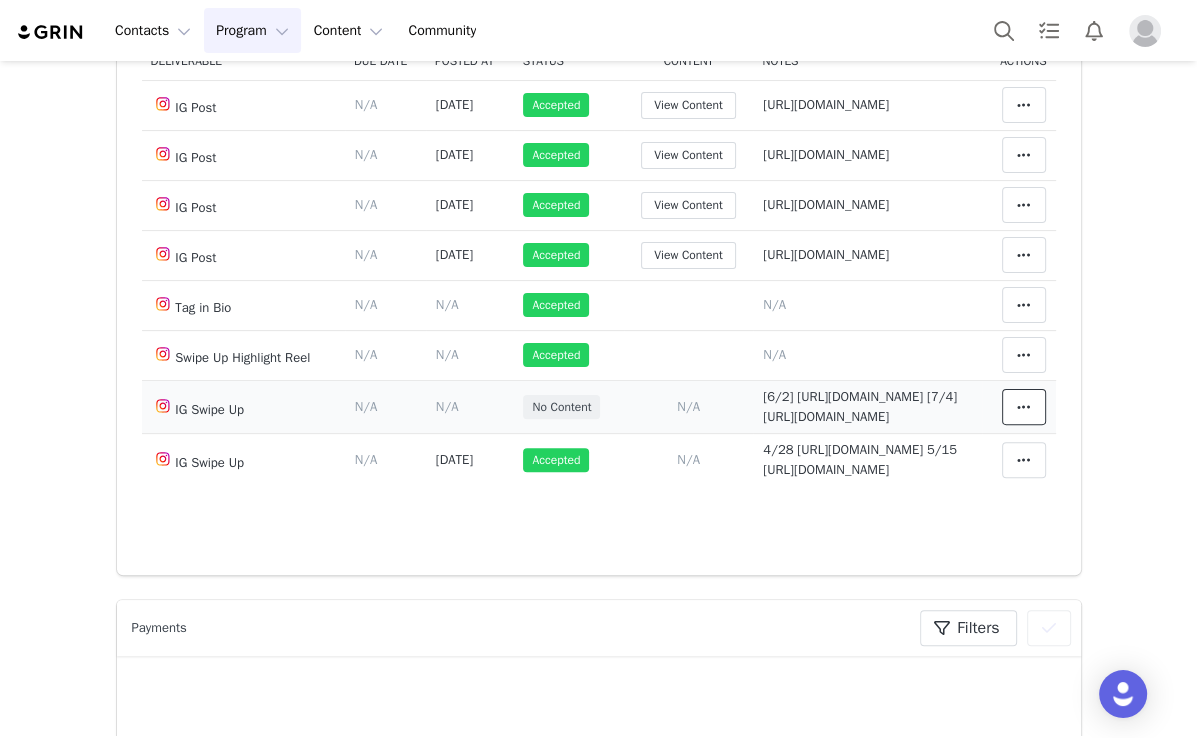 click at bounding box center [1024, 407] 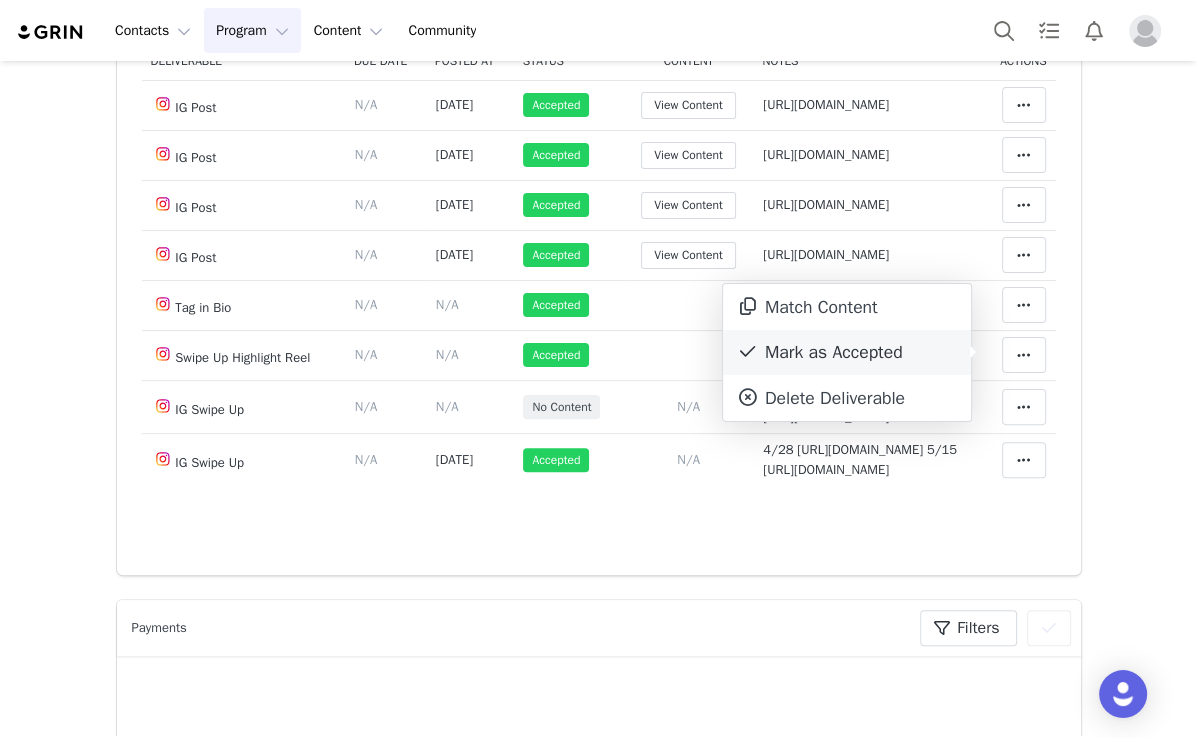 click on "Mark as Accepted" at bounding box center [847, 353] 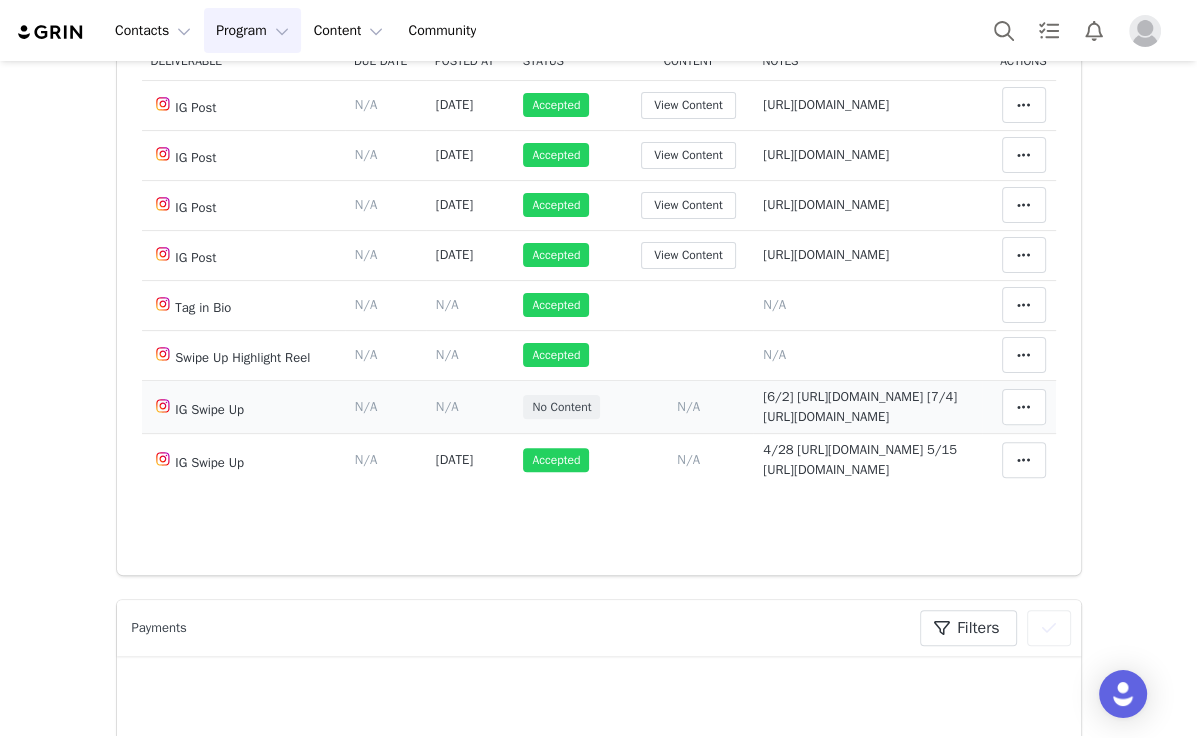 scroll, scrollTop: 66, scrollLeft: 0, axis: vertical 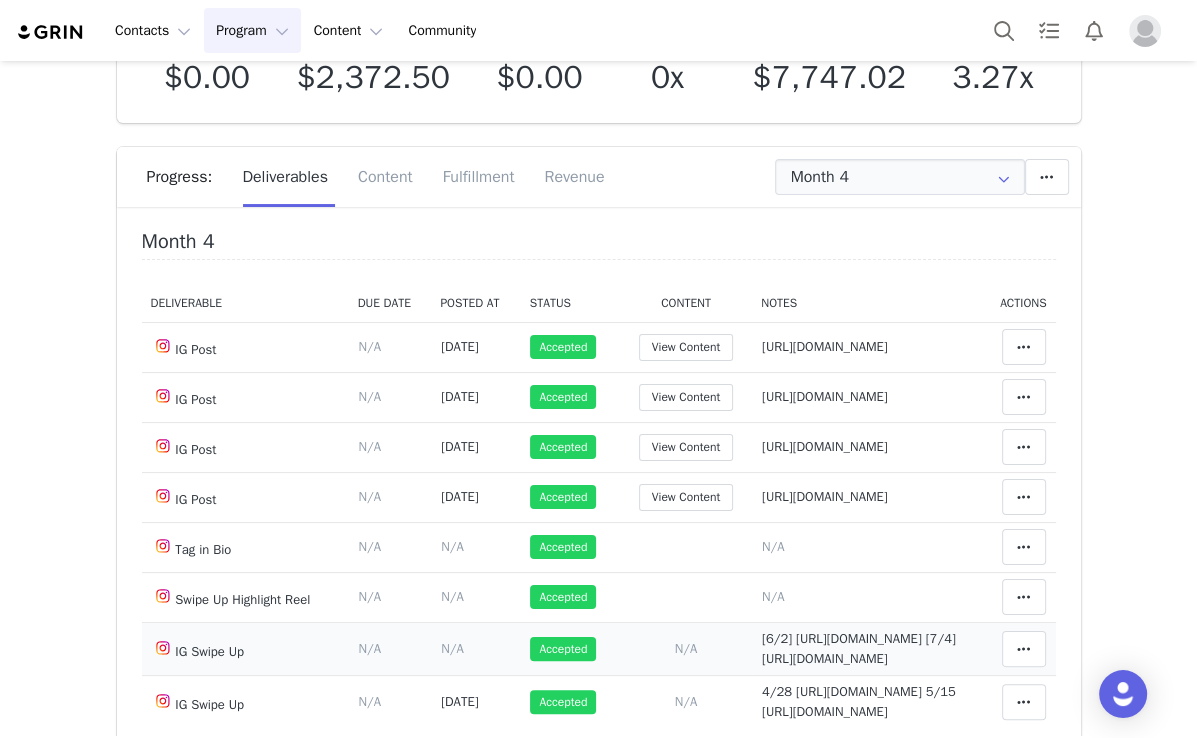 click on "N/A" at bounding box center [452, 648] 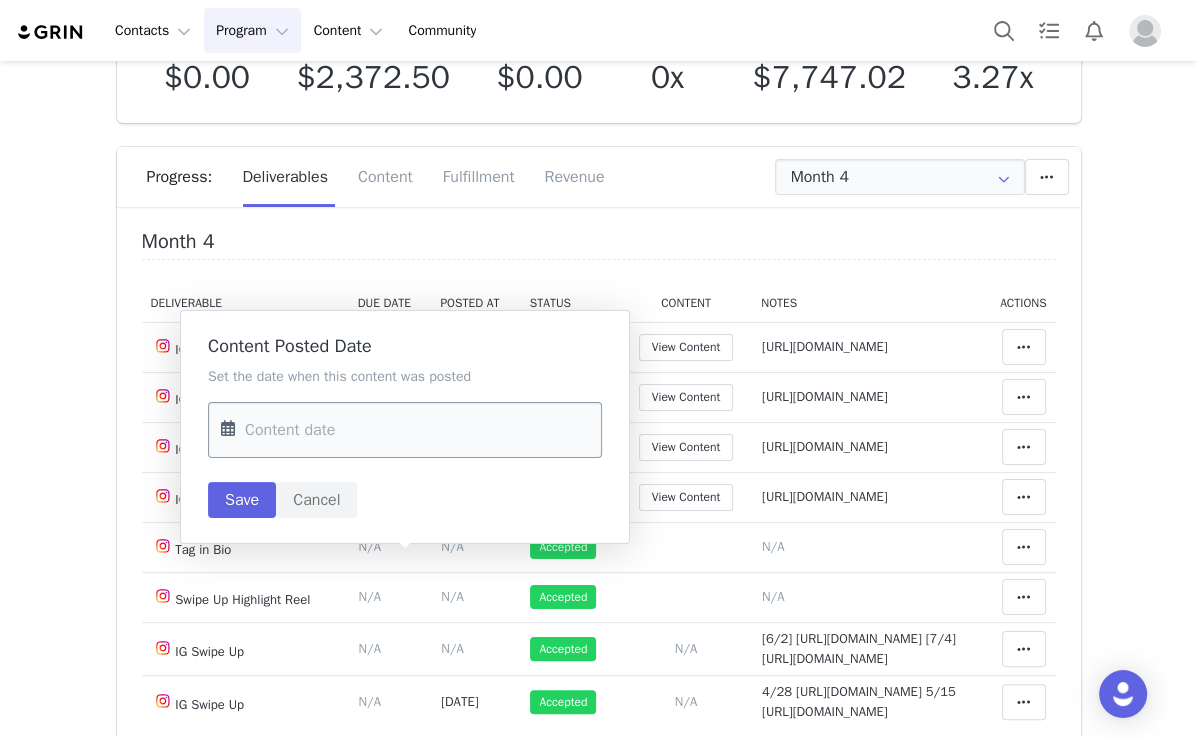 click at bounding box center (405, 430) 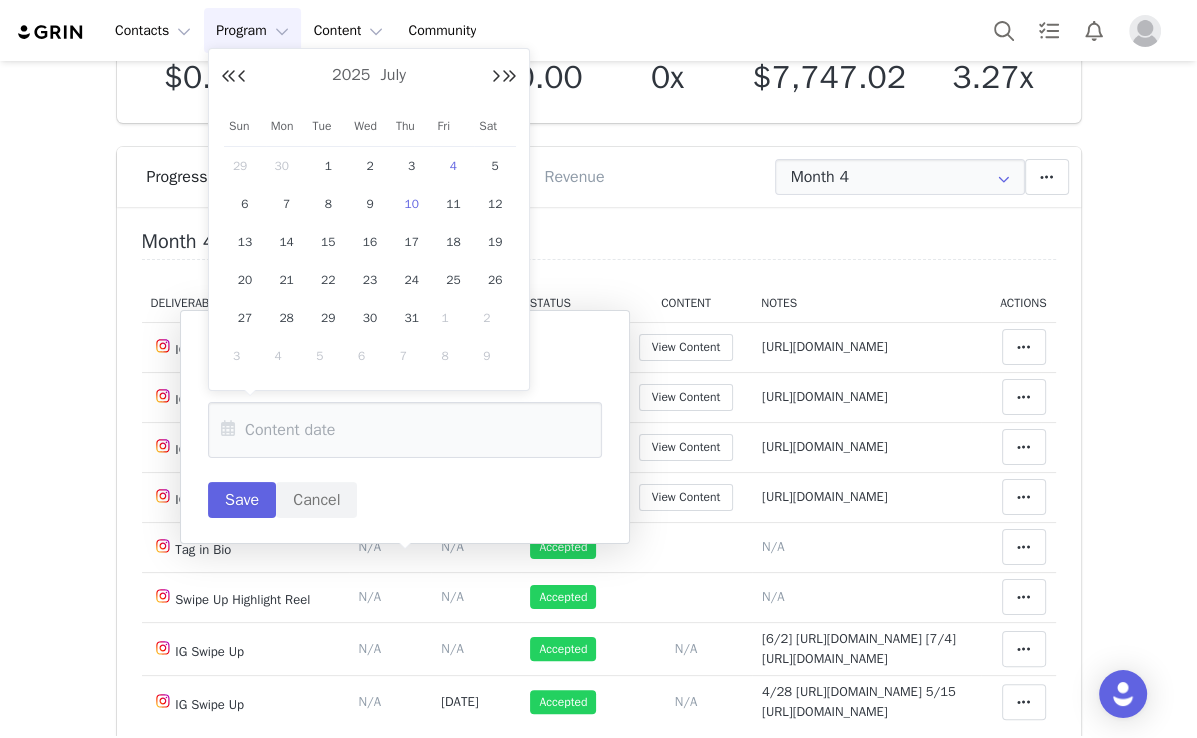 click on "4" at bounding box center [453, 166] 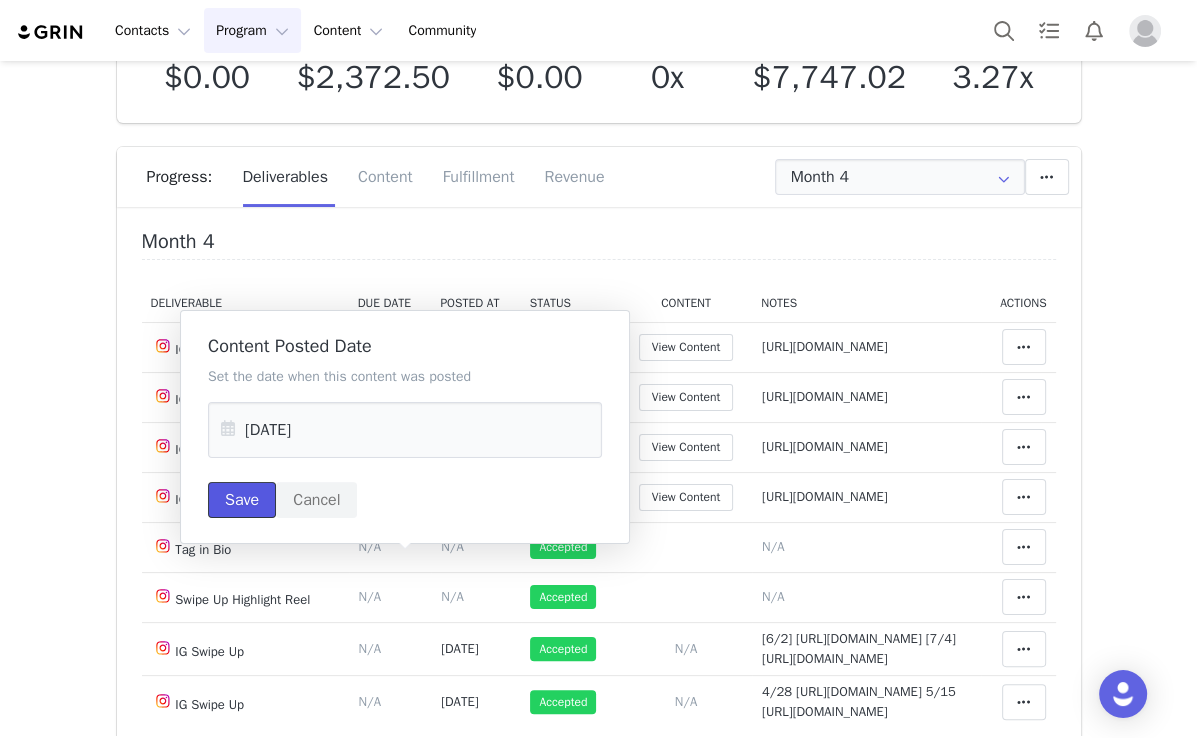 click on "Save" at bounding box center (242, 500) 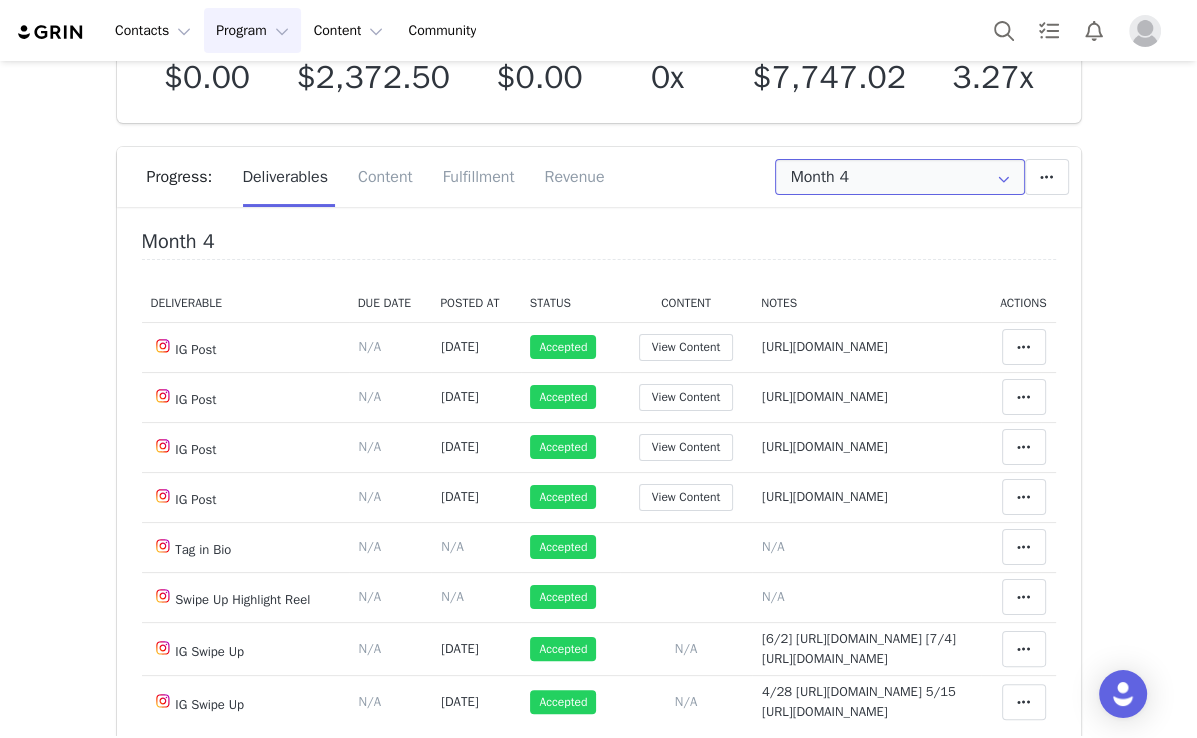 click on "Month 4" at bounding box center [900, 177] 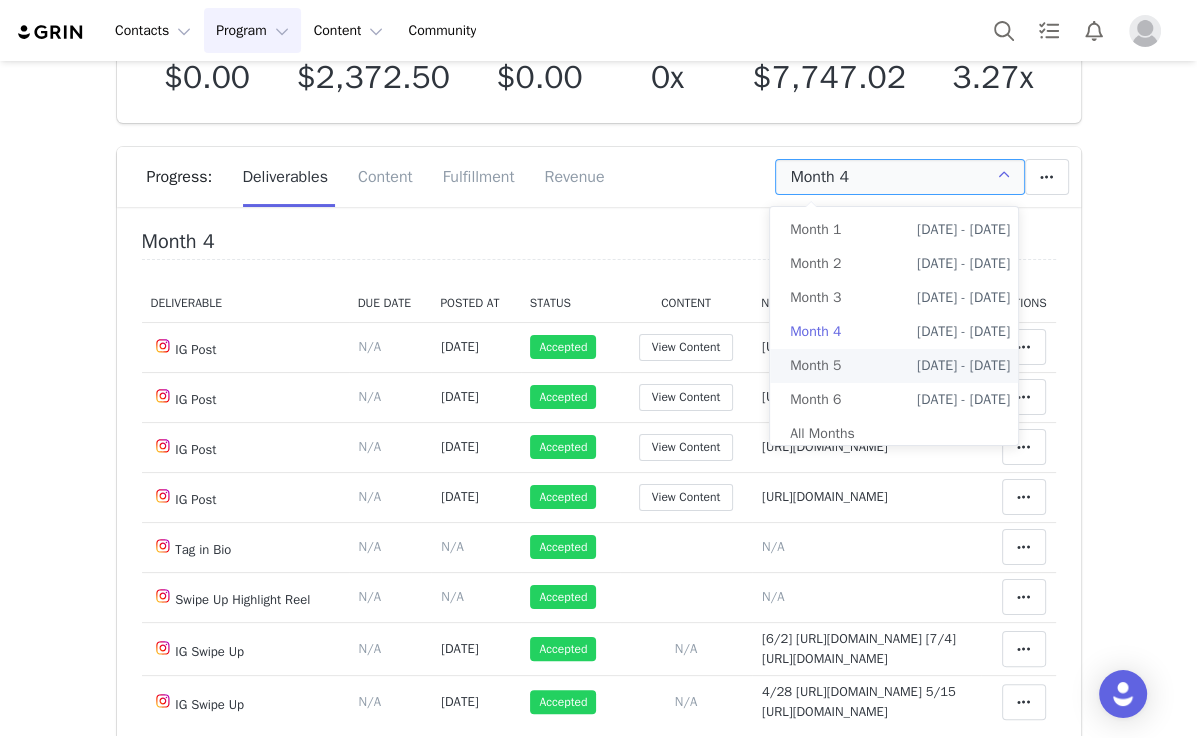 click on "Jan 9th - Feb 9th" at bounding box center [963, 366] 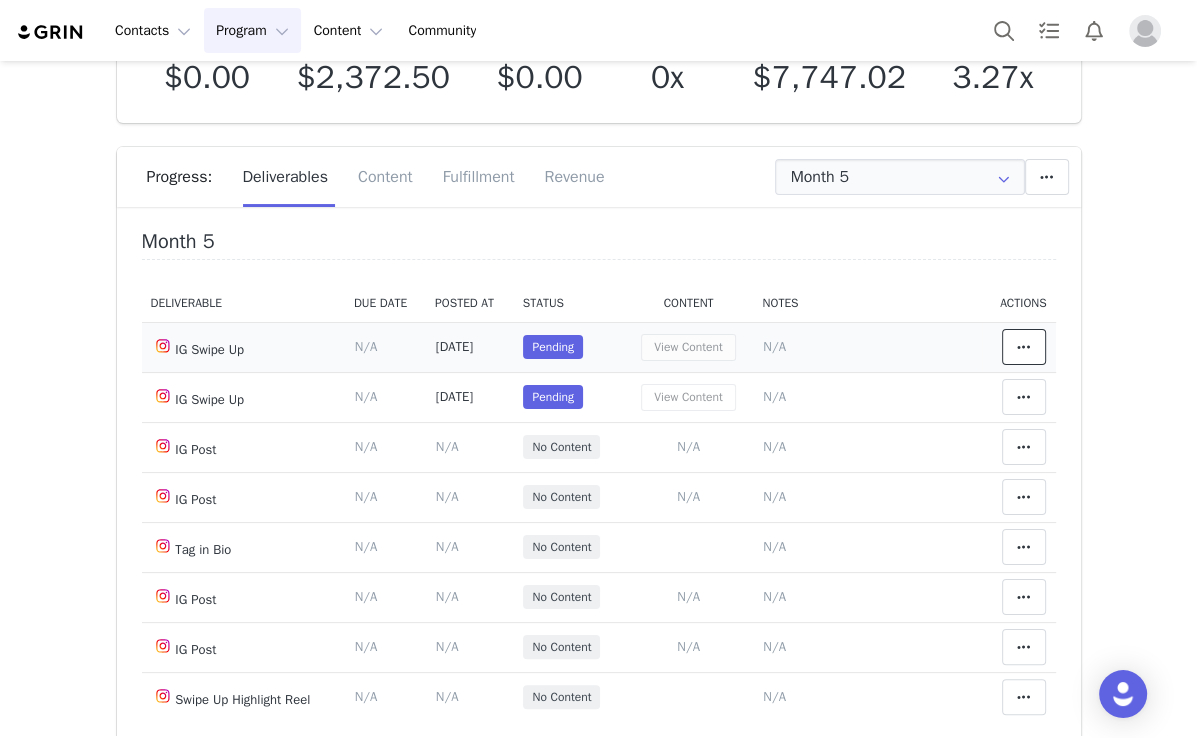click at bounding box center (1024, 347) 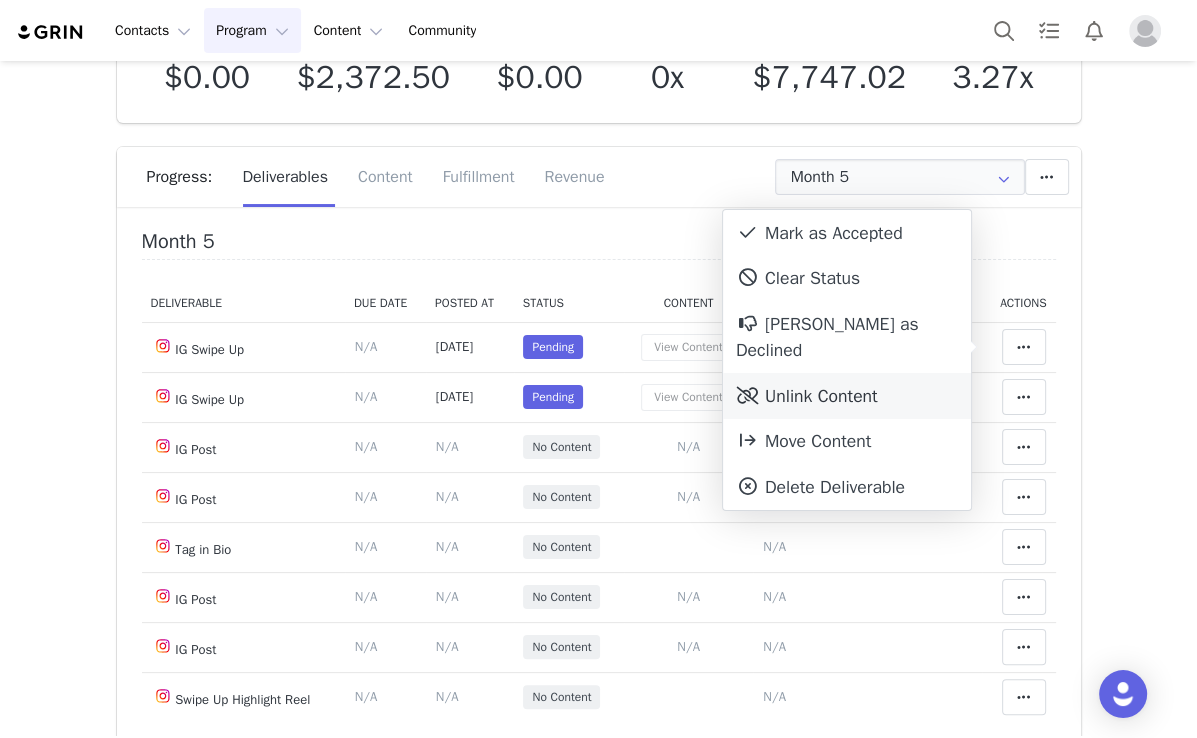 click on "Unlink Content" at bounding box center [847, 396] 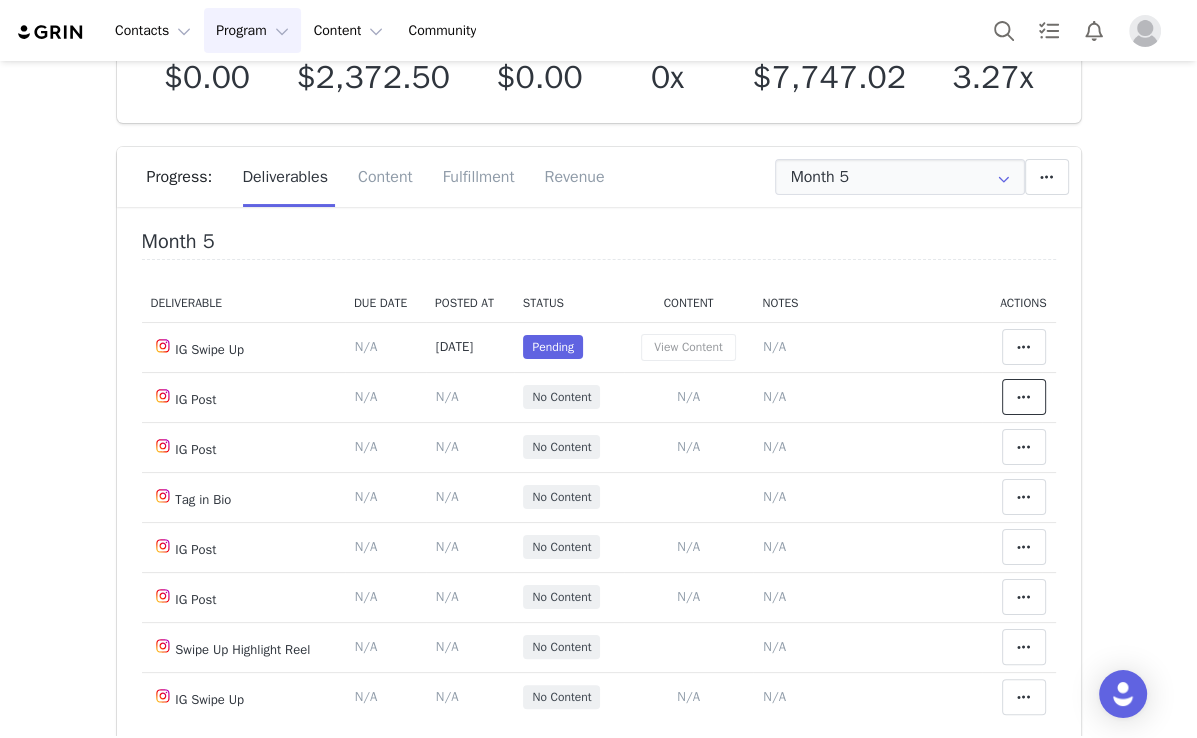 click at bounding box center [1024, 397] 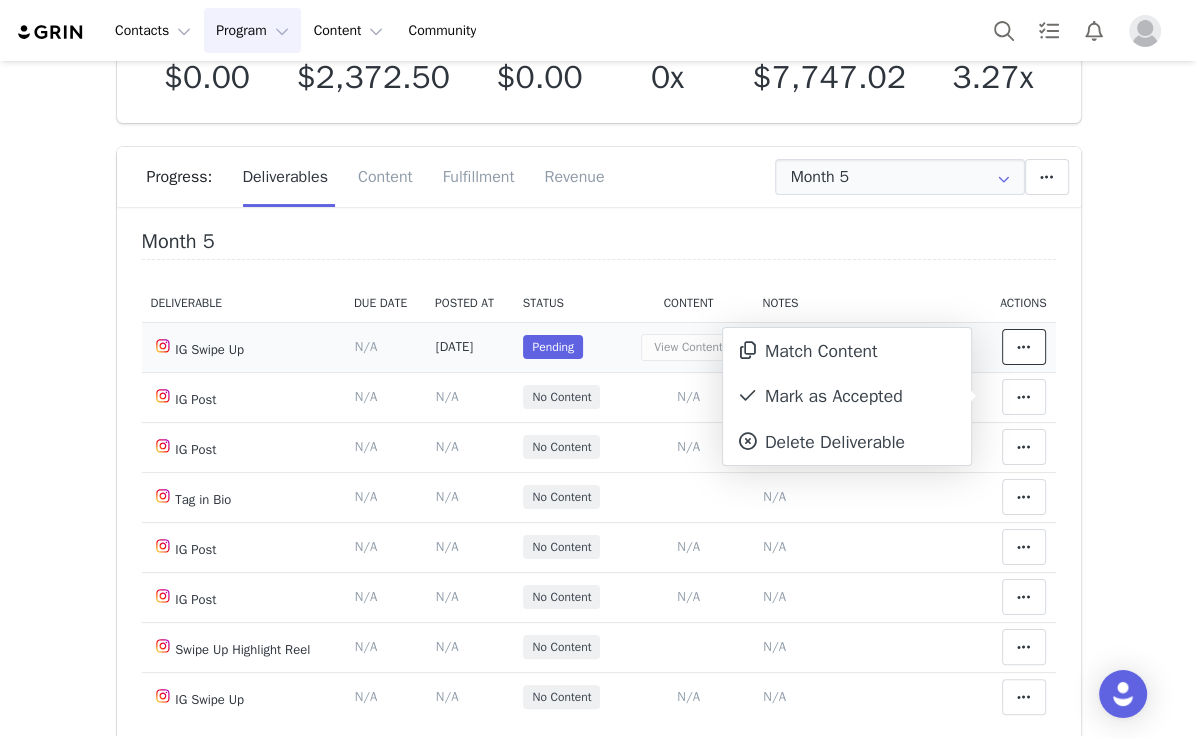 click at bounding box center (1024, 347) 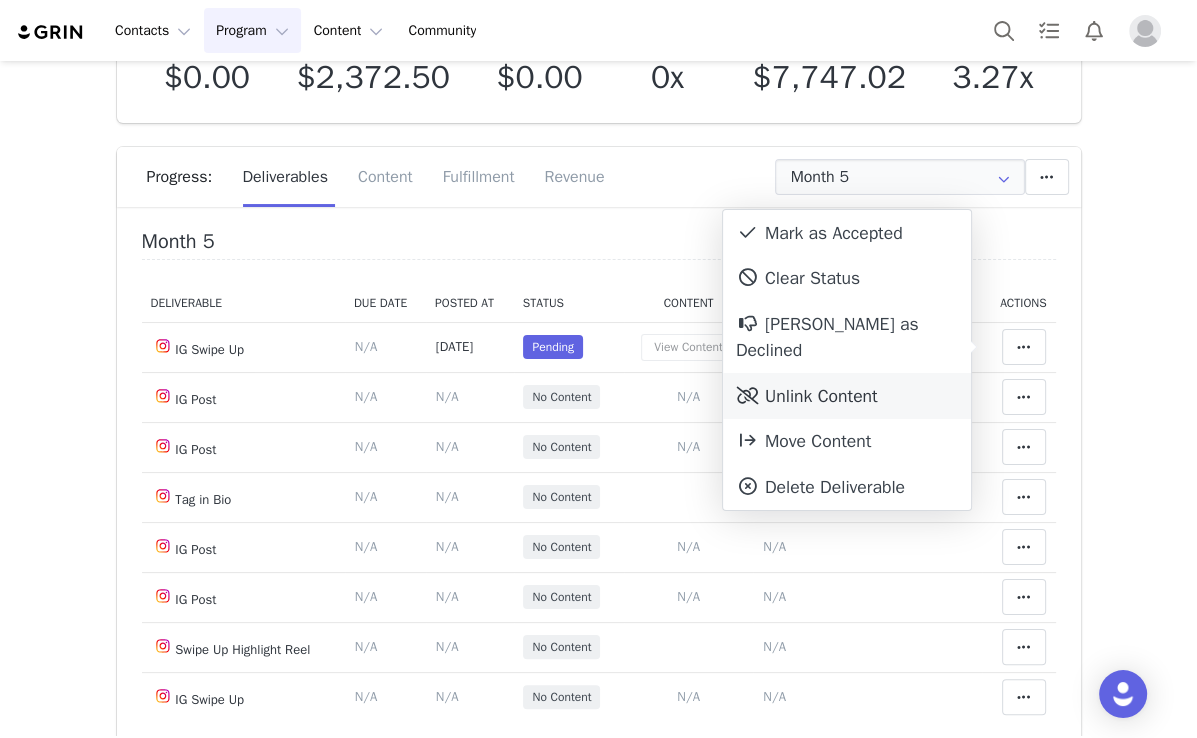 click on "Unlink Content" at bounding box center [847, 396] 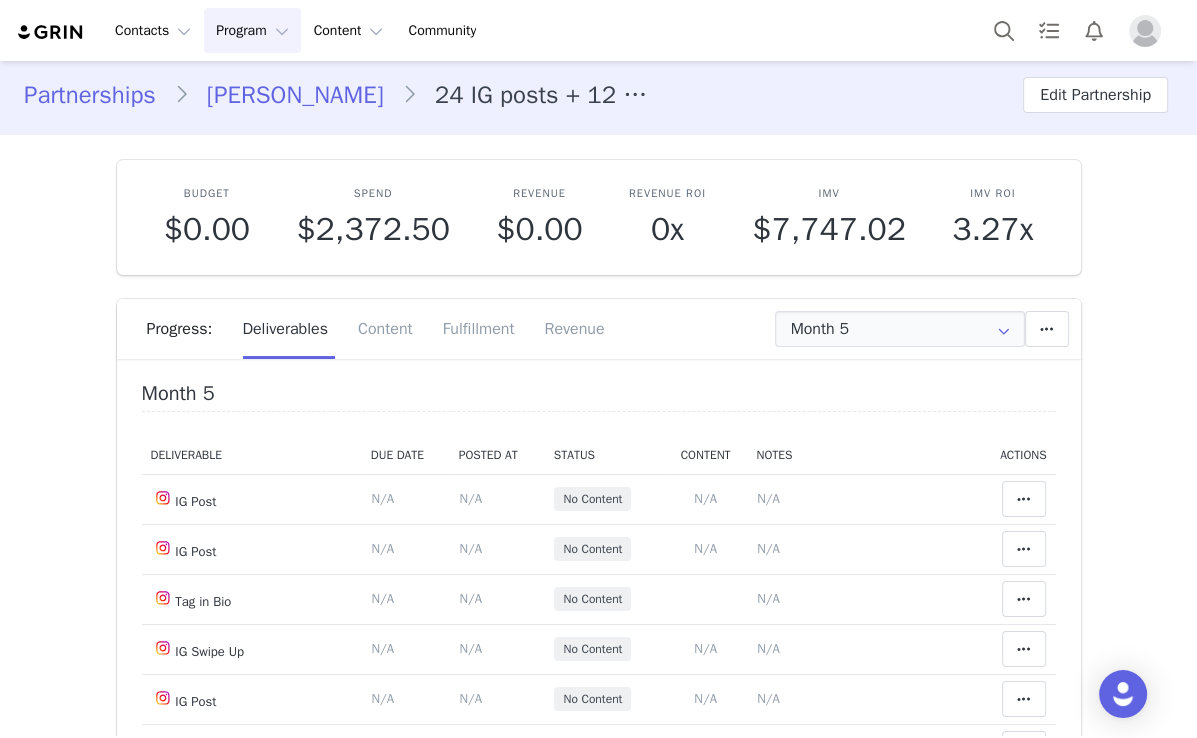 scroll, scrollTop: 0, scrollLeft: 0, axis: both 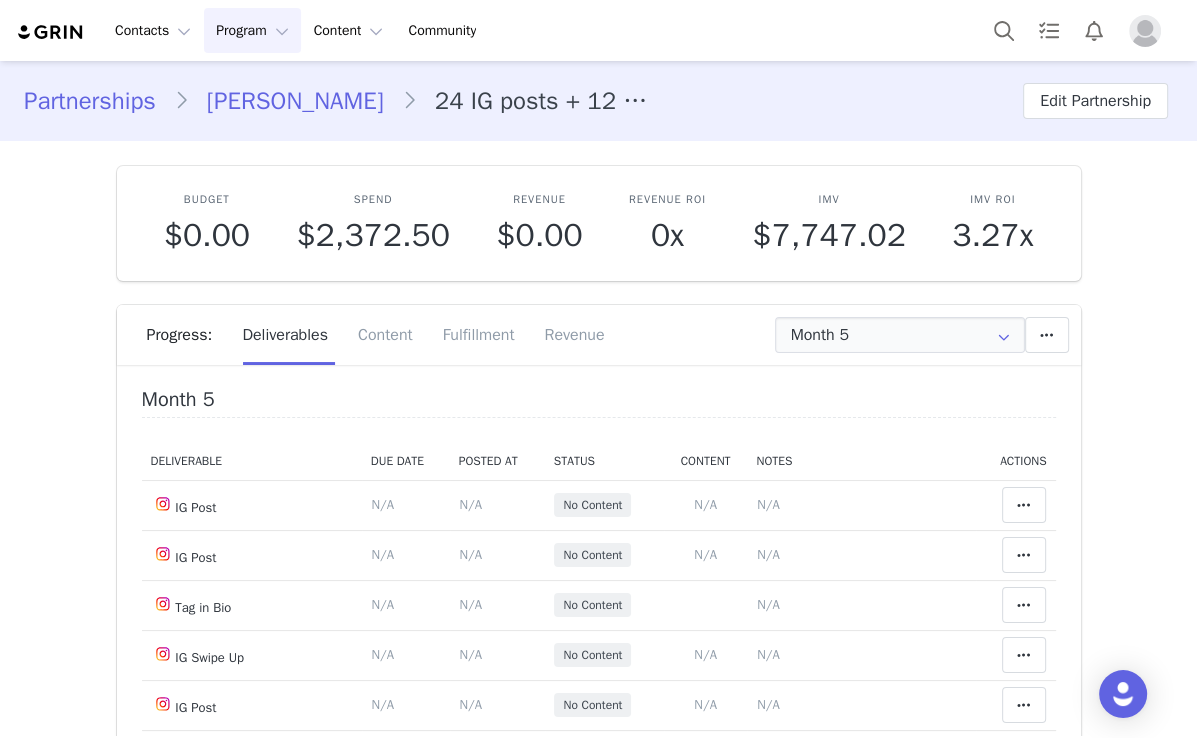 click on "Melissa Ceja" at bounding box center [295, 101] 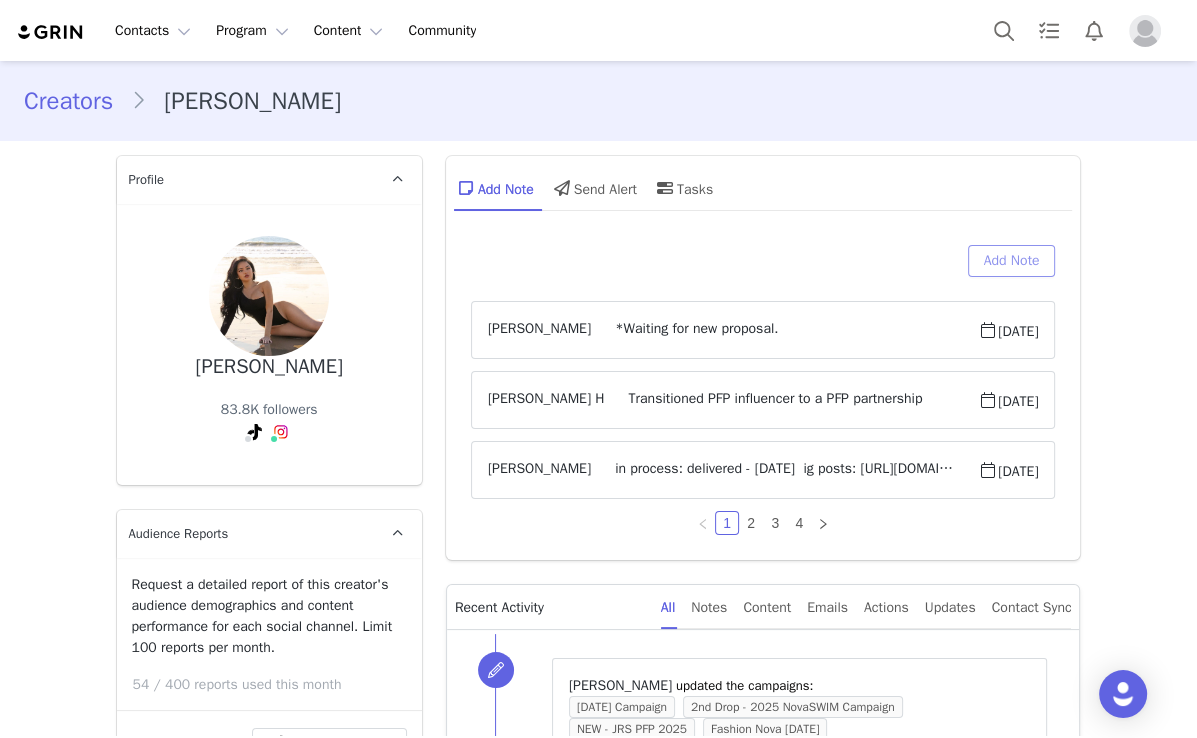 click on "Add Note" at bounding box center [1012, 261] 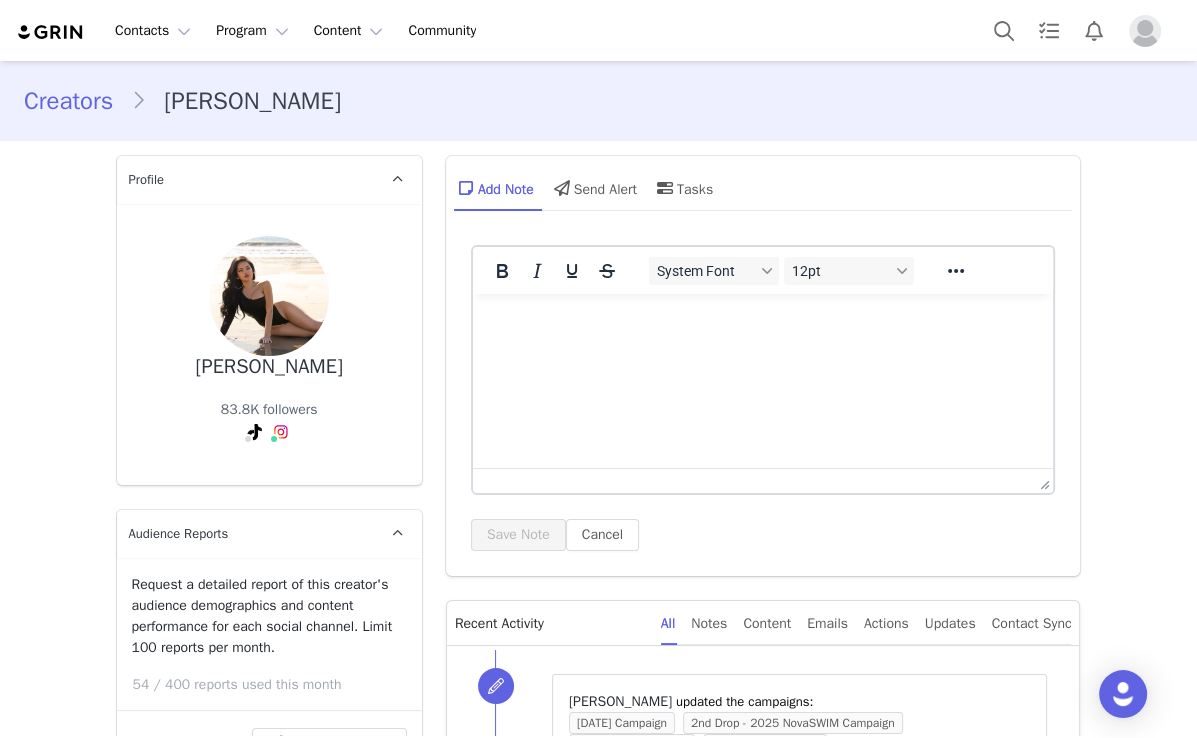 scroll, scrollTop: 0, scrollLeft: 0, axis: both 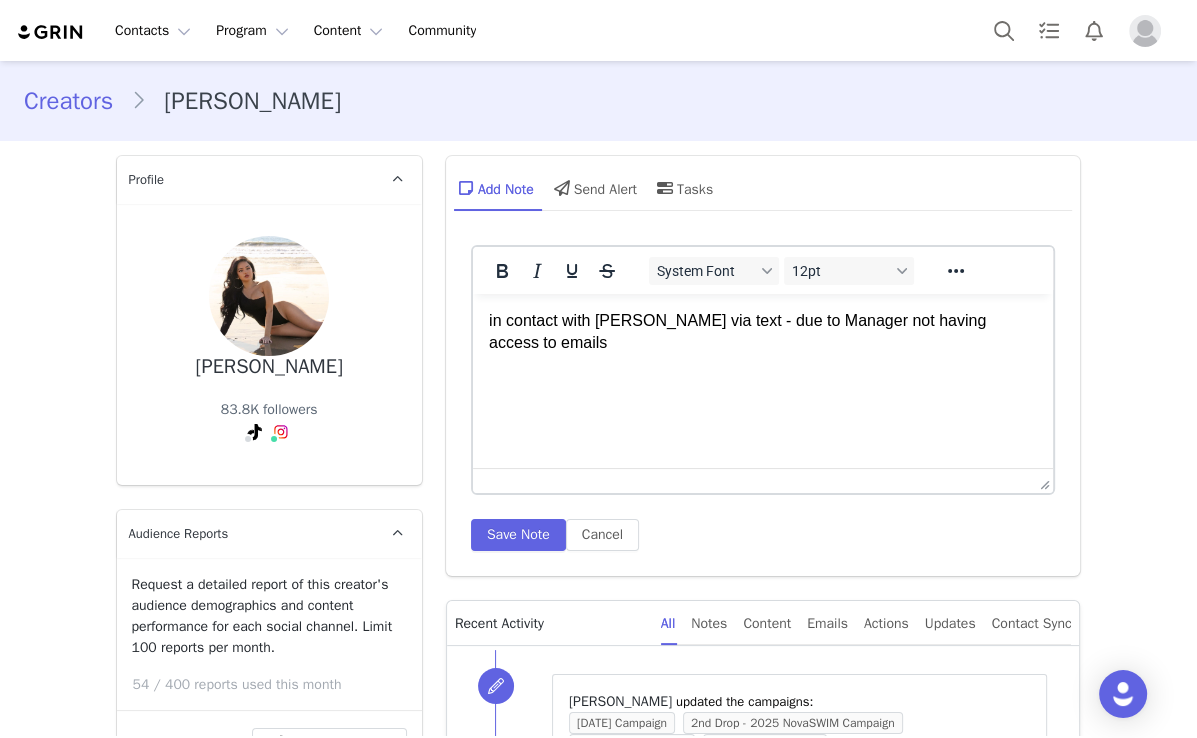 type 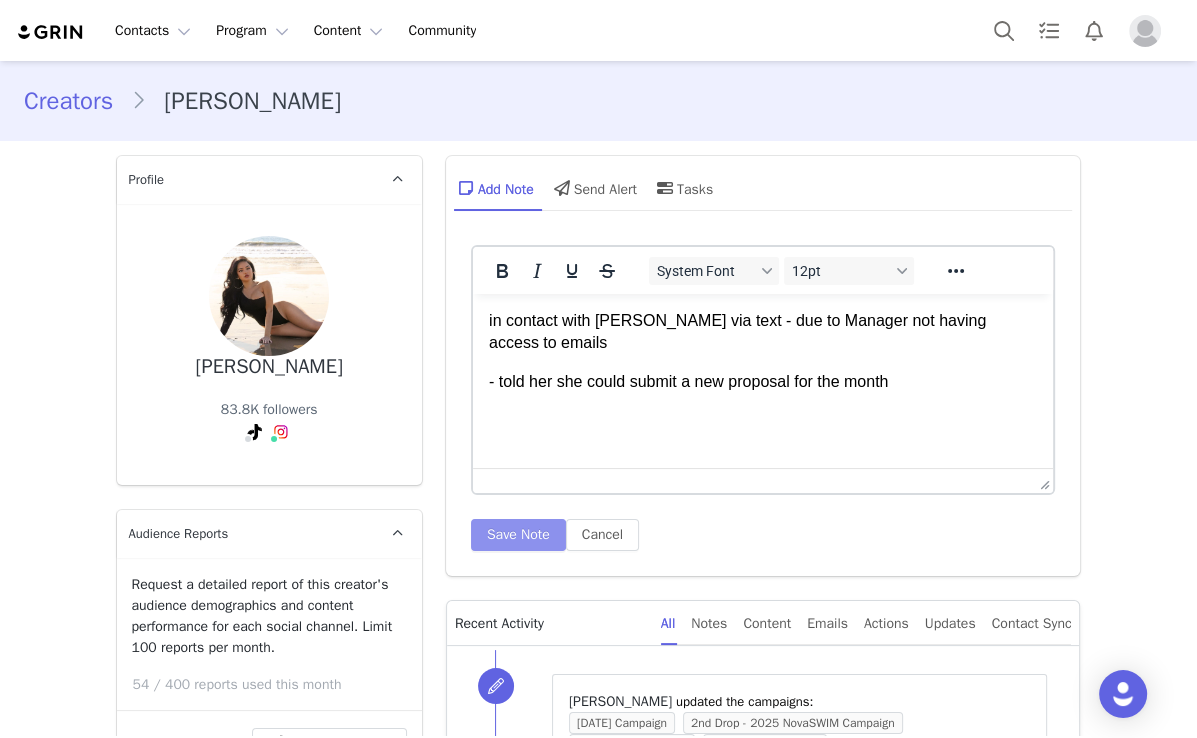 click on "Save Note" at bounding box center (518, 535) 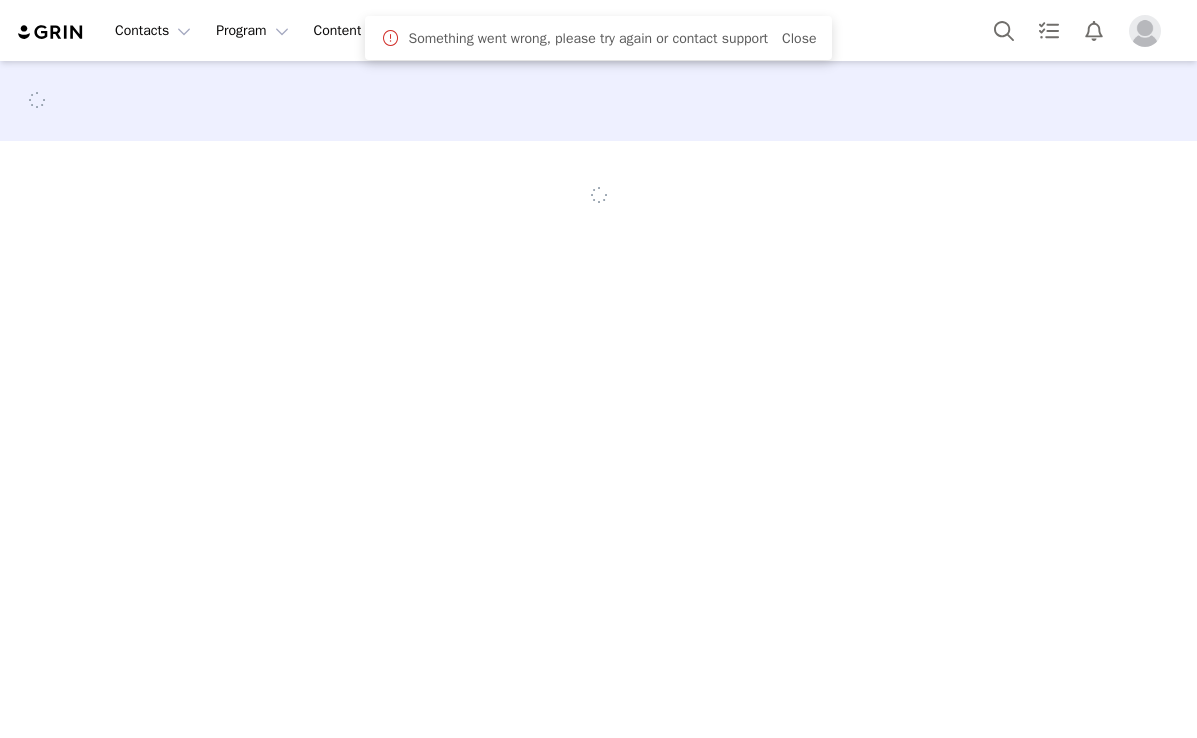 scroll, scrollTop: 0, scrollLeft: 0, axis: both 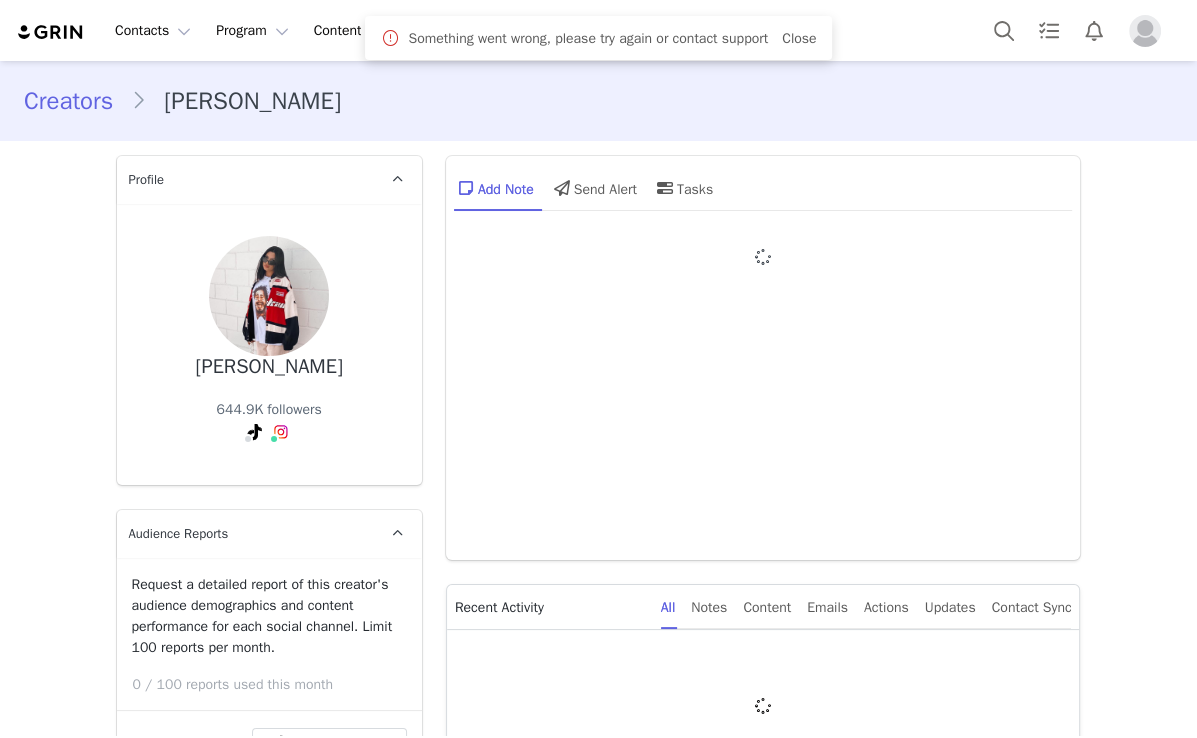 type on "+55 ([GEOGRAPHIC_DATA])" 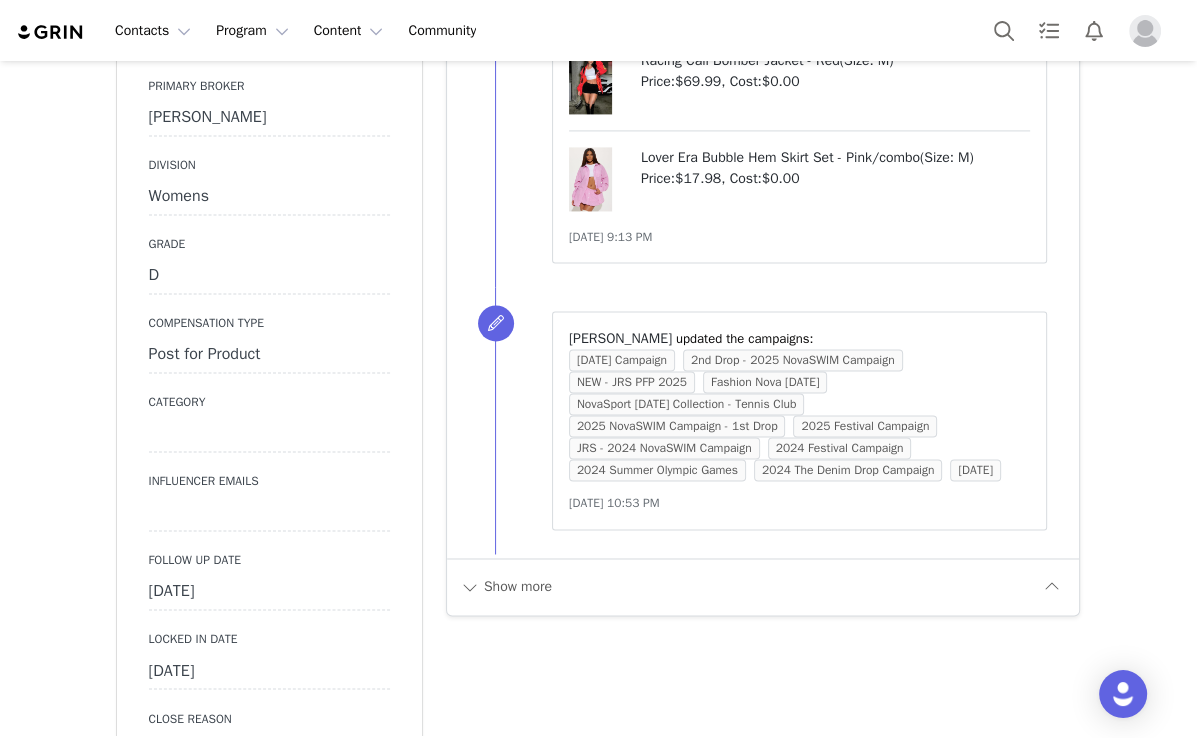 scroll, scrollTop: 2400, scrollLeft: 0, axis: vertical 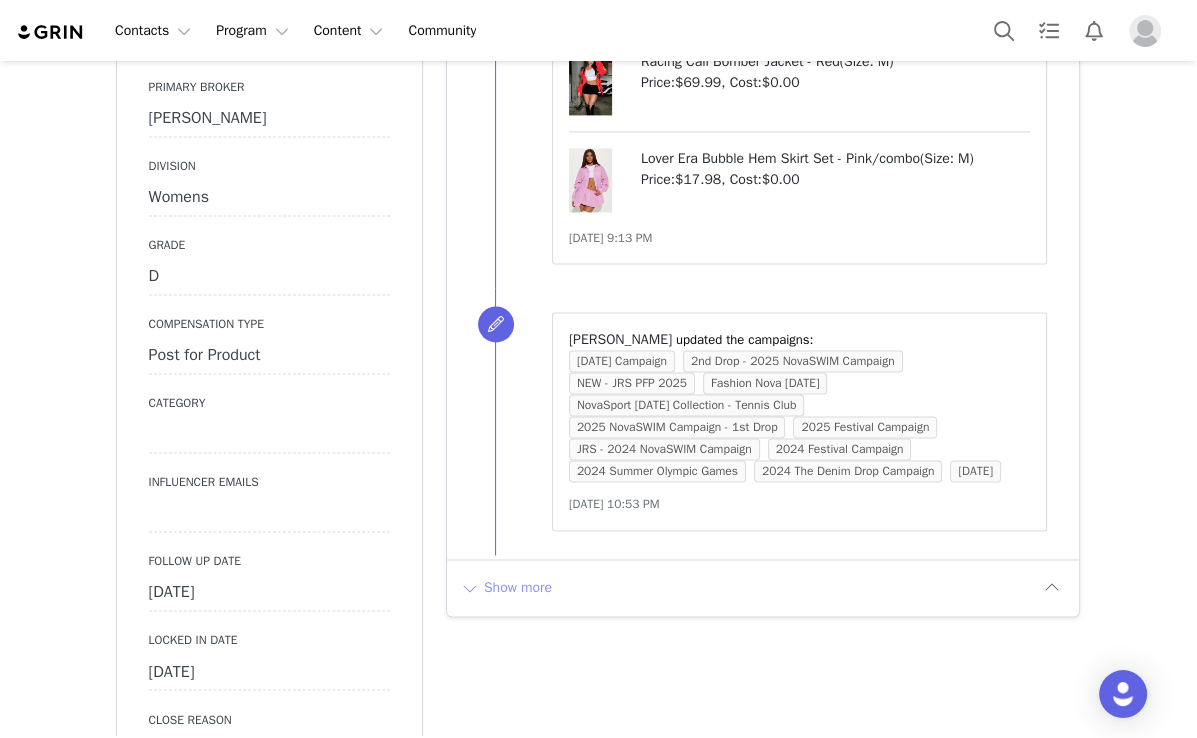 click on "Show more" at bounding box center [506, 588] 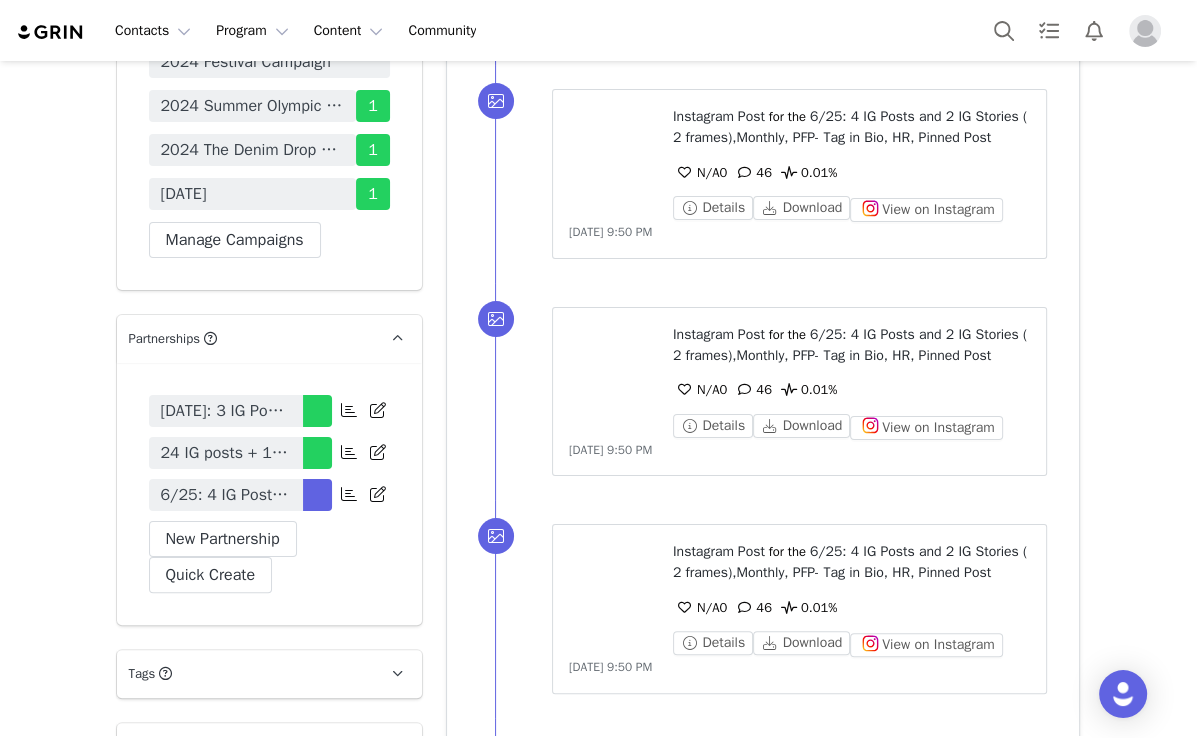 scroll, scrollTop: 6240, scrollLeft: 0, axis: vertical 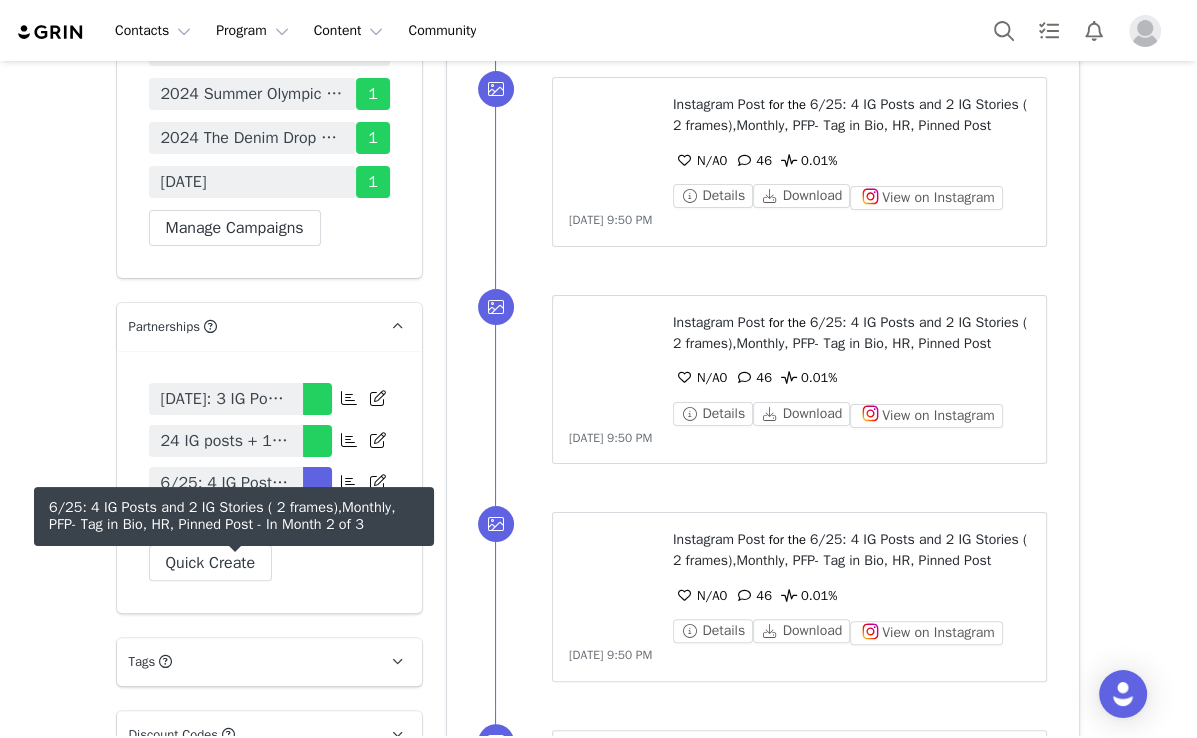 click on "6/25: 4 IG Posts and 2 IG Stories ( 2 frames),Monthly, PFP- Tag in Bio, HR, Pinned Post" at bounding box center (226, 483) 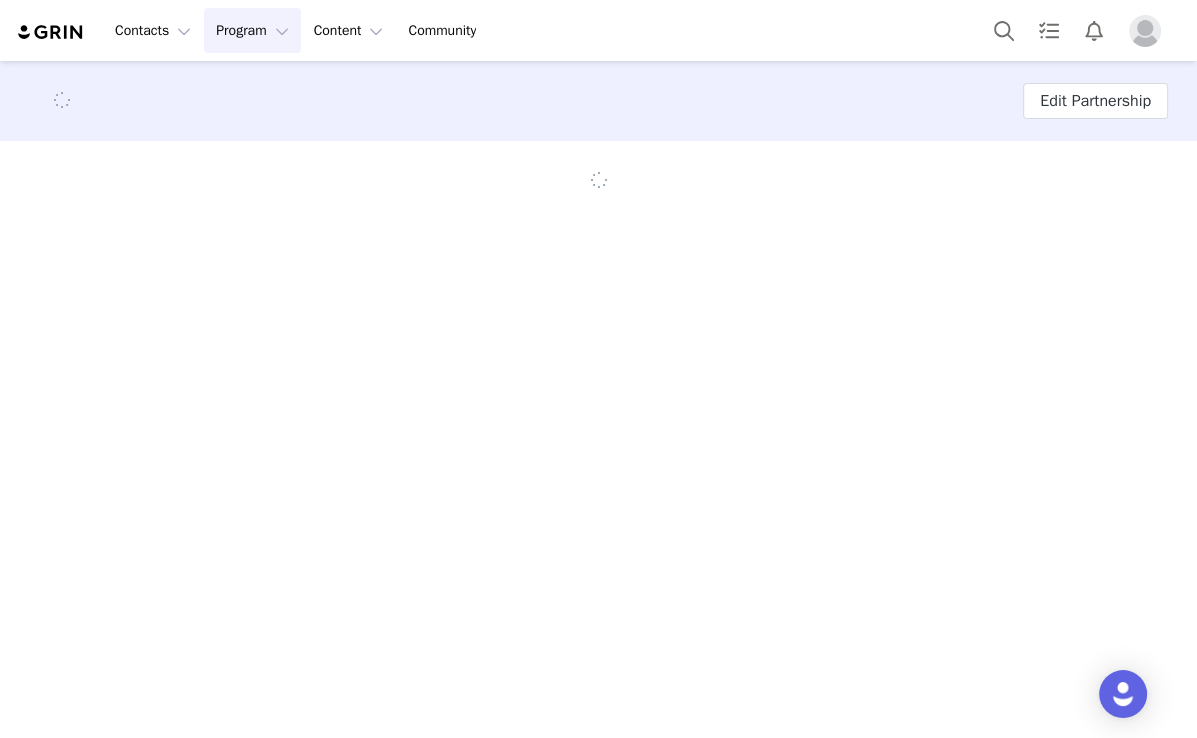 scroll, scrollTop: 0, scrollLeft: 0, axis: both 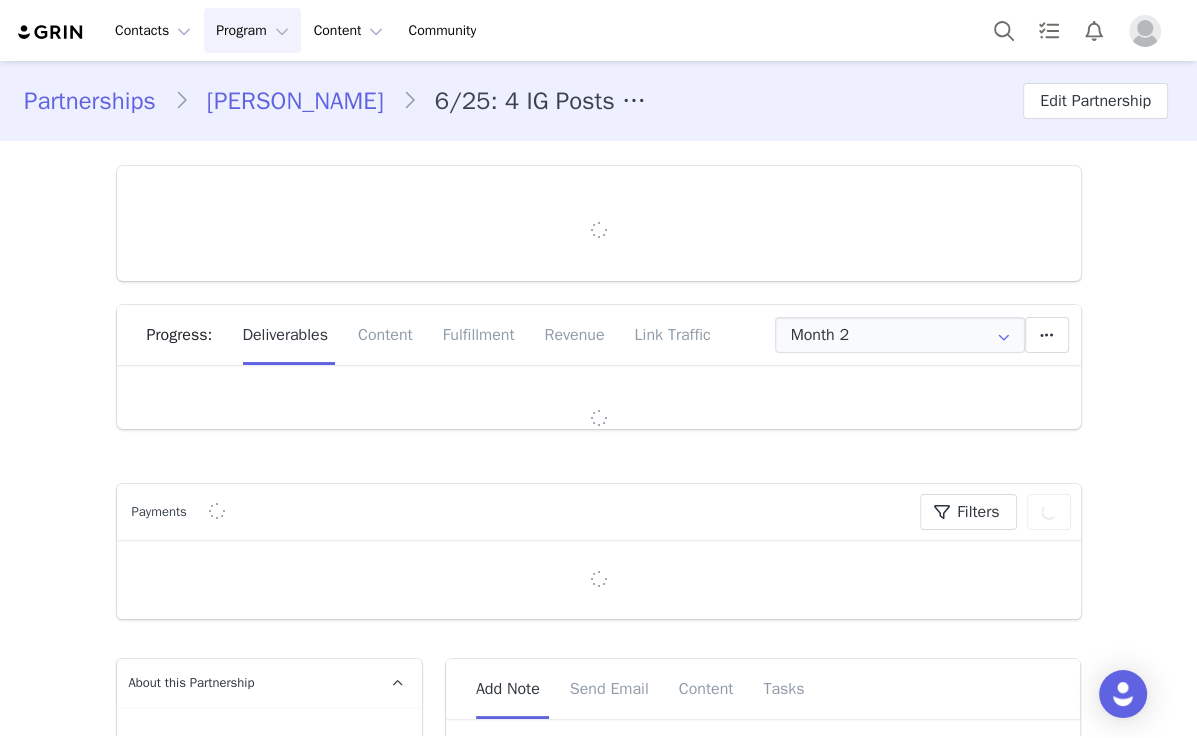 type on "+55 ([GEOGRAPHIC_DATA])" 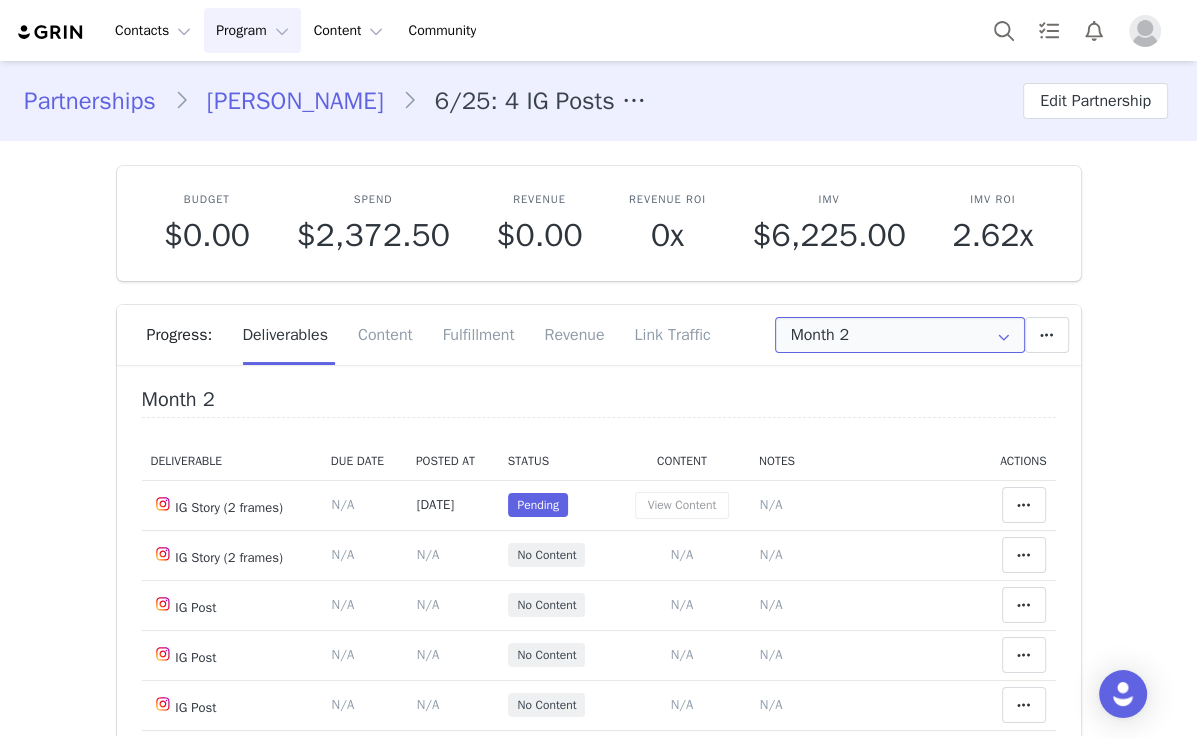 click on "Month 2" at bounding box center [900, 335] 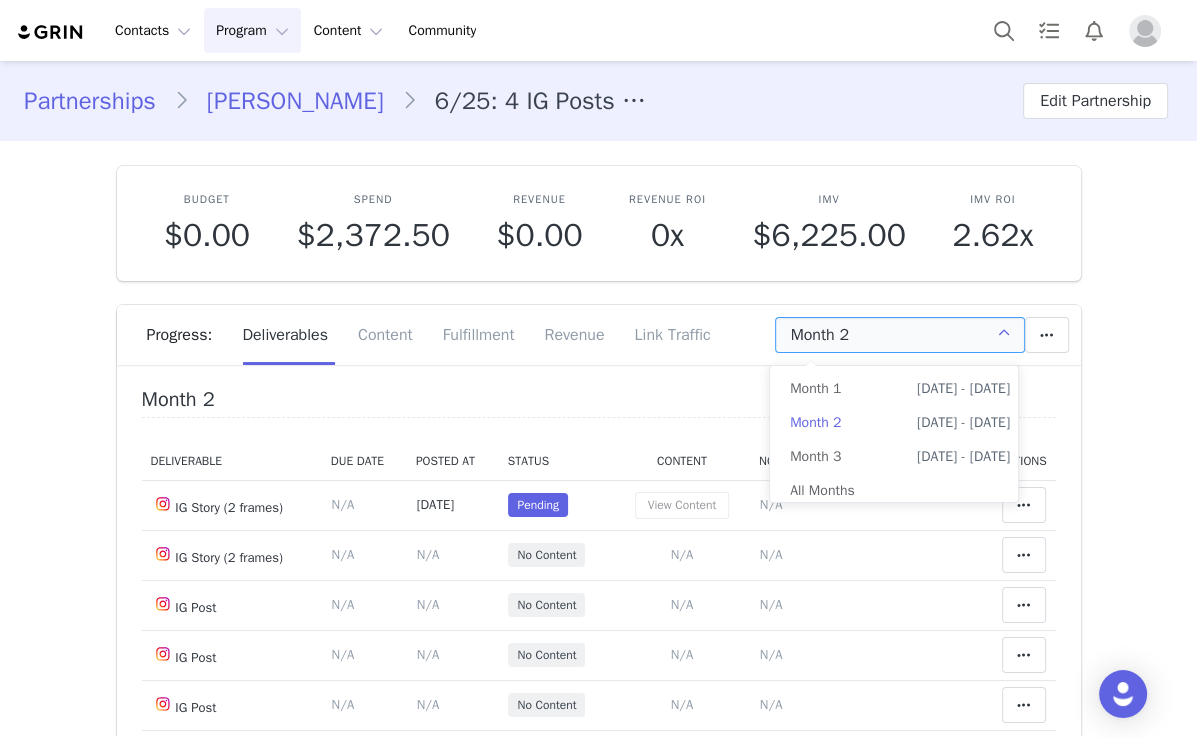 scroll, scrollTop: 152, scrollLeft: 0, axis: vertical 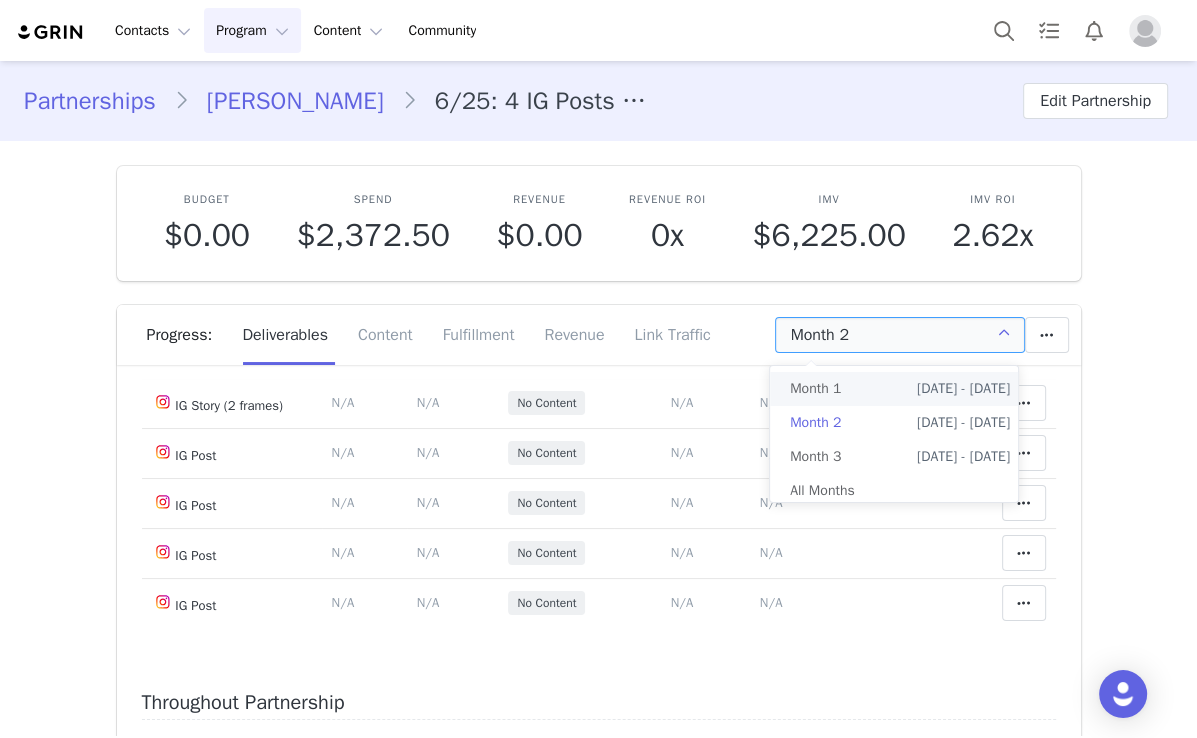 click on "May 29th - Jun 29th" at bounding box center (963, 389) 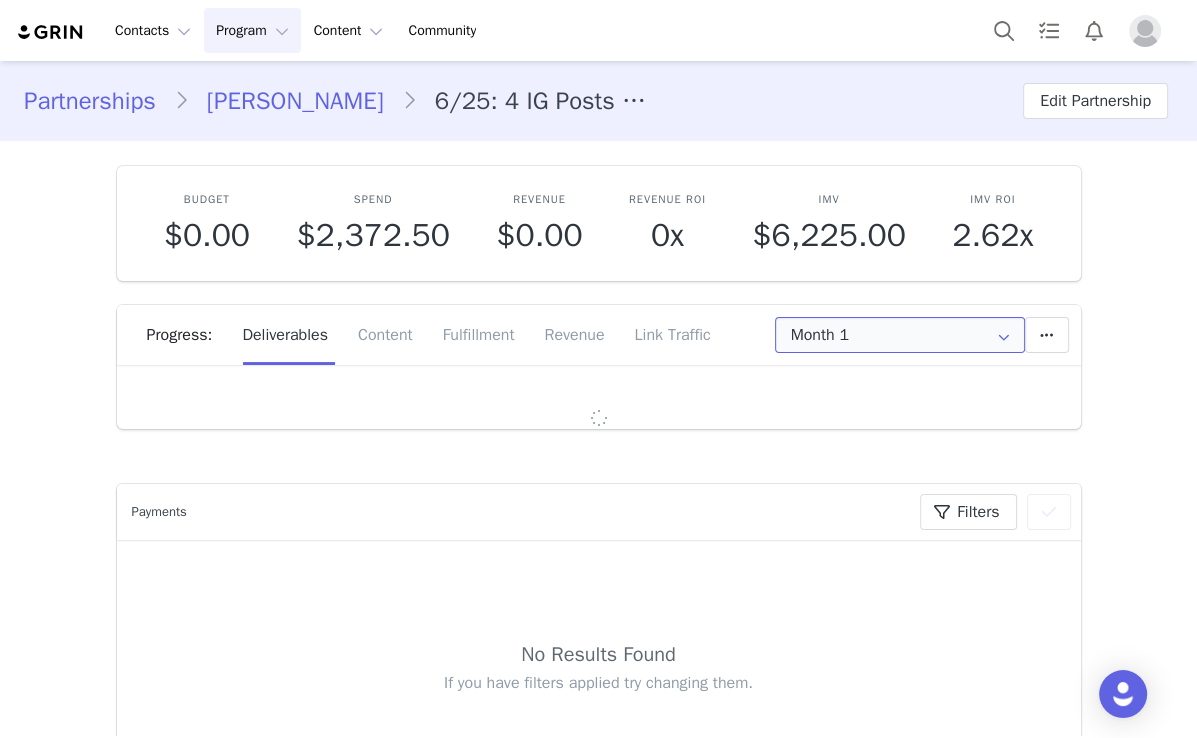 scroll, scrollTop: 0, scrollLeft: 0, axis: both 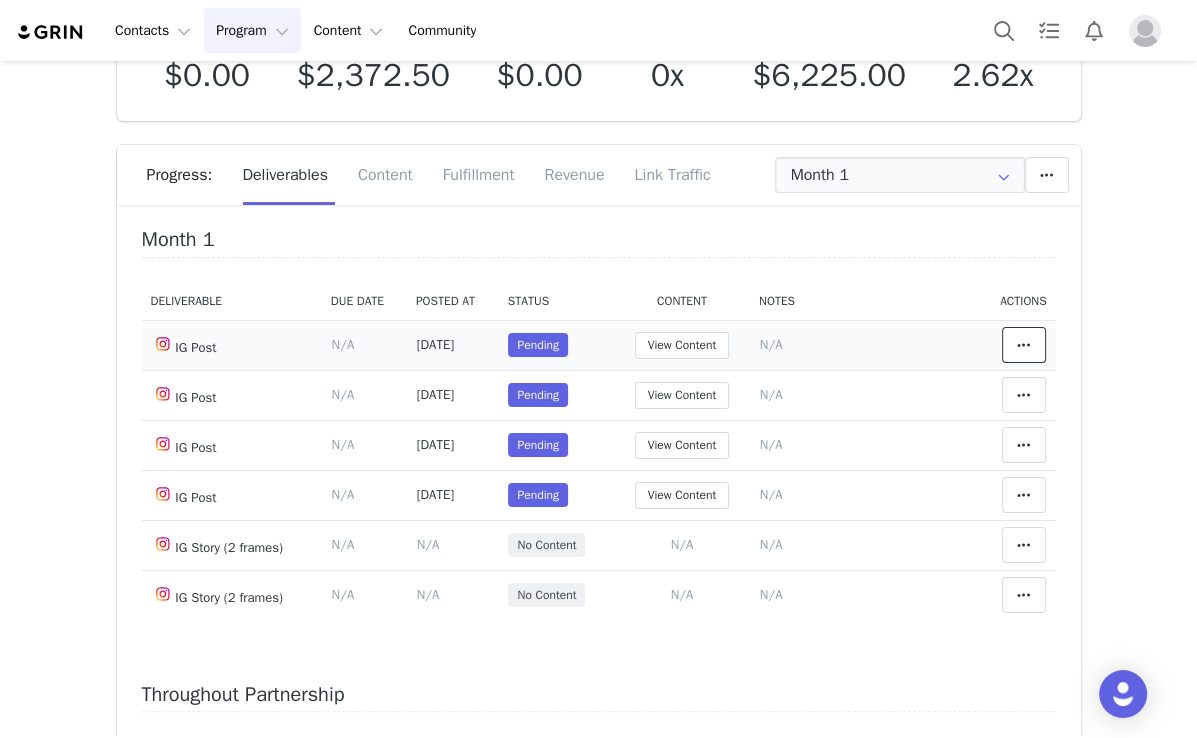 click at bounding box center [1024, 345] 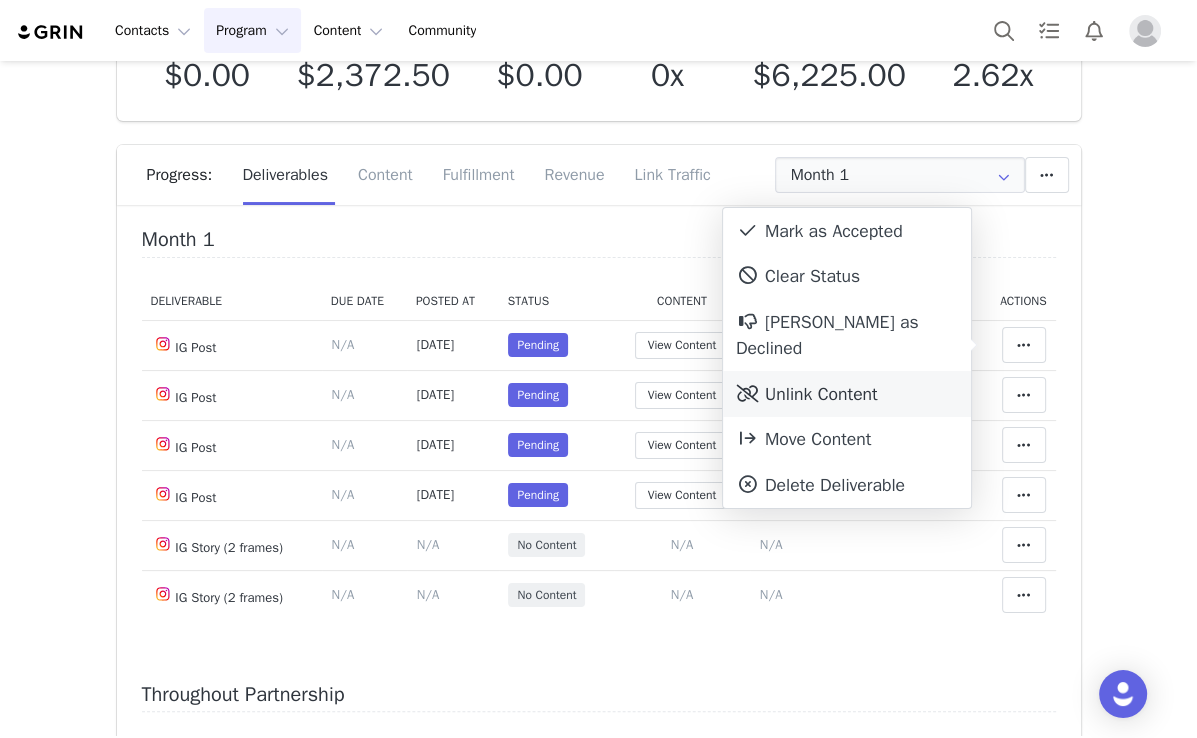 click on "Unlink Content" at bounding box center (847, 394) 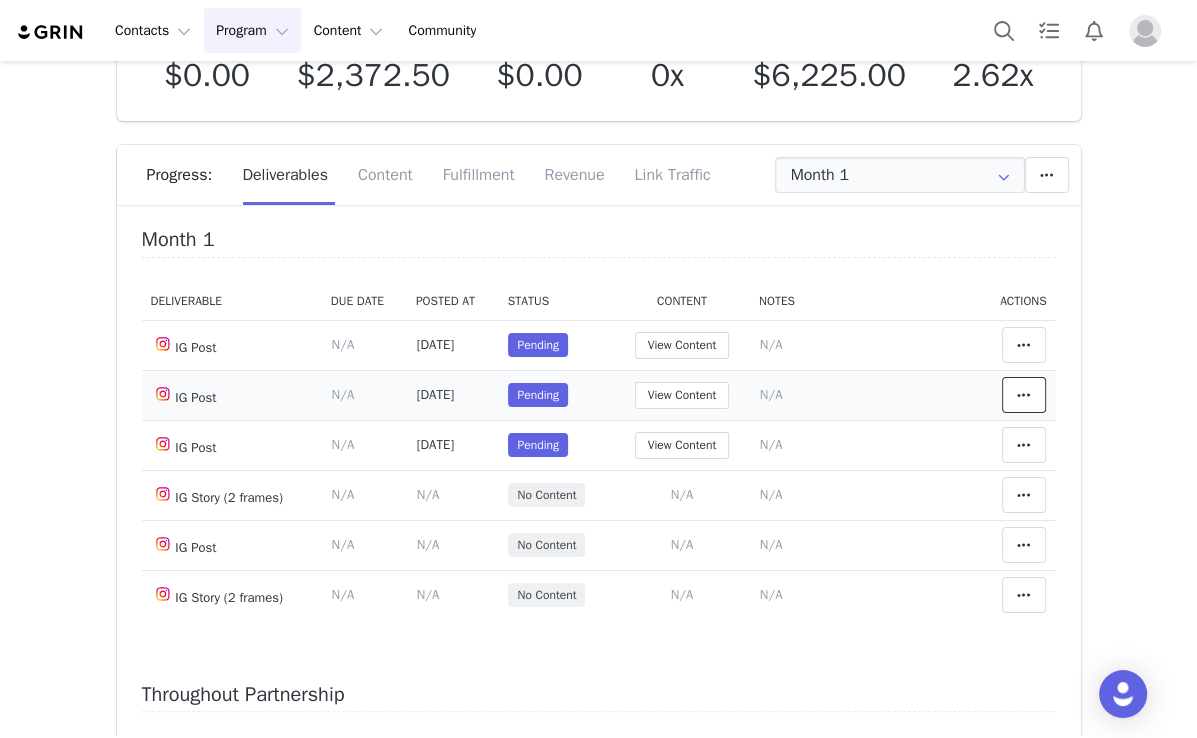 click at bounding box center (1024, 395) 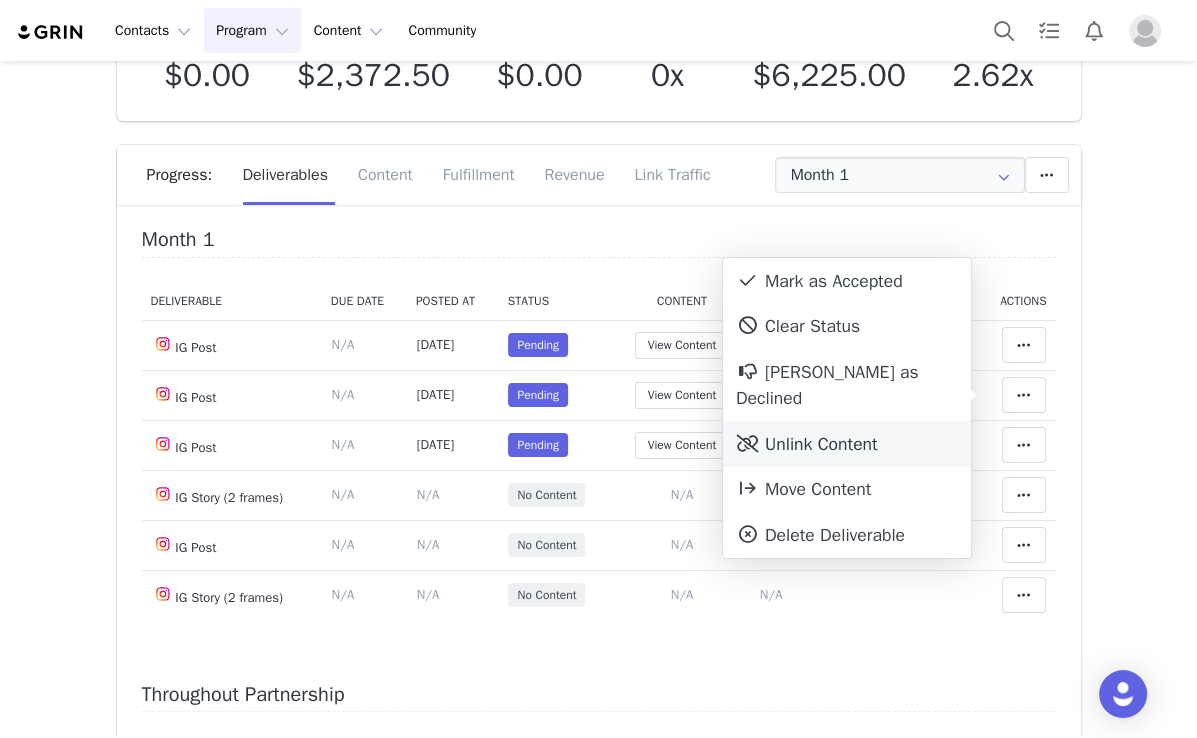 click on "Unlink Content" at bounding box center [847, 444] 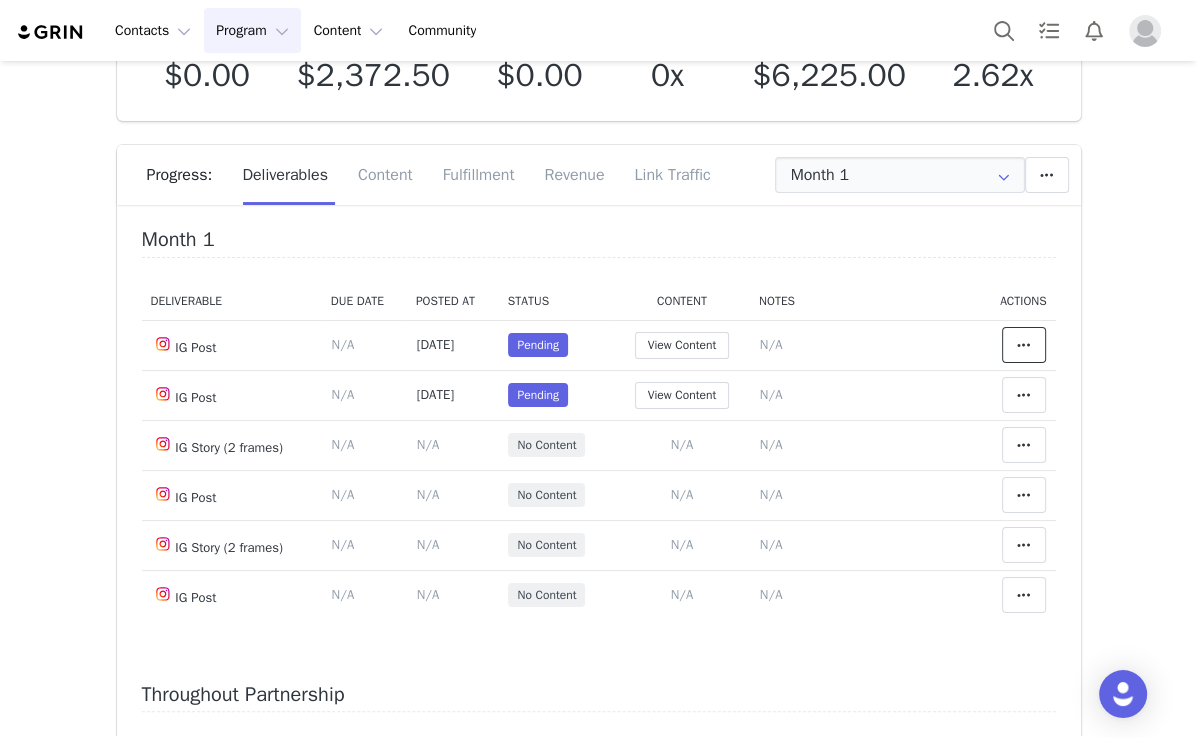 click at bounding box center [1024, 345] 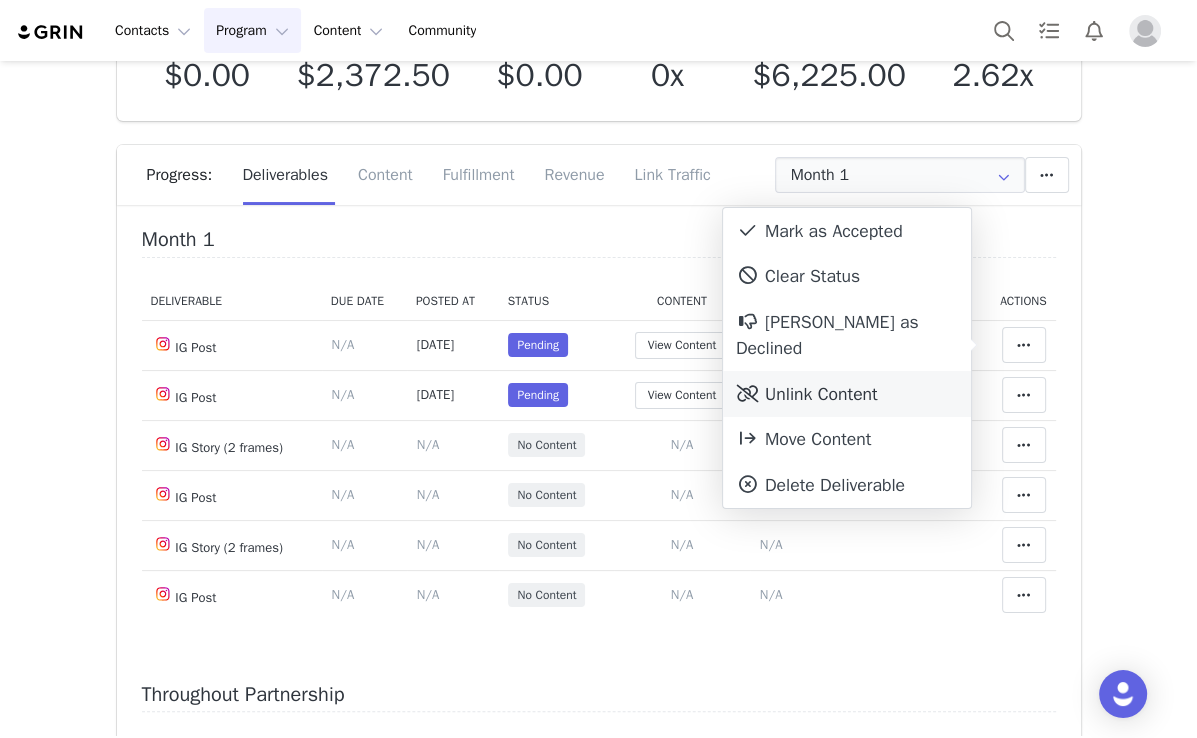 click on "Unlink Content" at bounding box center [847, 394] 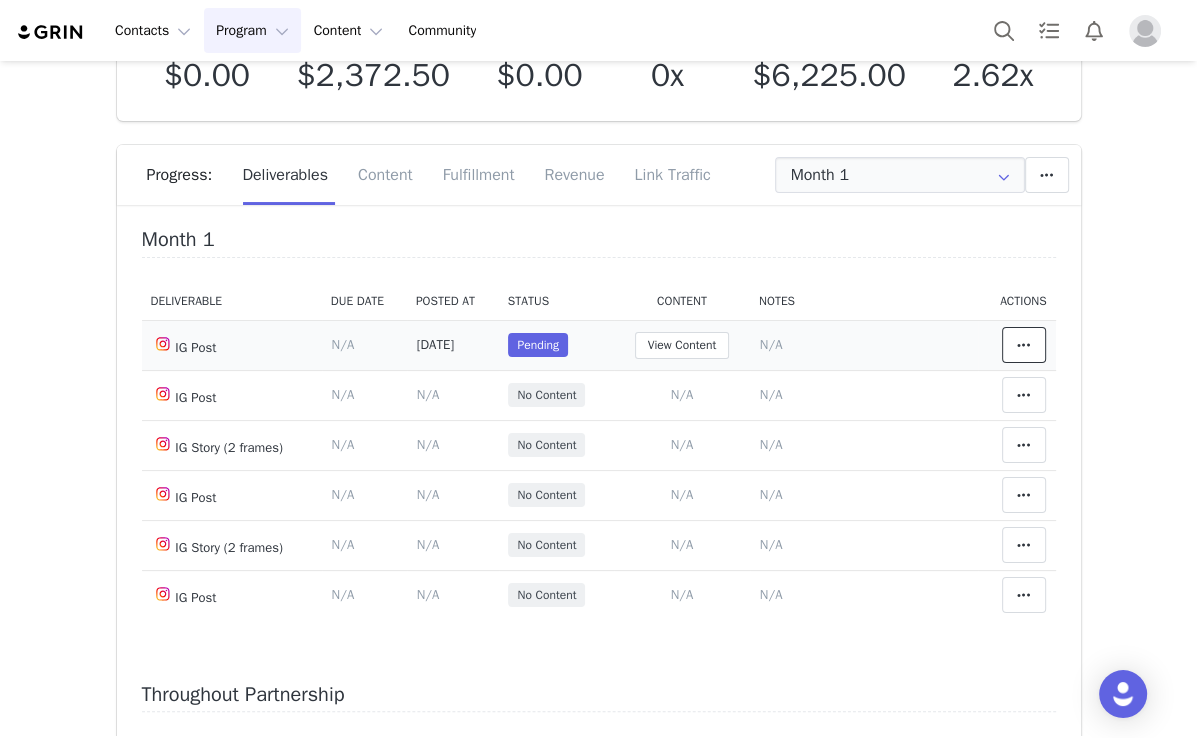 click at bounding box center [1024, 345] 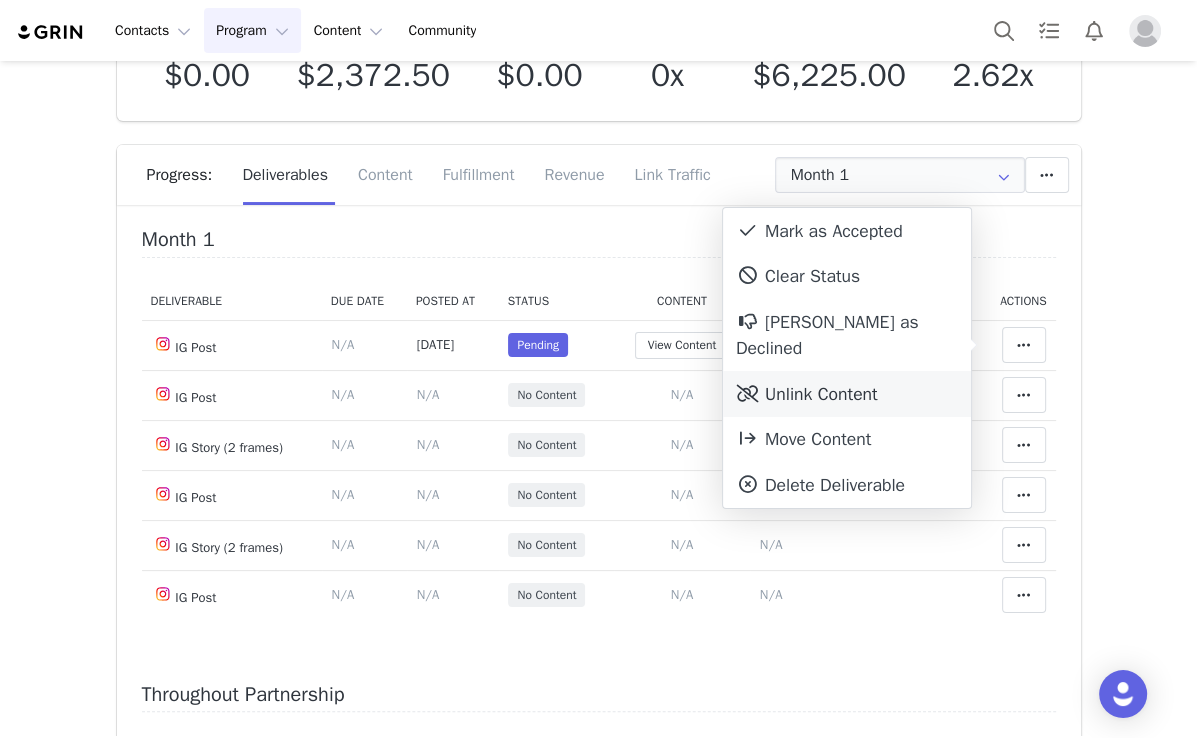 click on "Unlink Content" at bounding box center (847, 394) 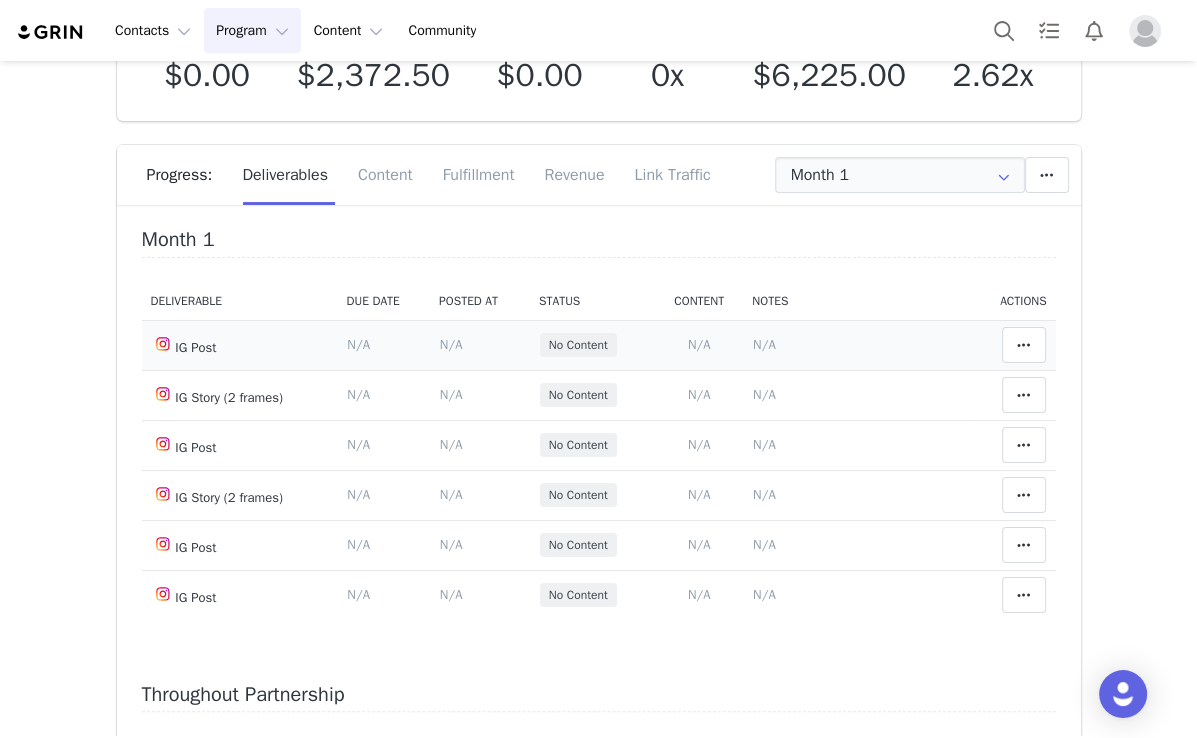 click on "N/A" at bounding box center [764, 344] 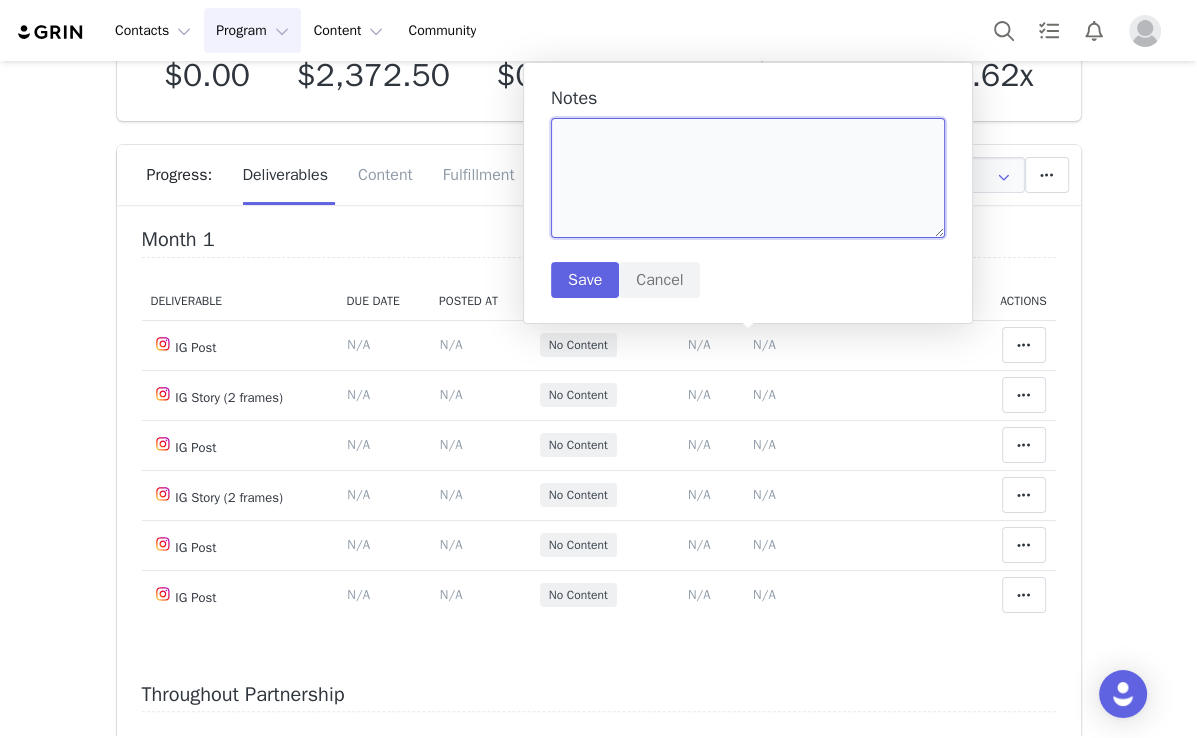 paste on "https://www.instagram.com/p/DL0qqiQA55Y/" 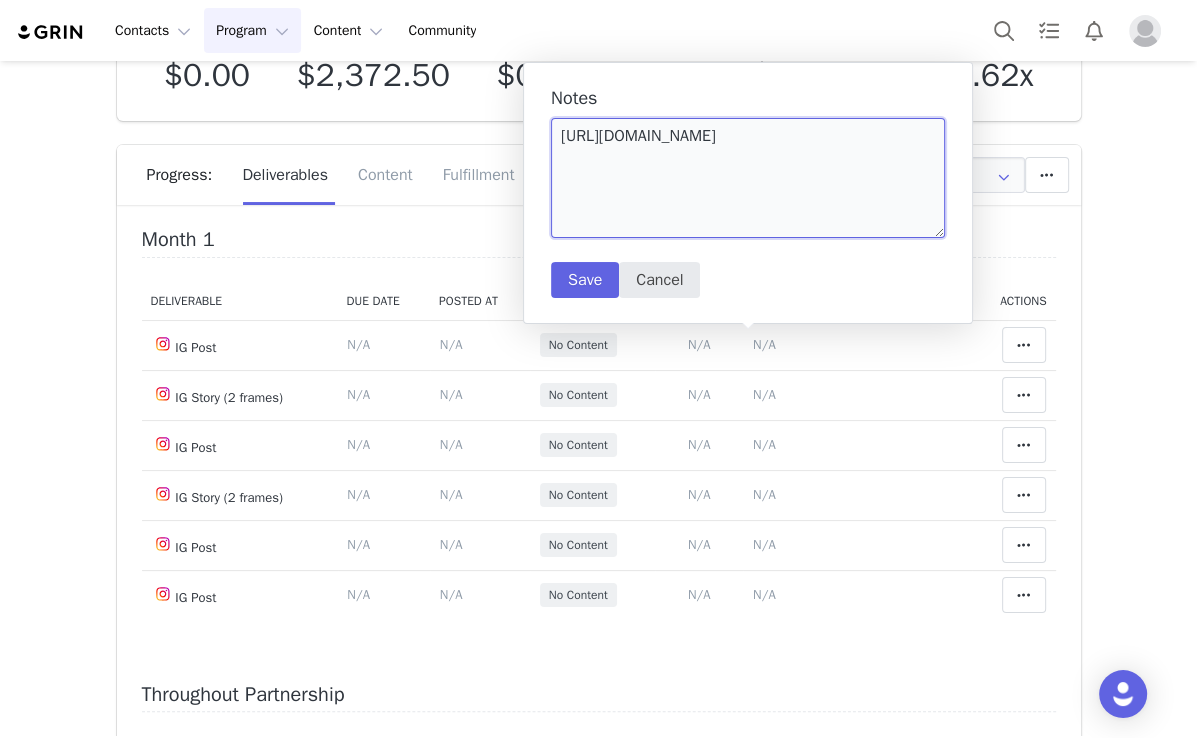 type on "https://www.instagram.com/p/DL0qqiQA55Y/" 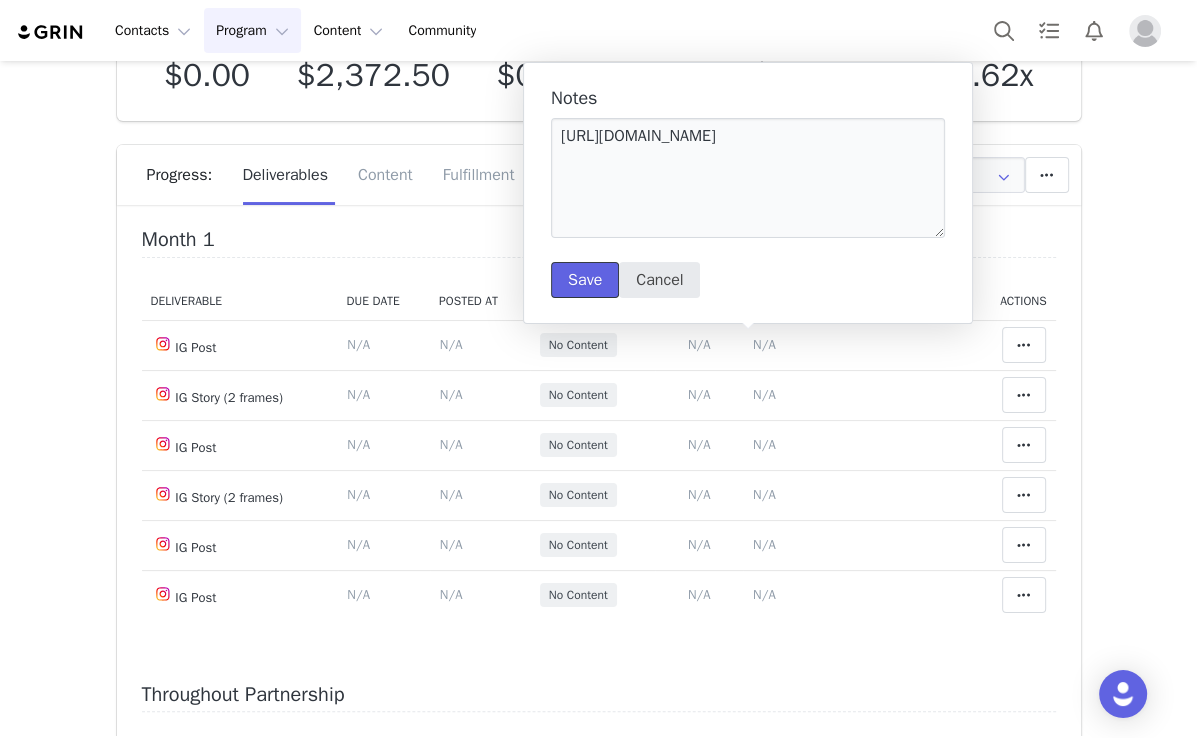 click on "Save" at bounding box center [585, 280] 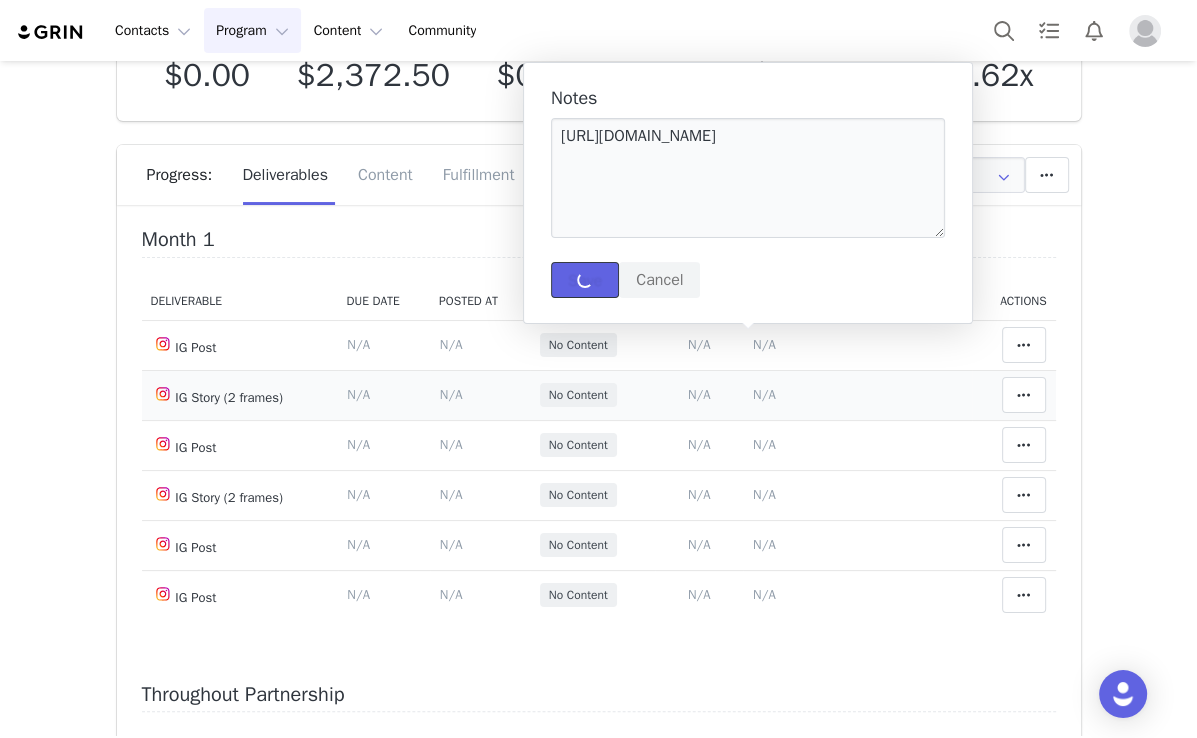 type 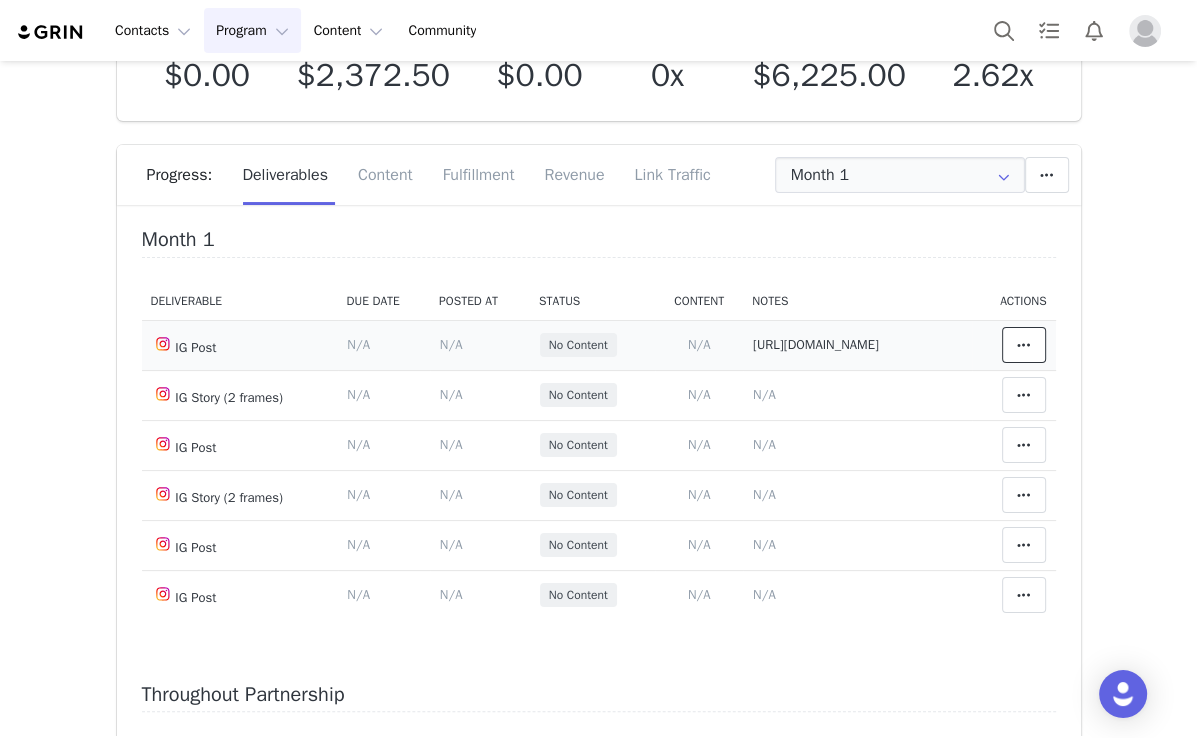 click at bounding box center [1024, 345] 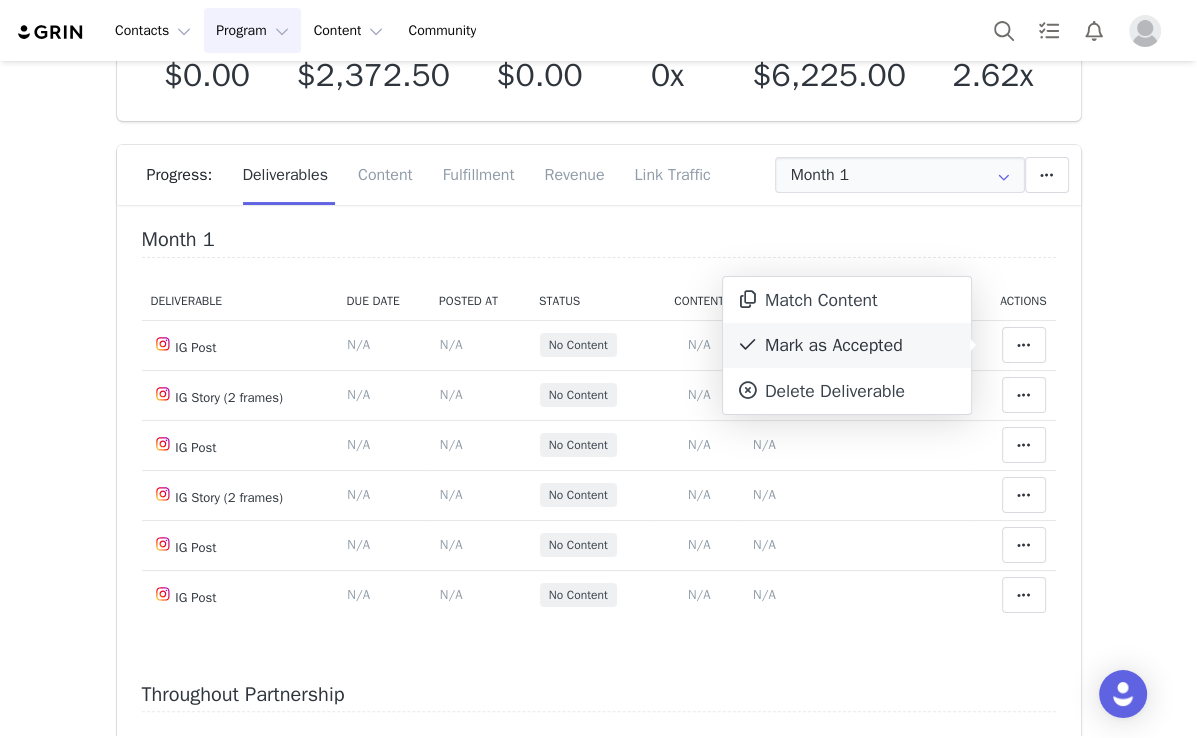 click on "Mark as Accepted" at bounding box center [847, 346] 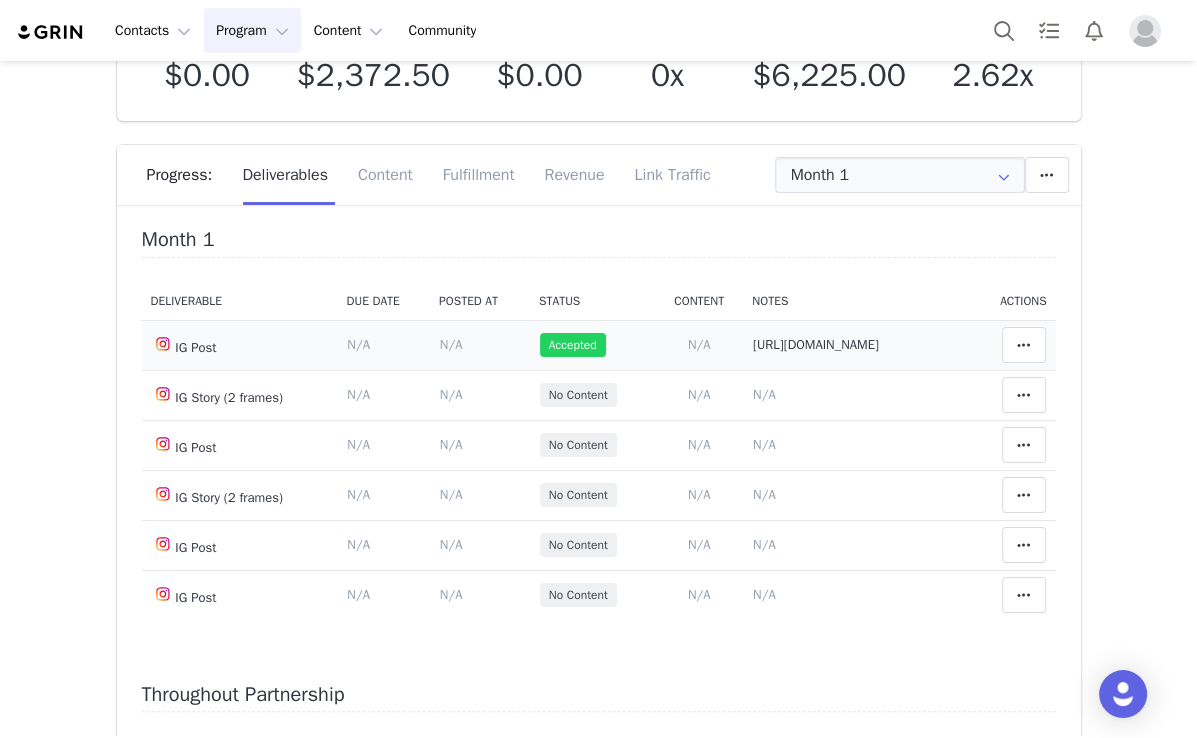 click on "N/A" at bounding box center [451, 344] 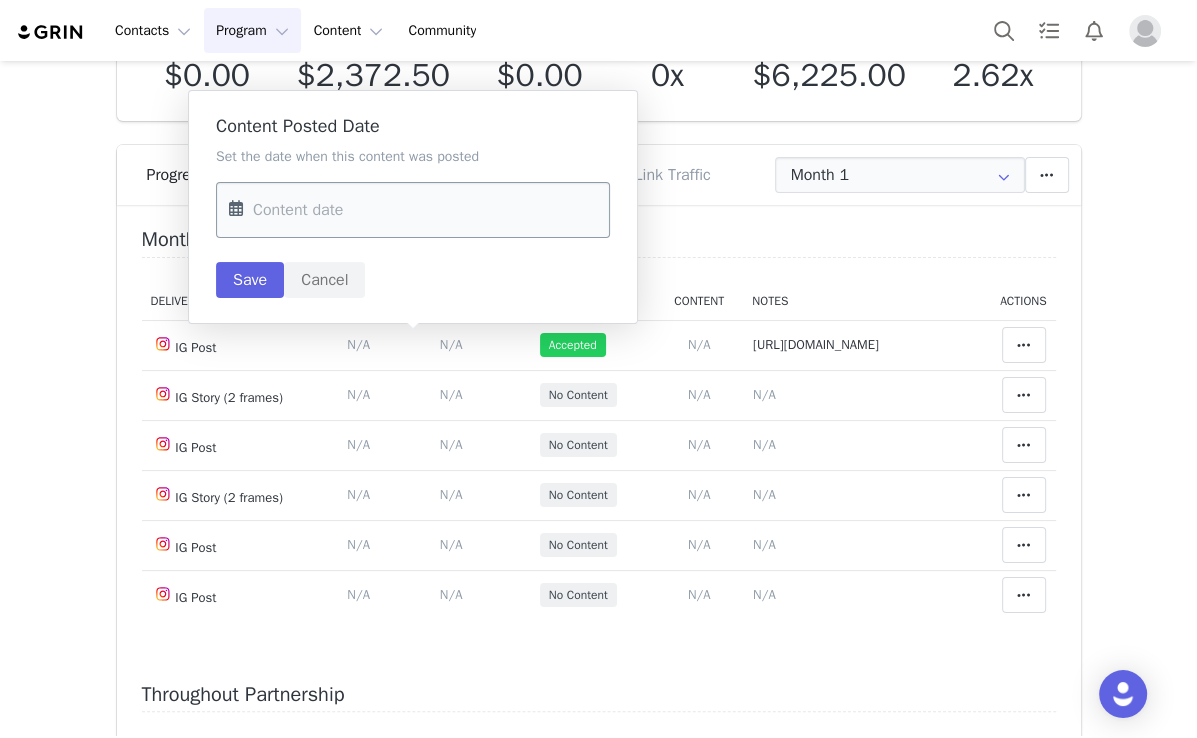 click at bounding box center [413, 210] 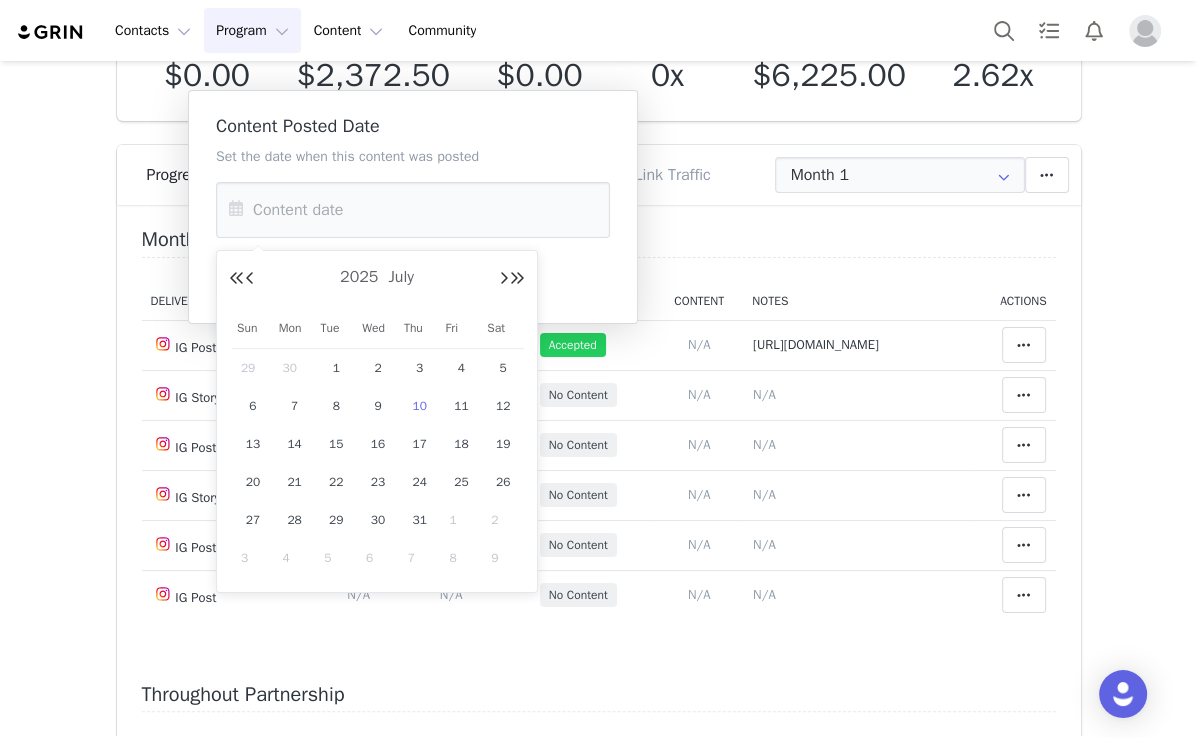 click on "10" at bounding box center (420, 406) 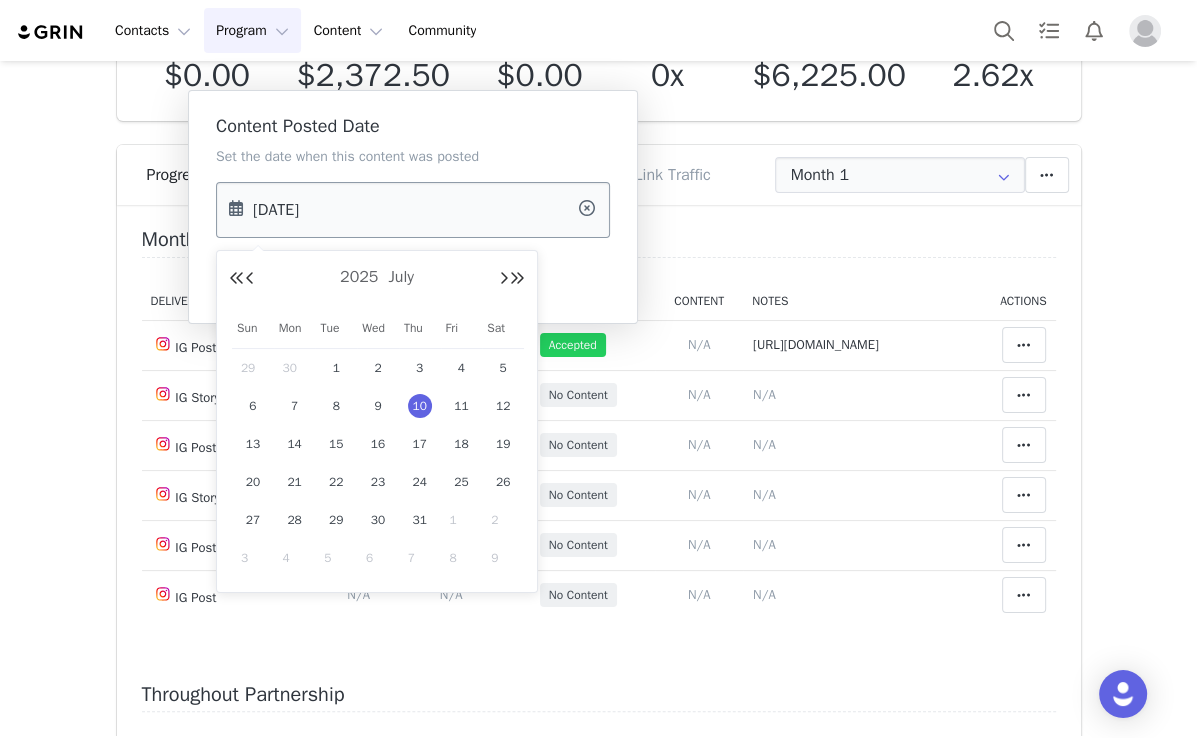 click on "[DATE]" at bounding box center (413, 210) 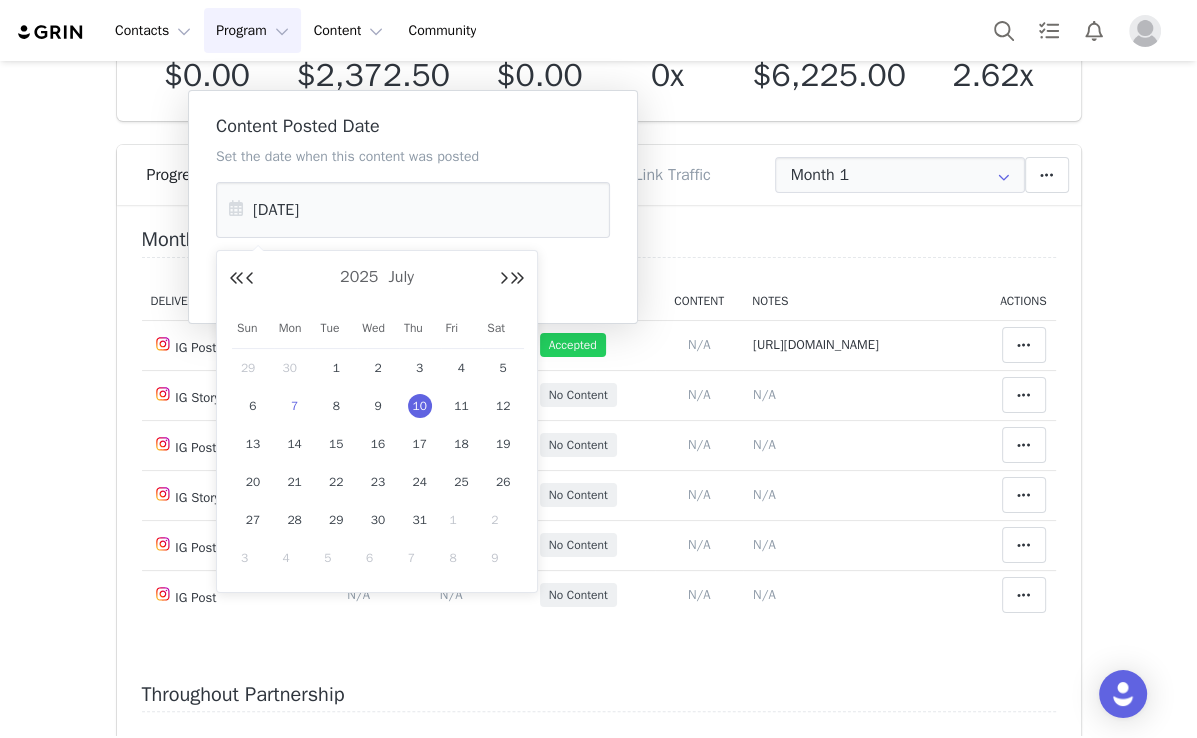 click on "7" at bounding box center [295, 406] 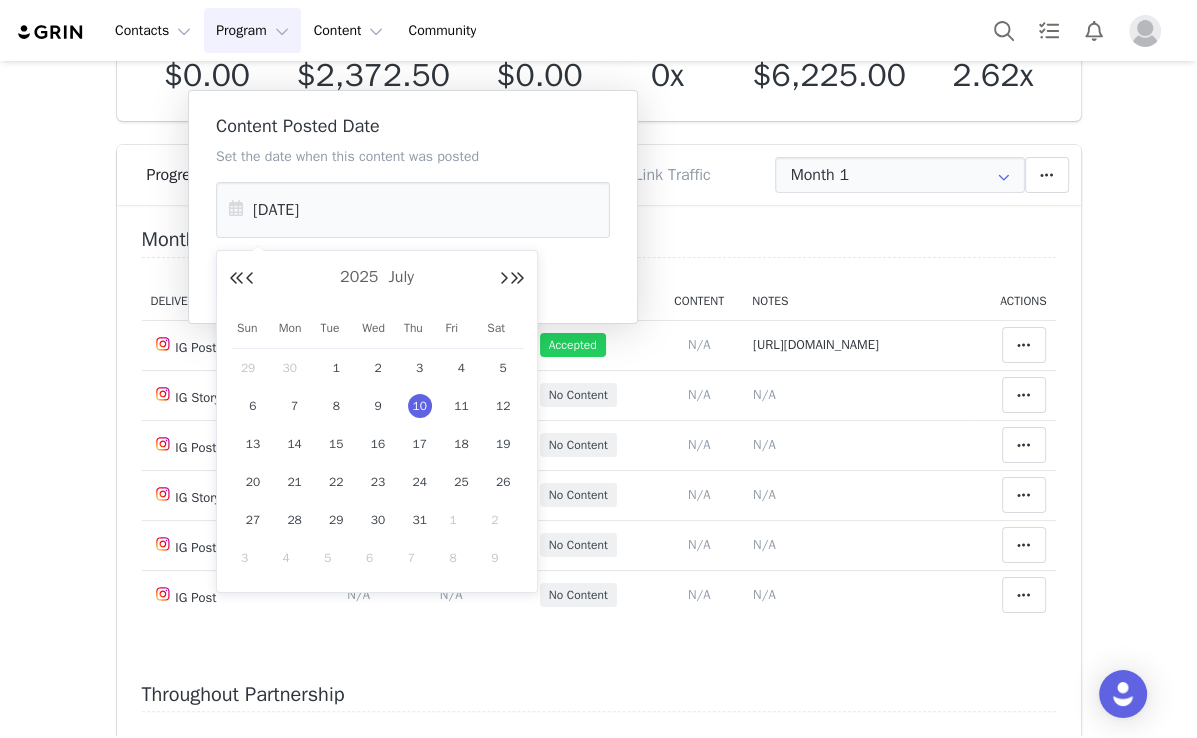 type on "Jul 07 2025" 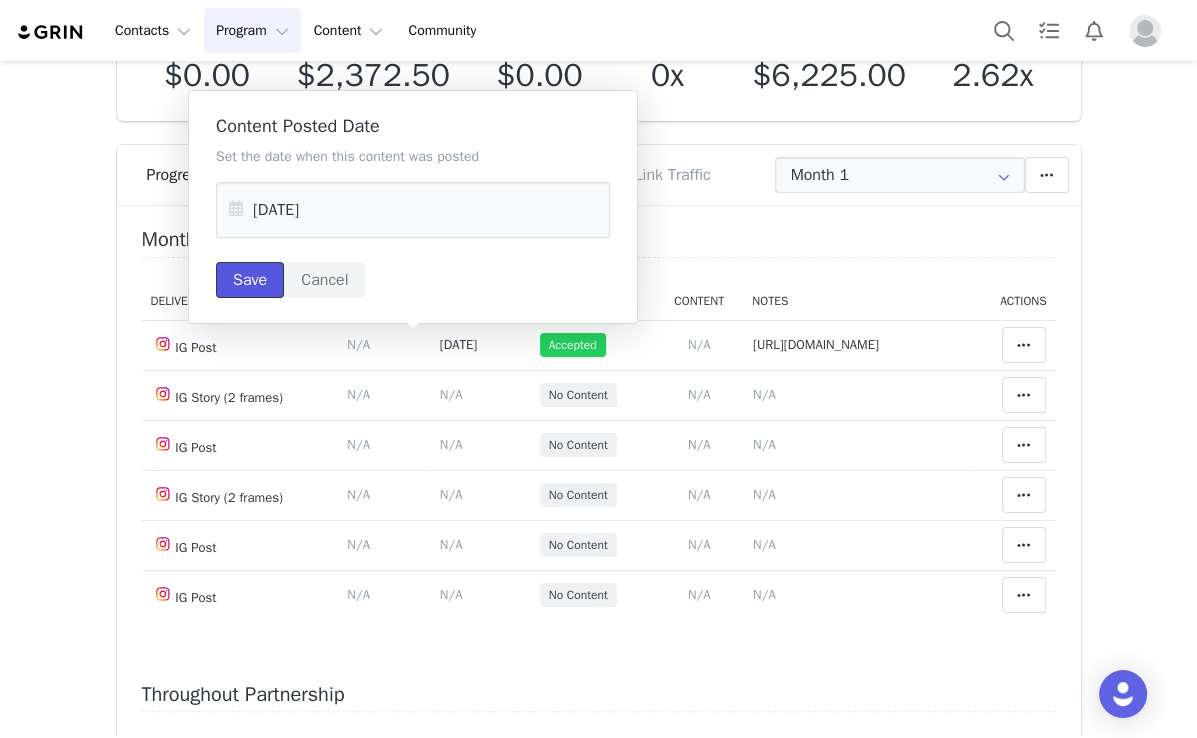 click on "Save" at bounding box center (250, 280) 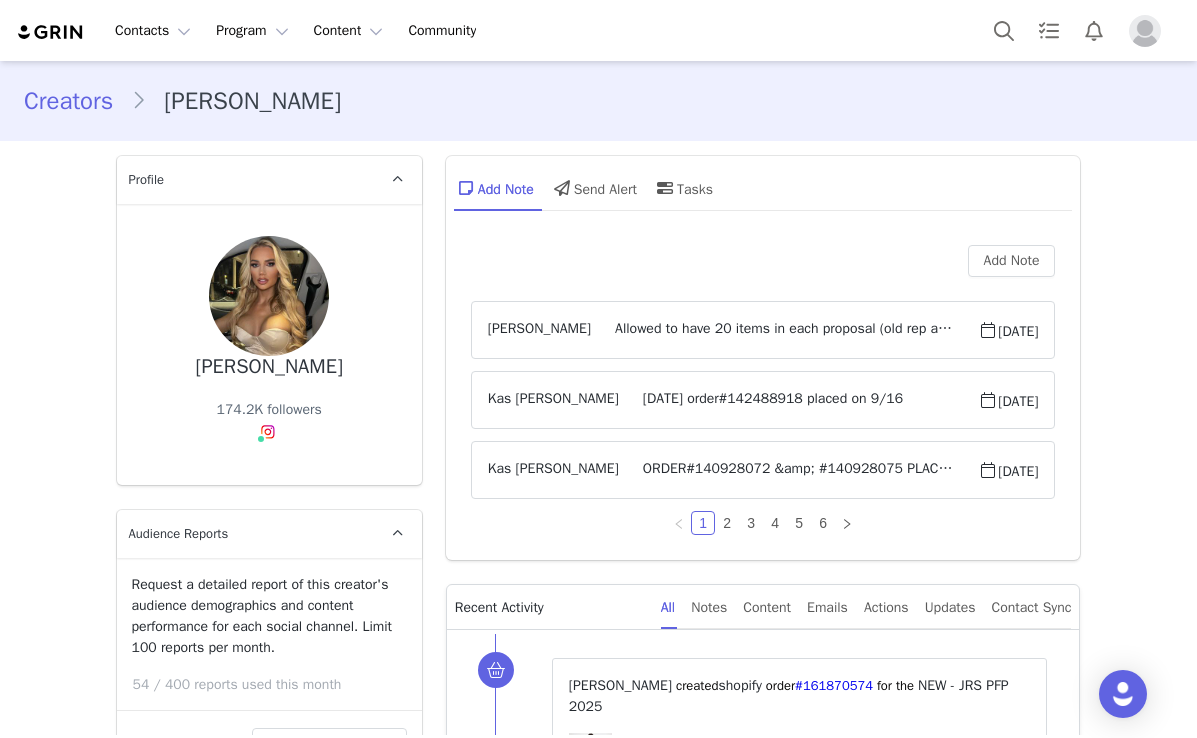 scroll, scrollTop: 0, scrollLeft: 0, axis: both 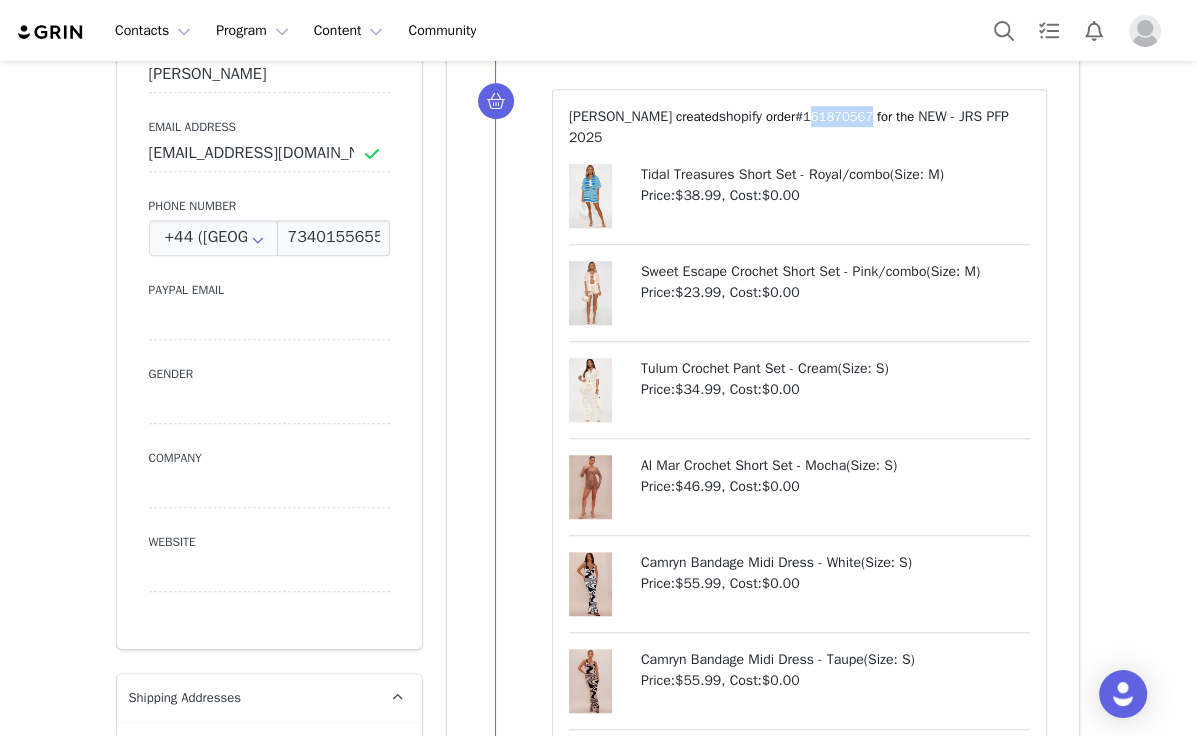 drag, startPoint x: 881, startPoint y: 112, endPoint x: 820, endPoint y: 117, distance: 61.204575 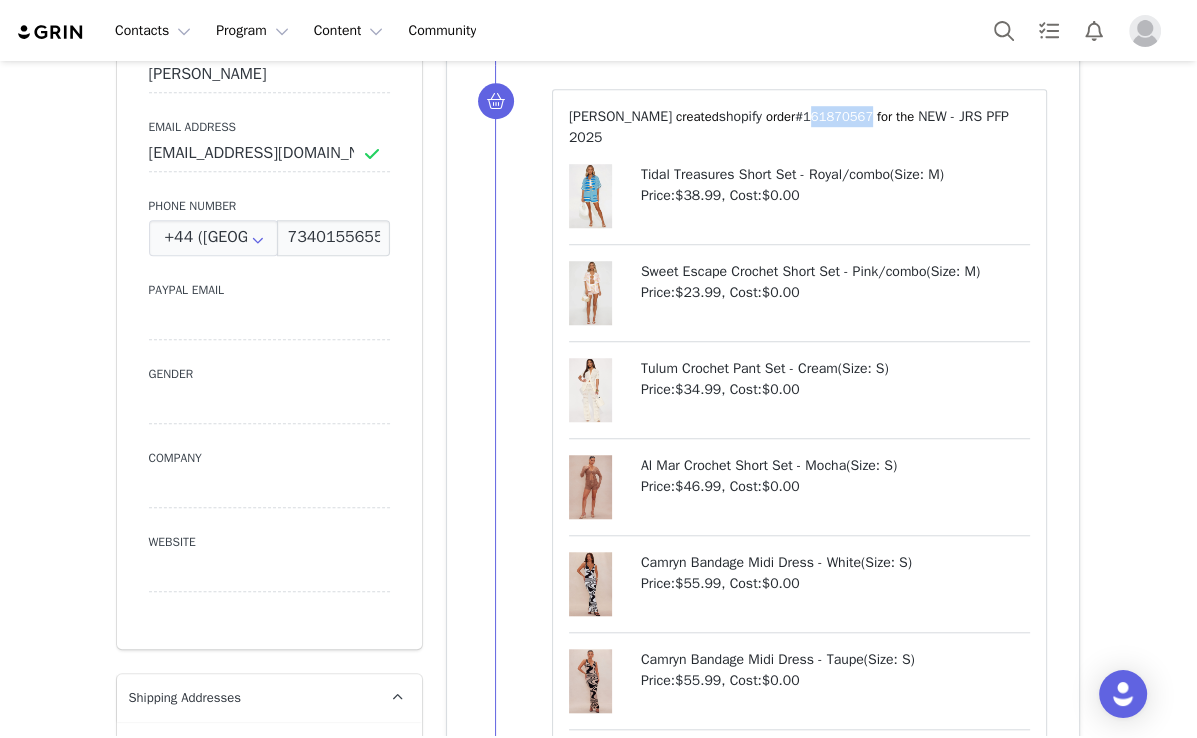 copy on "161870567 ⁩" 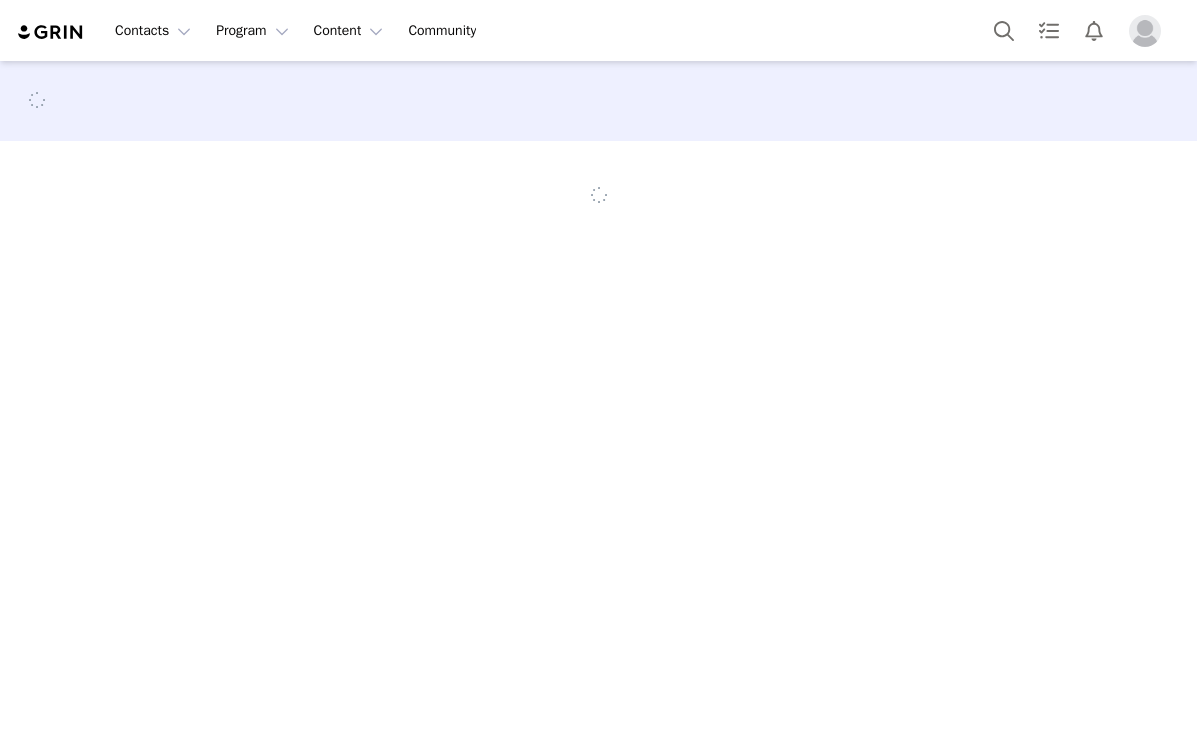 scroll, scrollTop: 0, scrollLeft: 0, axis: both 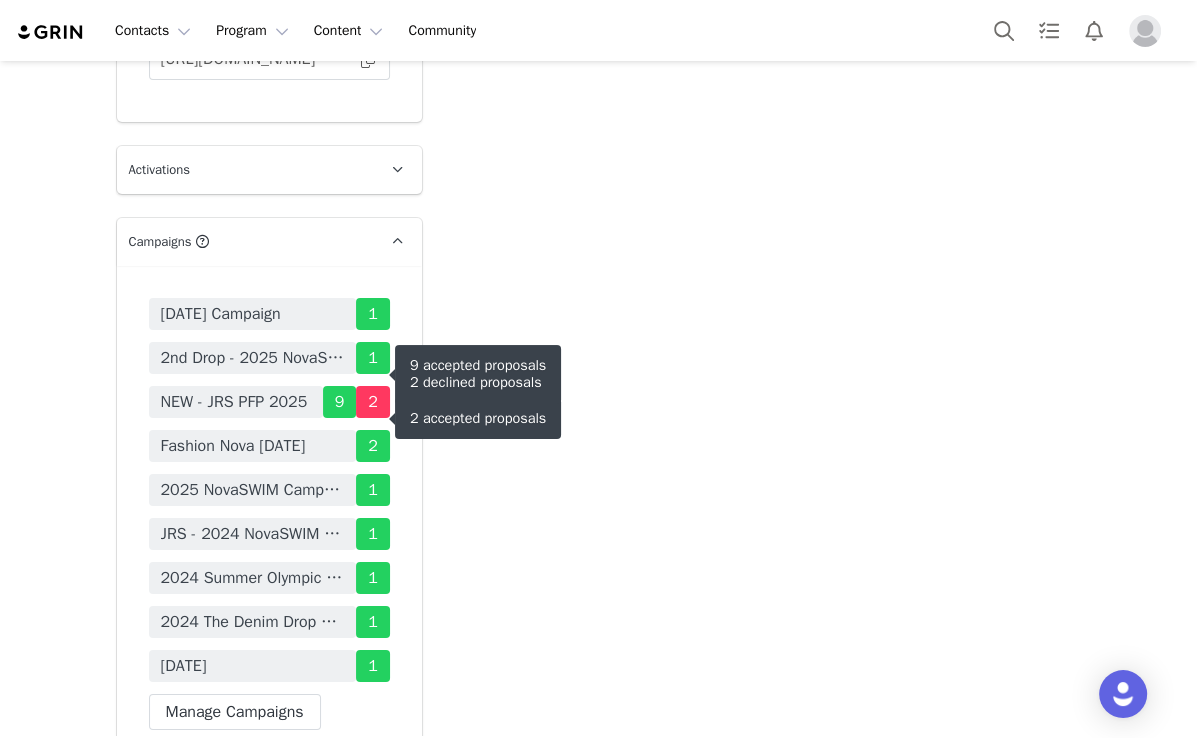 drag, startPoint x: 272, startPoint y: 380, endPoint x: 366, endPoint y: 0, distance: 391.4537 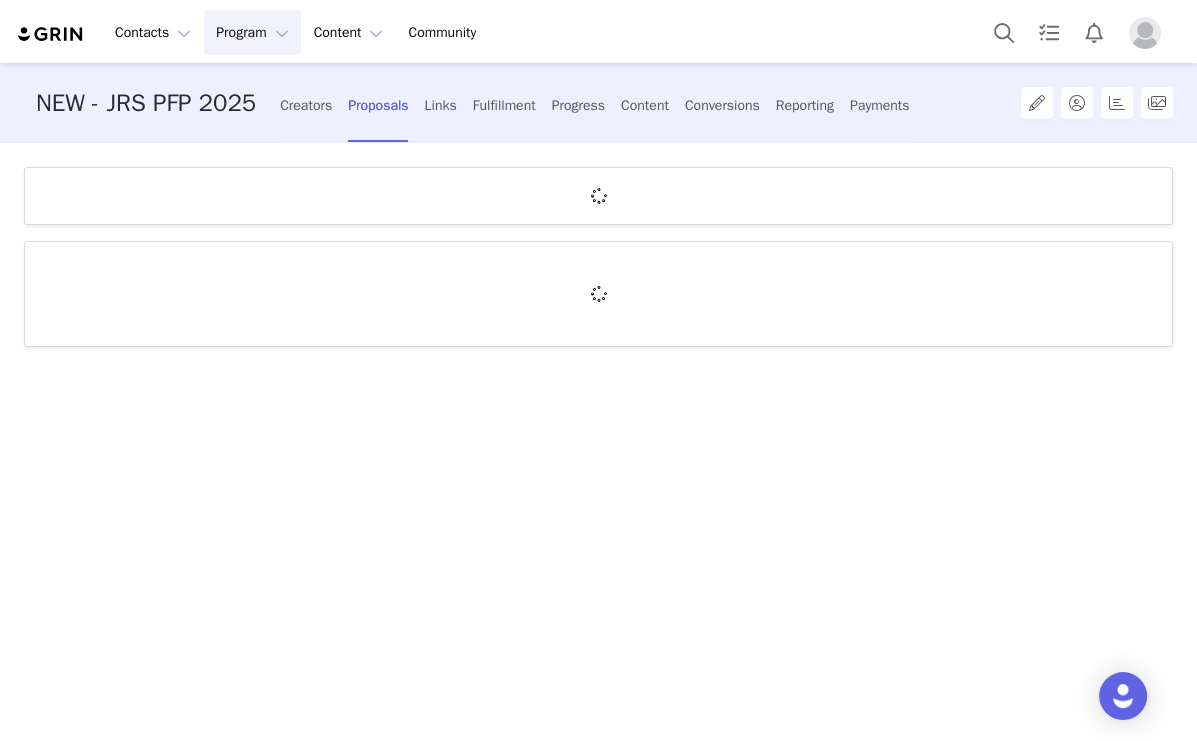 scroll, scrollTop: 0, scrollLeft: 0, axis: both 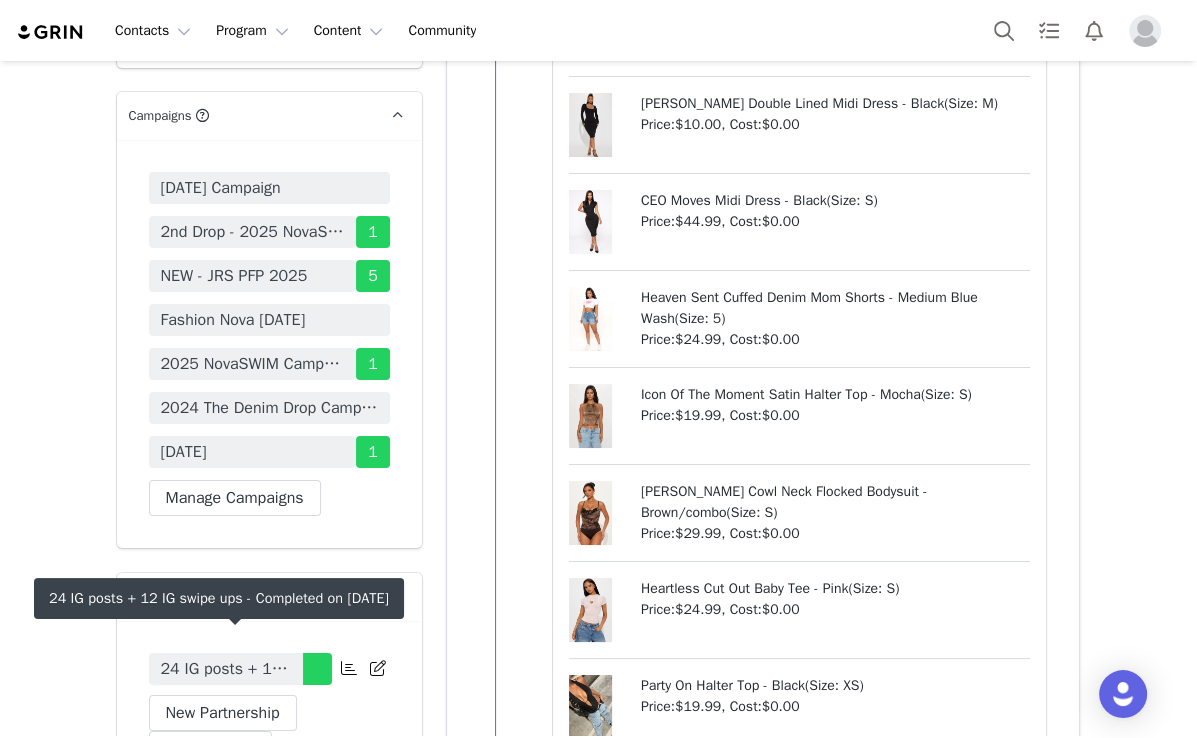 drag, startPoint x: 261, startPoint y: 662, endPoint x: 267, endPoint y: 653, distance: 10.816654 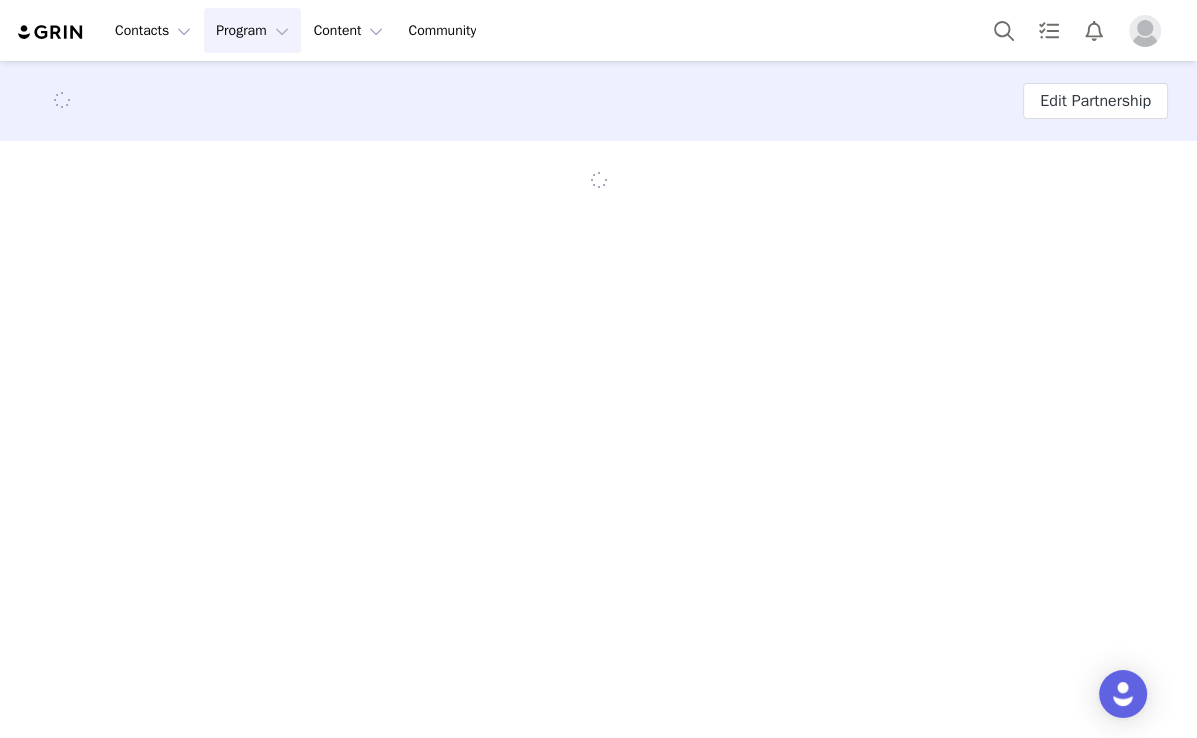scroll, scrollTop: 0, scrollLeft: 0, axis: both 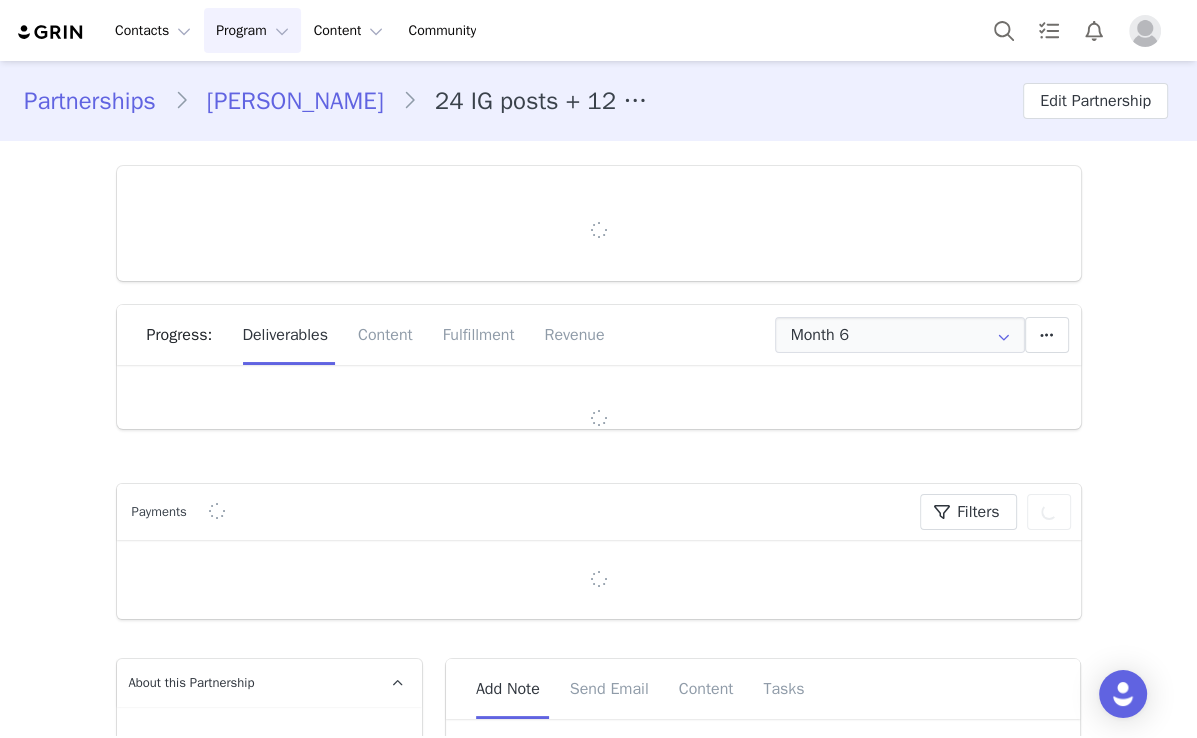 type on "+1 ([GEOGRAPHIC_DATA])" 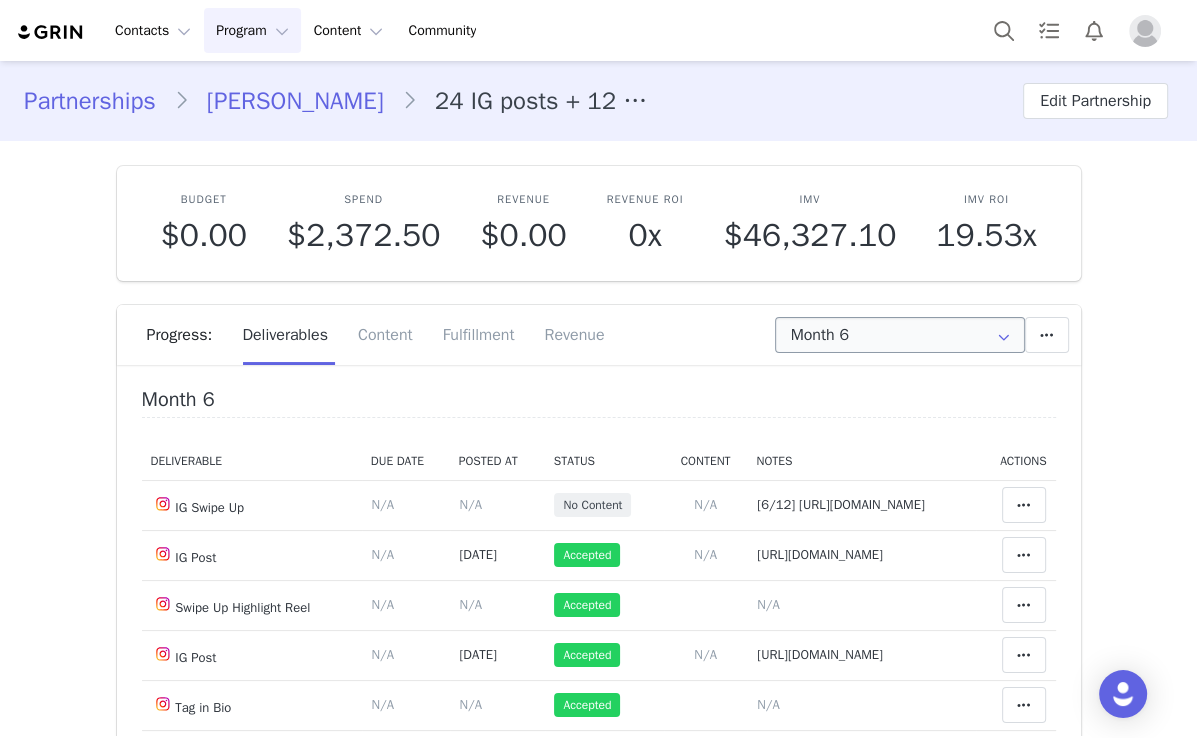 scroll, scrollTop: 0, scrollLeft: 0, axis: both 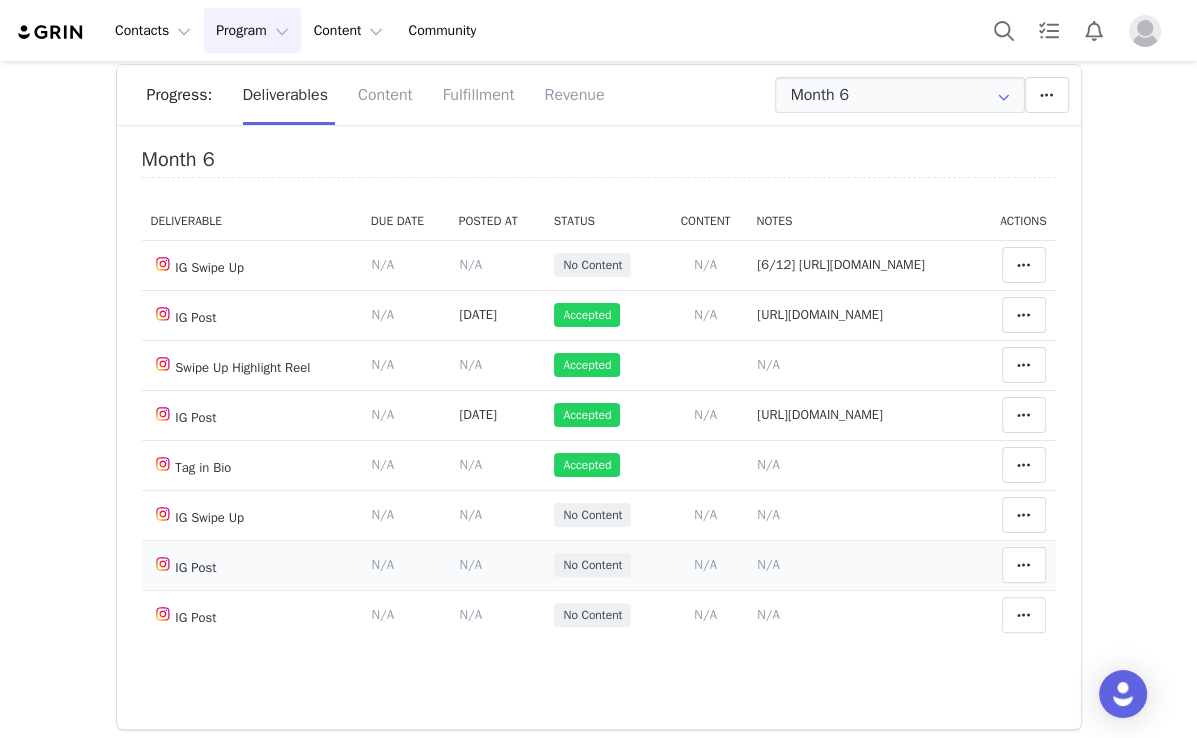 click on "N/A" at bounding box center (768, 564) 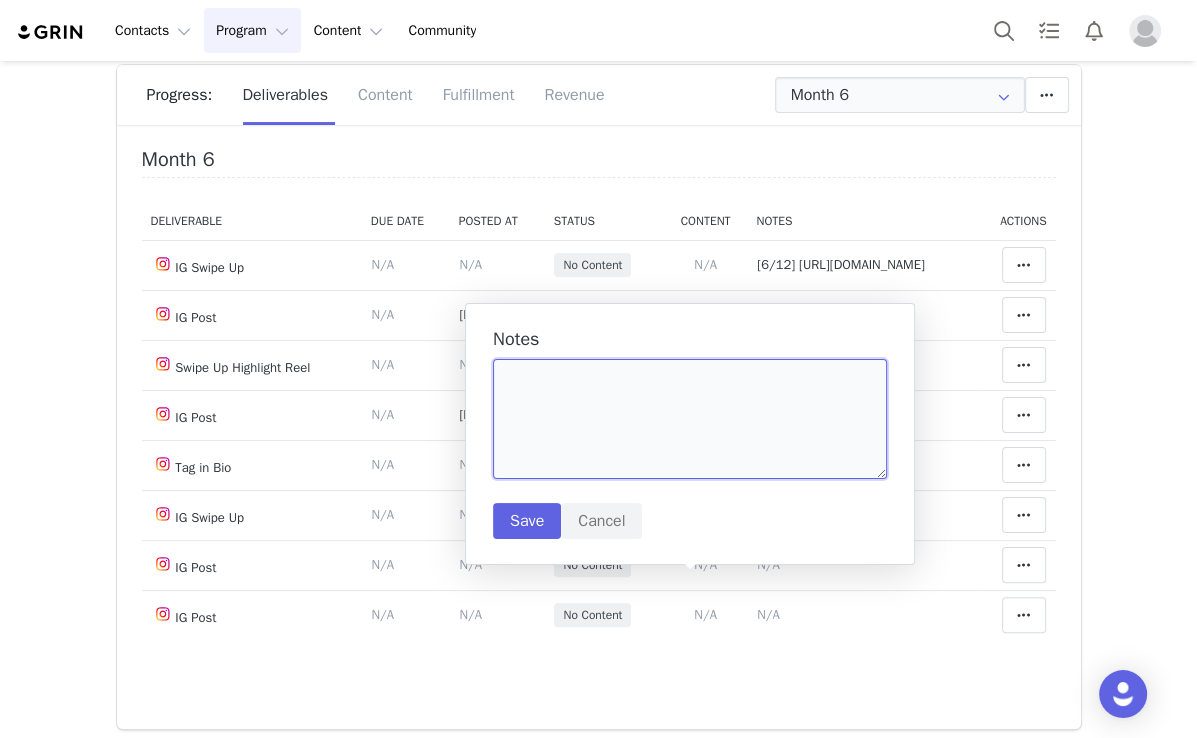 paste on "https://www.instagram.com/reel/DLvZOZ4OVCT/" 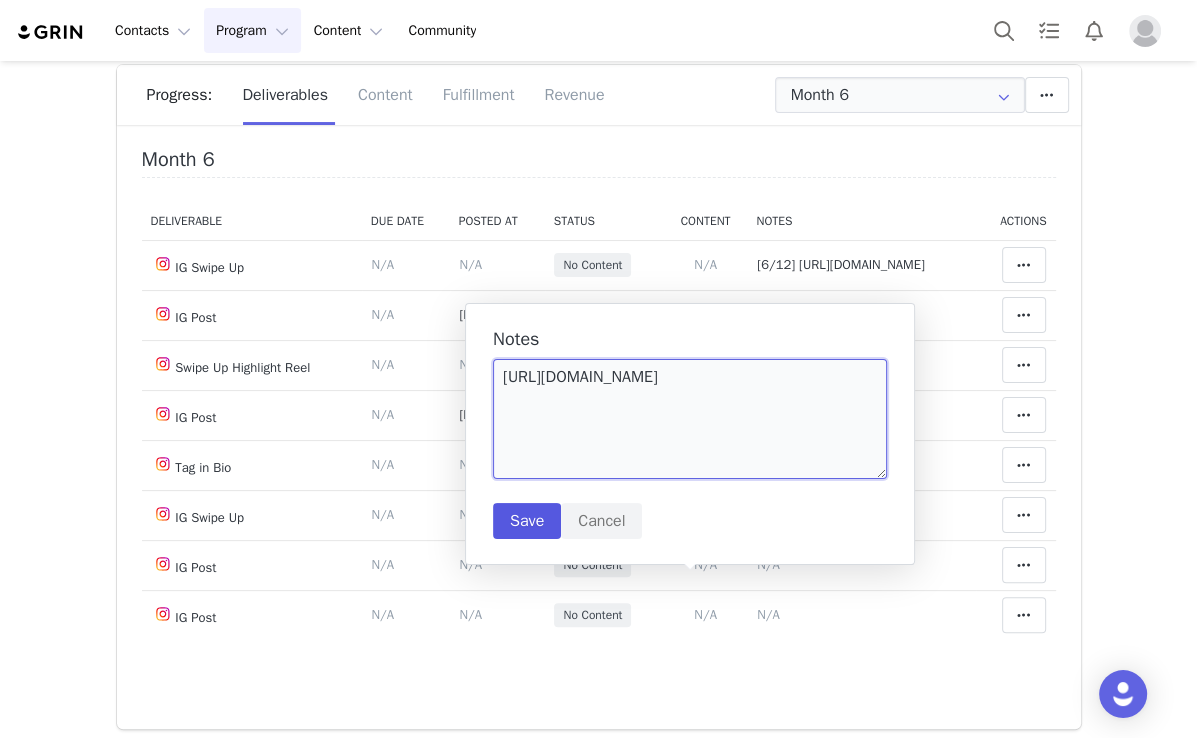 type on "https://www.instagram.com/reel/DLvZOZ4OVCT/" 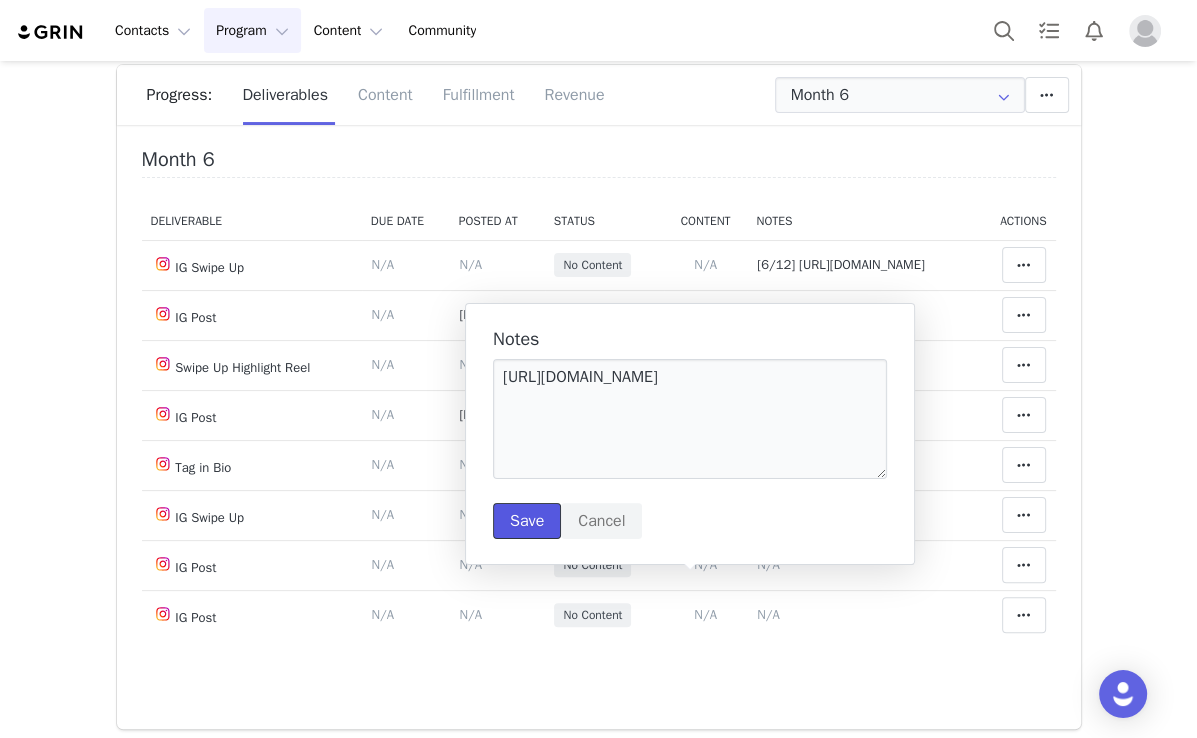click on "Save" at bounding box center (527, 521) 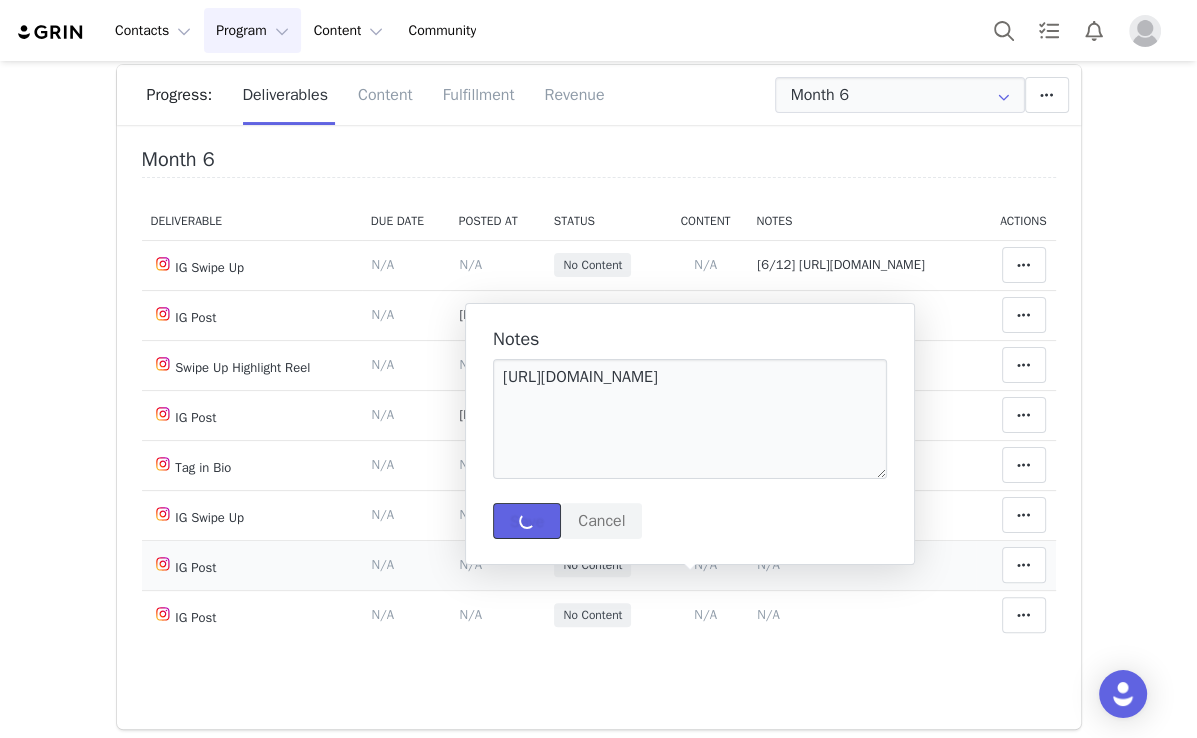 type 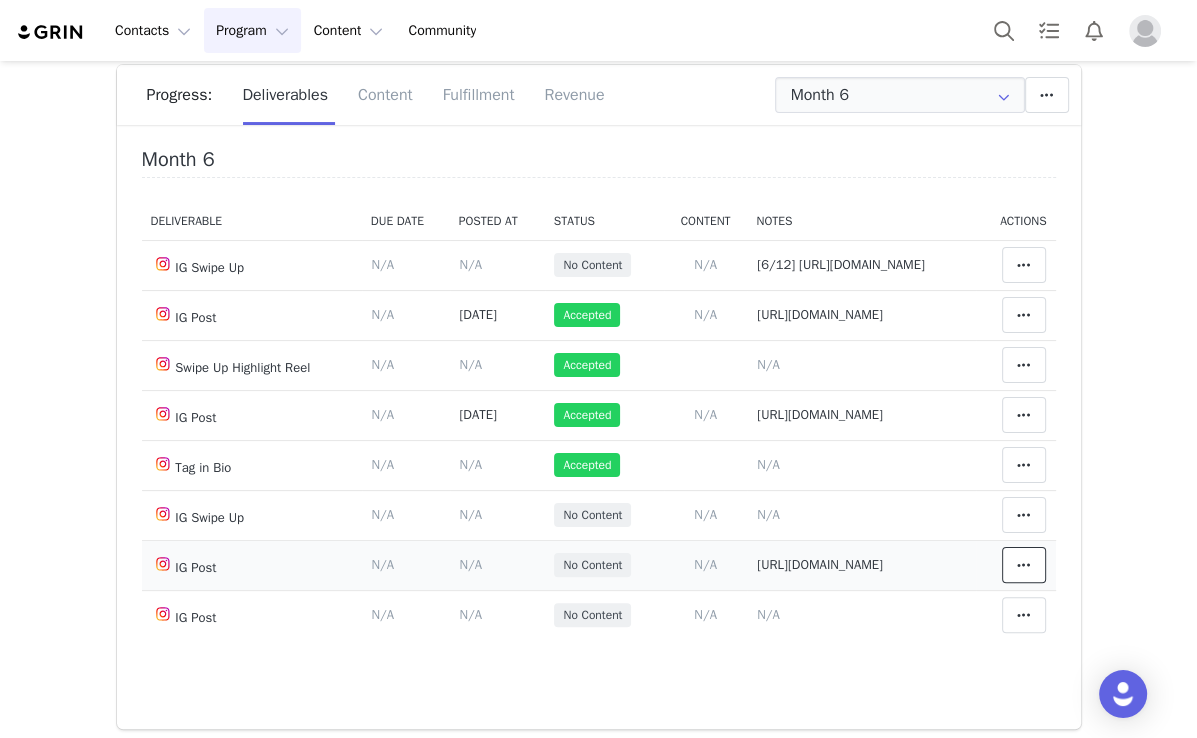 click at bounding box center (1024, 565) 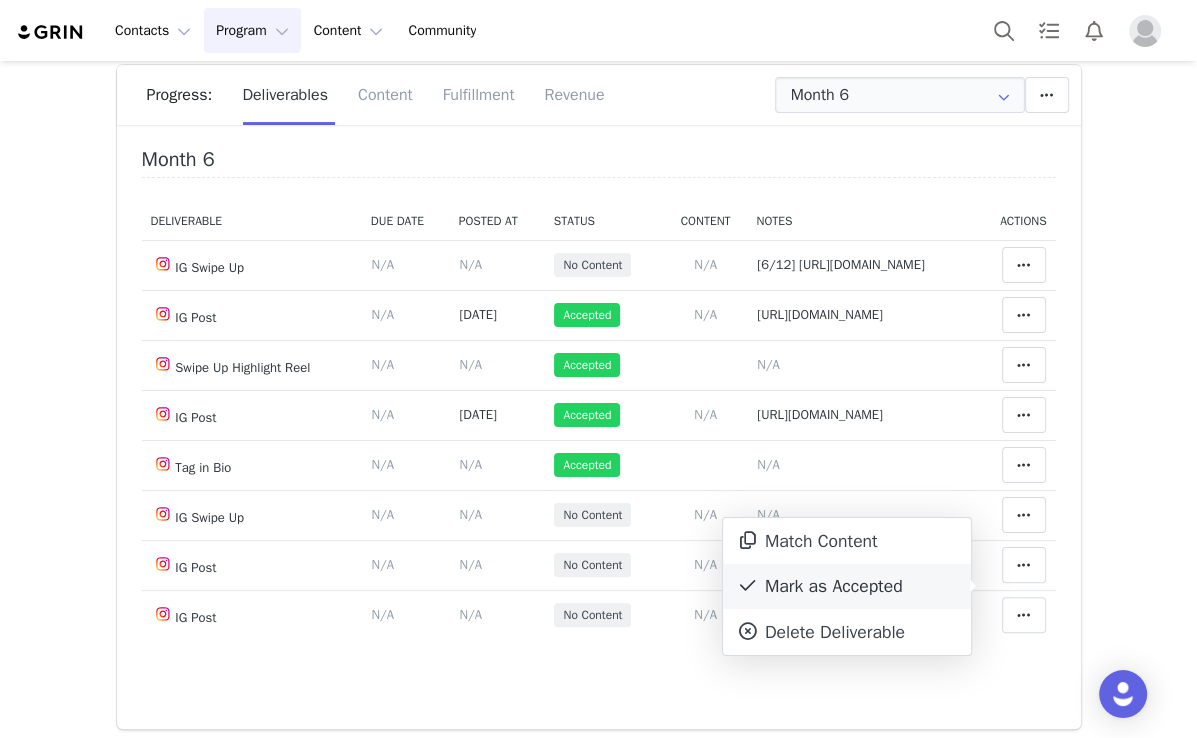 click on "Mark as Accepted" at bounding box center [847, 587] 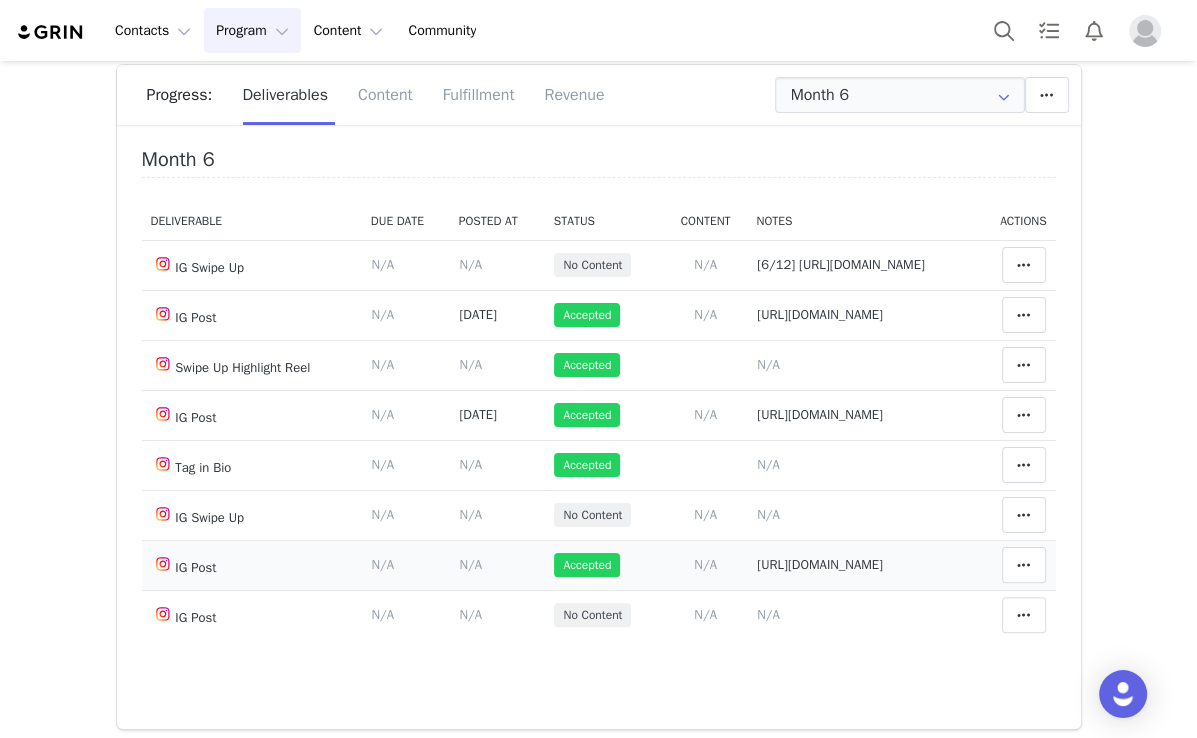 click on "N/A" at bounding box center (470, 564) 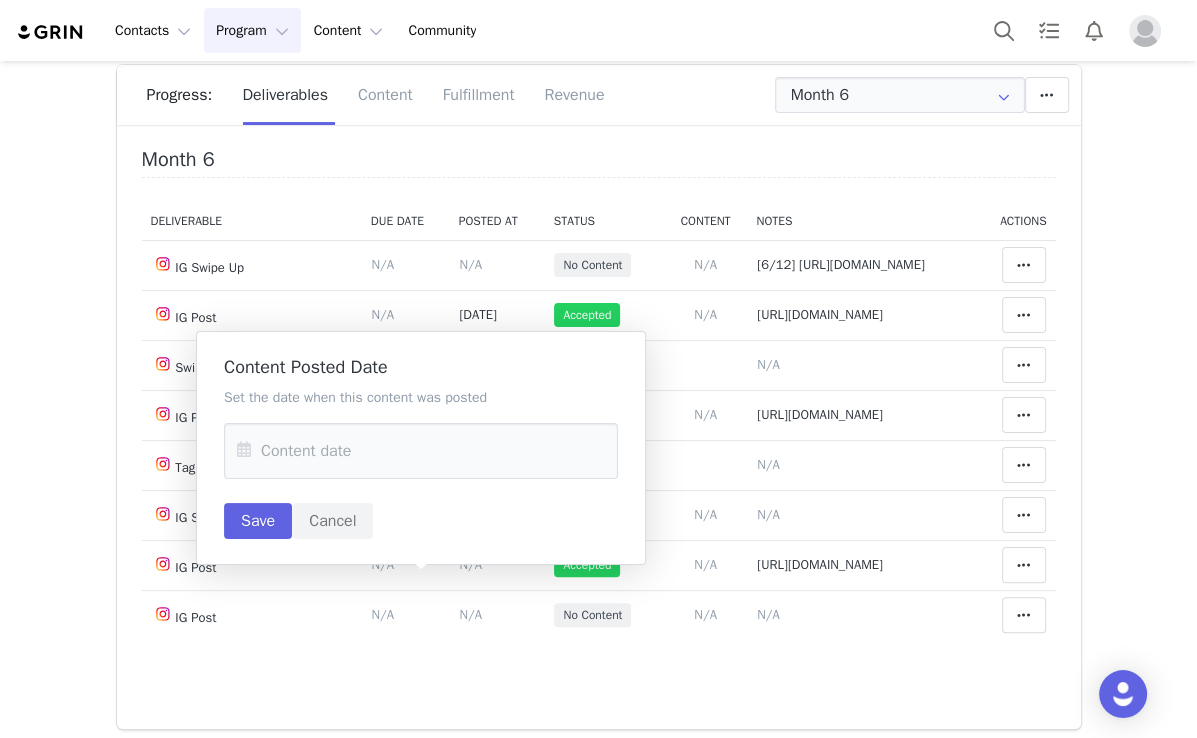 click on "Set the date when this content was posted" at bounding box center (421, 397) 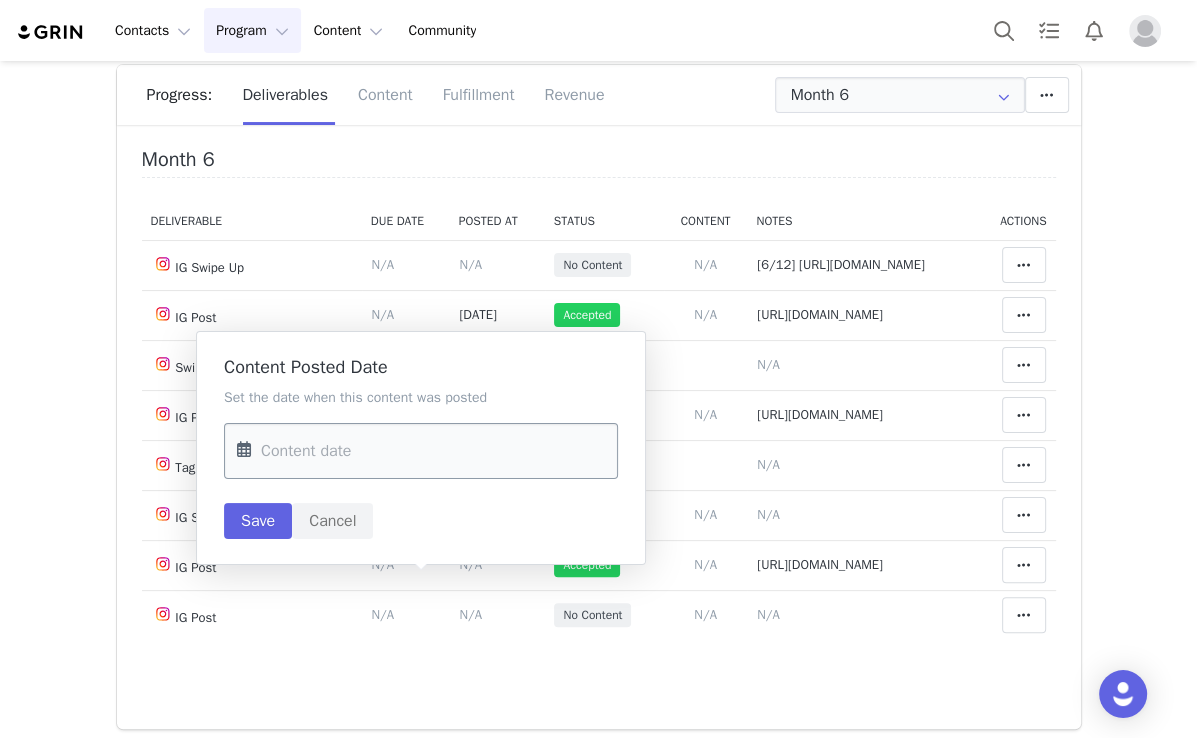 click at bounding box center (421, 451) 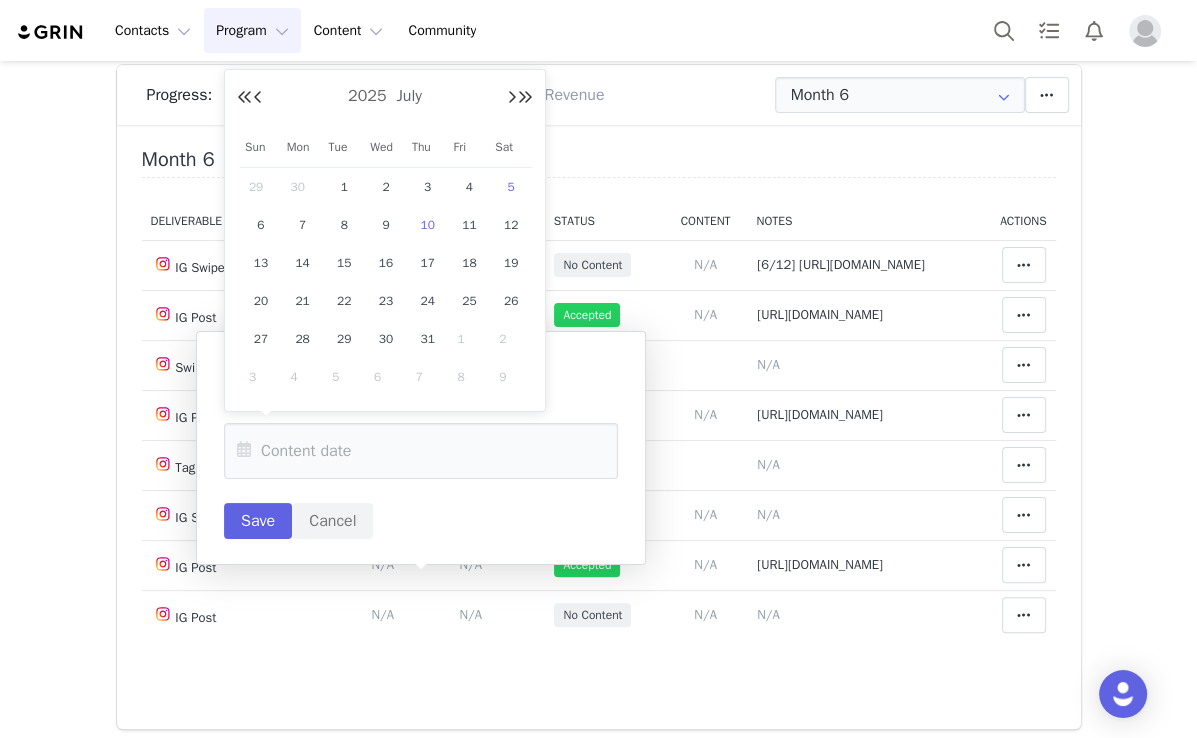 click on "5" at bounding box center [511, 187] 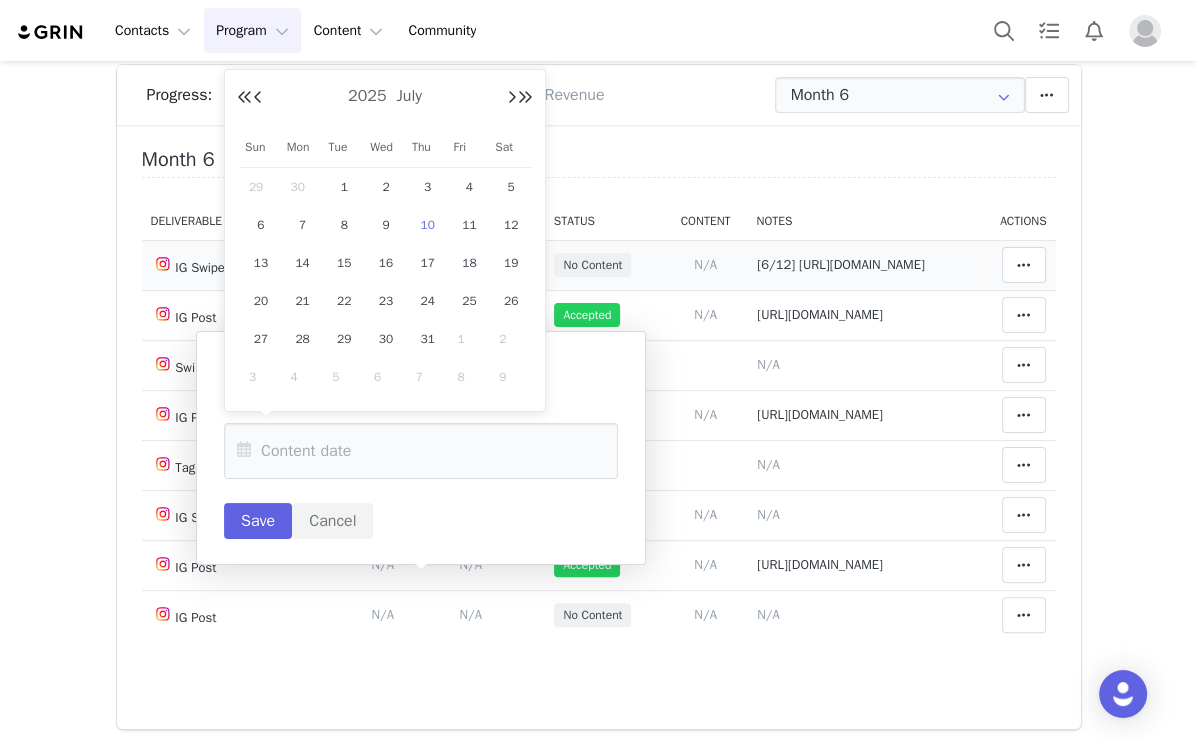 type on "Jul 05 2025" 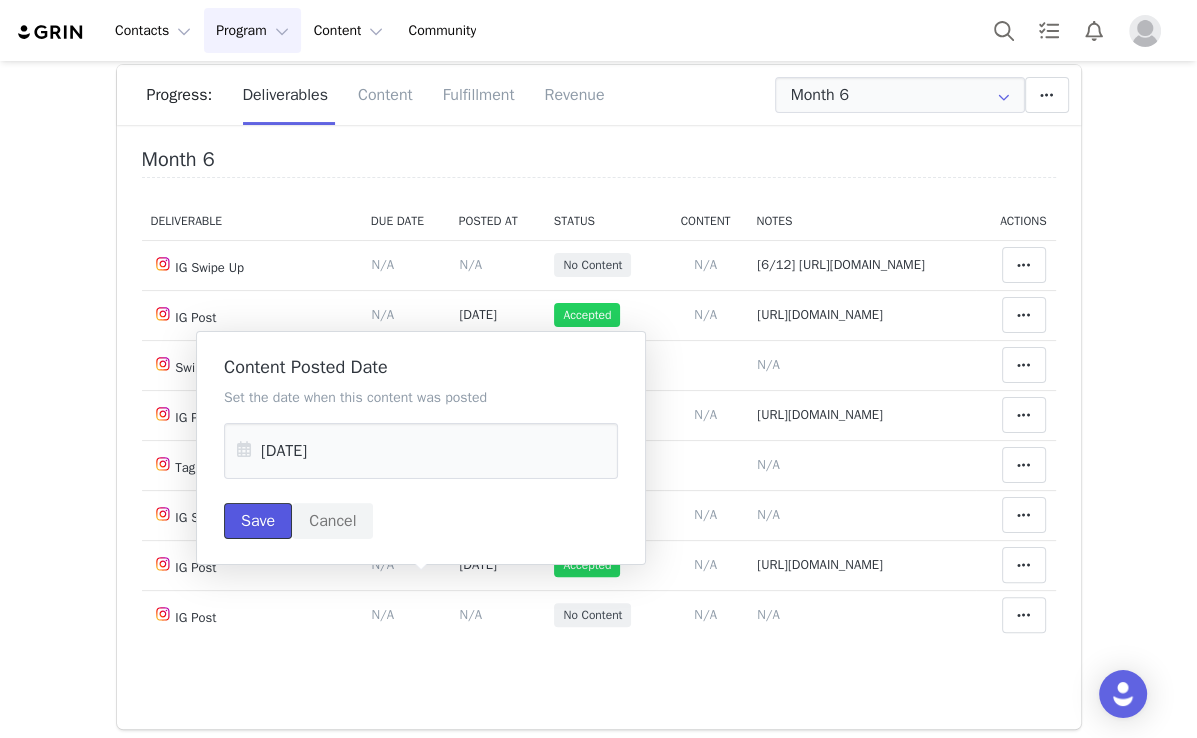 click on "Save" at bounding box center [258, 521] 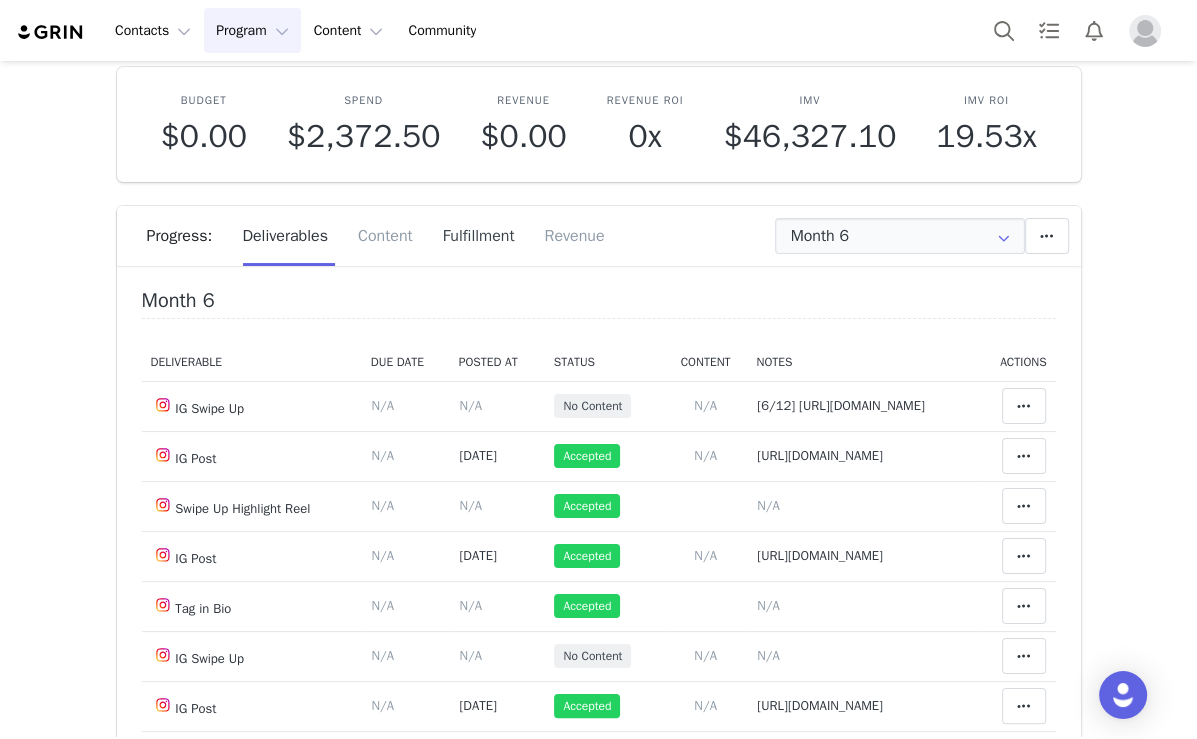 scroll, scrollTop: 0, scrollLeft: 0, axis: both 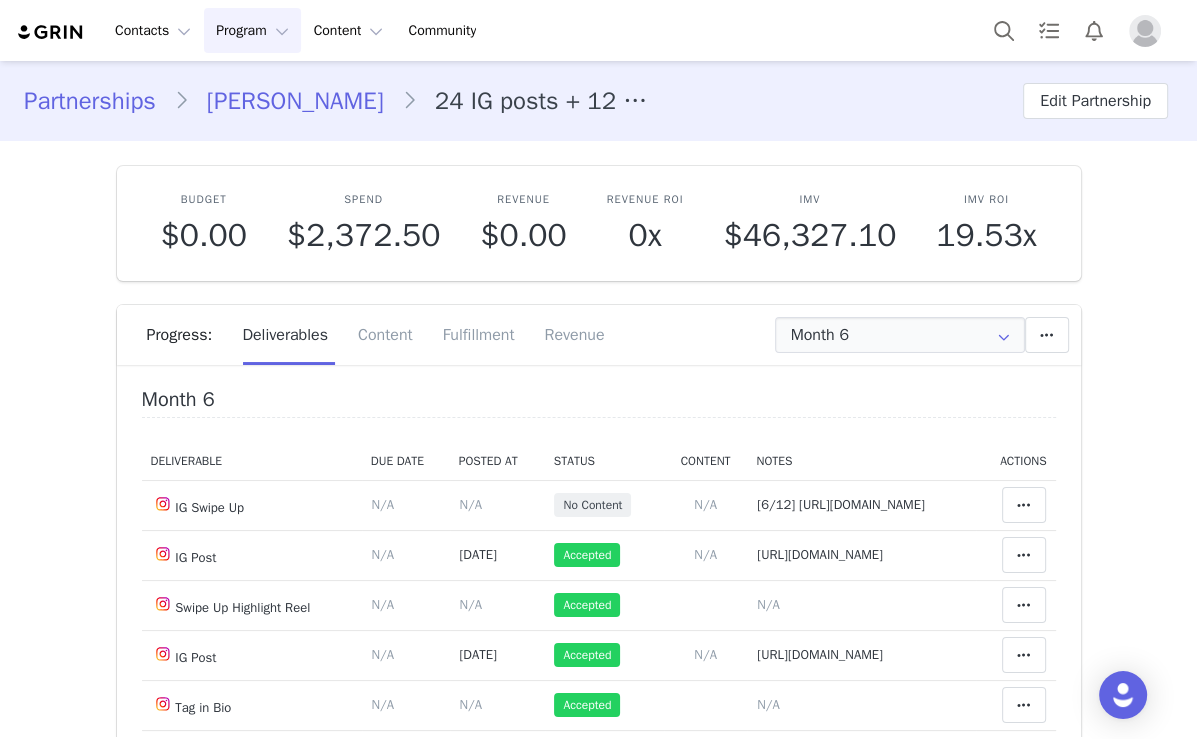 click on "Tarik Almaliky" at bounding box center [295, 101] 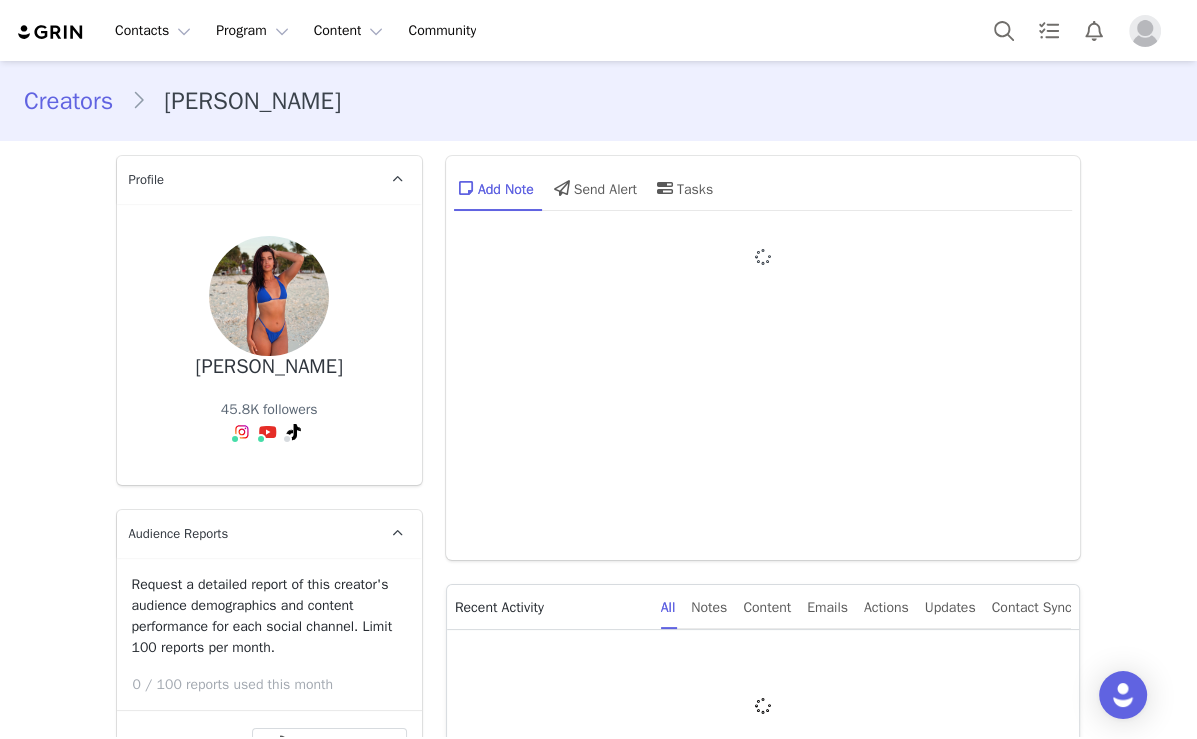 type on "+1 ([GEOGRAPHIC_DATA])" 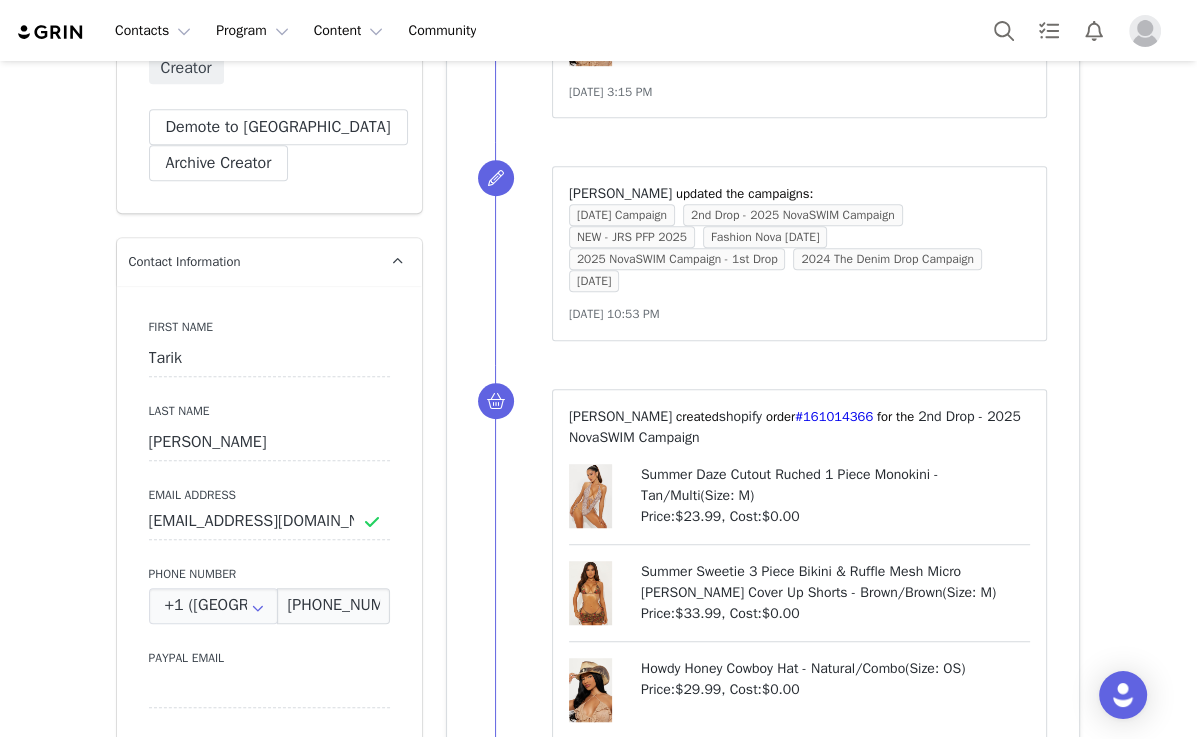 scroll, scrollTop: 1120, scrollLeft: 0, axis: vertical 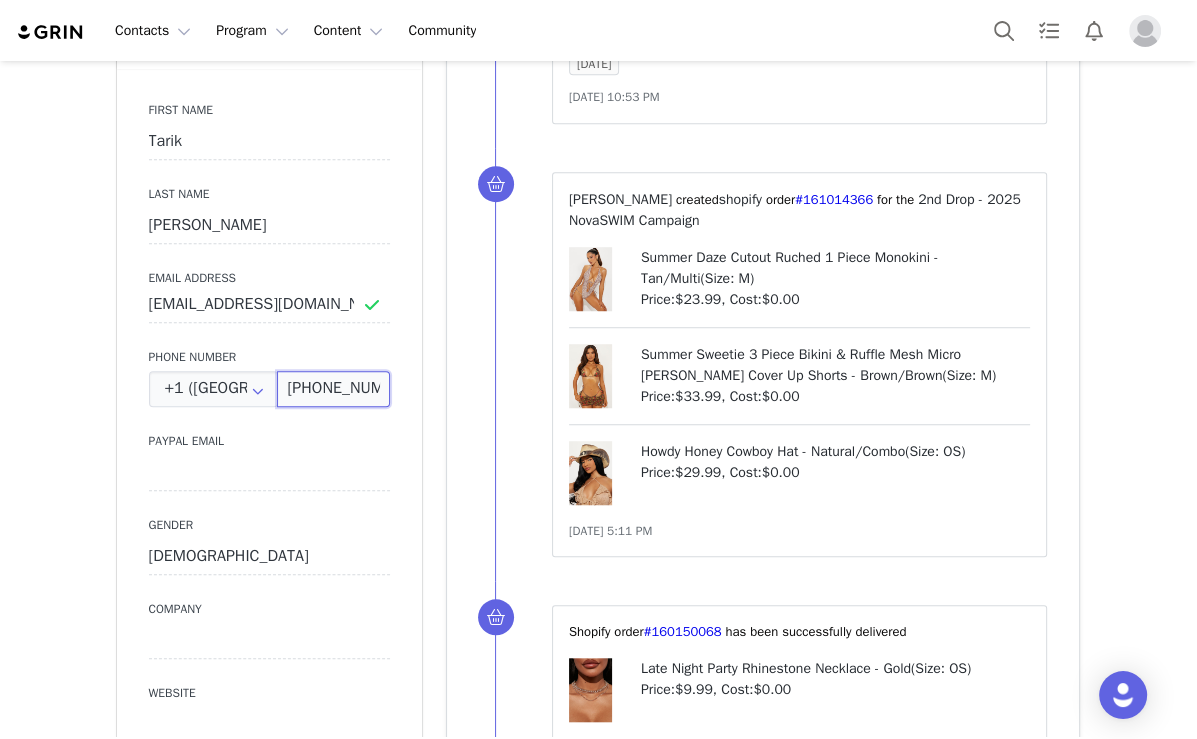 click on "(972) 977-3304" at bounding box center (333, 389) 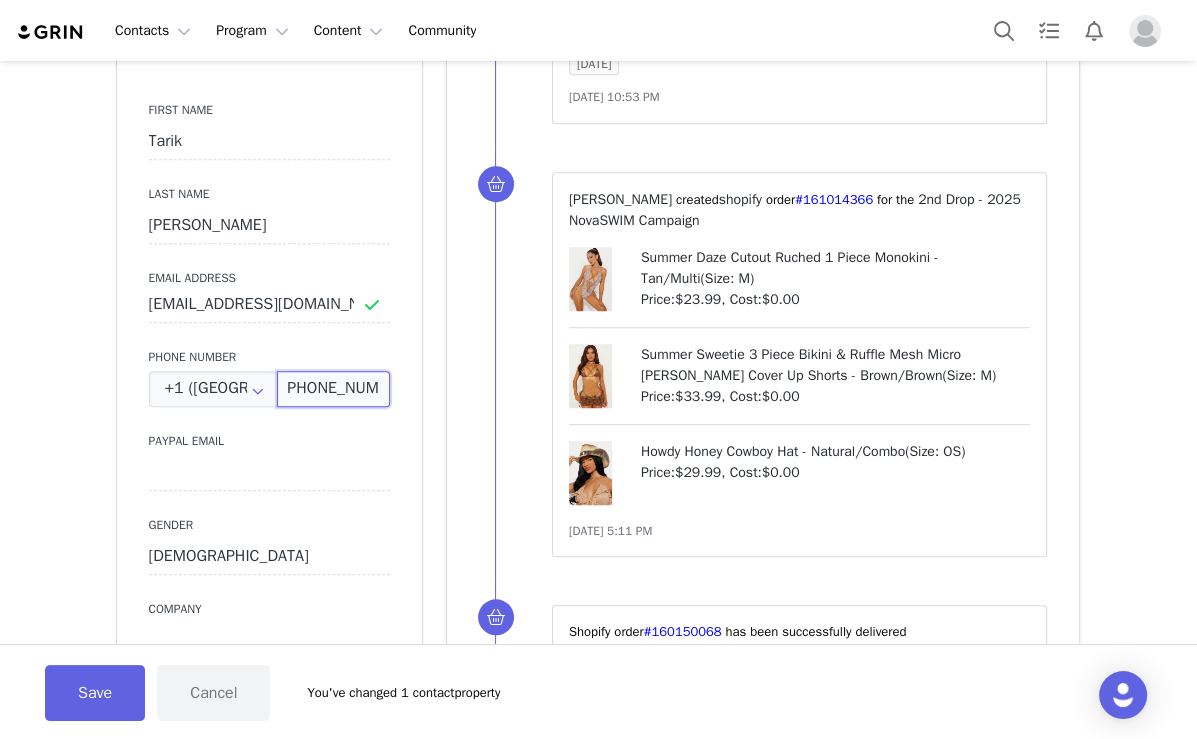 scroll, scrollTop: 0, scrollLeft: 12, axis: horizontal 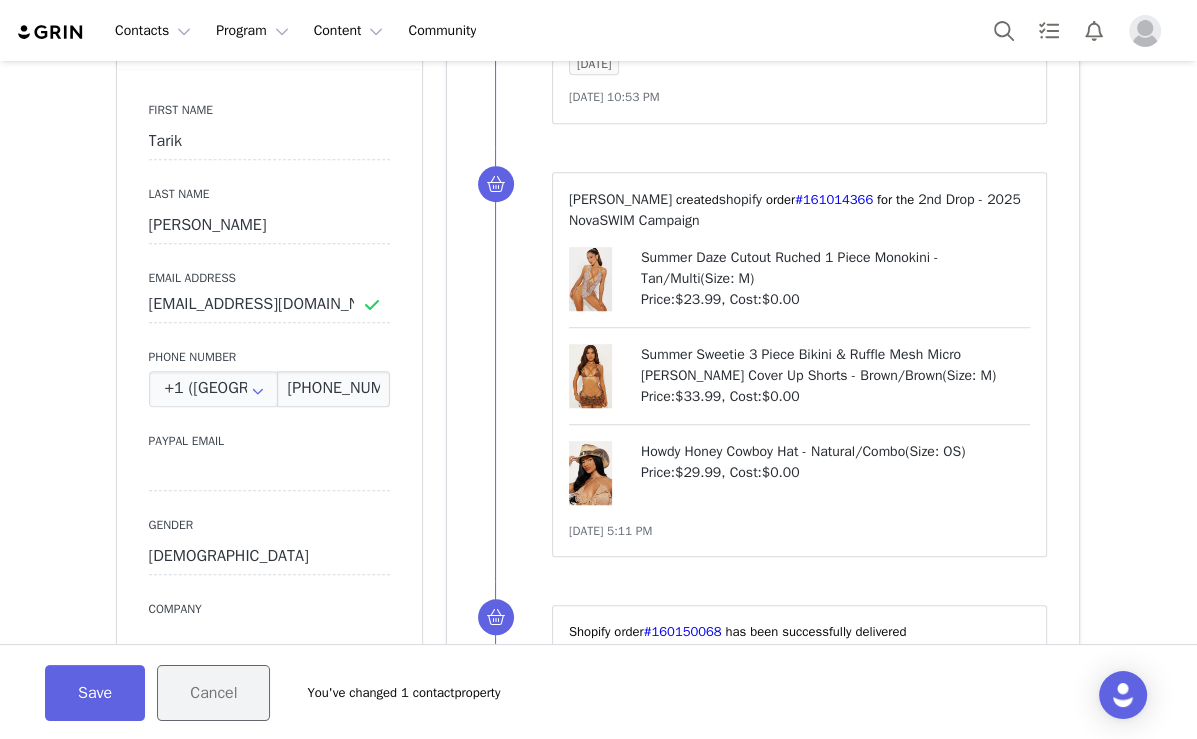drag, startPoint x: 207, startPoint y: 698, endPoint x: 256, endPoint y: 443, distance: 259.66516 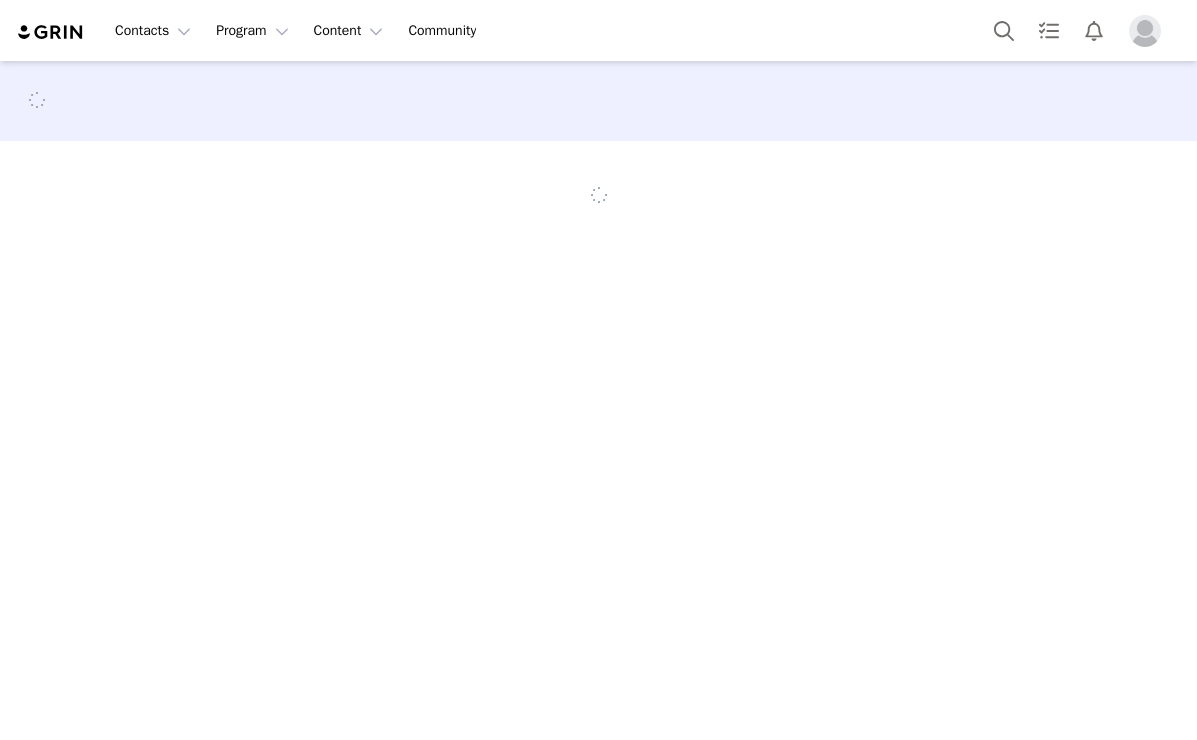 scroll, scrollTop: 0, scrollLeft: 0, axis: both 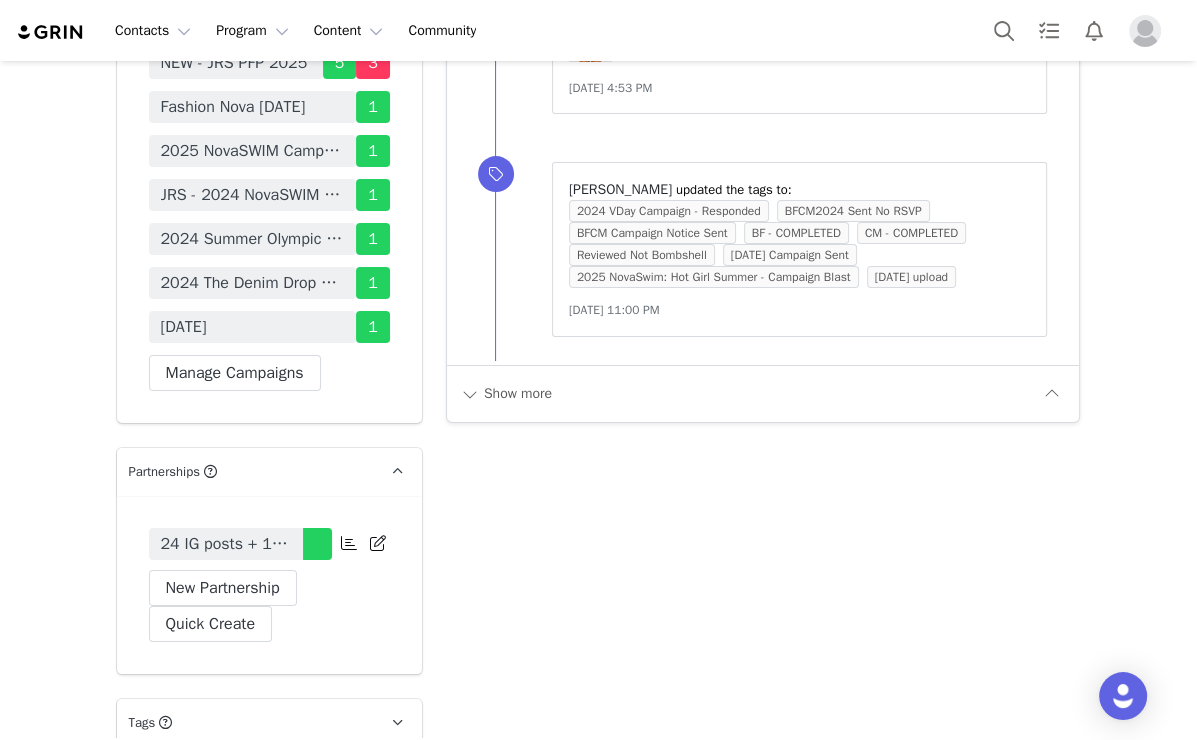 click on "24 IG posts + 12 IG swipe ups" at bounding box center (226, 544) 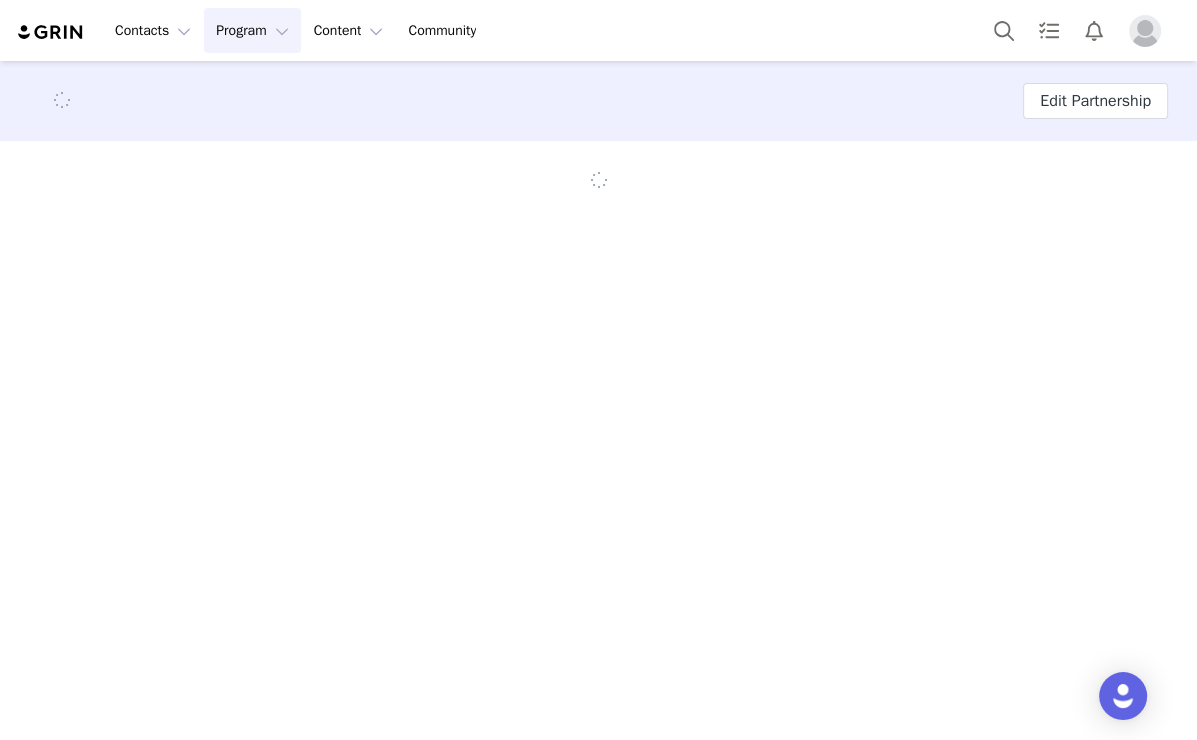 scroll, scrollTop: 0, scrollLeft: 0, axis: both 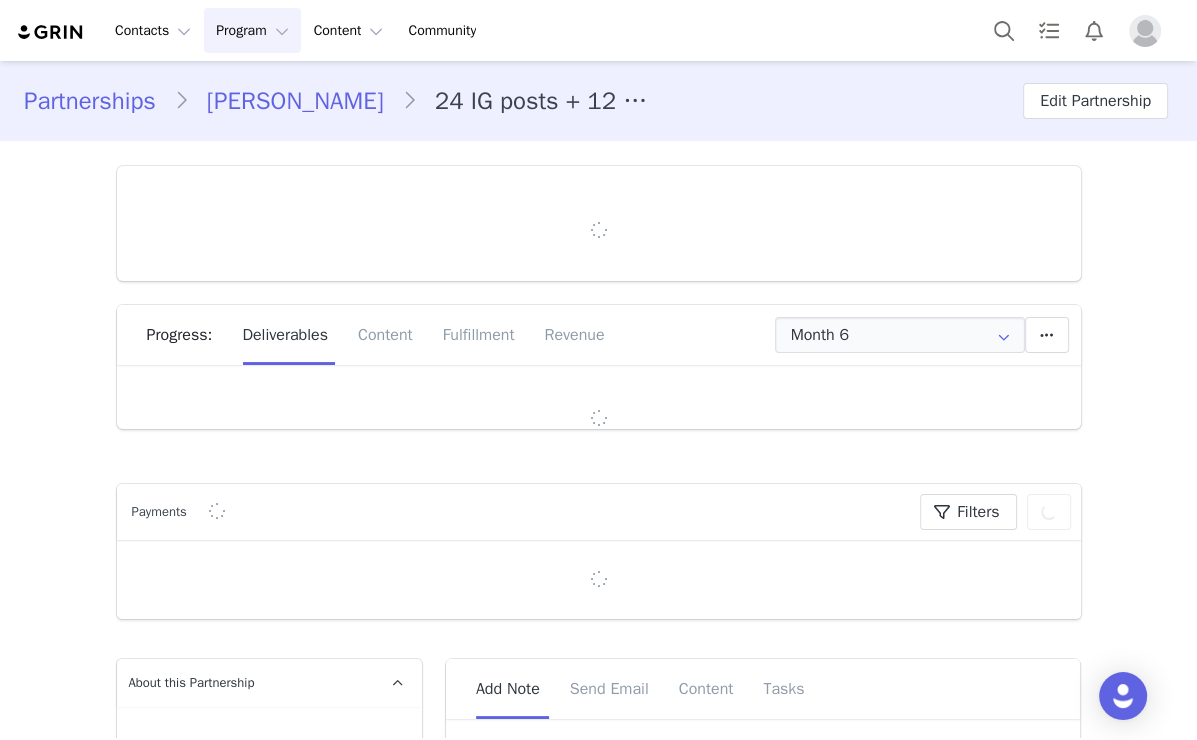 type on "+1 ([GEOGRAPHIC_DATA])" 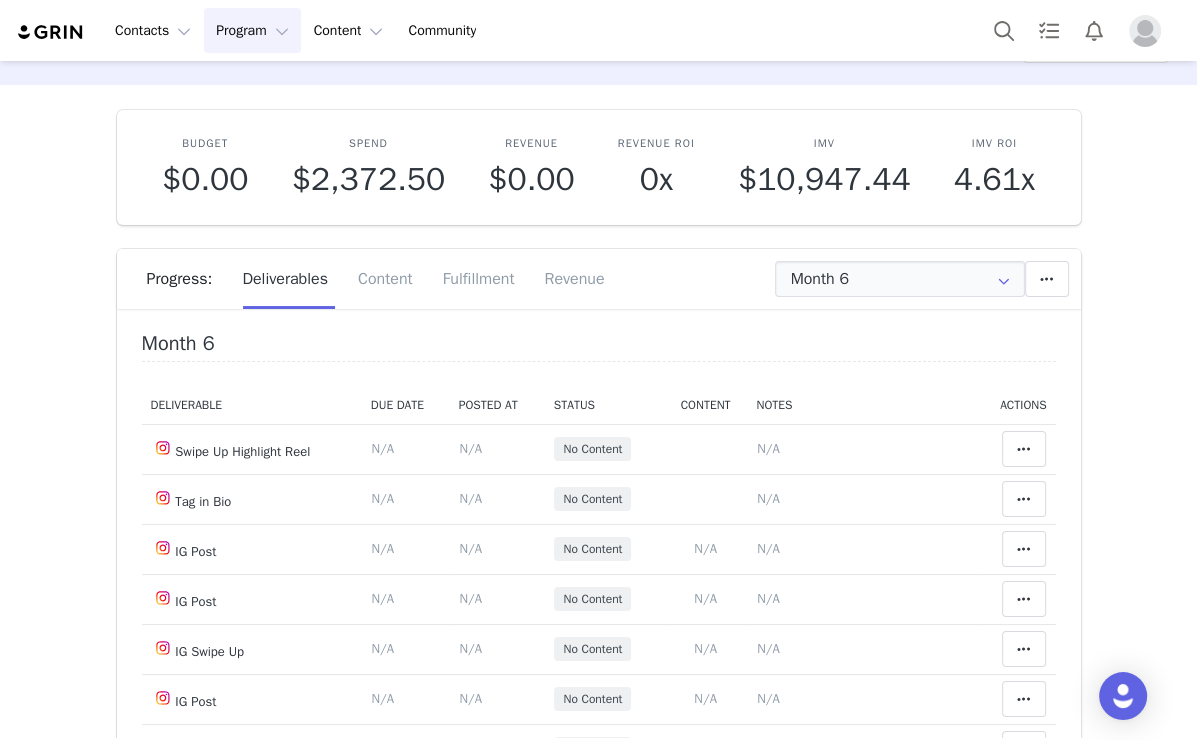 scroll, scrollTop: 80, scrollLeft: 0, axis: vertical 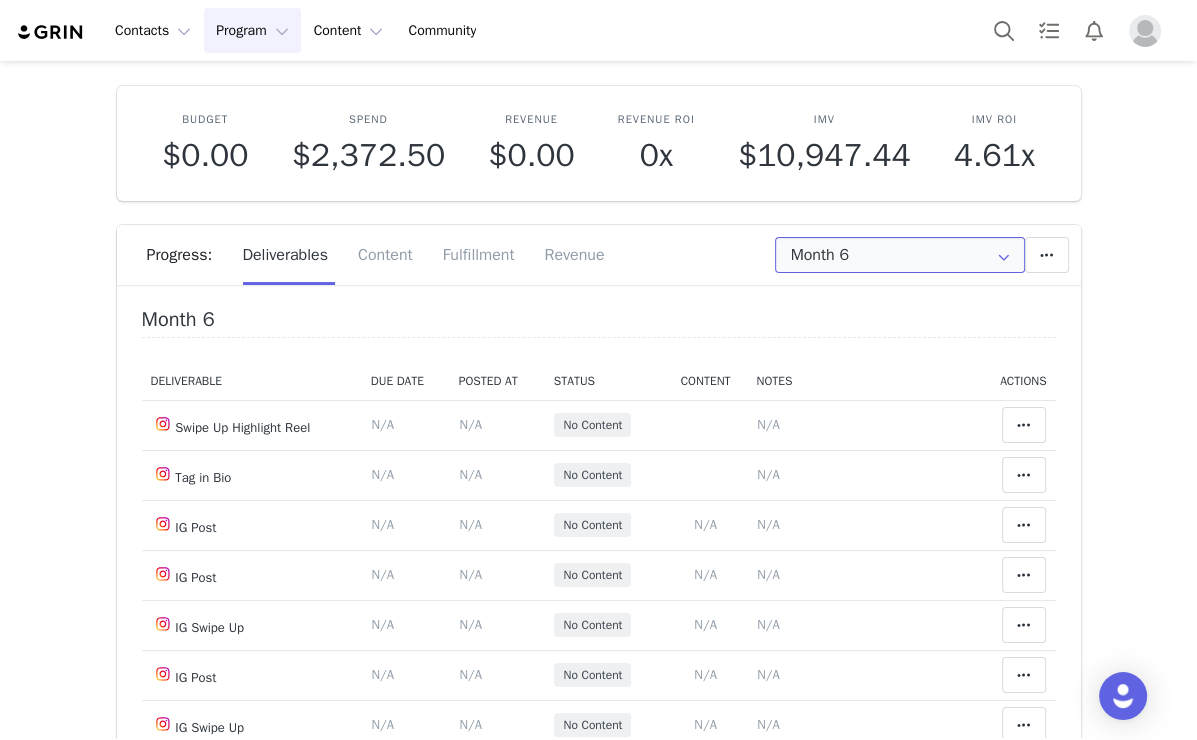 click on "Month 6" at bounding box center (900, 255) 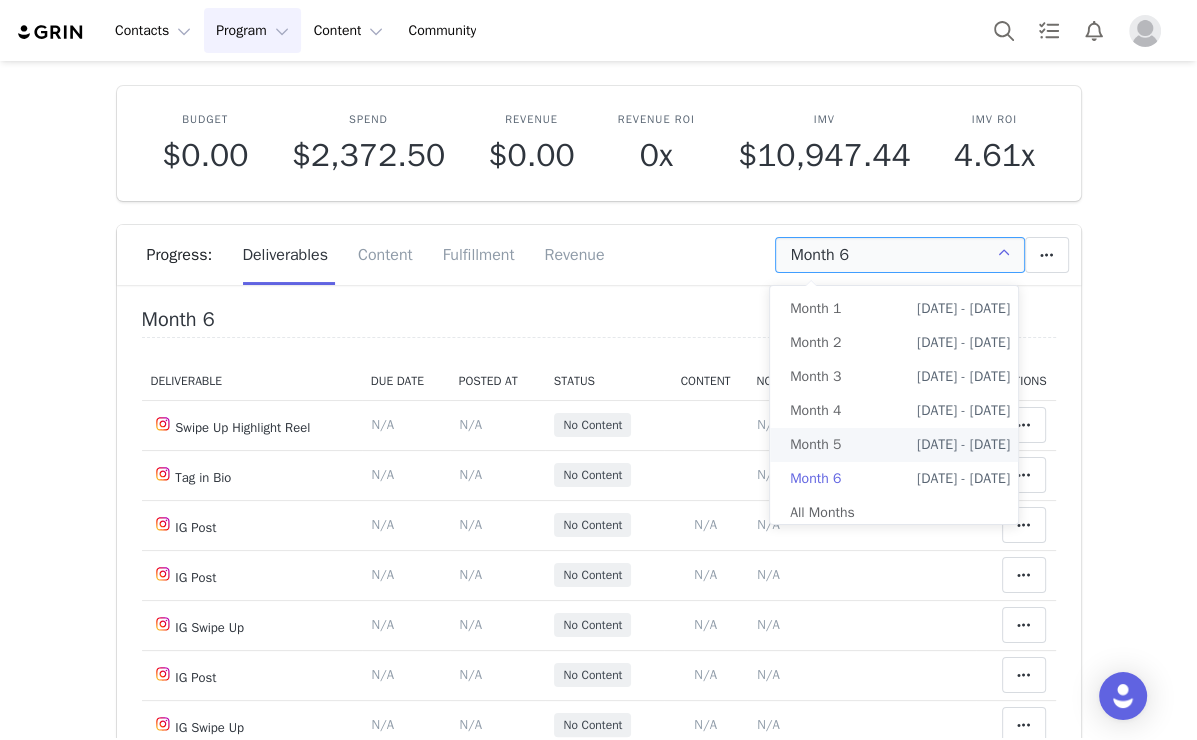 click on "Month 5  Jan 9th - Feb 8th" at bounding box center [900, 445] 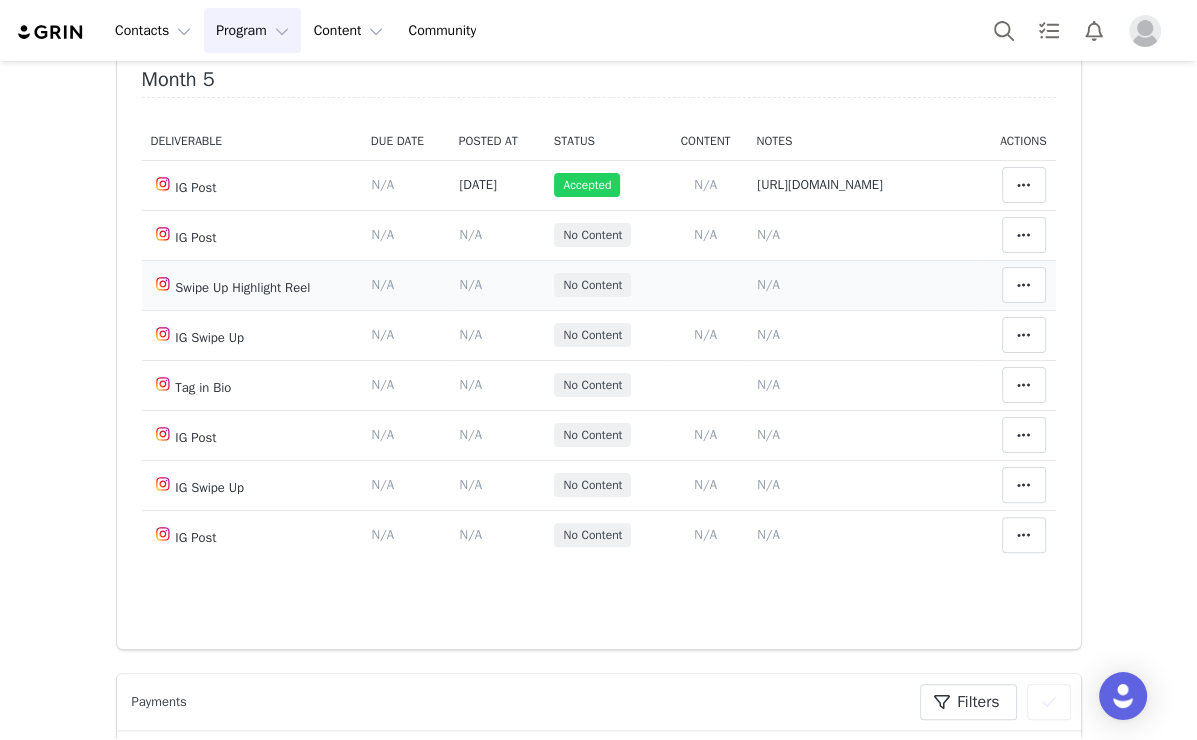 scroll, scrollTop: 240, scrollLeft: 0, axis: vertical 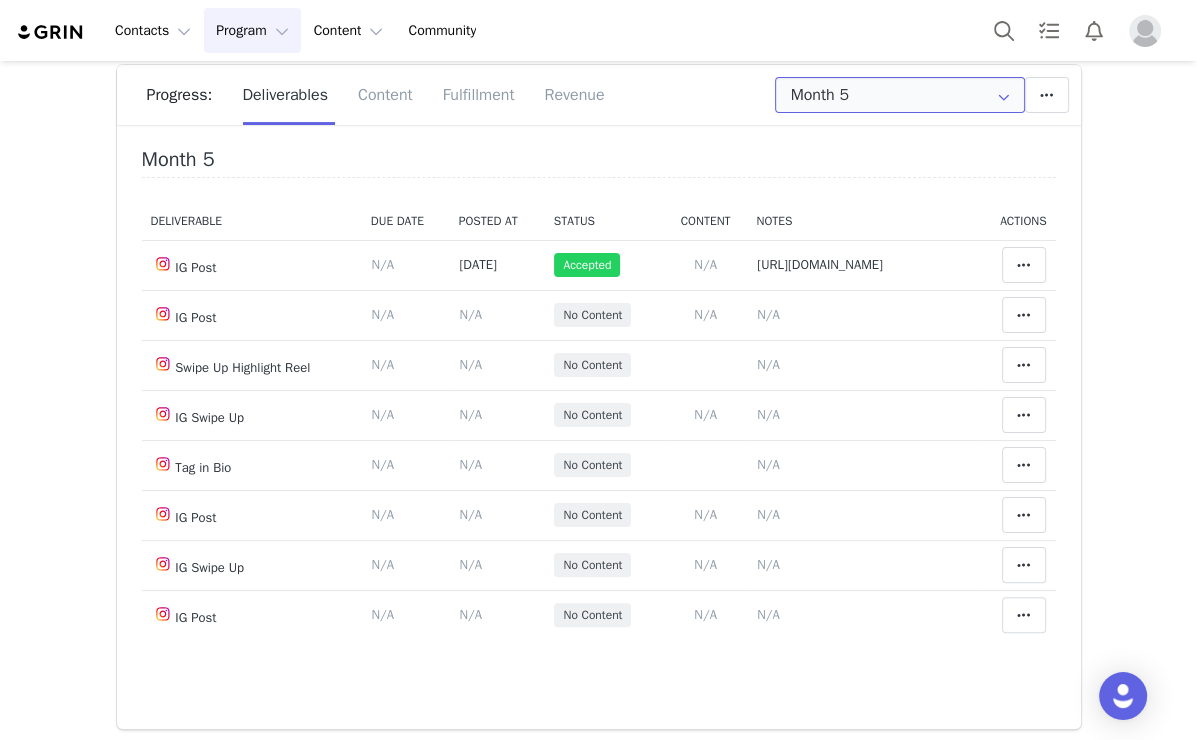 click on "Month 5" at bounding box center [900, 95] 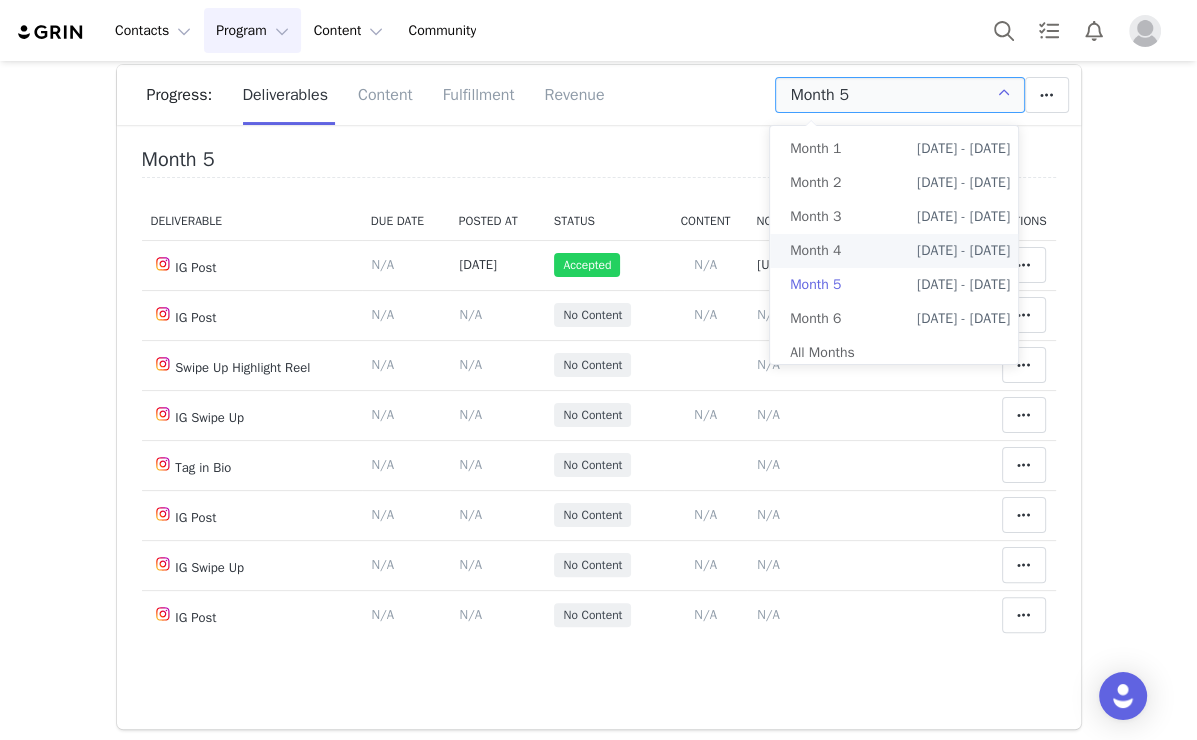 click on "Dec 9th - Jan 8th" at bounding box center (963, 251) 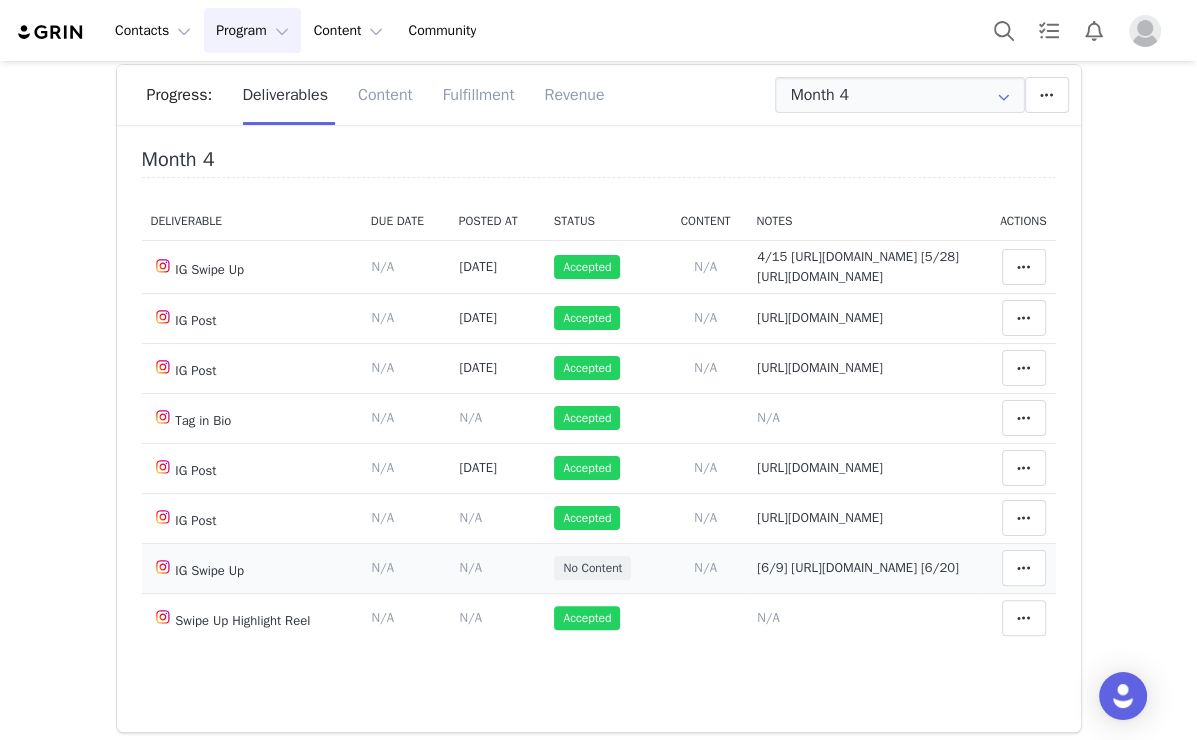 click on "Notes  Save  Cancel [6/9] https://arm.tribedynamics.com/community/content#5092327
[6/20]" at bounding box center (861, 568) 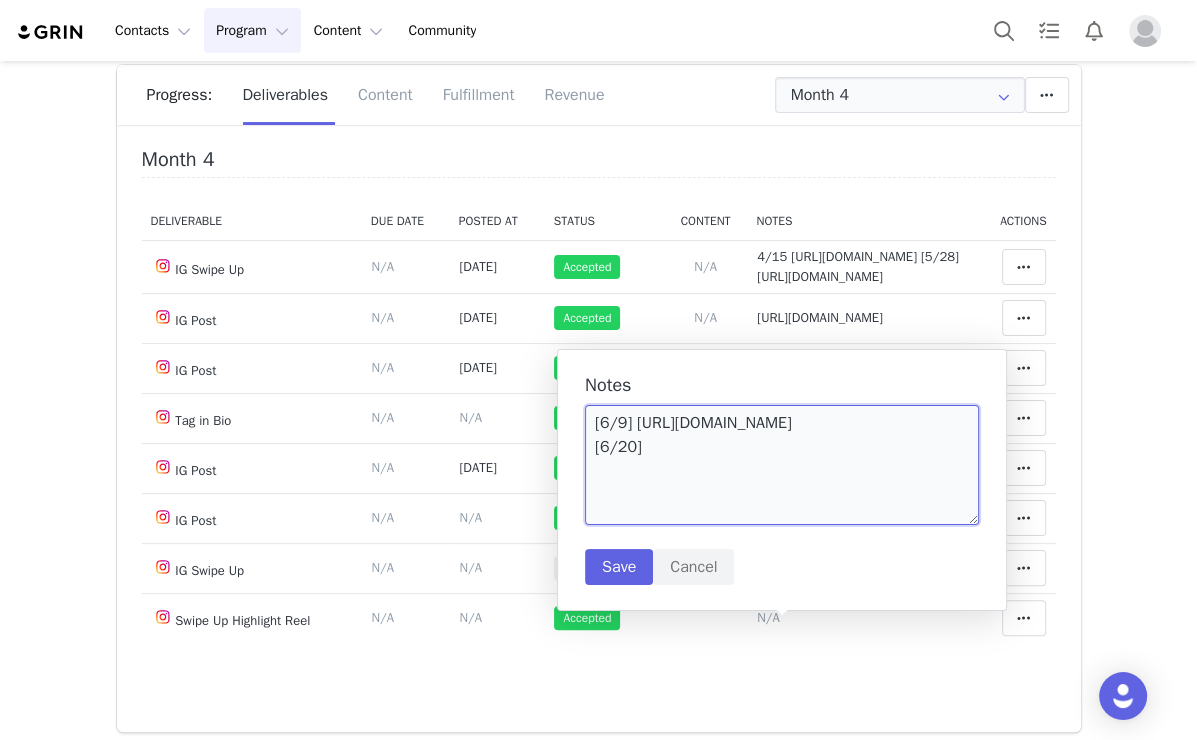 click on "[6/9] https://arm.tribedynamics.com/community/content#5092327
[6/20]" at bounding box center [782, 465] 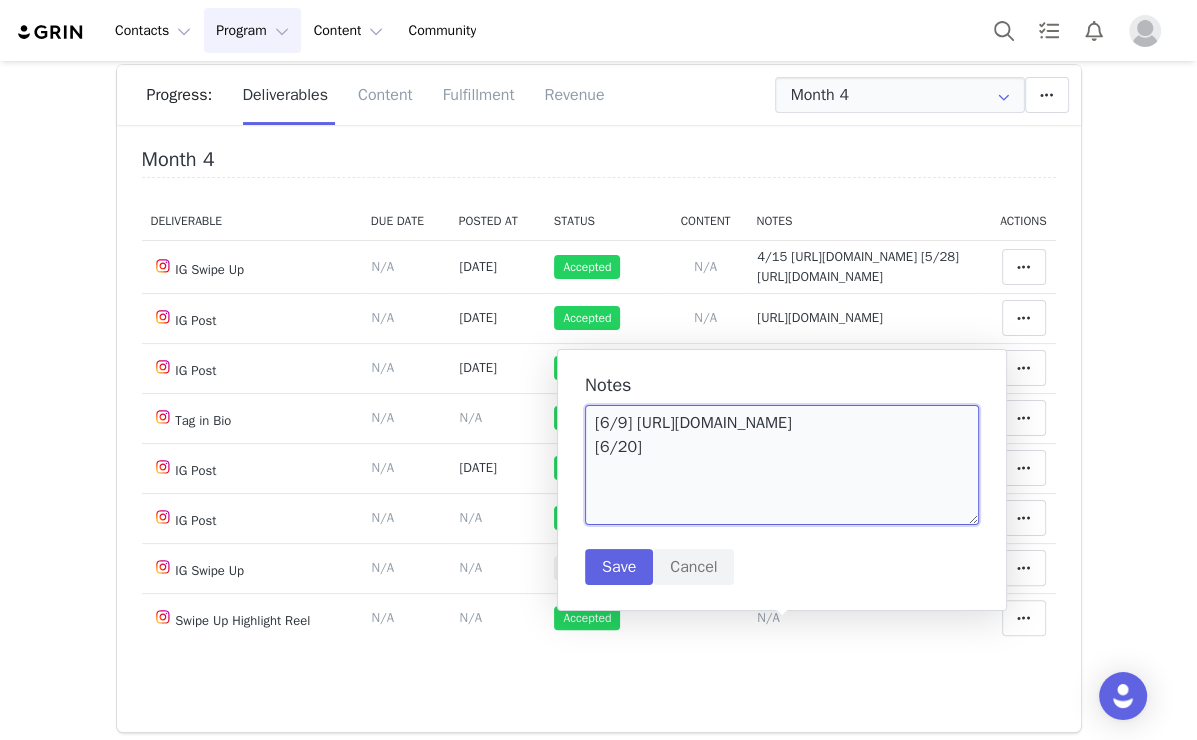 paste on "https://static-resources.creatoriq.com/instagram-stories/videos/3659641325741940649.mp4" 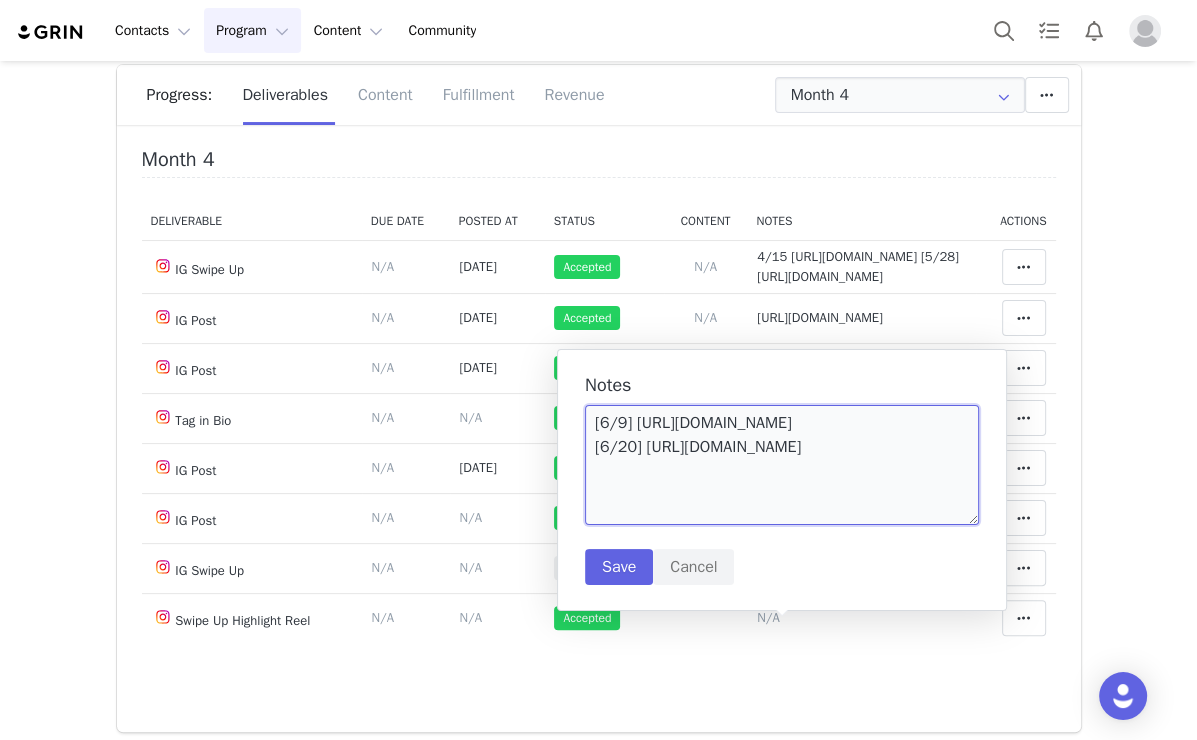 scroll, scrollTop: 29, scrollLeft: 0, axis: vertical 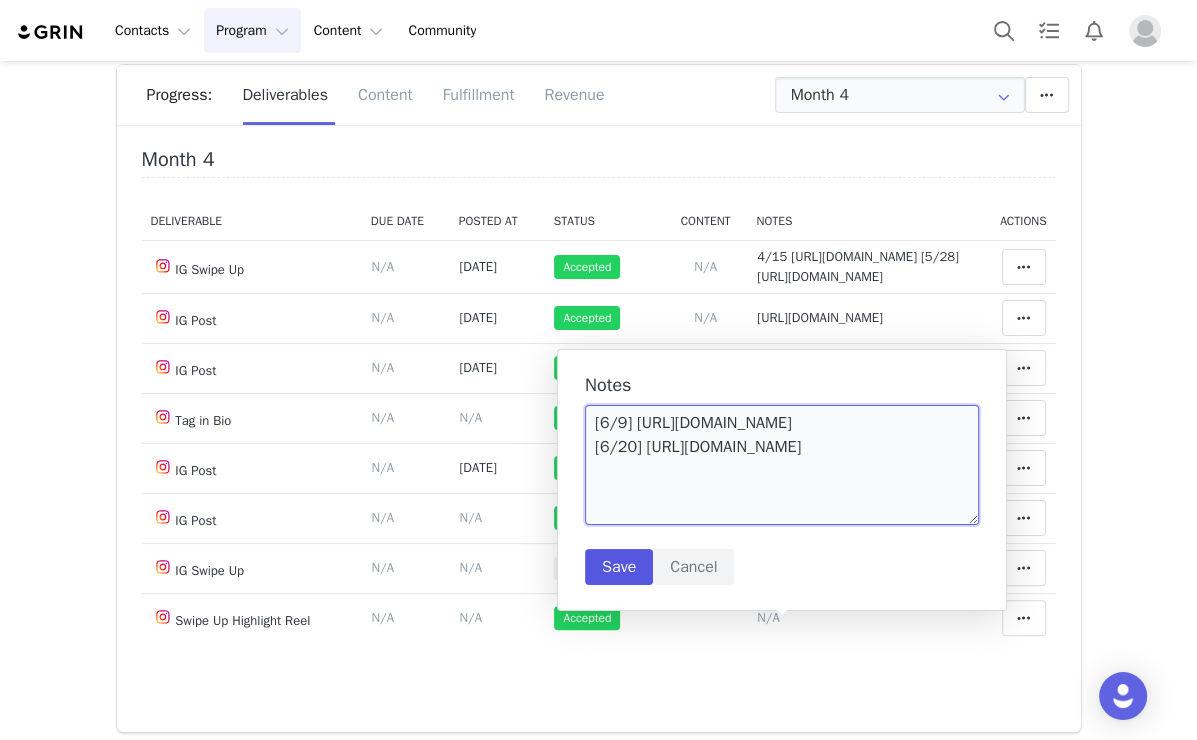 type on "[6/9] https://arm.tribedynamics.com/community/content#5092327
[6/20] https://static-resources.creatoriq.com/instagram-stories/videos/3659641325741940649.mp4" 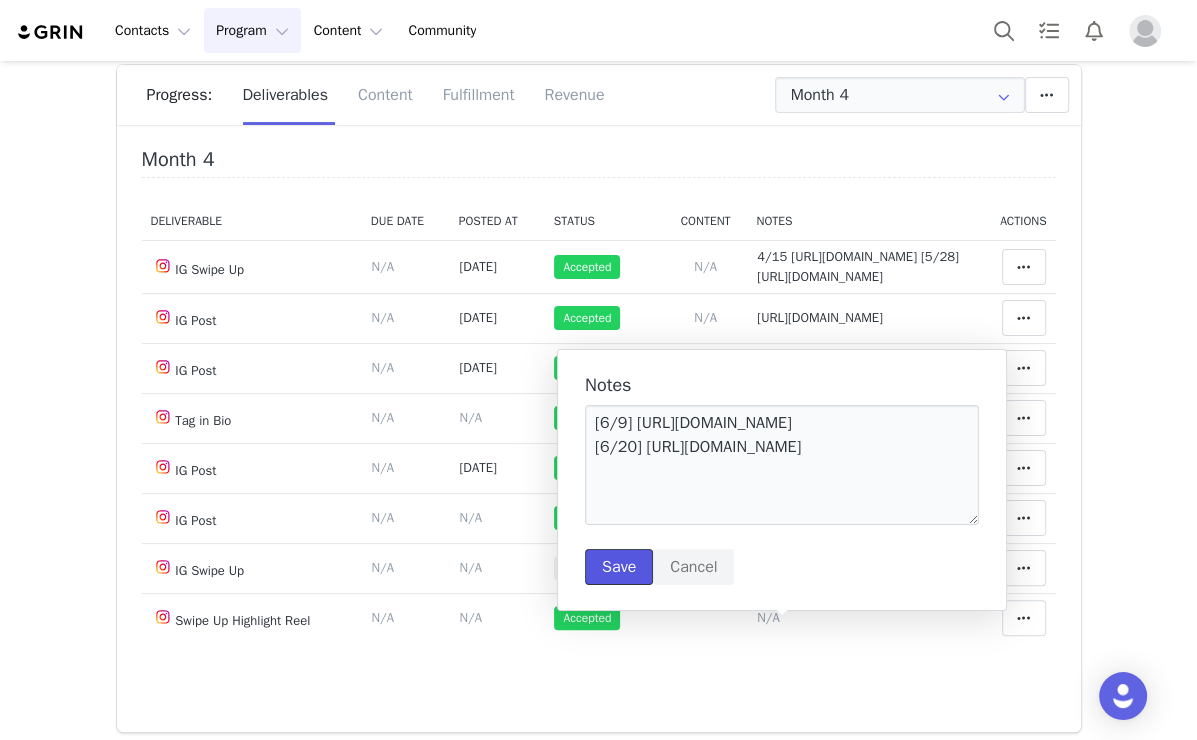click on "Save" at bounding box center [619, 567] 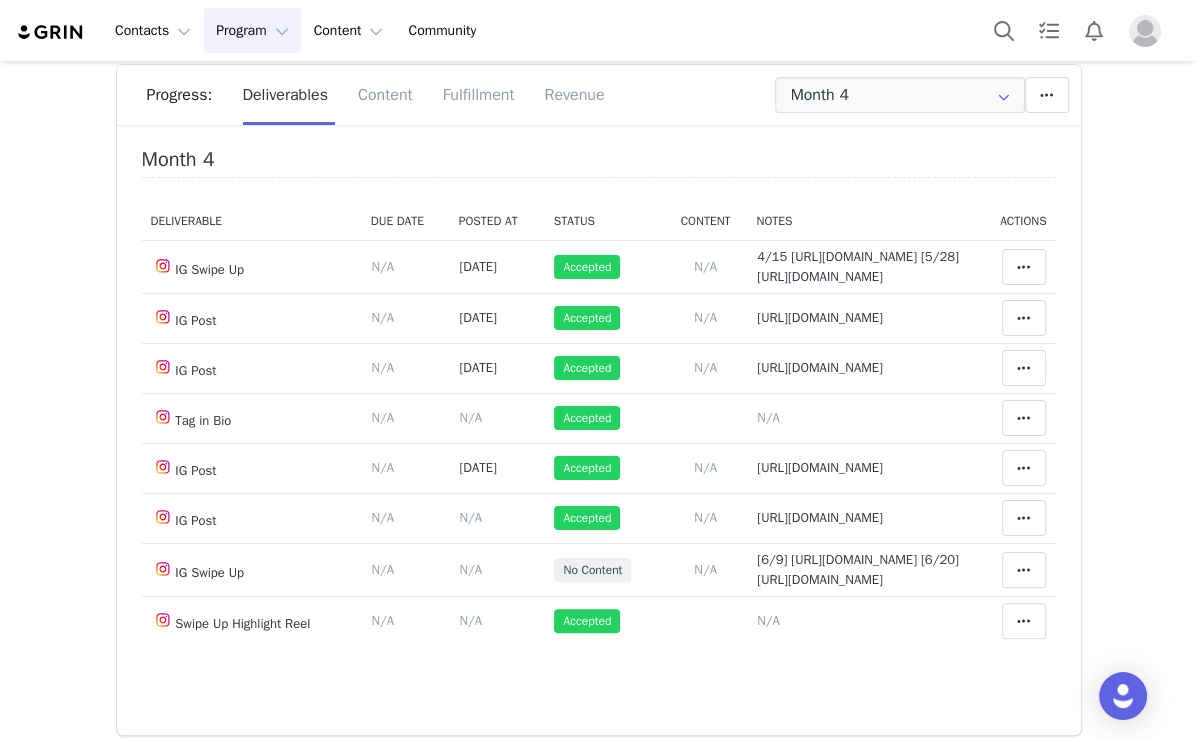scroll, scrollTop: 0, scrollLeft: 0, axis: both 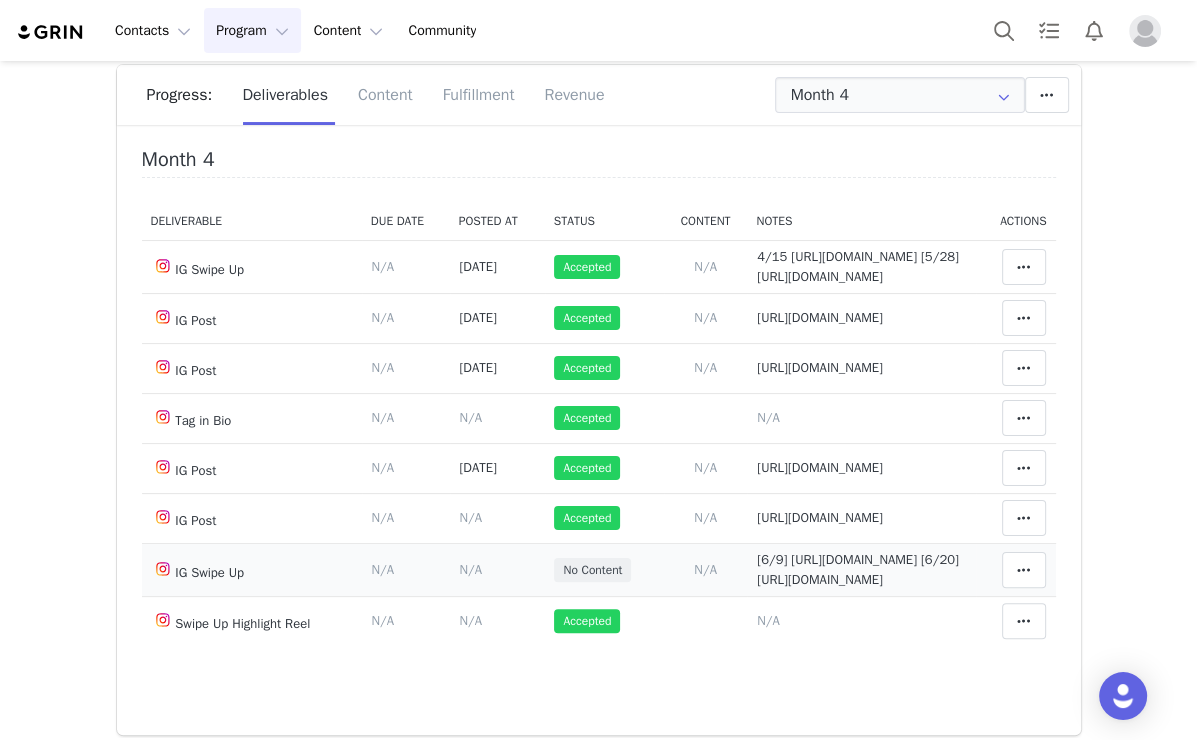 click on "[6/9] https://arm.tribedynamics.com/community/content#5092327
[6/20] https://static-resources.creatoriq.com/instagram-stories/videos/3659641325741940649.mp4" at bounding box center (858, 569) 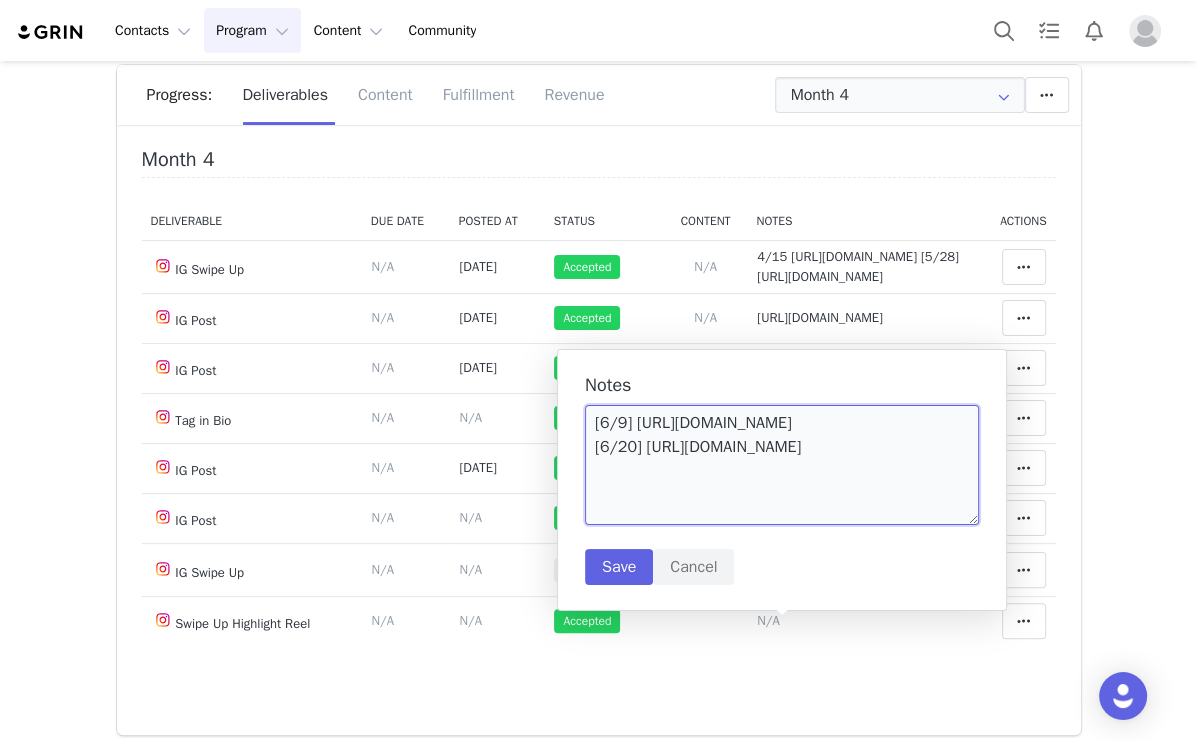 drag, startPoint x: 904, startPoint y: 465, endPoint x: 581, endPoint y: 449, distance: 323.39606 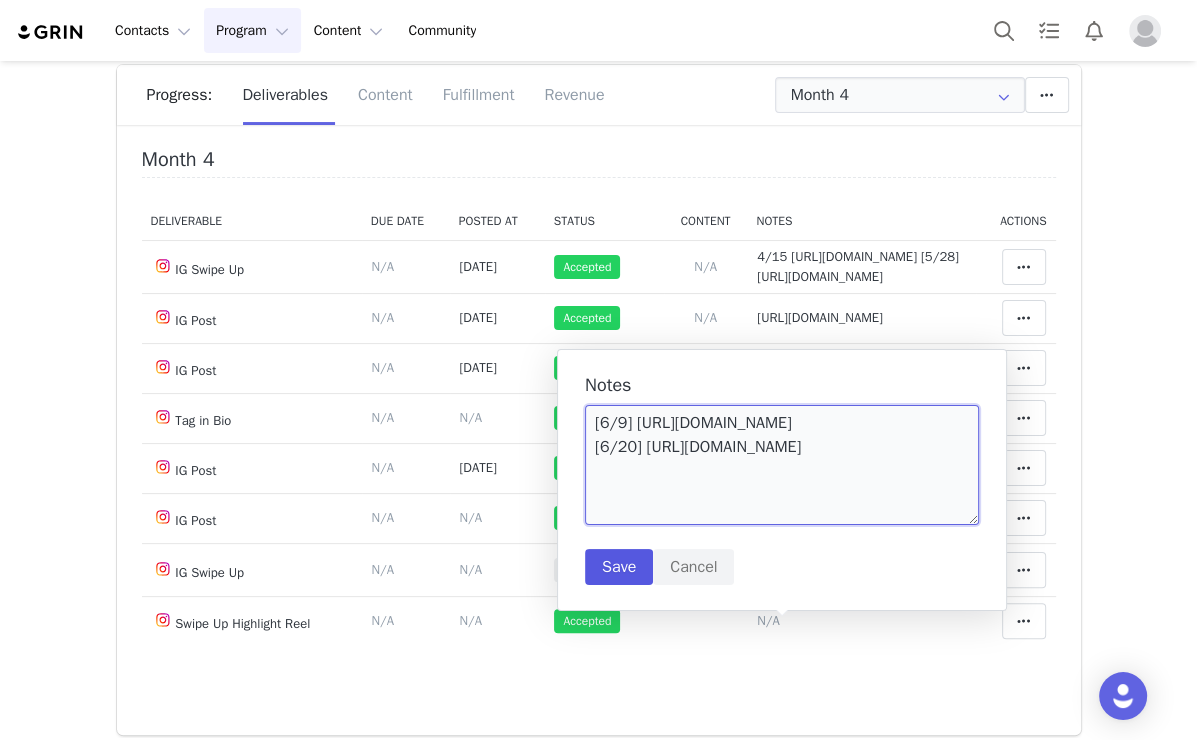 type on "[6/9] https://static-resources.creatoriq.com/instagram-stories/videos/3651333166683626266.mp4
[6/20] https://static-resources.creatoriq.com/instagram-stories/videos/3659641325741940649.mp4" 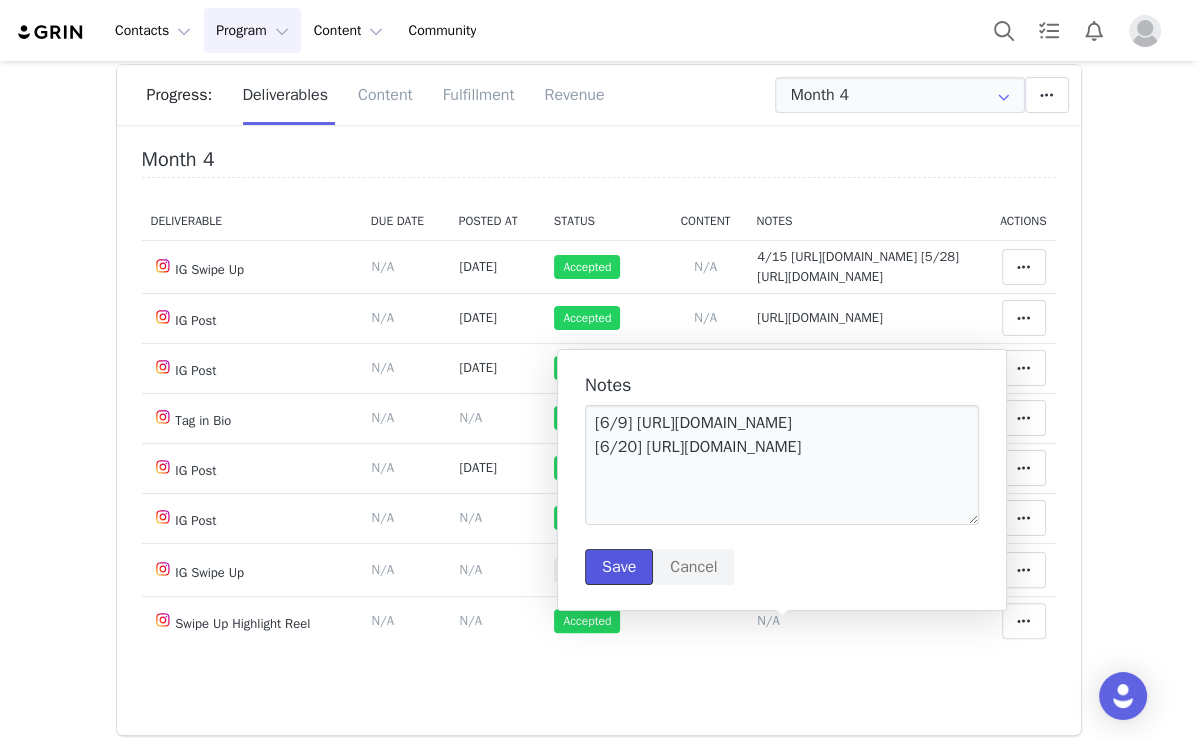 click on "Save" at bounding box center (619, 567) 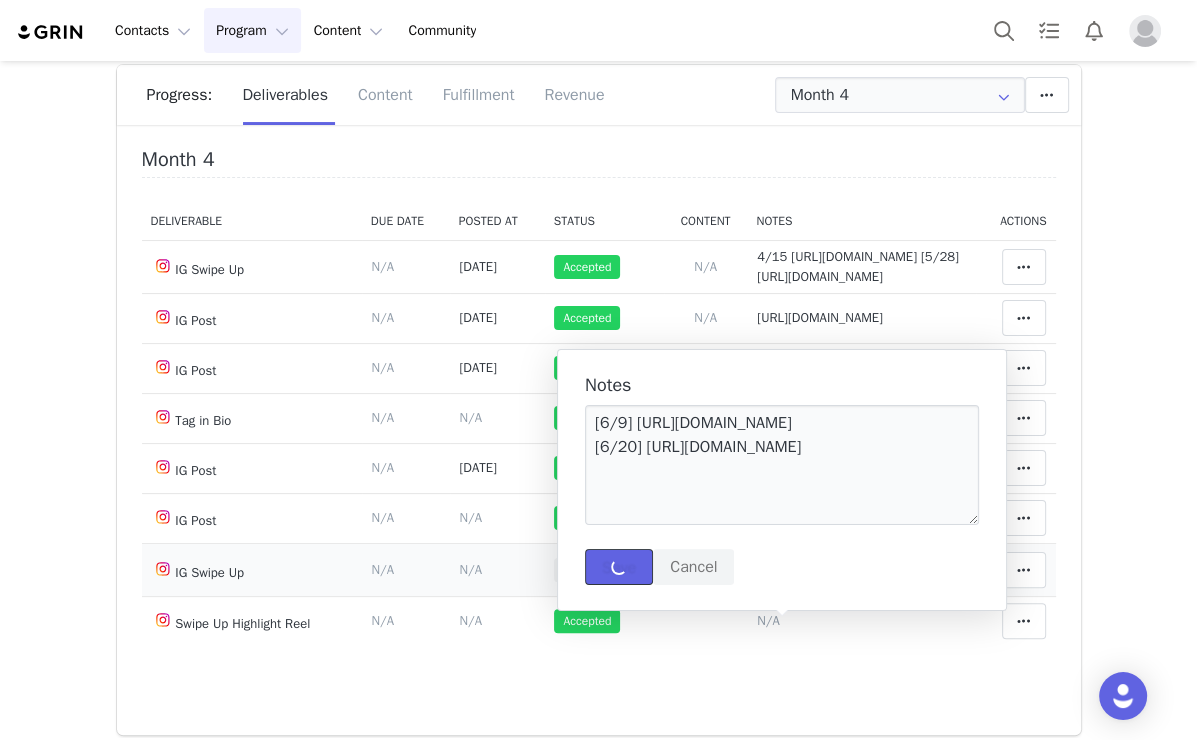 type 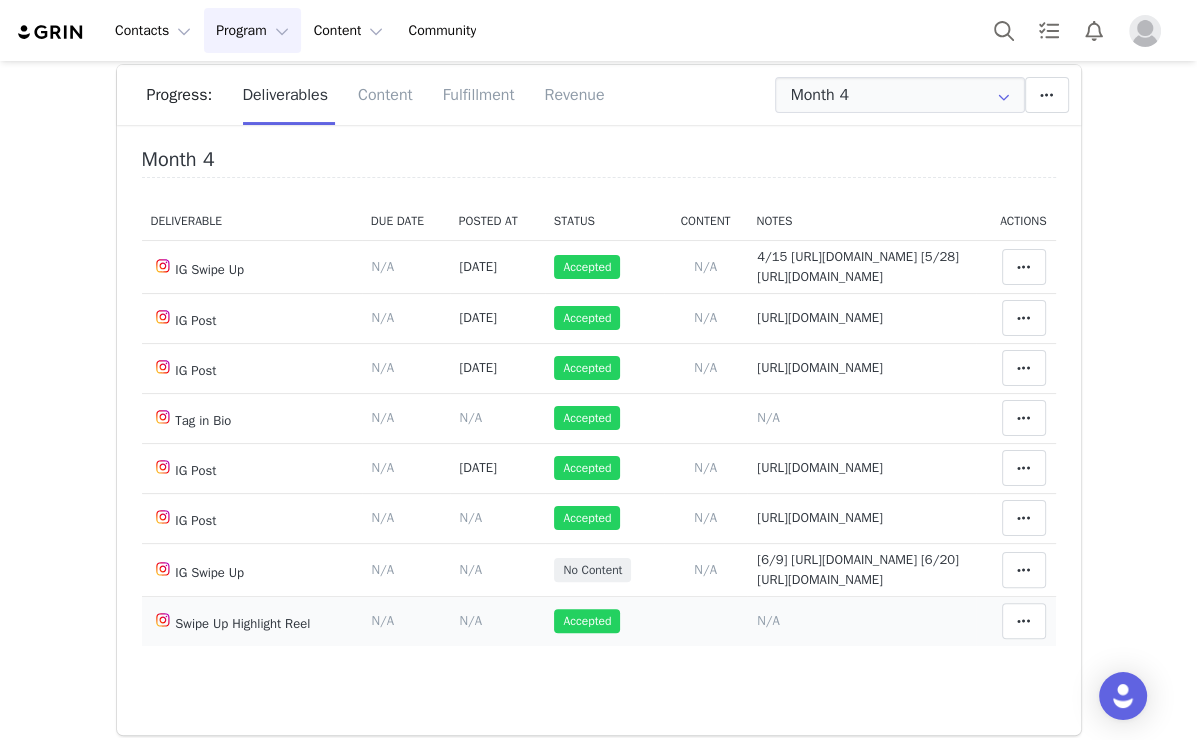 scroll, scrollTop: 152, scrollLeft: 0, axis: vertical 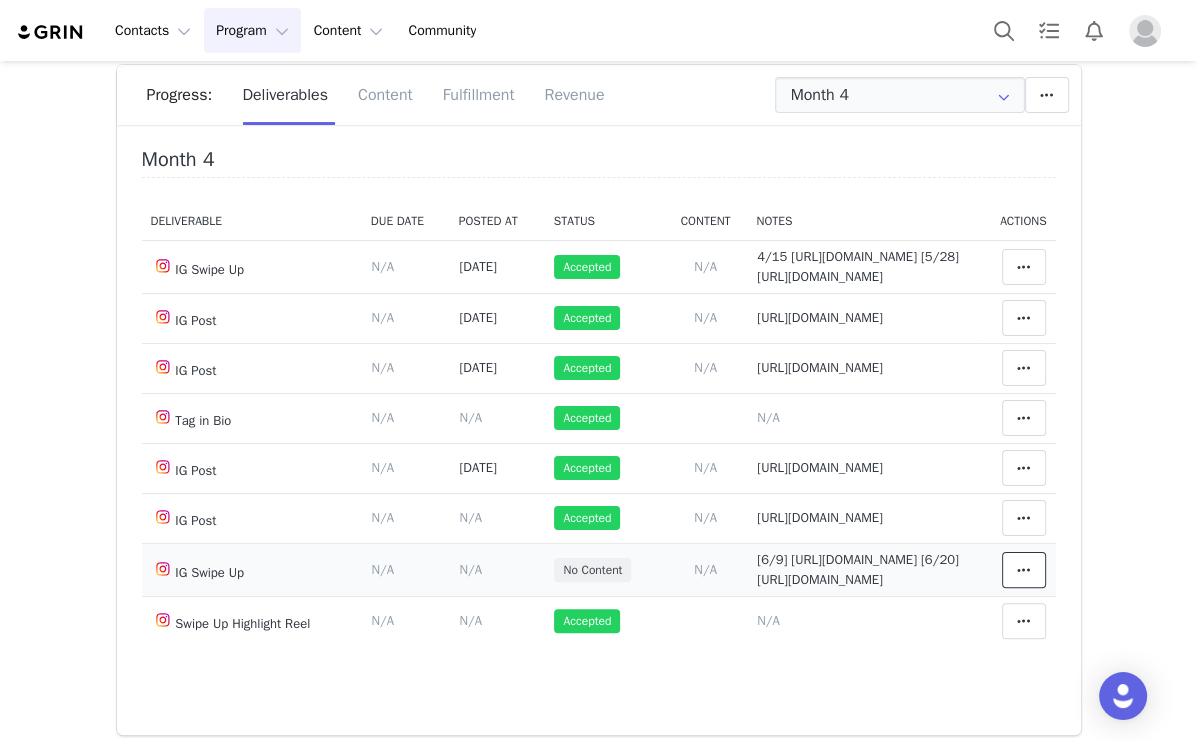 click at bounding box center (1024, 570) 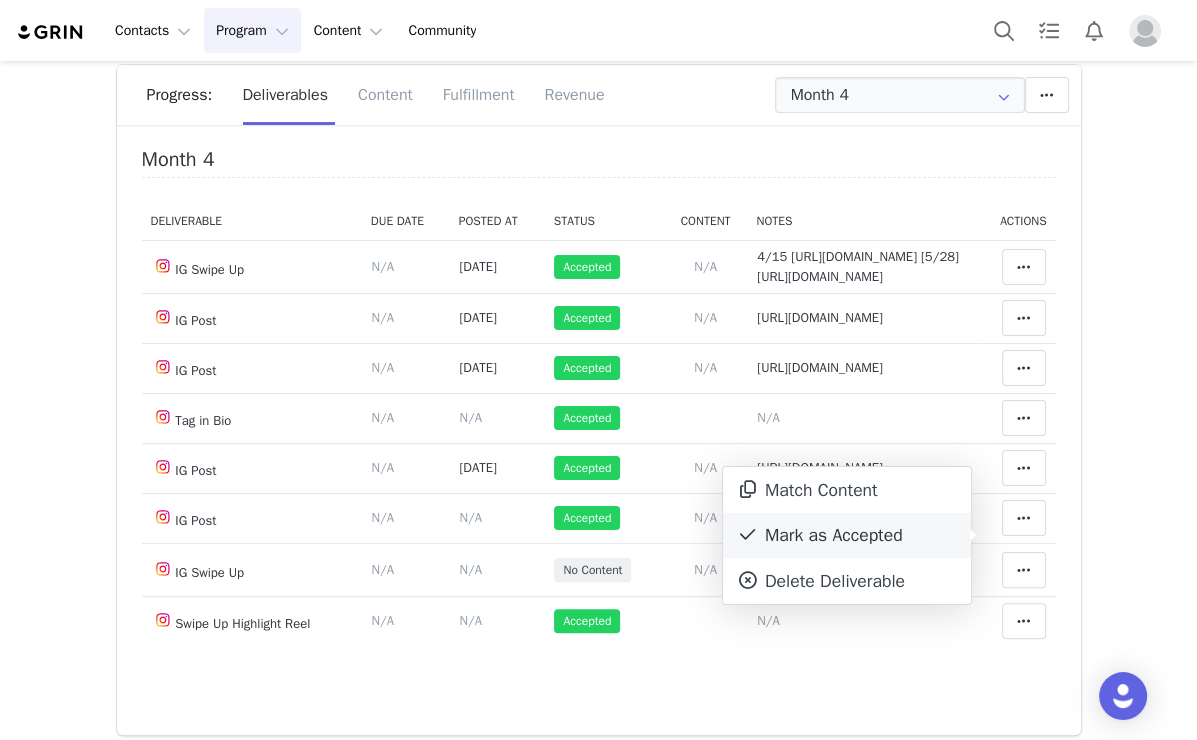 click on "Mark as Accepted" at bounding box center [847, 536] 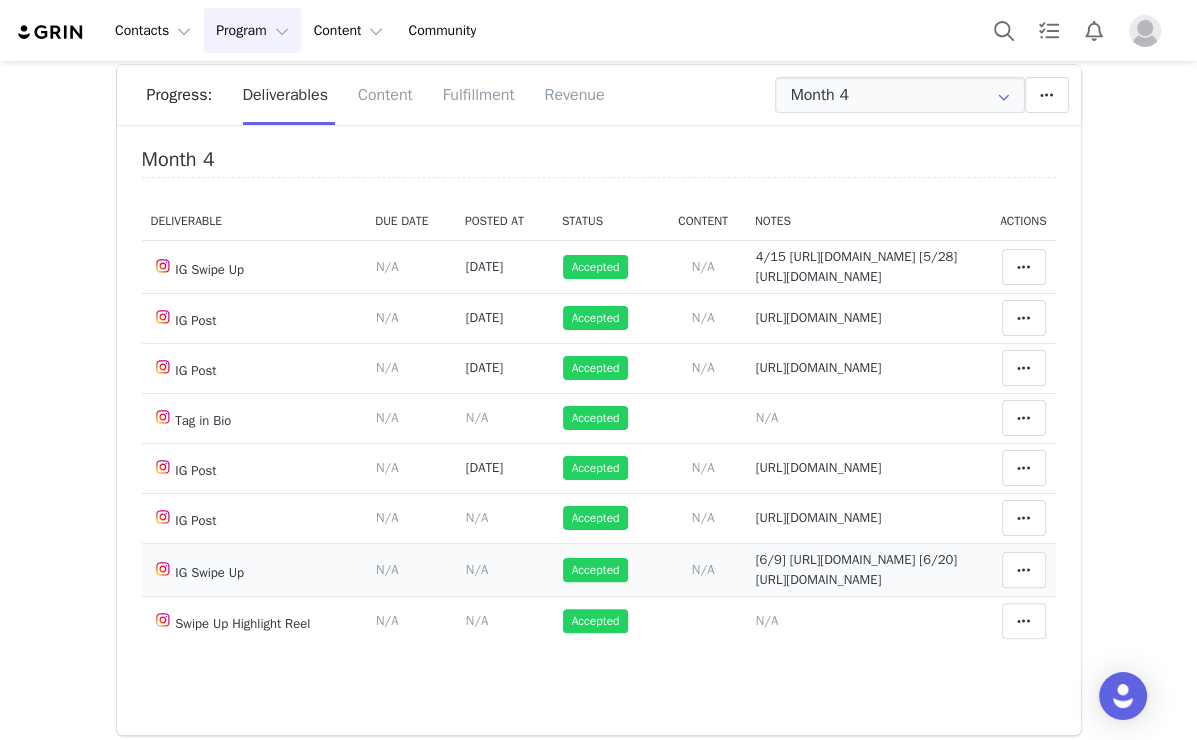 click on "N/A" at bounding box center [477, 569] 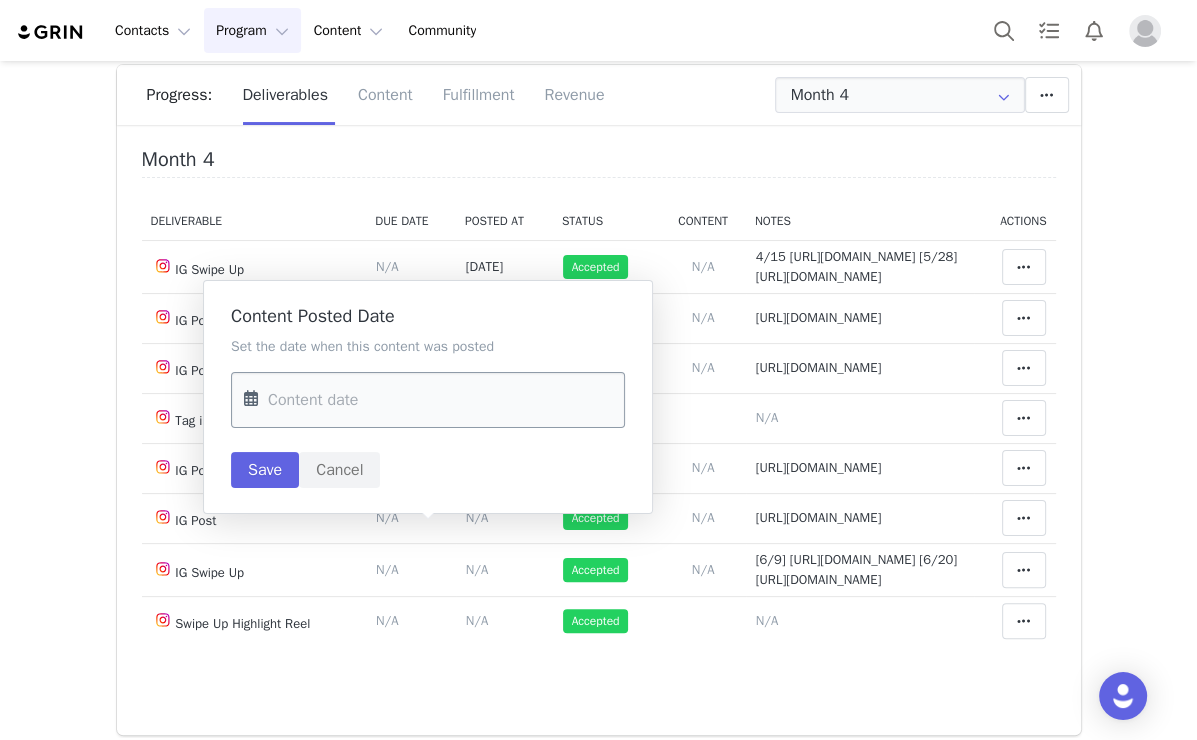 click at bounding box center (428, 400) 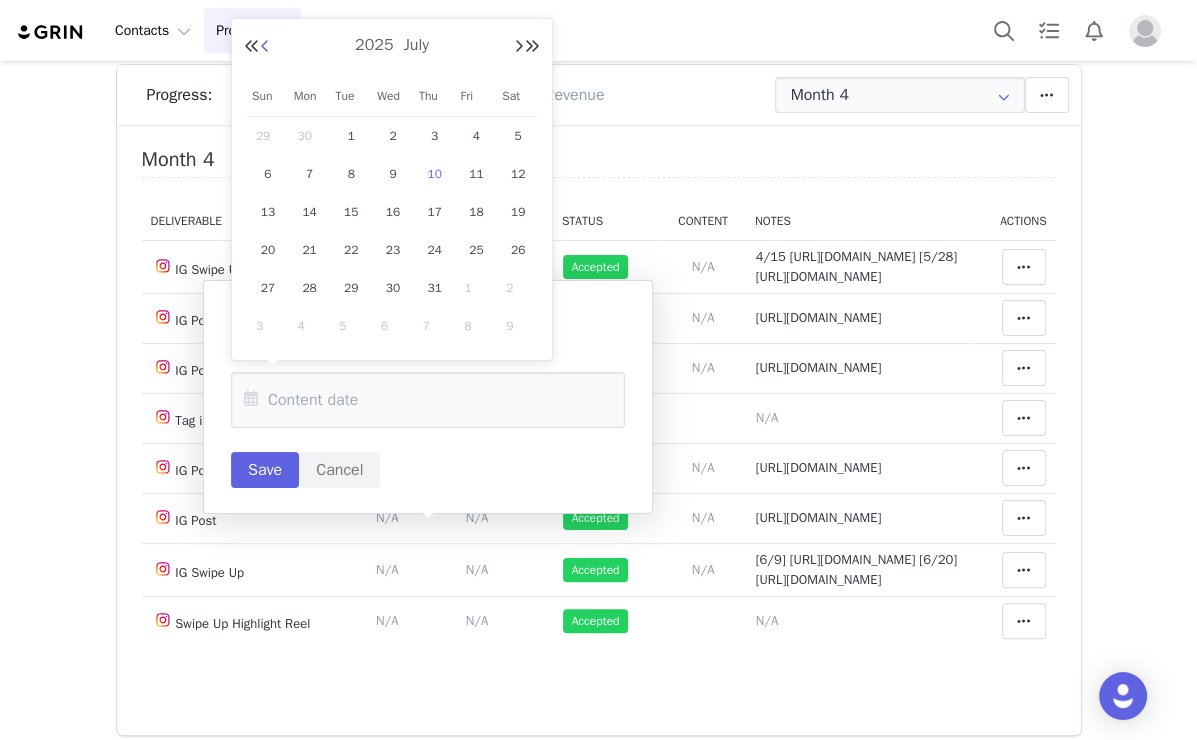 click at bounding box center [265, 47] 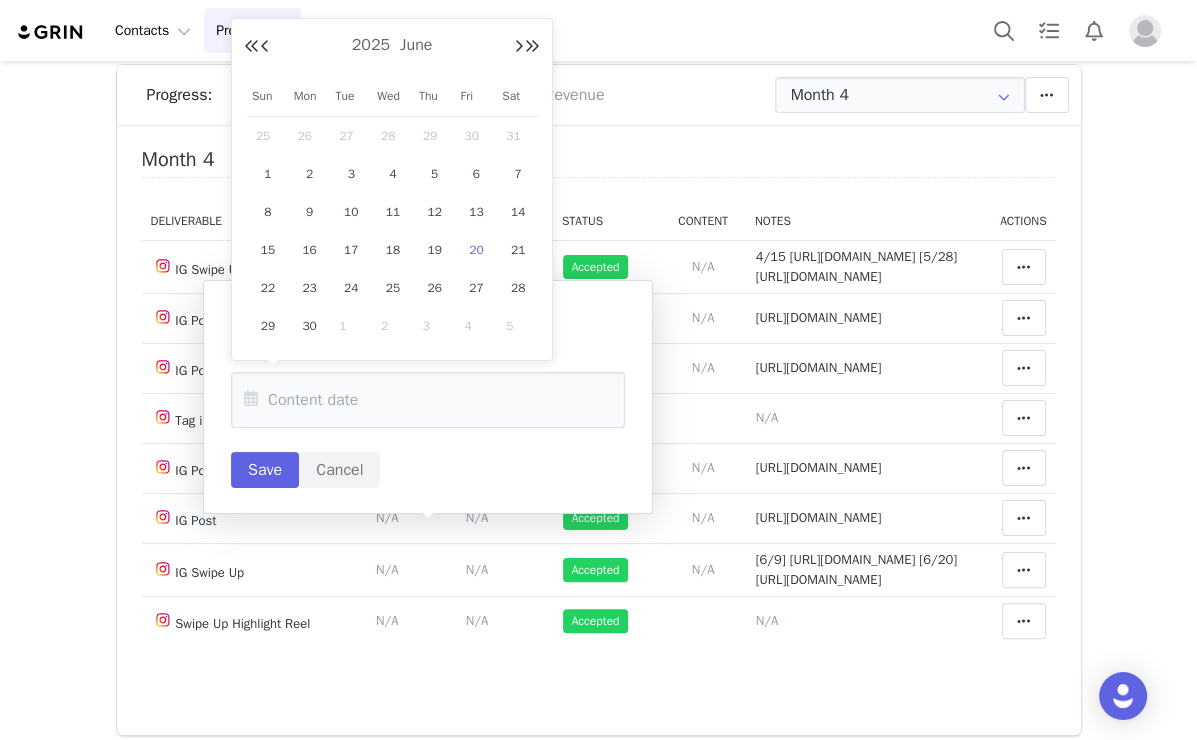 click on "20" at bounding box center [476, 250] 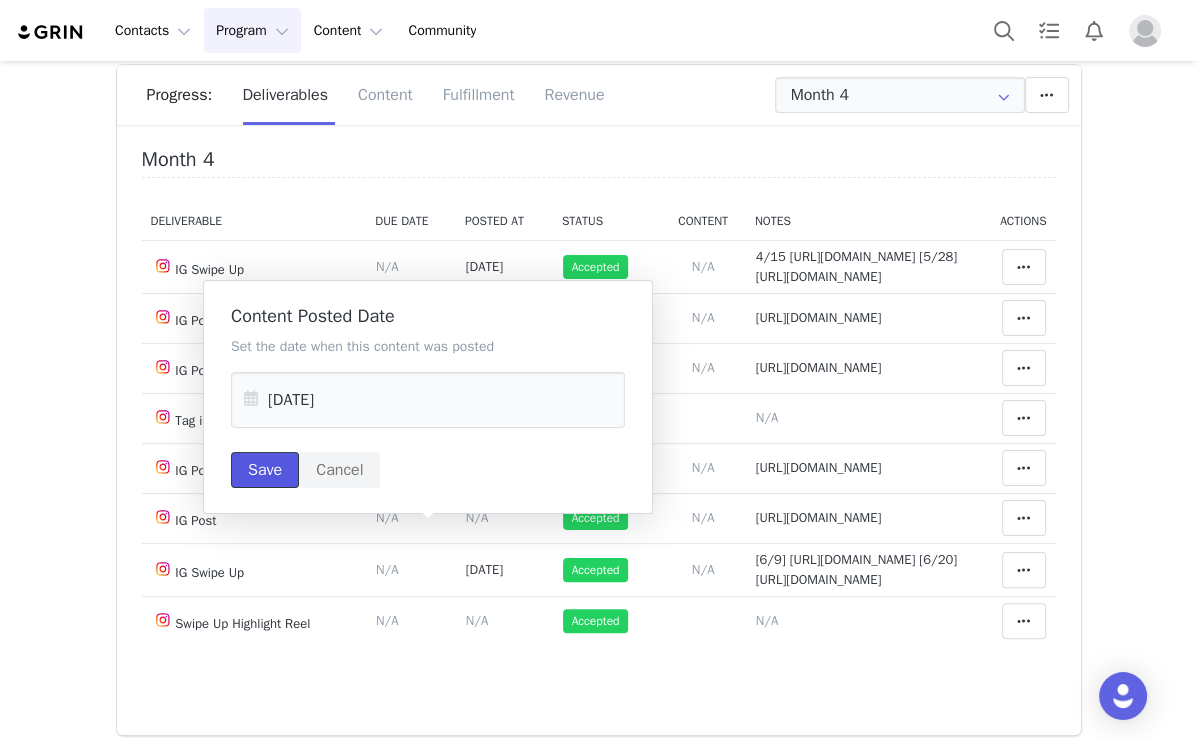 click on "Save" at bounding box center [265, 470] 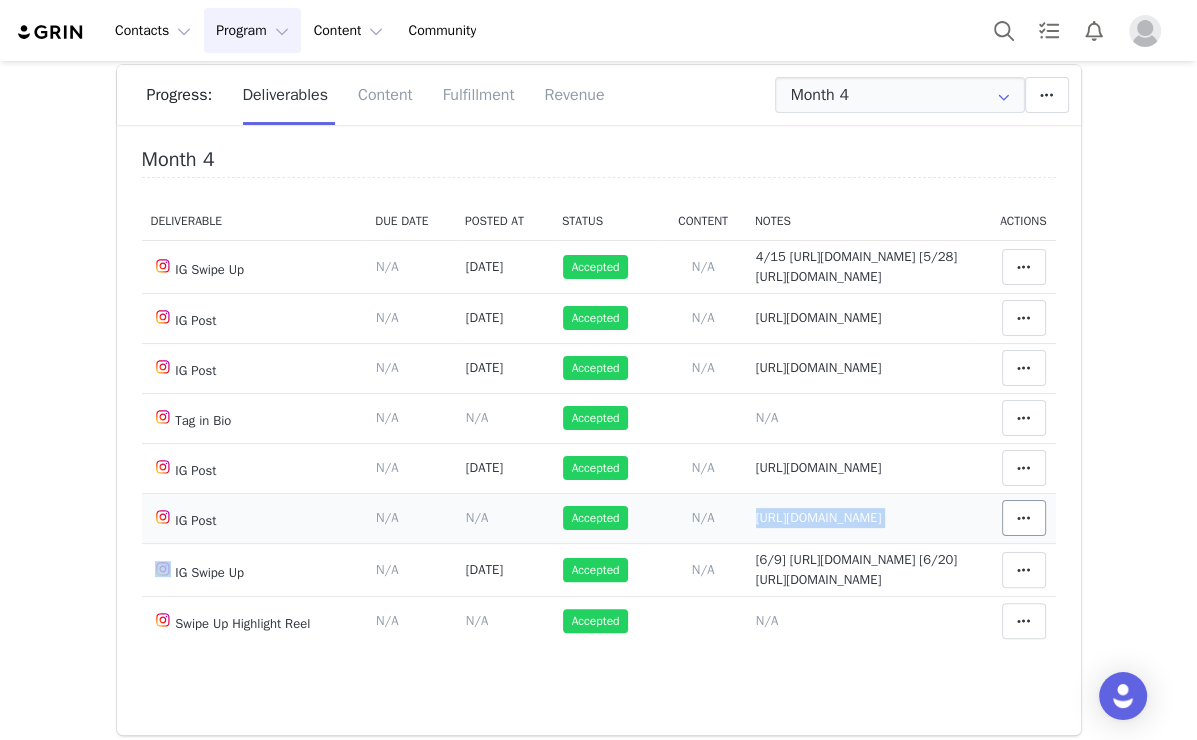 drag, startPoint x: 675, startPoint y: 444, endPoint x: 1004, endPoint y: 449, distance: 329.038 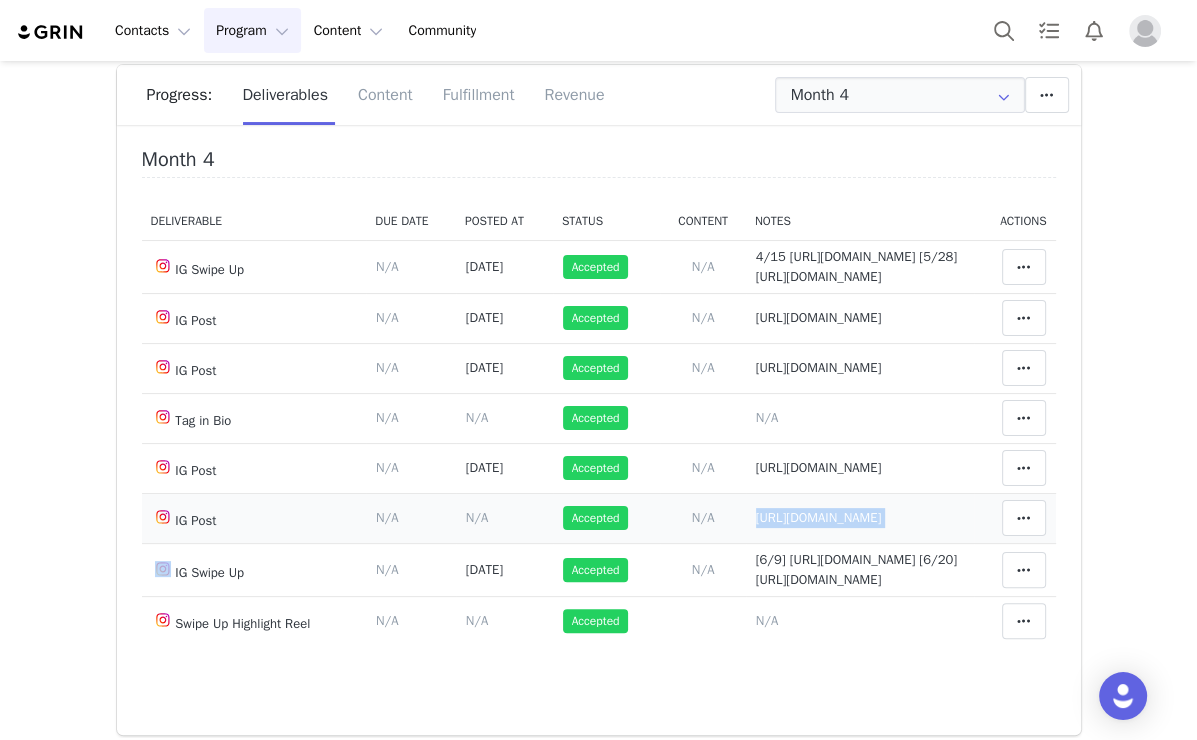 copy on "https://www.instagram.com/p/DJuSYEfxHhI/  Match Content   Clear Status   Reason for declining this deliverable   Decline   Mark as Declined  Delete Deliverable  This will unlink any content, this cannot be undone.  Yes, delete deliverable  Delete Deliverable  Match Deliverable with Content" 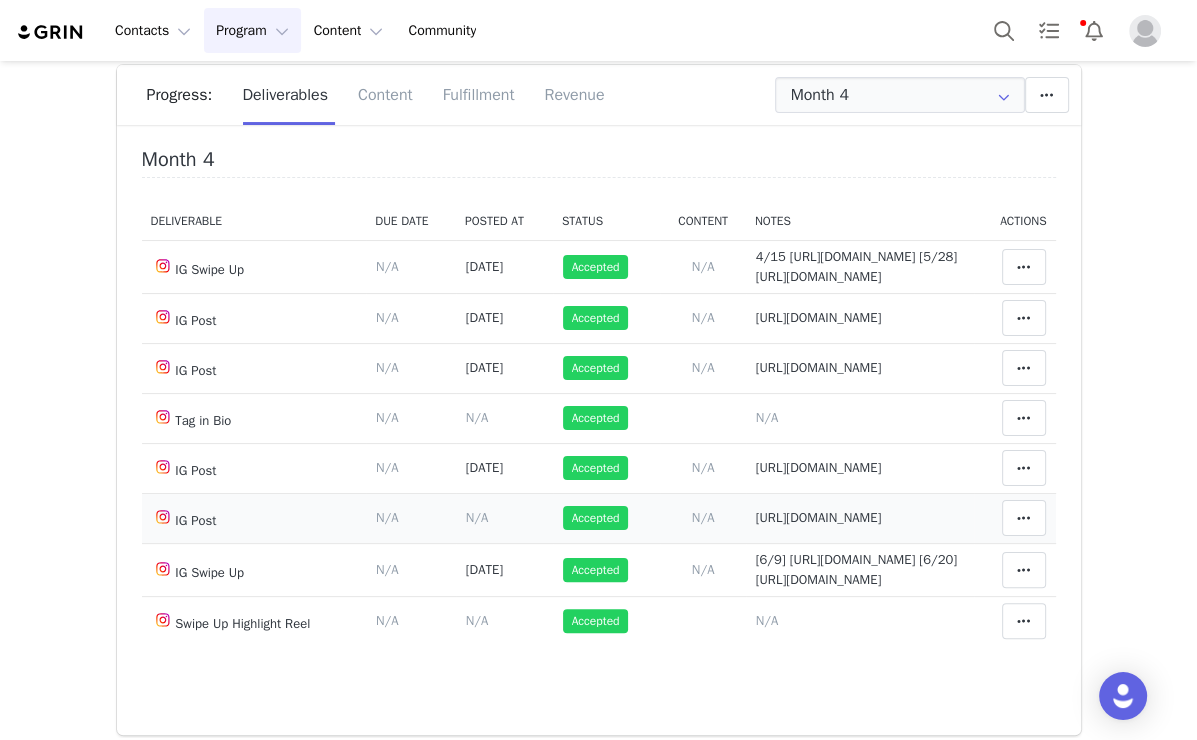 click on "N/A" at bounding box center [477, 517] 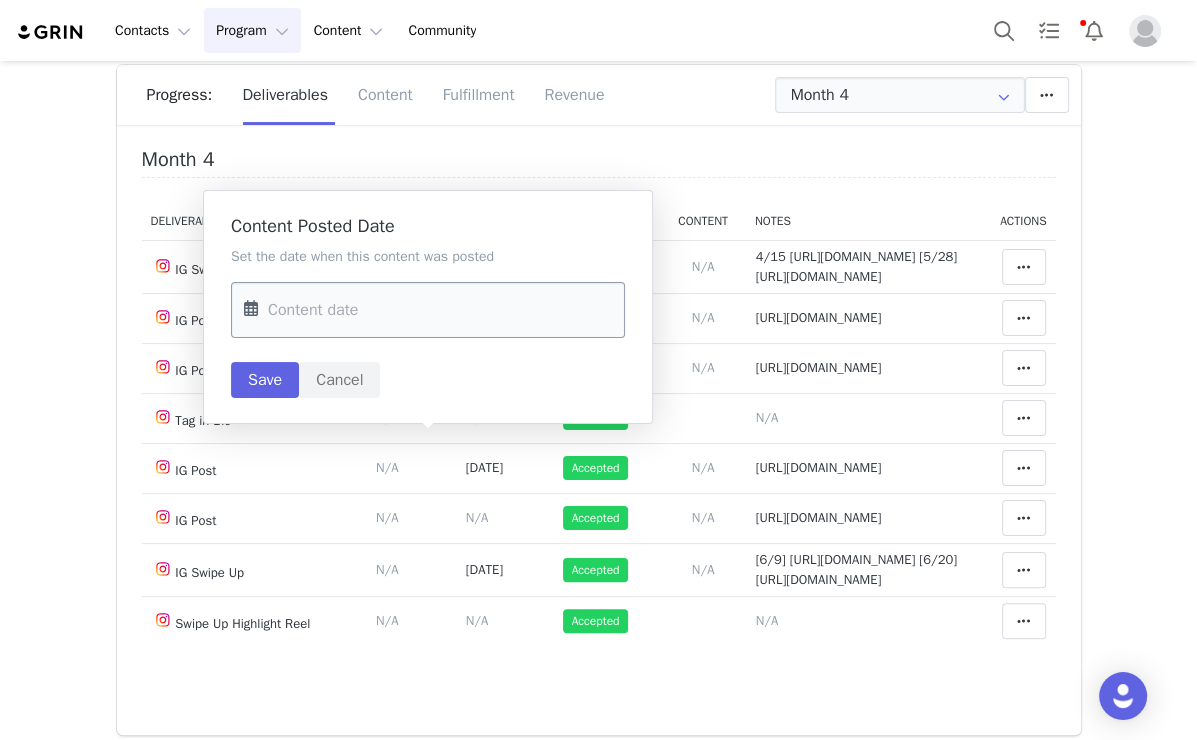 click at bounding box center [428, 310] 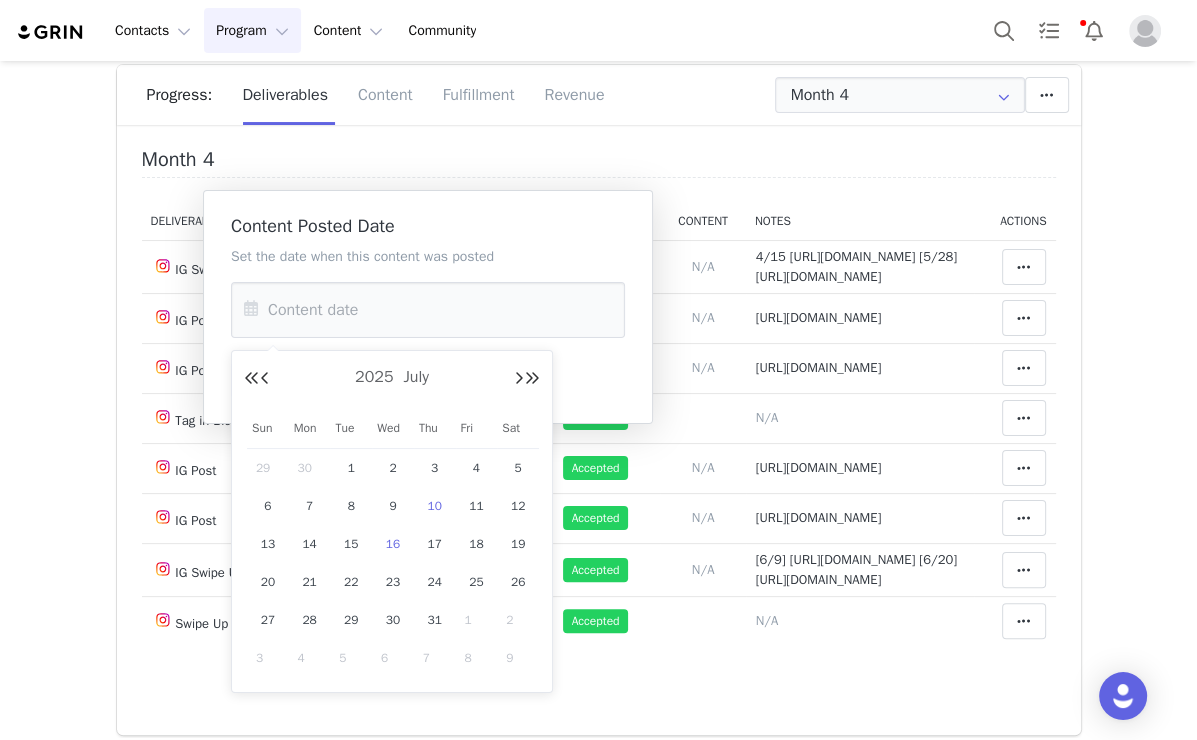 click on "16" at bounding box center (393, 544) 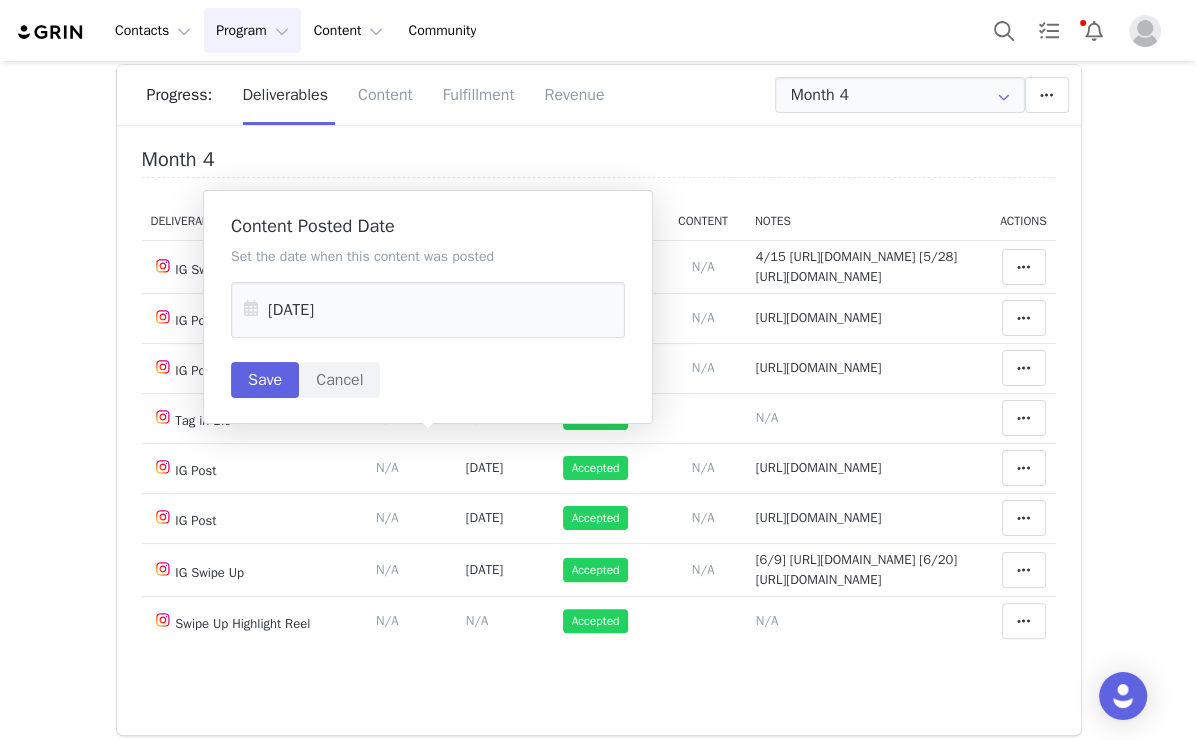 click on "Set the date when this content was posted Jul 16 2025  Save  Cancel" at bounding box center (428, 322) 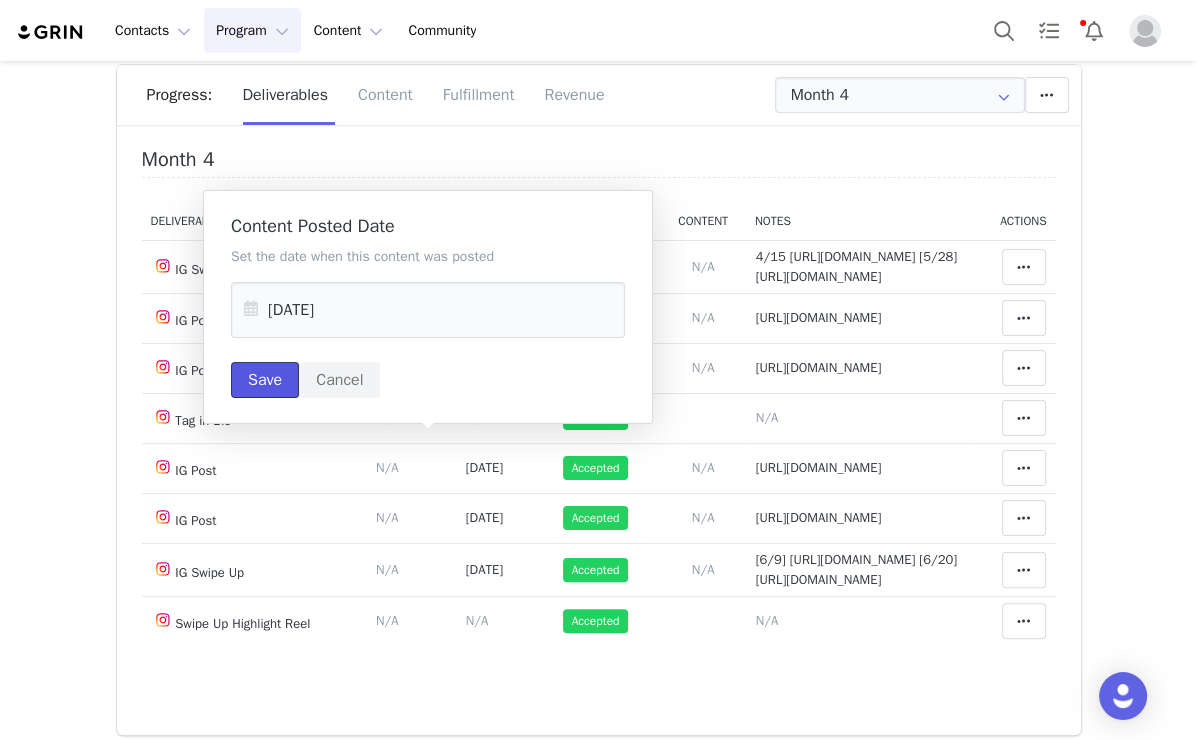 click on "Save" at bounding box center [265, 380] 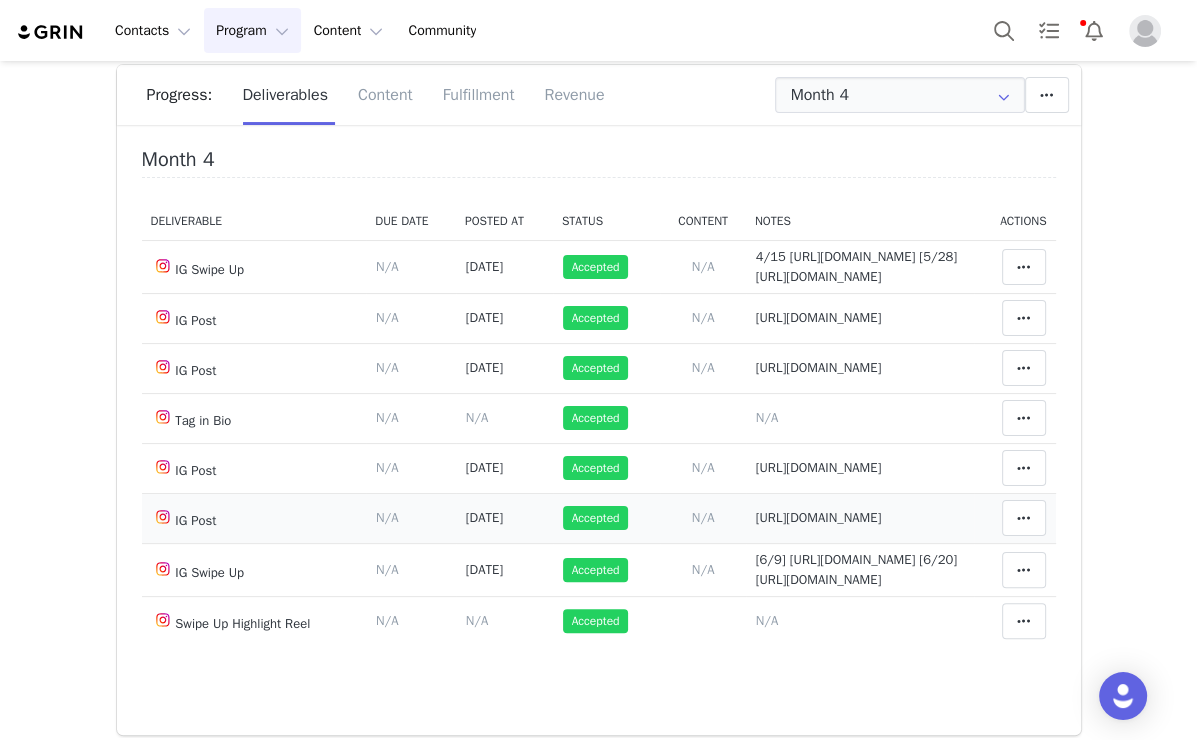 scroll, scrollTop: 152, scrollLeft: 0, axis: vertical 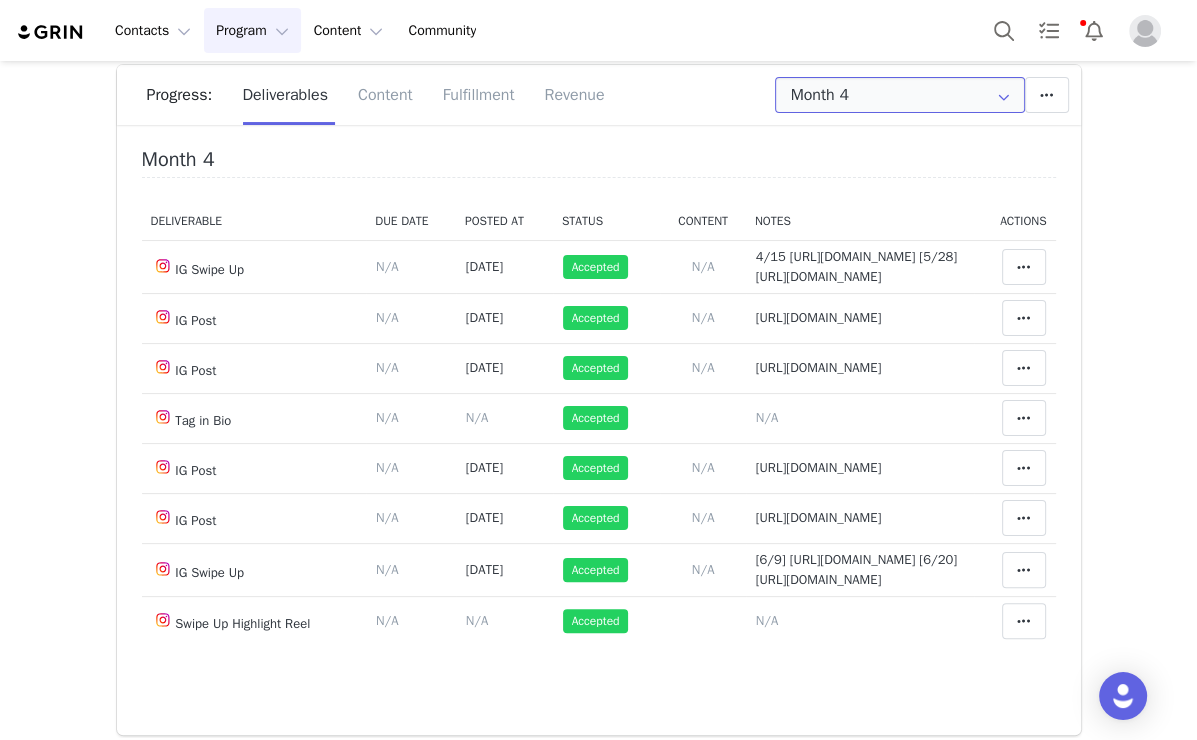 click on "Month 4" at bounding box center [900, 95] 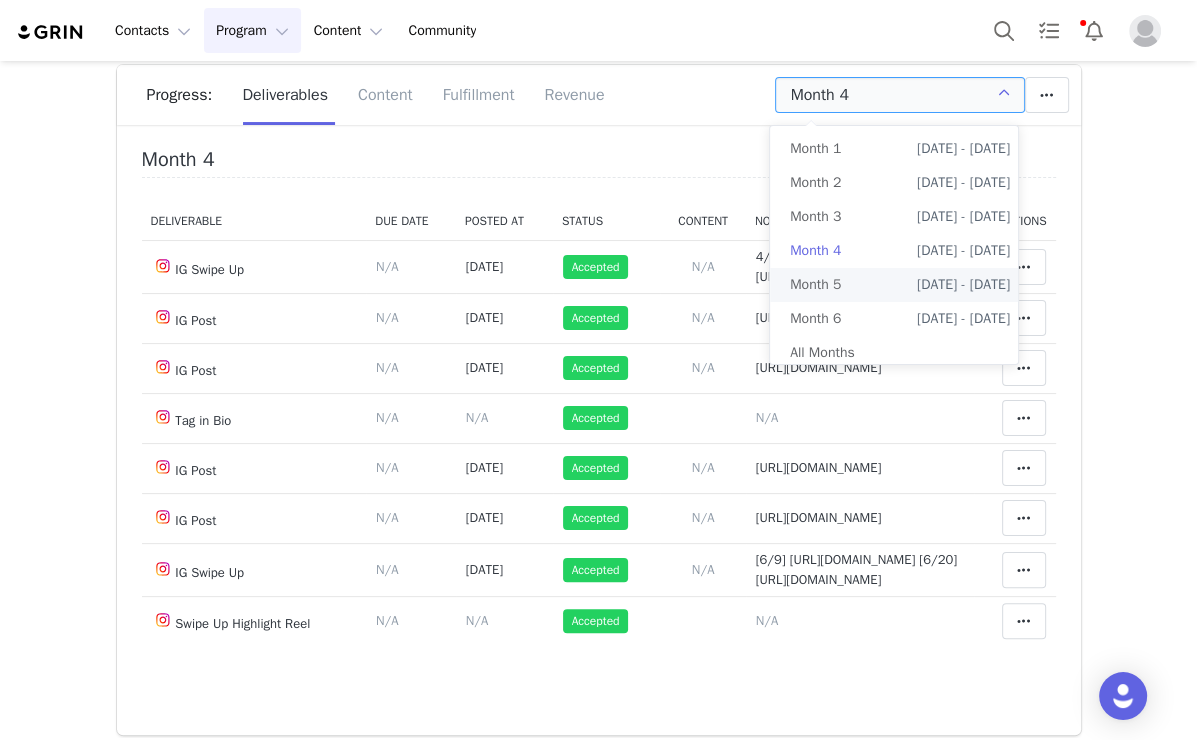 click on "Jan 9th - Feb 8th" at bounding box center (963, 285) 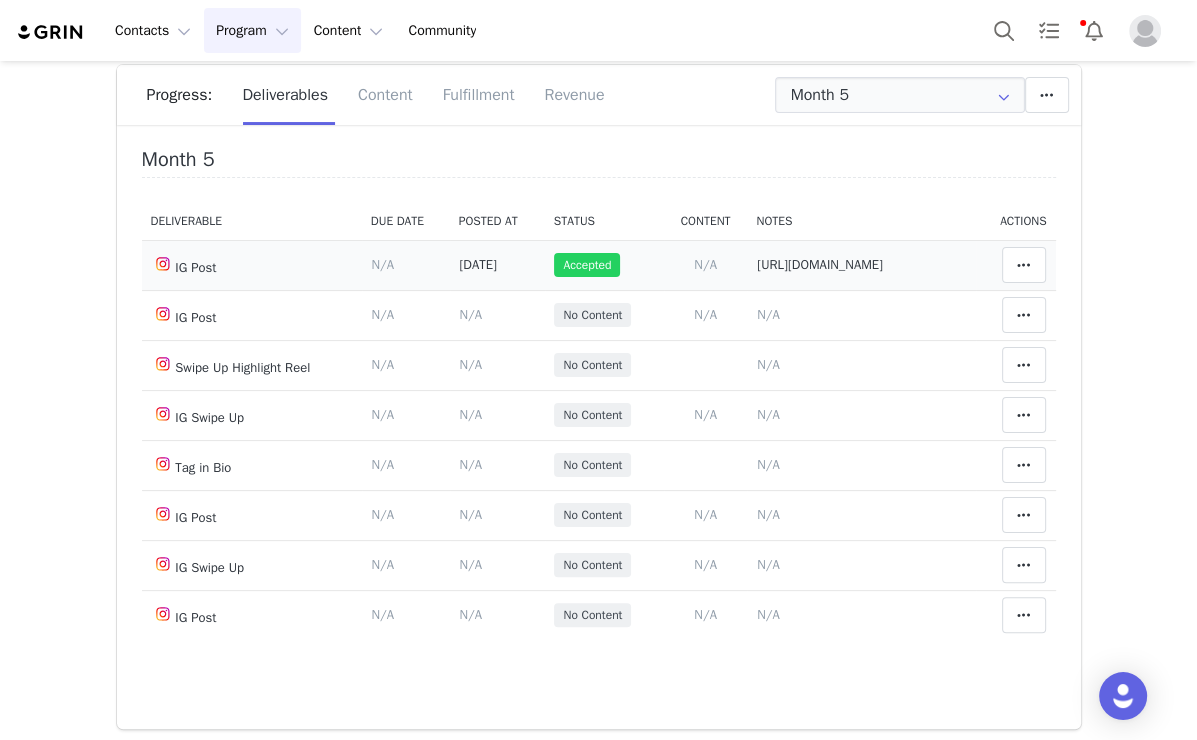 click on "https://www.instagram.com/p/DKFogvOR9-O/" at bounding box center (820, 264) 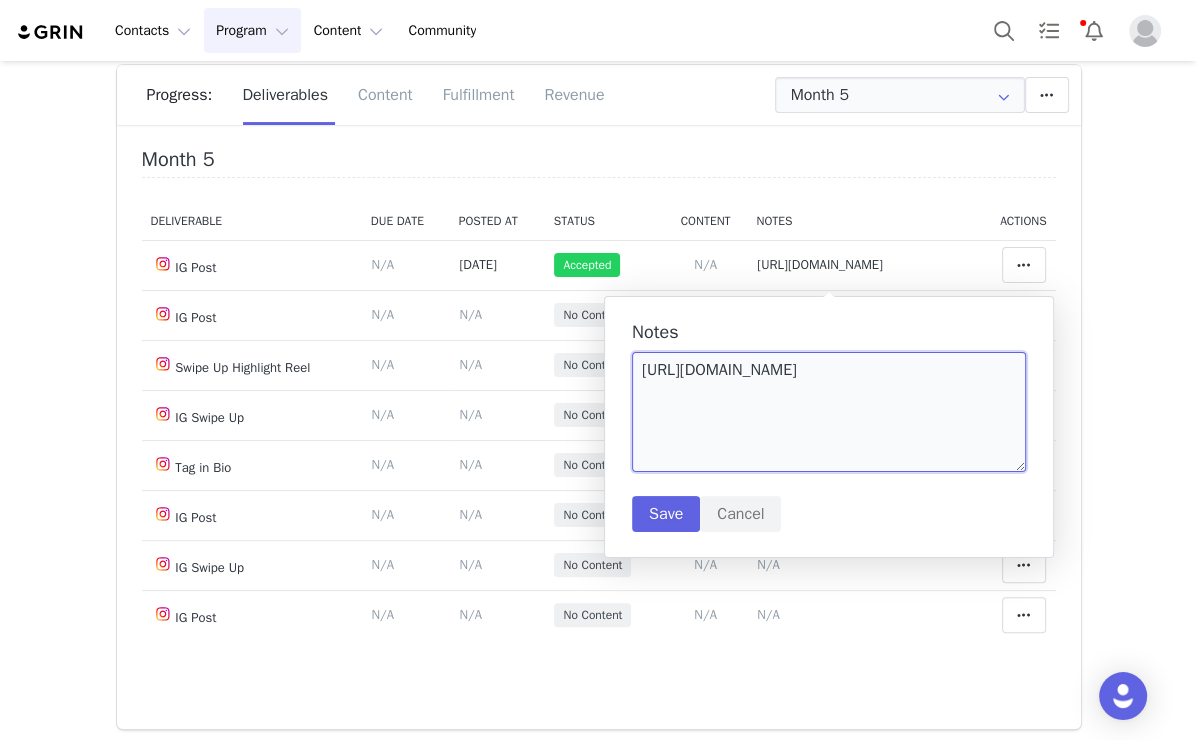 drag, startPoint x: 780, startPoint y: 408, endPoint x: 624, endPoint y: 358, distance: 163.81697 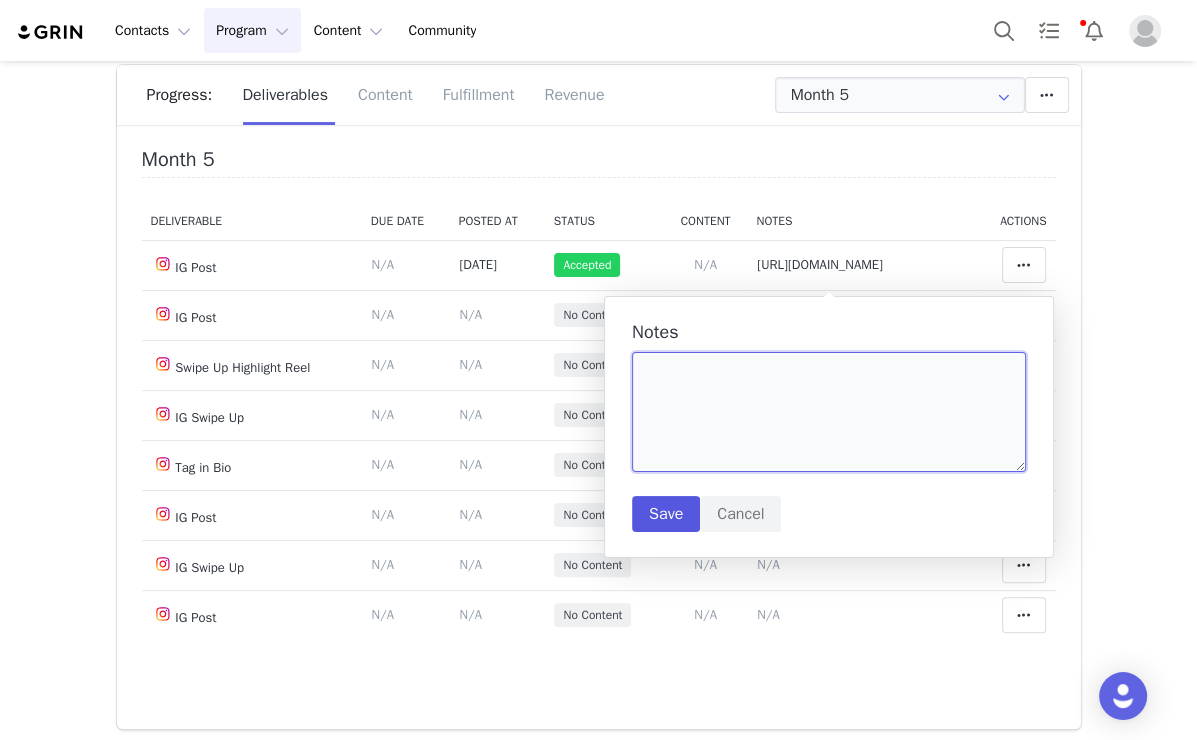 type 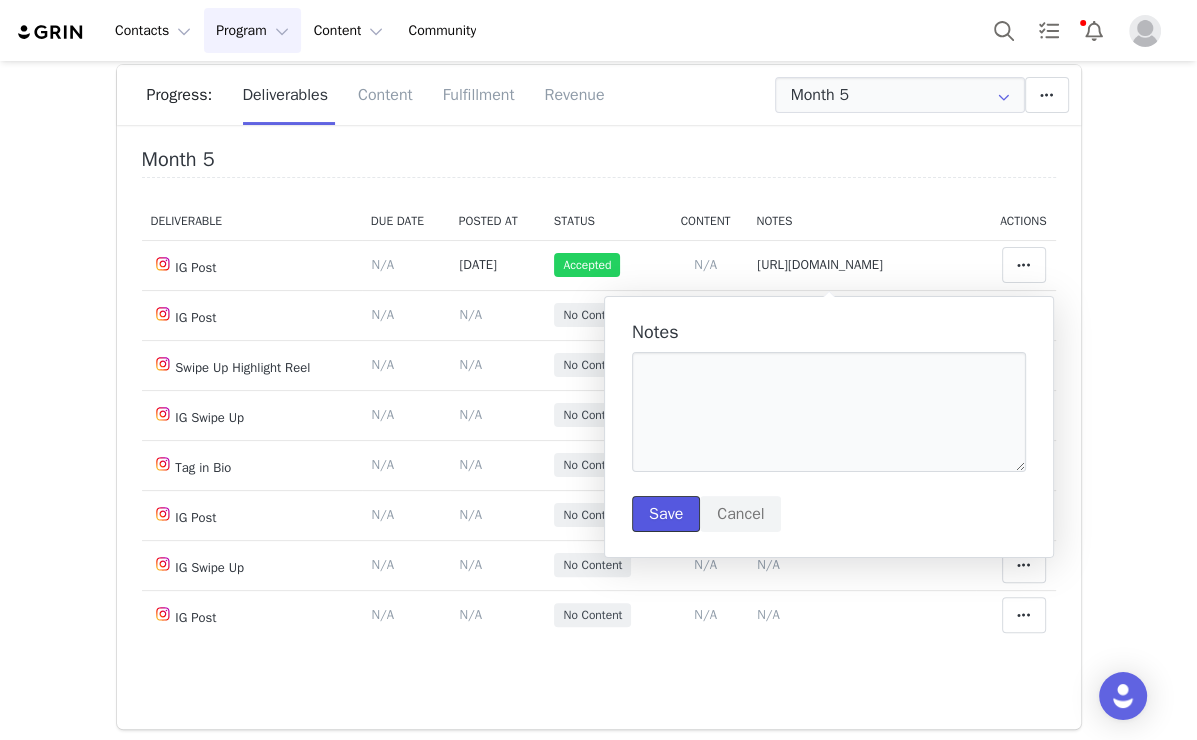 click on "Save" at bounding box center [666, 514] 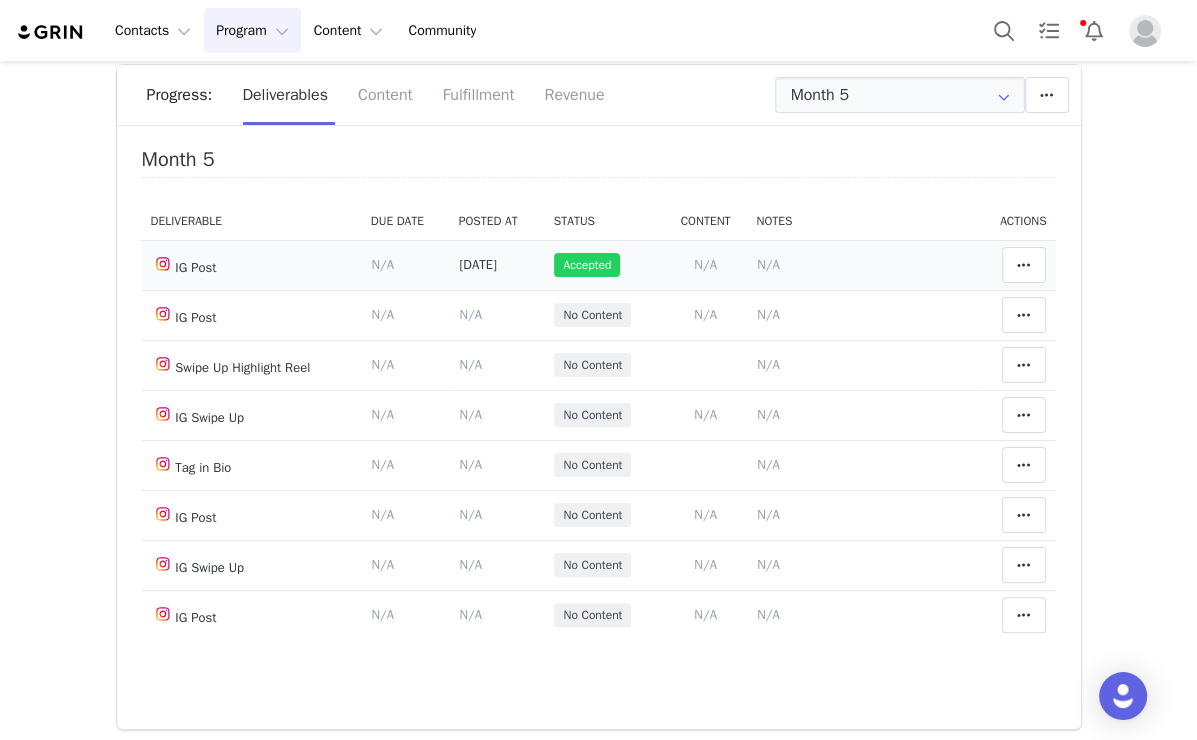 click on "[DATE]" at bounding box center (477, 264) 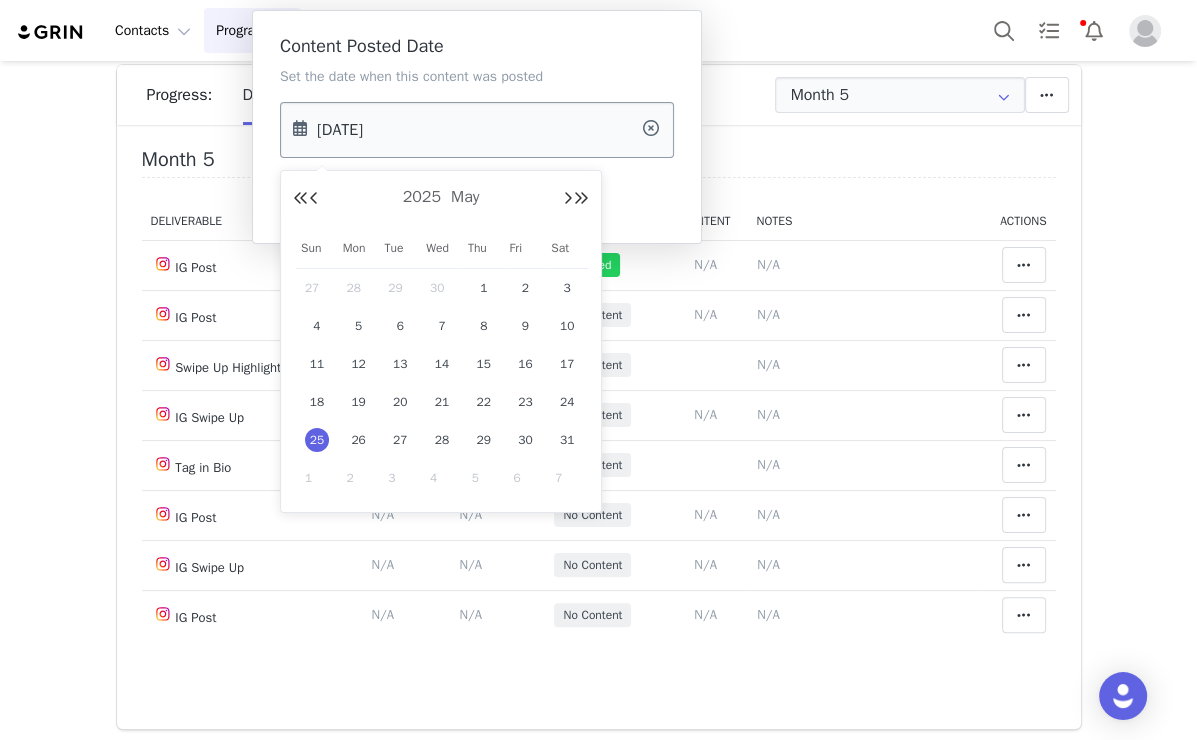 click on "May 25 2025" at bounding box center (477, 130) 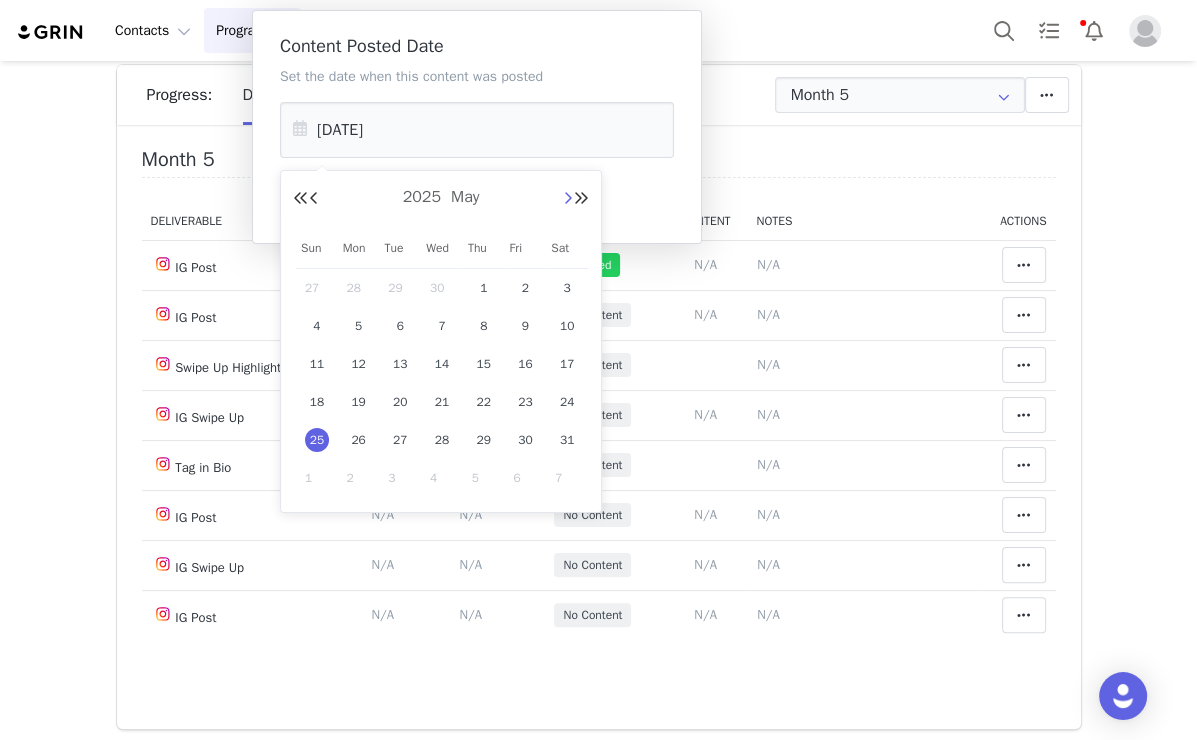 click at bounding box center [568, 199] 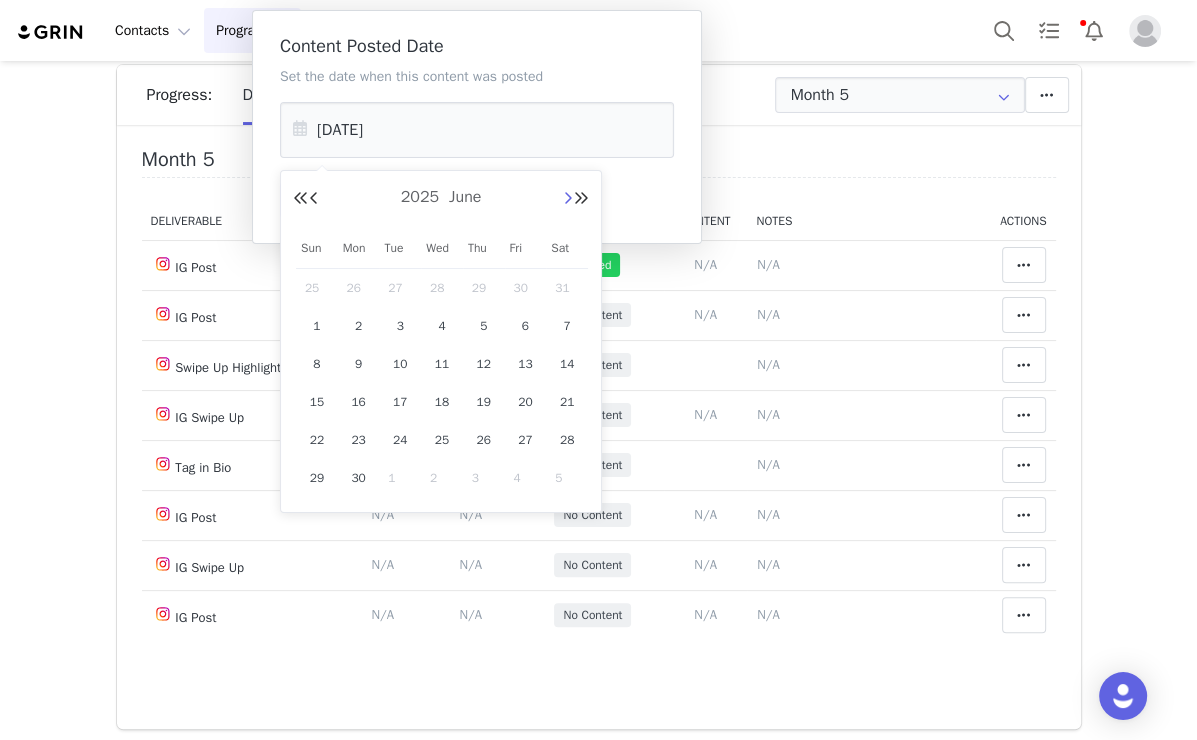 click at bounding box center (568, 199) 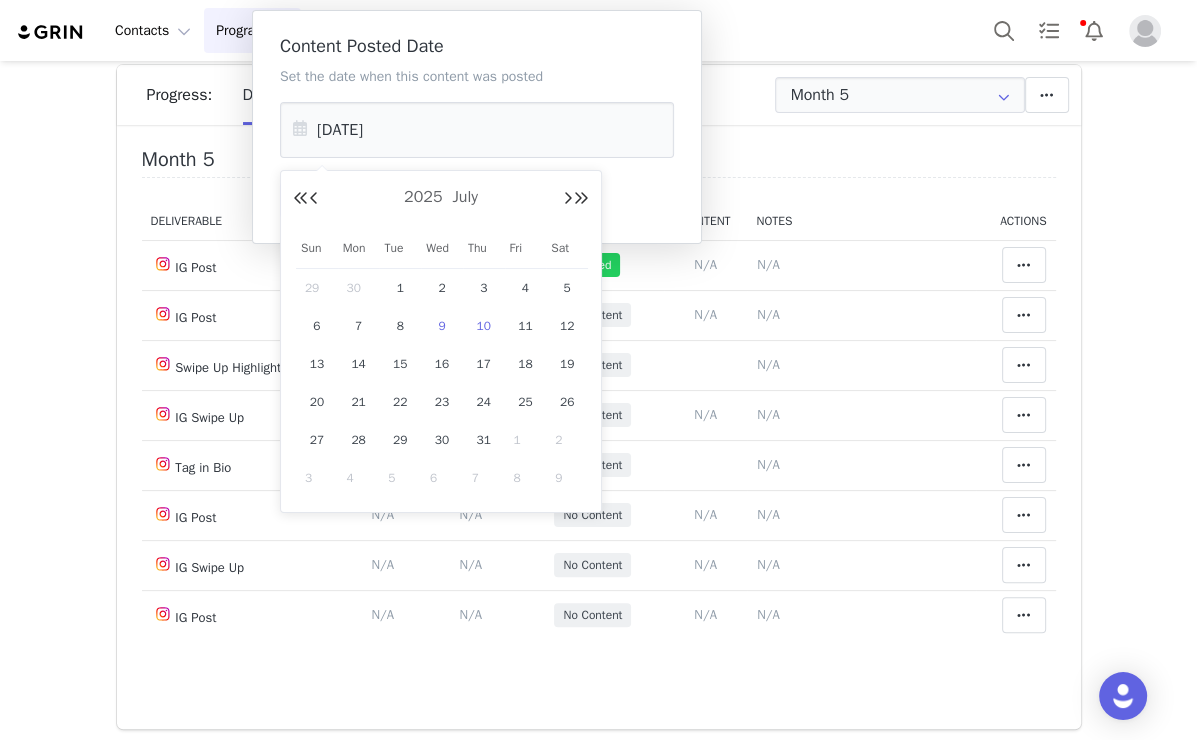 click on "9" at bounding box center [442, 326] 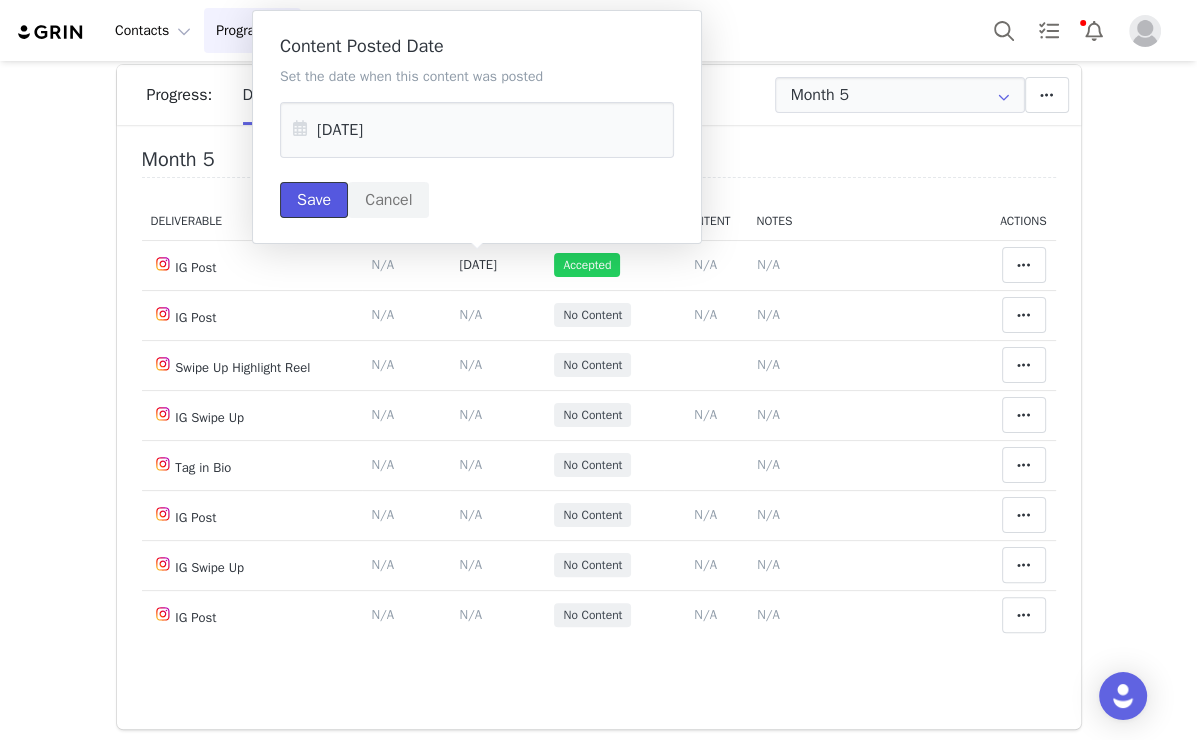 click on "Save" at bounding box center [314, 200] 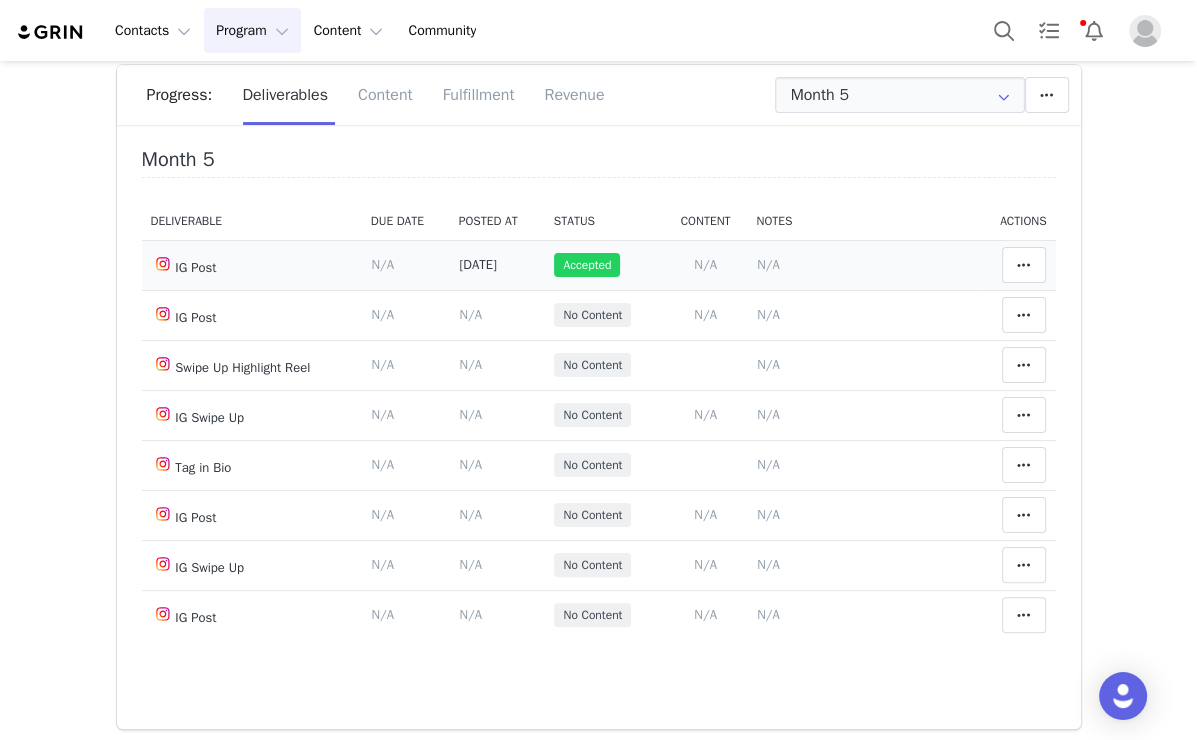 click on "N/A" at bounding box center (768, 264) 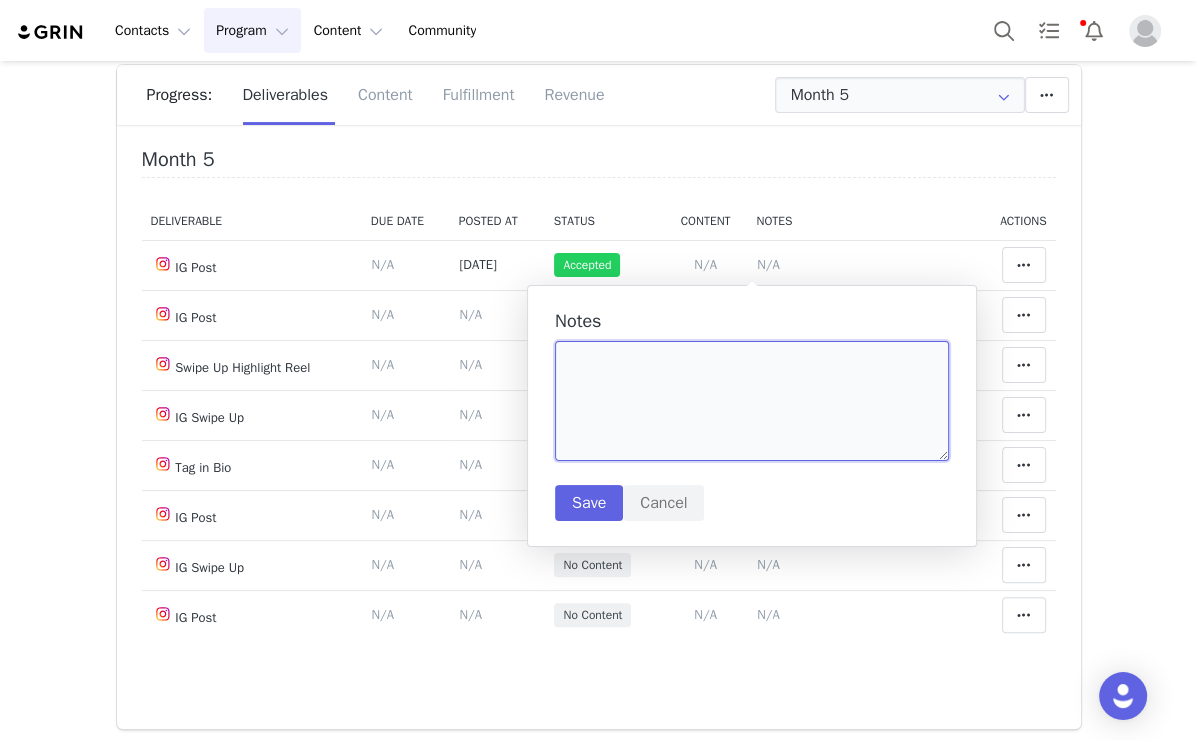 paste on "https://www.instagram.com/p/DL3jzO4RQez/" 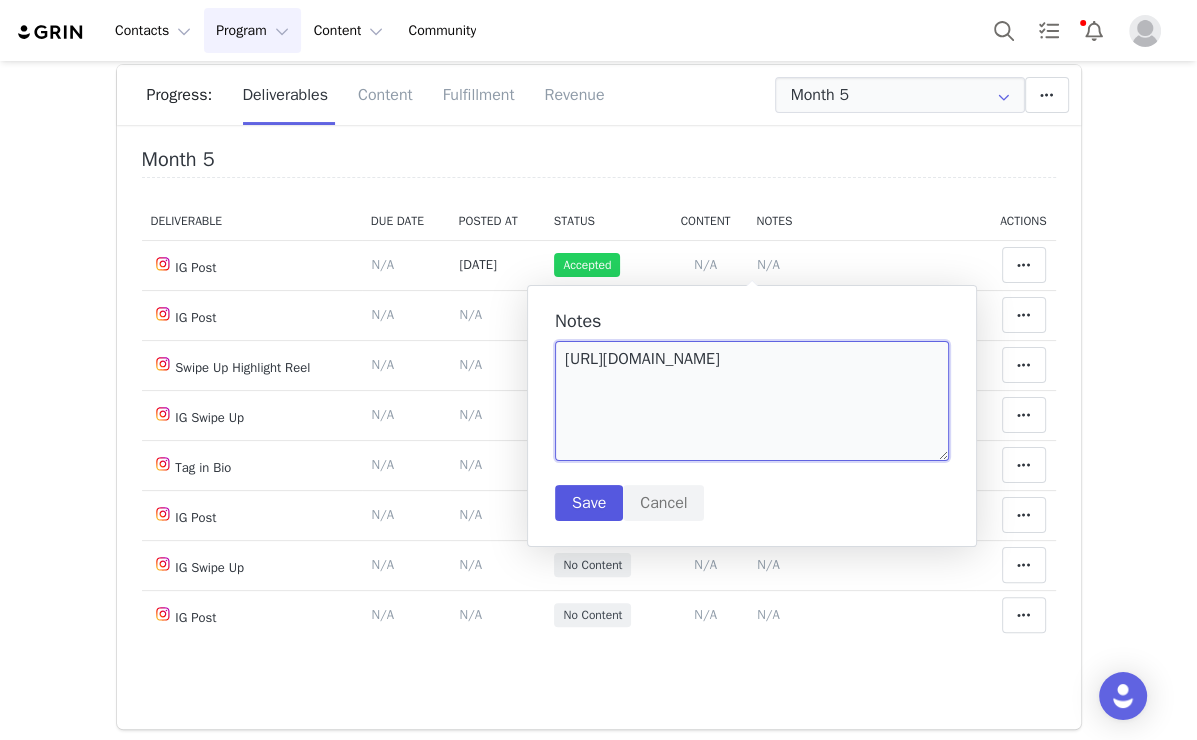 type on "https://www.instagram.com/p/DL3jzO4RQez/" 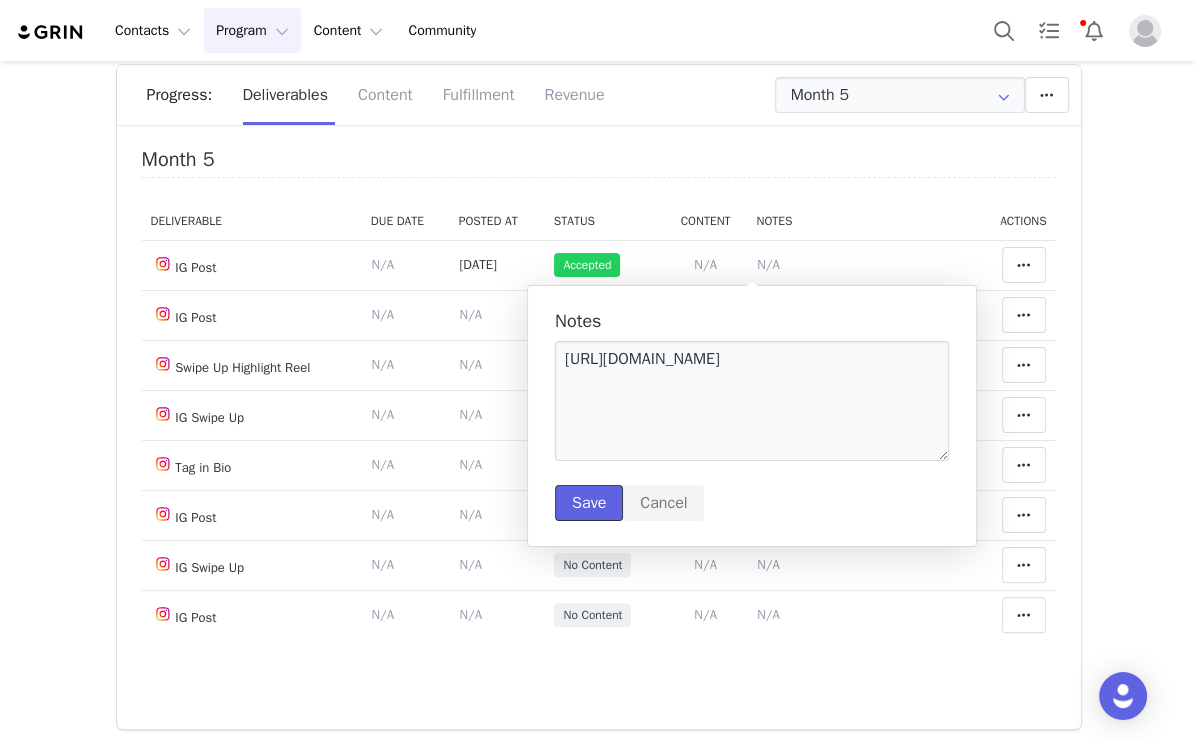 click on "Save" at bounding box center [589, 503] 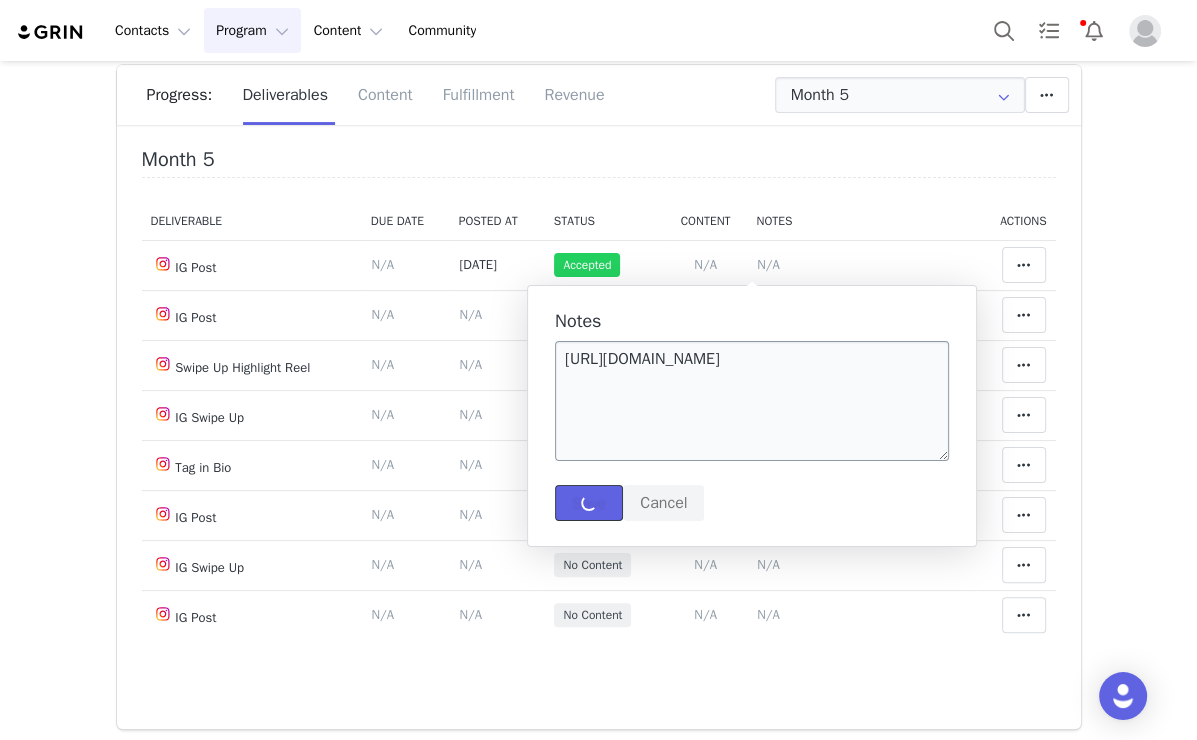 type 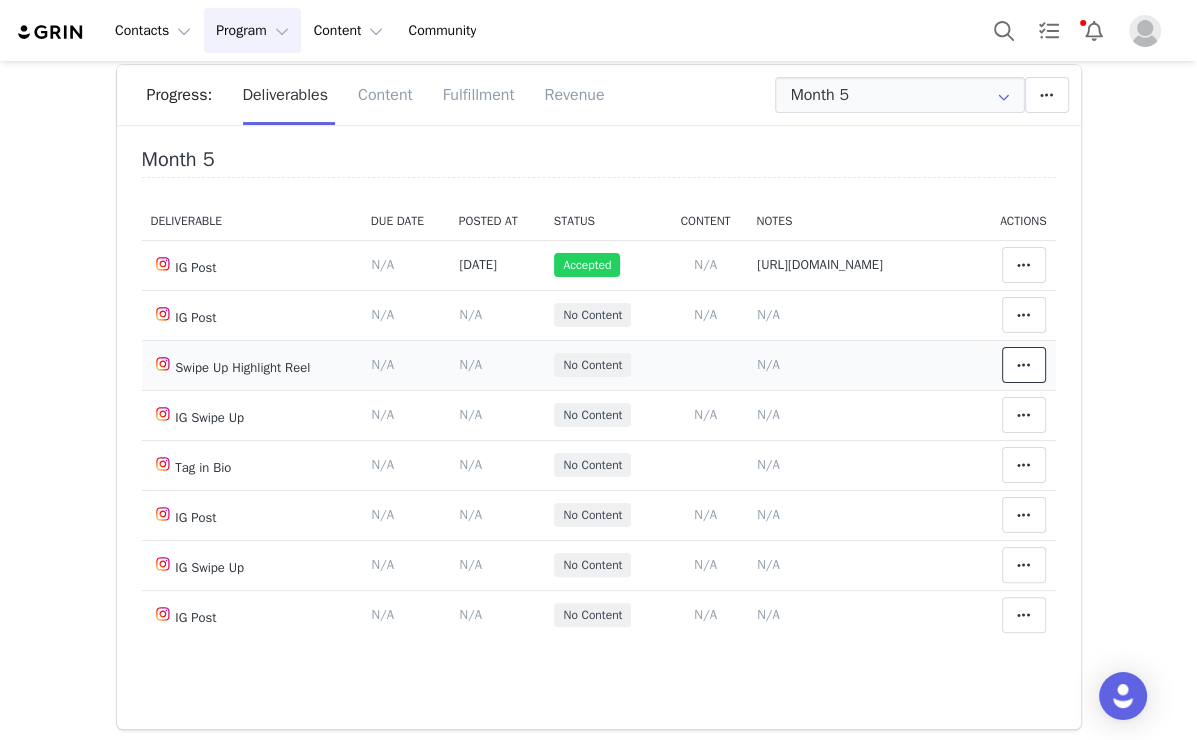 click at bounding box center [1024, 365] 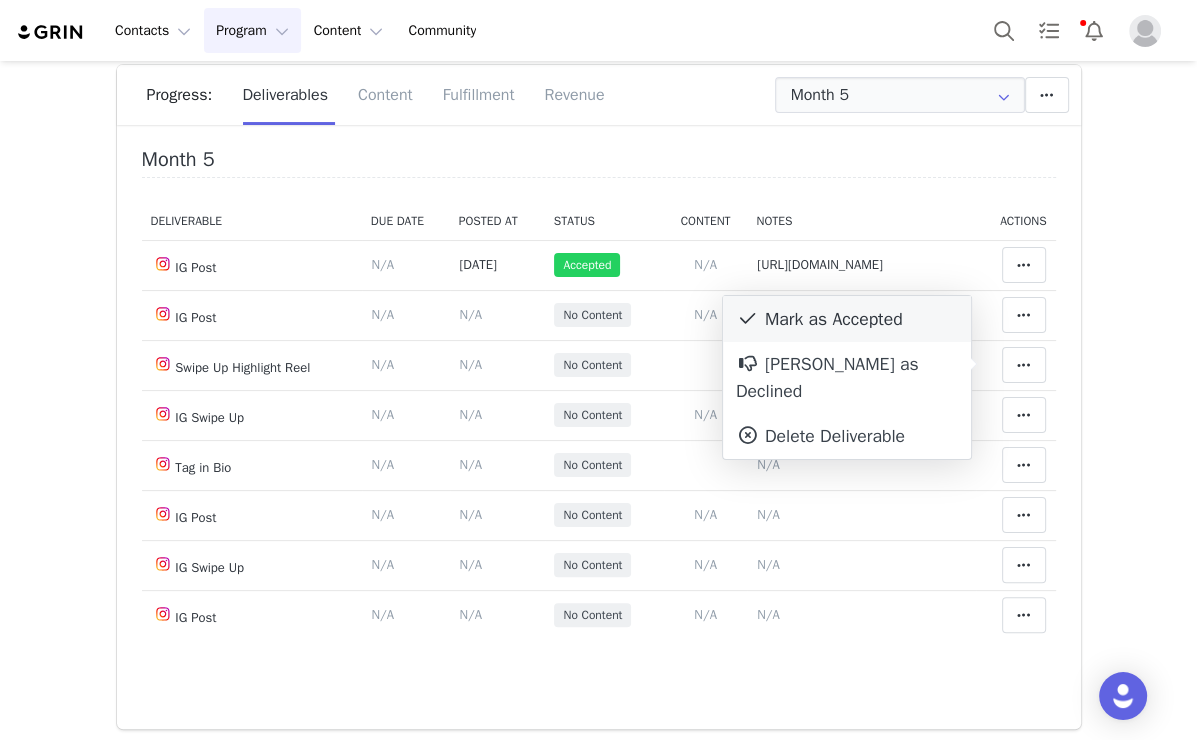 click on "Mark as Accepted" at bounding box center (847, 319) 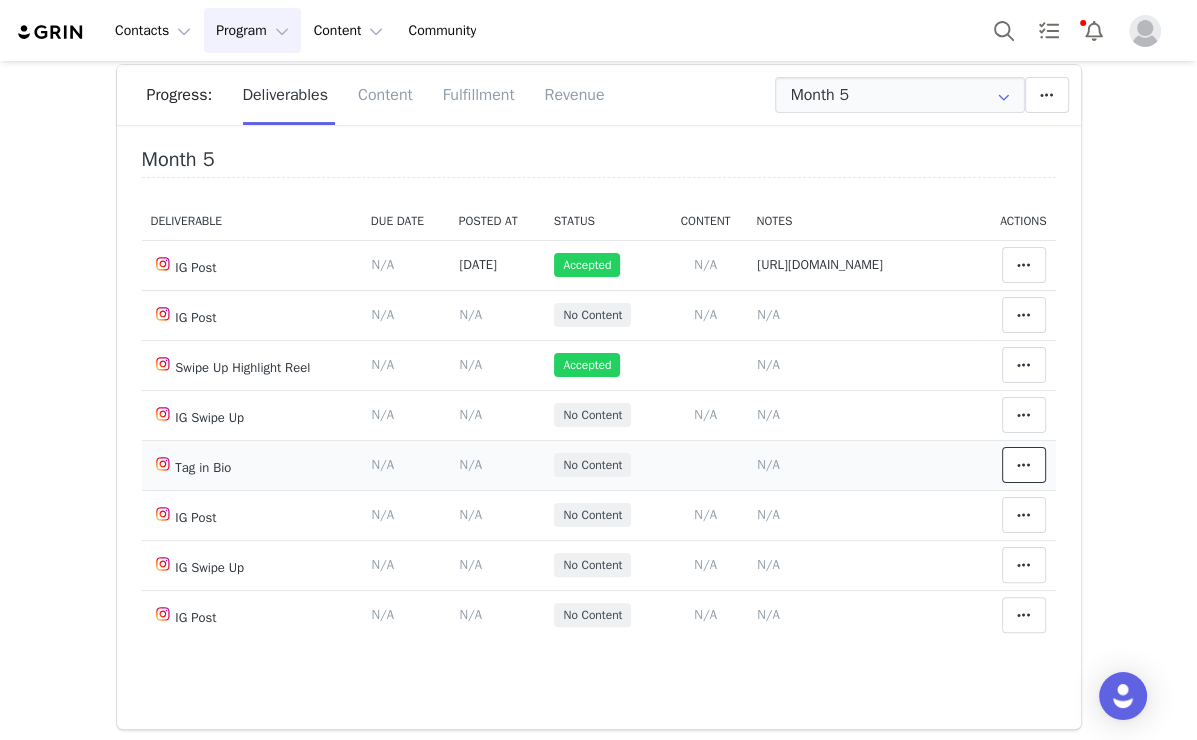 click at bounding box center [1024, 465] 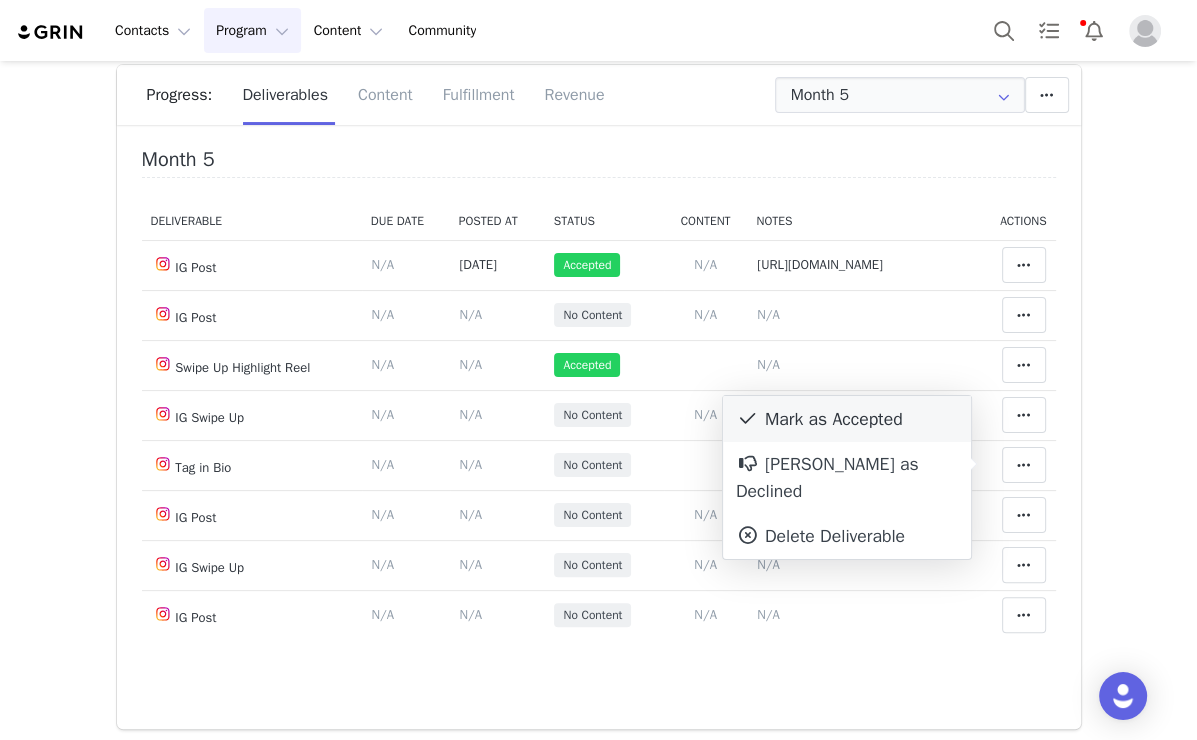 click on "Mark as Accepted" at bounding box center [847, 419] 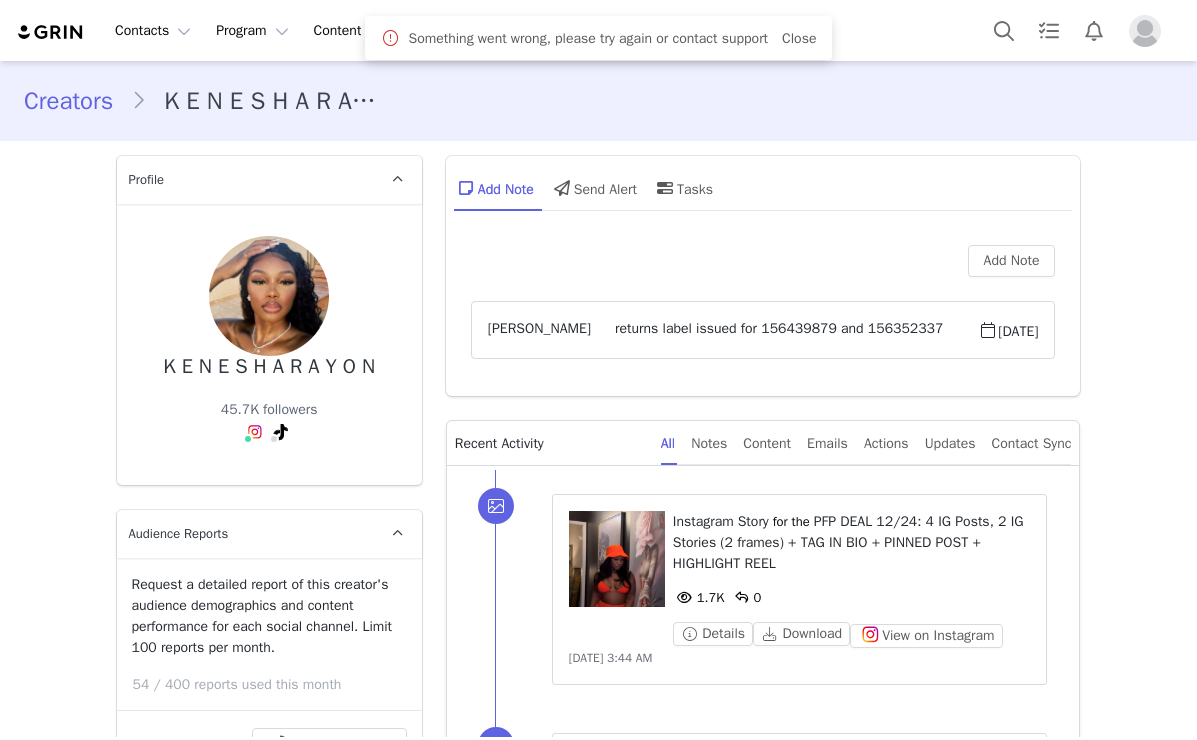 scroll, scrollTop: 0, scrollLeft: 0, axis: both 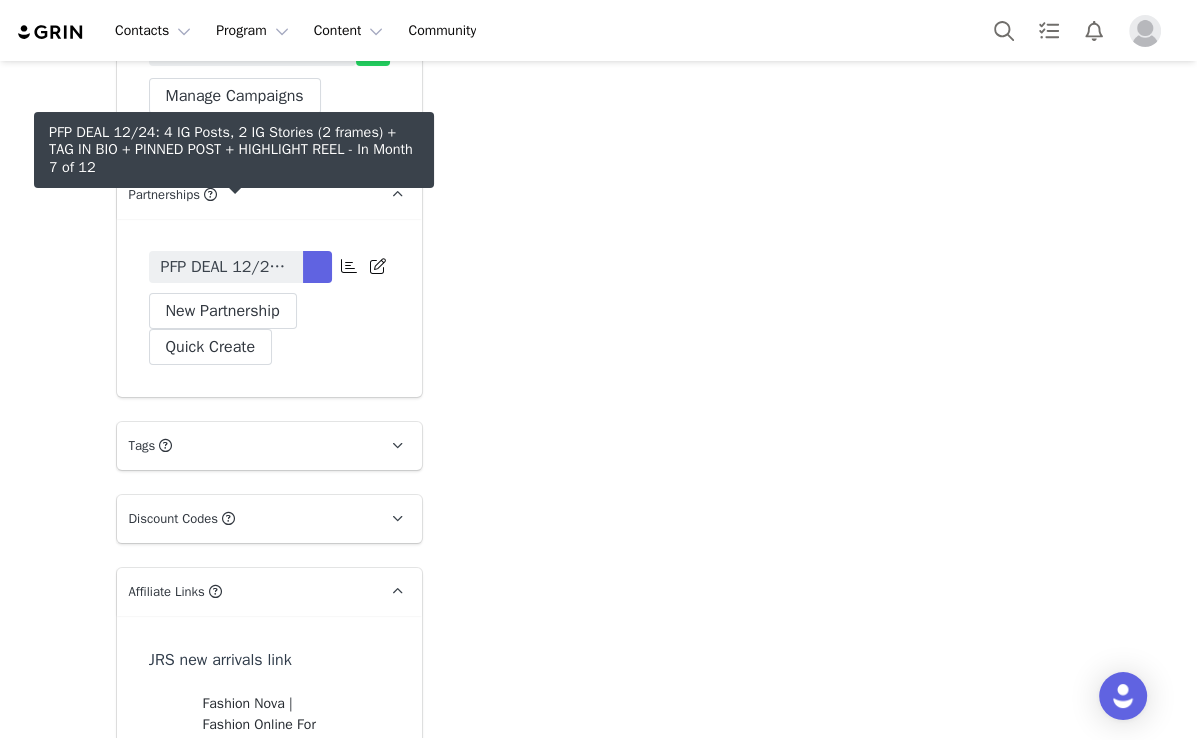 click on "PFP DEAL 12/24: 4 IG Posts, 2 IG Stories (2 frames) + TAG IN BIO + PINNED POST + HIGHLIGHT REEL" at bounding box center [226, 267] 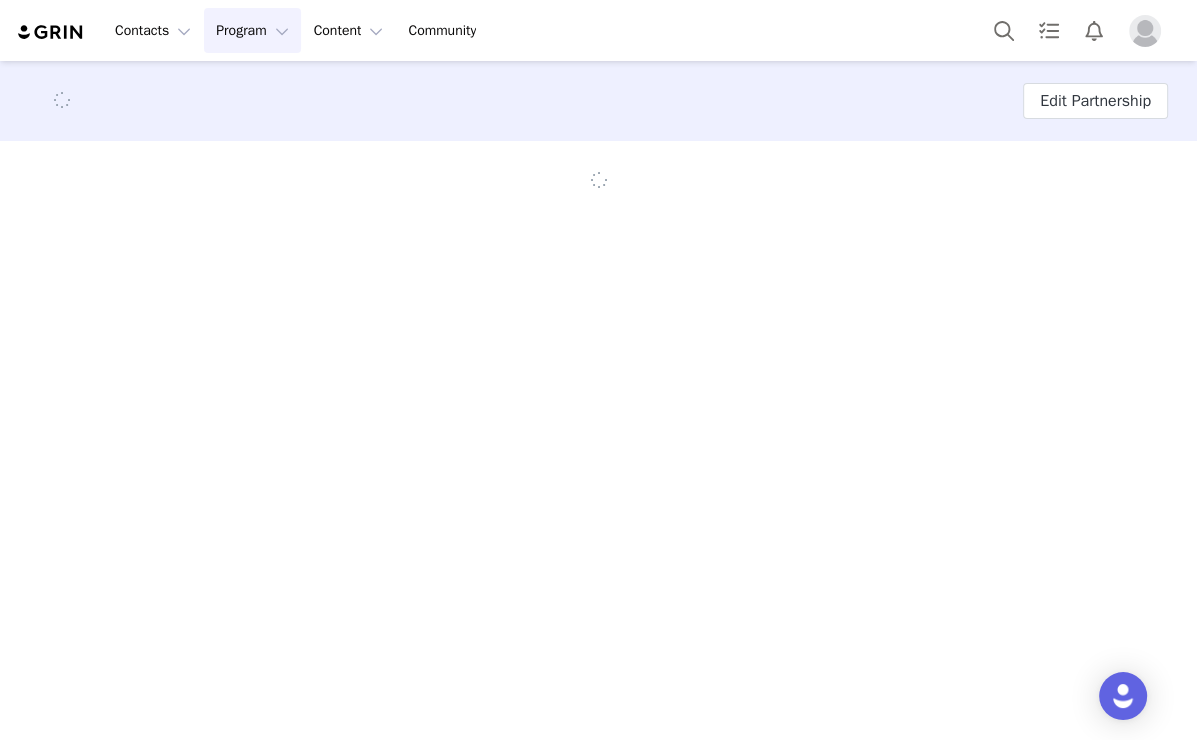 scroll, scrollTop: 0, scrollLeft: 0, axis: both 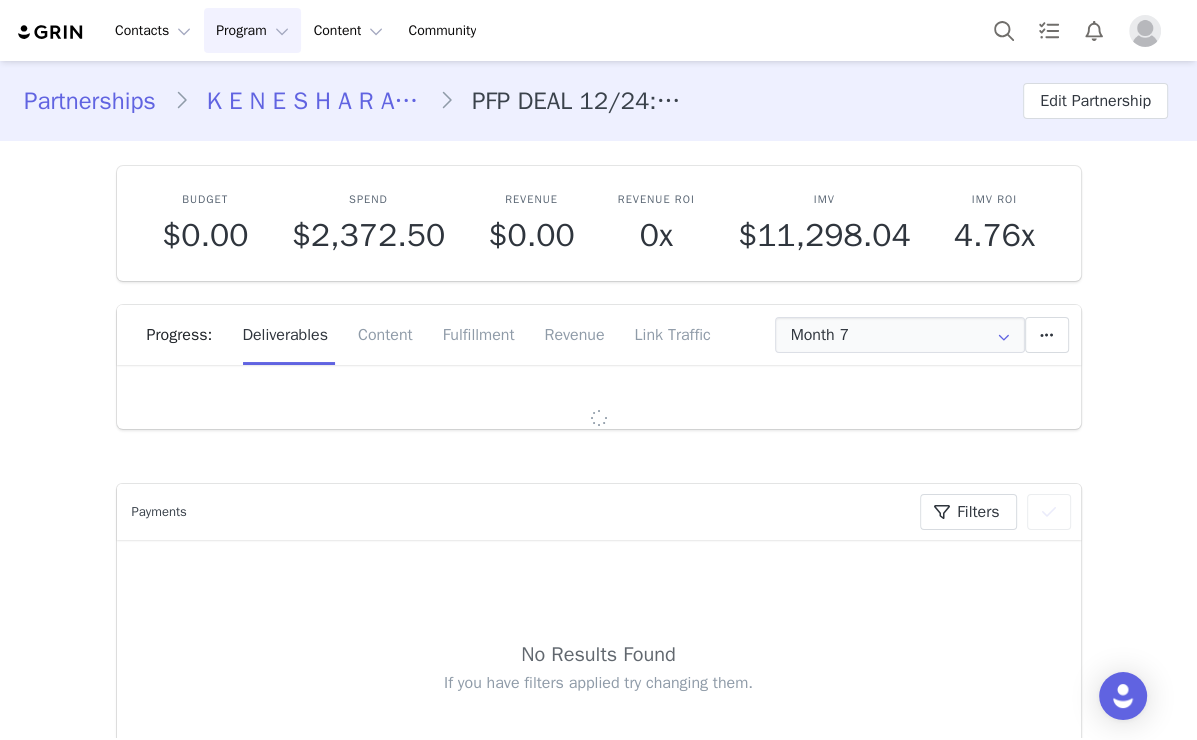 type on "+1 ([GEOGRAPHIC_DATA])" 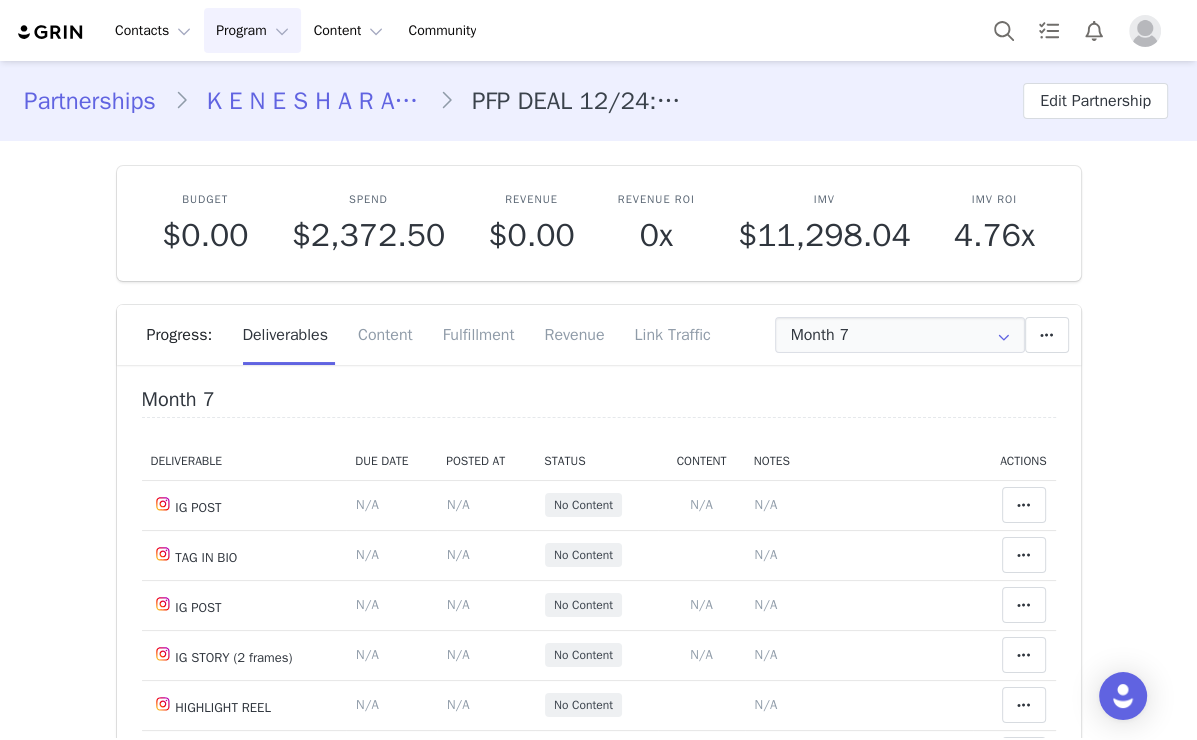 scroll, scrollTop: 0, scrollLeft: 0, axis: both 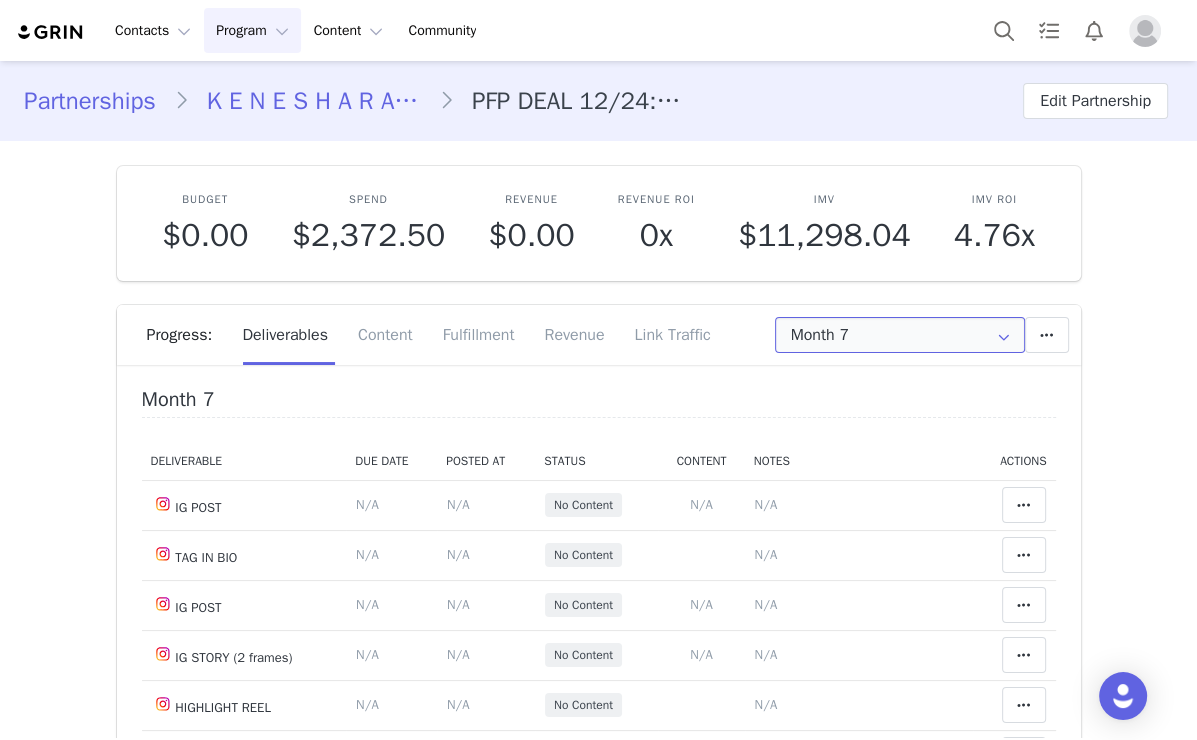click on "Month 7" at bounding box center [900, 335] 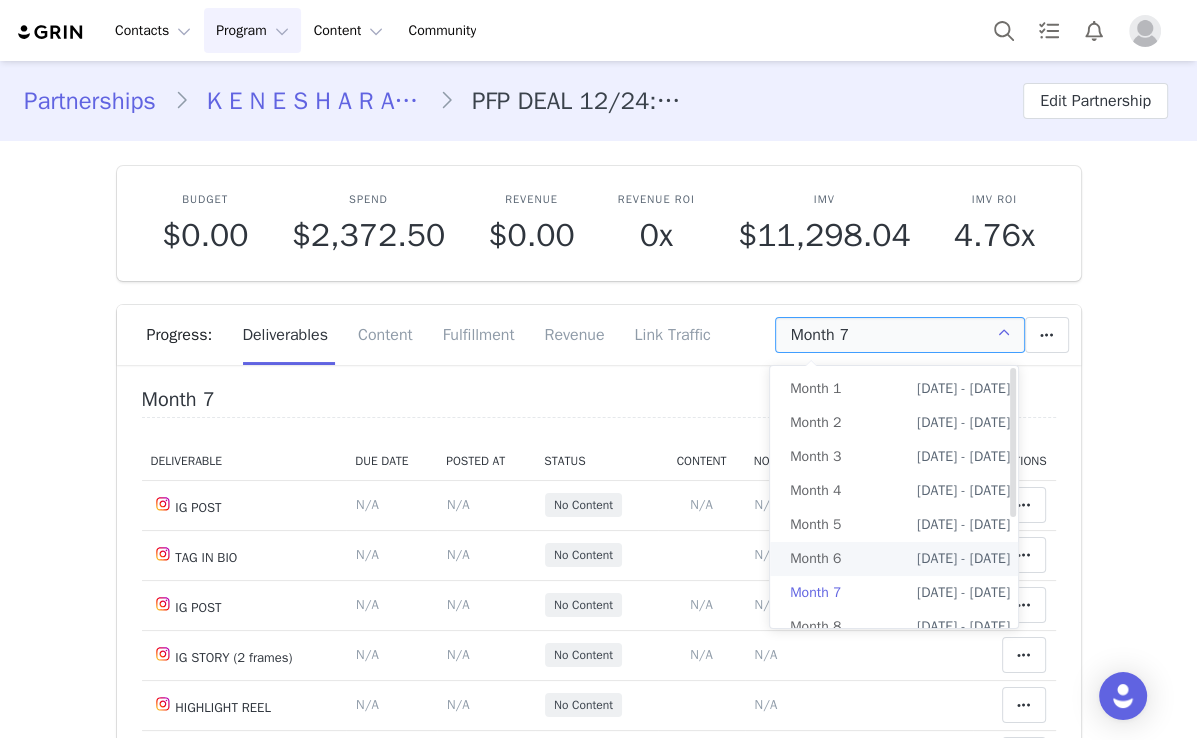 click on "[DATE] - [DATE]" at bounding box center [963, 559] 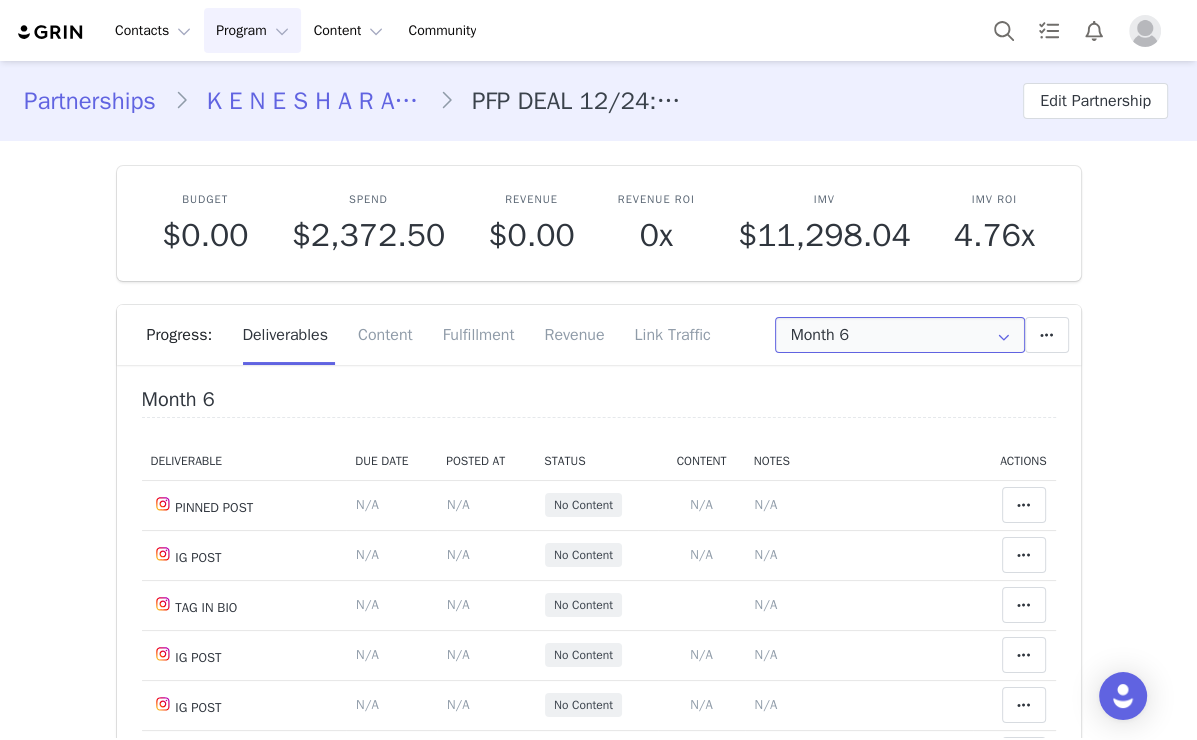 click on "Month 6" at bounding box center (900, 335) 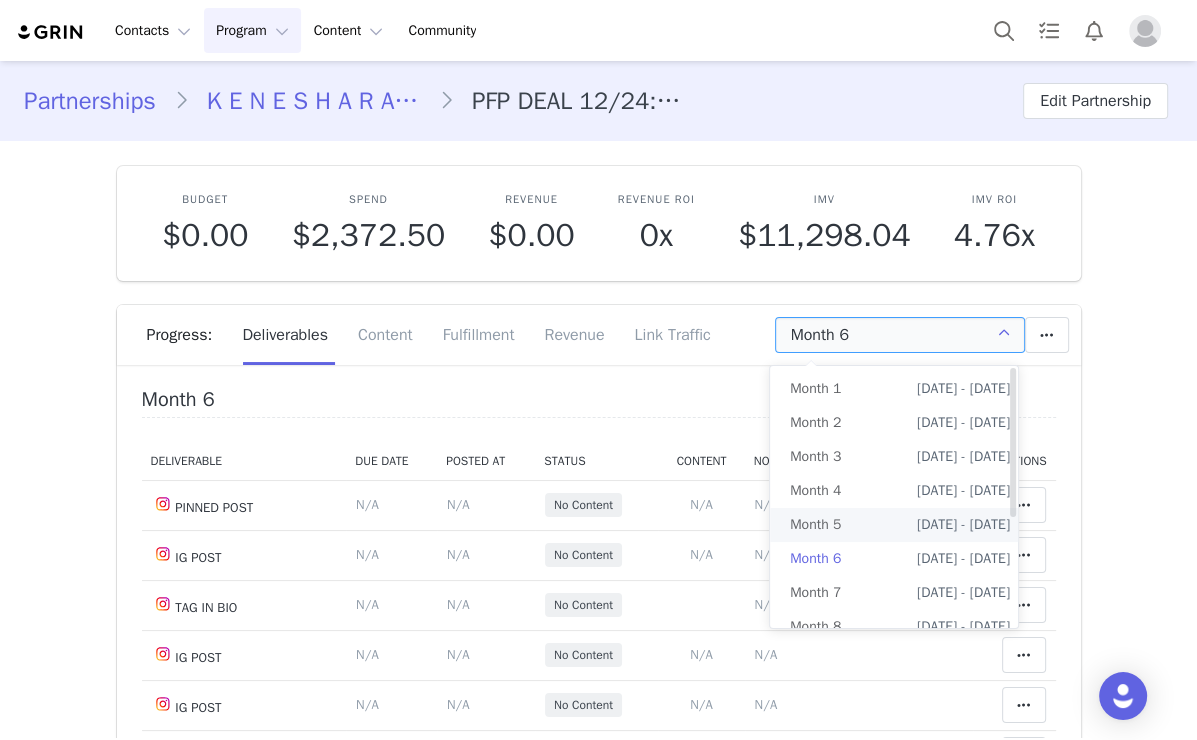 click on "[DATE] - [DATE]" at bounding box center (963, 525) 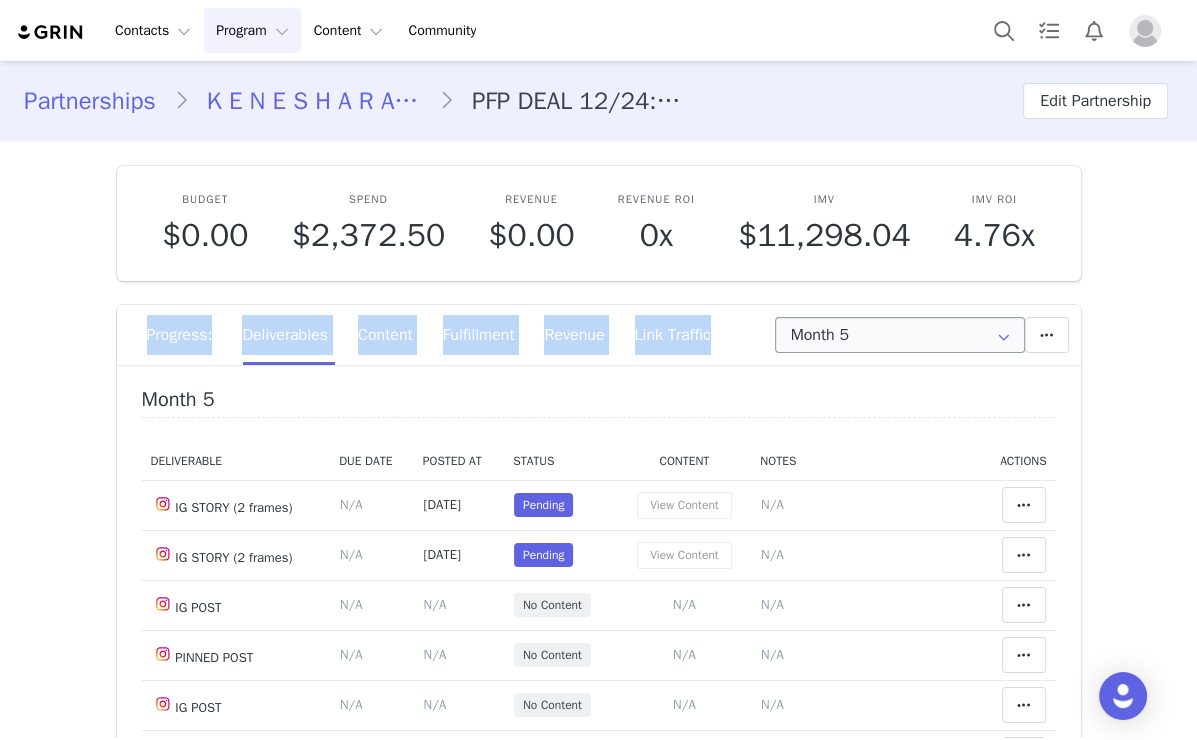 click on "Progress: Deliverables Content Fulfillment Revenue Link Traffic Month 5 Add a new deliverable  What type of deliverable?   HIGHLIGHT REEL   PINNED POST   IG POST   TAG IN BIO   IG STORY (2 frames)   Where should it be added?  Throughout Partnership  Month 1   Month 2   Month 3   Month 4   Month 5   Month 6   Month 7   Month 8   Month 9   Month 10   Month 11   Month 12   Throughout Partnership   Save  Cancel  Add Deliverable   Set End Date for Month 5   This will change the start and end dates for months 5 through 12 accordingly.  [DATE] Current date: [DATE]  Save   Cancel   Extend Schedule  Reset Content Do you want to reorder all of the content for this this partnership?  Yes, reset content   Cancel   Reset Content   Allow Content Past End Date   Fetch Recent Content   Month 5  Deliverable Due Date Posted At Status Content Notes Actions  IG STORY (2 frames) Deliverable Due Date Set the date you expect this content to go live.  Save  Cancel N/A  [DATE]   Pending  View Content Notes  Save  N/A" at bounding box center [599, 642] 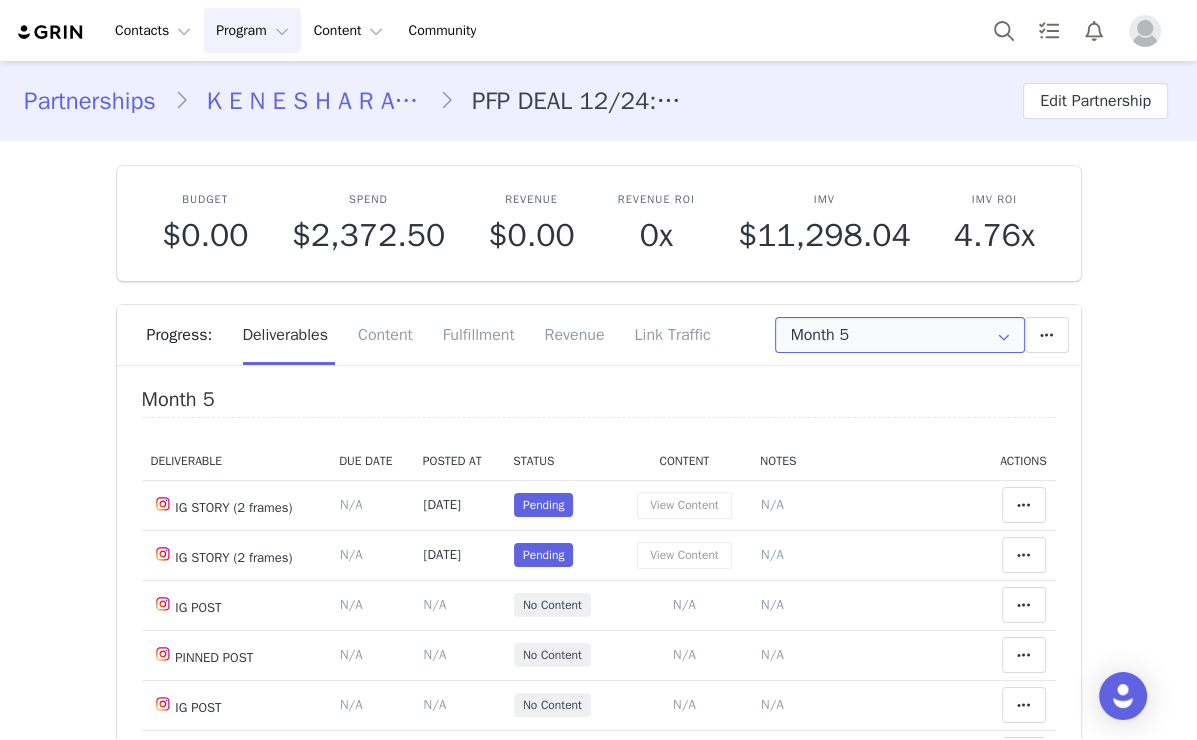 click on "Month 5" at bounding box center [900, 335] 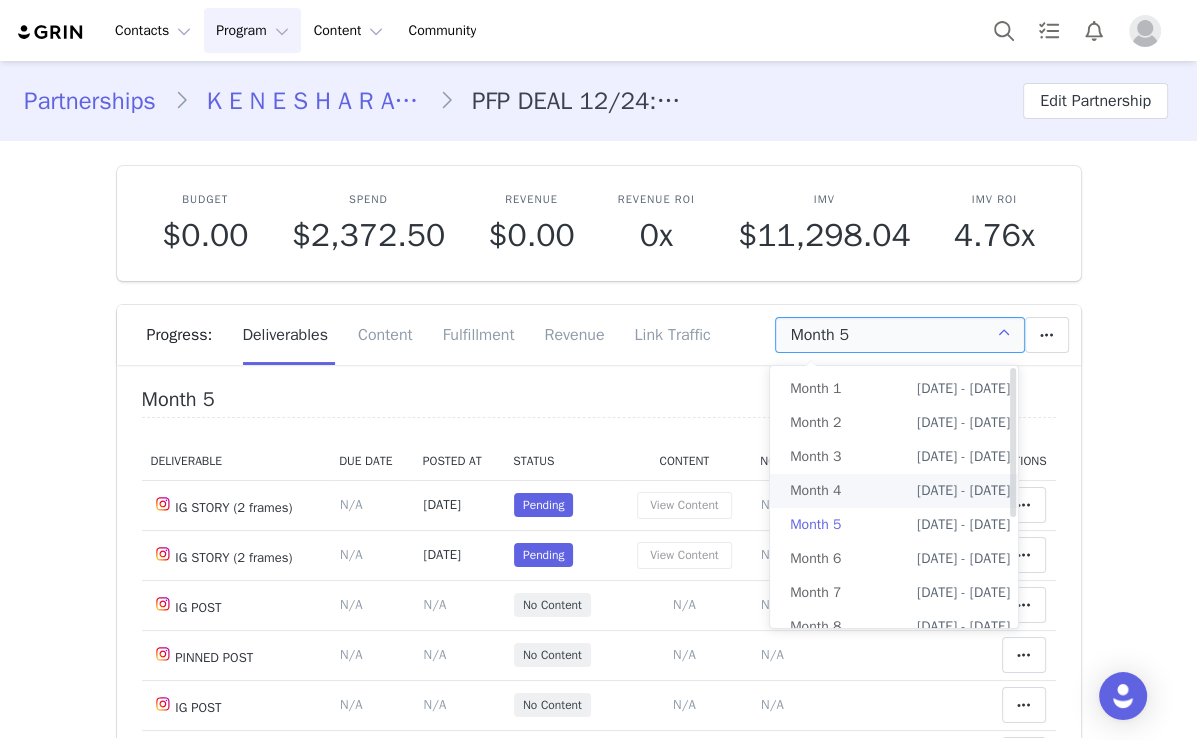 click on "Apr 7th - May 7th" at bounding box center (963, 491) 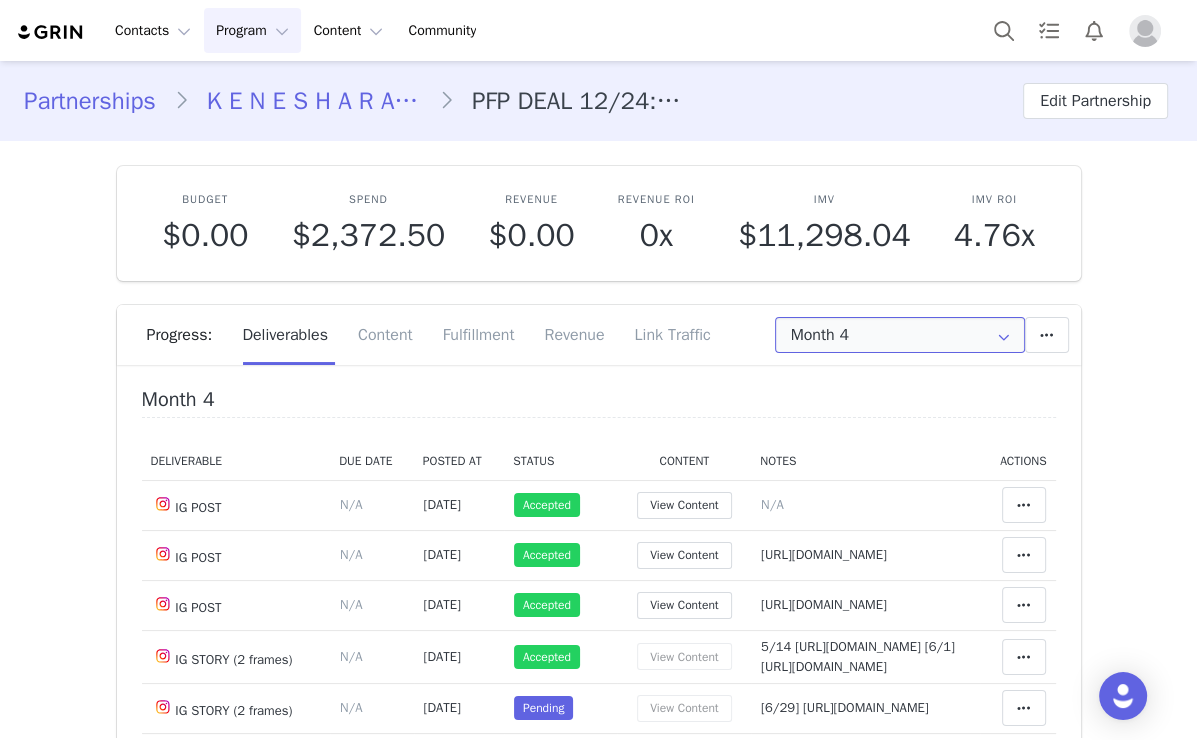 scroll, scrollTop: 160, scrollLeft: 0, axis: vertical 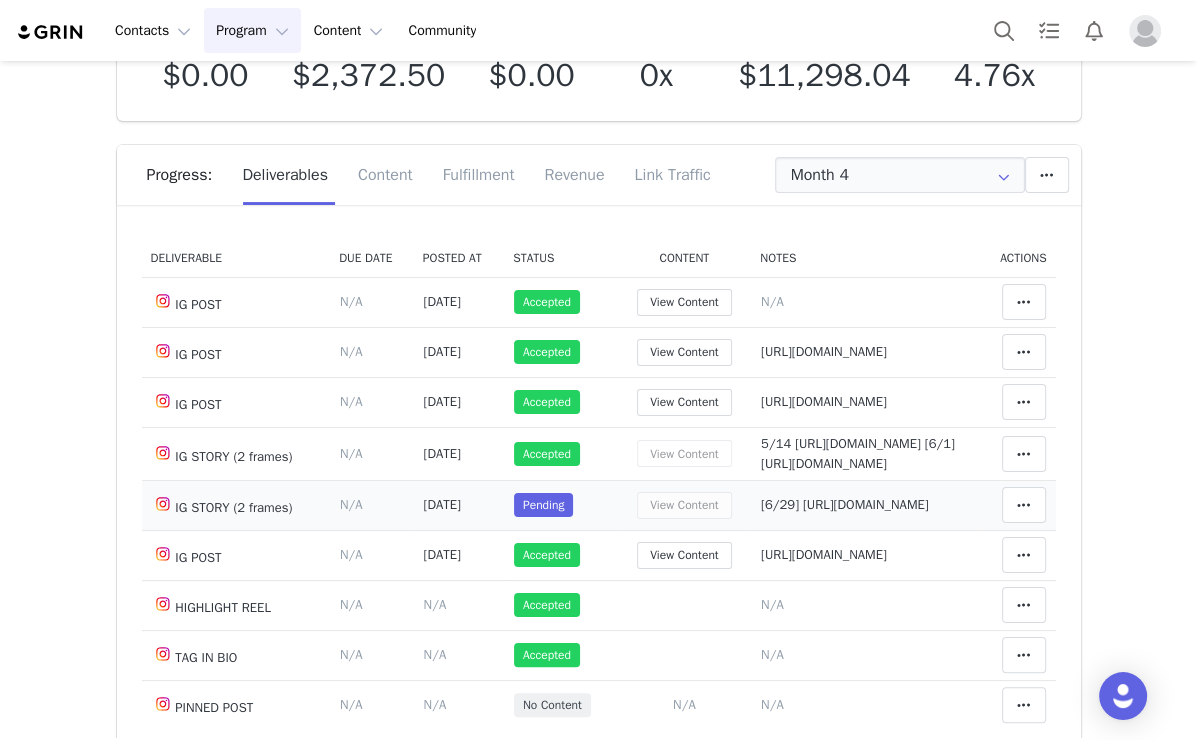 click on "[6/29] https://static-resources.creatoriq.com/instagram-stories/videos/3665818090815030123.mp4" at bounding box center [845, 504] 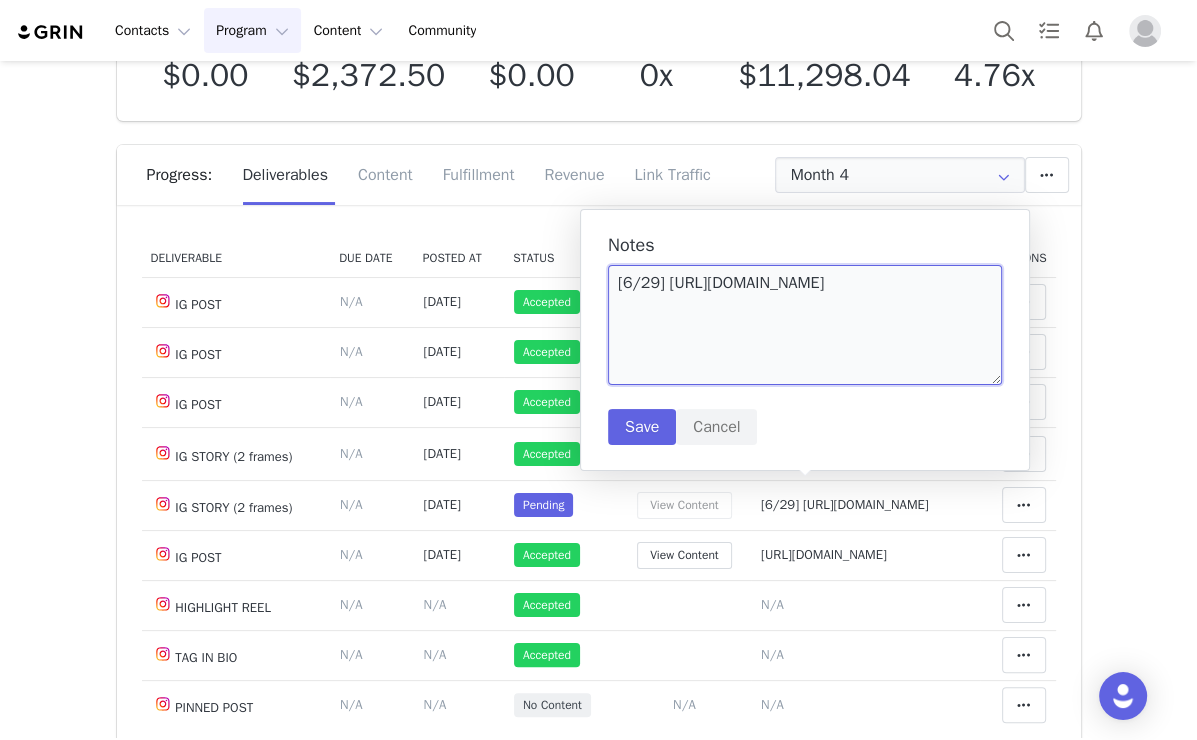 click on "[6/29] https://static-resources.creatoriq.com/instagram-stories/videos/3665818090815030123.mp4" at bounding box center [805, 325] 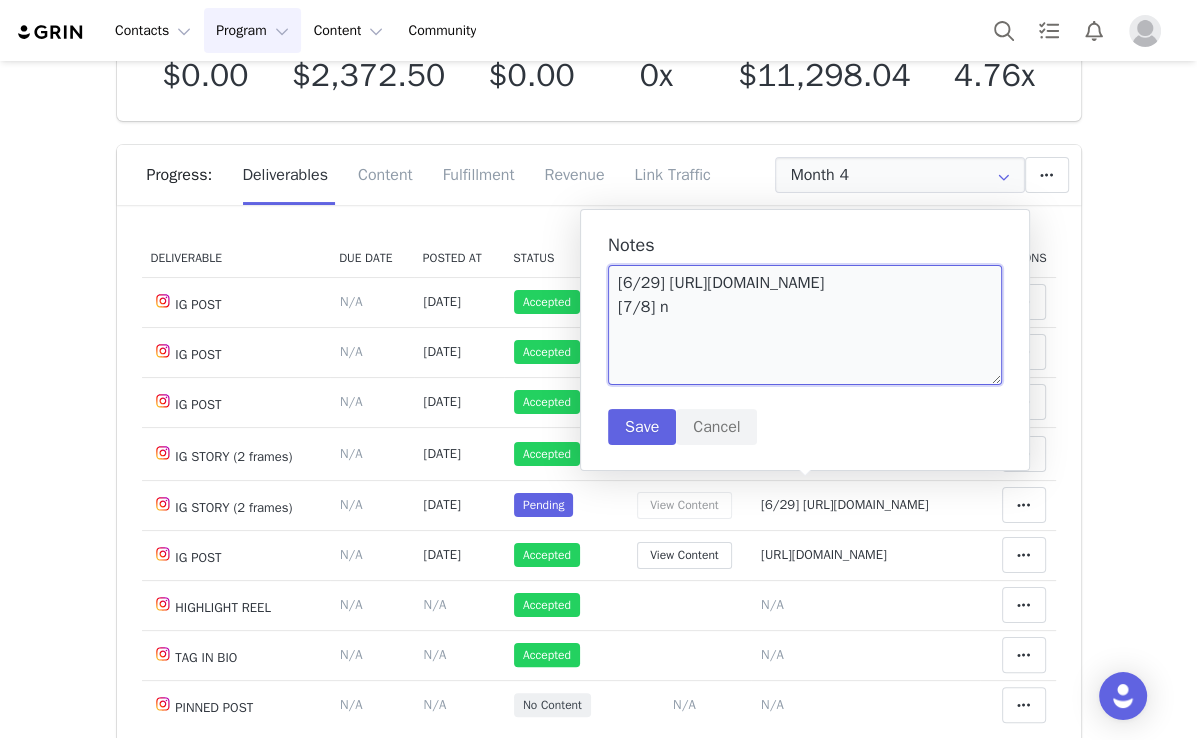 paste on "https://static-resources.creatoriq.com/instagram-stories/videos/3671913673103417224.mp4" 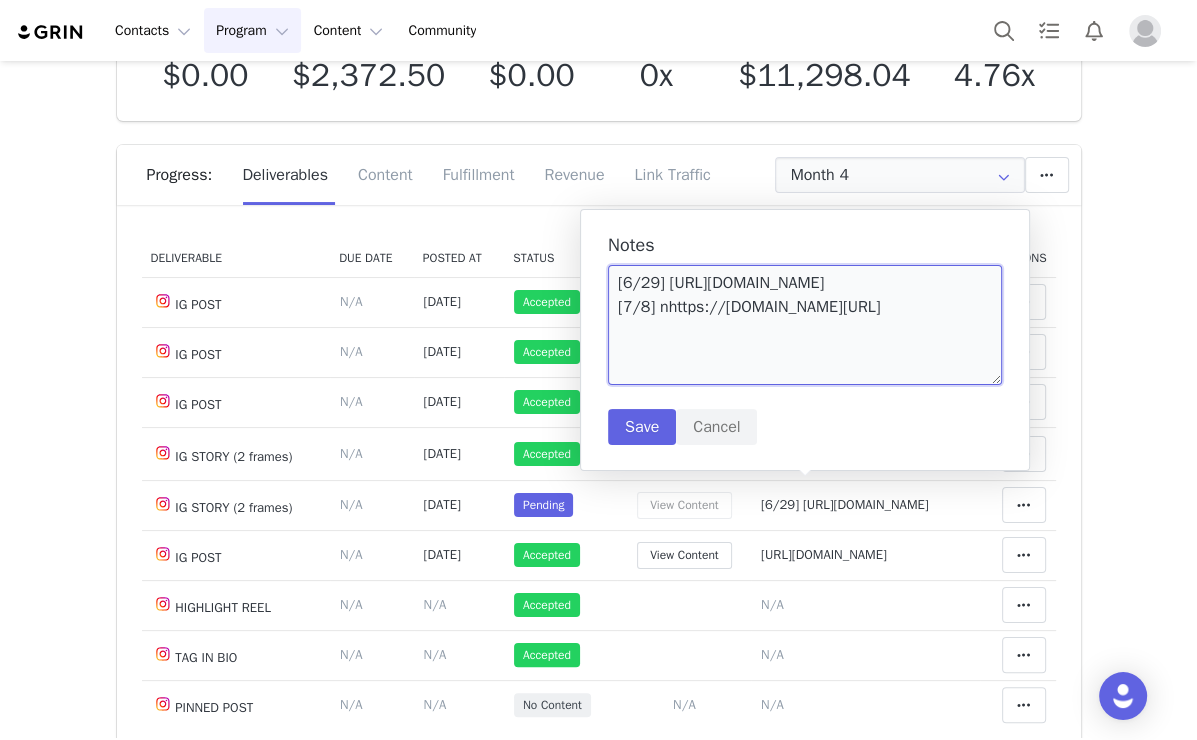 scroll, scrollTop: 29, scrollLeft: 0, axis: vertical 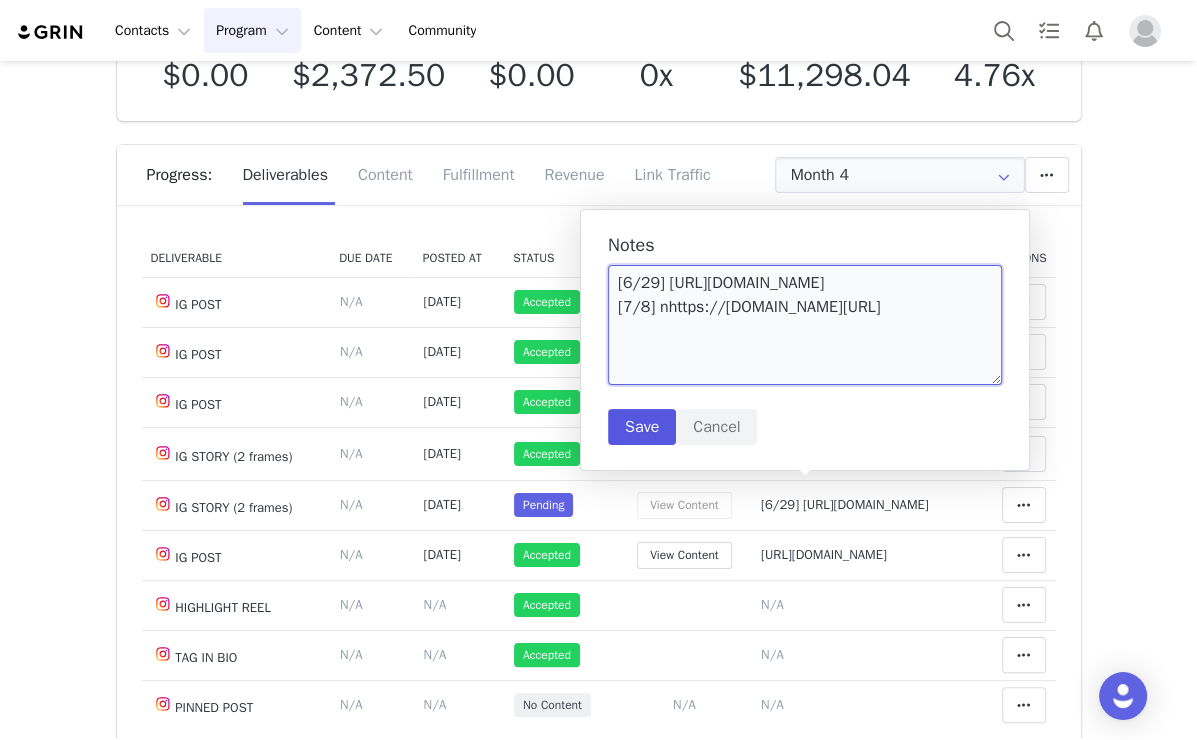 type on "[6/29] https://static-resources.creatoriq.com/instagram-stories/videos/3665818090815030123.mp4
[7/8] nhttps://static-resources.creatoriq.com/instagram-stories/videos/3671913673103417224.mp4" 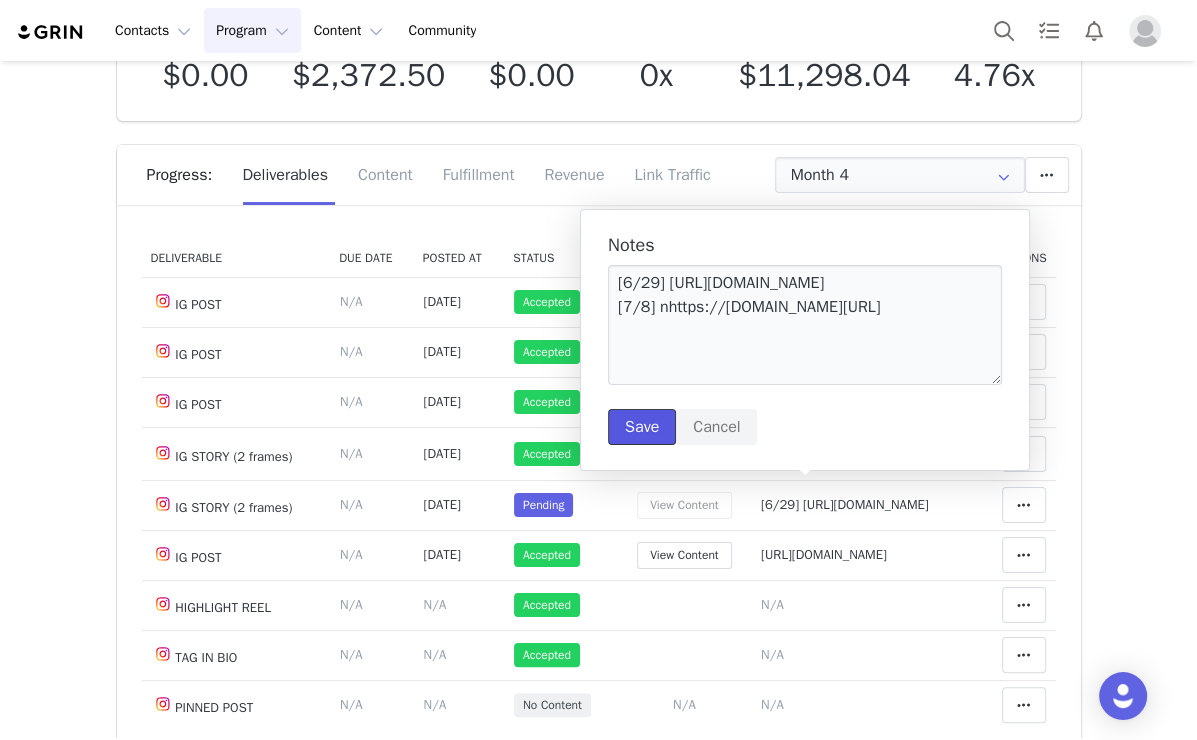 click on "Save" at bounding box center [642, 427] 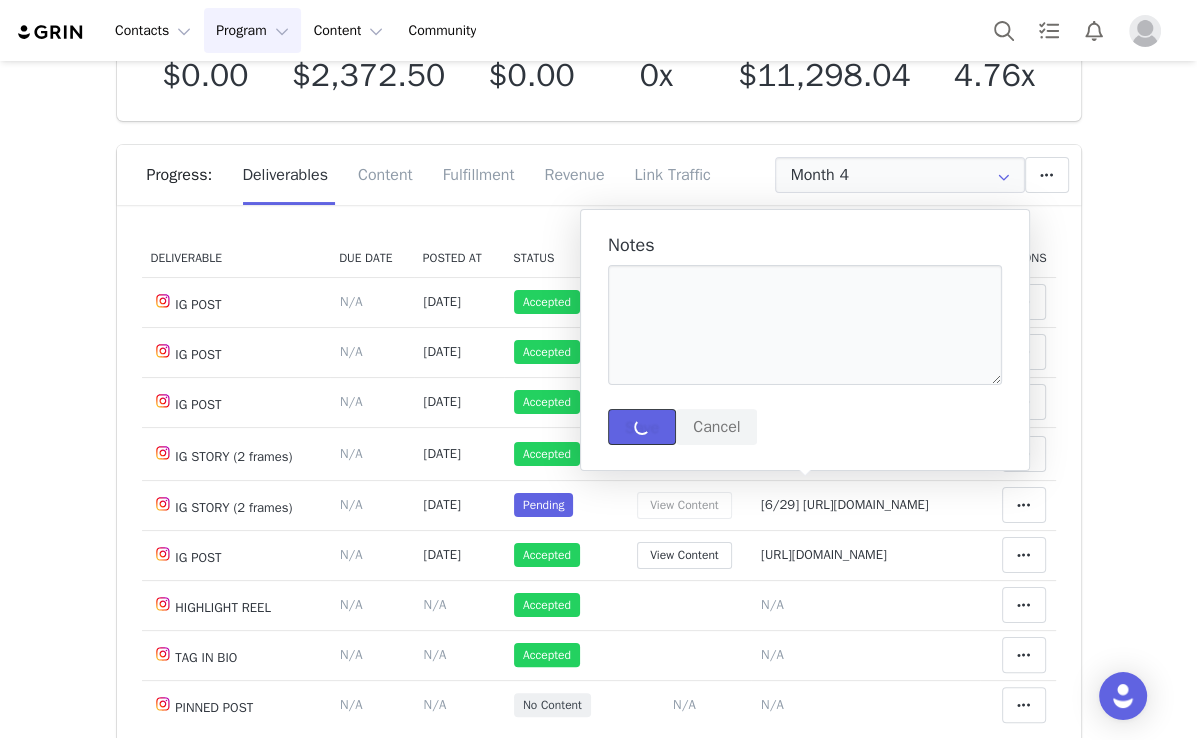 scroll, scrollTop: 0, scrollLeft: 0, axis: both 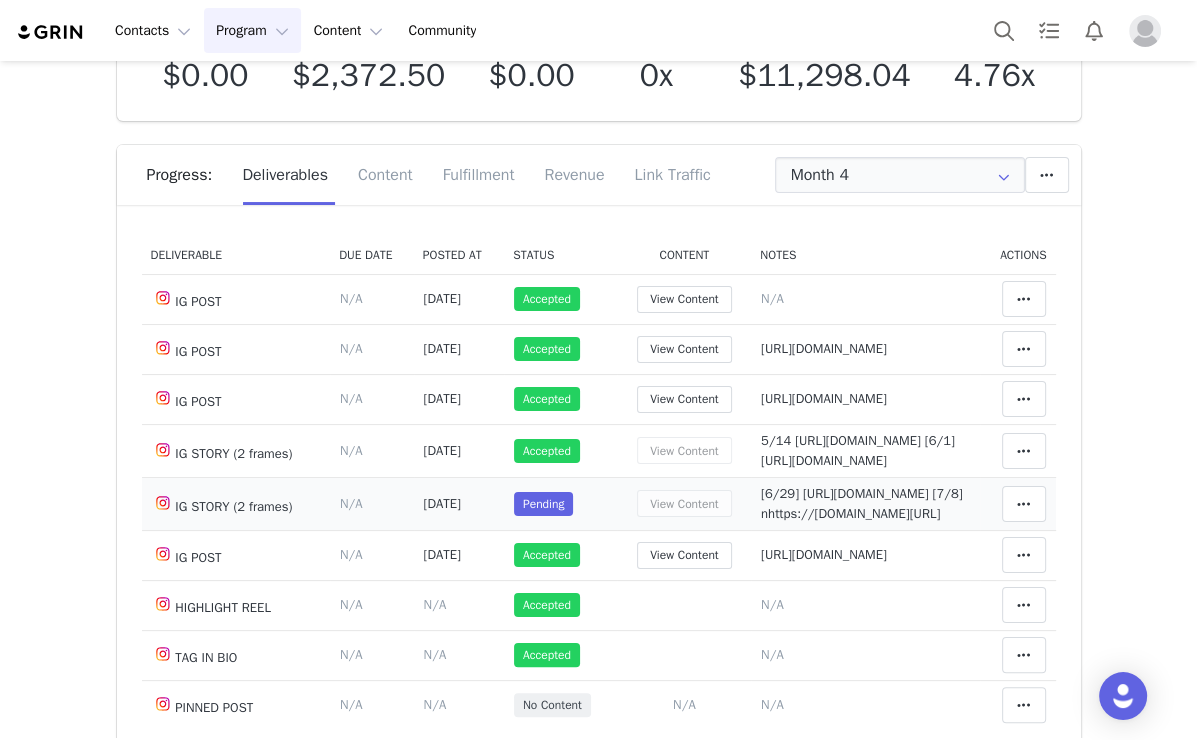 click on "[6/29] https://static-resources.creatoriq.com/instagram-stories/videos/3665818090815030123.mp4
[7/8] nhttps://static-resources.creatoriq.com/instagram-stories/videos/3671913673103417224.mp4" at bounding box center (862, 503) 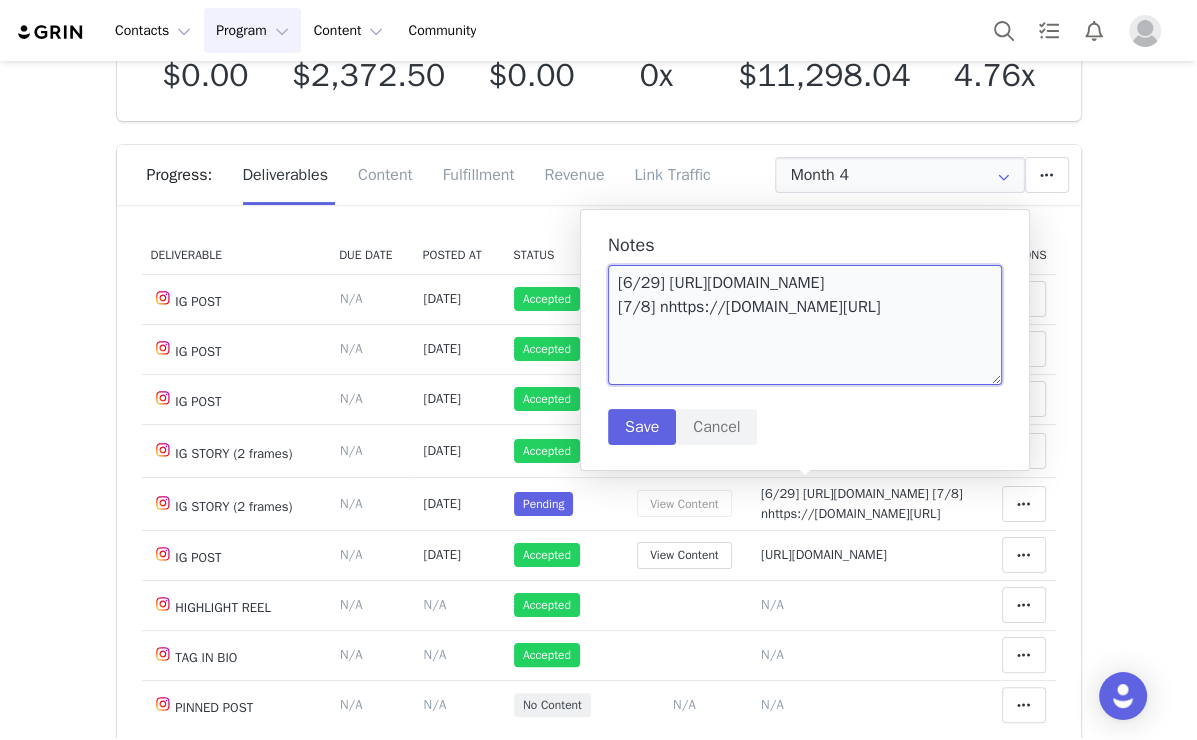 click on "[6/29] https://static-resources.creatoriq.com/instagram-stories/videos/3665818090815030123.mp4
[7/8] nhttps://static-resources.creatoriq.com/instagram-stories/videos/3671913673103417224.mp4" at bounding box center (805, 325) 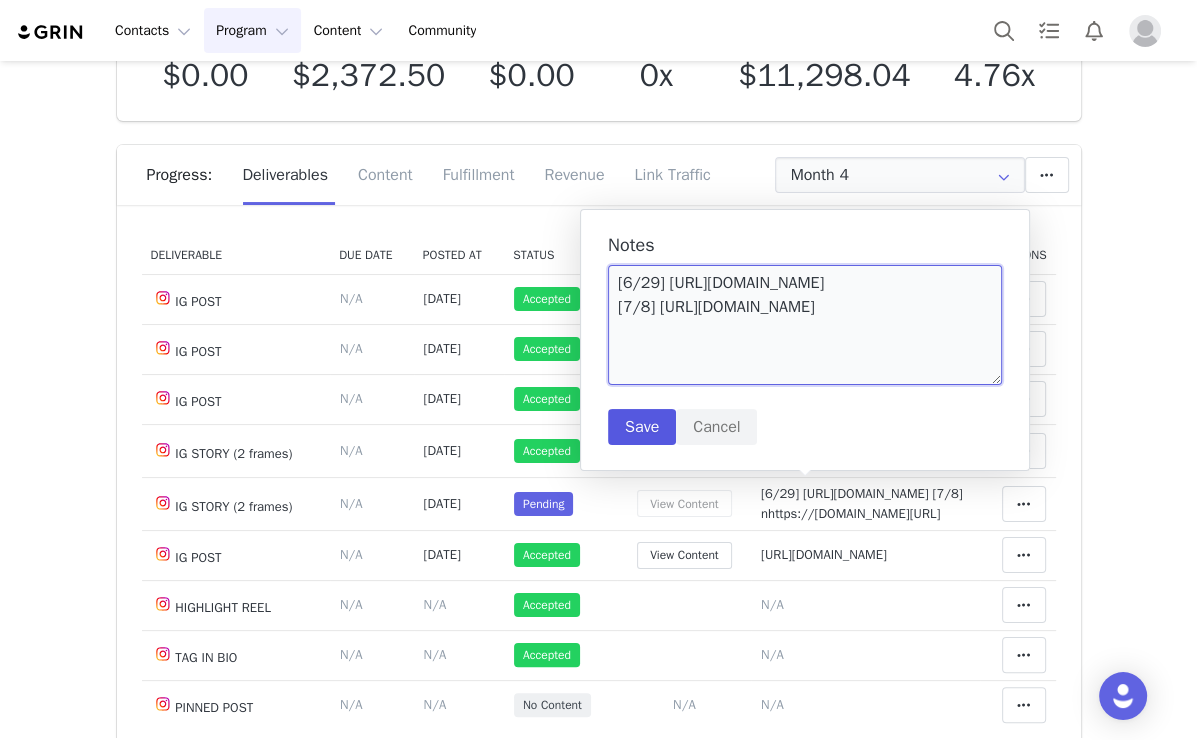 type on "[6/29] https://static-resources.creatoriq.com/instagram-stories/videos/3665818090815030123.mp4
[7/8] https://static-resources.creatoriq.com/instagram-stories/videos/3671913673103417224.mp4" 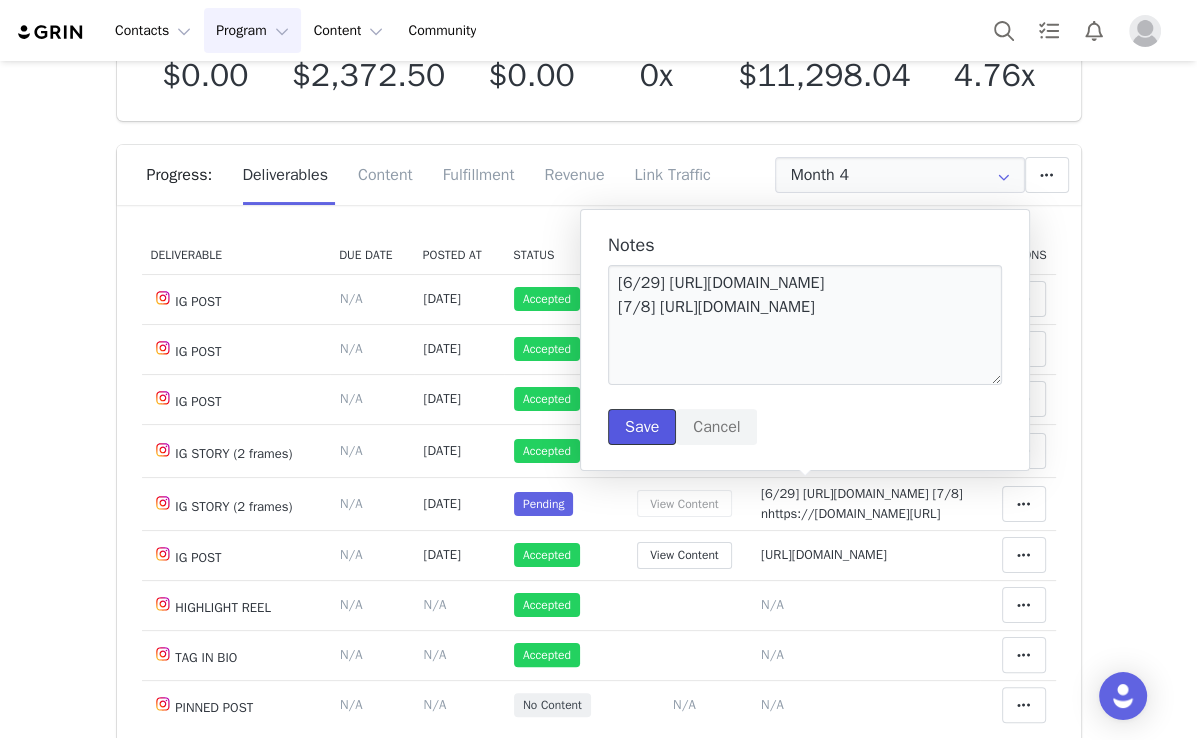 click on "Save" at bounding box center [642, 427] 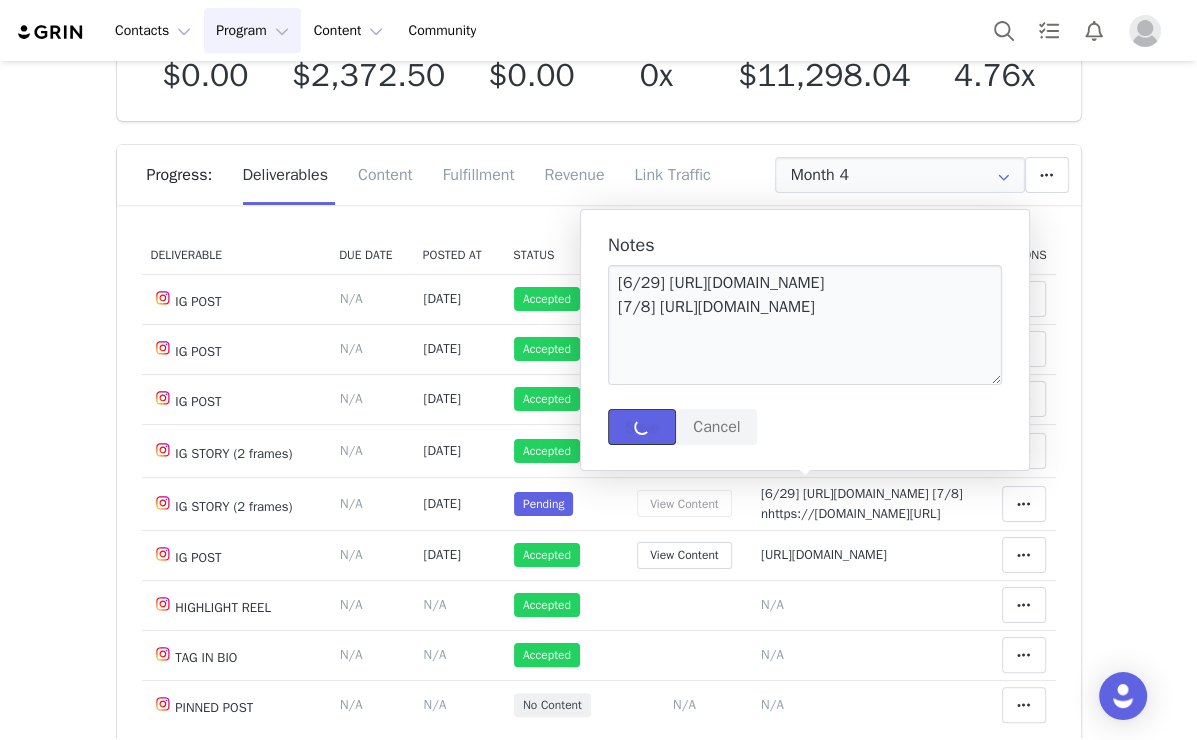 type 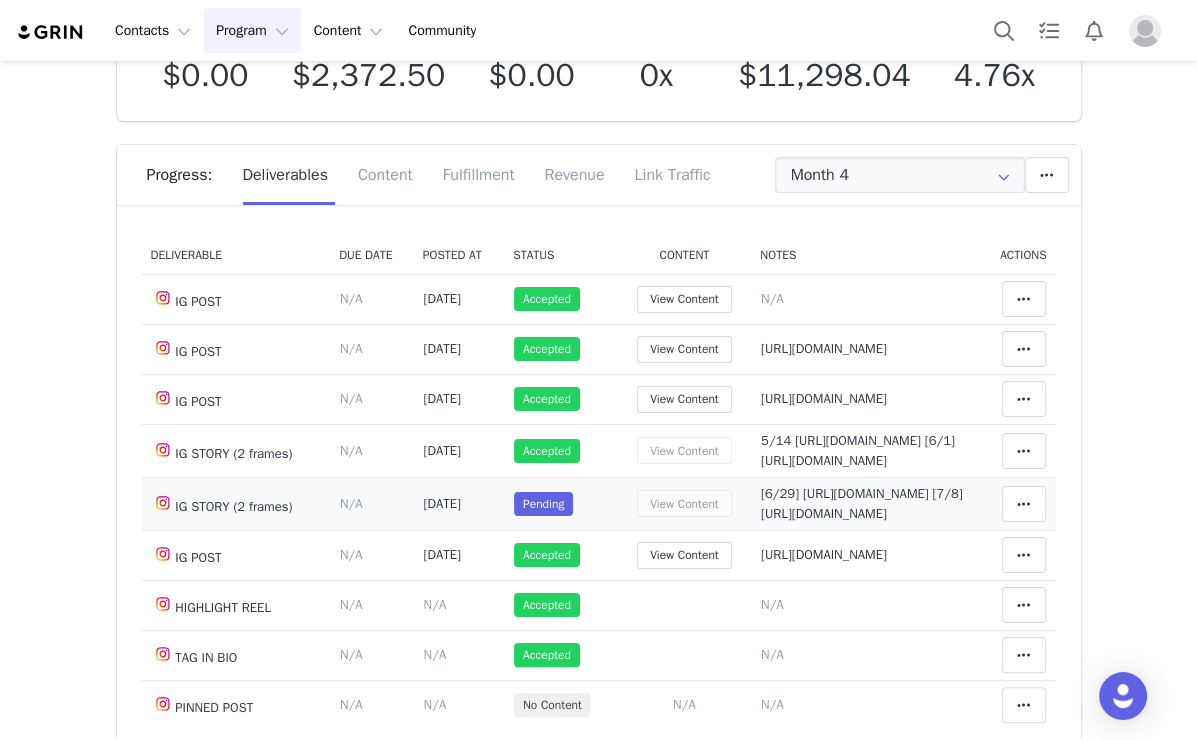 scroll, scrollTop: 234, scrollLeft: 0, axis: vertical 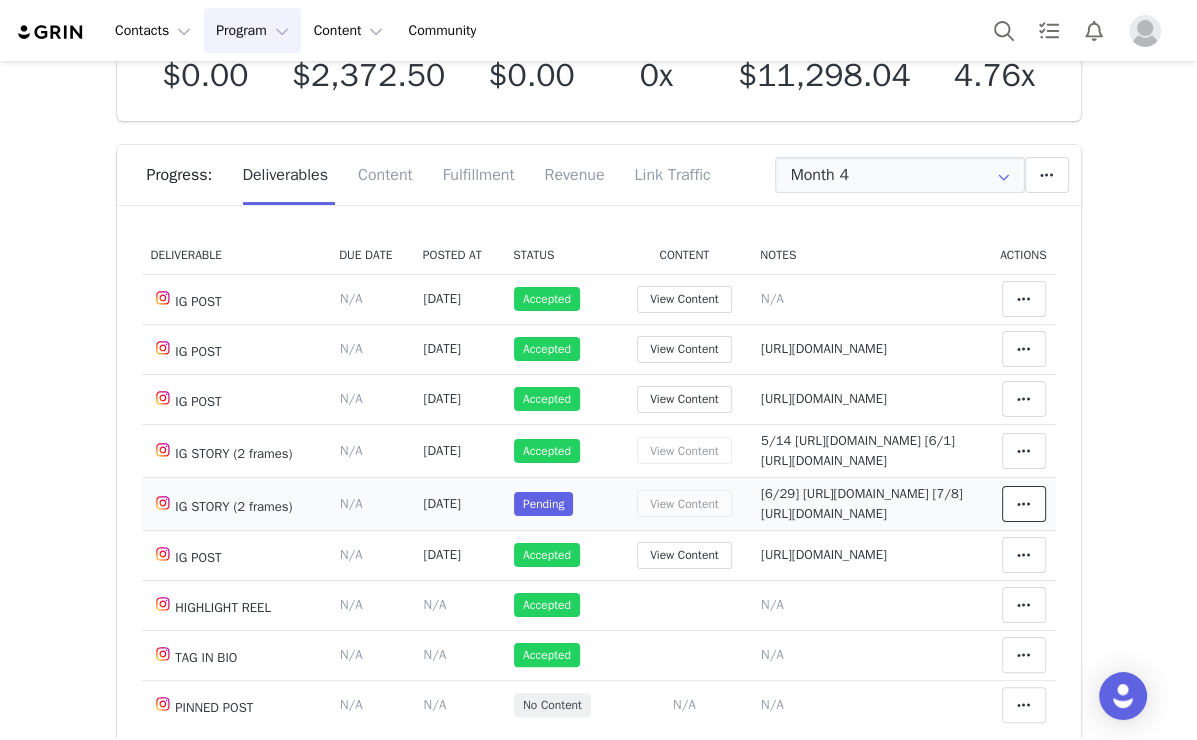 click at bounding box center (1024, 504) 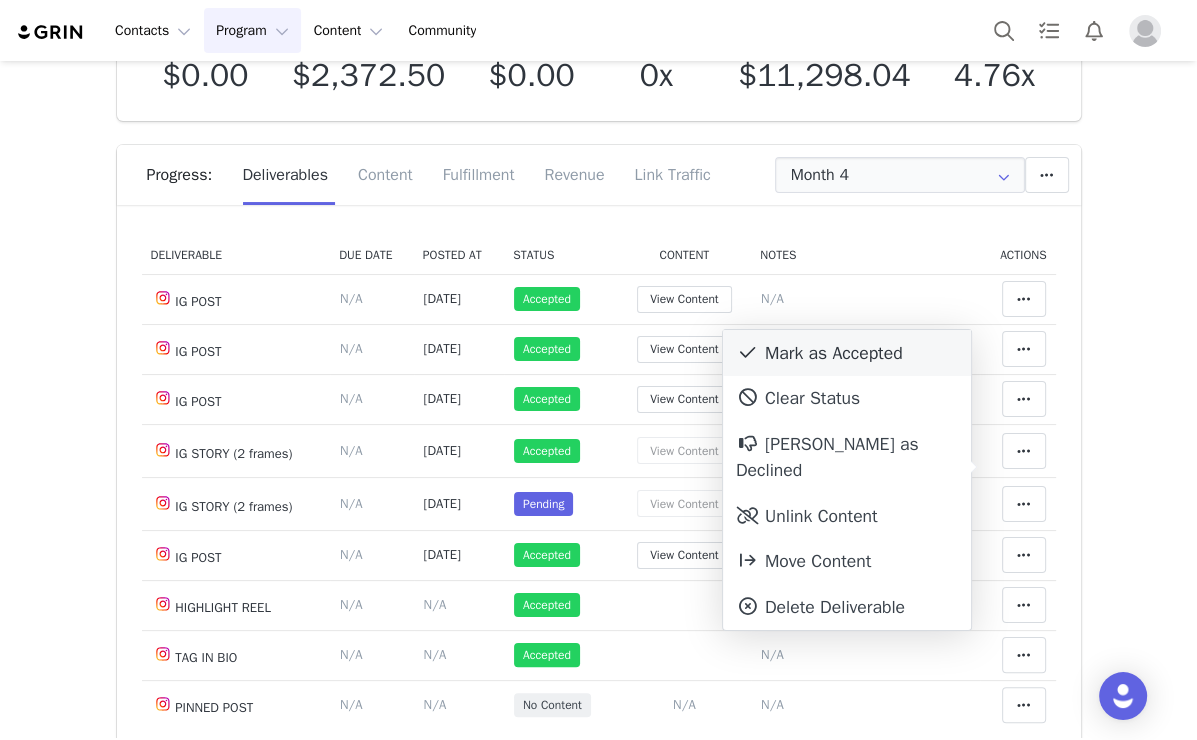 click on "Mark as Accepted" at bounding box center [847, 353] 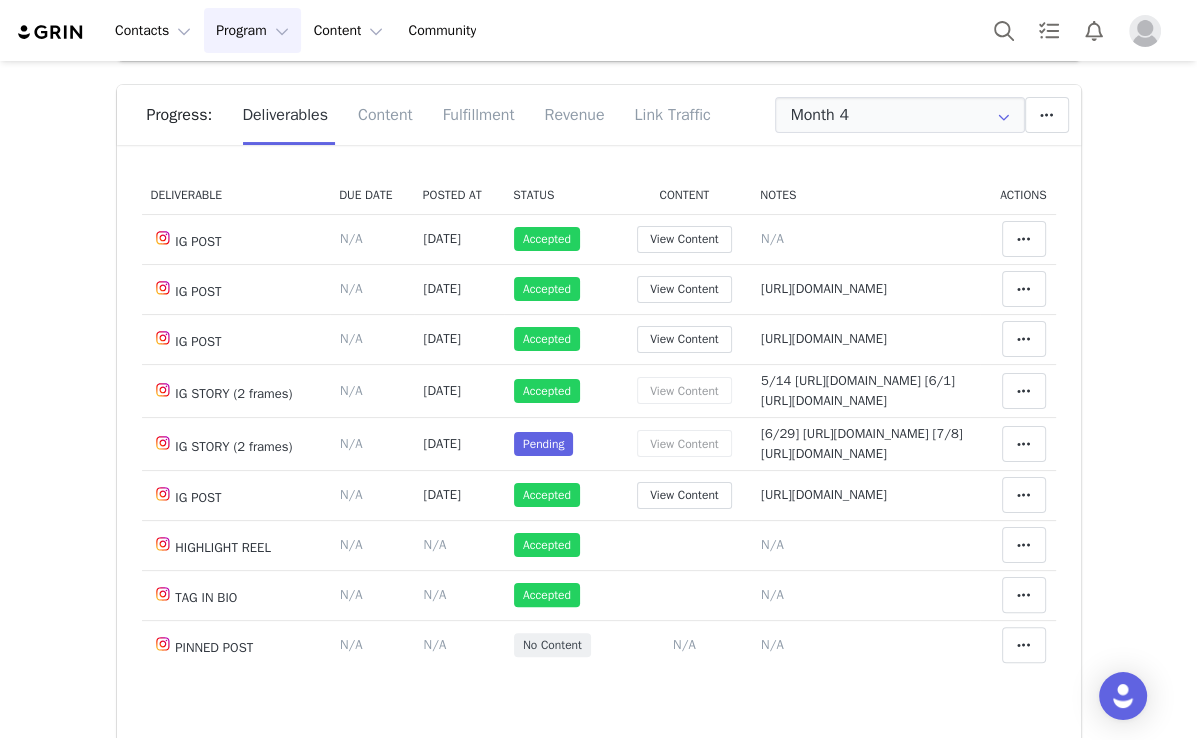 scroll, scrollTop: 320, scrollLeft: 0, axis: vertical 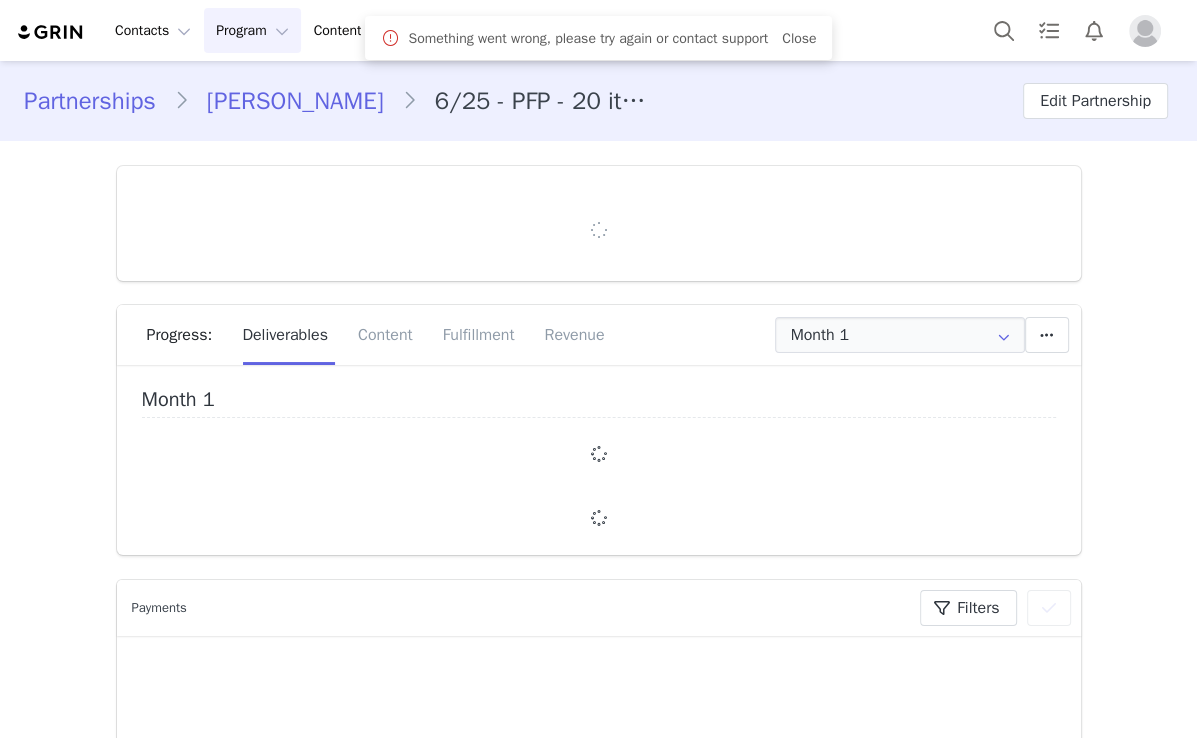 click on "[PERSON_NAME]" at bounding box center [295, 101] 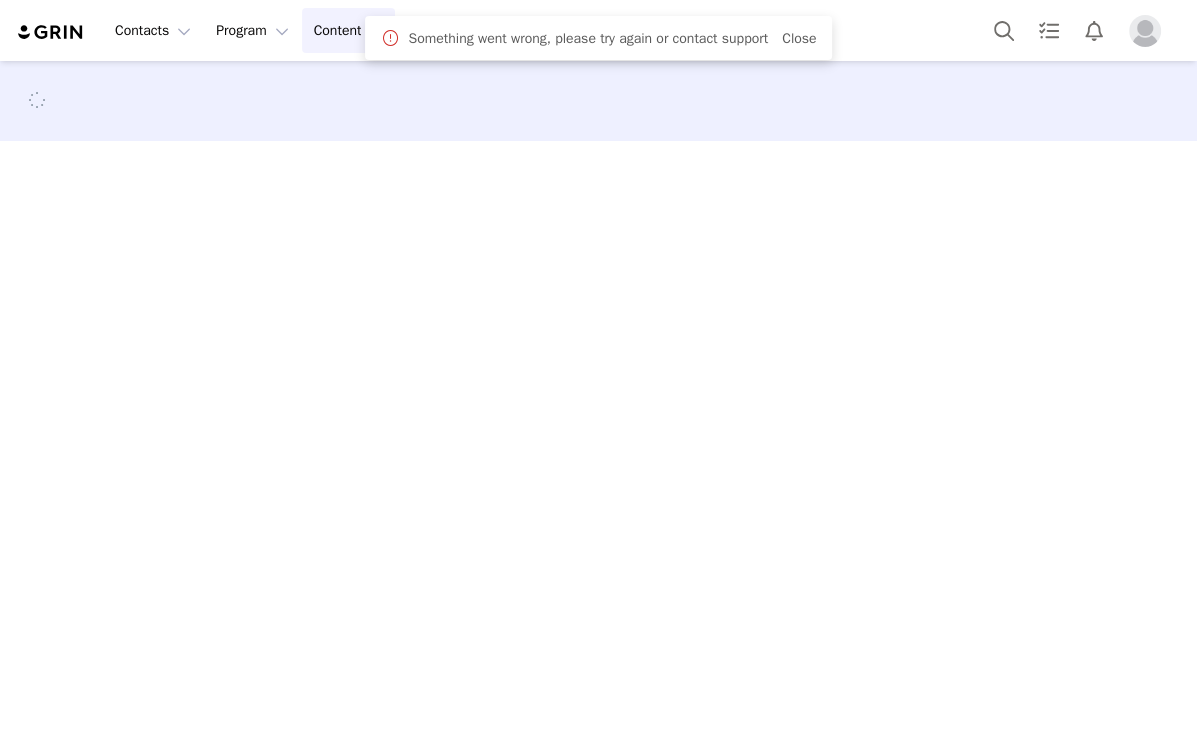 scroll, scrollTop: 0, scrollLeft: 0, axis: both 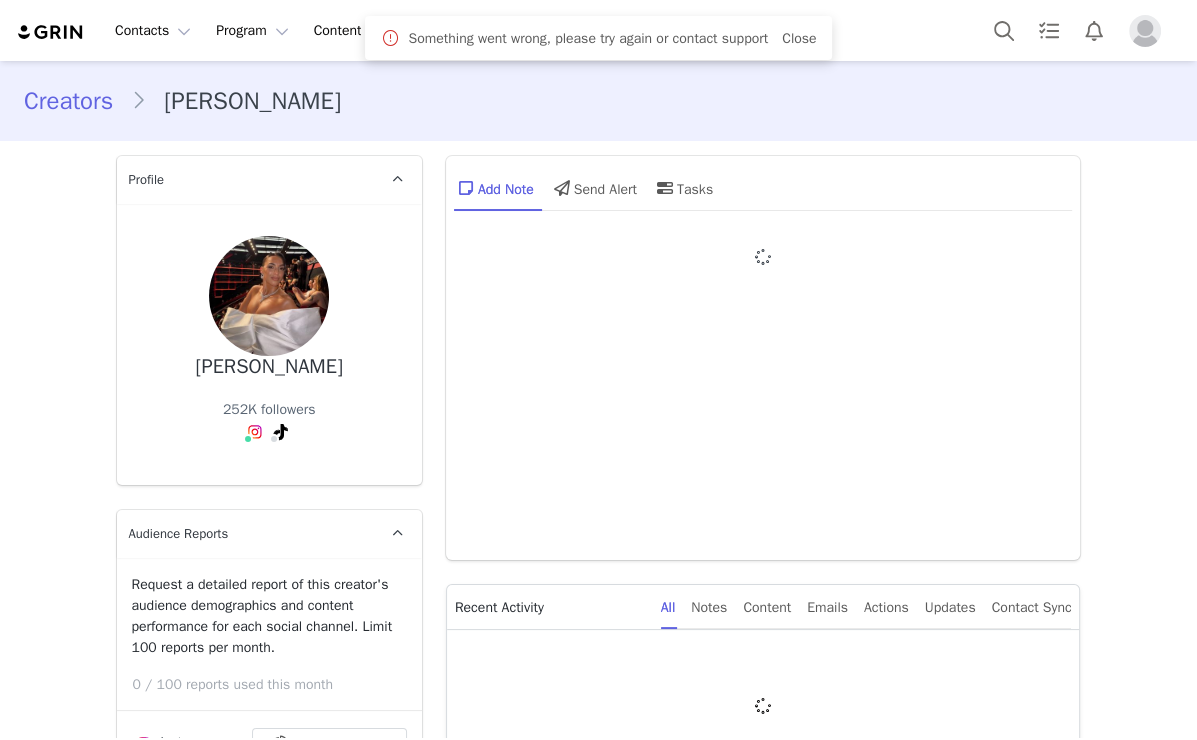 type on "+33 ([GEOGRAPHIC_DATA])" 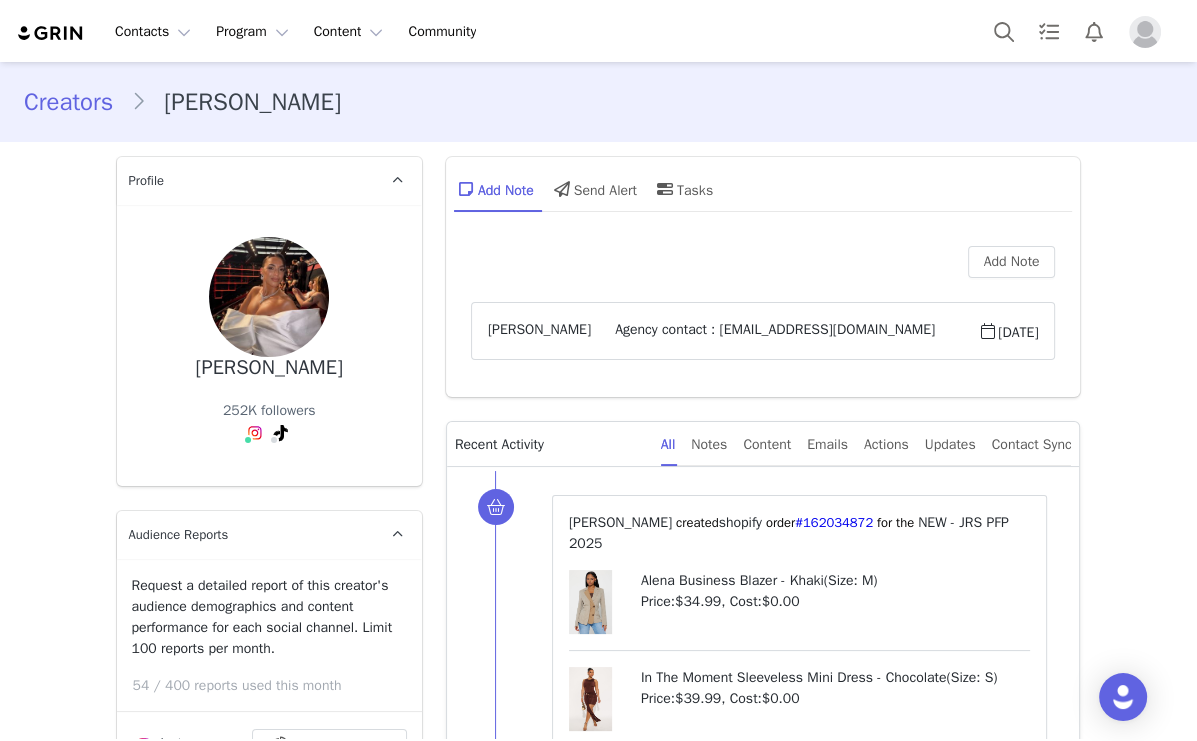 scroll, scrollTop: 0, scrollLeft: 0, axis: both 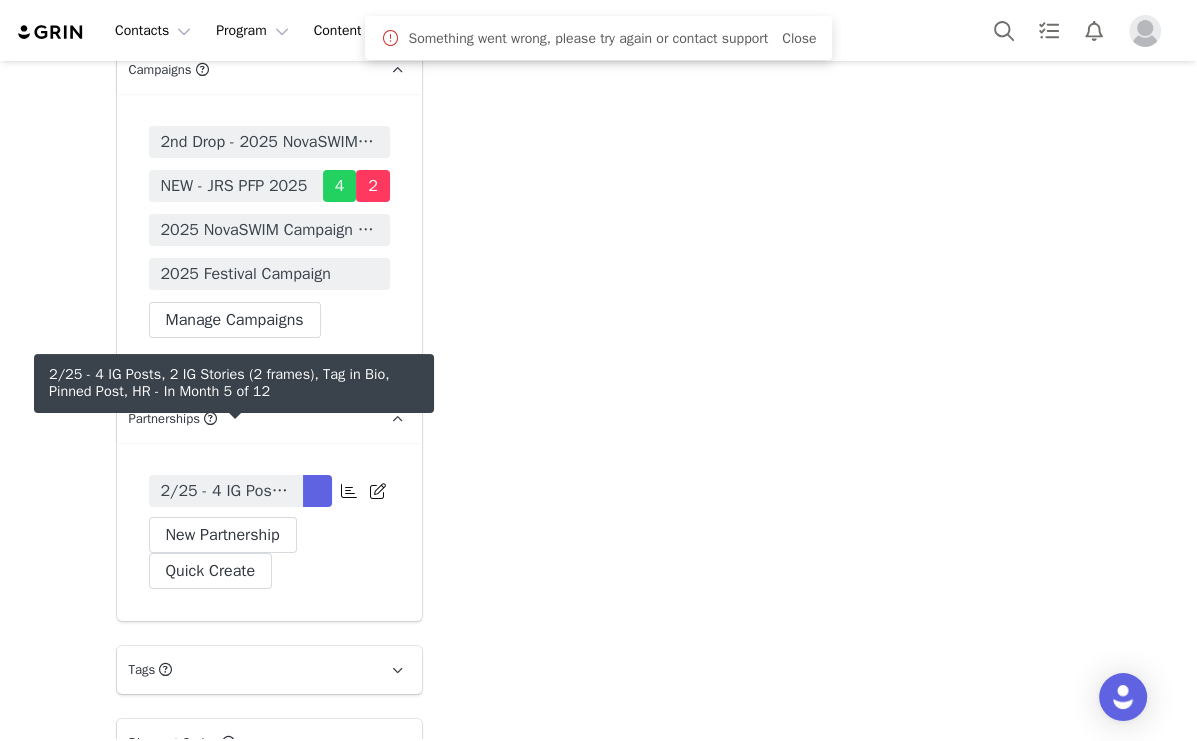 click on "2/25 - 4 IG Posts, 2 IG Stories (2 frames), Tag in Bio, Pinned Post, HR" at bounding box center [226, 491] 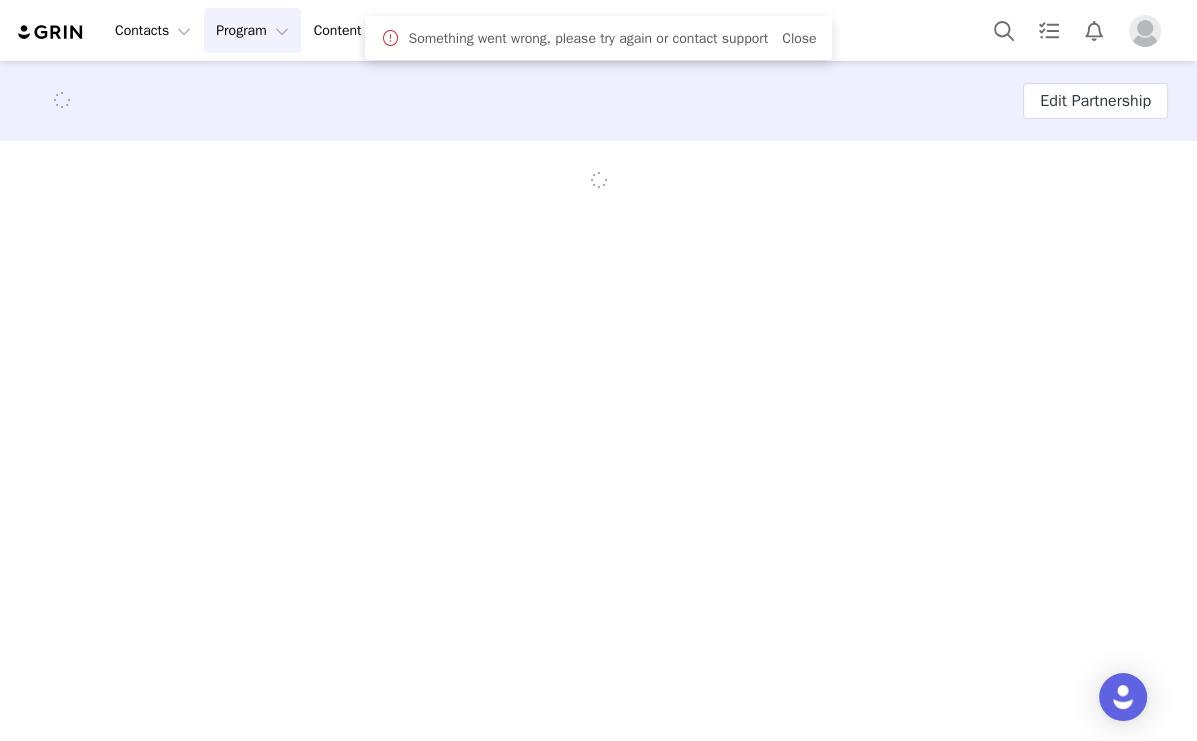 scroll, scrollTop: 0, scrollLeft: 0, axis: both 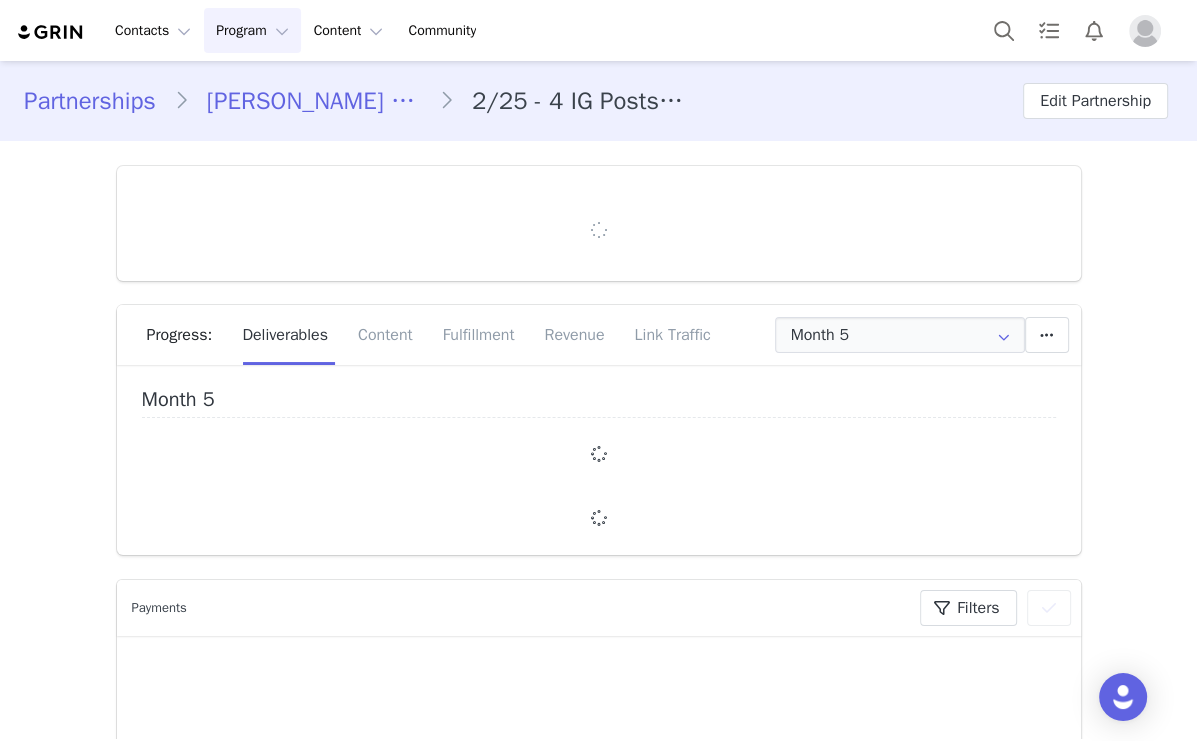 type on "+1 ([GEOGRAPHIC_DATA])" 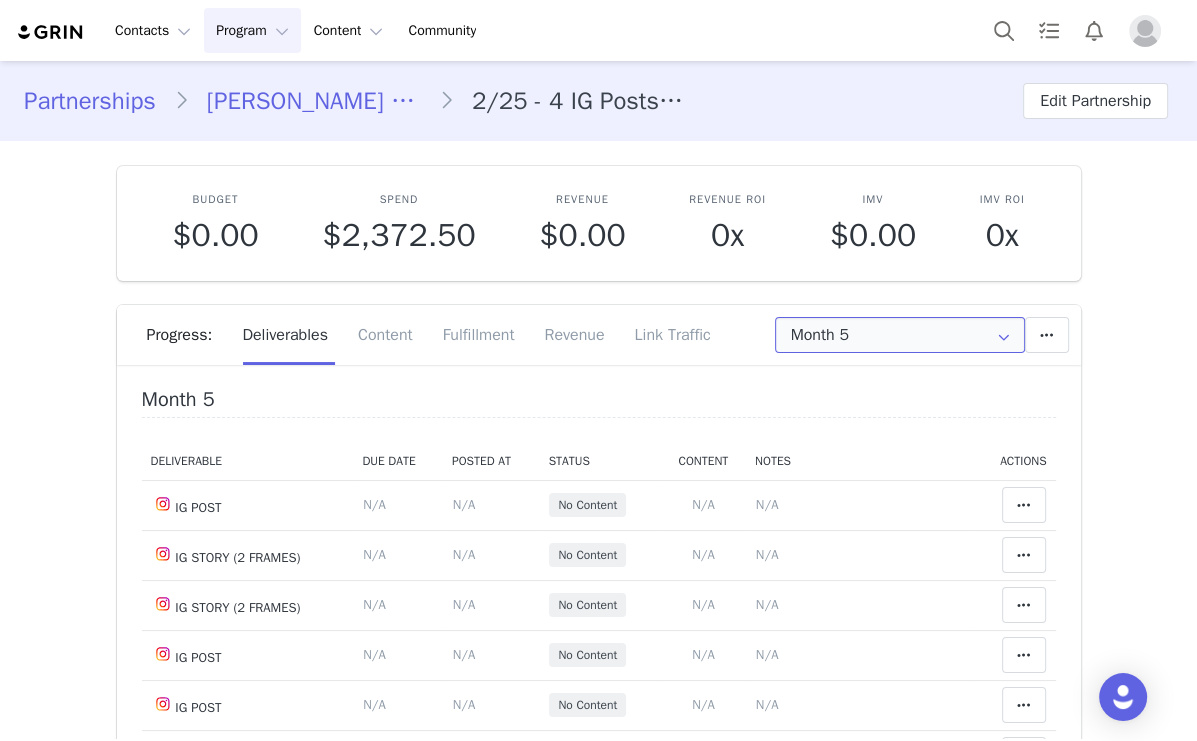 click on "Month 5" at bounding box center [900, 335] 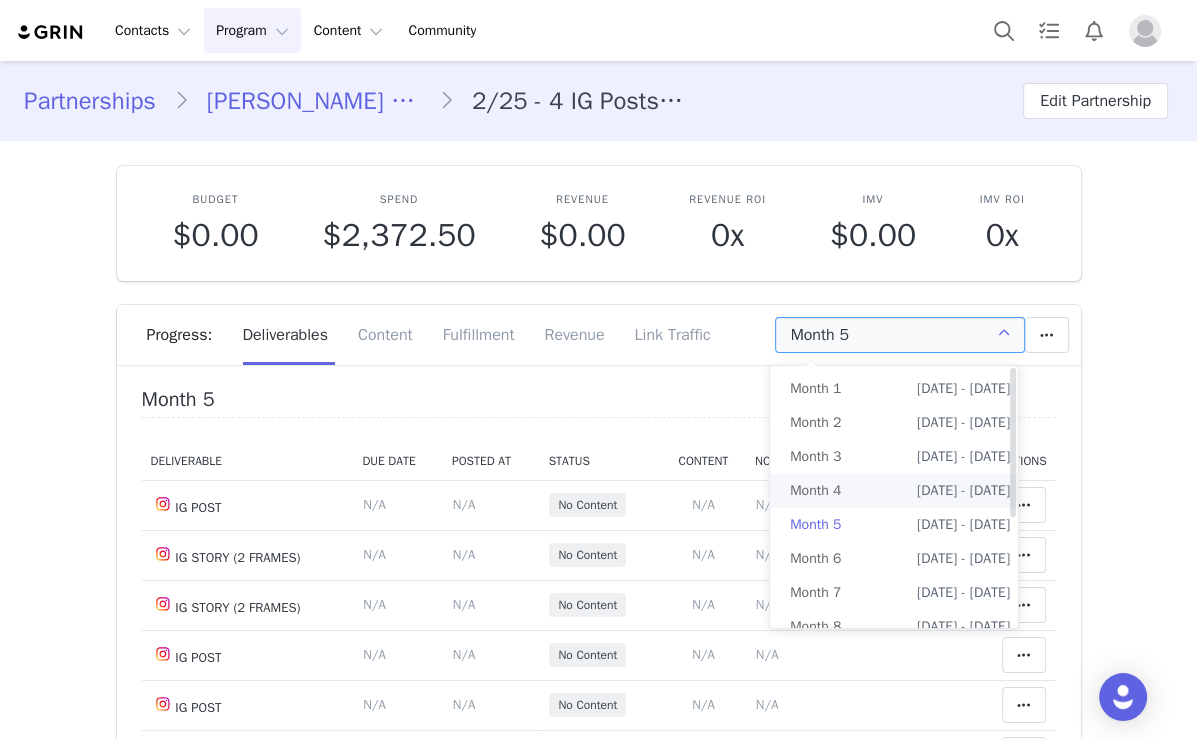 click on "[DATE] - [DATE]" at bounding box center [963, 491] 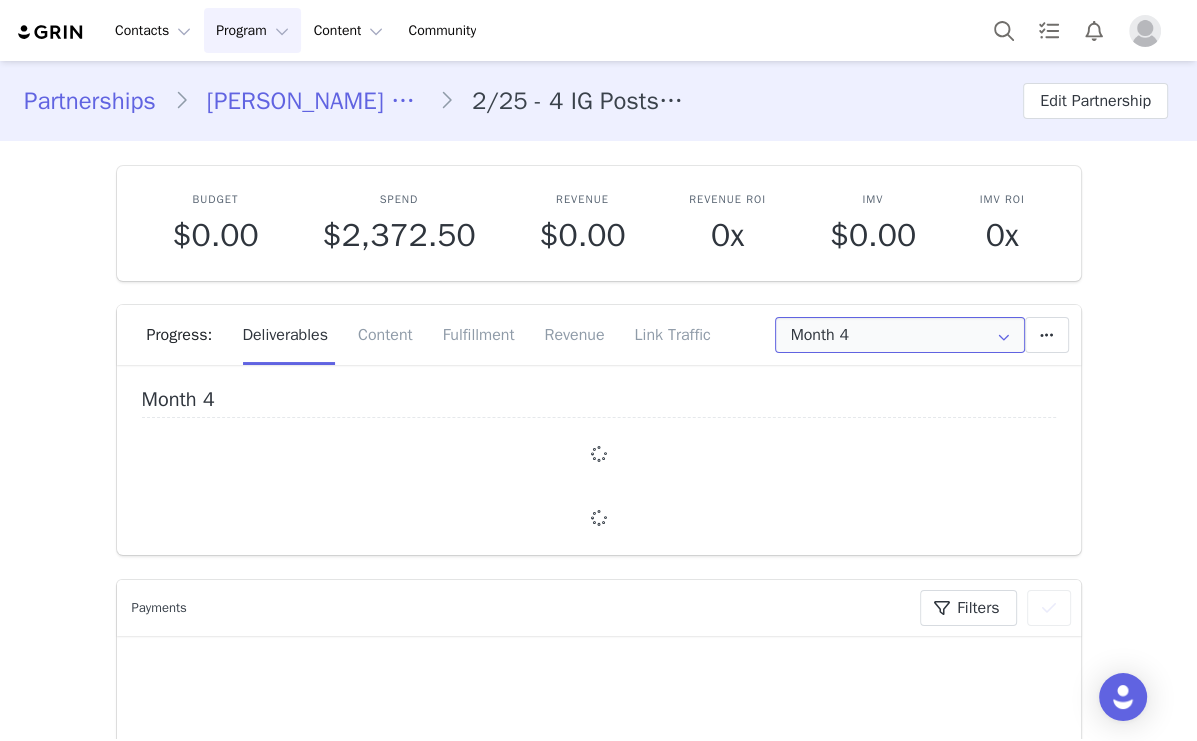 scroll, scrollTop: 160, scrollLeft: 0, axis: vertical 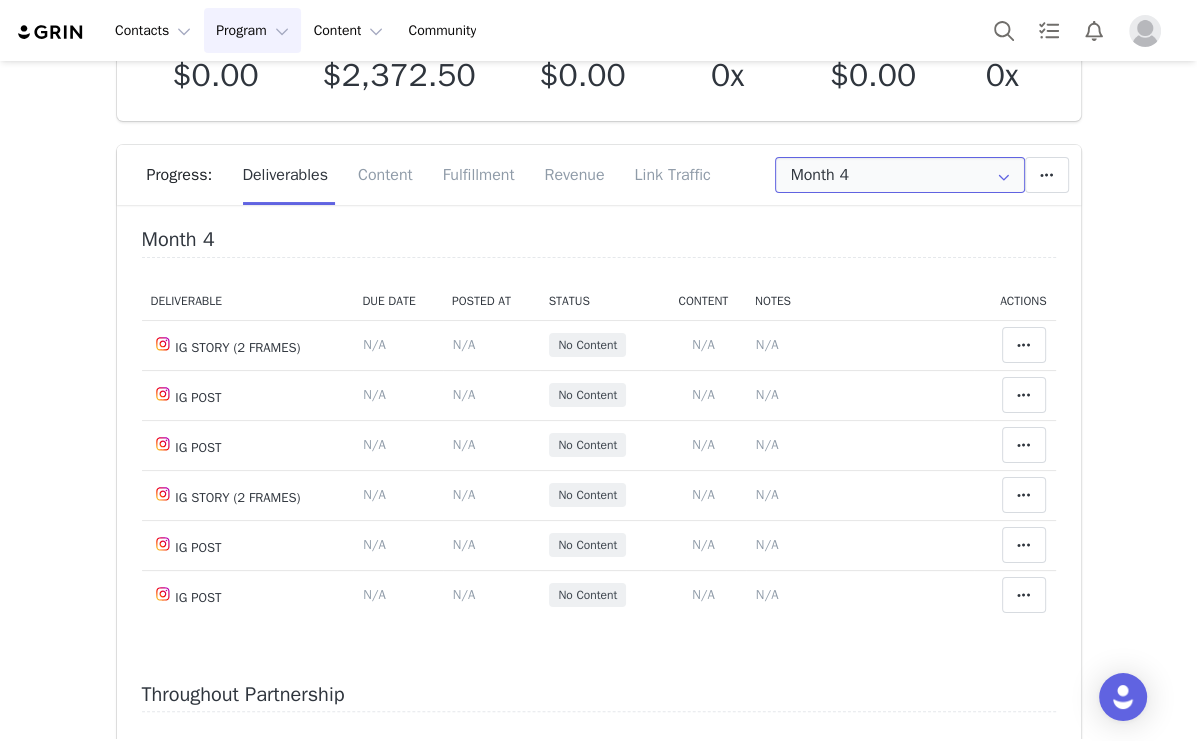 drag, startPoint x: 828, startPoint y: 178, endPoint x: 848, endPoint y: 222, distance: 48.332184 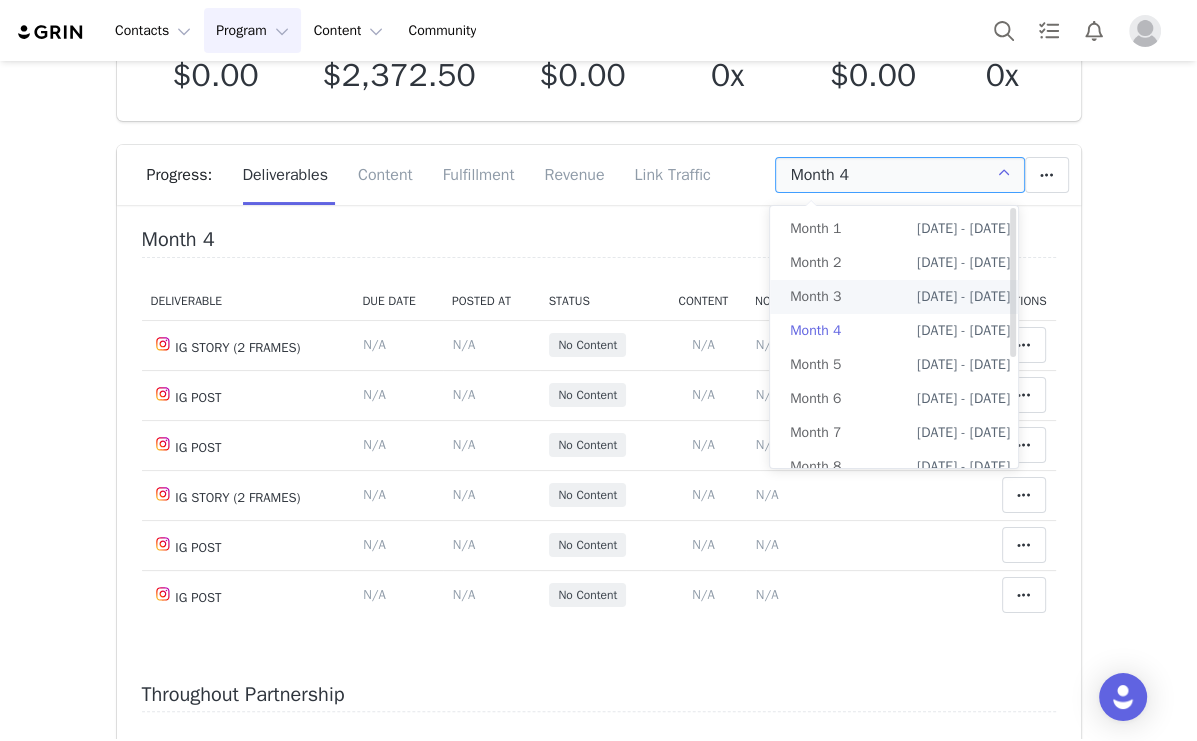 click on "[DATE] - [DATE]" at bounding box center (963, 297) 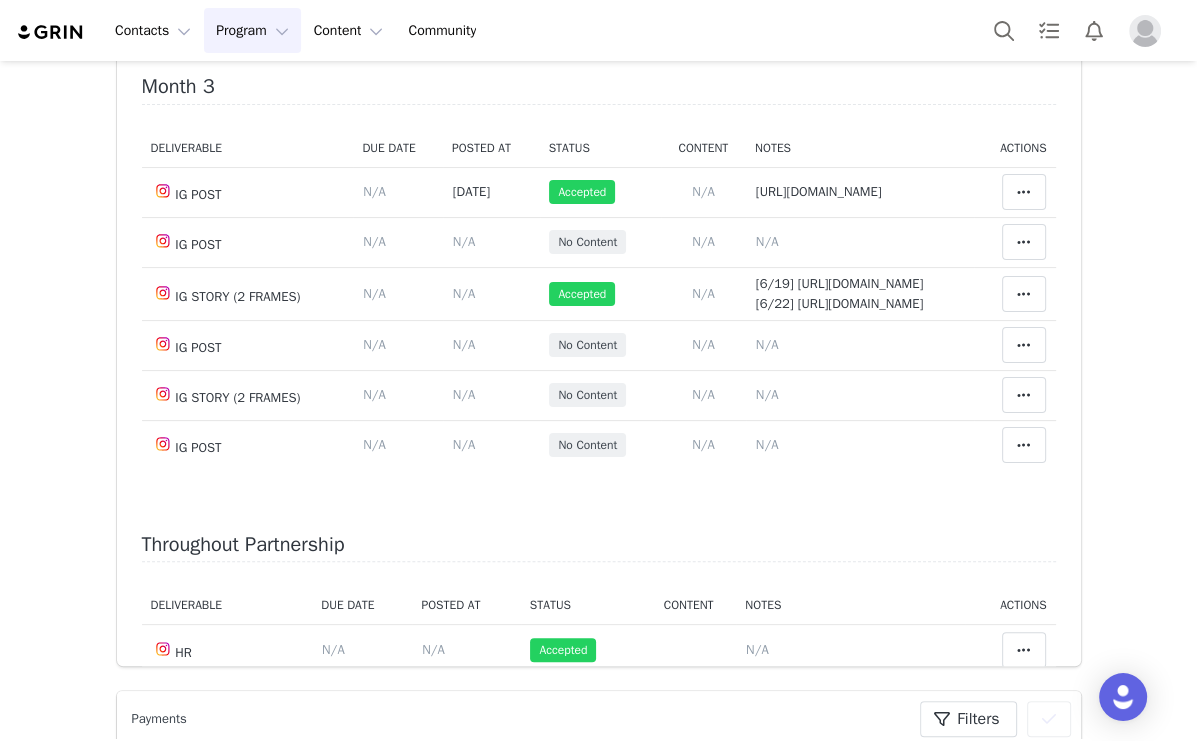 scroll, scrollTop: 320, scrollLeft: 0, axis: vertical 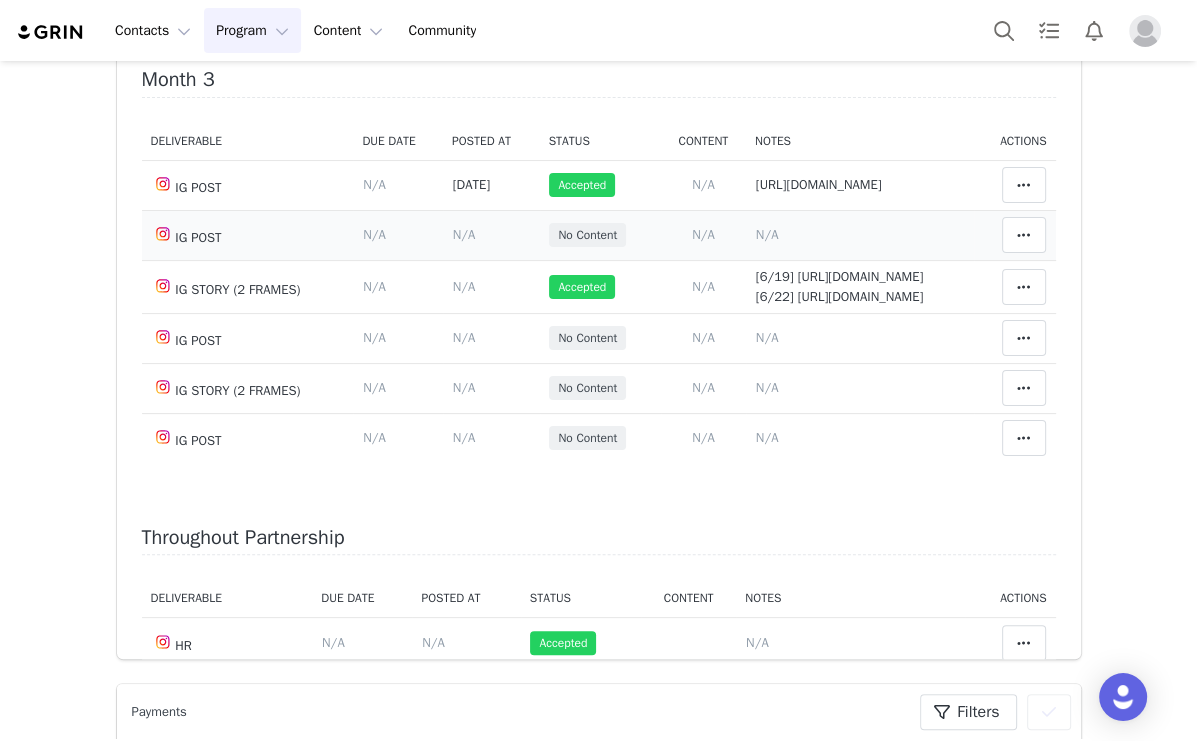 click on "Notes  Save  Cancel N/A" at bounding box center (860, 235) 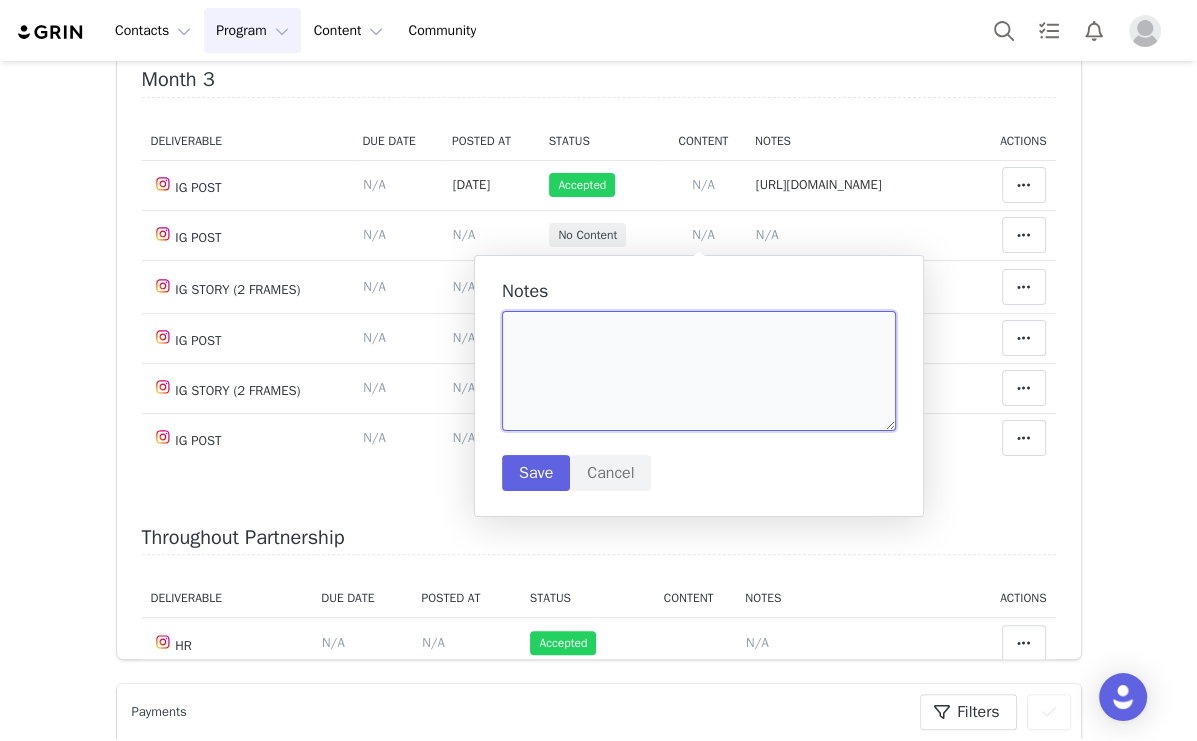 paste on "[URL][DOMAIN_NAME]" 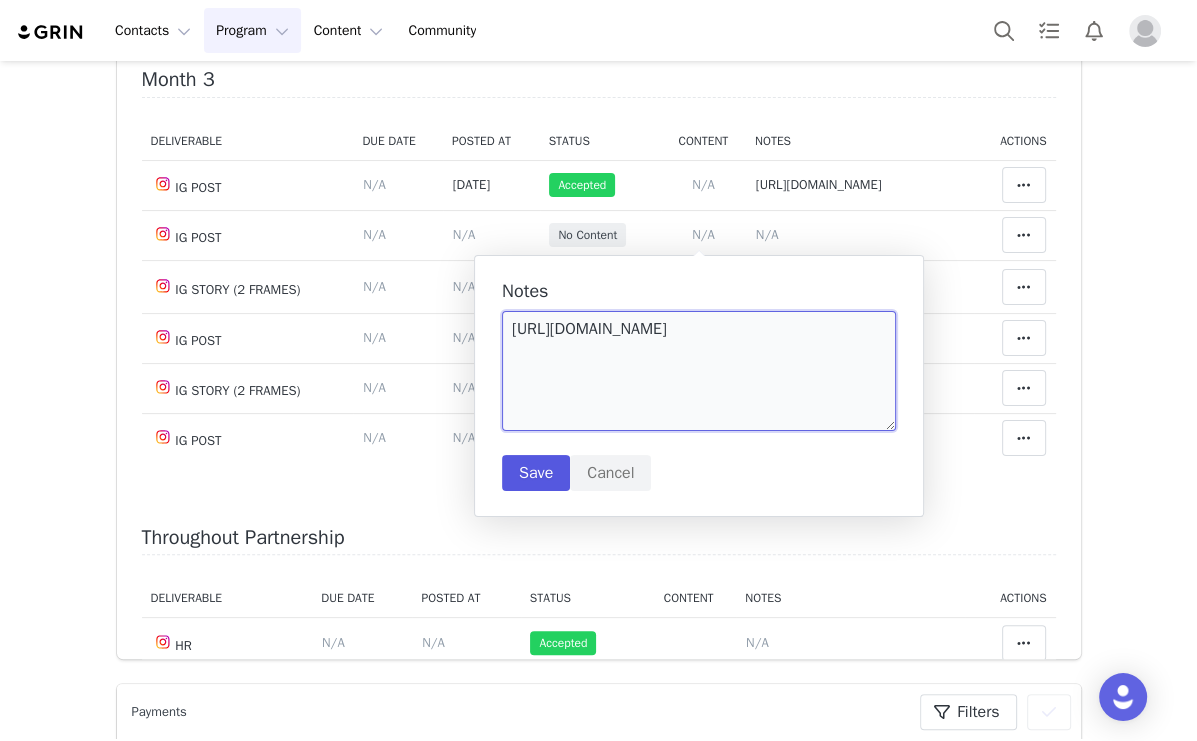 type on "[URL][DOMAIN_NAME]" 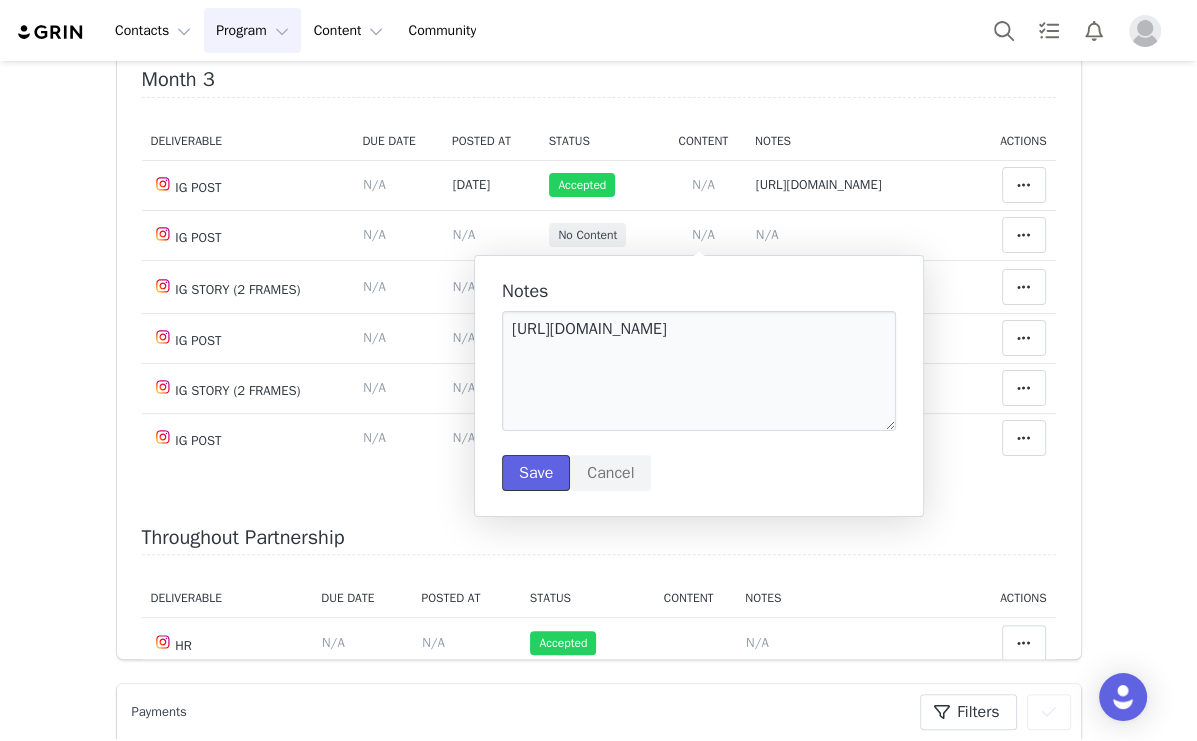 click on "Save" at bounding box center (536, 473) 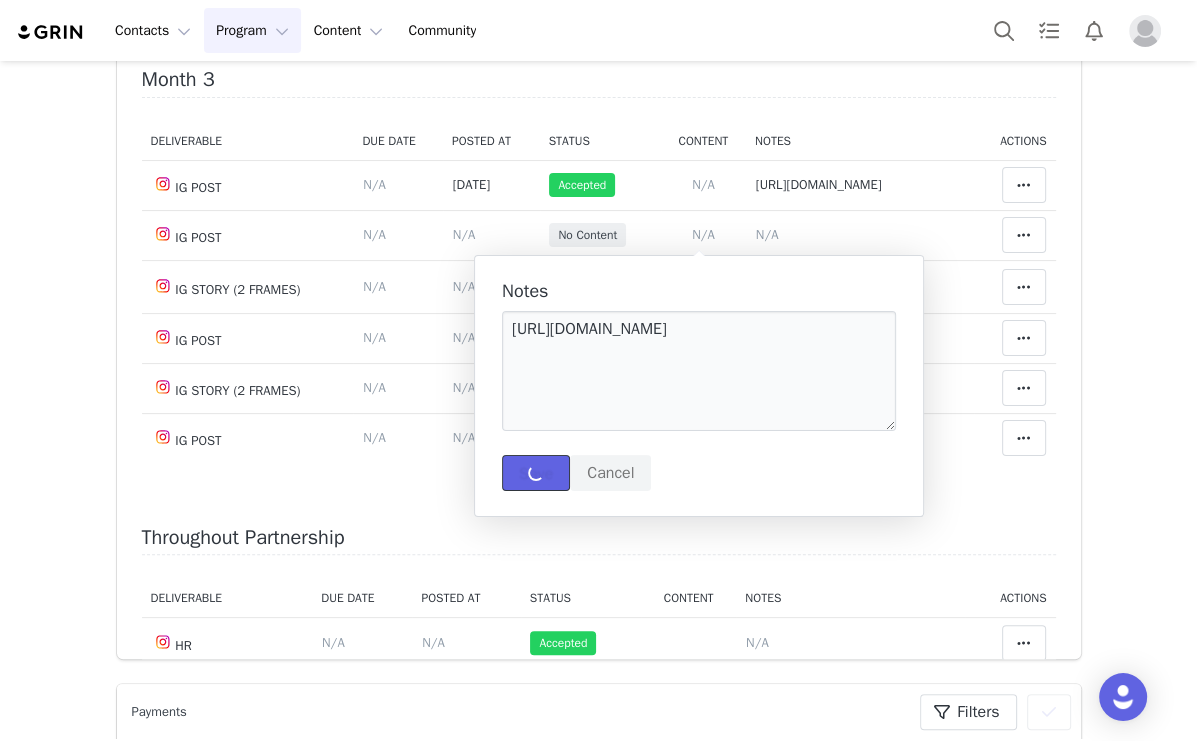 type 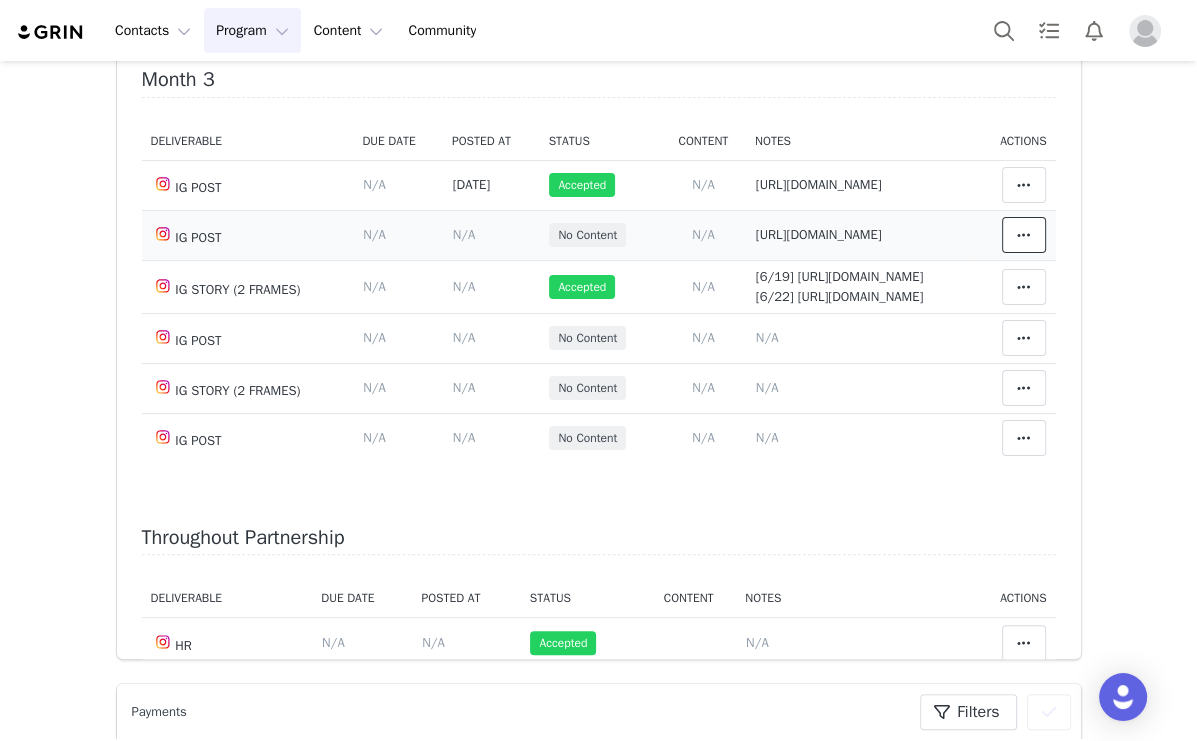 click at bounding box center (1024, 235) 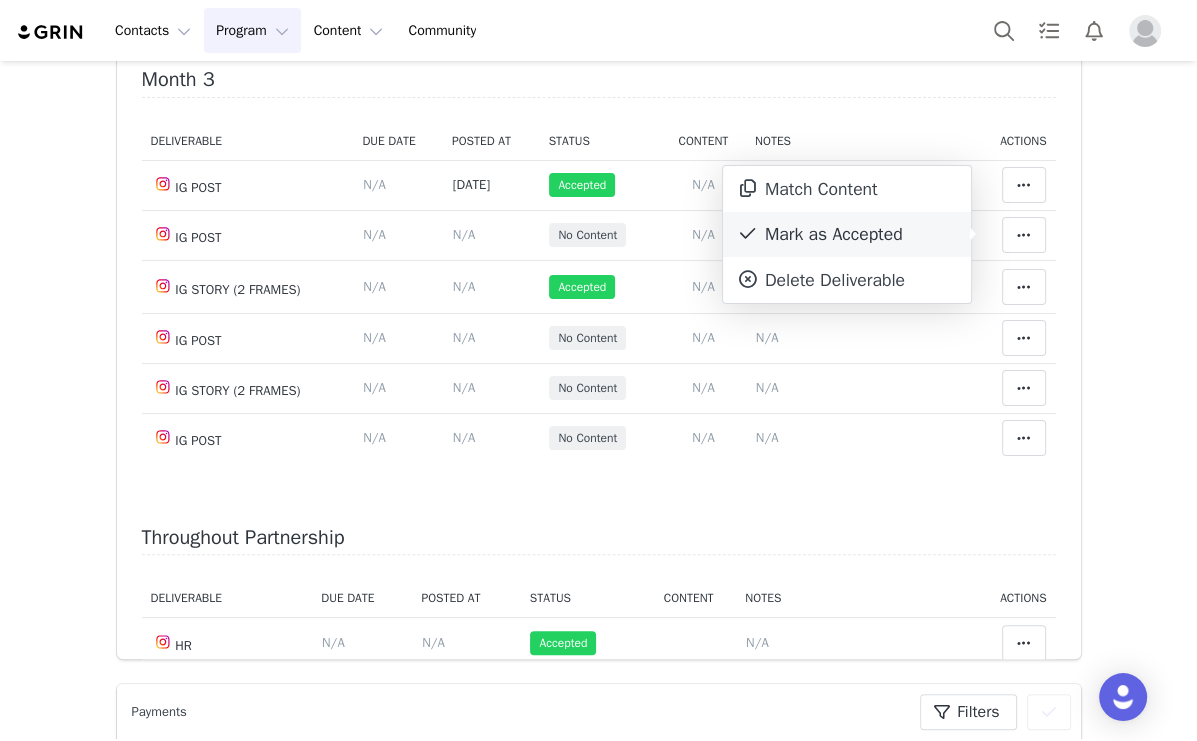 click on "Mark as Accepted" at bounding box center (847, 235) 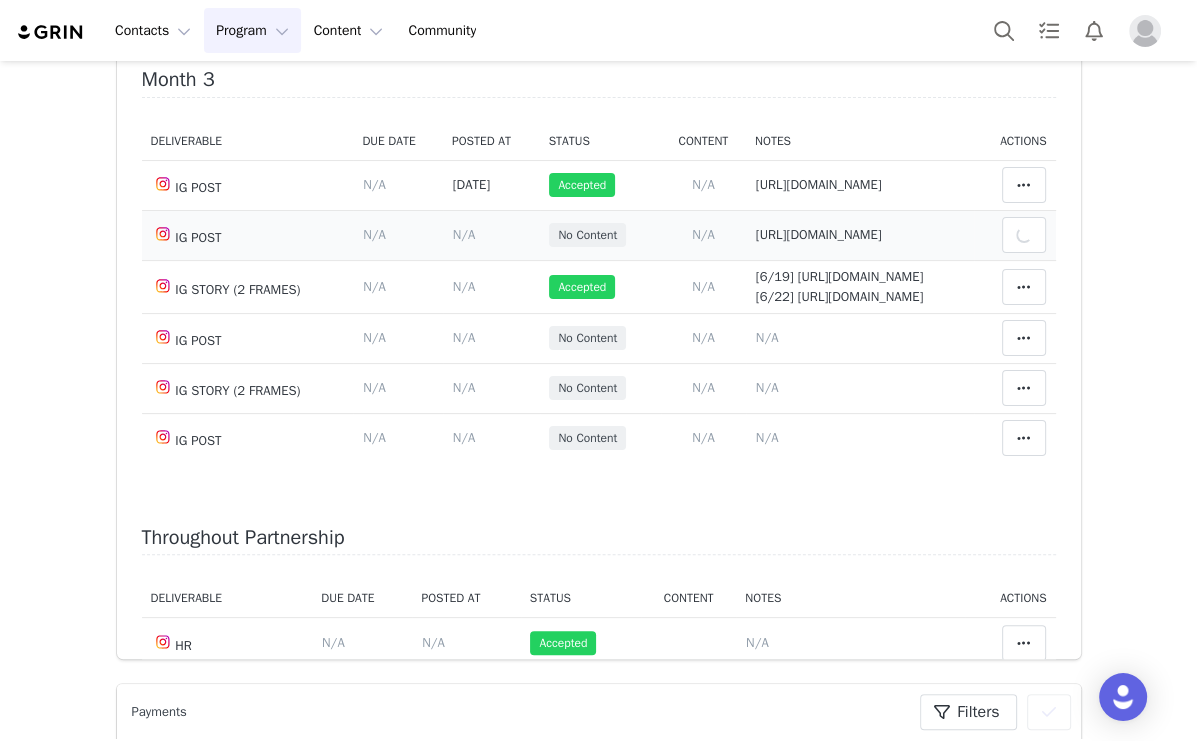 click on "N/A" at bounding box center [464, 234] 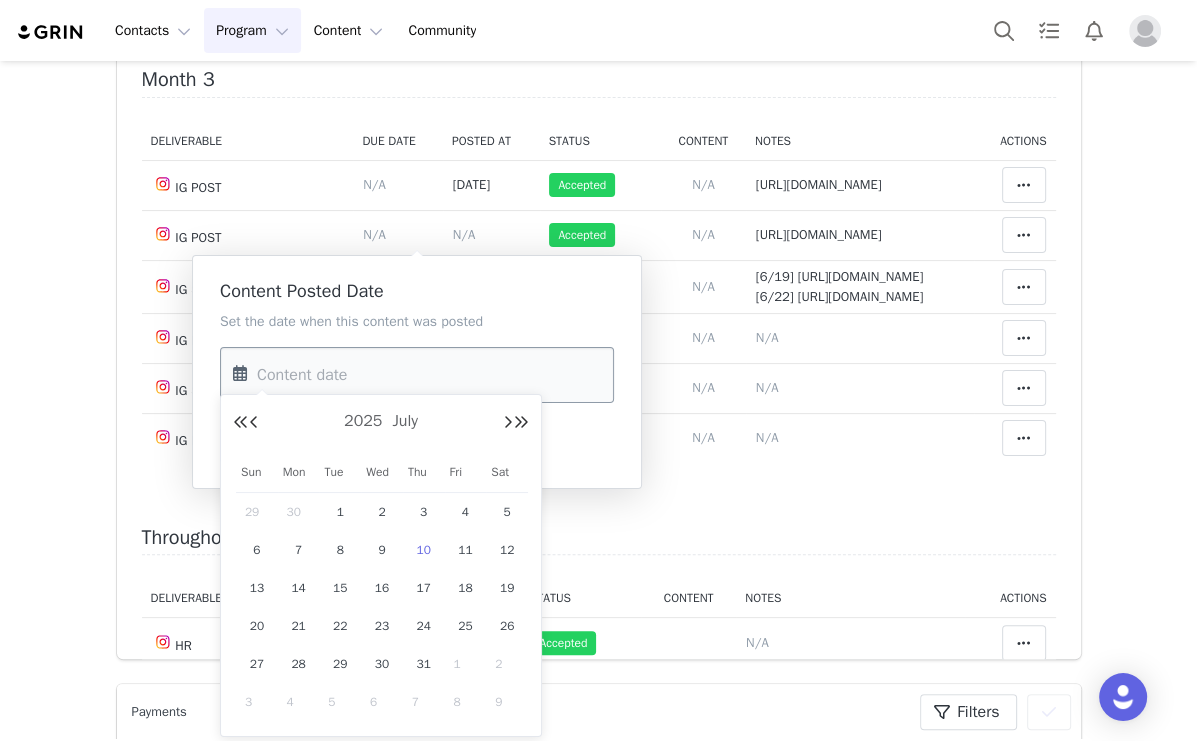 click at bounding box center (417, 375) 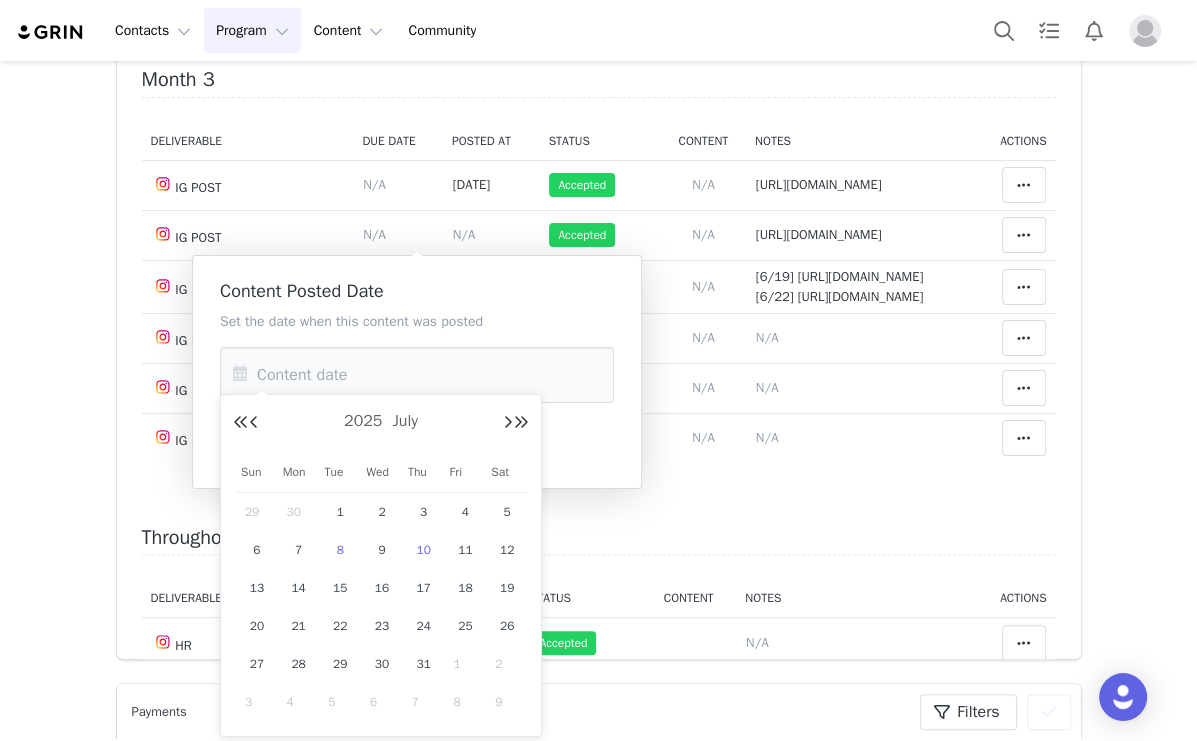 click on "8" at bounding box center [340, 550] 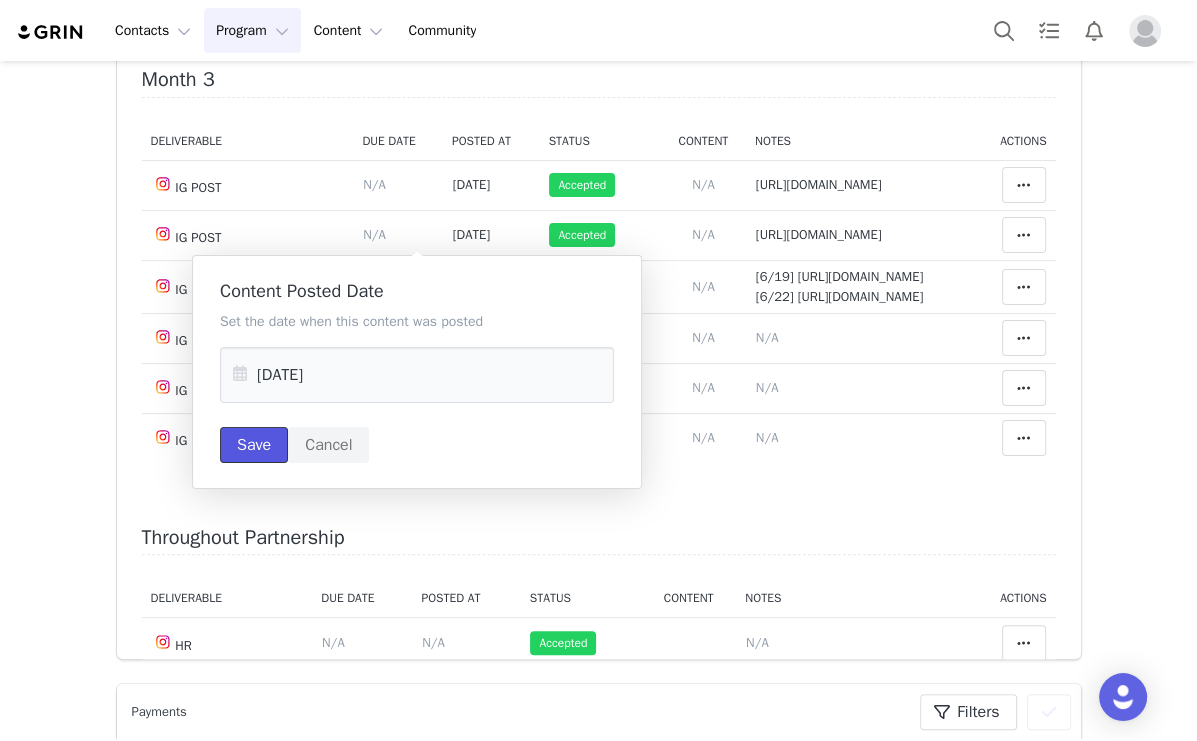 click on "Save" at bounding box center (254, 445) 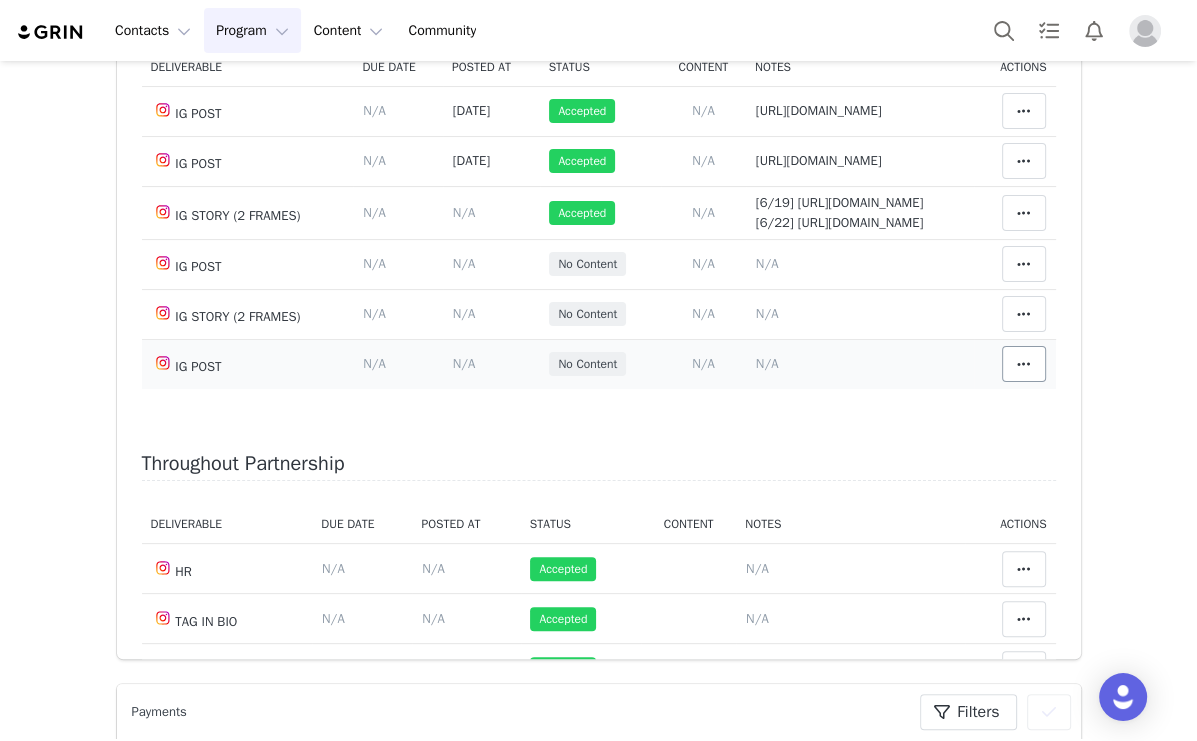 scroll, scrollTop: 72, scrollLeft: 0, axis: vertical 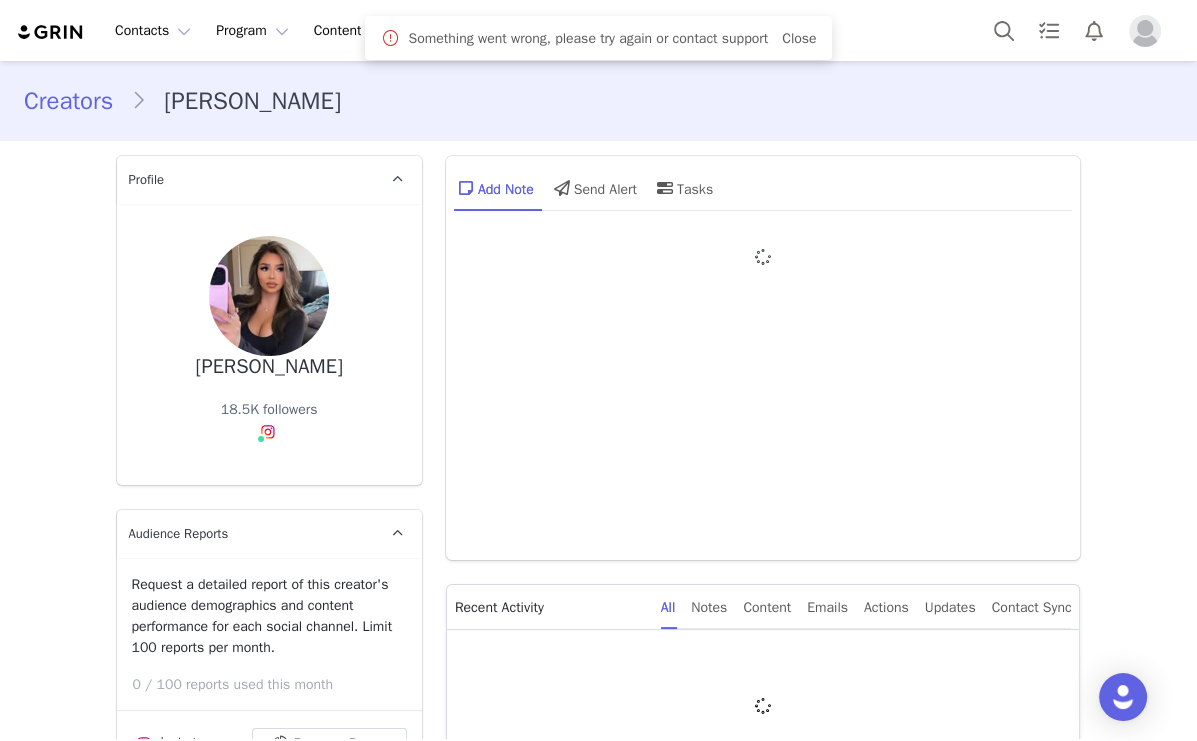 type on "+1 ([GEOGRAPHIC_DATA])" 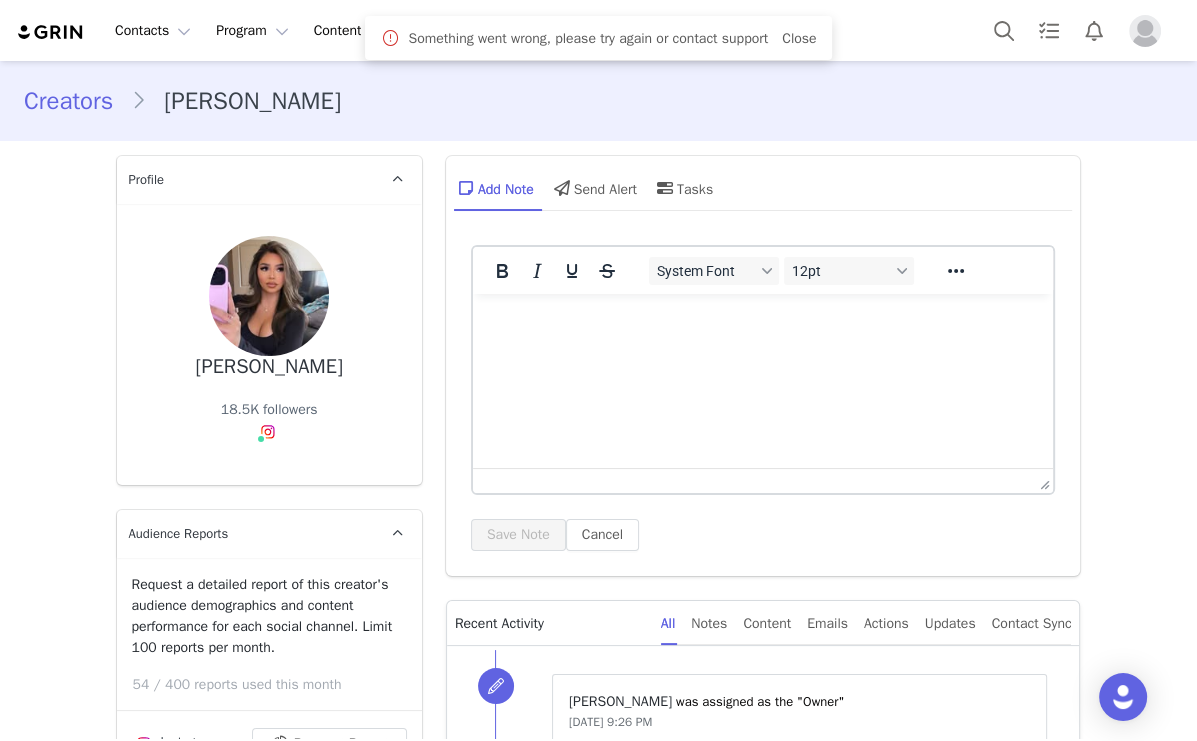 scroll, scrollTop: 0, scrollLeft: 0, axis: both 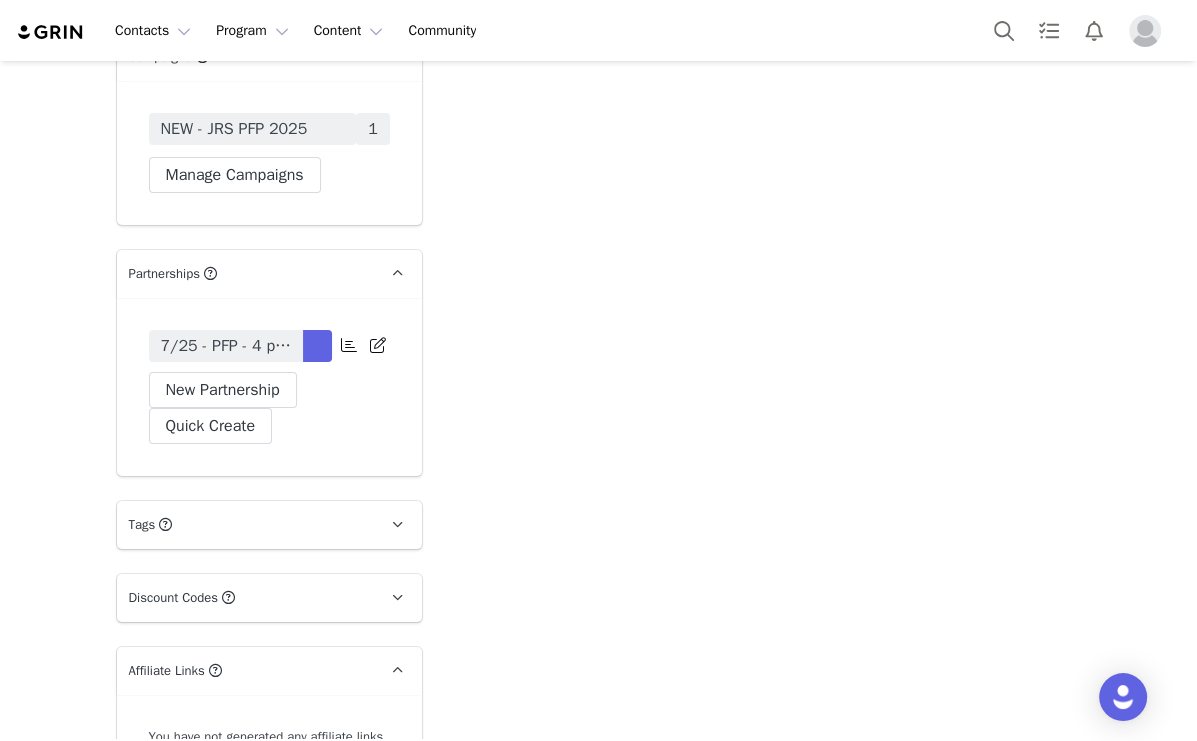 click on "1" at bounding box center [373, 129] 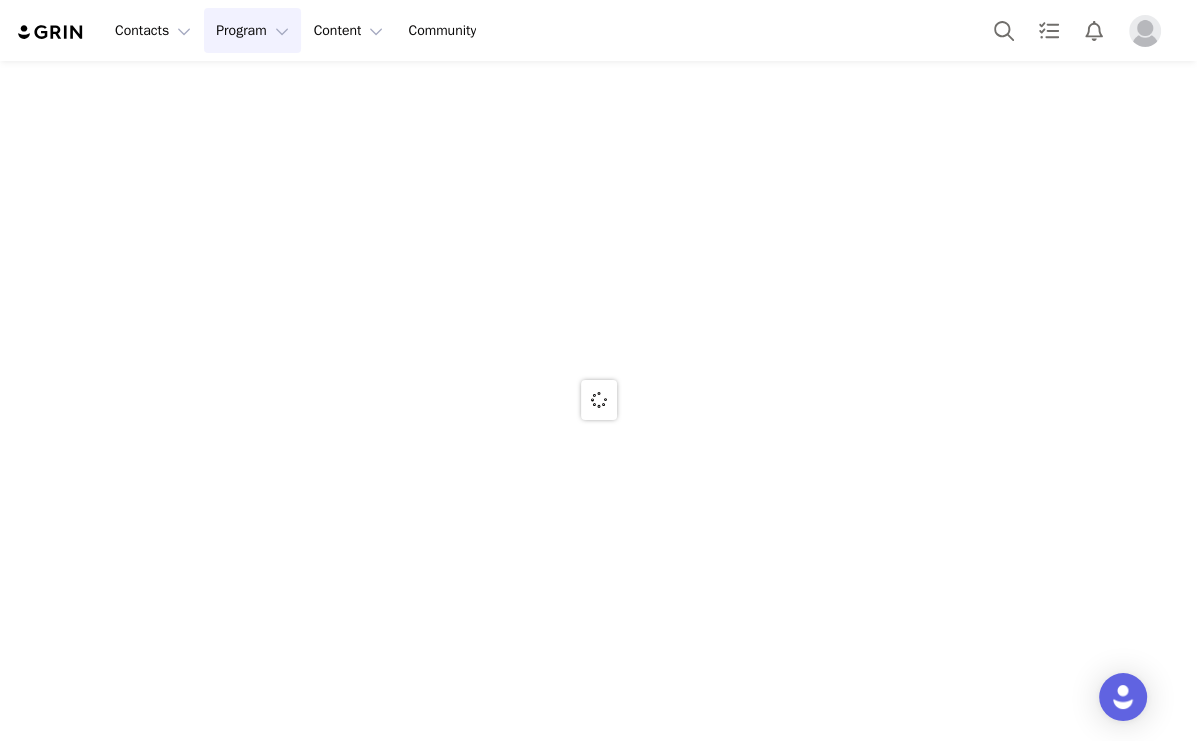scroll, scrollTop: 0, scrollLeft: 0, axis: both 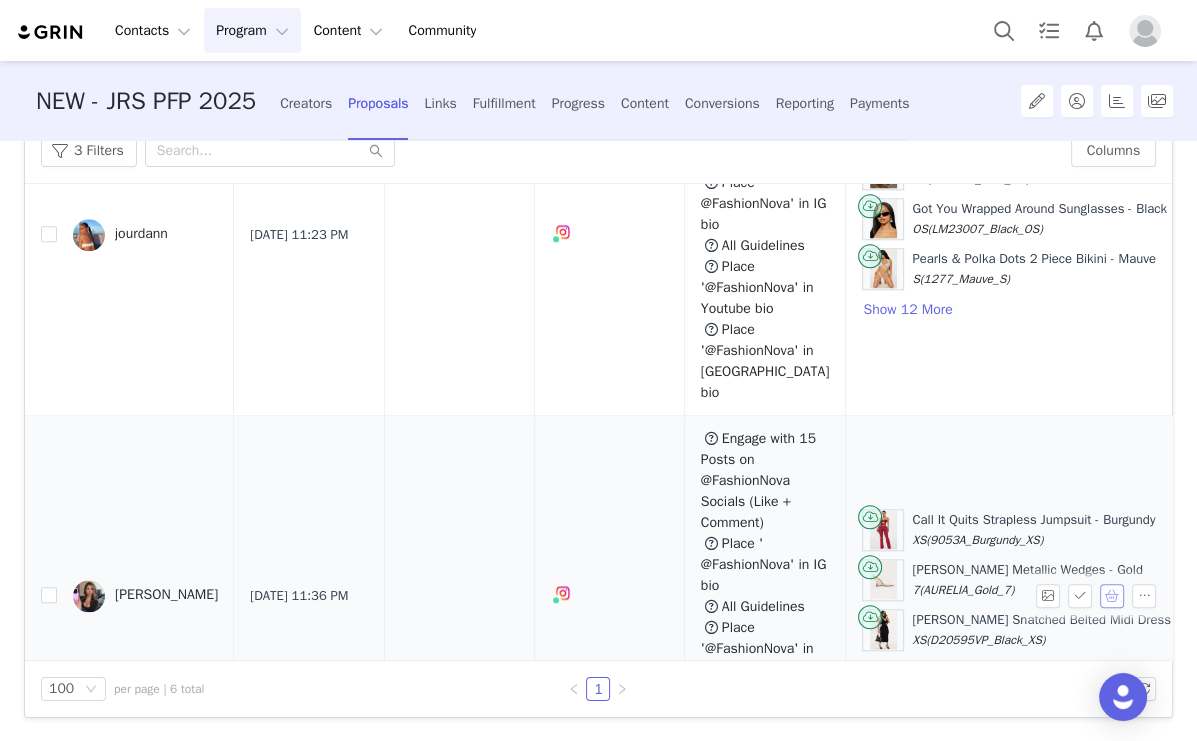 click at bounding box center (1112, 596) 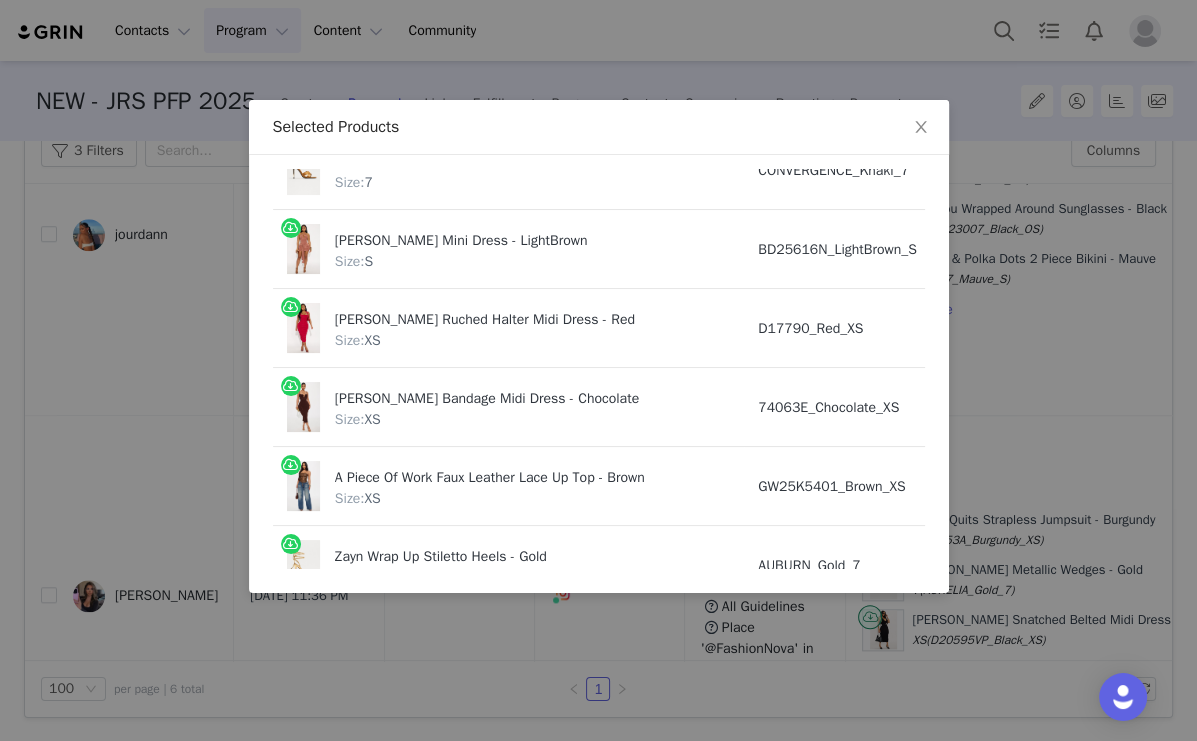 scroll, scrollTop: 880, scrollLeft: 0, axis: vertical 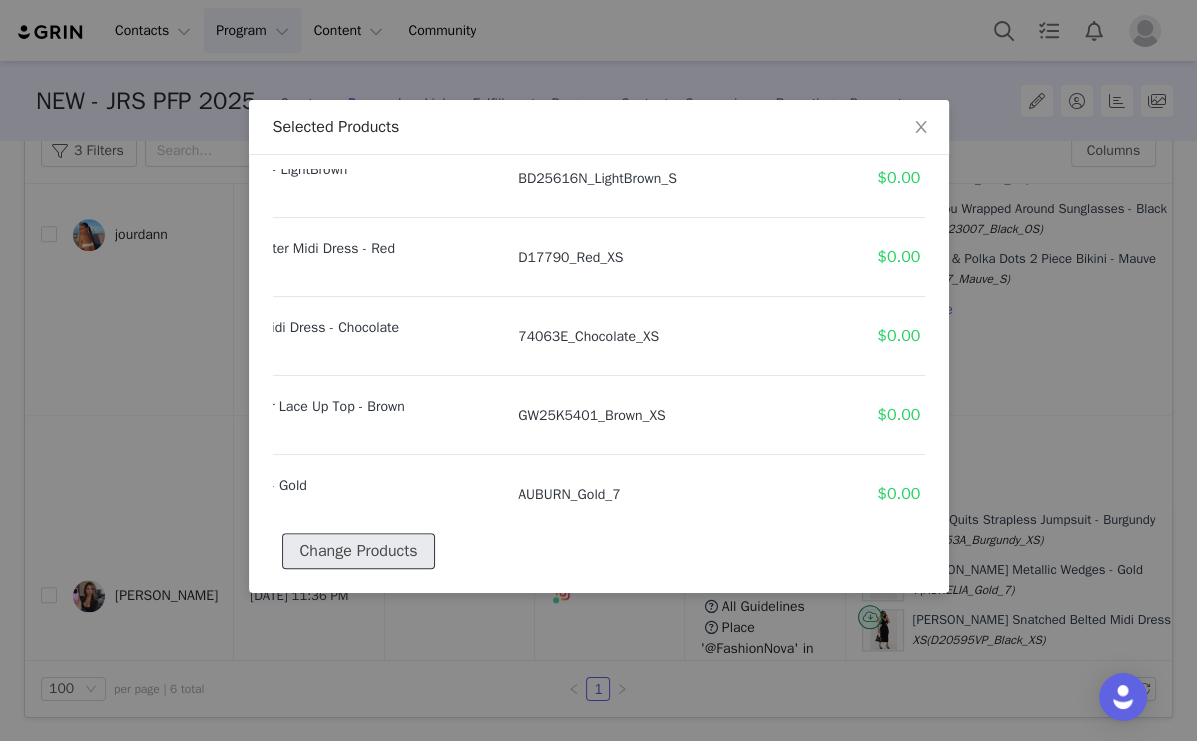 click on "Change Products" at bounding box center [358, 551] 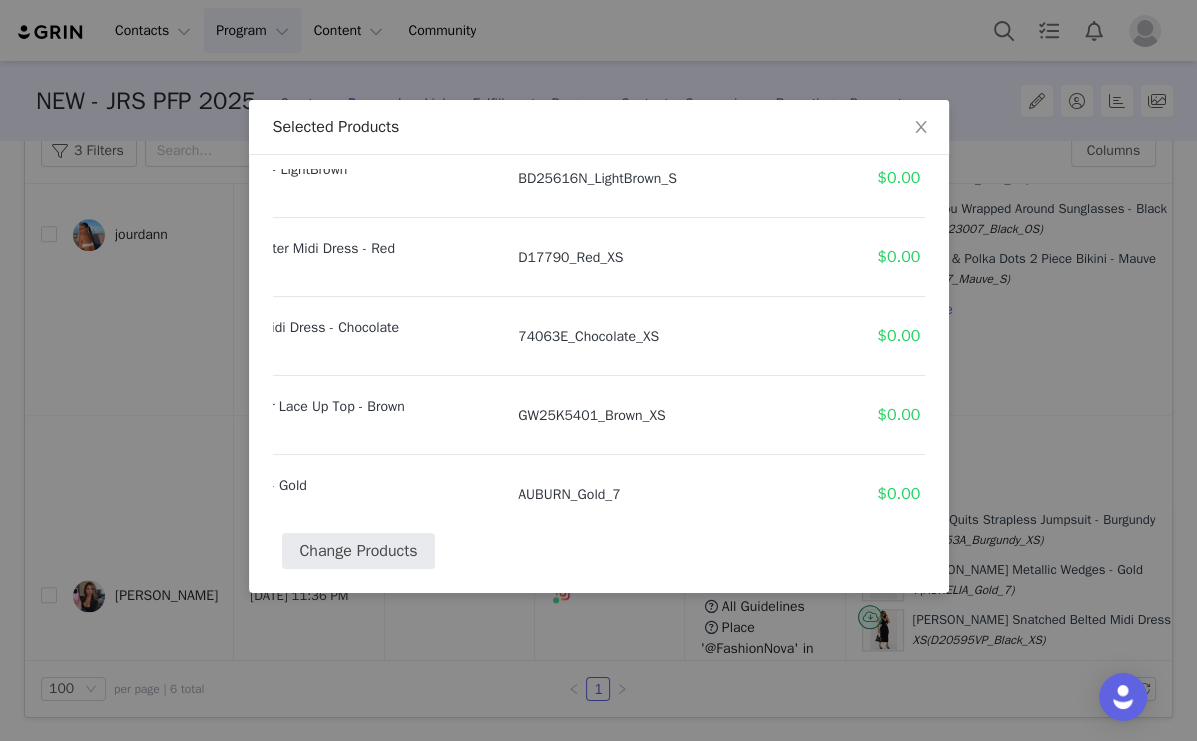 select on "27458843" 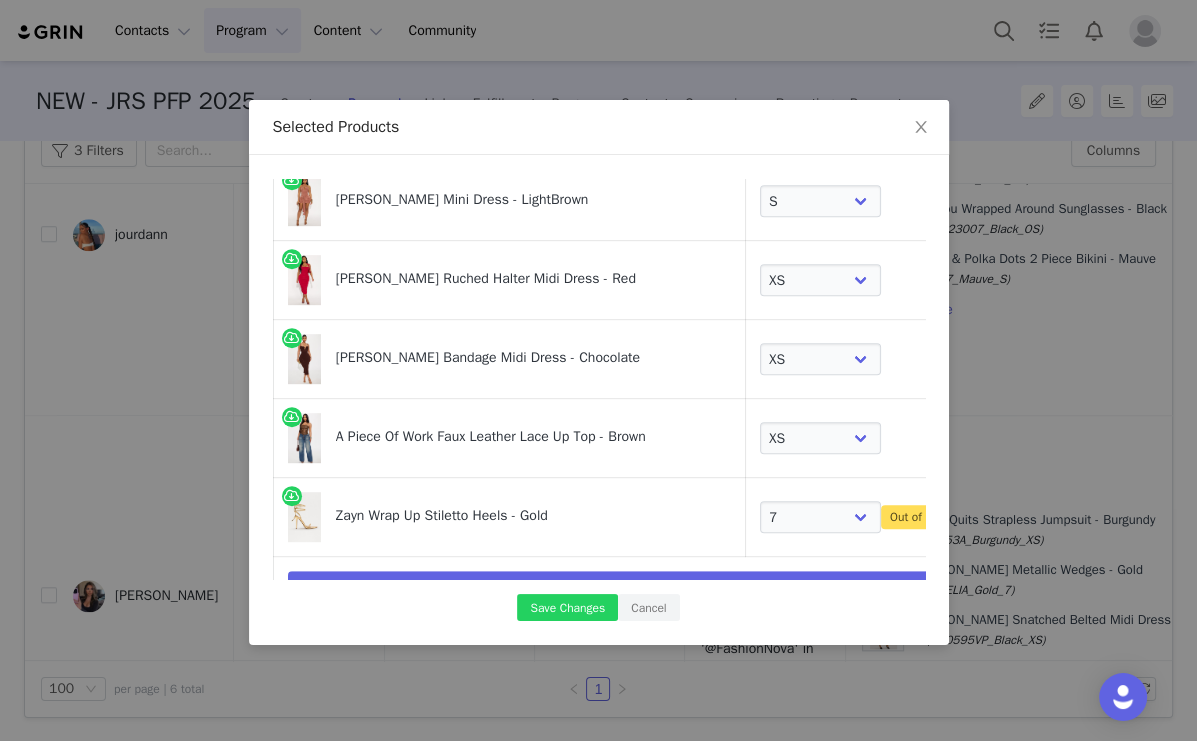scroll, scrollTop: 910, scrollLeft: 0, axis: vertical 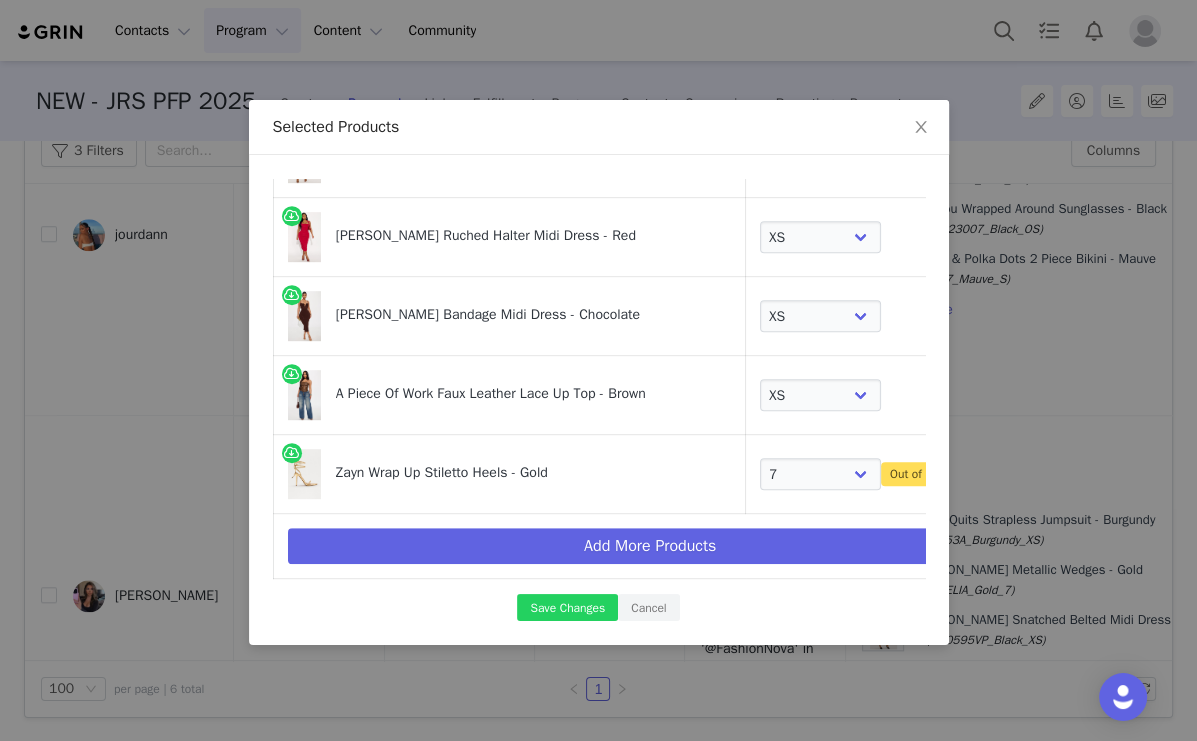 drag, startPoint x: 584, startPoint y: 467, endPoint x: 460, endPoint y: 464, distance: 124.036285 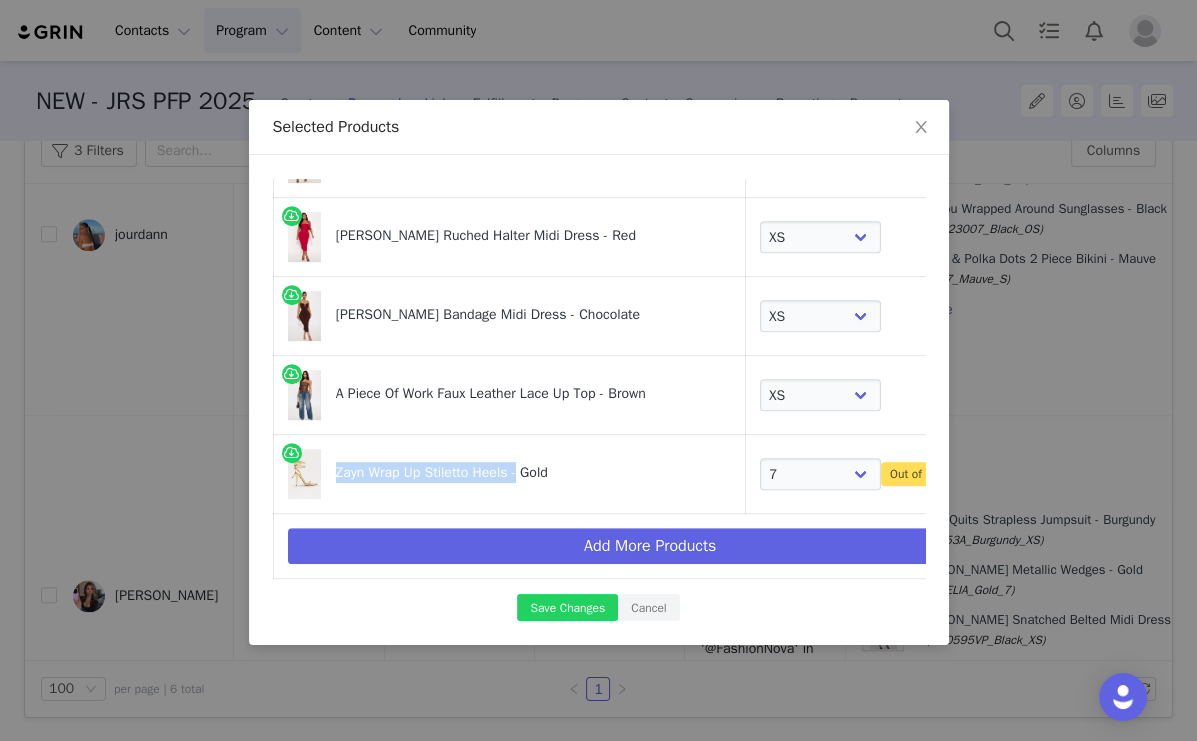 drag, startPoint x: 507, startPoint y: 462, endPoint x: 325, endPoint y: 458, distance: 182.04395 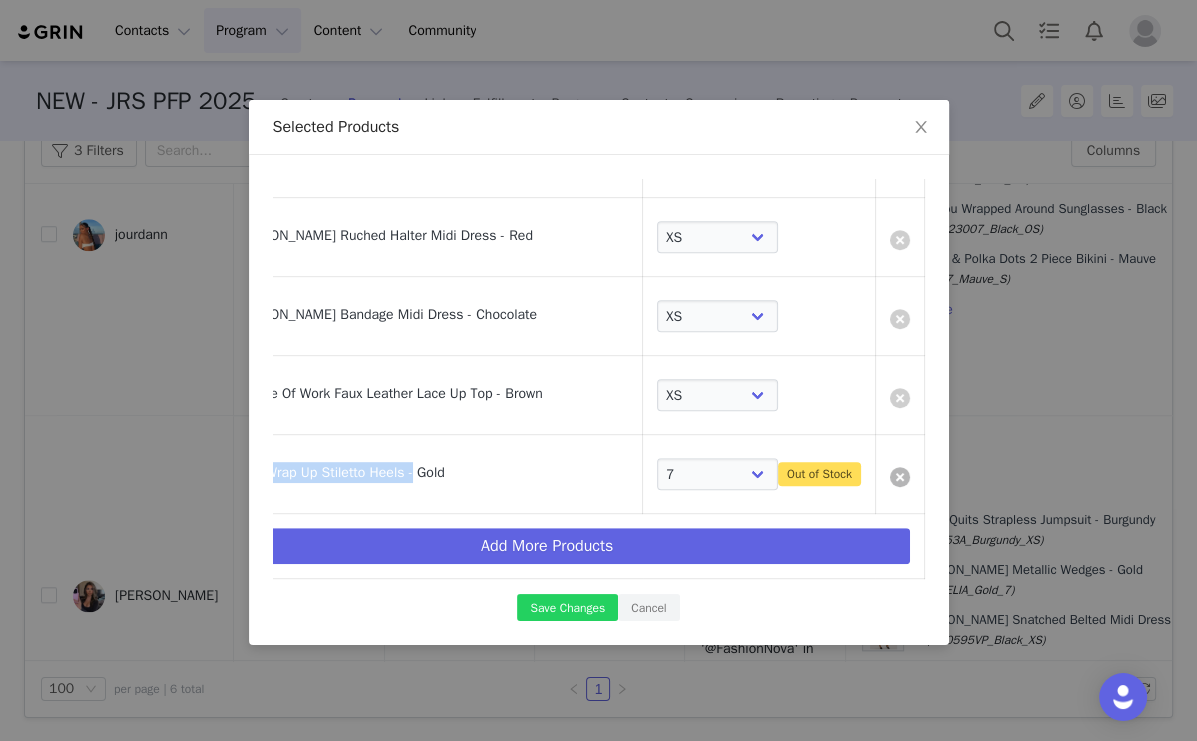 click at bounding box center [900, 477] 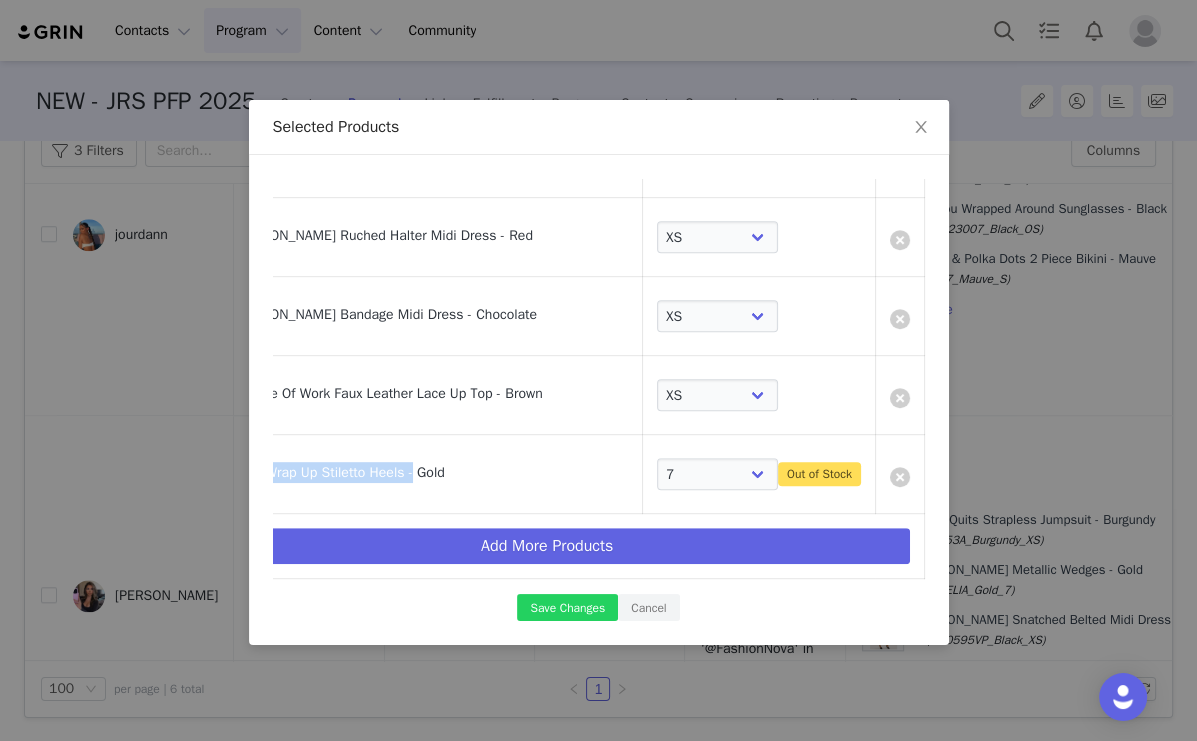 scroll, scrollTop: 832, scrollLeft: 26, axis: both 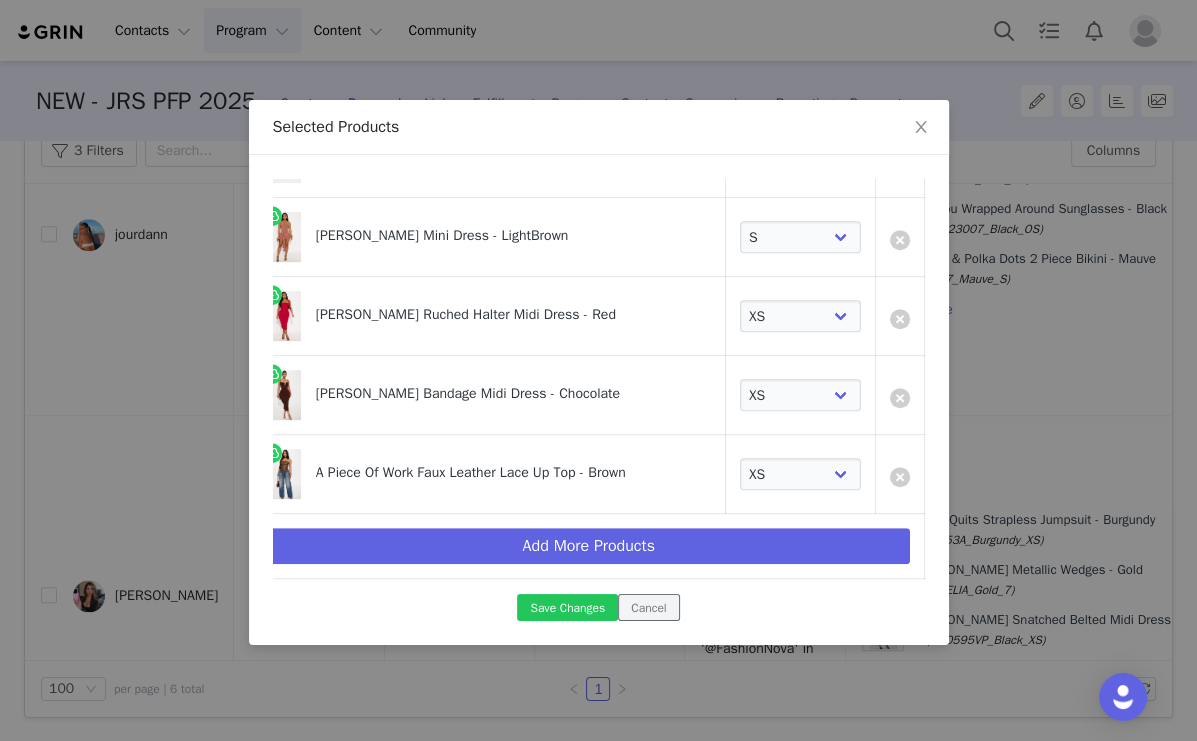 drag, startPoint x: 647, startPoint y: 612, endPoint x: 572, endPoint y: 615, distance: 75.059975 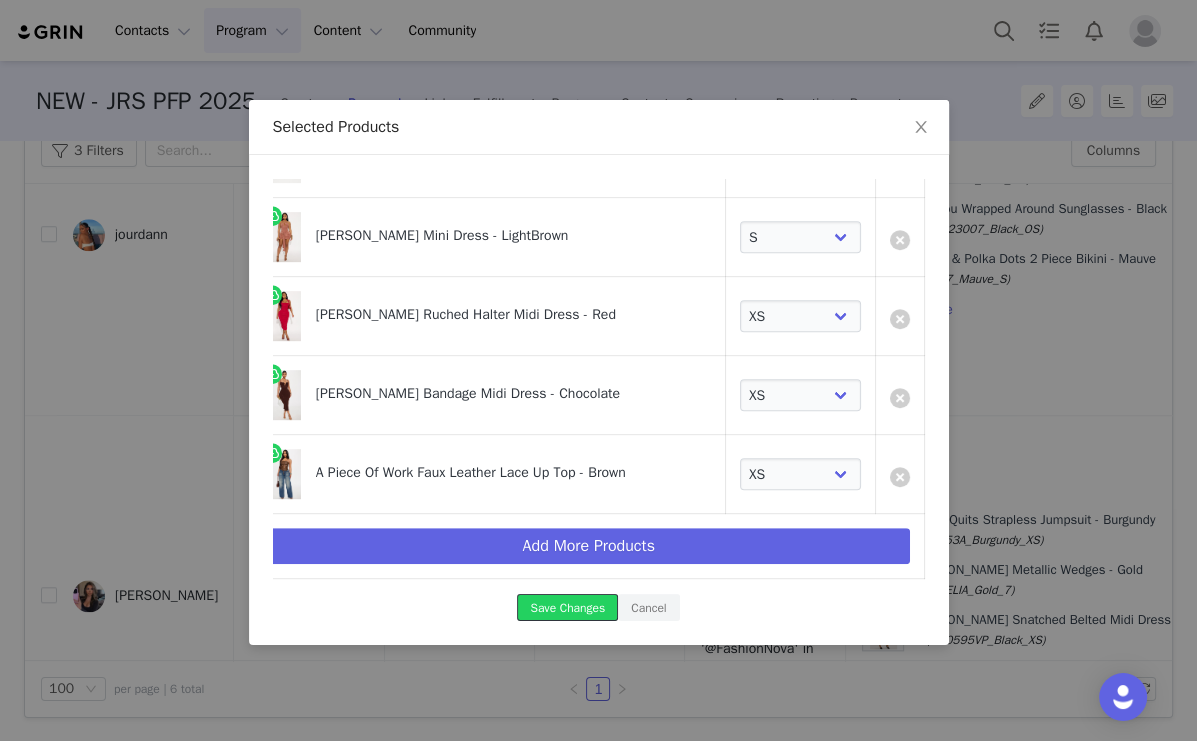 click on "Save Changes" at bounding box center [567, 607] 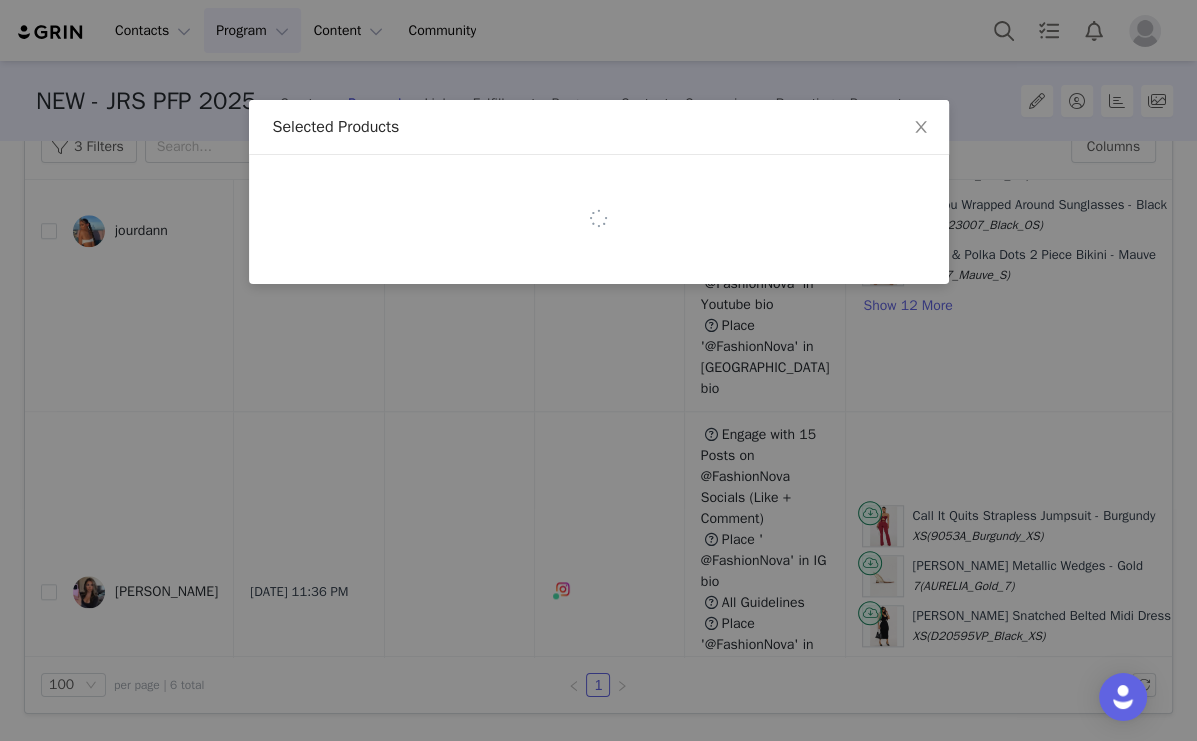scroll, scrollTop: 121, scrollLeft: 0, axis: vertical 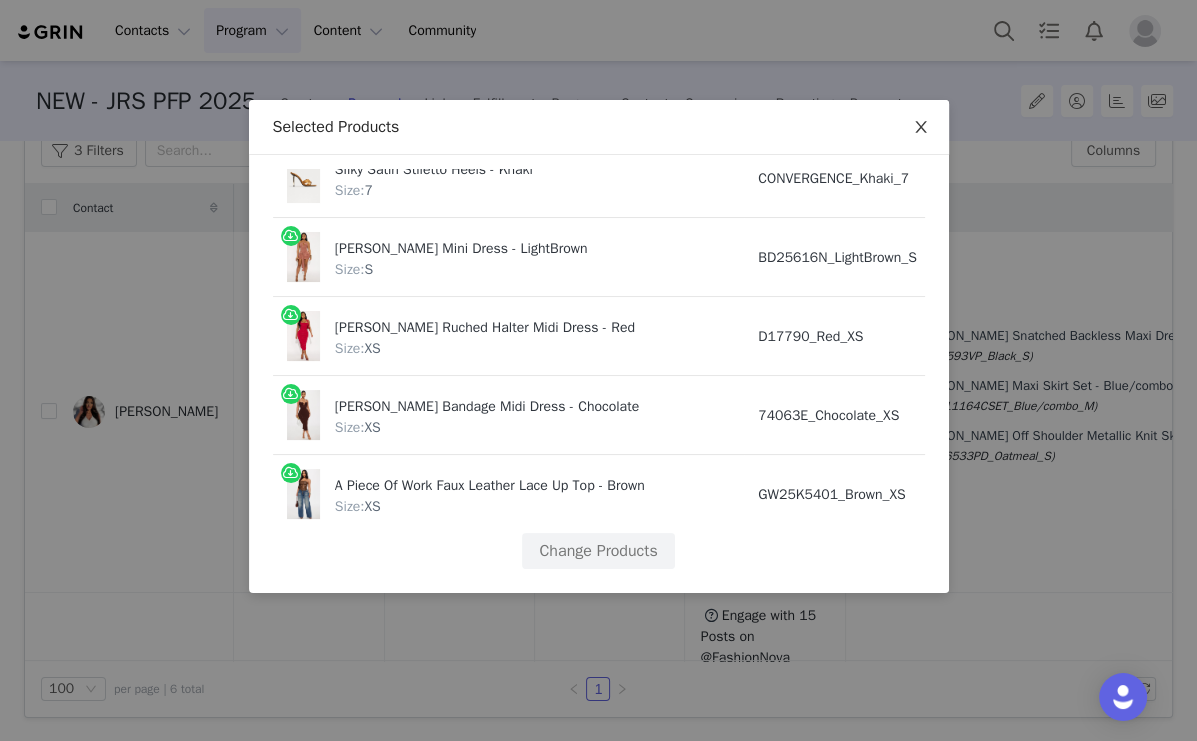 click at bounding box center [921, 128] 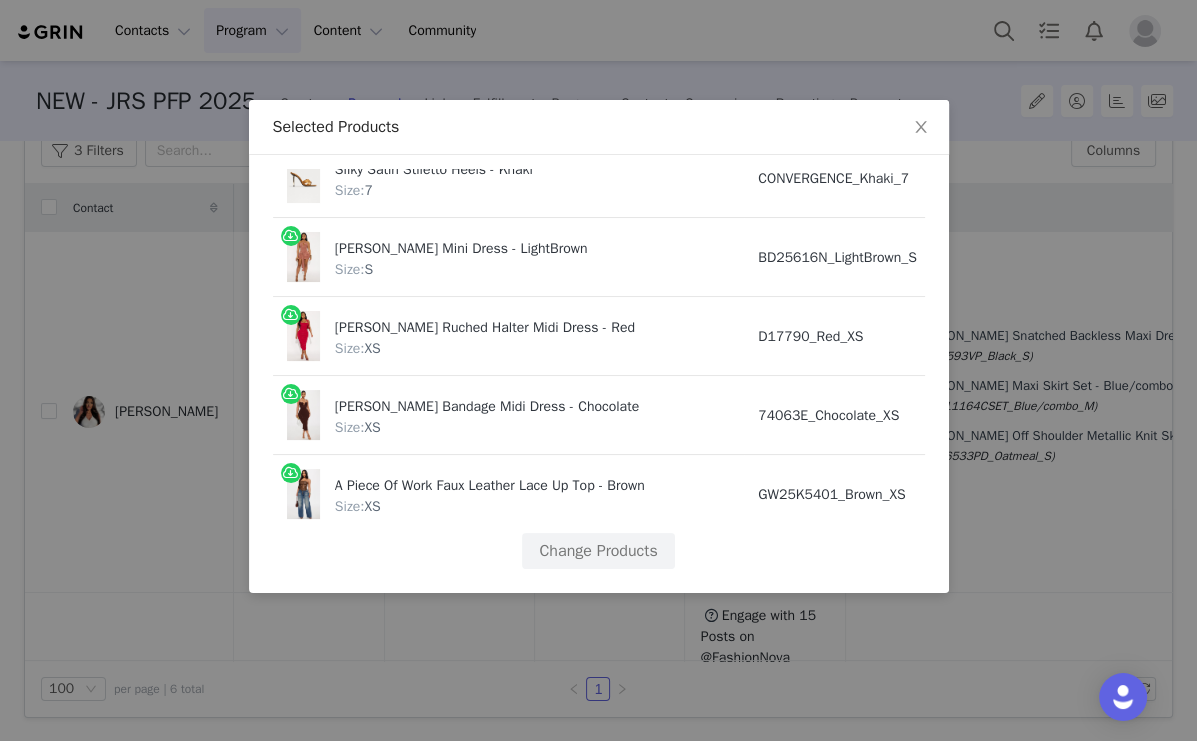 scroll, scrollTop: 1622, scrollLeft: 0, axis: vertical 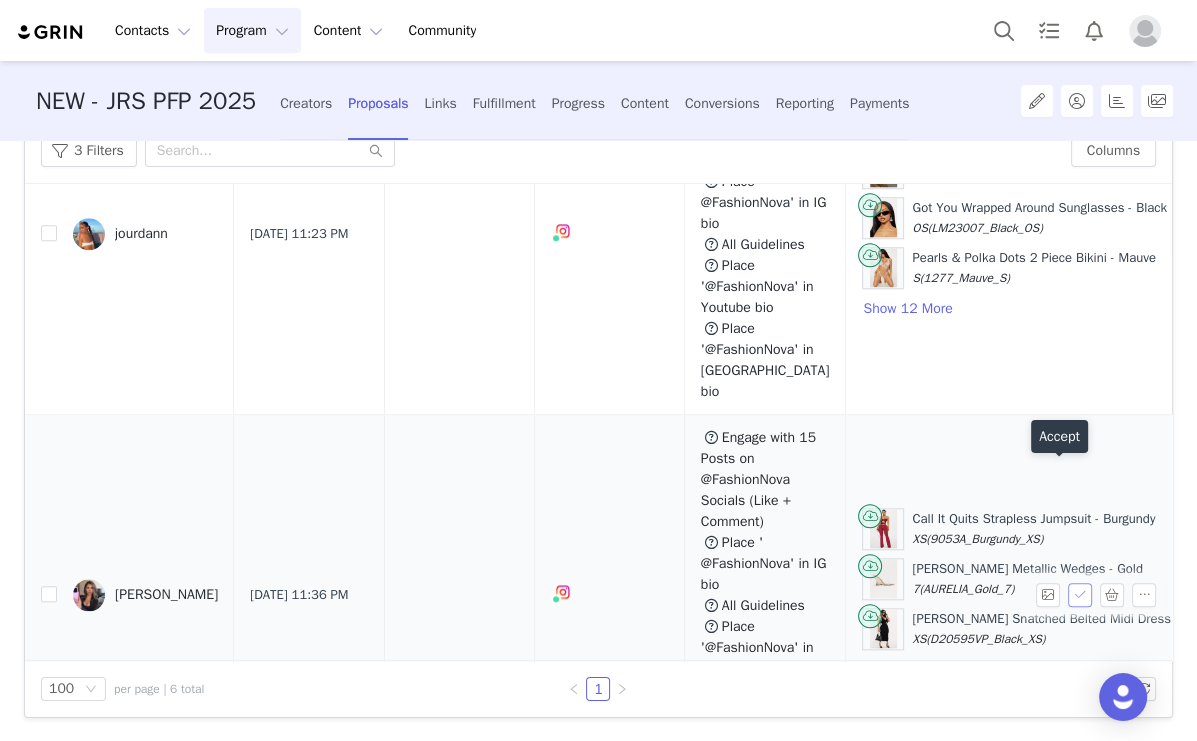 click at bounding box center (1080, 595) 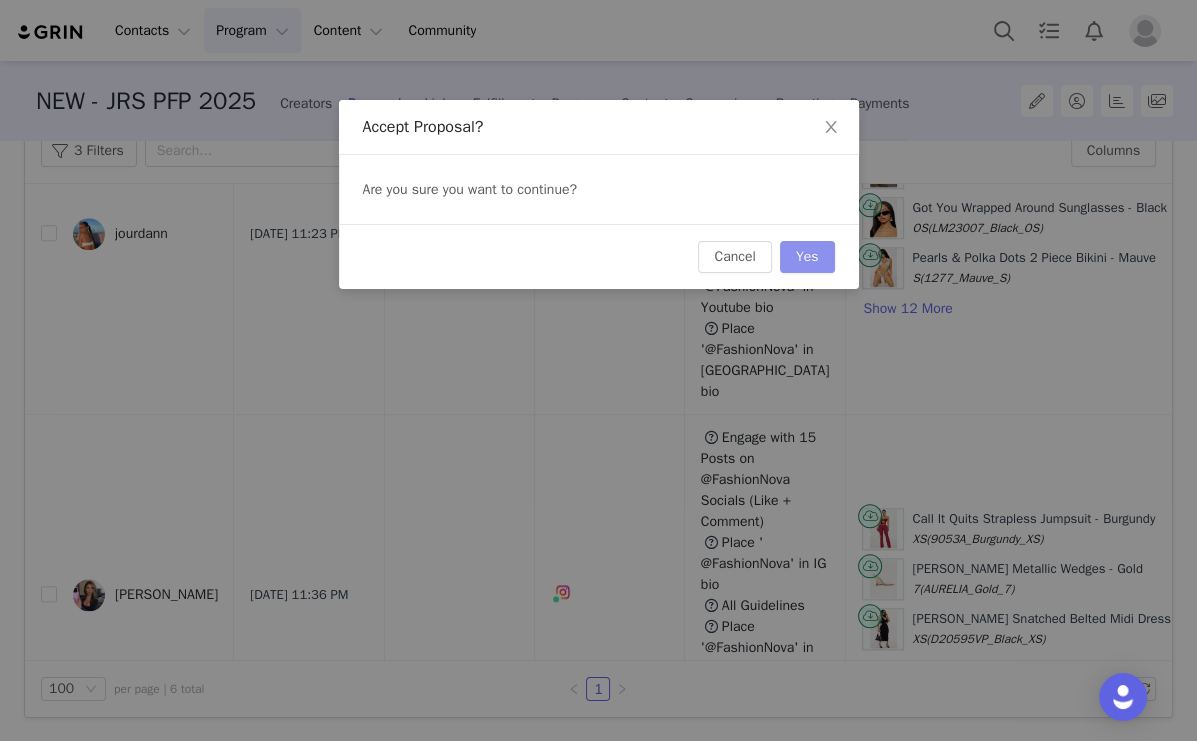 click on "Yes" at bounding box center [807, 257] 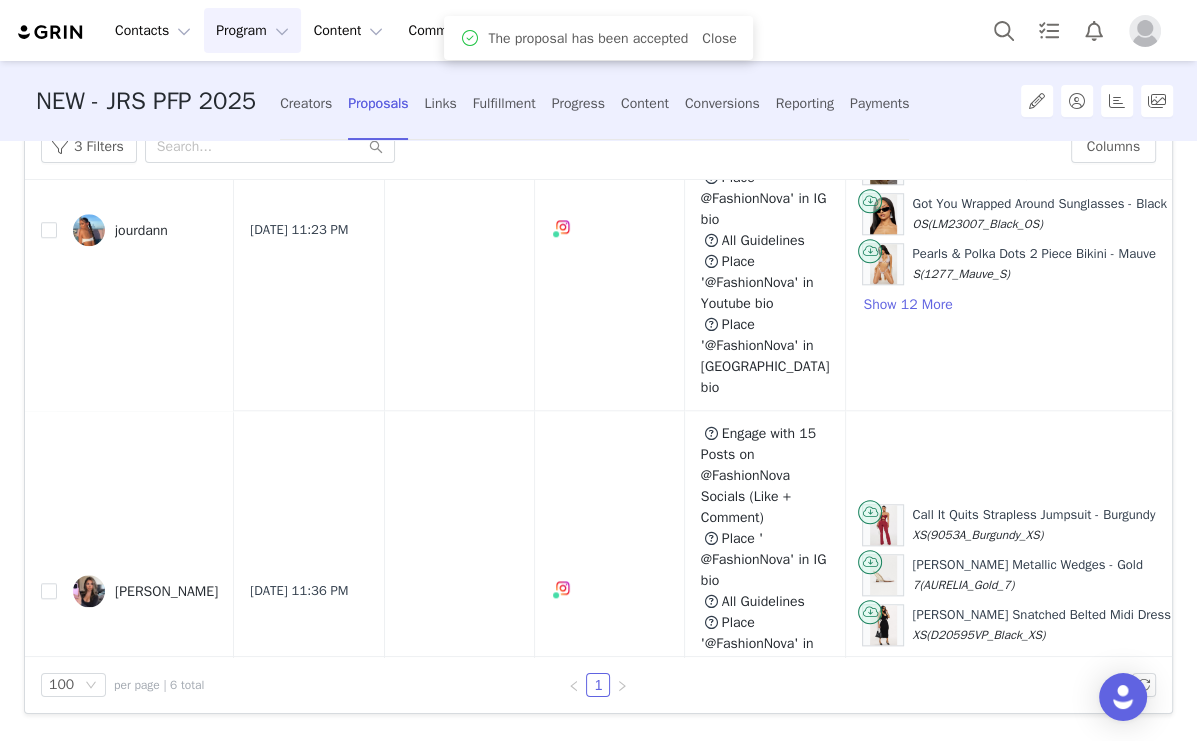 scroll, scrollTop: 121, scrollLeft: 0, axis: vertical 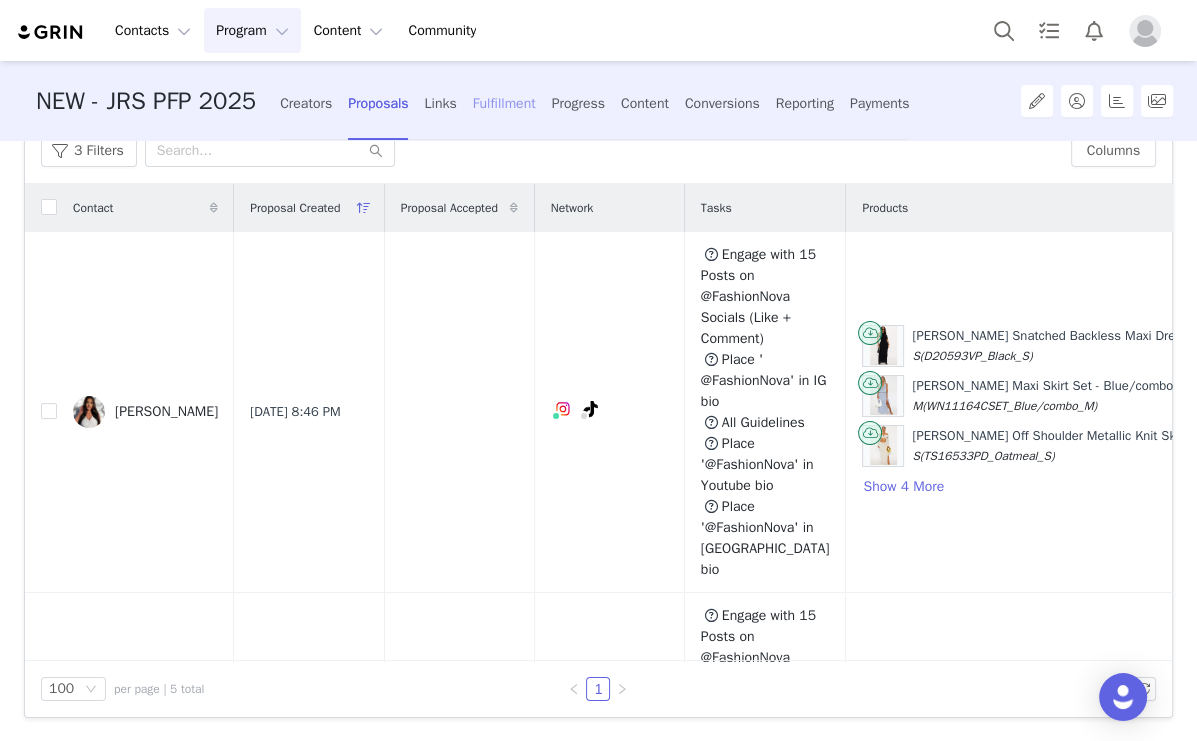 click on "Fulfillment" at bounding box center [504, 103] 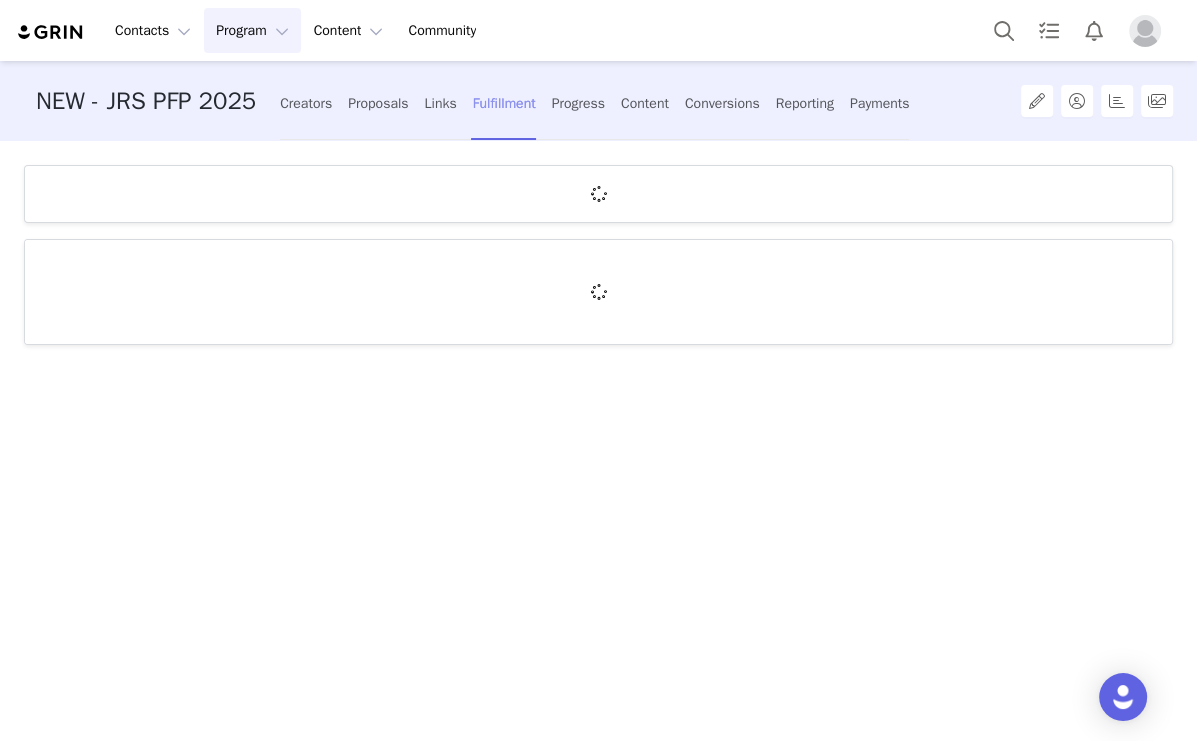 scroll, scrollTop: 0, scrollLeft: 0, axis: both 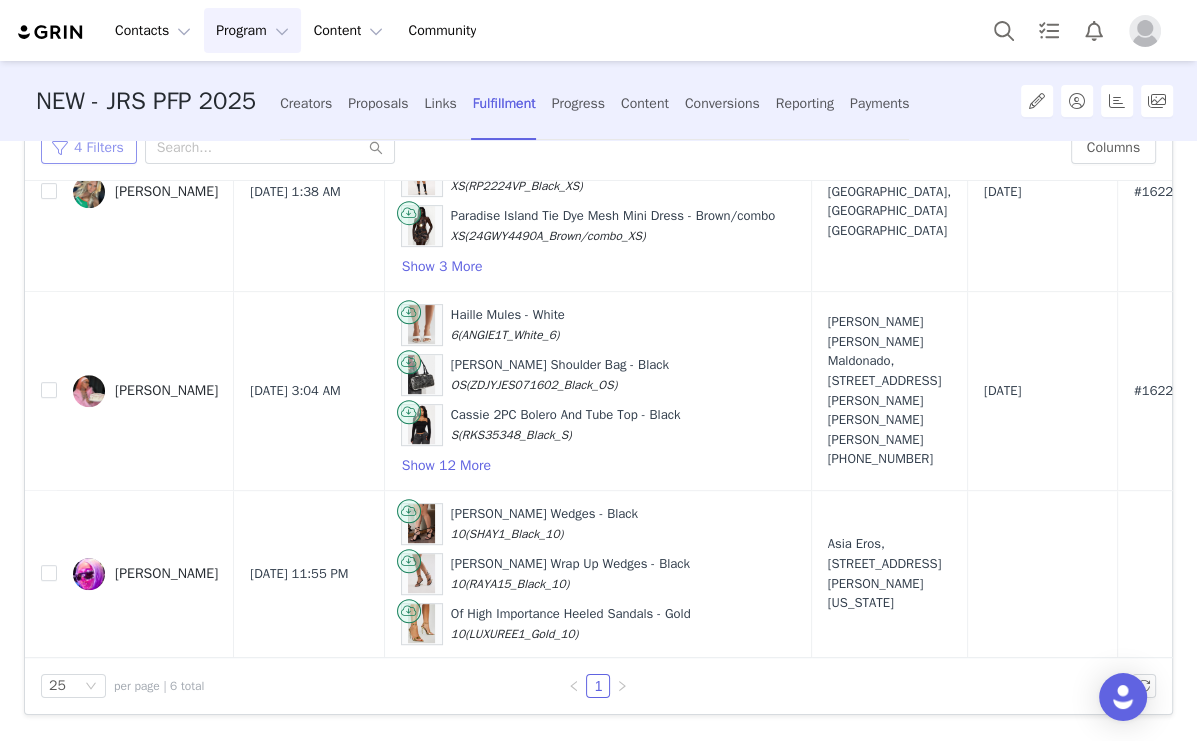 click on "4 Filters" at bounding box center [89, 148] 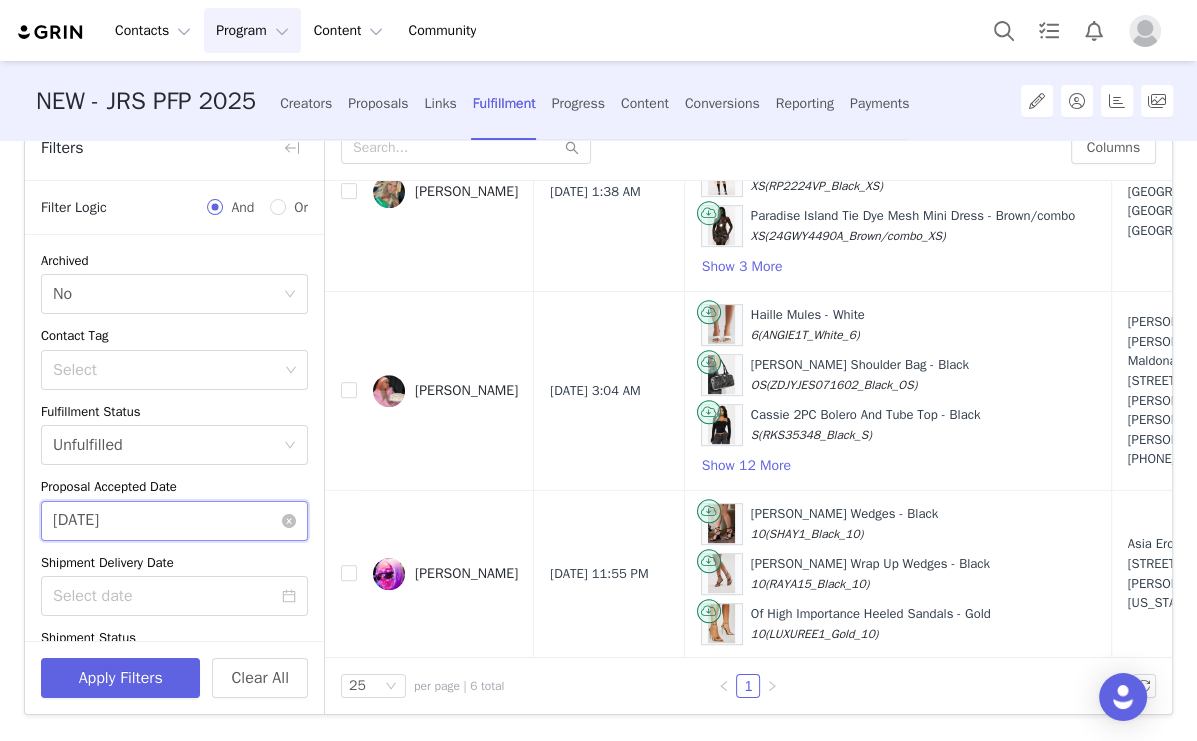 click on "07/10/2025" at bounding box center (174, 521) 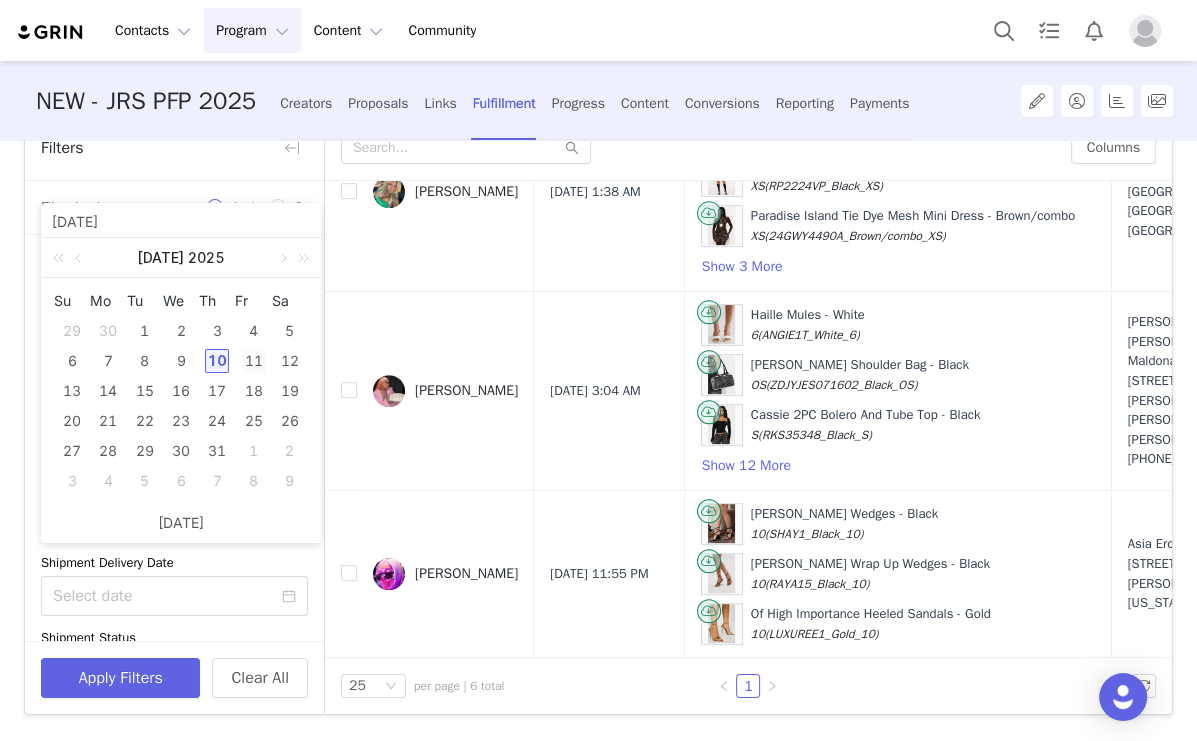 click on "11" at bounding box center (254, 361) 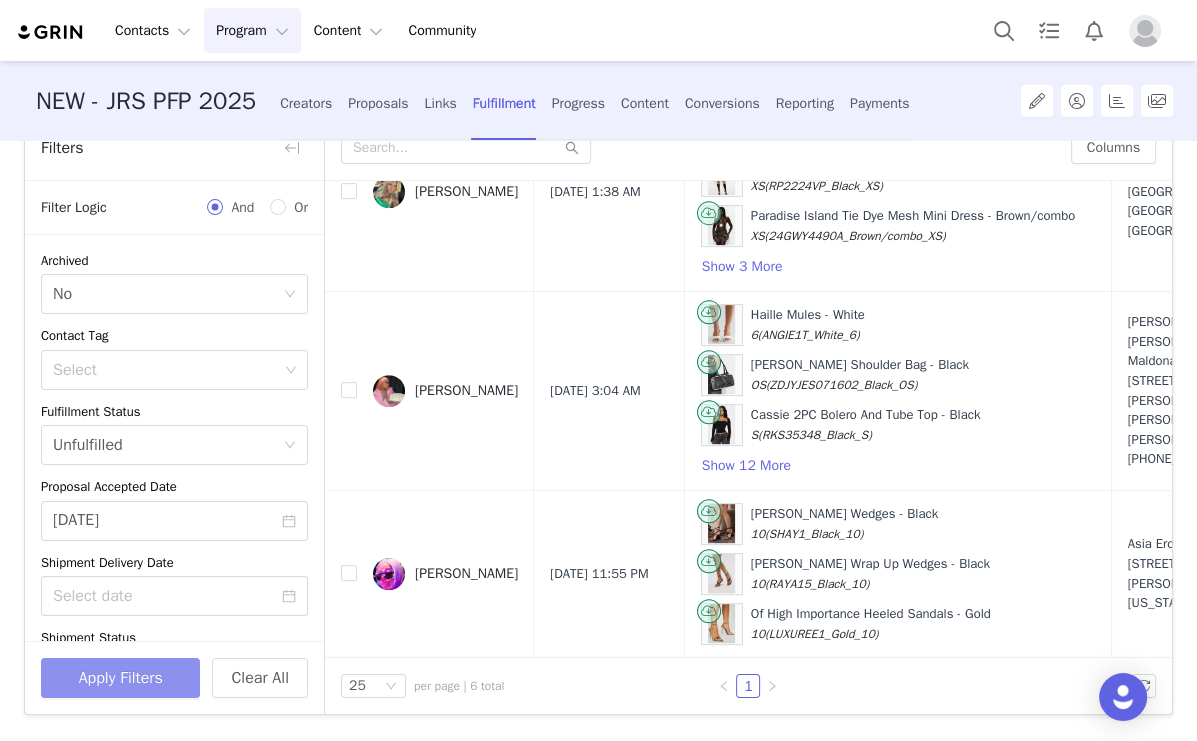 click on "Apply Filters" at bounding box center (120, 678) 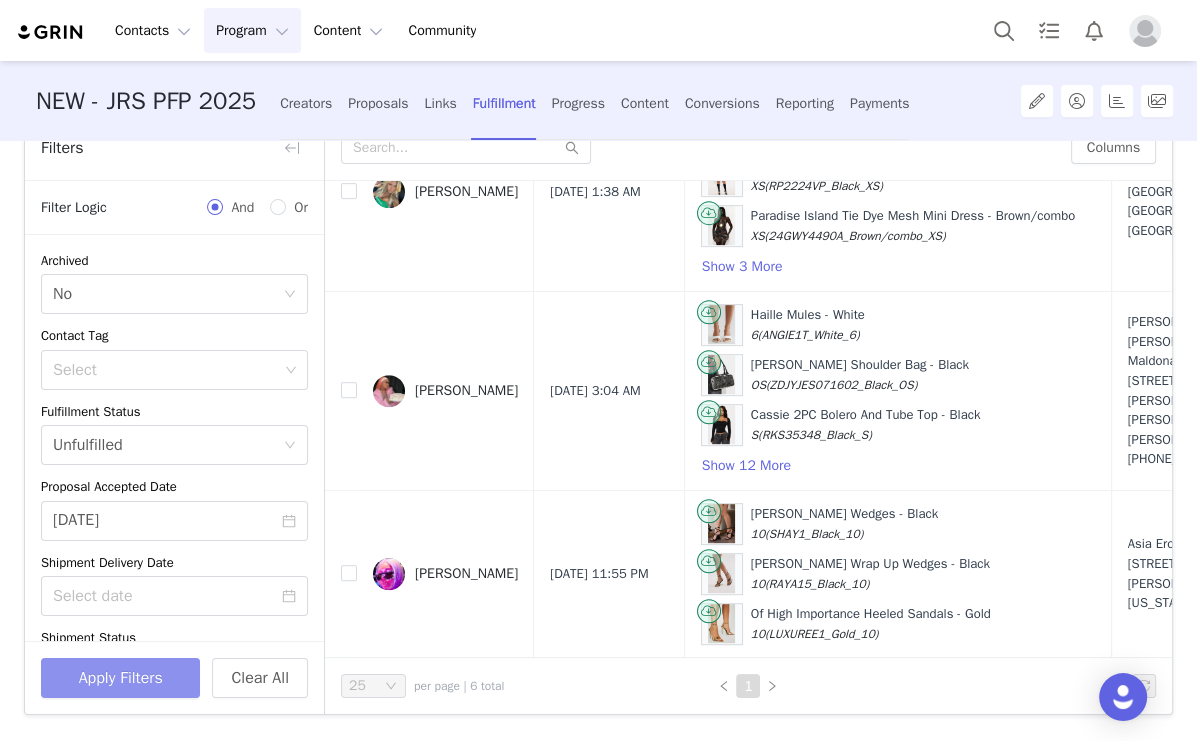 scroll, scrollTop: 0, scrollLeft: 0, axis: both 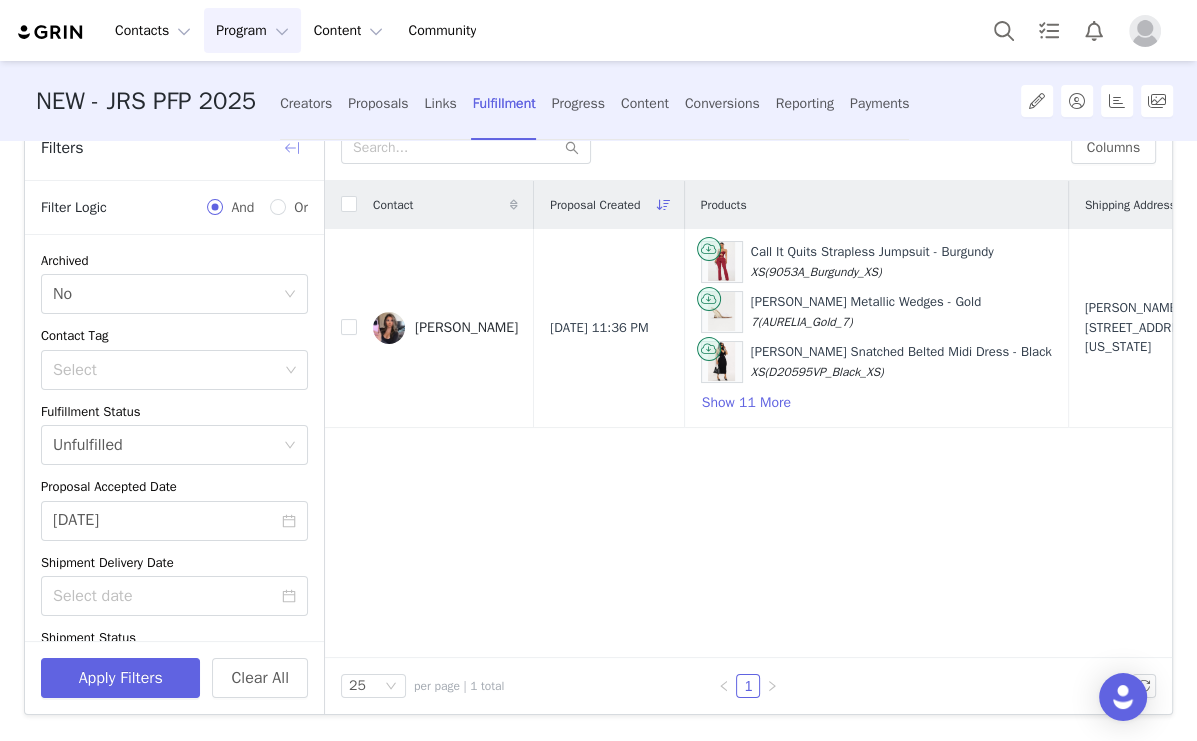 click at bounding box center (292, 148) 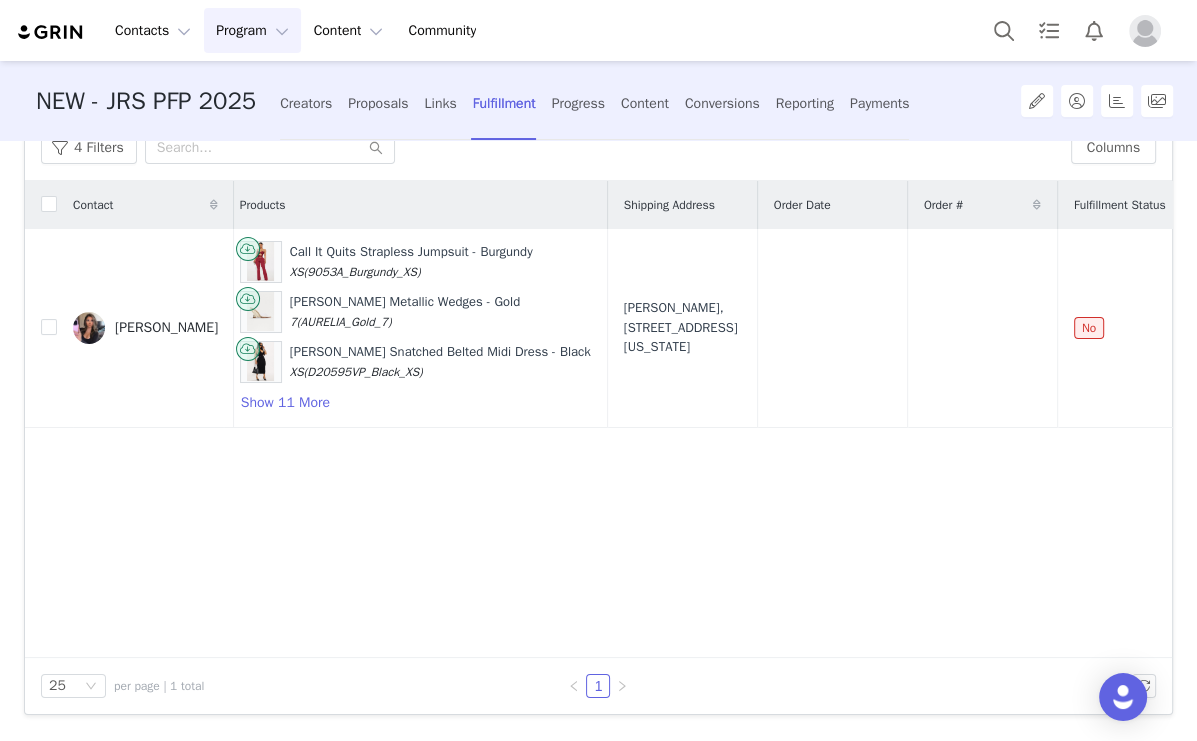 scroll, scrollTop: 0, scrollLeft: 428, axis: horizontal 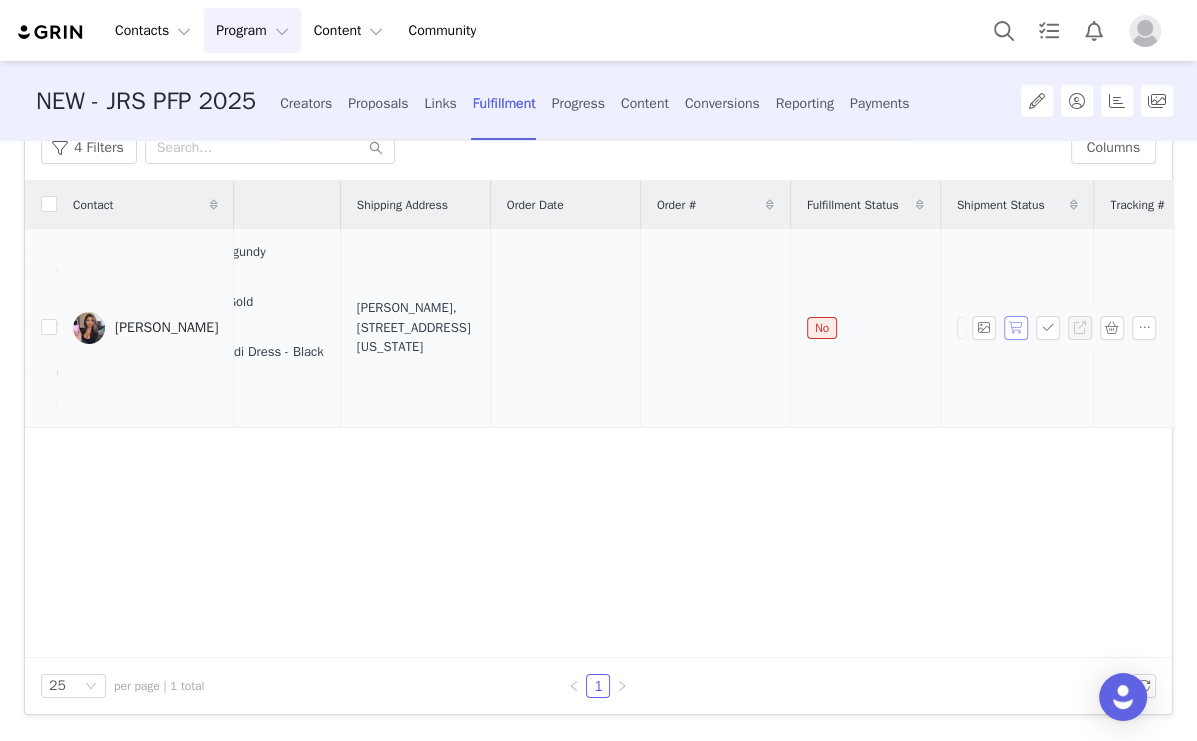 click at bounding box center [1016, 328] 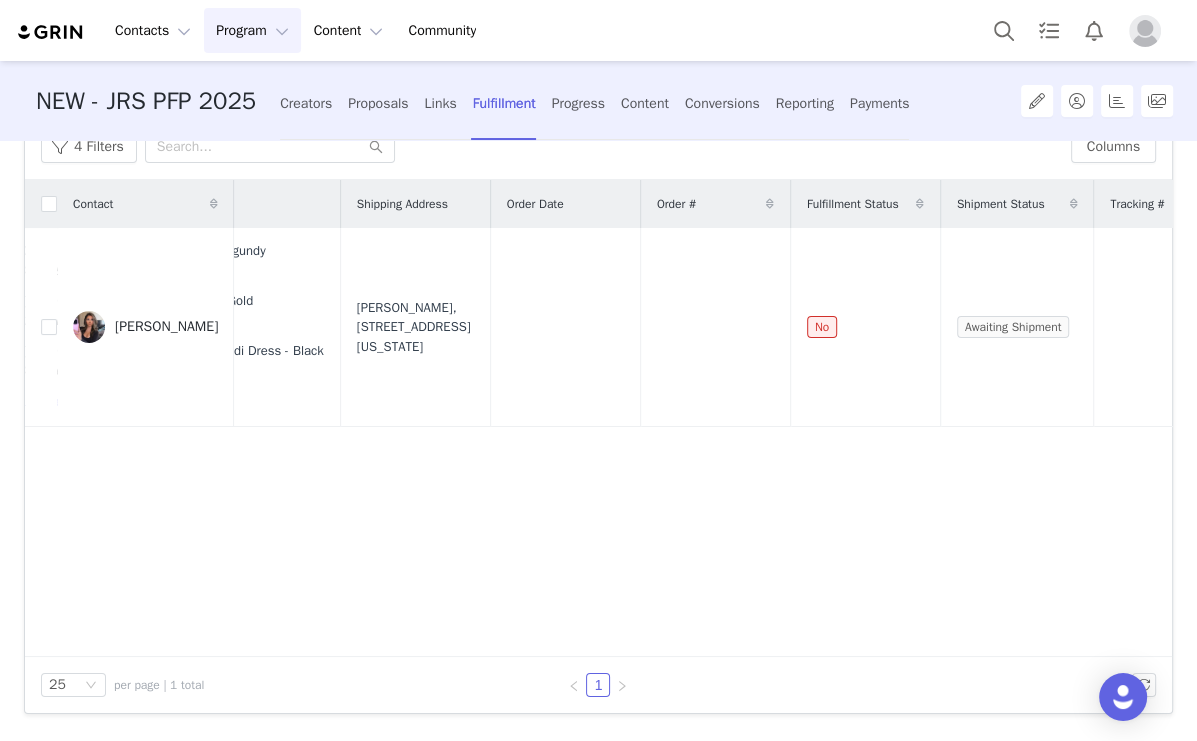 scroll, scrollTop: 124, scrollLeft: 0, axis: vertical 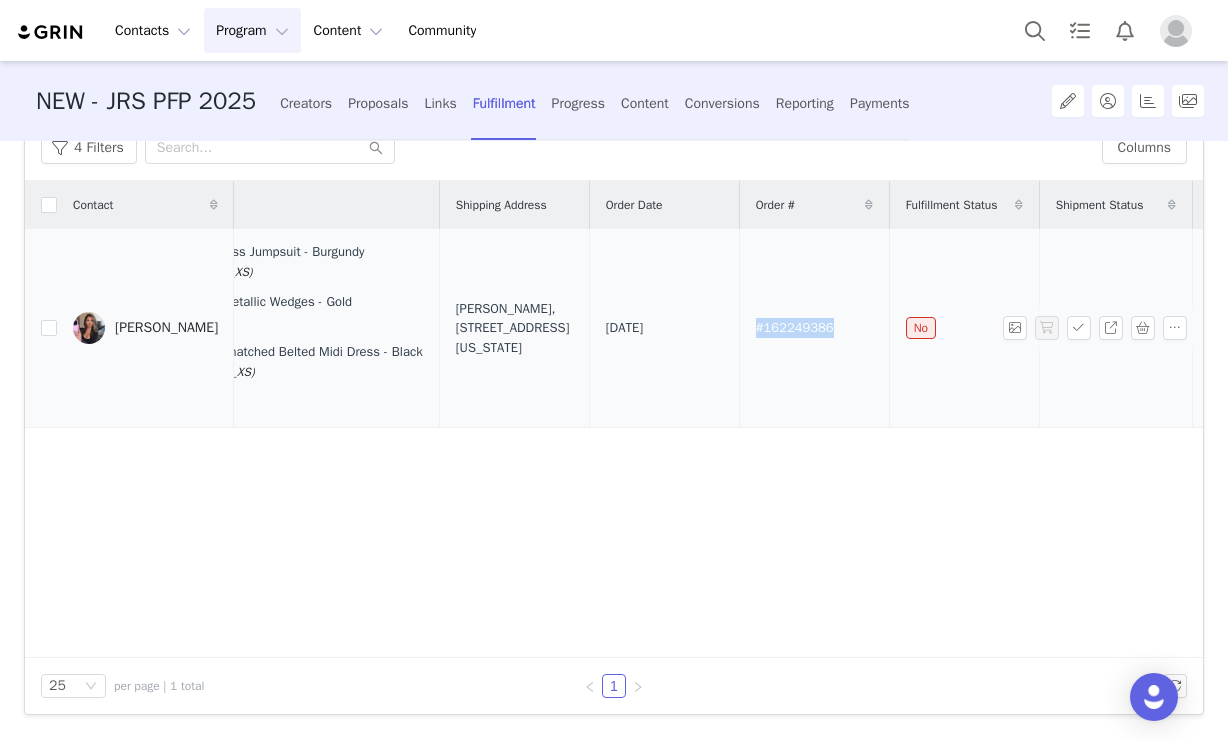 drag, startPoint x: 652, startPoint y: 324, endPoint x: 739, endPoint y: 323, distance: 87.005745 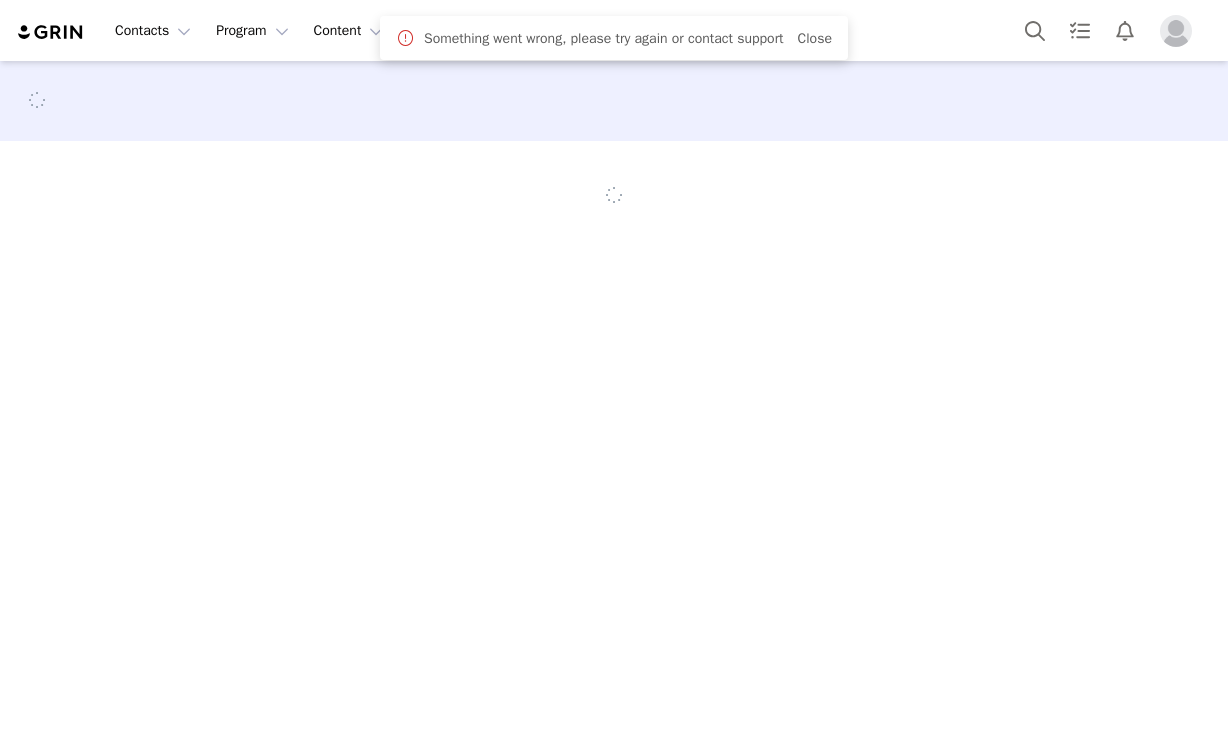 scroll, scrollTop: 0, scrollLeft: 0, axis: both 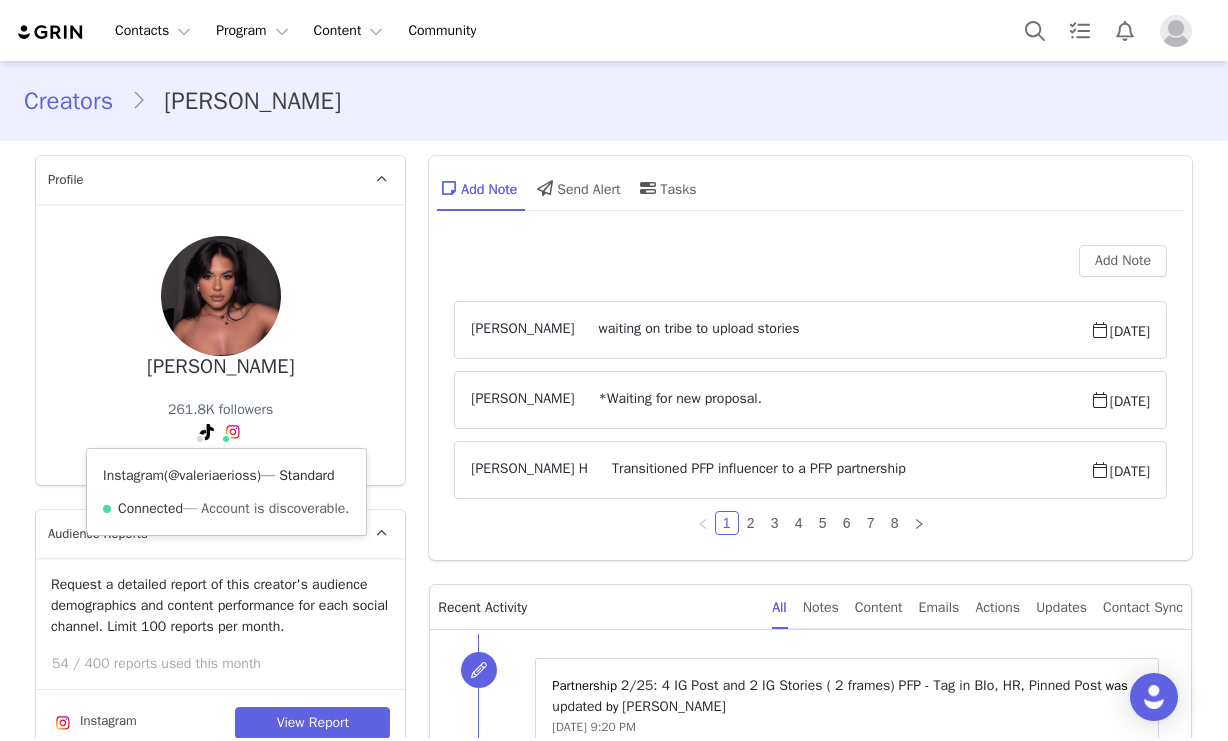 click on "@valeriaerioss" at bounding box center [212, 475] 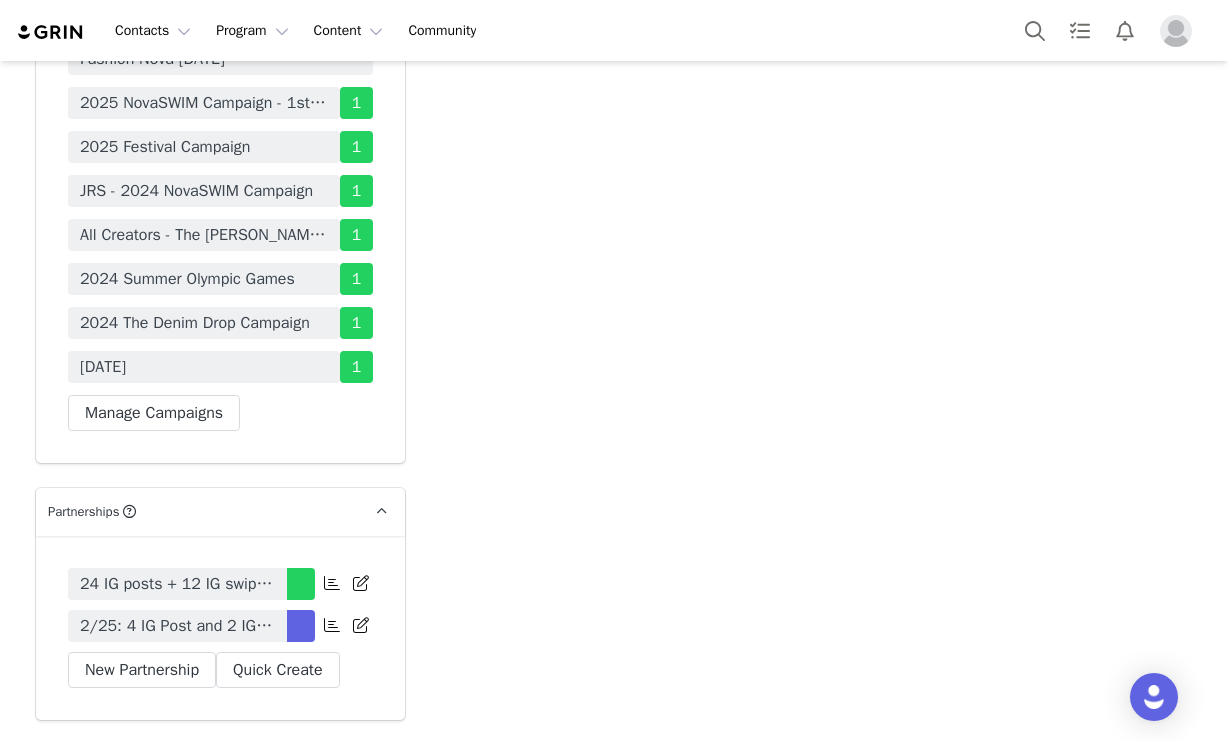 scroll, scrollTop: 5942, scrollLeft: 0, axis: vertical 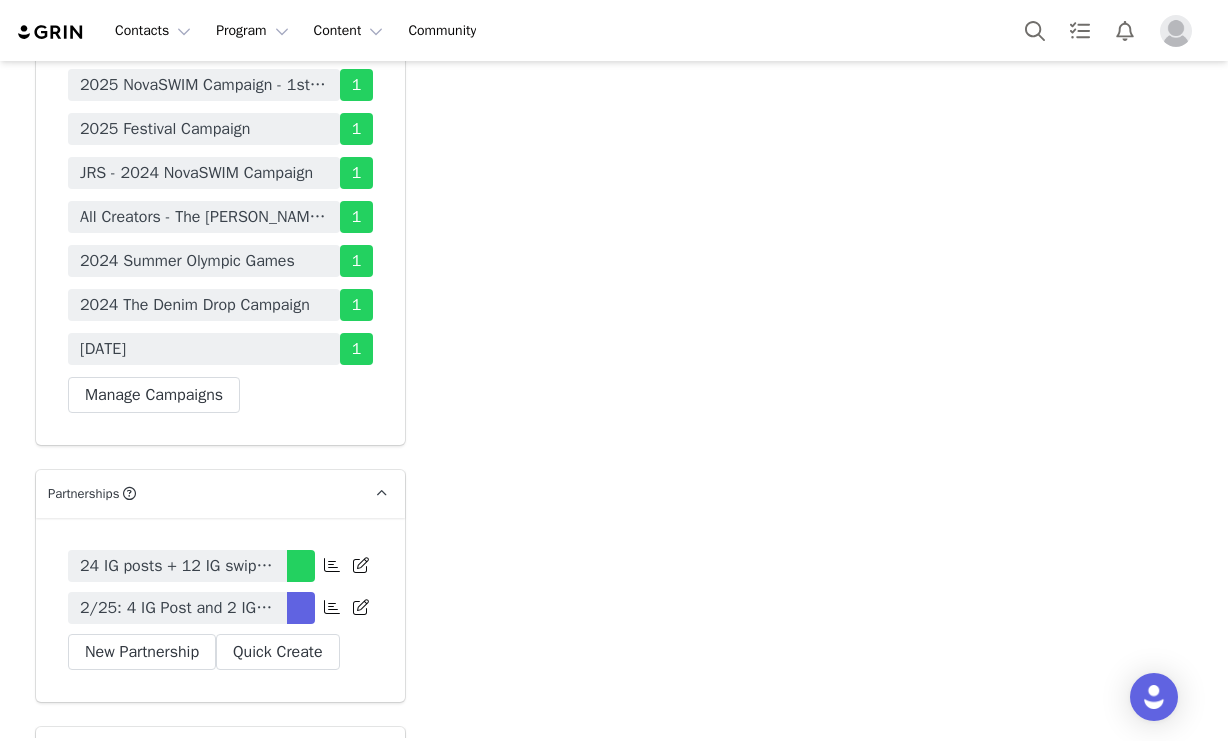 click on "2/25: 4 IG Post and 2 IG Stories ( 2 frames) PFP - Tag in BIo, HR, Pinned Post" at bounding box center [177, 608] 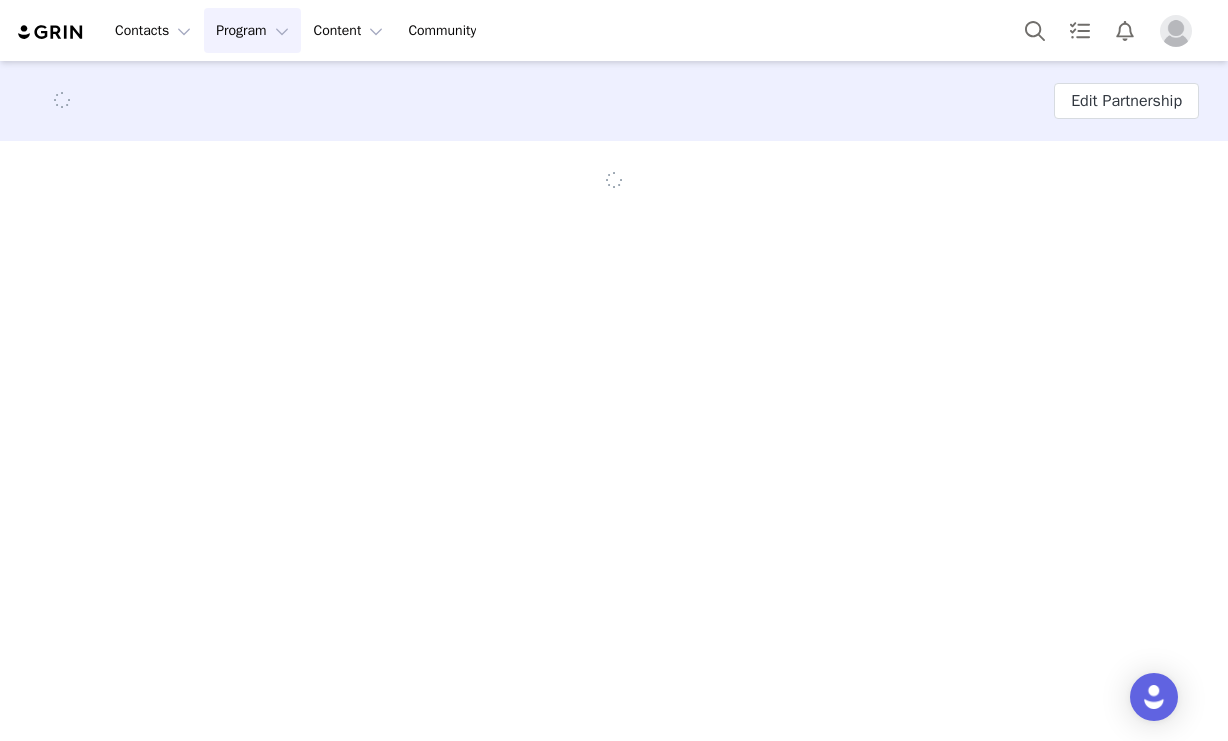 scroll, scrollTop: 0, scrollLeft: 0, axis: both 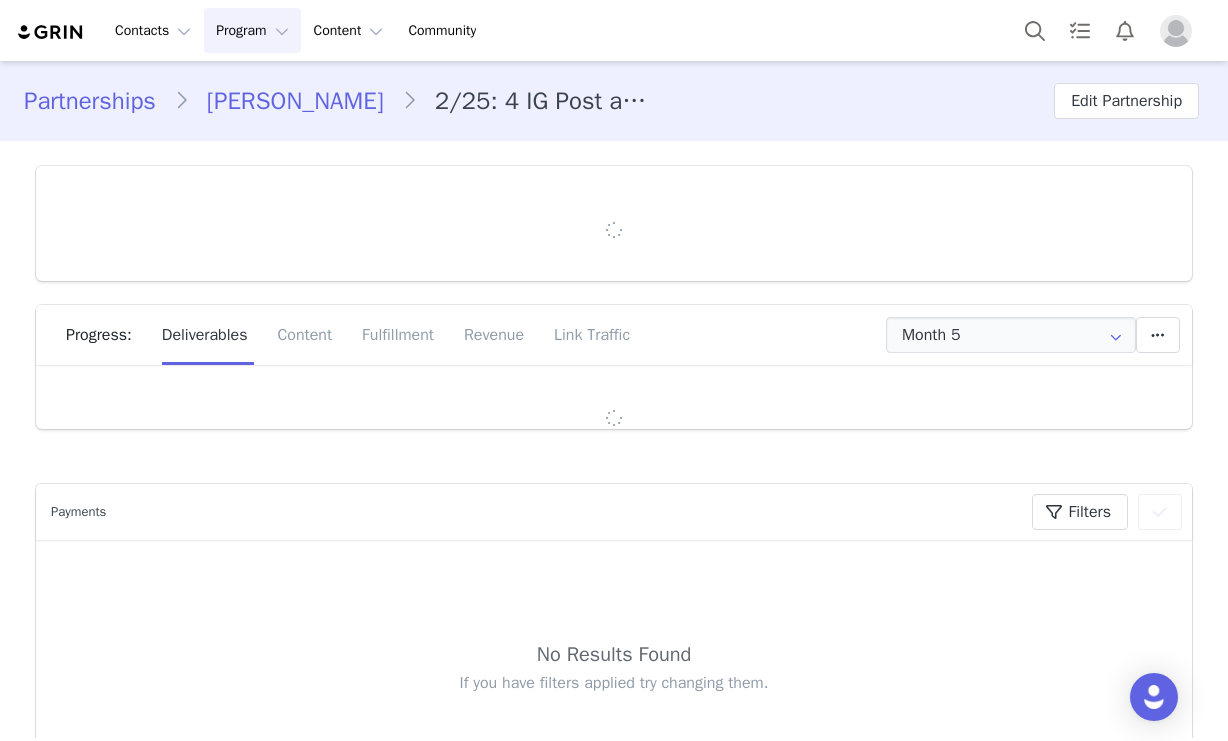 type on "+1 ([GEOGRAPHIC_DATA])" 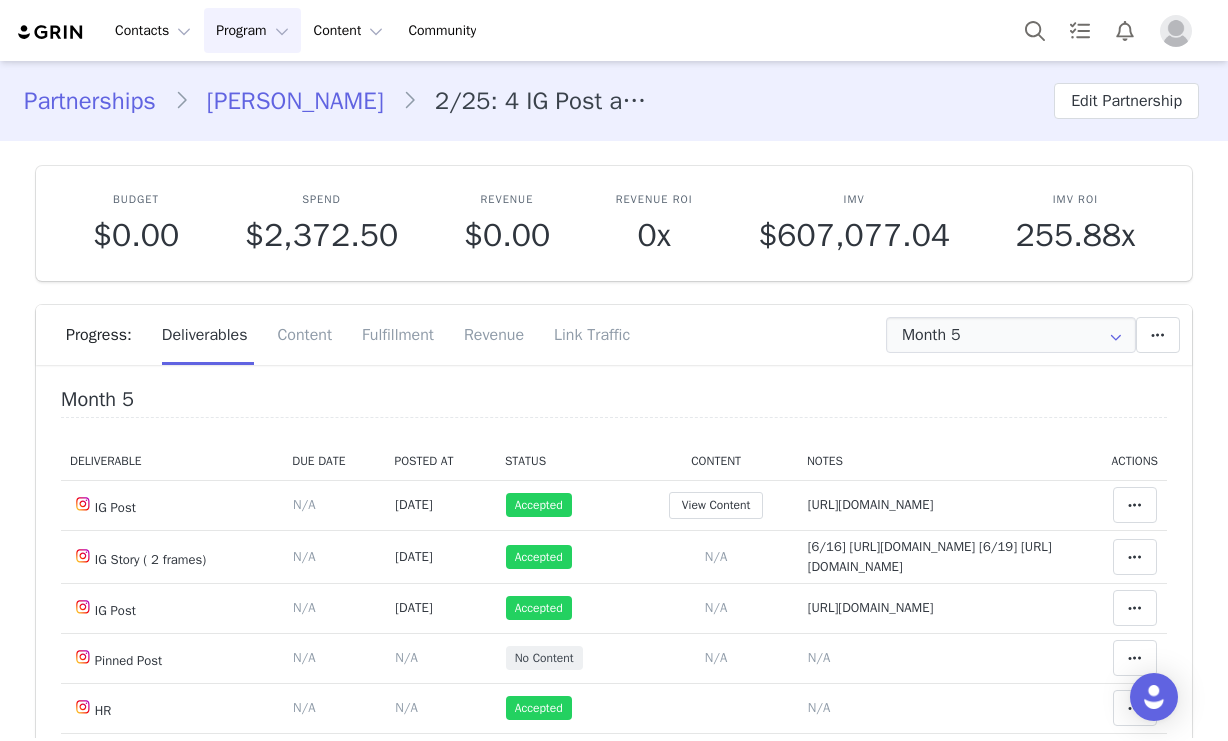 scroll, scrollTop: 0, scrollLeft: 0, axis: both 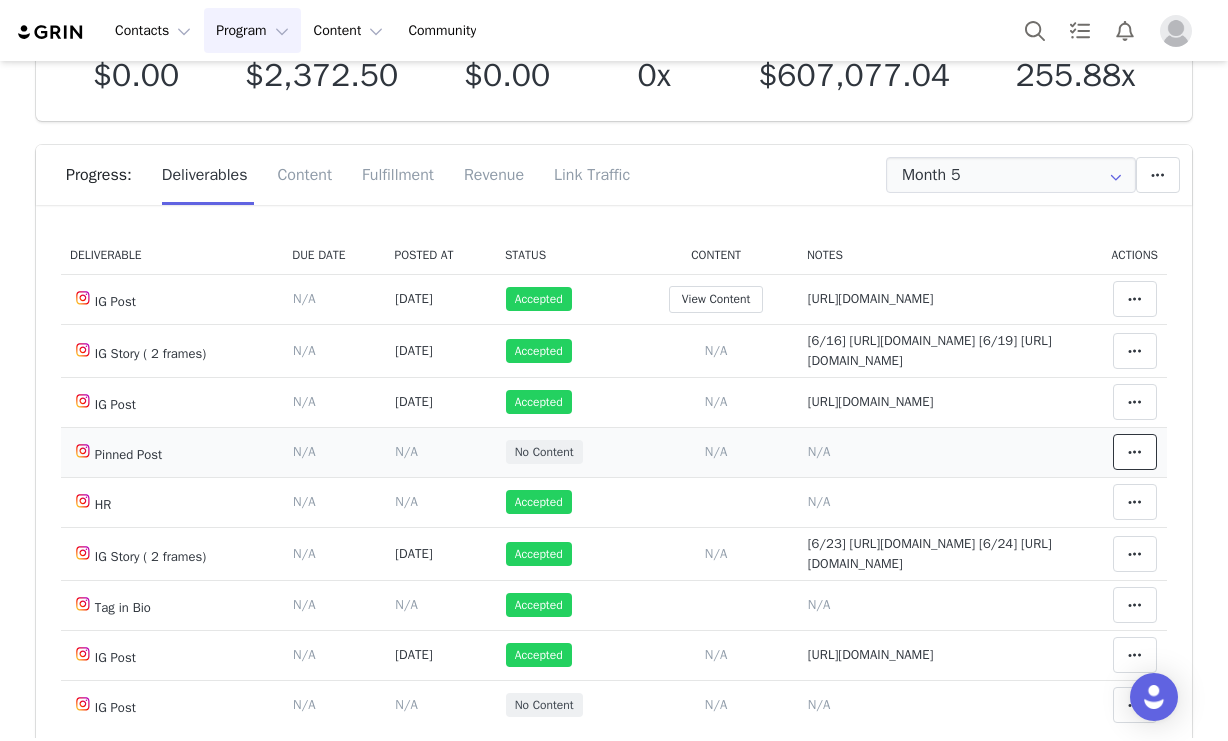 click at bounding box center [1135, 452] 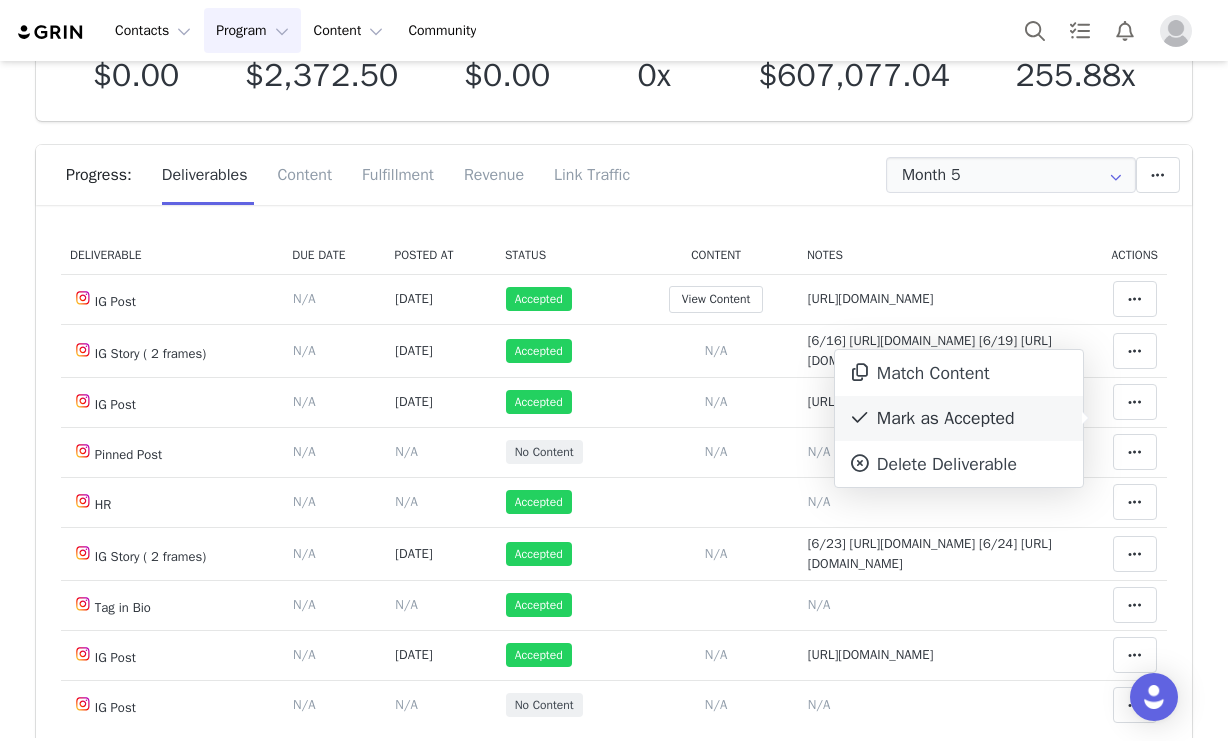click on "Mark as Accepted" at bounding box center [959, 419] 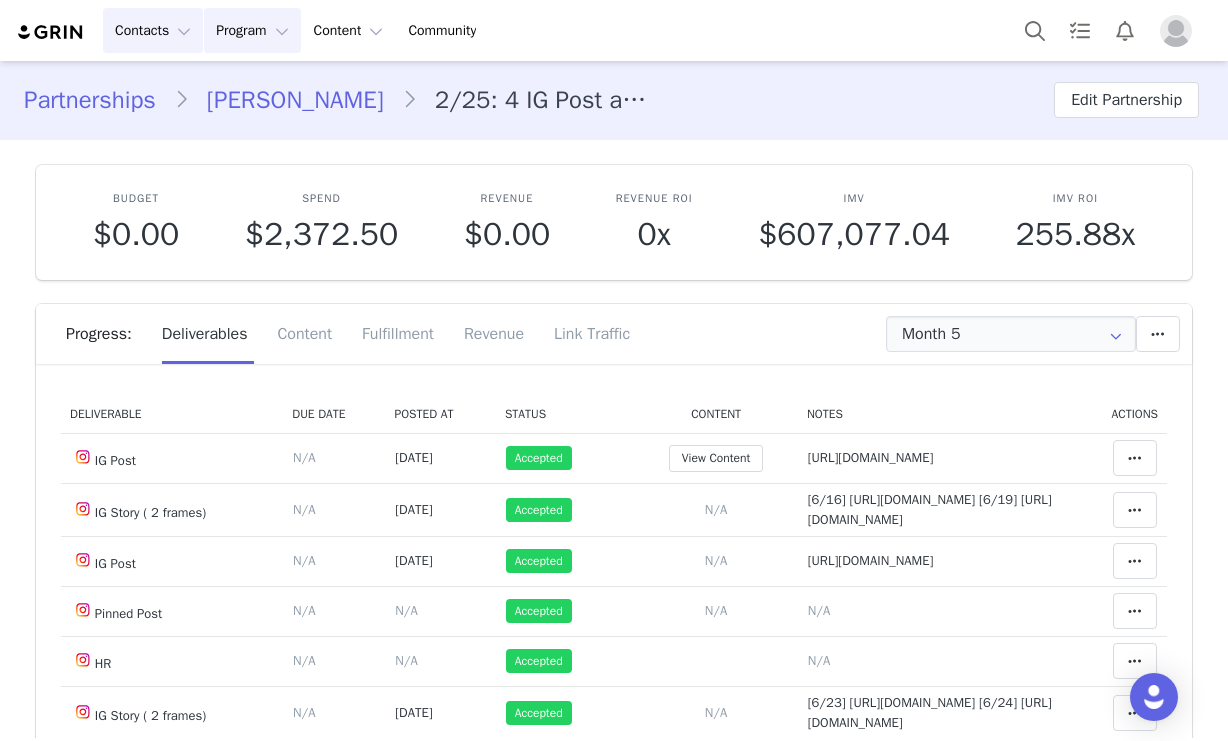 scroll, scrollTop: 0, scrollLeft: 0, axis: both 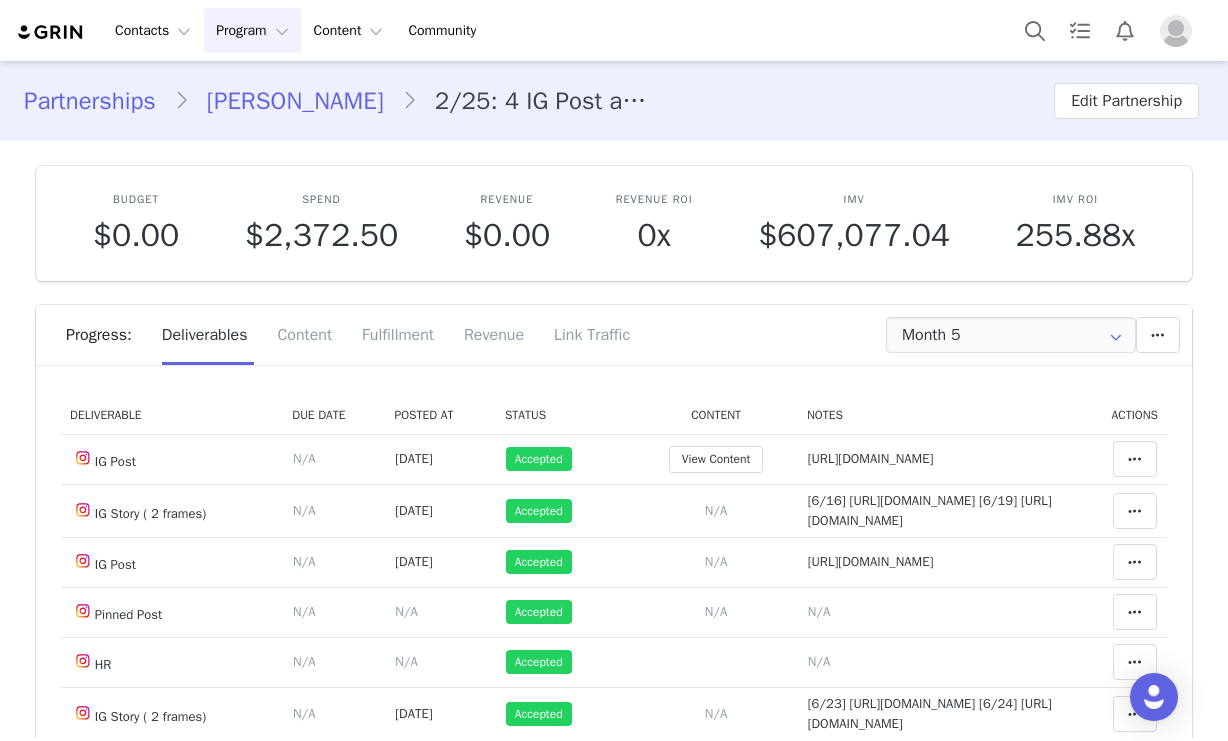 click on "[PERSON_NAME]" at bounding box center [295, 101] 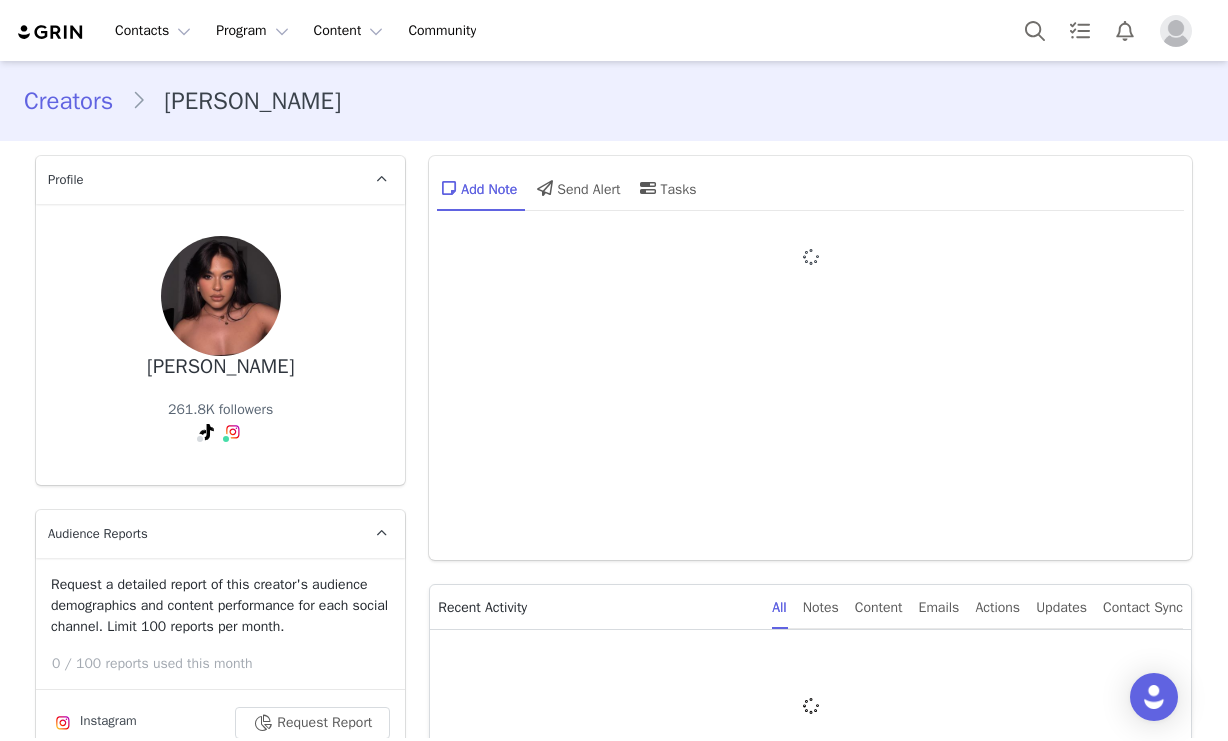 type on "+1 ([GEOGRAPHIC_DATA])" 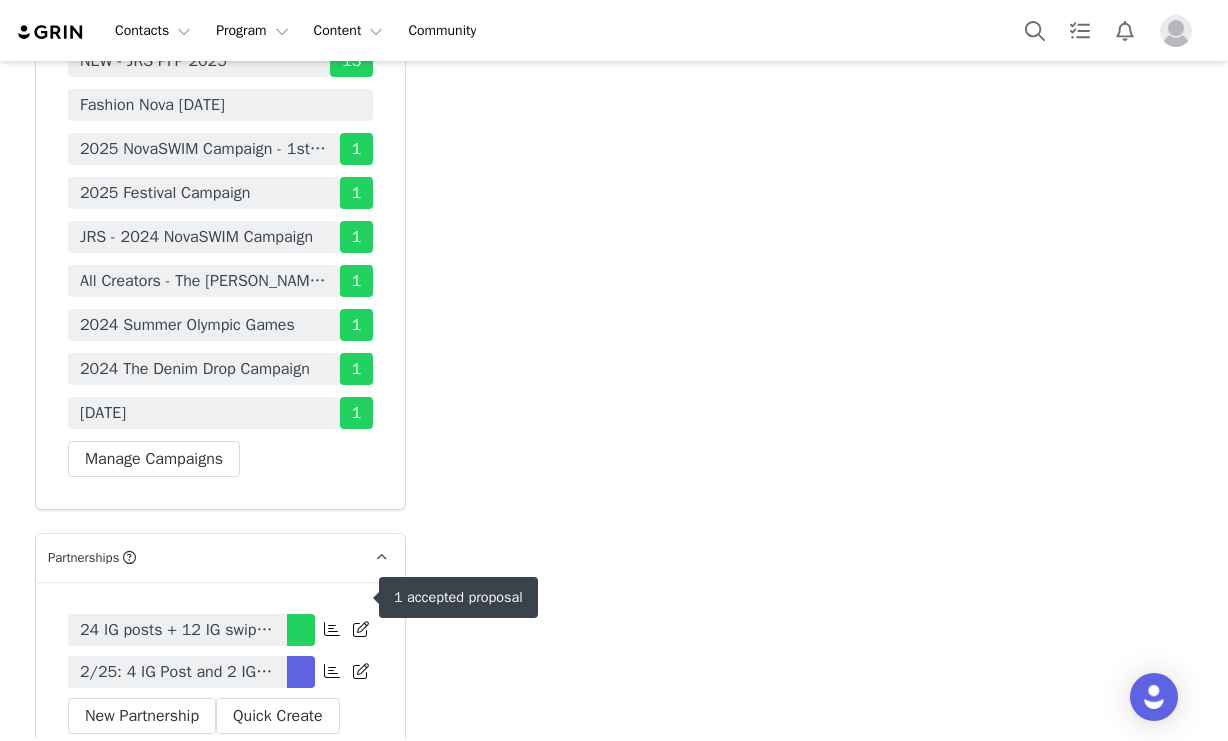 scroll, scrollTop: 5558, scrollLeft: 0, axis: vertical 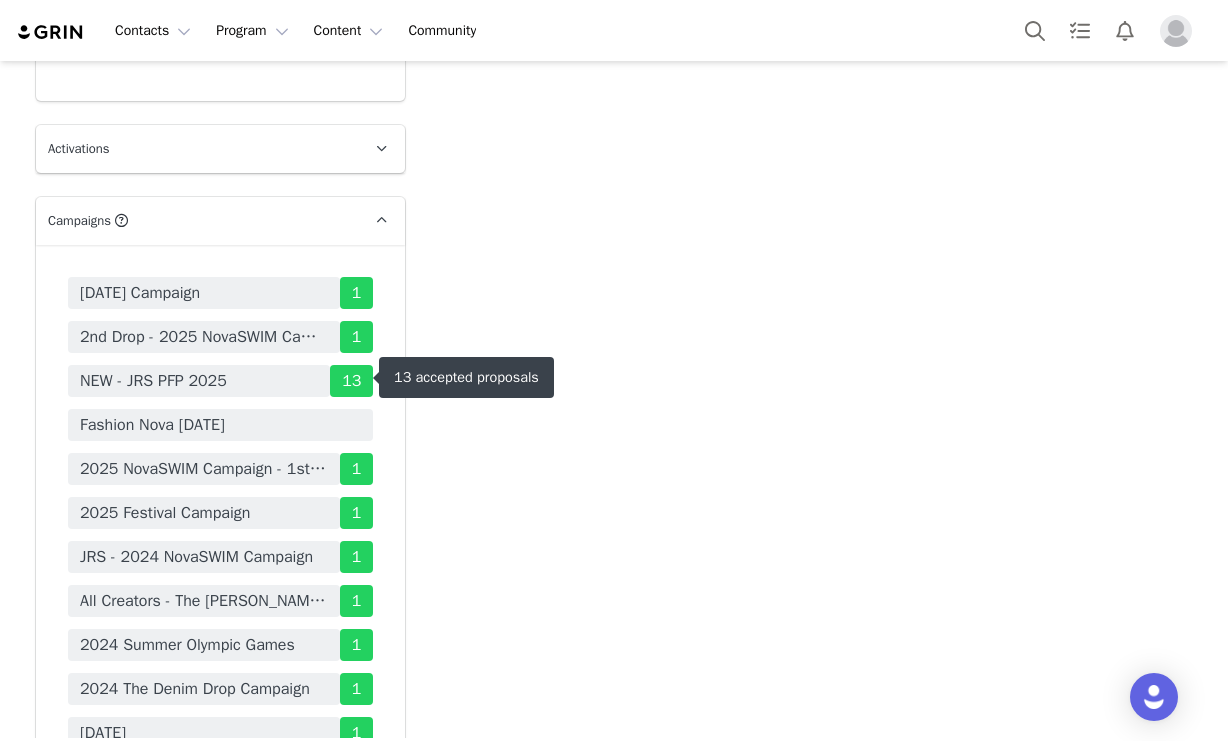 click on "NEW - JRS PFP 2025" at bounding box center [153, 381] 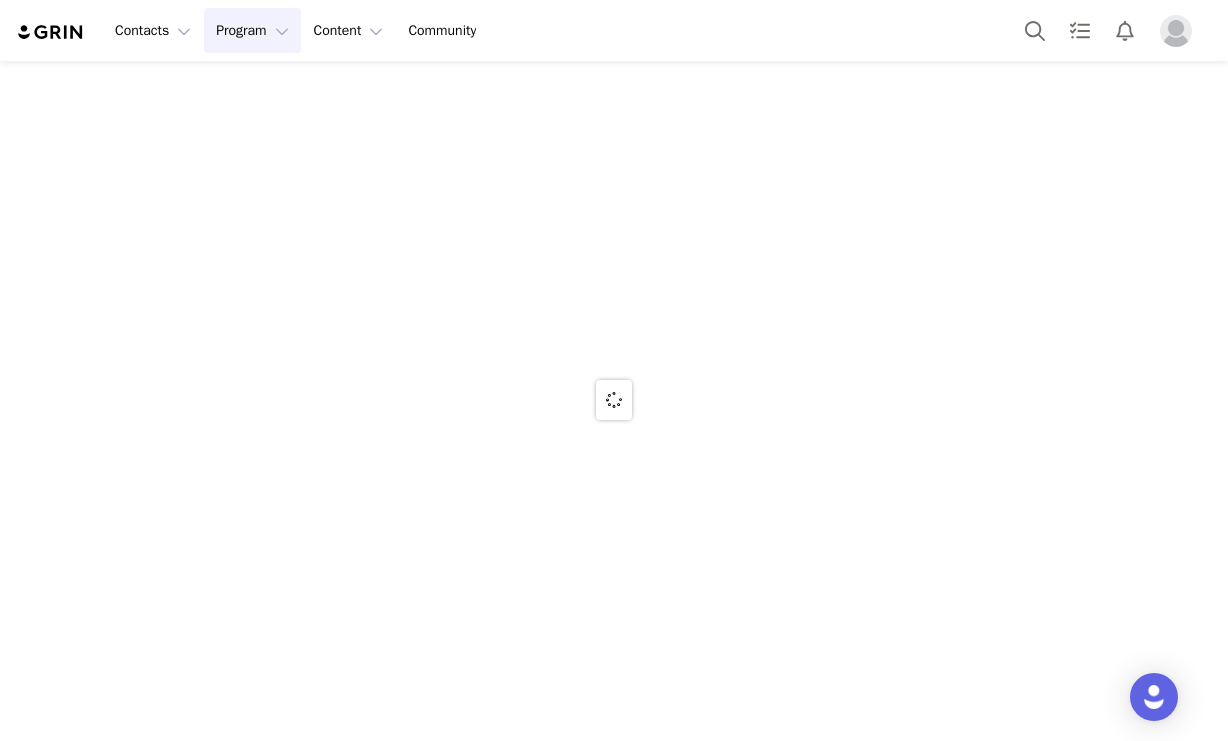 scroll, scrollTop: 0, scrollLeft: 0, axis: both 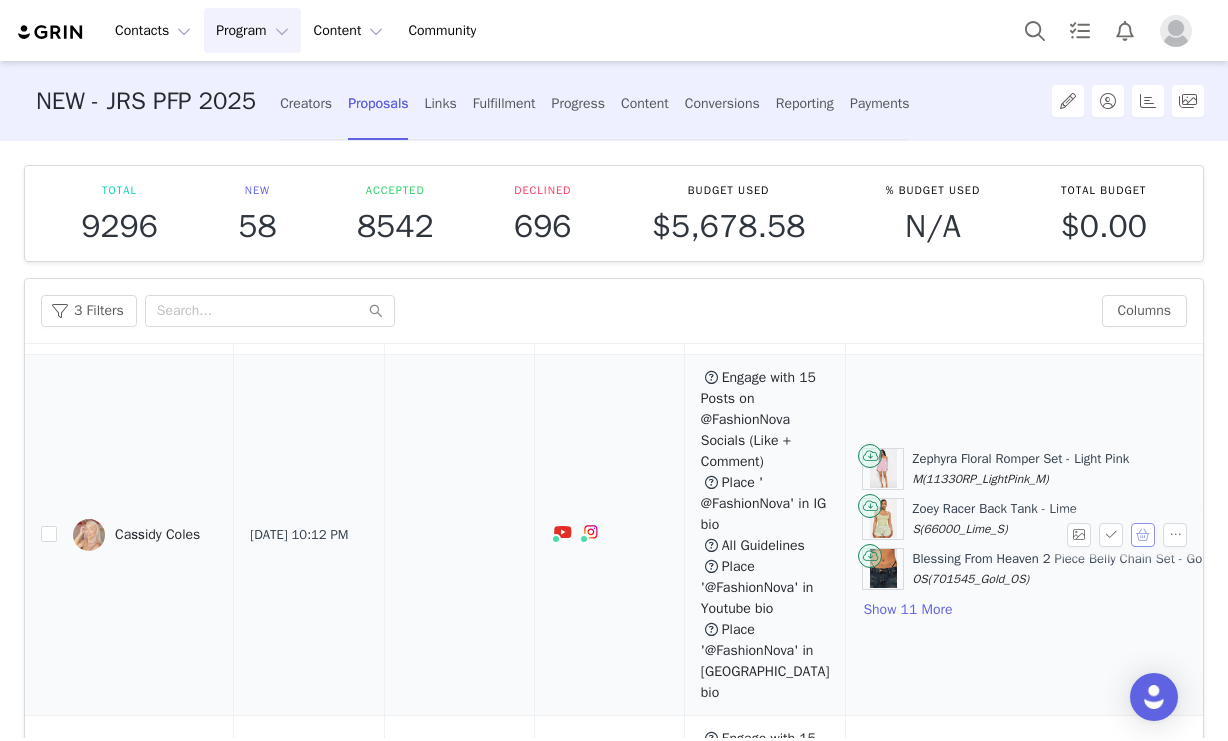 click at bounding box center (1143, 535) 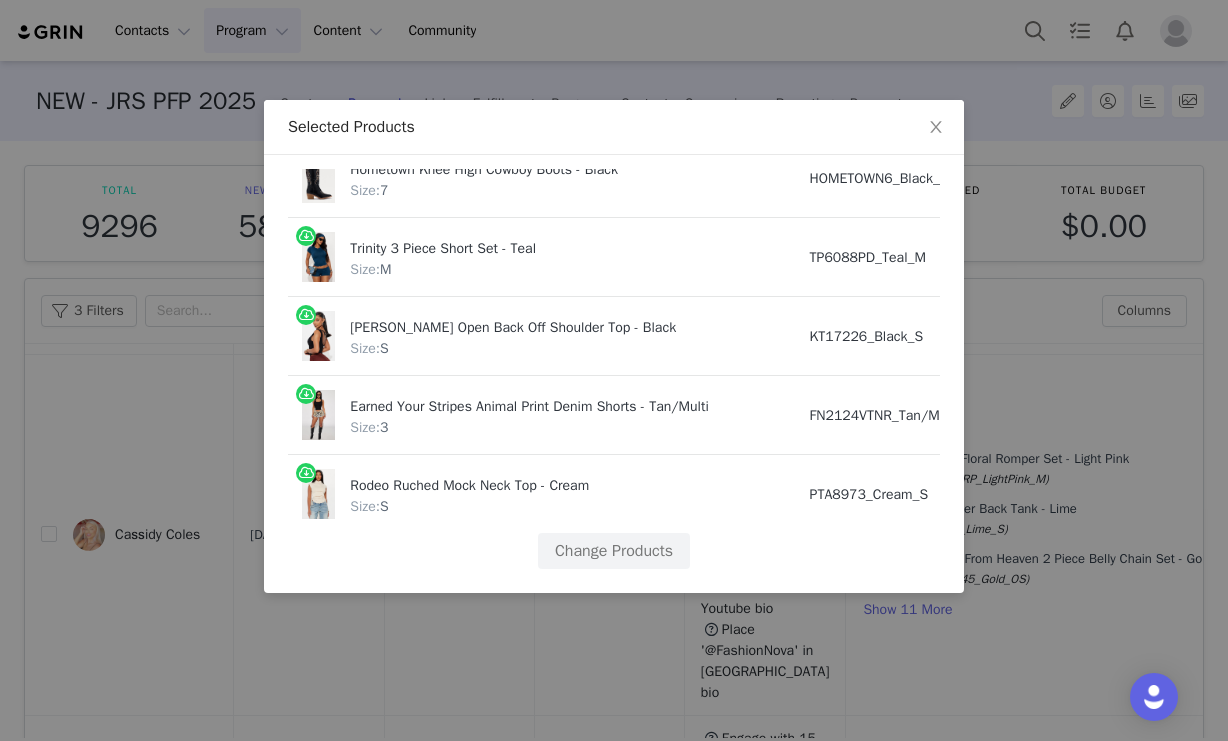 scroll, scrollTop: 801, scrollLeft: 0, axis: vertical 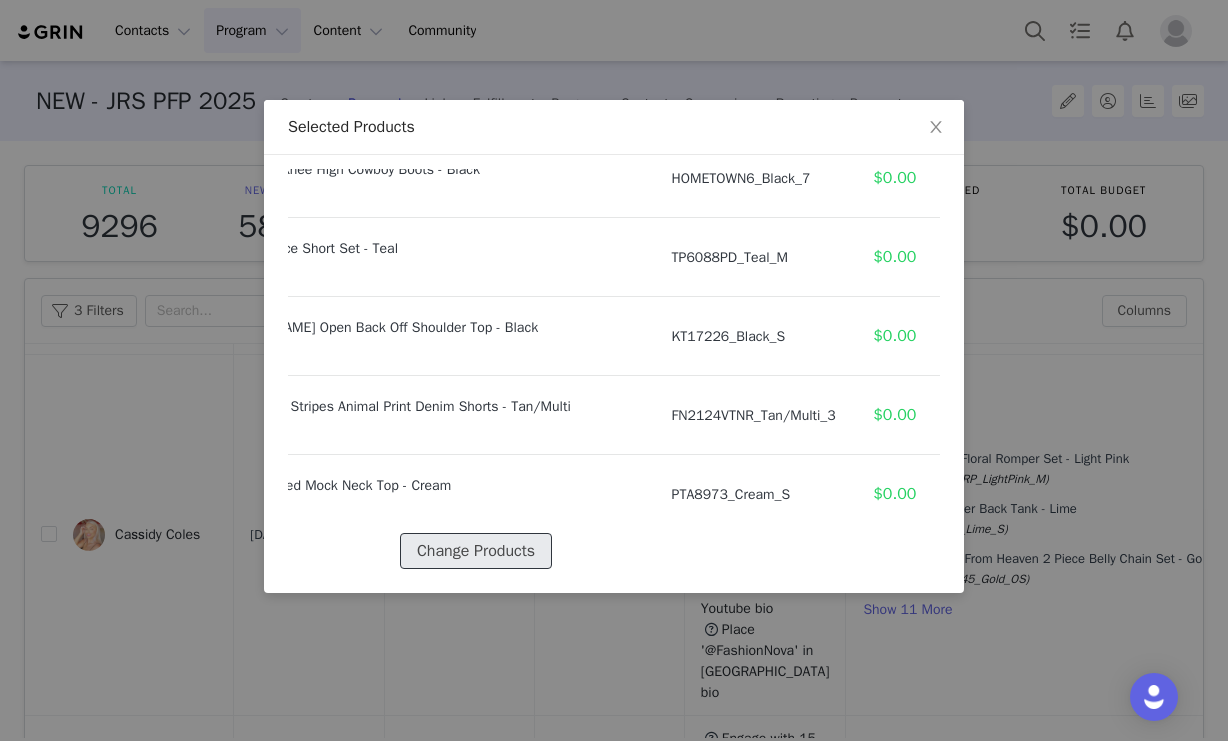 click on "Change Products" at bounding box center [476, 551] 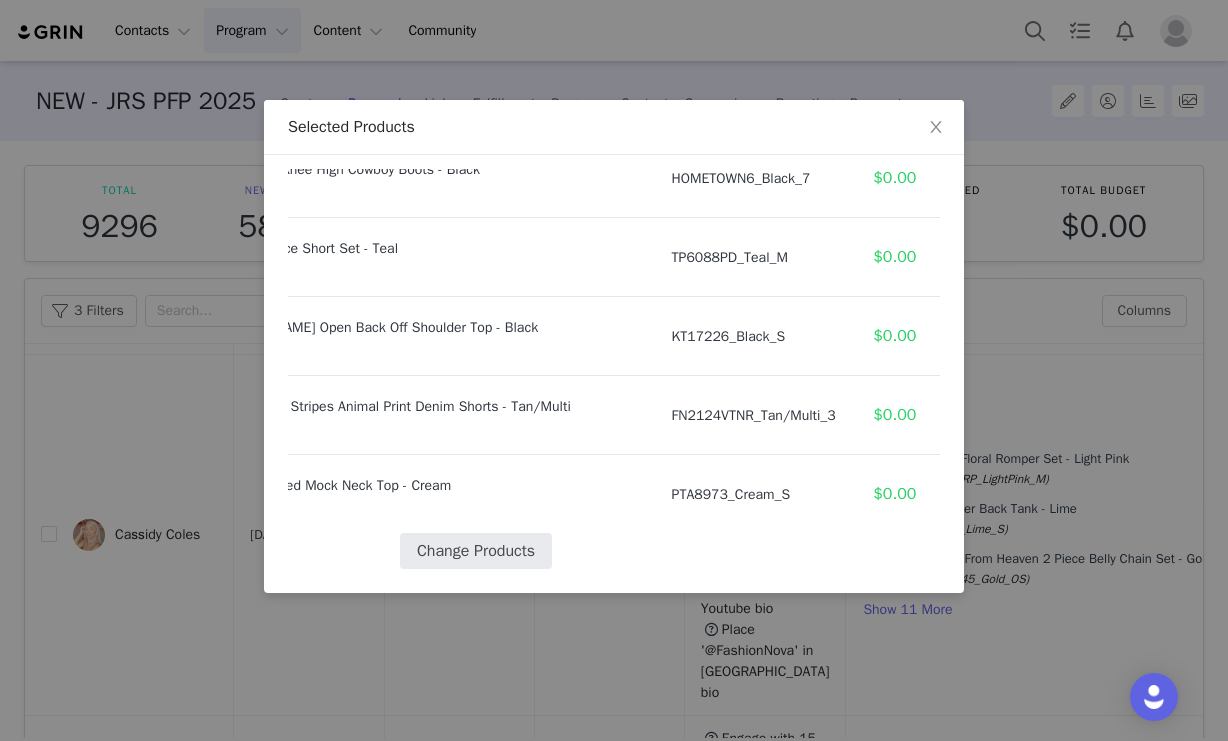 select on "26916426" 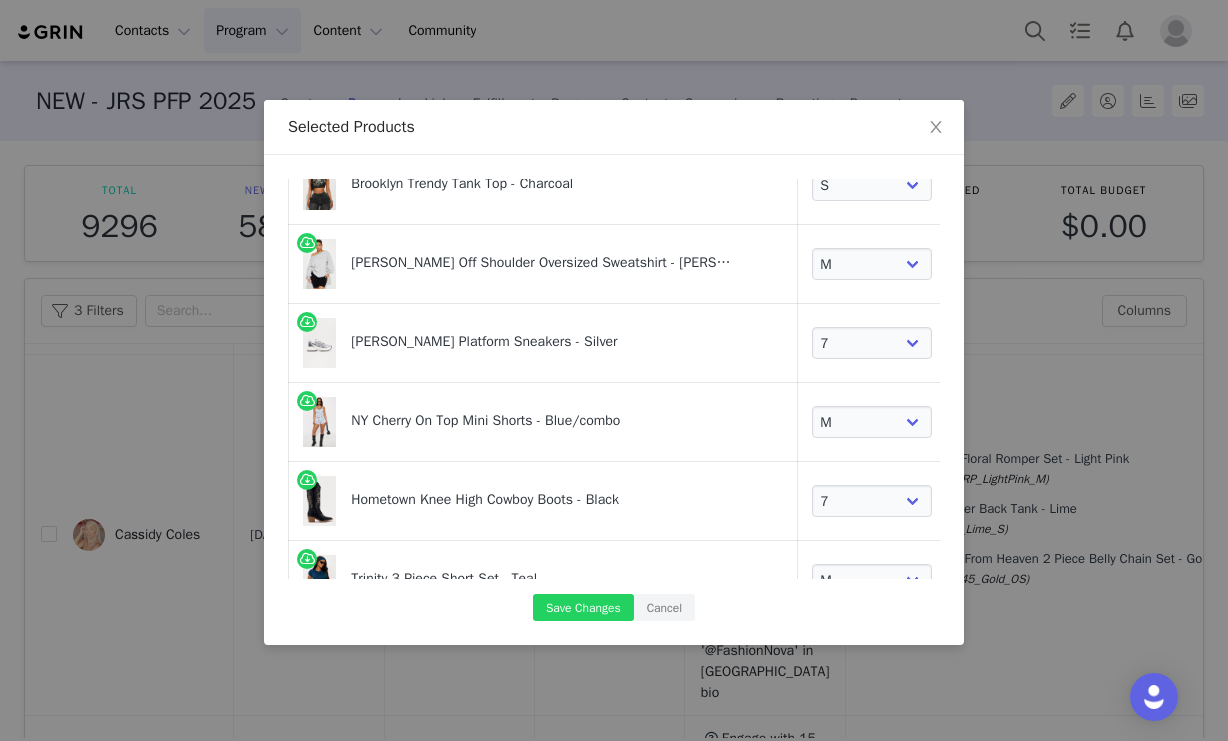scroll, scrollTop: 819, scrollLeft: 0, axis: vertical 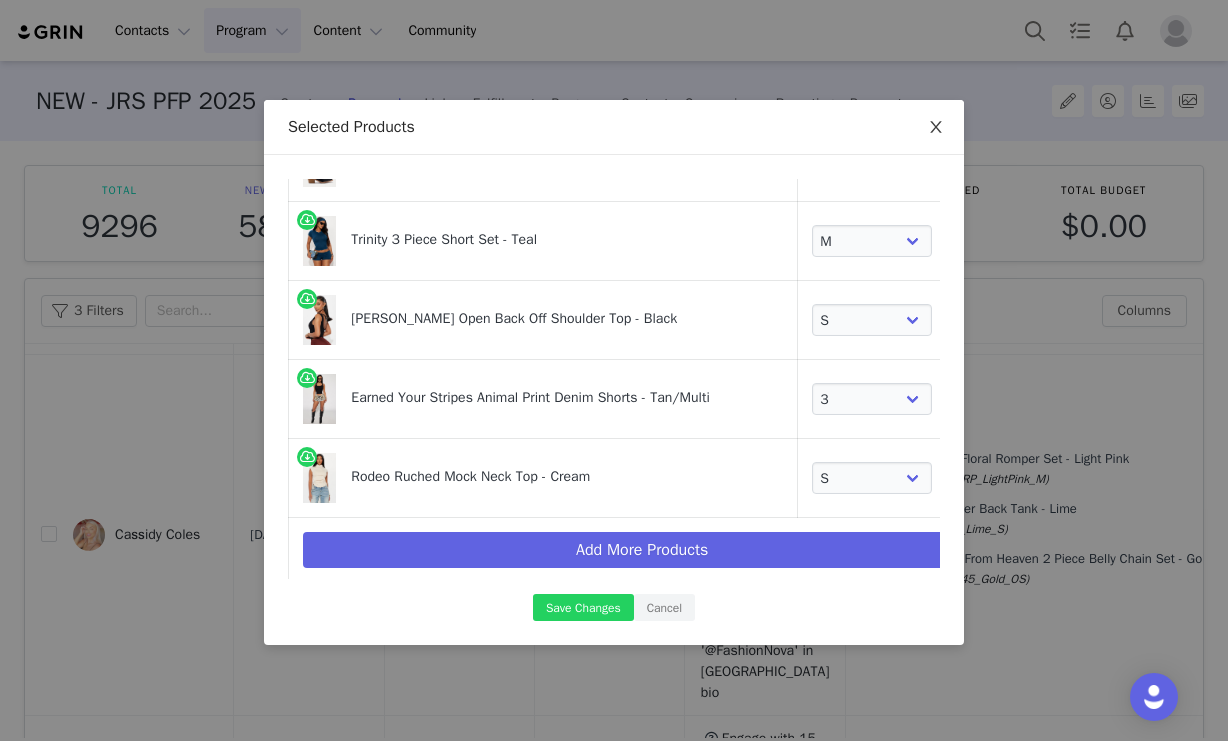 click at bounding box center [936, 128] 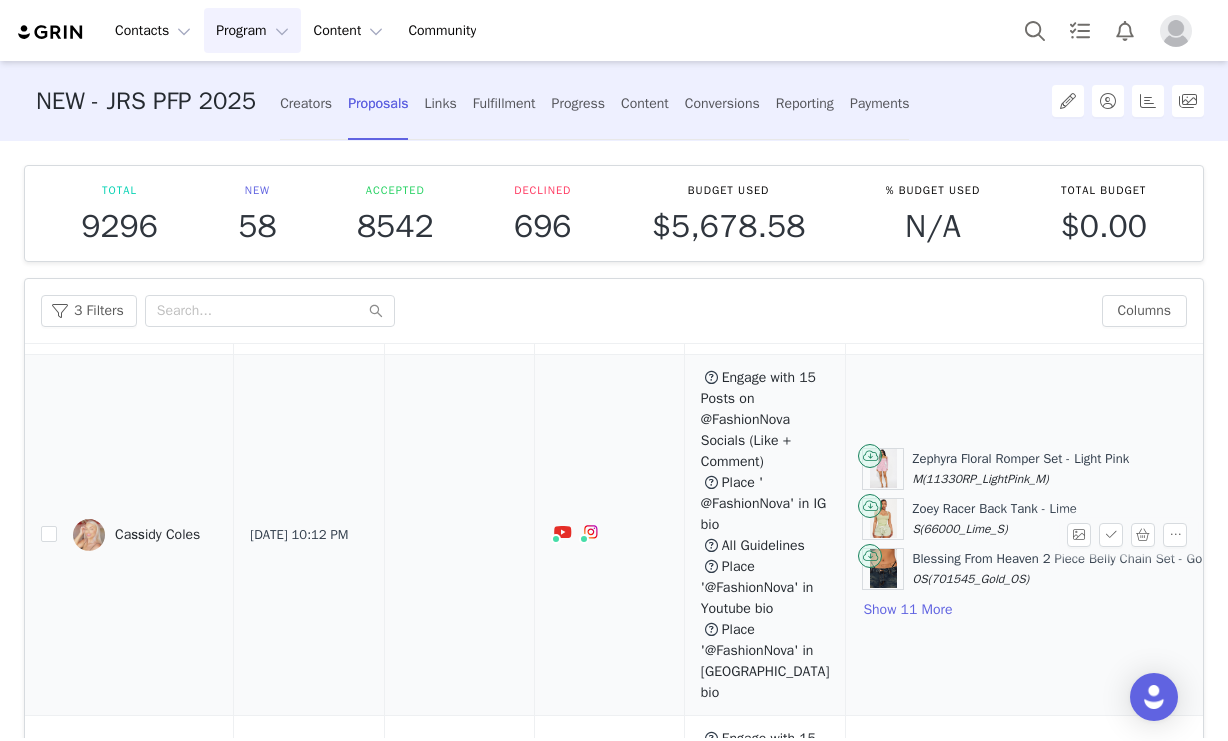 click on "Blessing From Heaven 2 Piece Belly Chain Set - Gold OS (701545_Gold_OS)" at bounding box center (1062, 568) 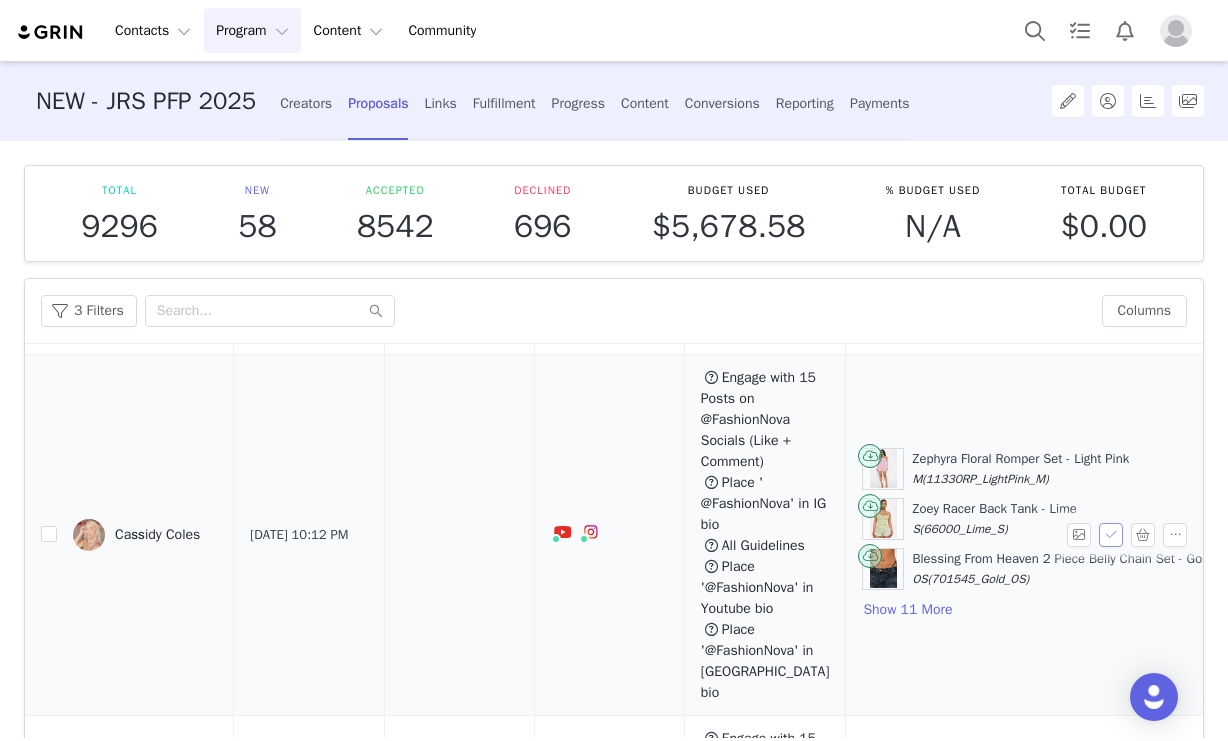 click at bounding box center [1111, 535] 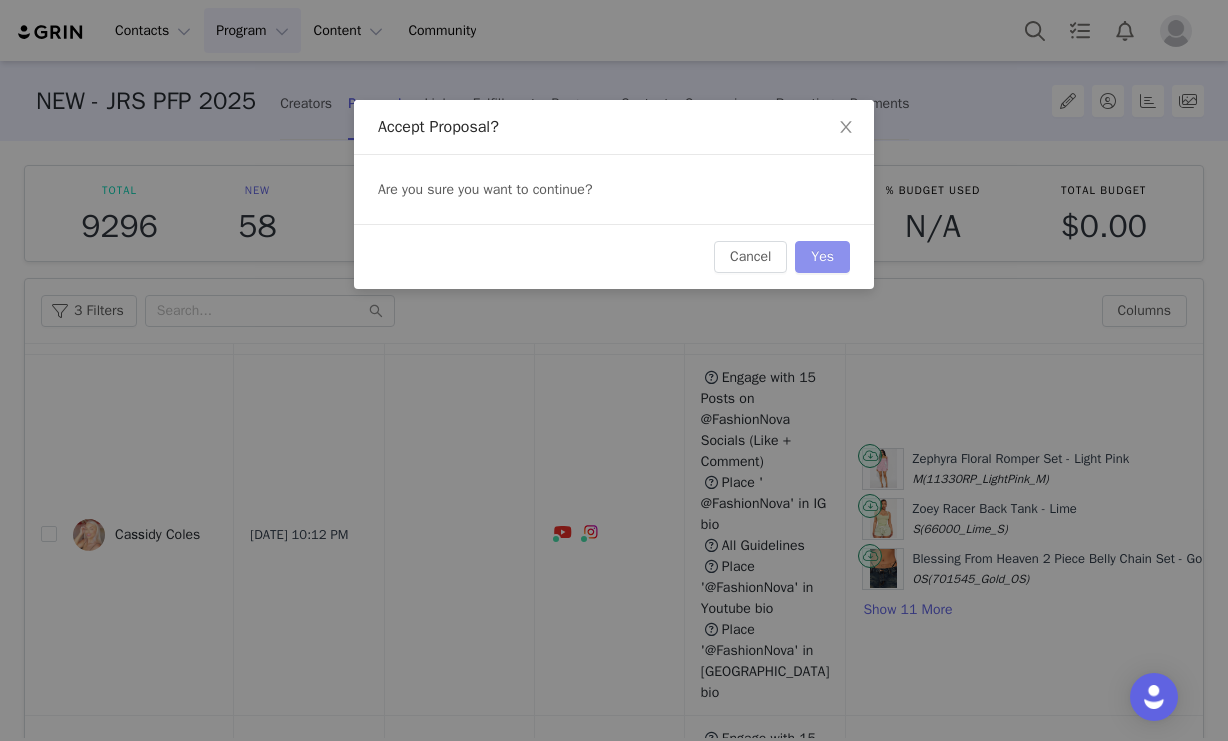click on "Yes" at bounding box center [822, 257] 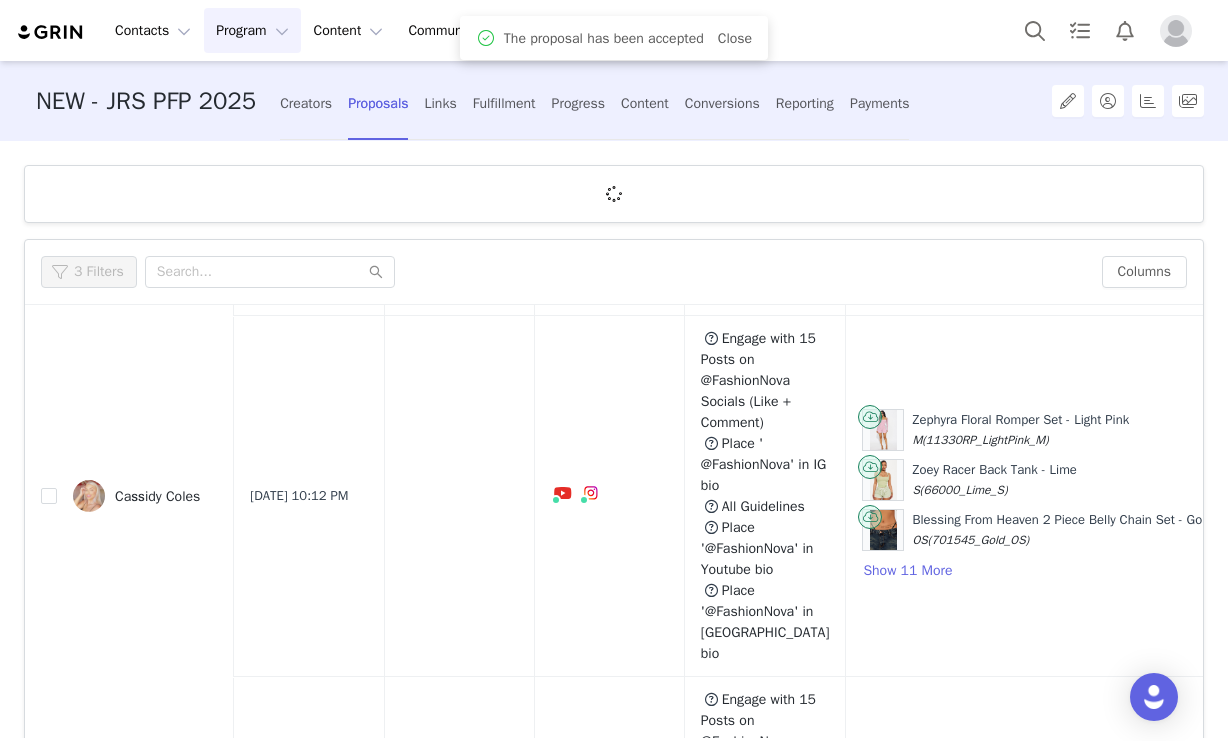 scroll, scrollTop: 0, scrollLeft: 0, axis: both 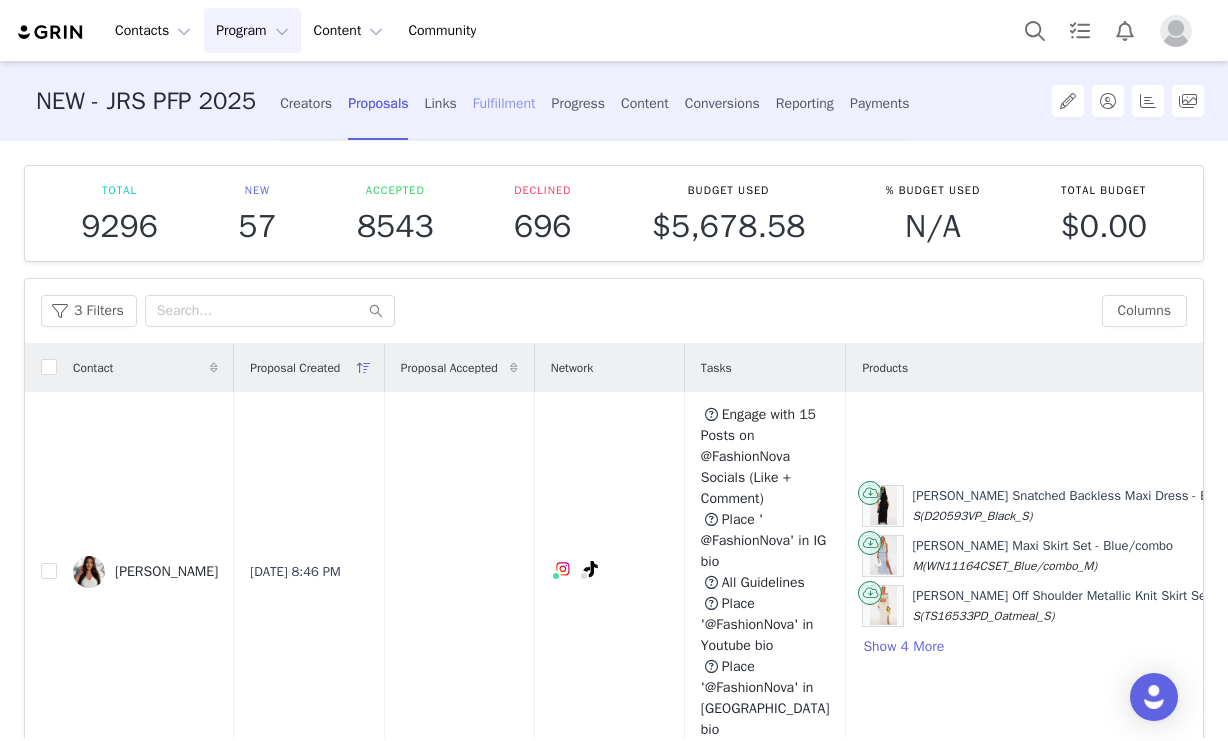 click on "Fulfillment" at bounding box center [504, 103] 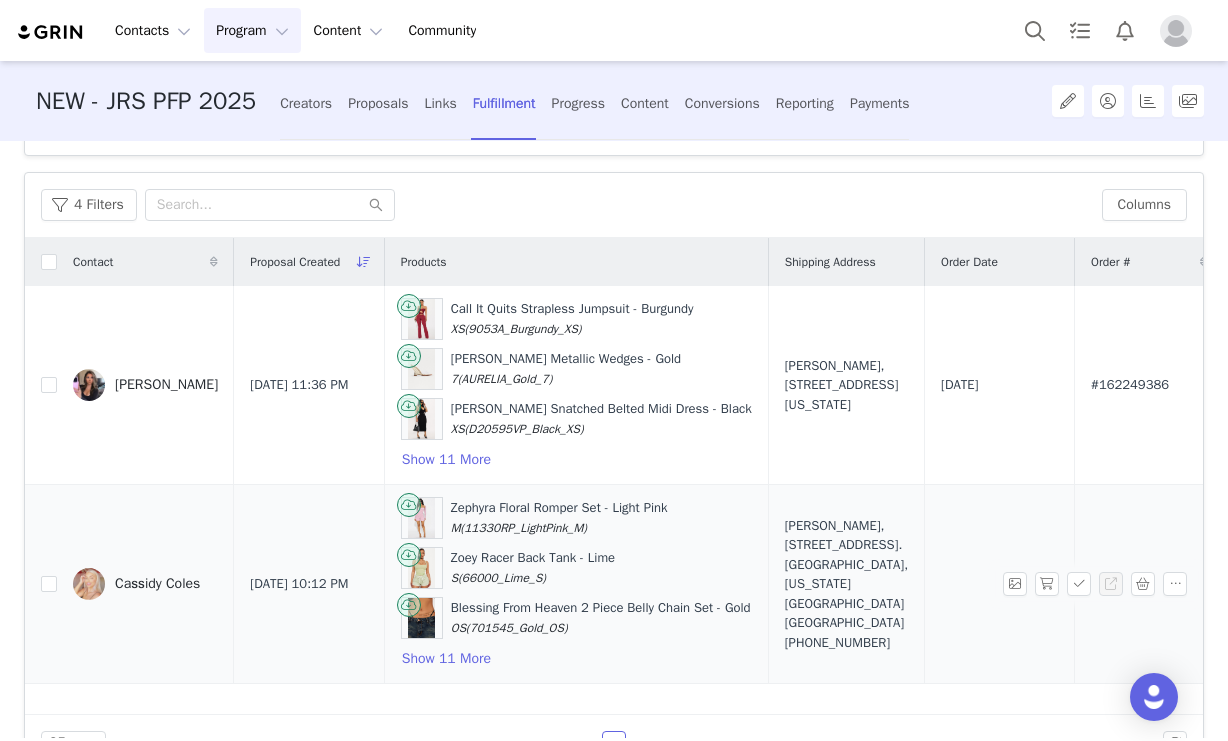 scroll, scrollTop: 124, scrollLeft: 0, axis: vertical 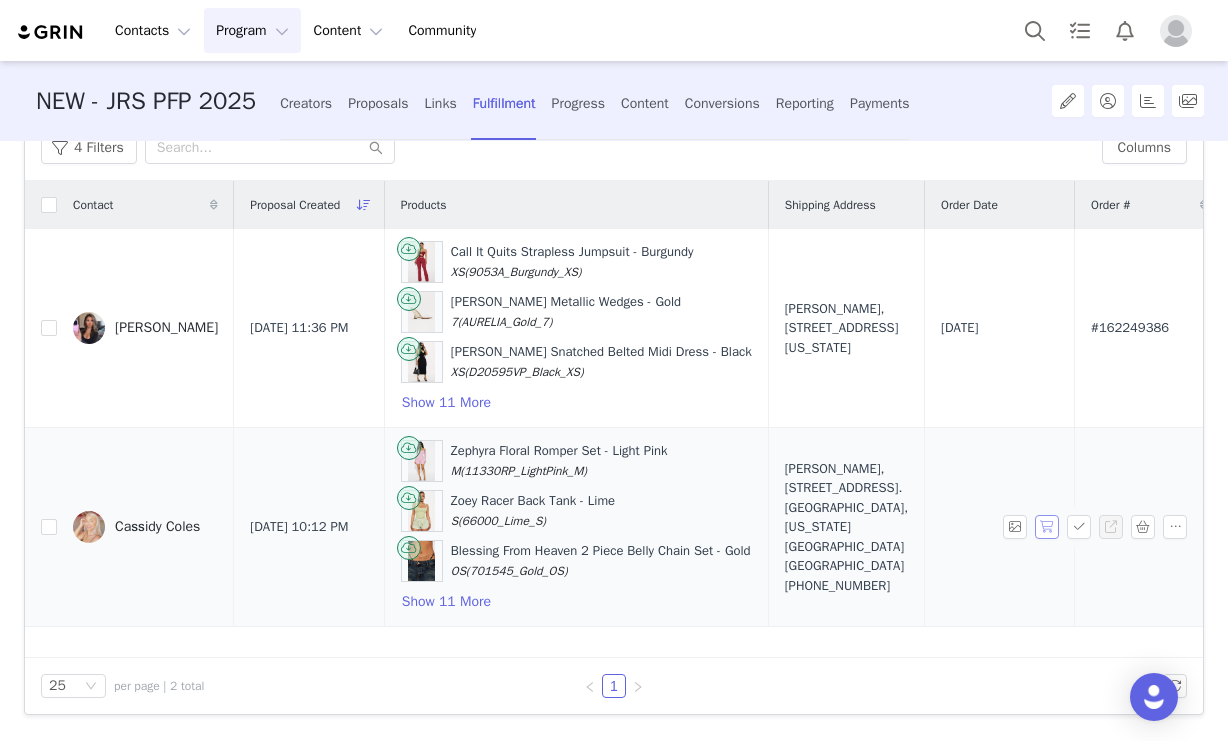 click at bounding box center [1047, 527] 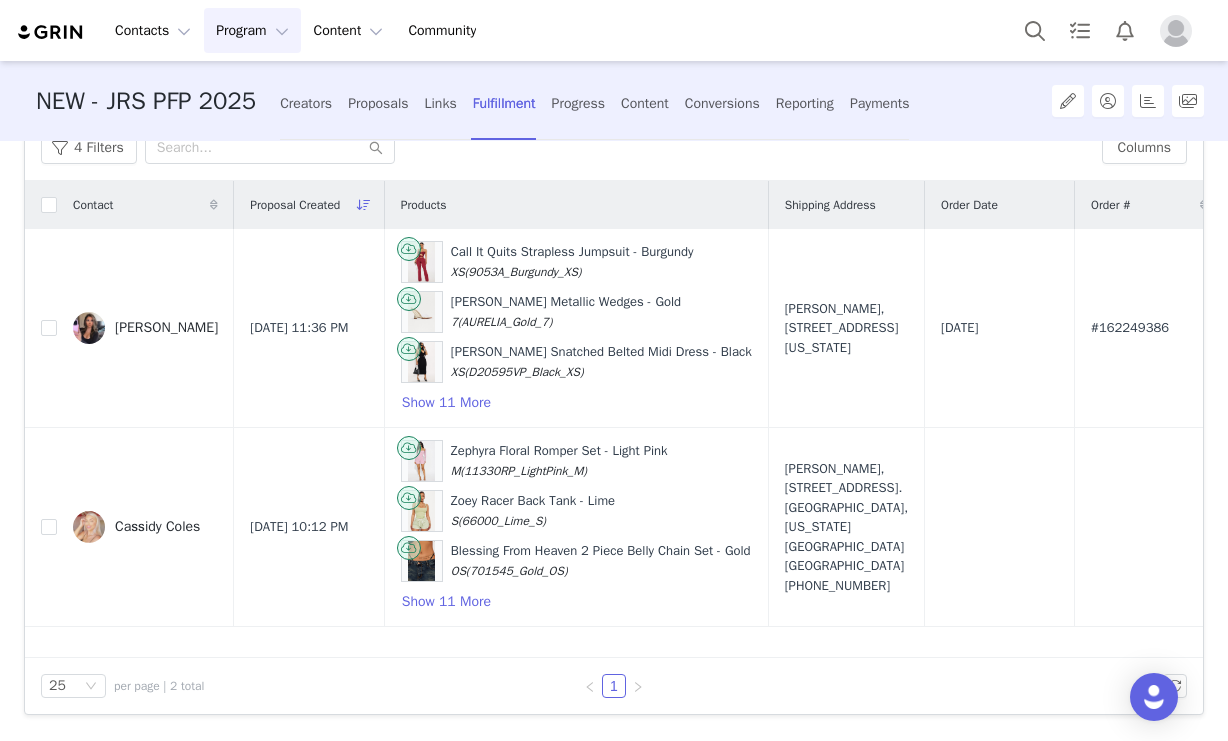scroll, scrollTop: 124, scrollLeft: 0, axis: vertical 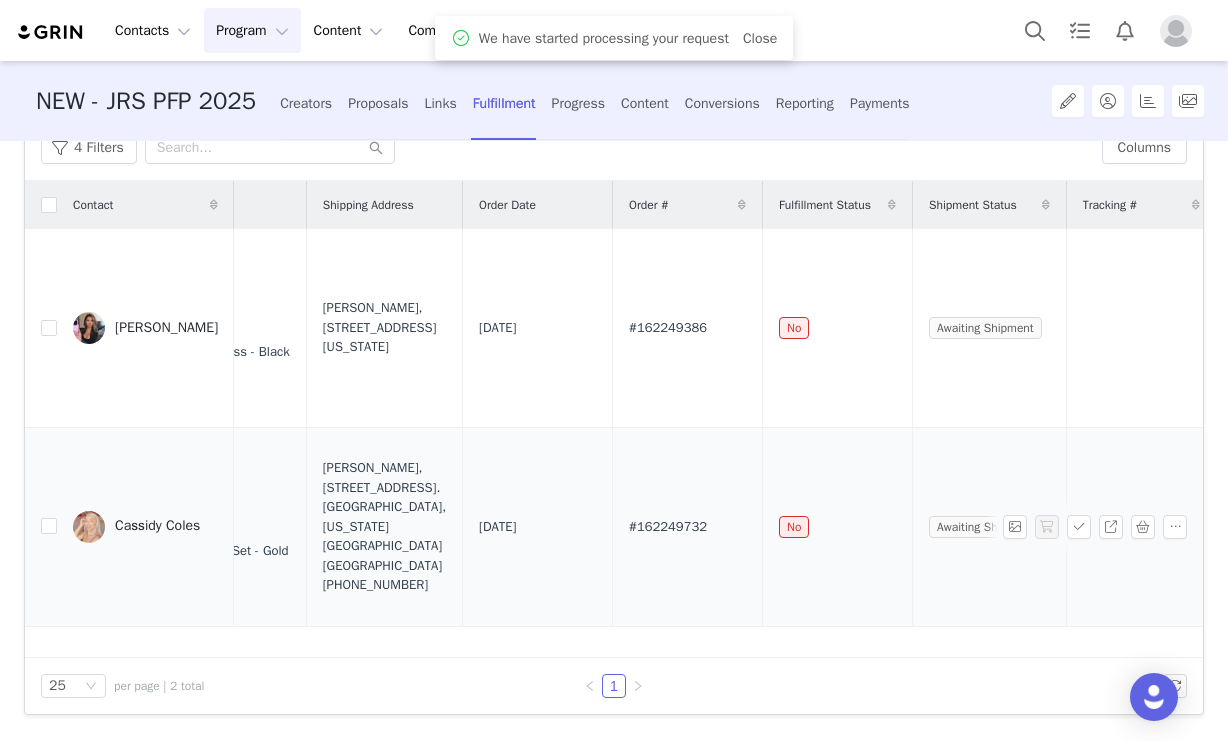 drag, startPoint x: 671, startPoint y: 524, endPoint x: 555, endPoint y: 514, distance: 116.43024 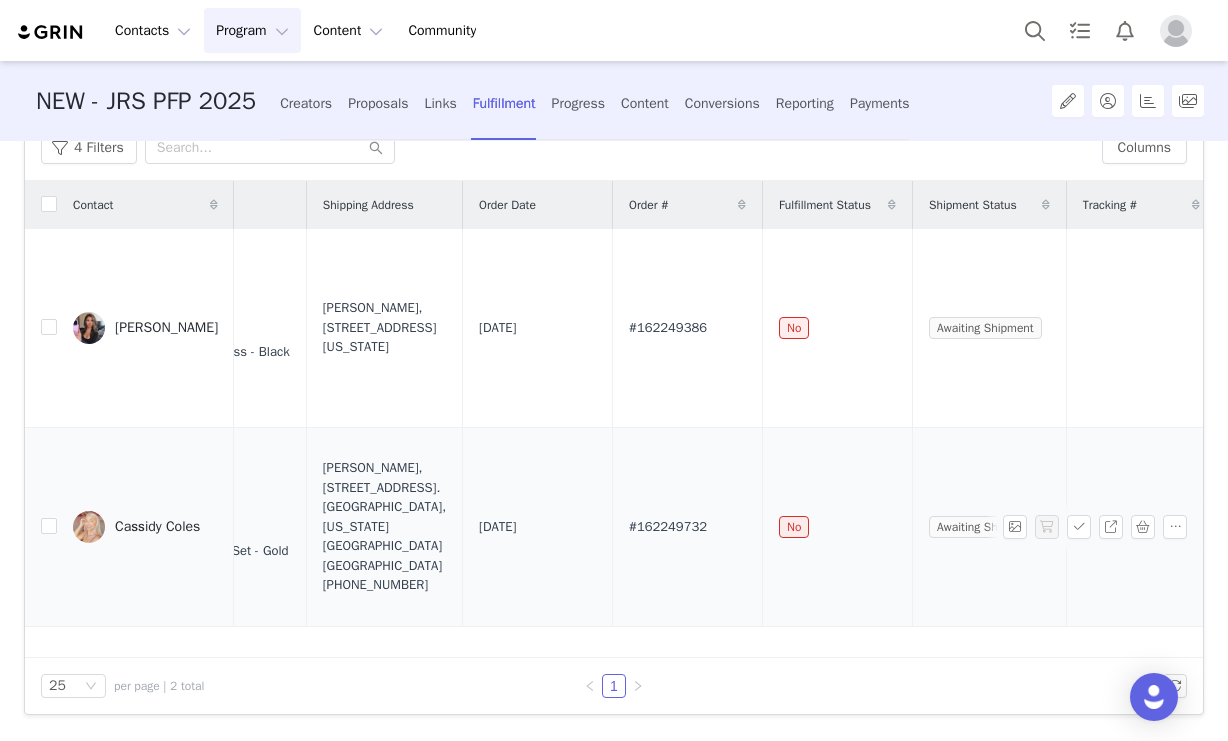 copy on "#162249732" 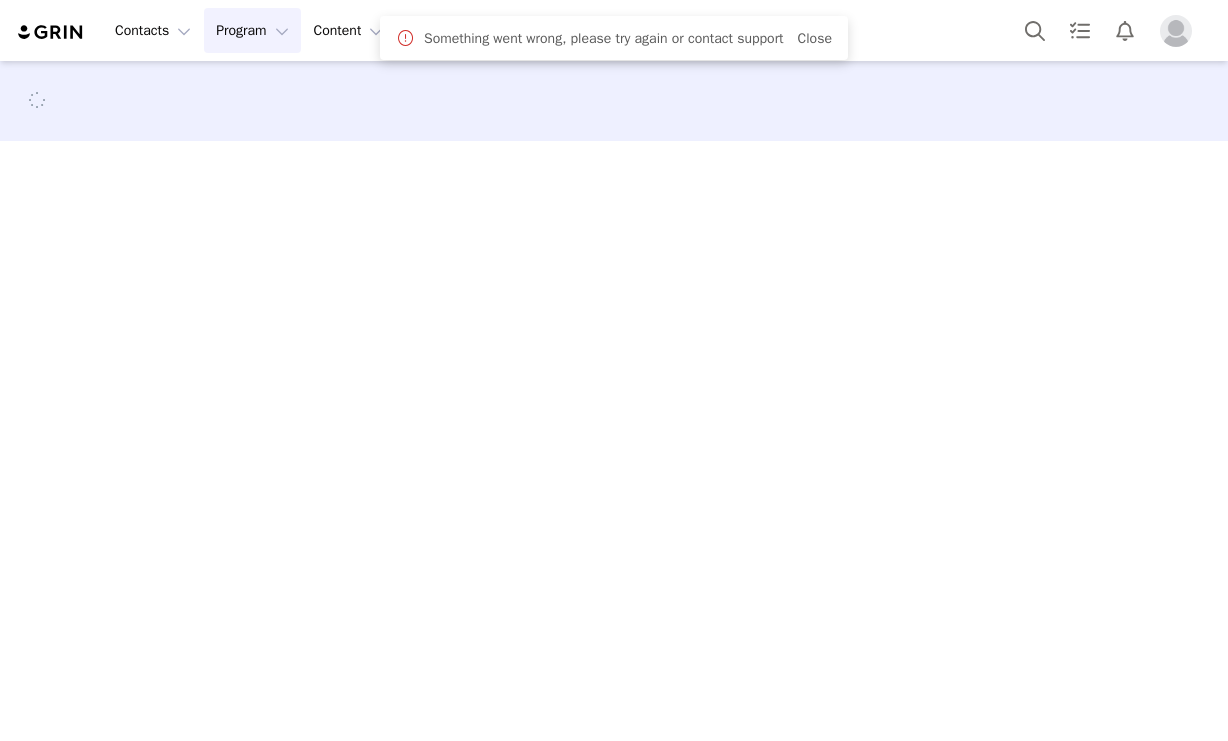 scroll, scrollTop: 0, scrollLeft: 0, axis: both 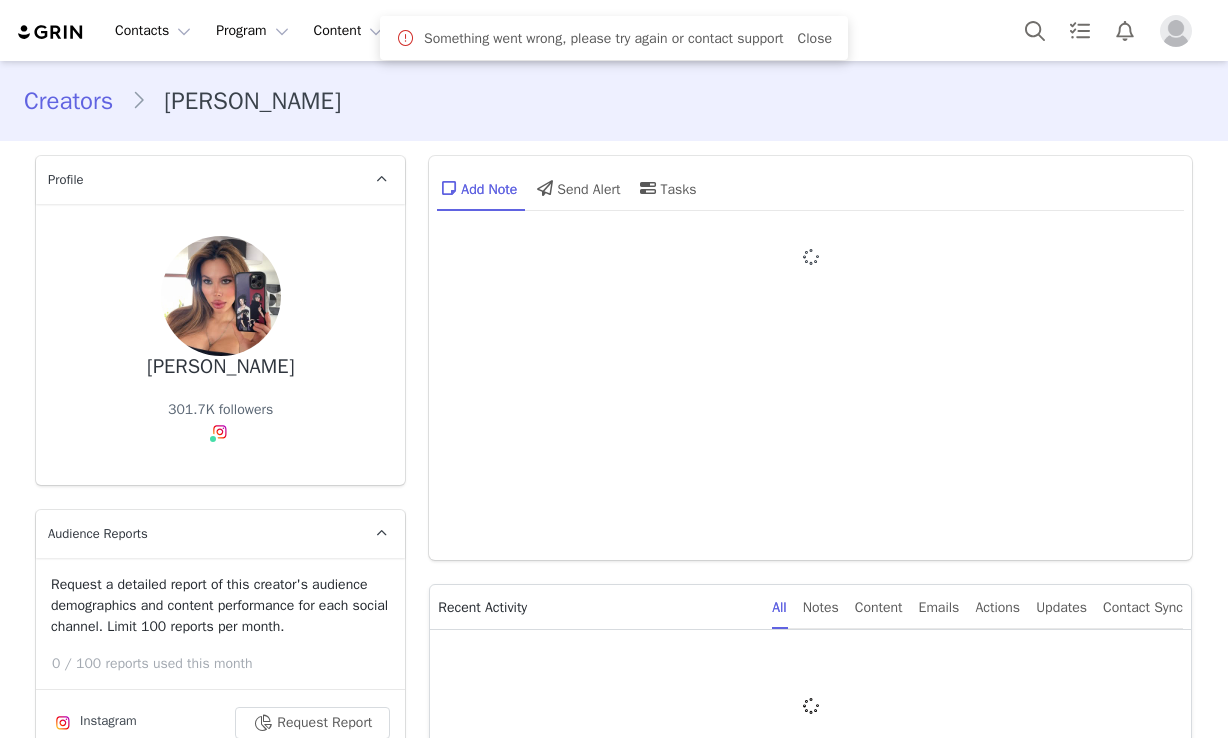 type on "+49 ([GEOGRAPHIC_DATA])" 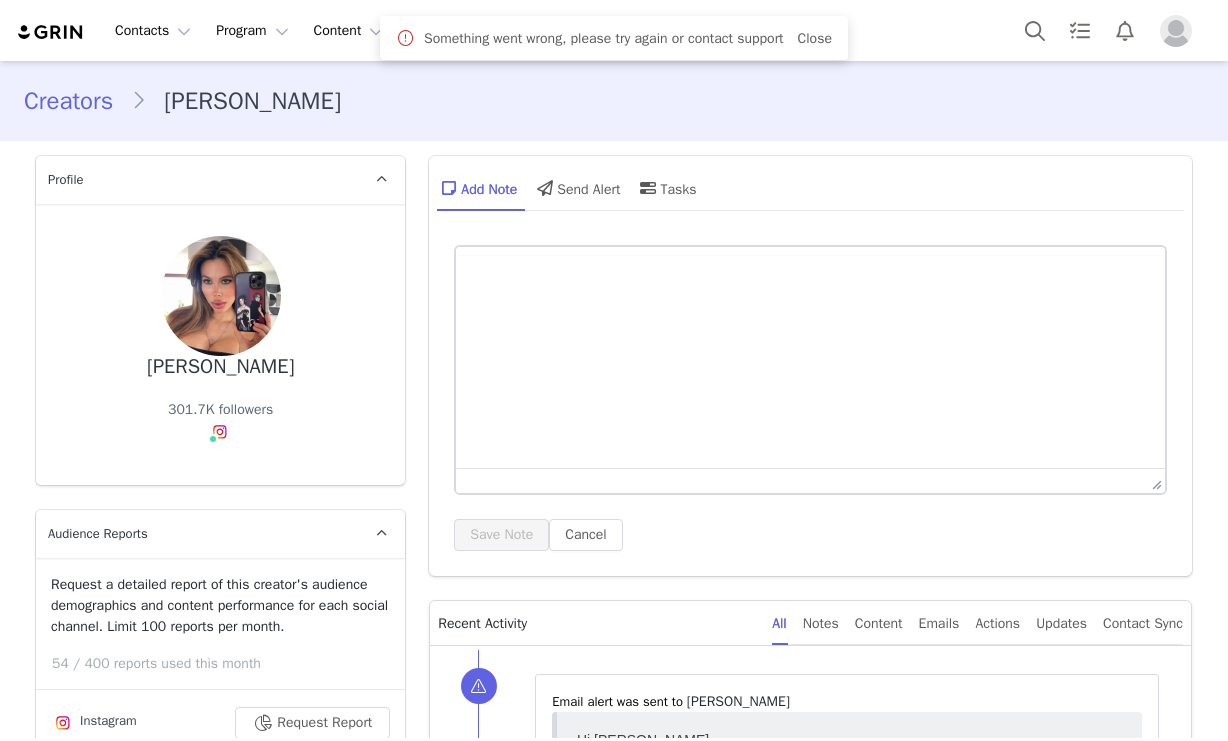 scroll, scrollTop: 0, scrollLeft: 0, axis: both 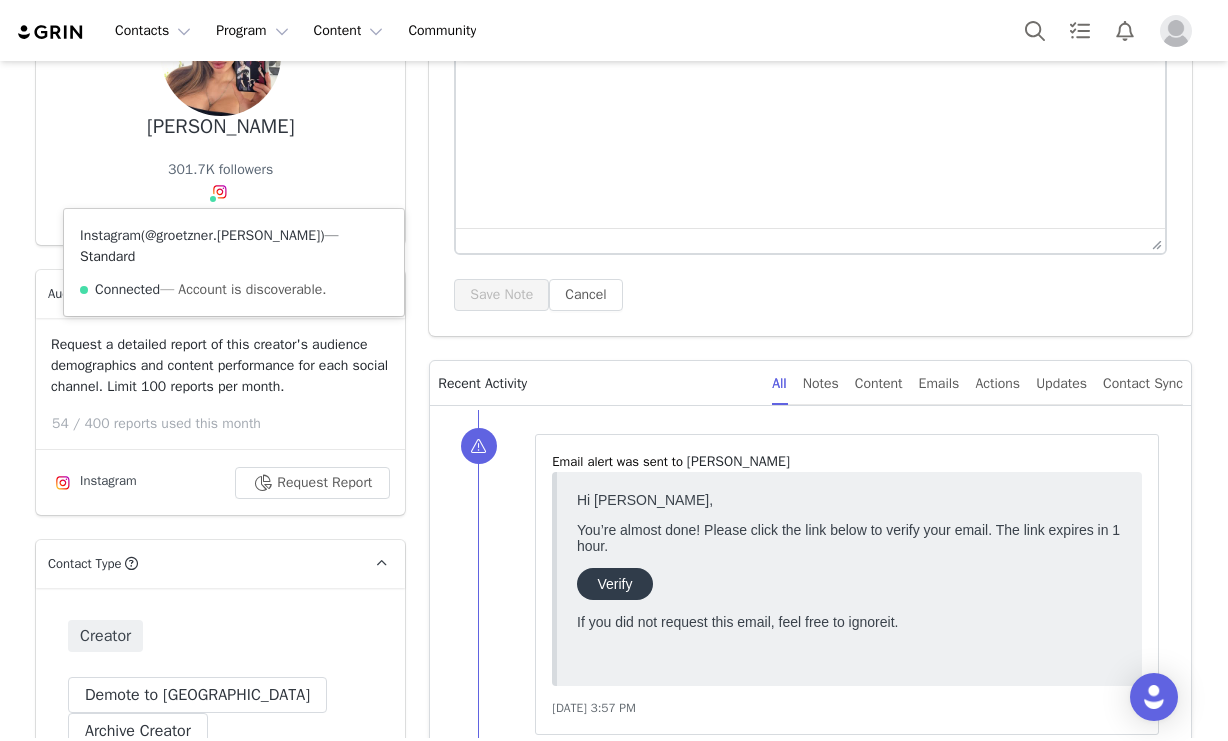 click on "@groetzner.[PERSON_NAME]" at bounding box center (232, 235) 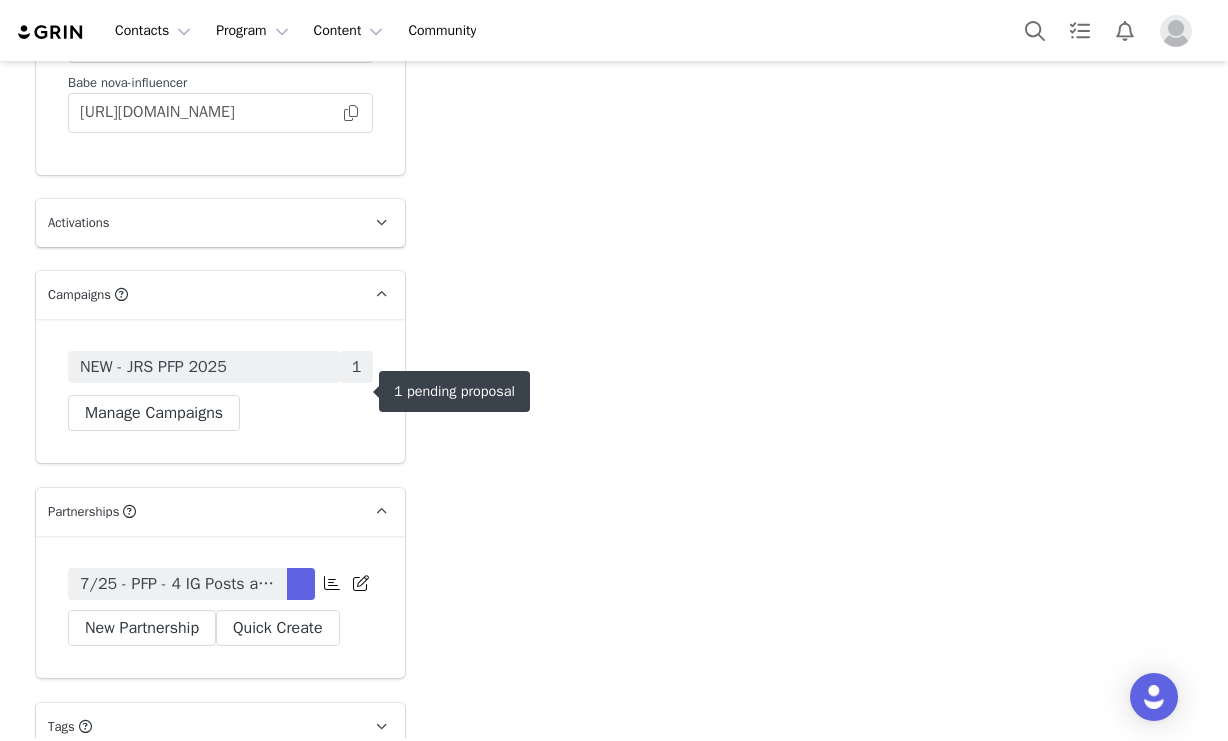 scroll, scrollTop: 5334, scrollLeft: 0, axis: vertical 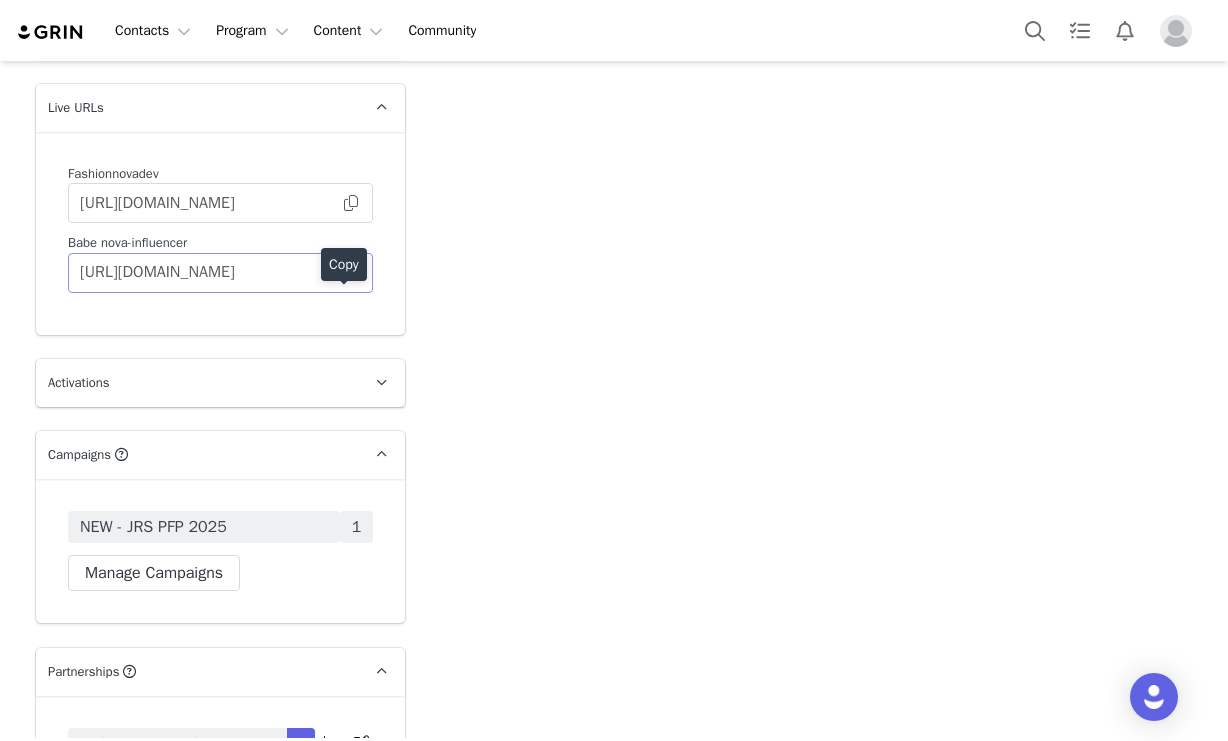 click on "Contacts Contacts Creators Prospects Applicants Program Program Activations Campaigns Partnerships Affiliates Content Content Creator Content Media Library Social Listening Community Community Creators [PERSON_NAME] Profile  [PERSON_NAME]      301.7K followers  Instagram  (   @groetzner.[PERSON_NAME]   )   — Standard  Connected  — Account is discoverable. Audience Reports  Request a detailed report of this creator's audience demographics and content performance for each social channel. Limit 100 reports per month.  54 / 400 reports used this month  Instagram          Request Report Contact Type  Contact type can be Creator, Prospect, Application, or Manager.   Creator  Demote this Creator? This will remove all accepted proposals attached to this creator.  Yes, demote  Demote to Prospect Archive this Creator? Important:  Yes, archive  Archive Creator Contact Information  First Name  [PERSON_NAME]  Last Name  [PERSON_NAME] Email Address [PERSON_NAME][EMAIL_ADDRESS][DOMAIN_NAME]  Phone Number  +49 ([GEOGRAPHIC_DATA]) +93 ([GEOGRAPHIC_DATA])" at bounding box center [614, 370] 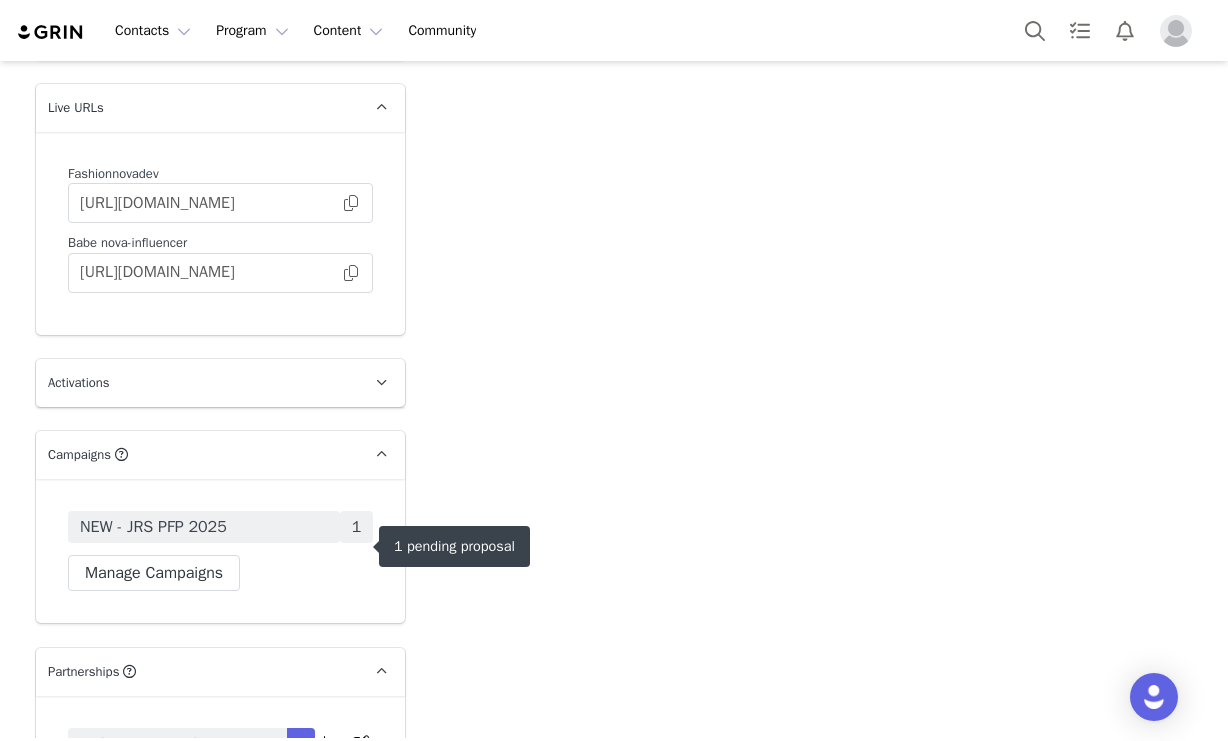 click on "1" at bounding box center (357, 527) 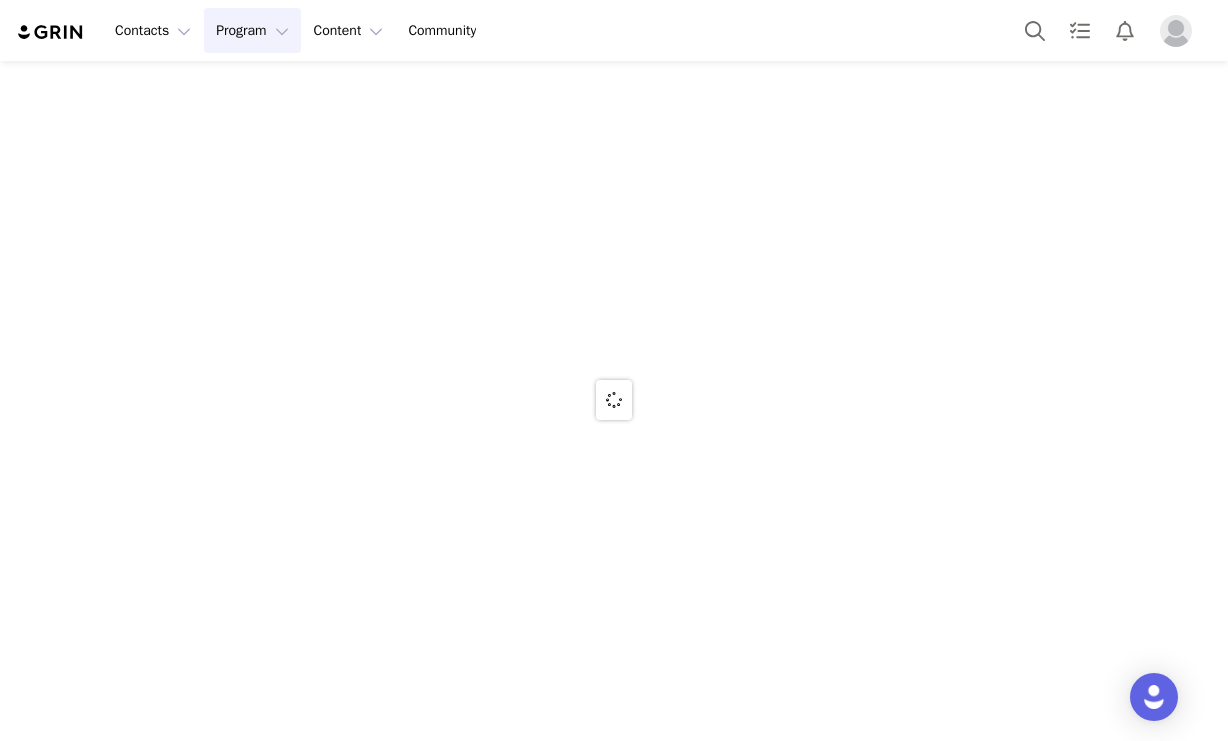 scroll, scrollTop: 0, scrollLeft: 0, axis: both 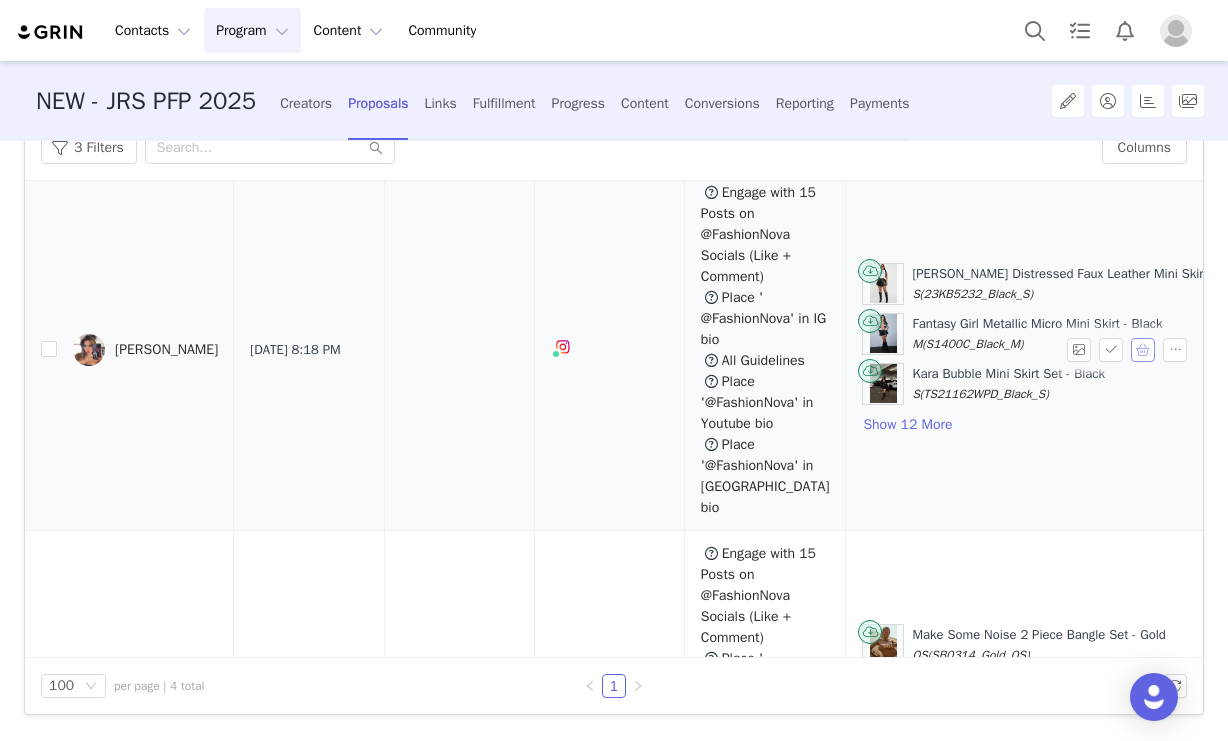 click at bounding box center (1143, 350) 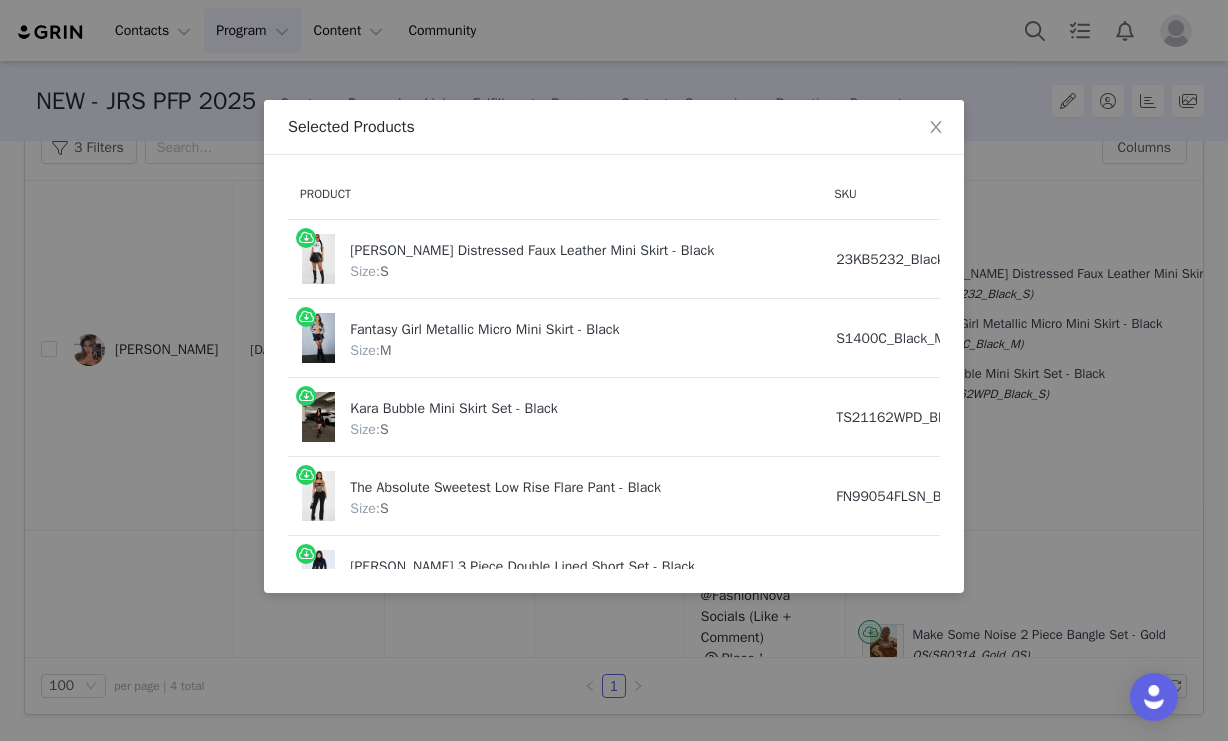 scroll, scrollTop: 0, scrollLeft: 128, axis: horizontal 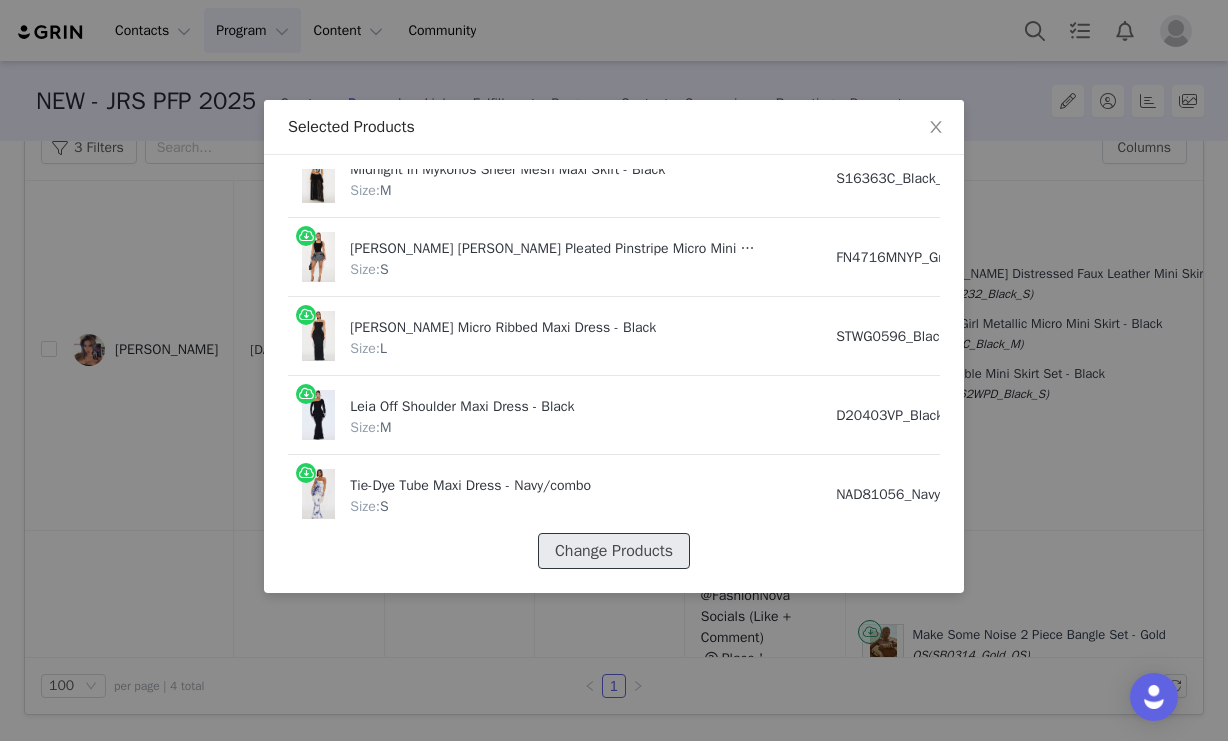 click on "Change Products" at bounding box center (614, 551) 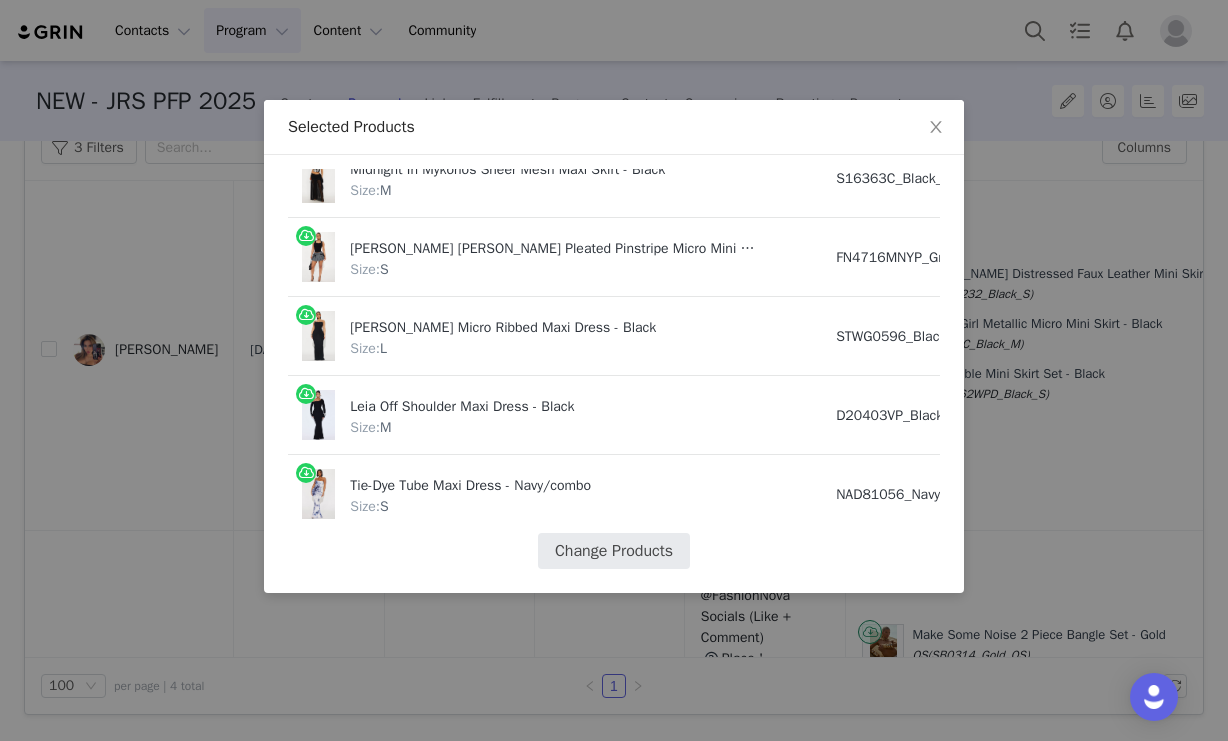 select on "21196895" 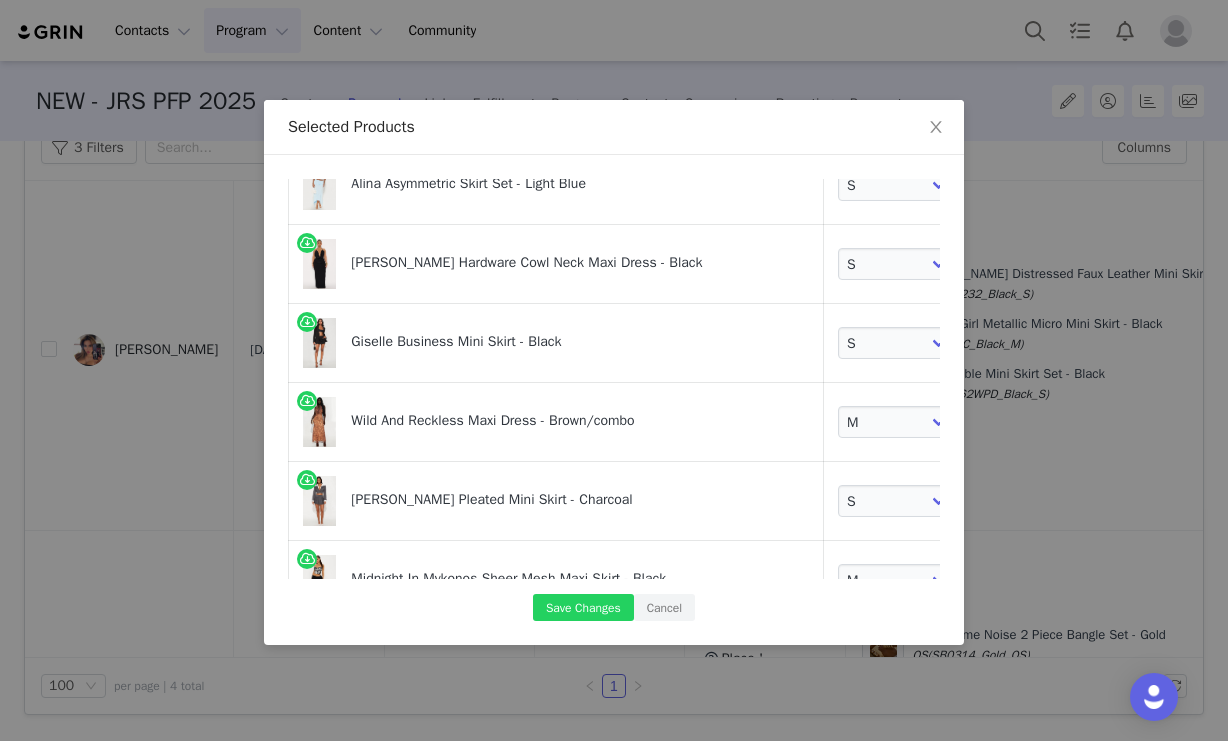 scroll, scrollTop: 898, scrollLeft: 0, axis: vertical 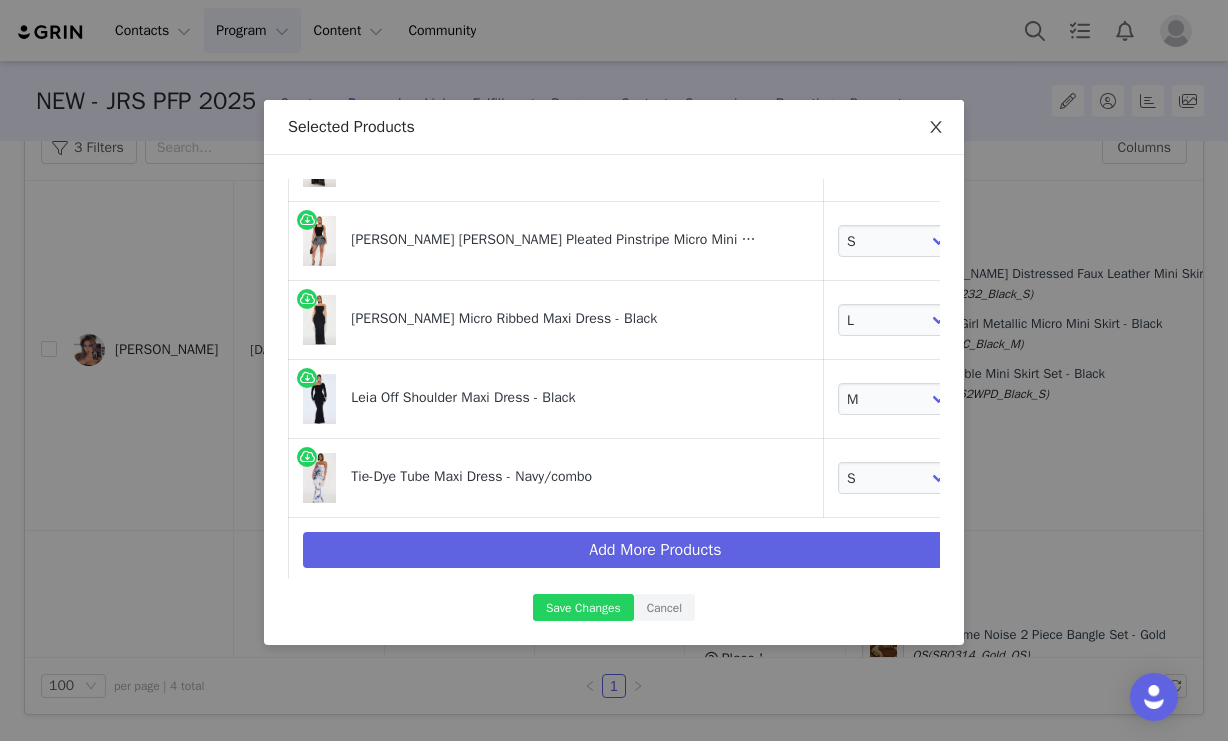 click 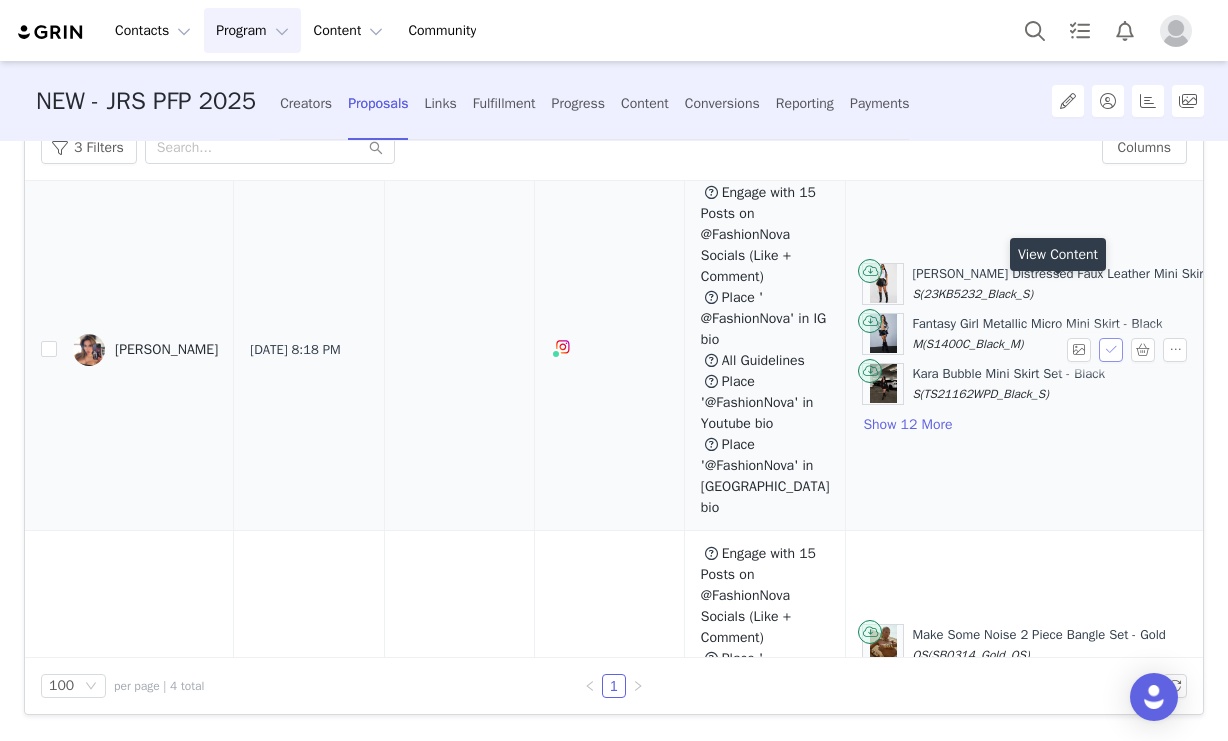 click at bounding box center (1111, 350) 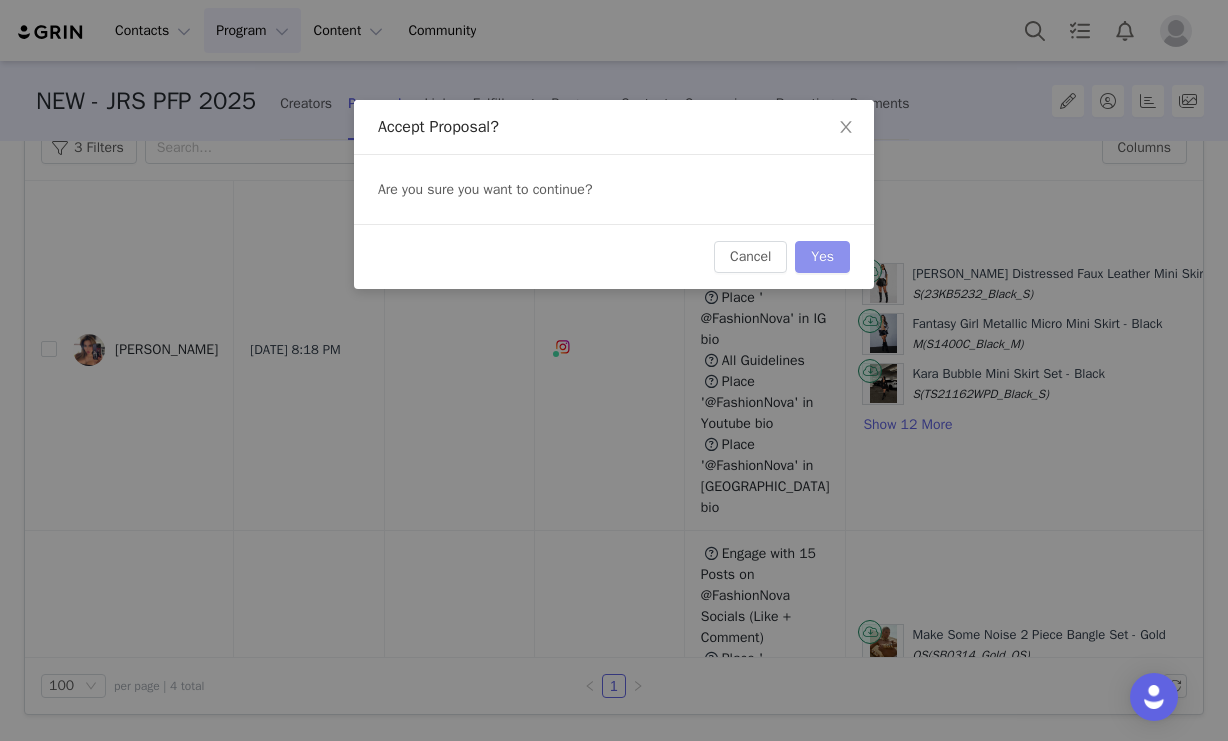 click on "Yes" at bounding box center (822, 257) 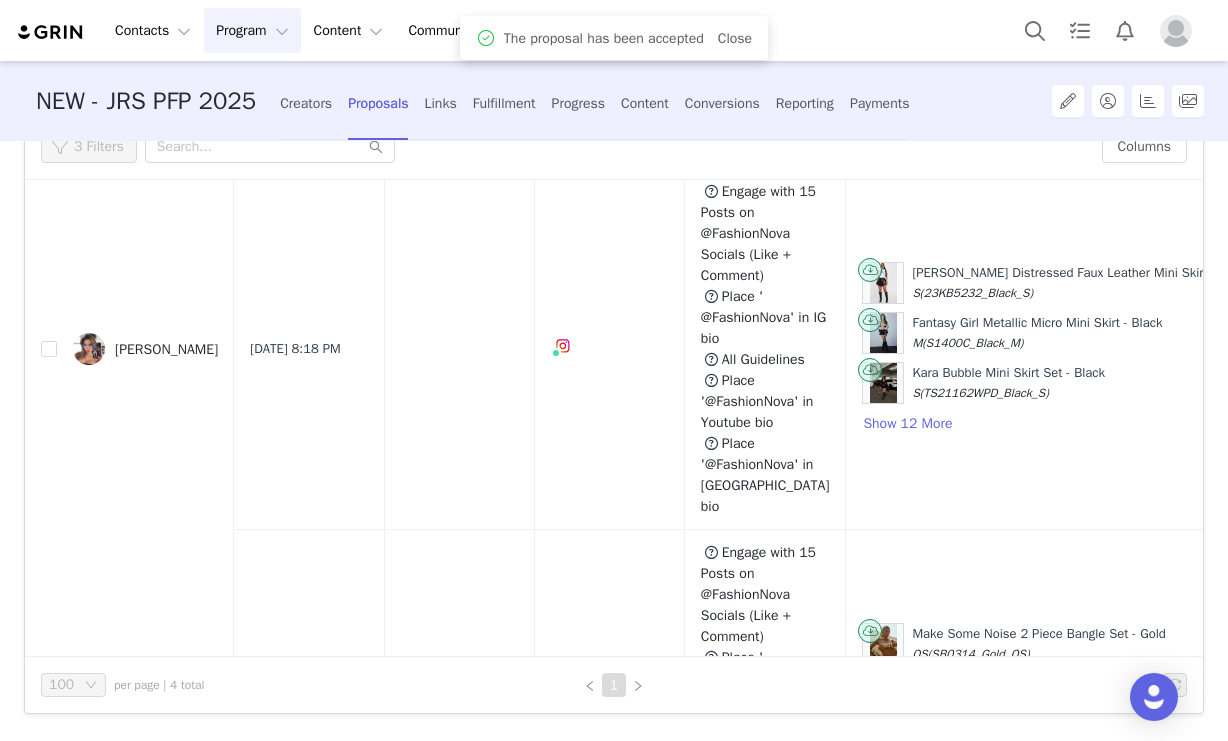 scroll, scrollTop: 124, scrollLeft: 0, axis: vertical 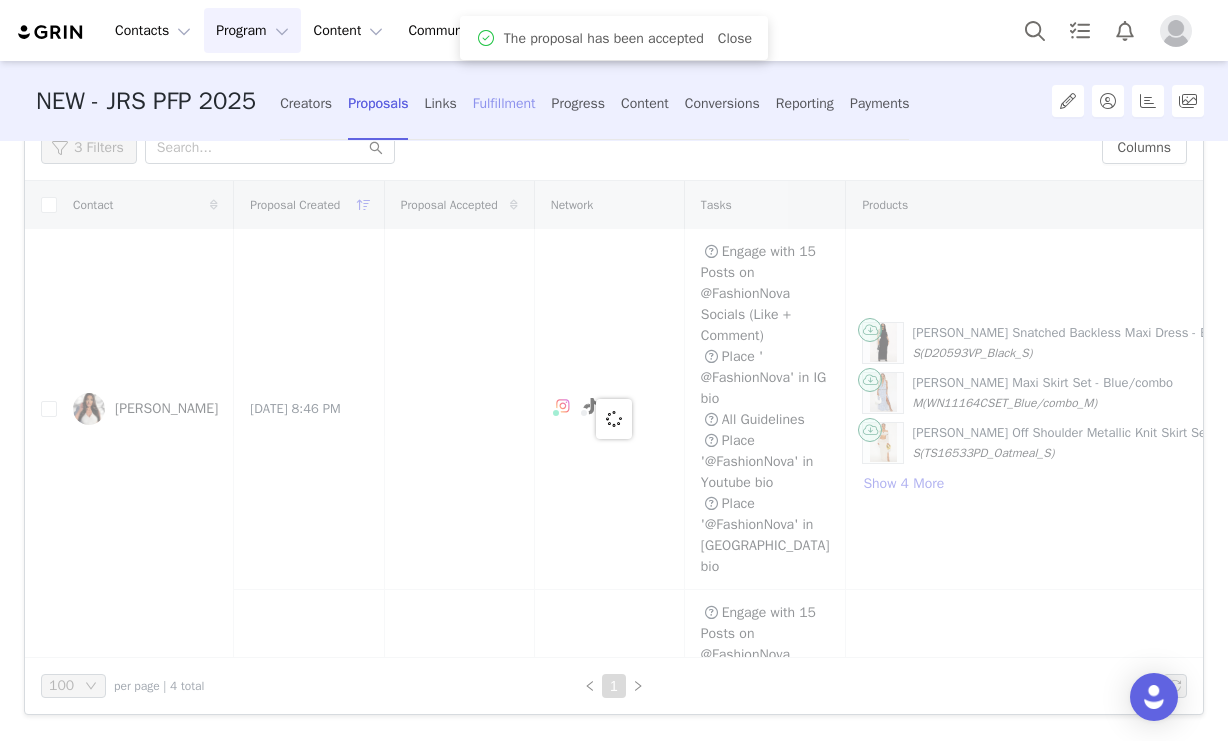 click on "Fulfillment" at bounding box center [504, 103] 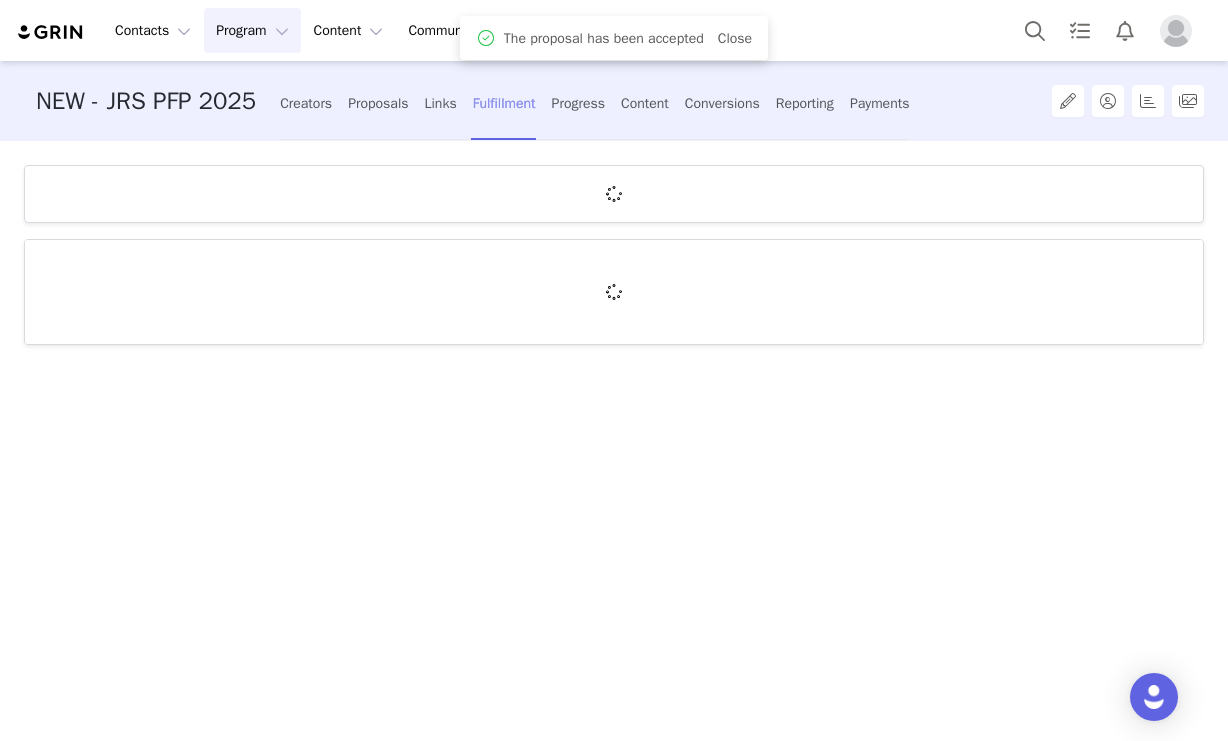 scroll, scrollTop: 0, scrollLeft: 0, axis: both 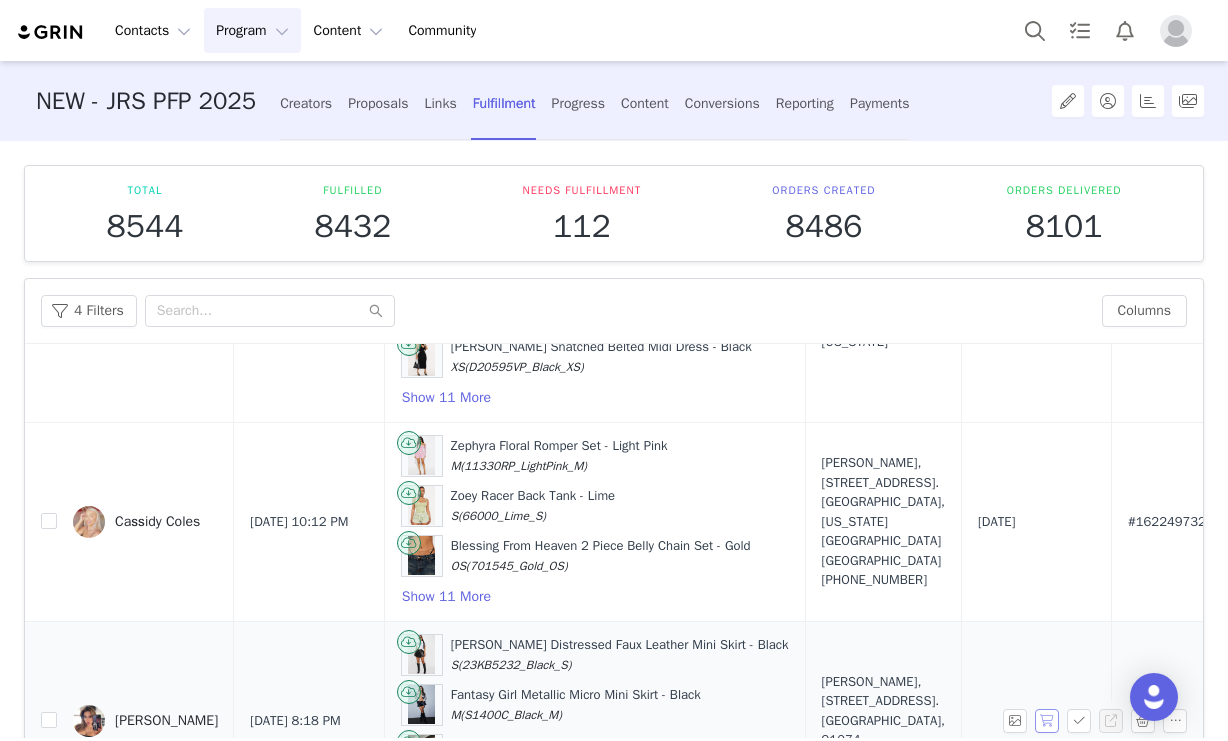 click at bounding box center [1047, 721] 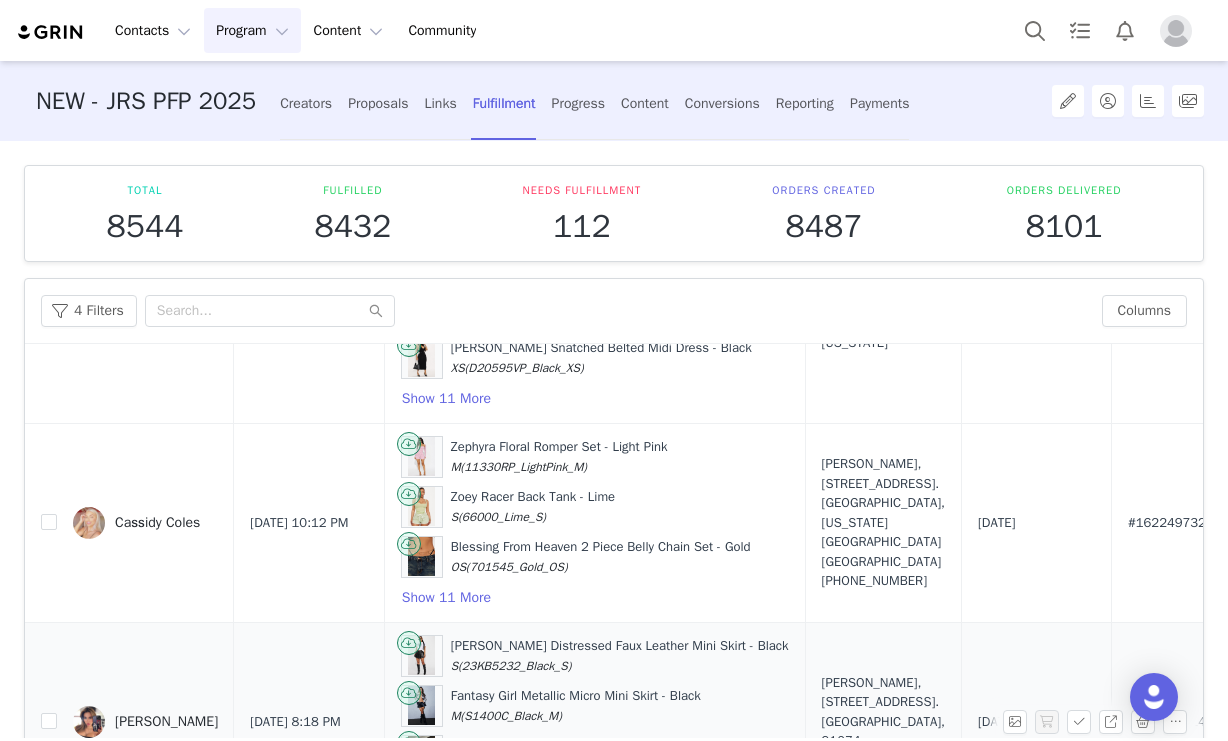 scroll, scrollTop: 175, scrollLeft: 0, axis: vertical 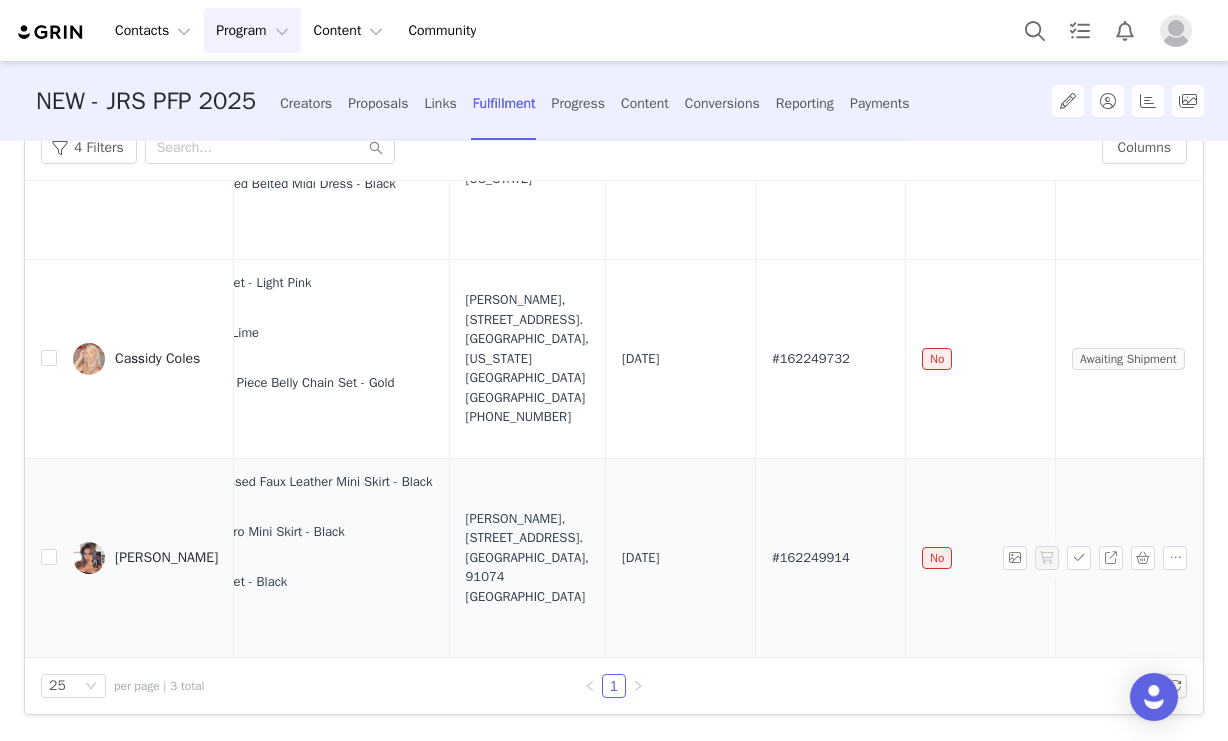 drag, startPoint x: 796, startPoint y: 550, endPoint x: 668, endPoint y: 555, distance: 128.09763 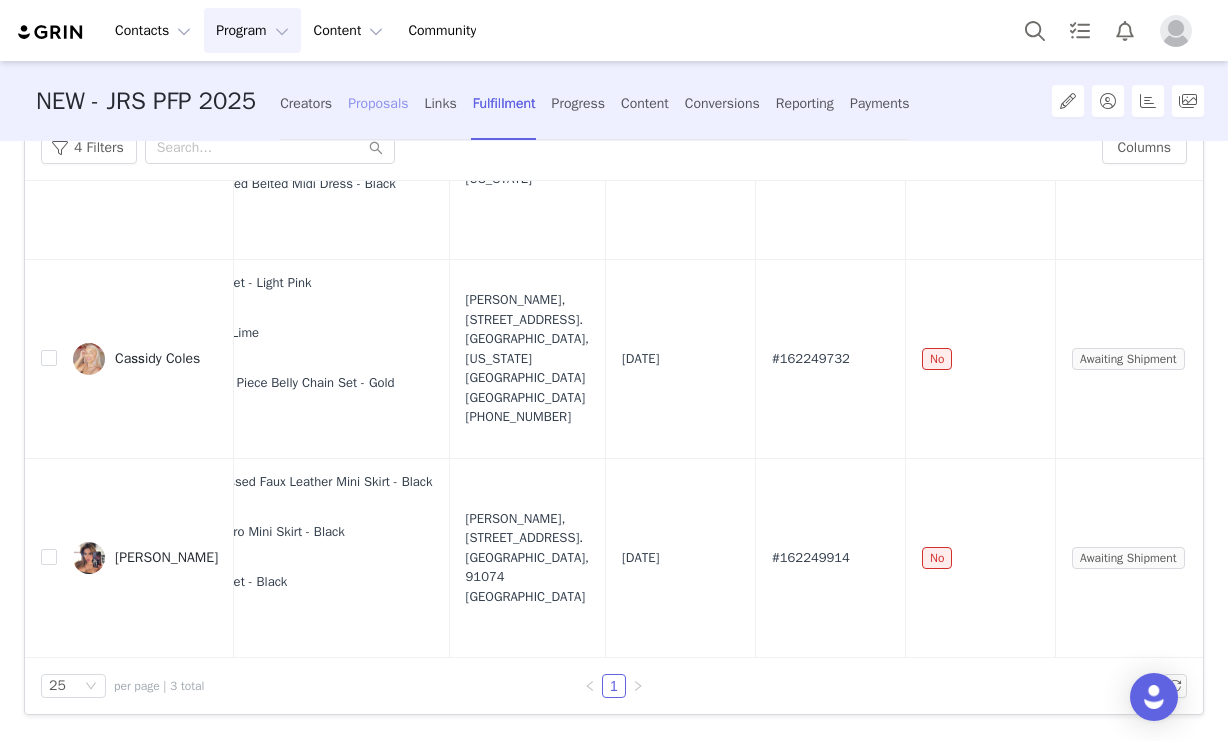 drag, startPoint x: 364, startPoint y: 76, endPoint x: 368, endPoint y: 99, distance: 23.345236 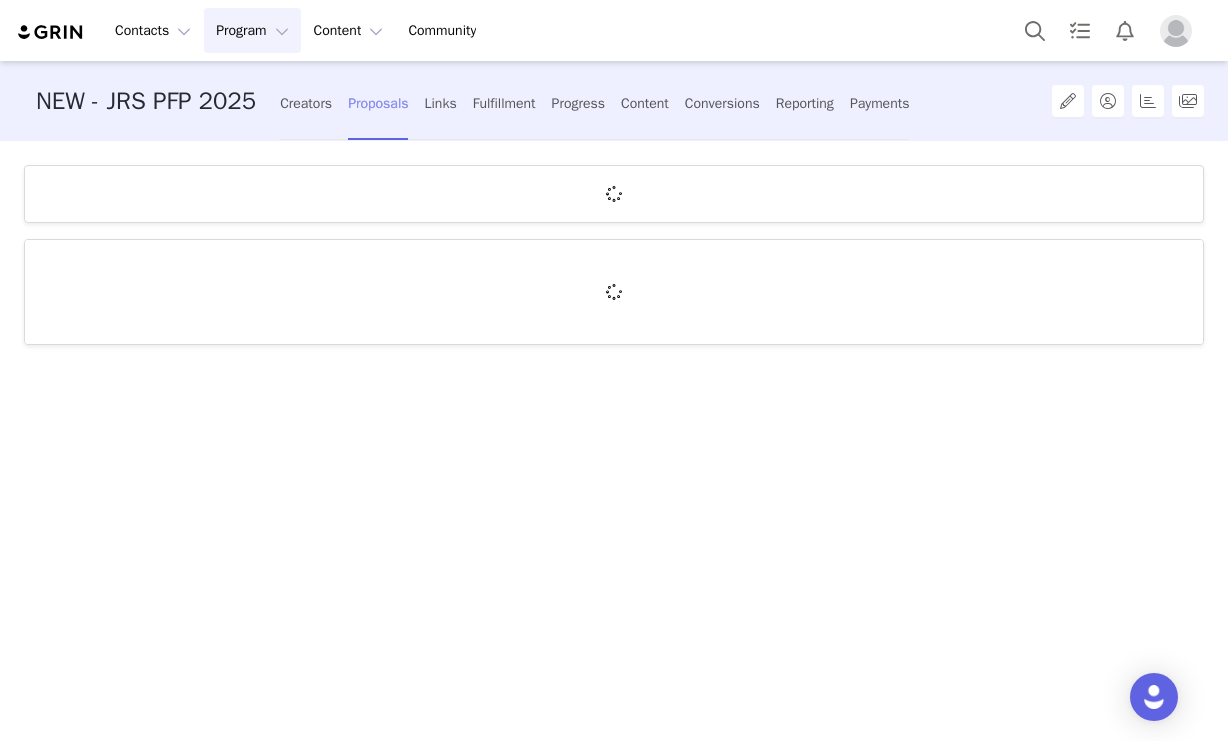 scroll, scrollTop: 0, scrollLeft: 0, axis: both 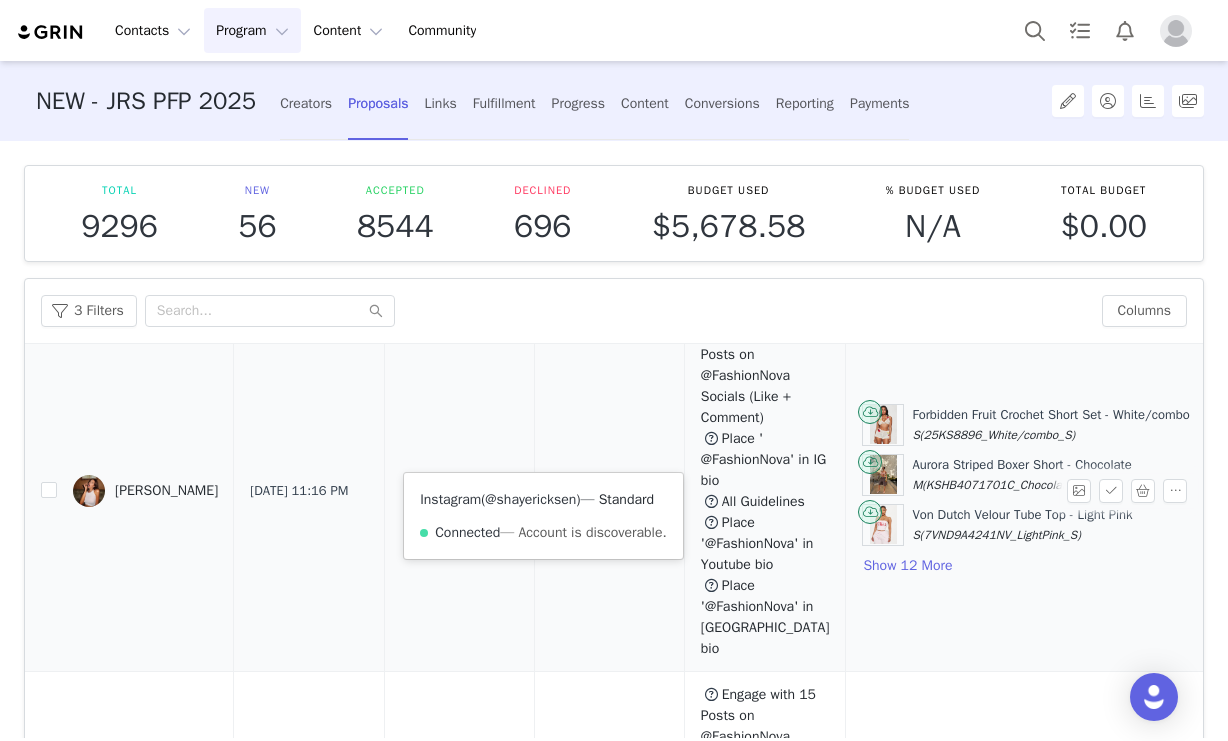 drag, startPoint x: 594, startPoint y: 500, endPoint x: 515, endPoint y: 504, distance: 79.101204 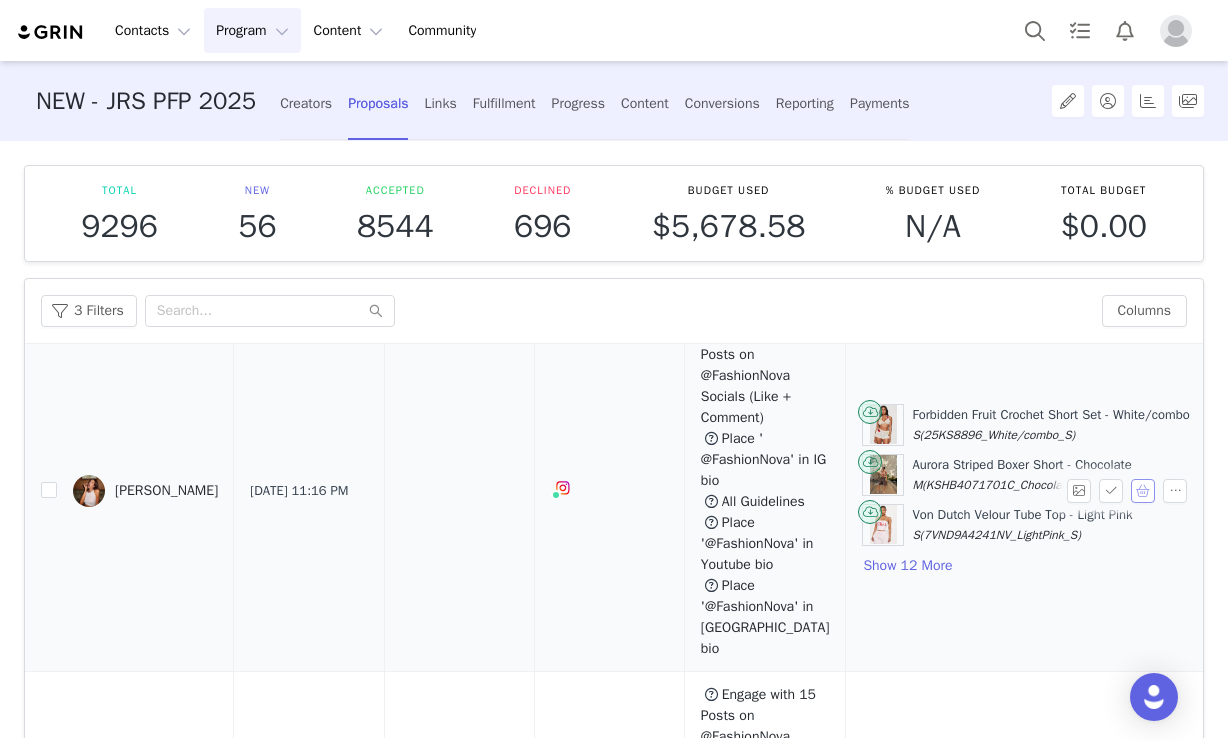 click at bounding box center (1143, 491) 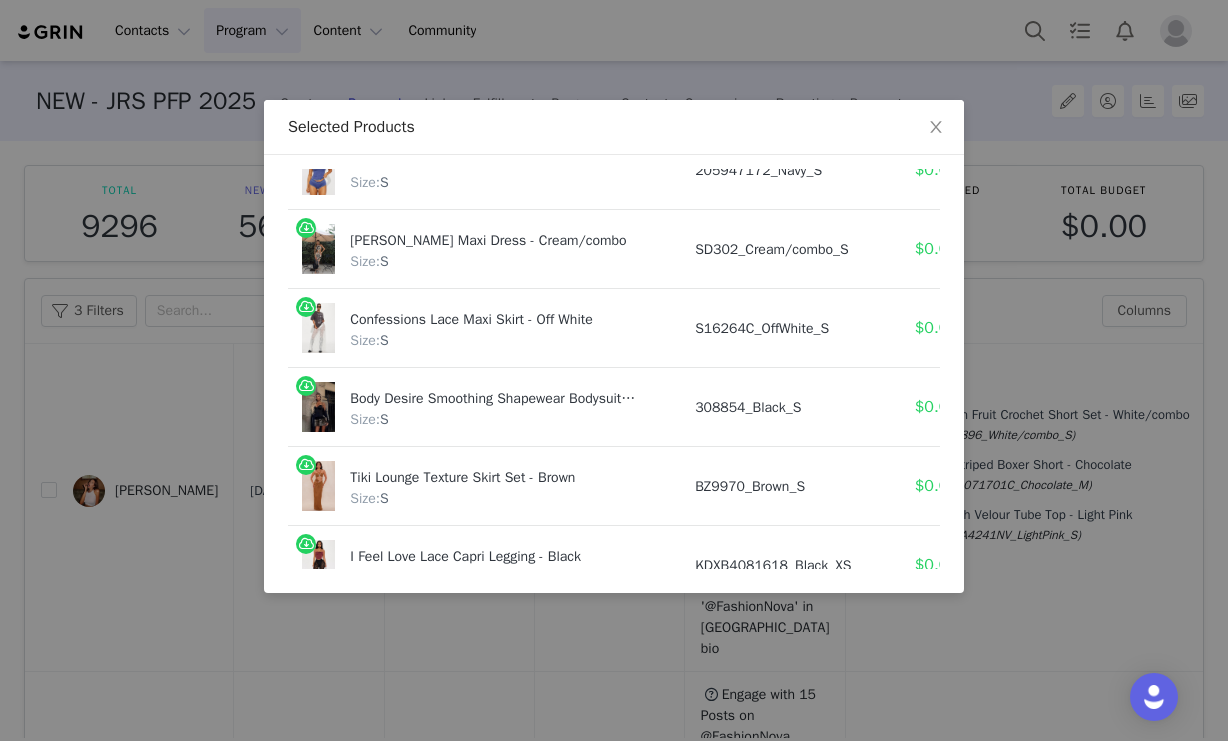 scroll, scrollTop: 880, scrollLeft: 0, axis: vertical 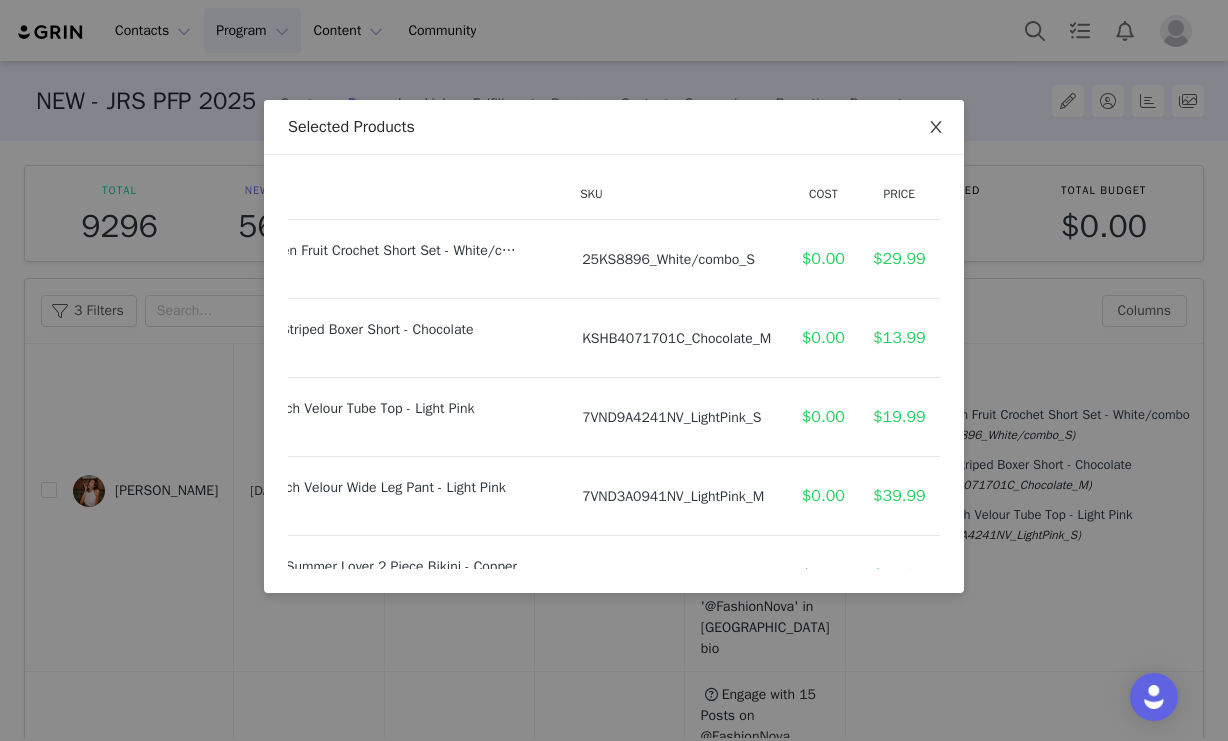 click 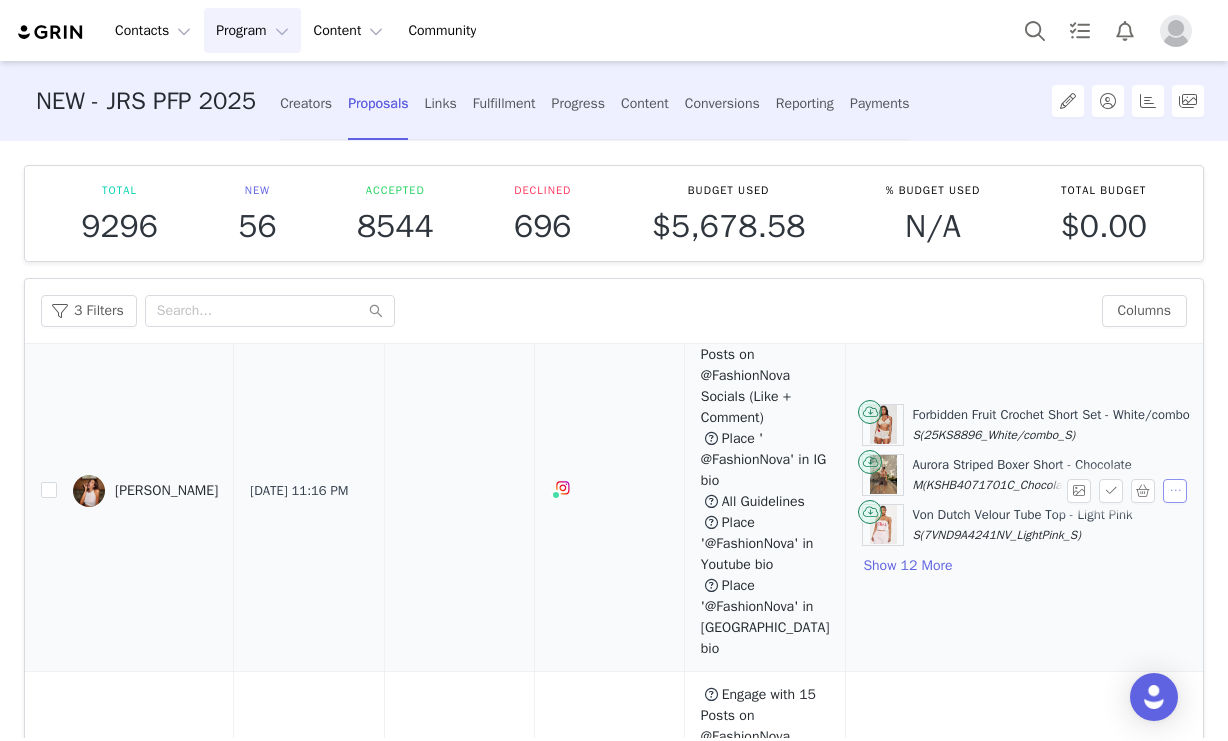 click at bounding box center (1175, 491) 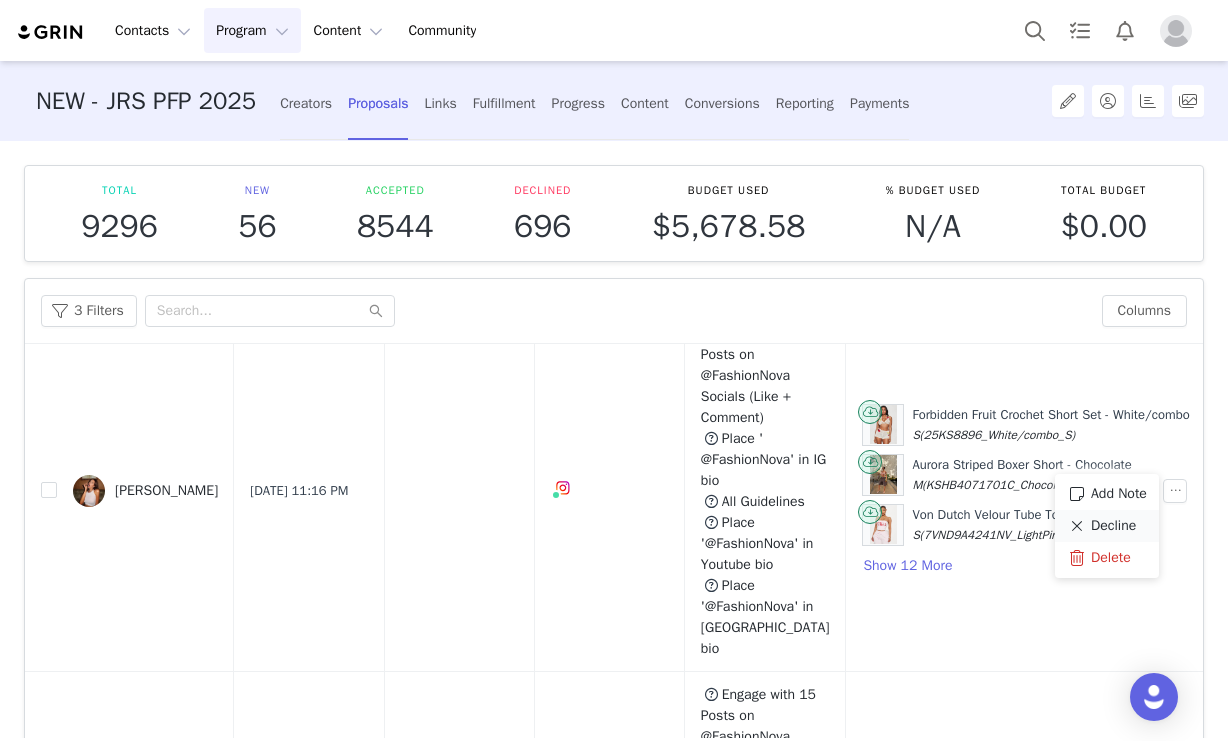 click on "Decline" at bounding box center [1113, 526] 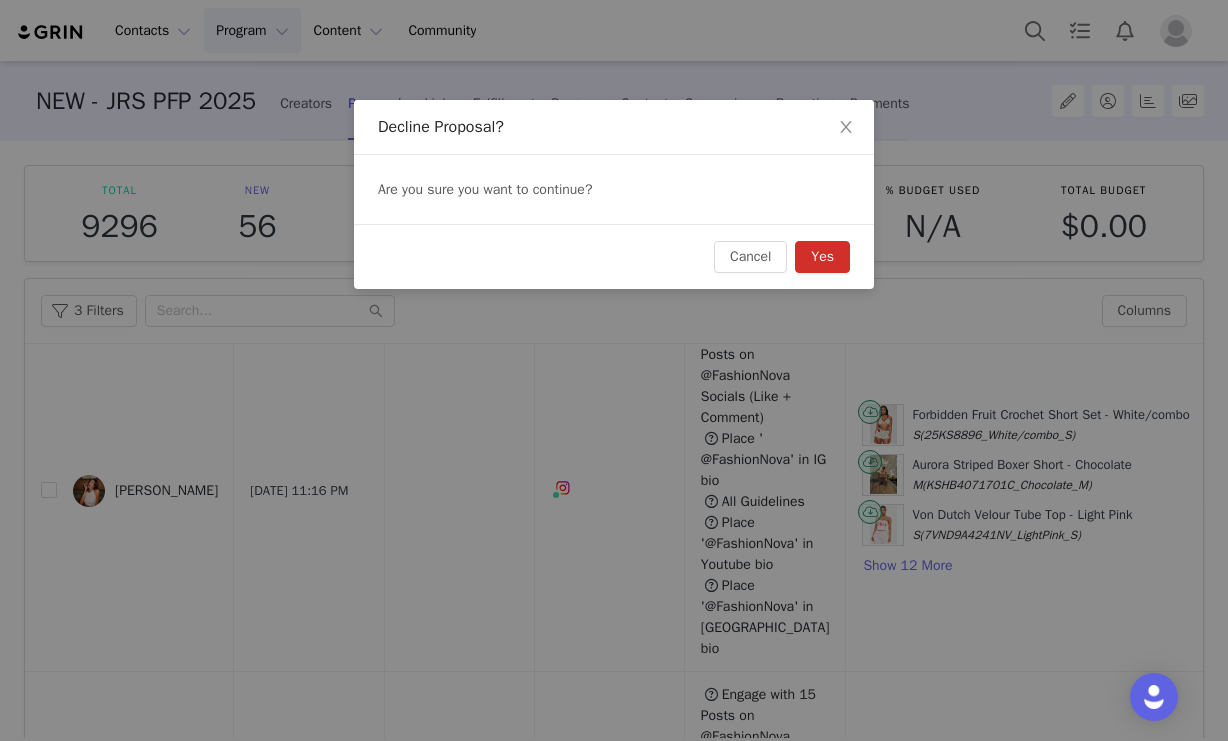 click on "Yes" at bounding box center [822, 257] 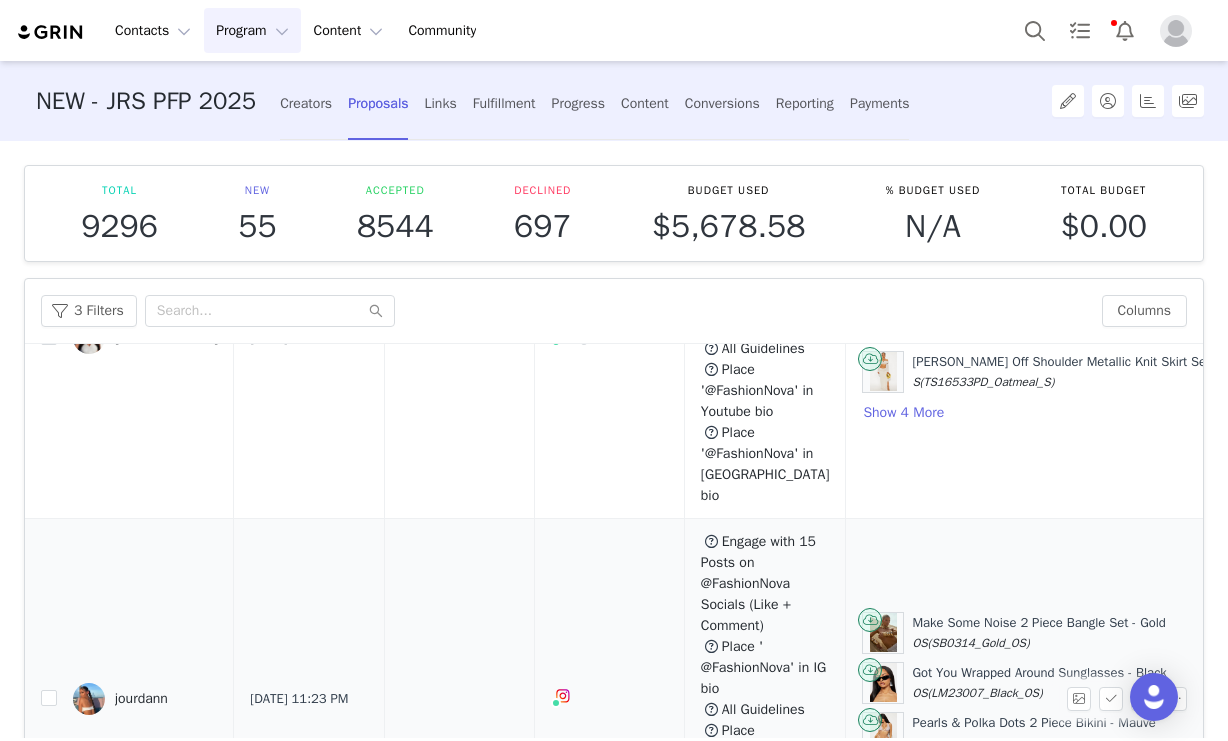scroll, scrollTop: 262, scrollLeft: 0, axis: vertical 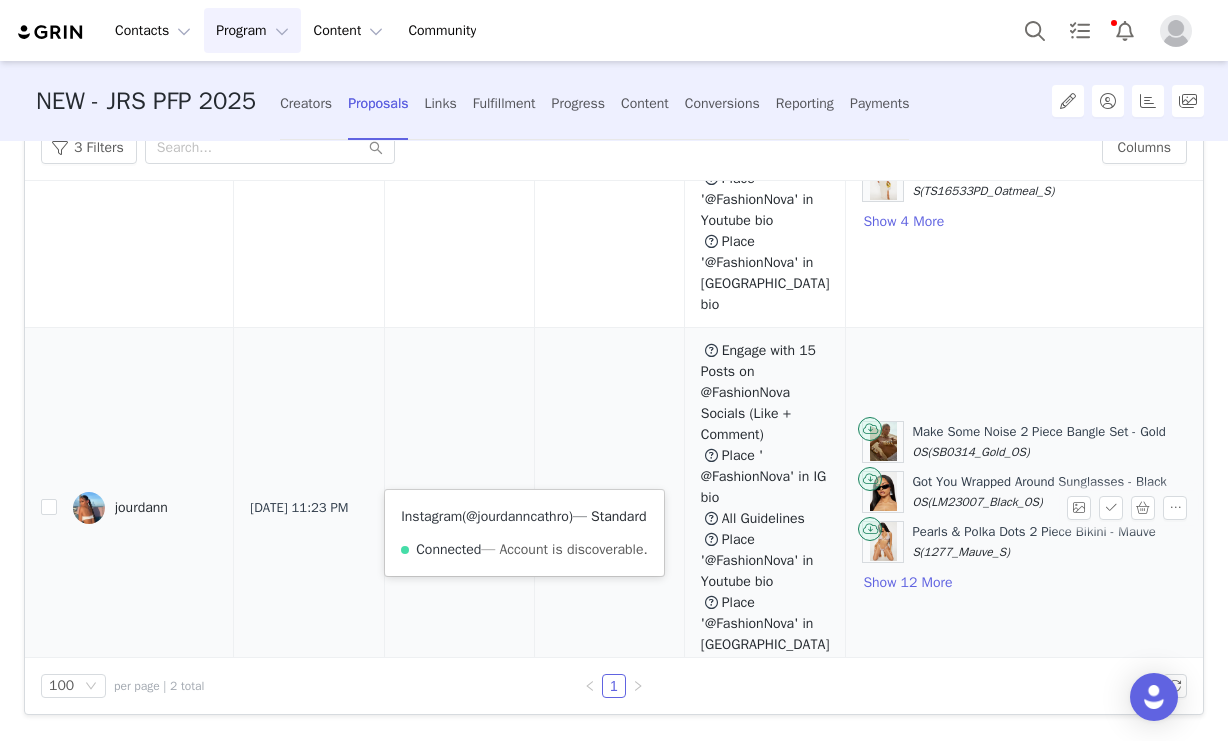 drag, startPoint x: 593, startPoint y: 515, endPoint x: 496, endPoint y: 523, distance: 97.32934 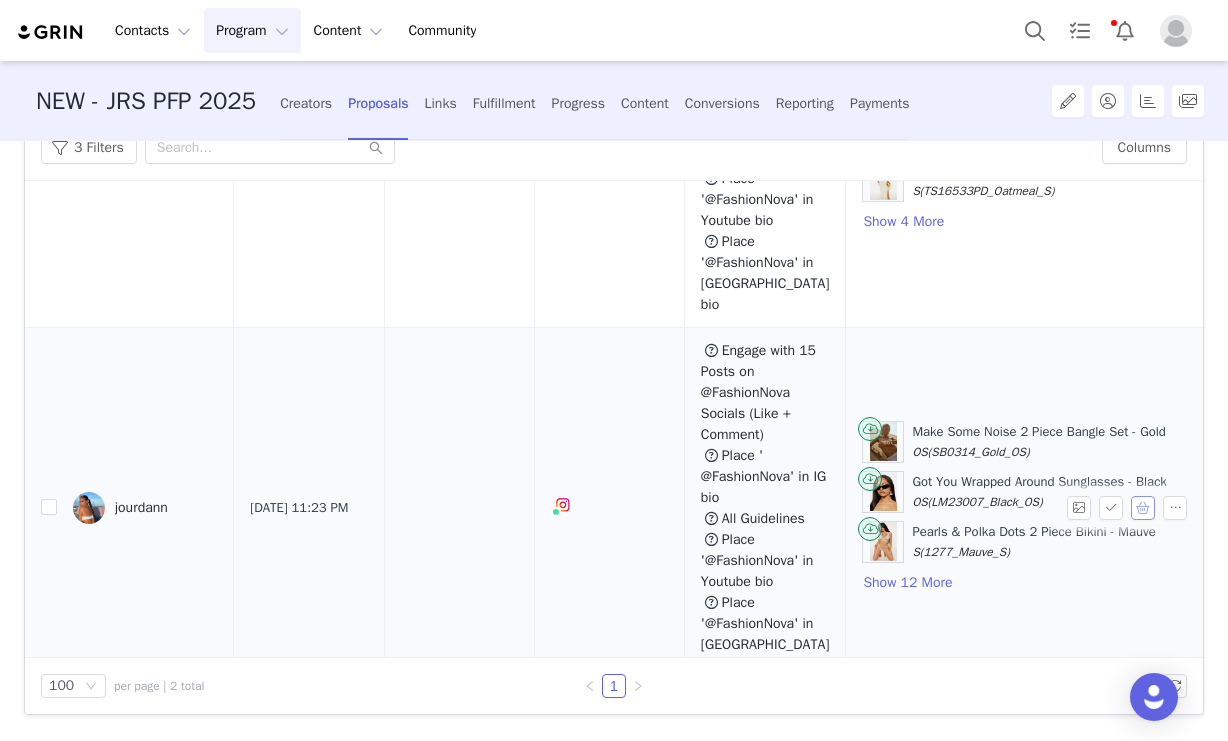 click at bounding box center (1143, 508) 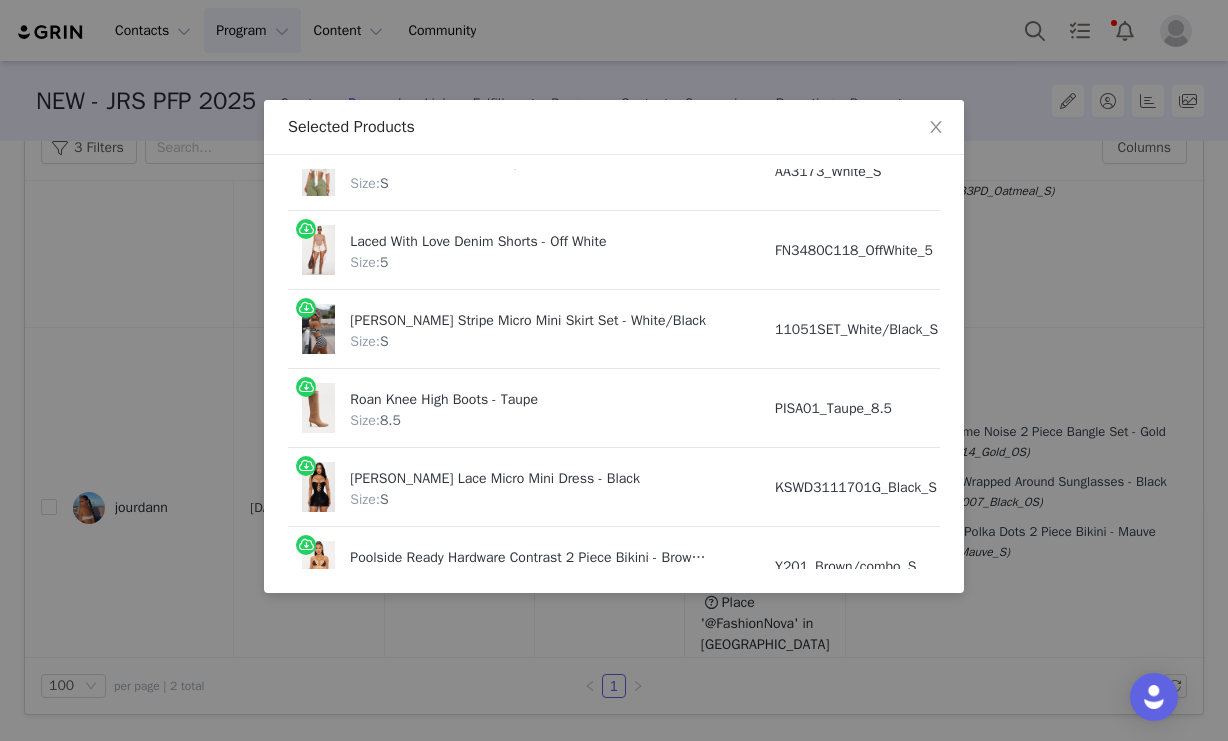 scroll, scrollTop: 880, scrollLeft: 0, axis: vertical 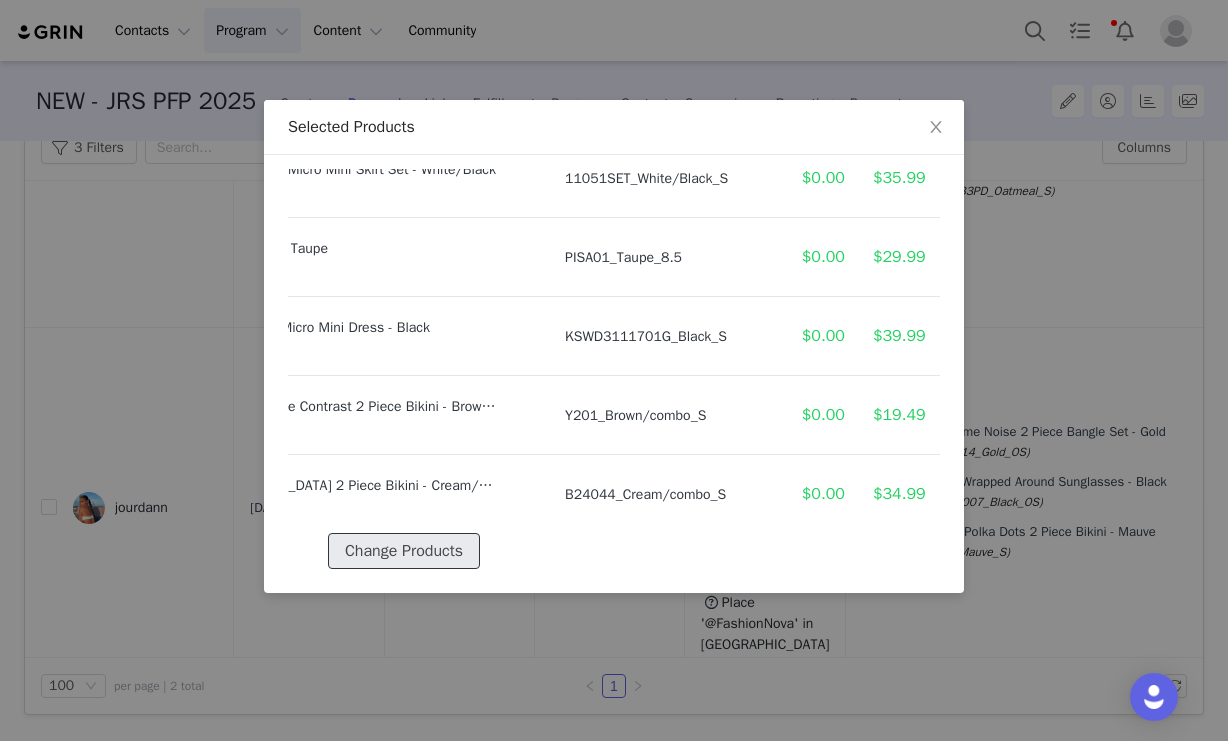 click on "Change Products" at bounding box center [404, 551] 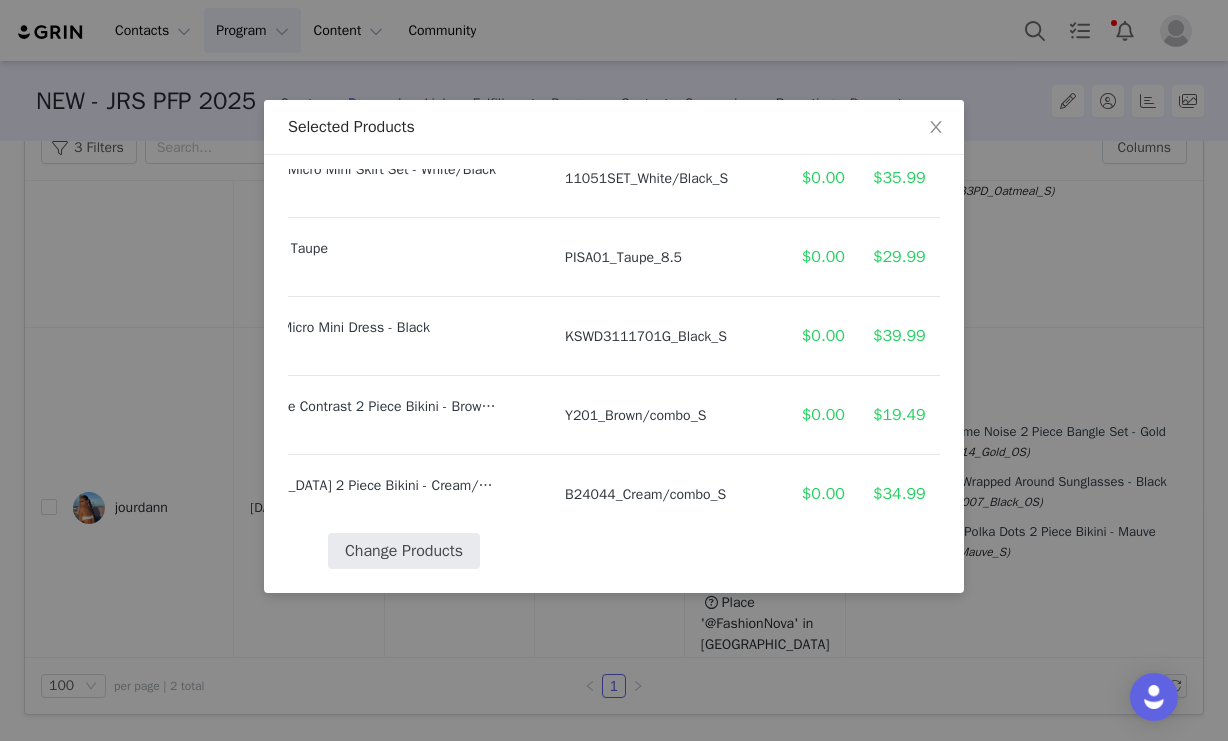 select on "21899116" 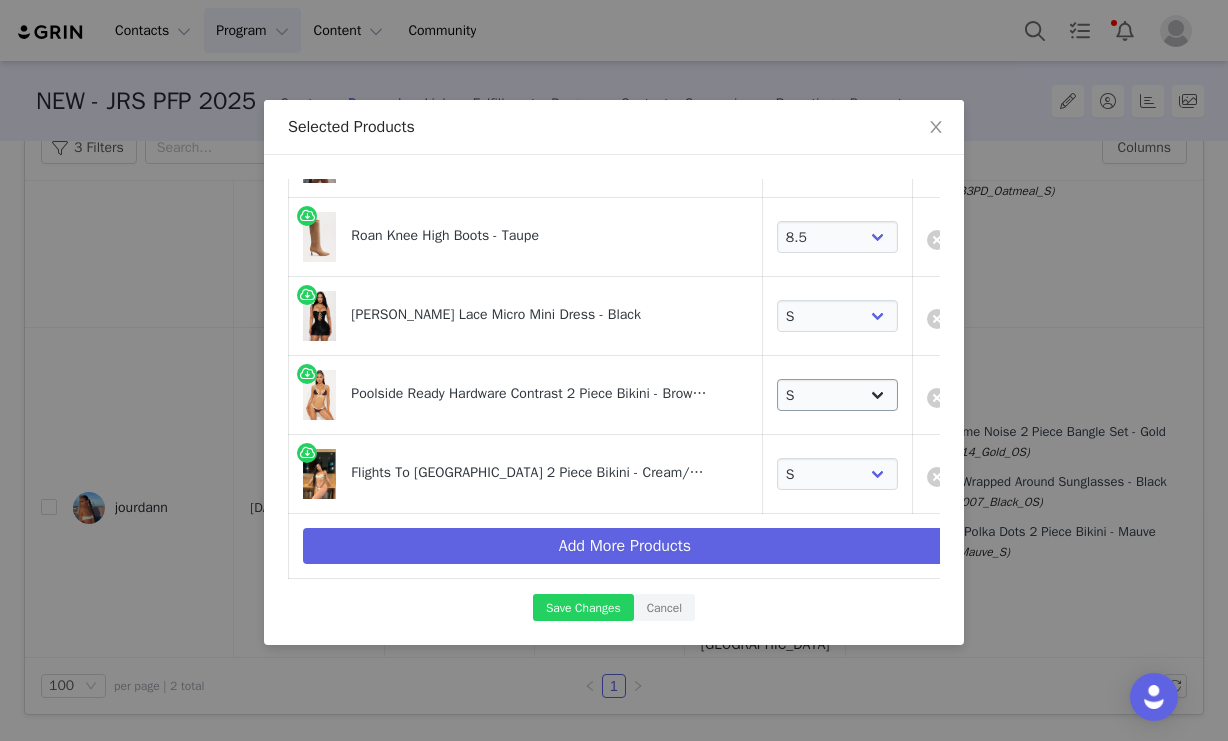 scroll, scrollTop: 910, scrollLeft: 0, axis: vertical 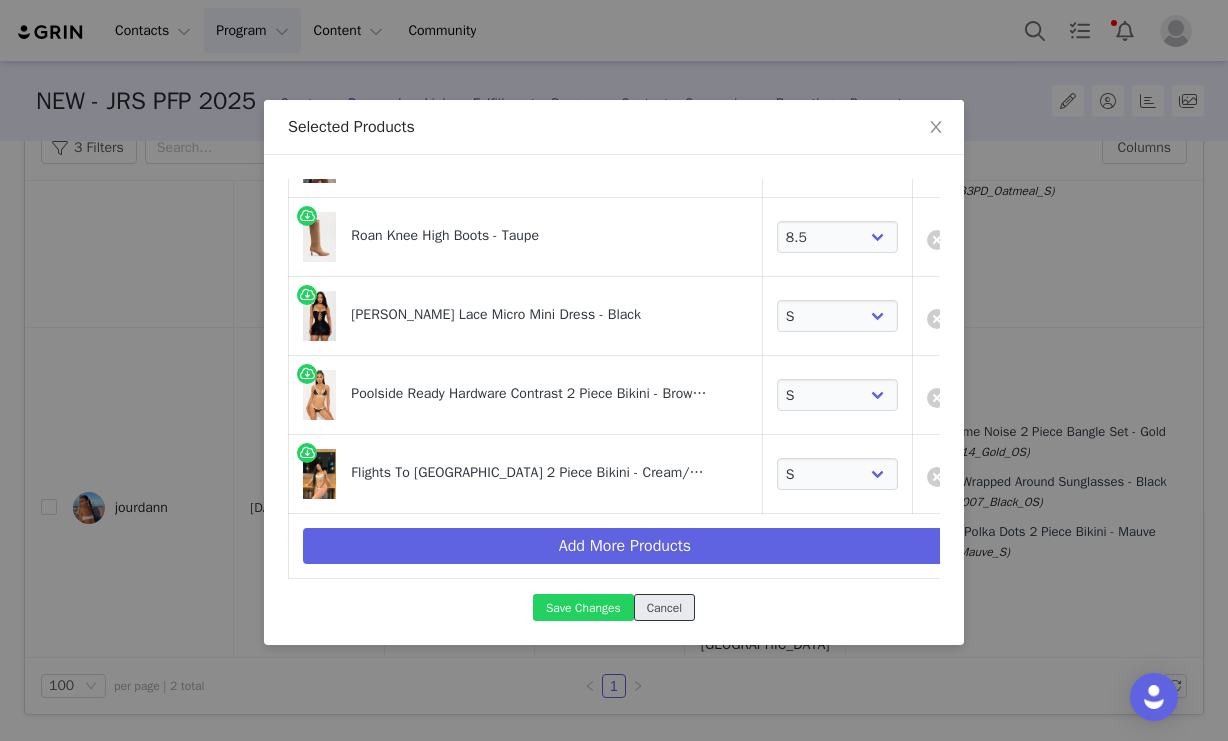 click on "Cancel" at bounding box center [664, 607] 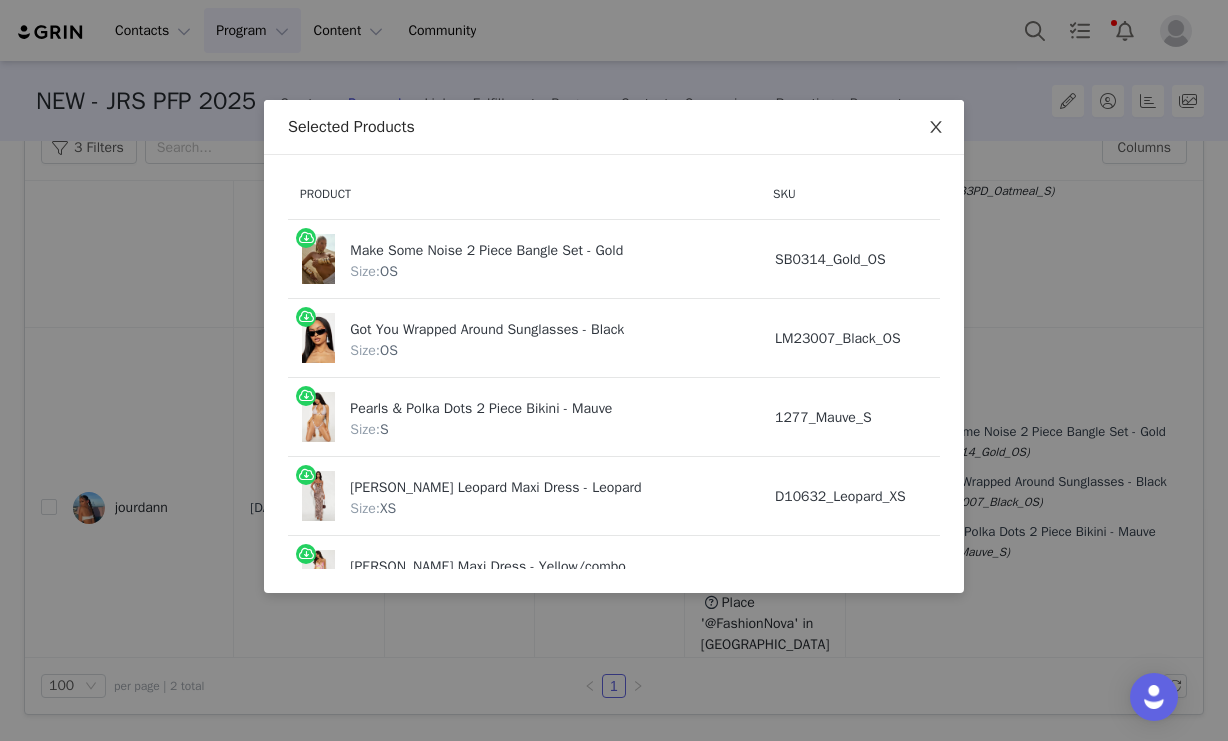 click 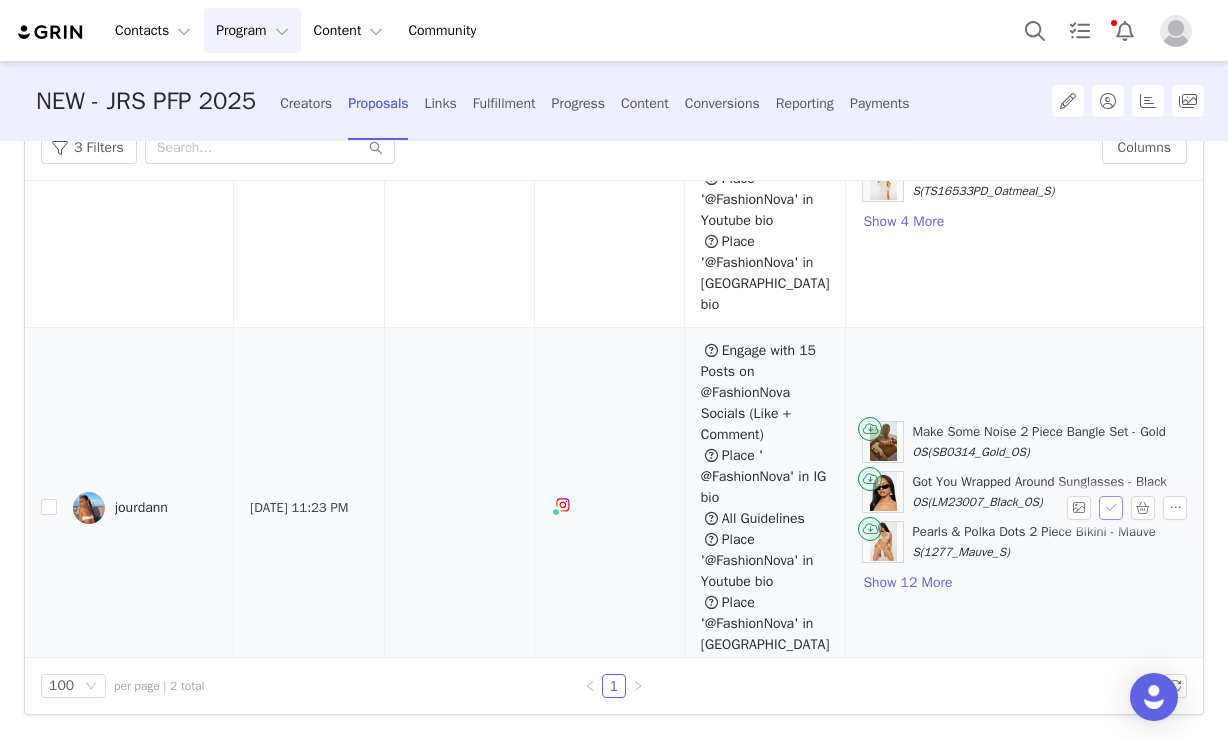 click at bounding box center (1111, 508) 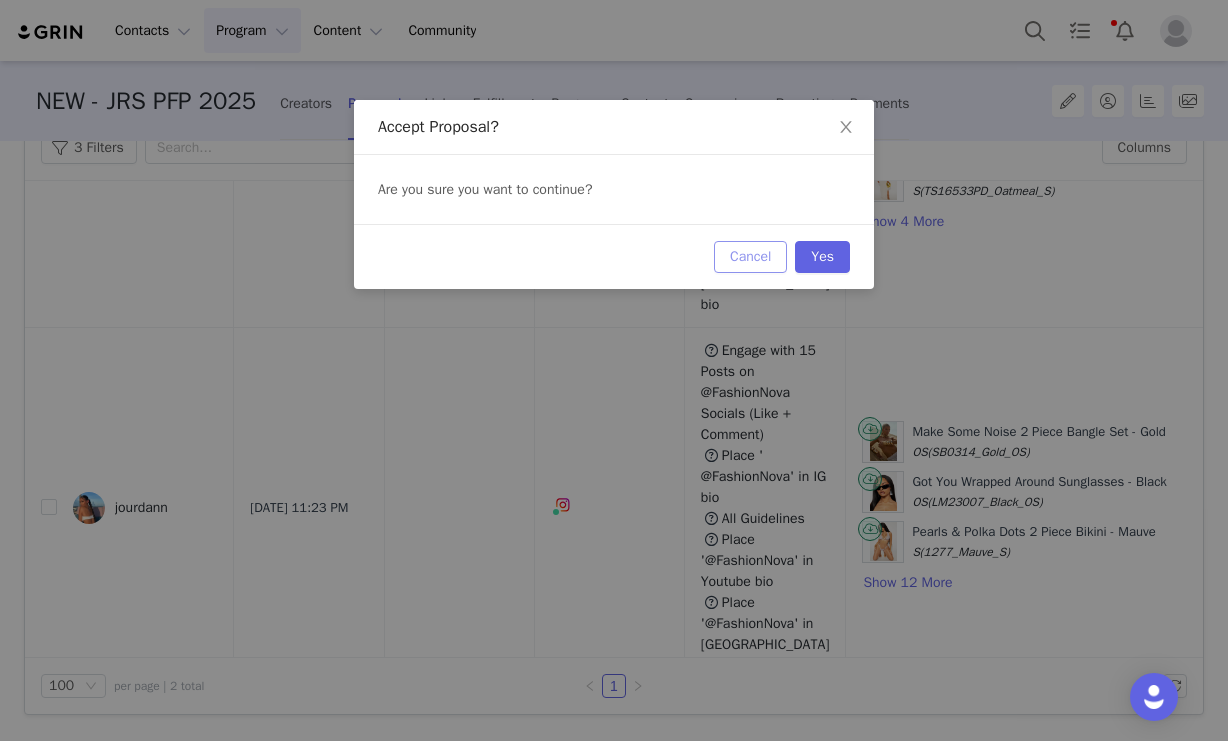 click on "Cancel" at bounding box center (750, 257) 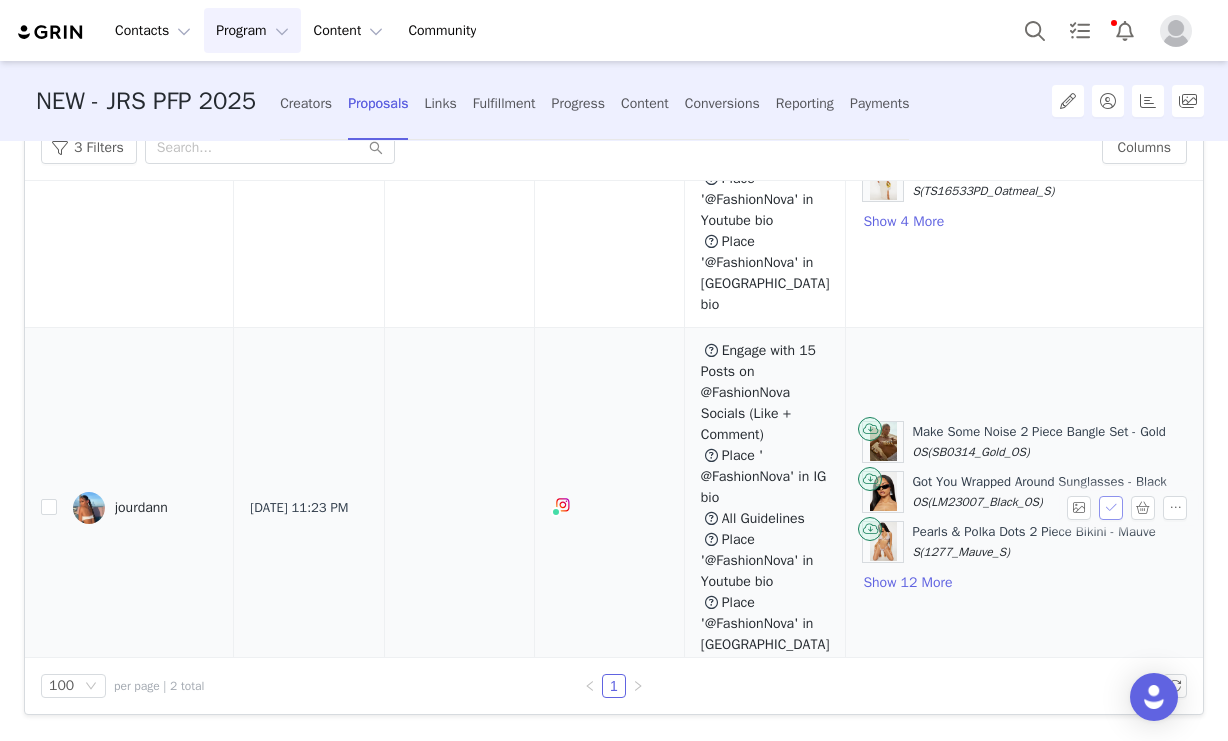 click at bounding box center (1111, 508) 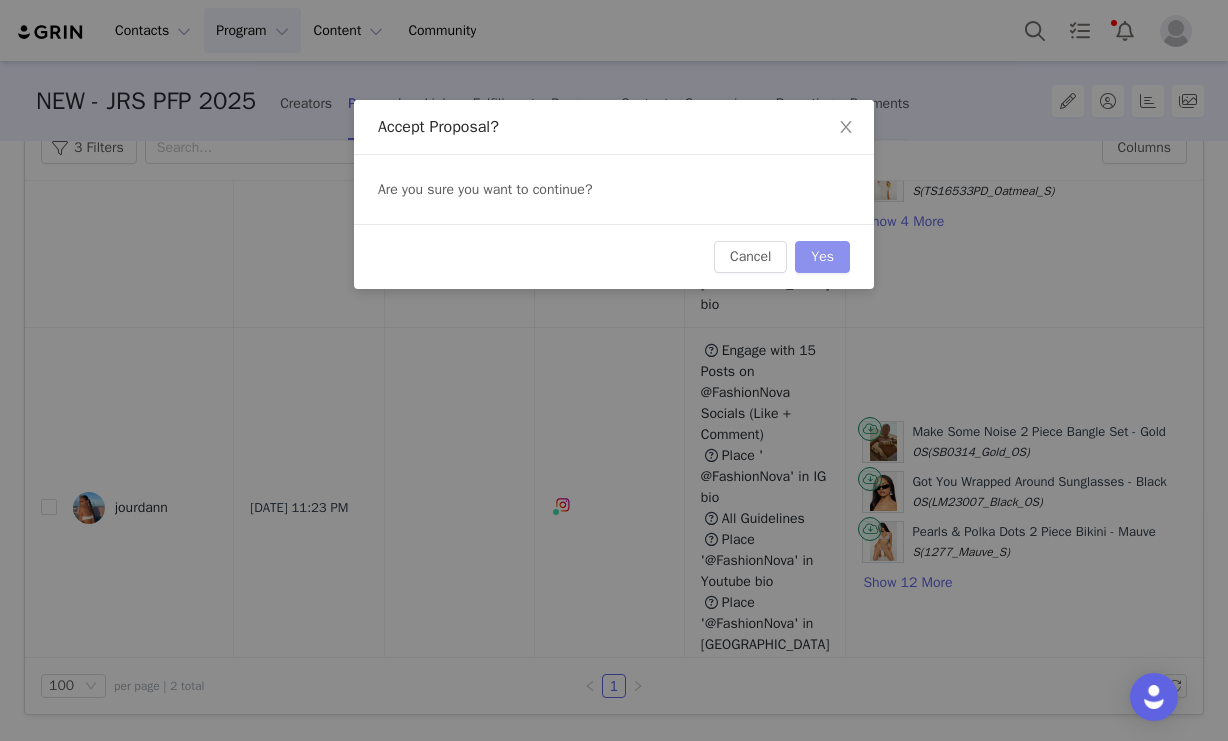 click on "Yes" at bounding box center [822, 257] 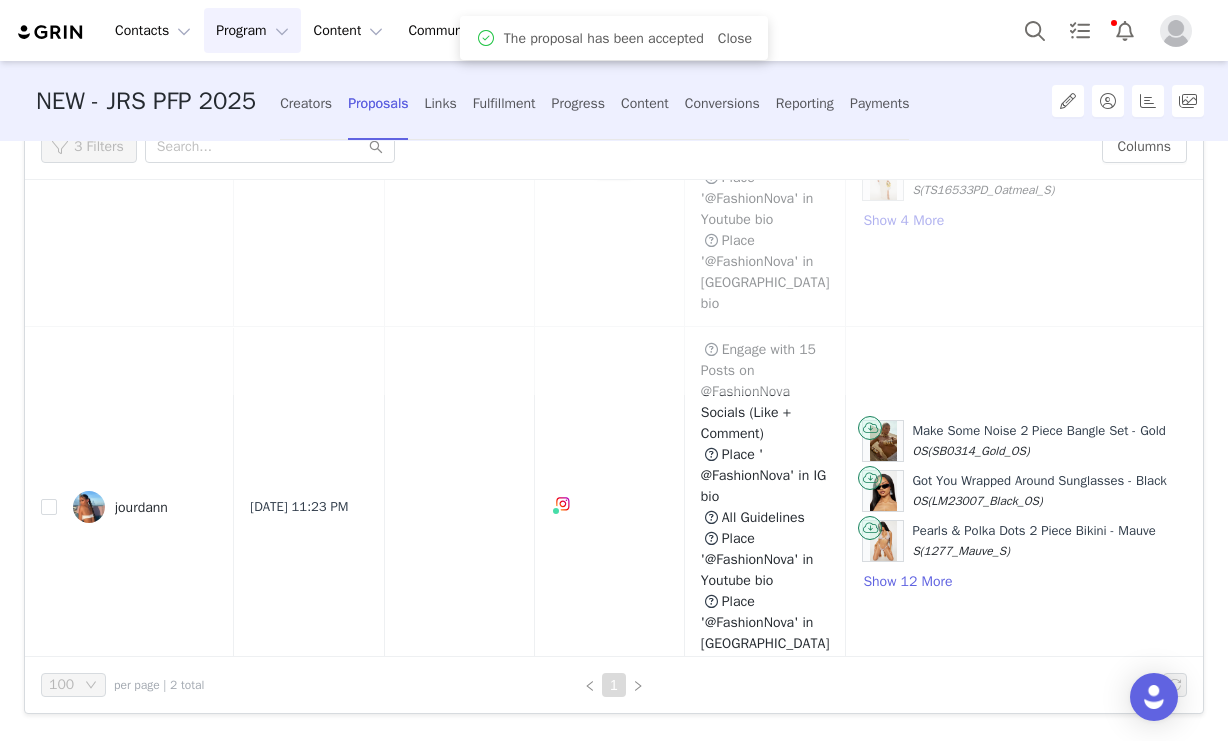 scroll, scrollTop: 124, scrollLeft: 0, axis: vertical 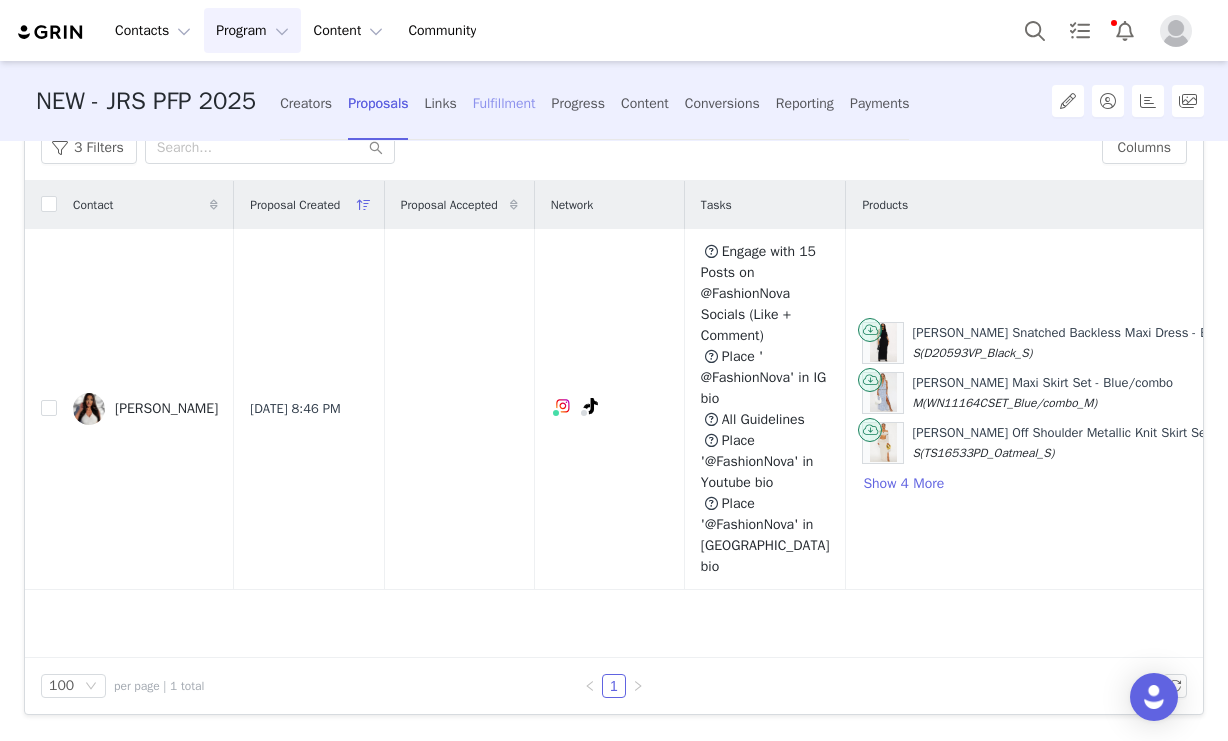 click on "Fulfillment" at bounding box center [504, 103] 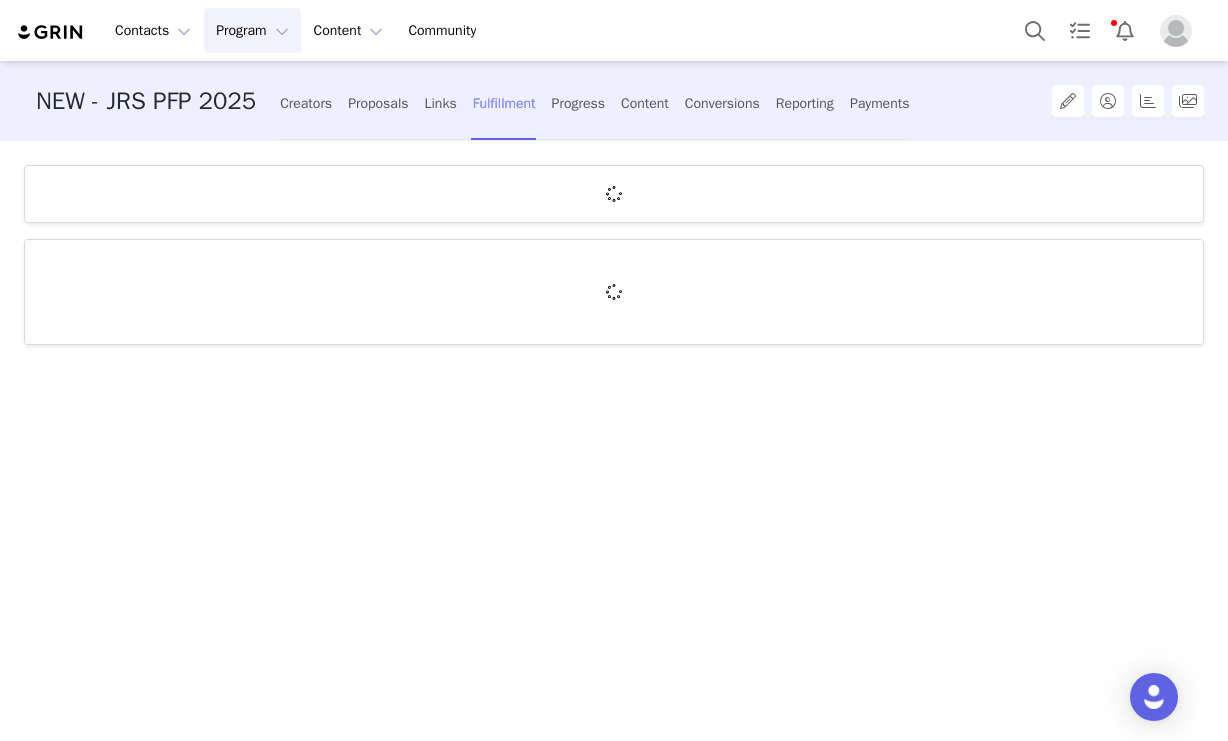 scroll, scrollTop: 0, scrollLeft: 0, axis: both 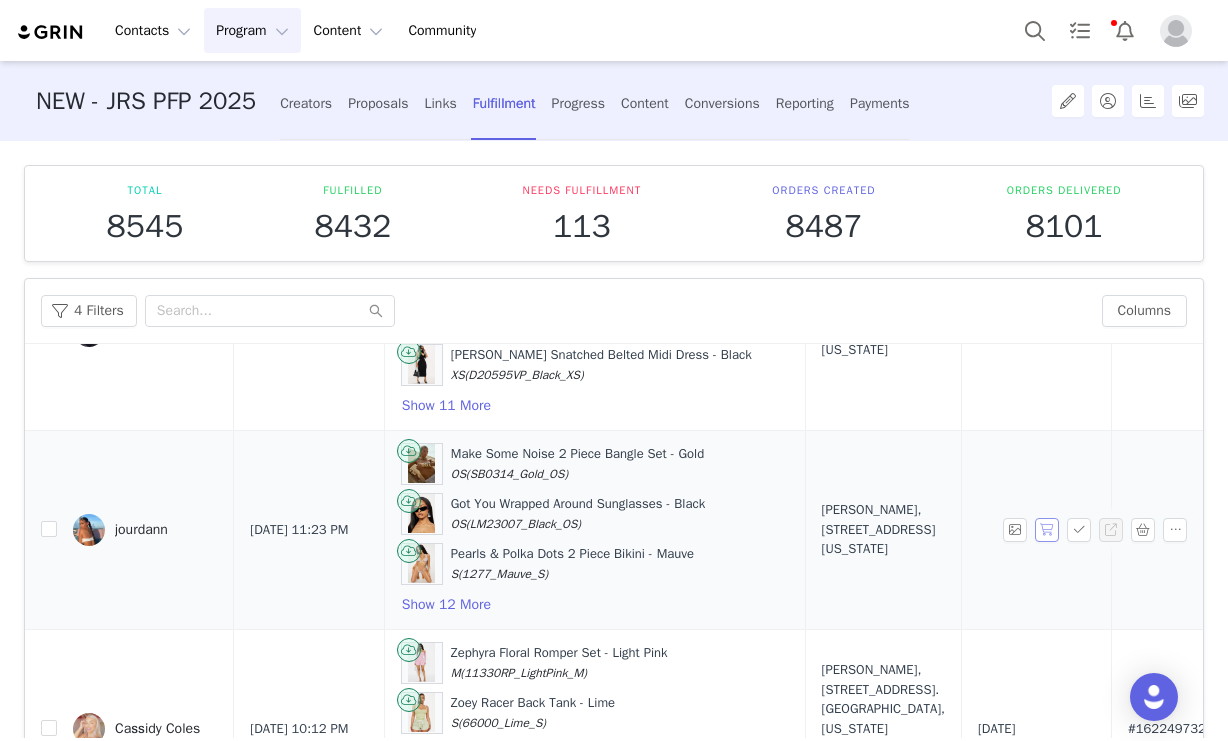 click at bounding box center [1047, 530] 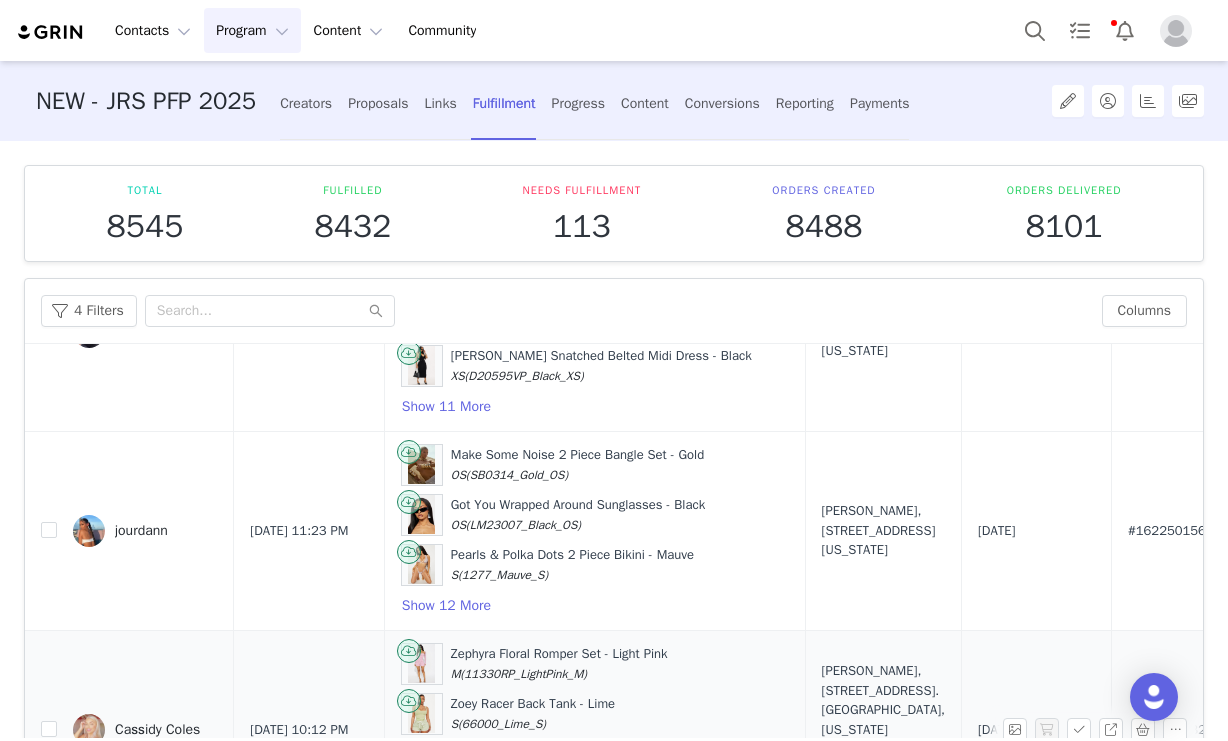 scroll, scrollTop: 160, scrollLeft: 0, axis: vertical 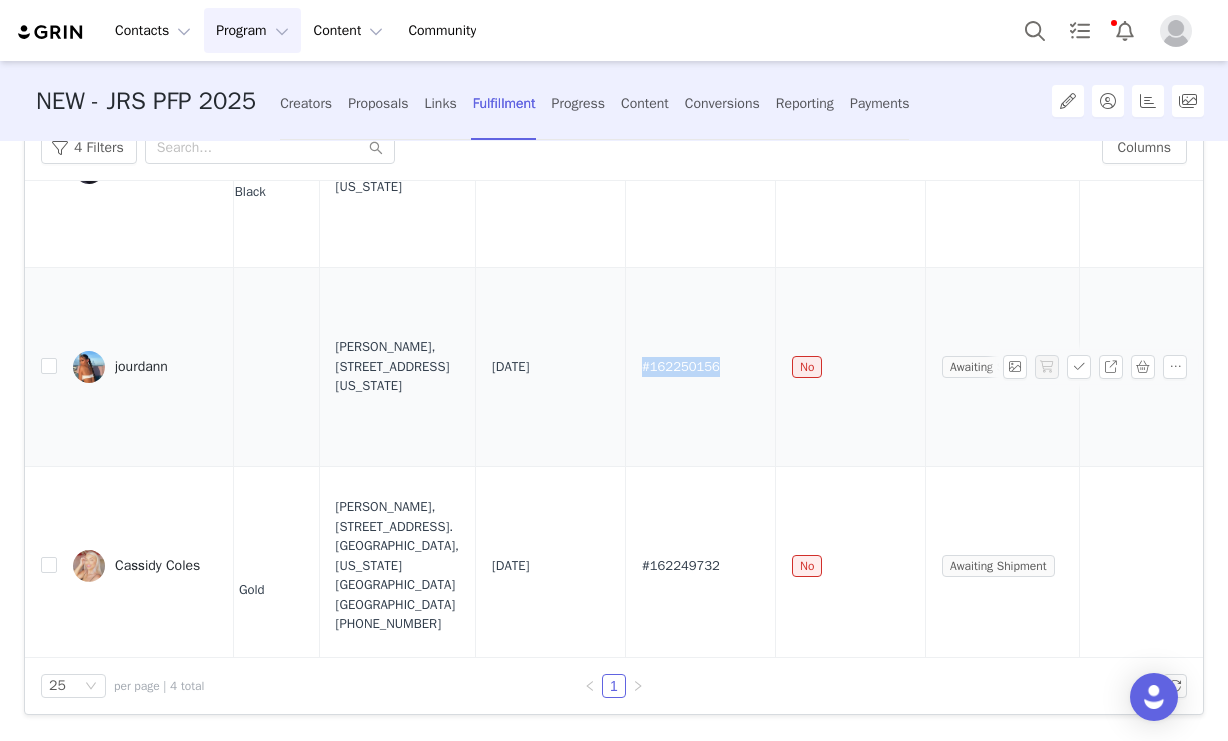drag, startPoint x: 688, startPoint y: 357, endPoint x: 662, endPoint y: 363, distance: 26.683329 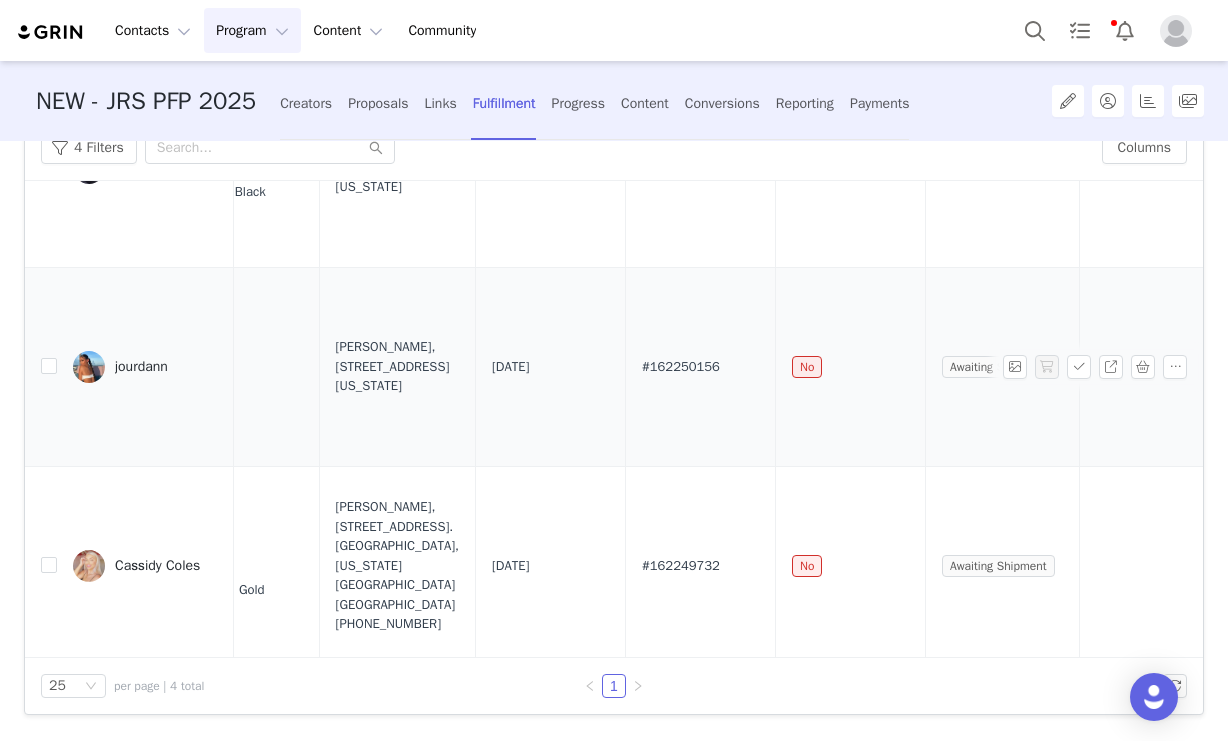 drag, startPoint x: 662, startPoint y: 363, endPoint x: 625, endPoint y: 360, distance: 37.12142 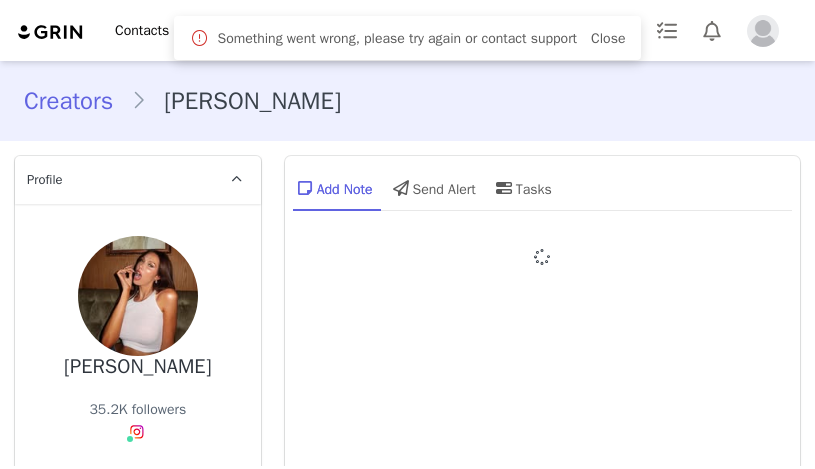type on "+1 ([GEOGRAPHIC_DATA])" 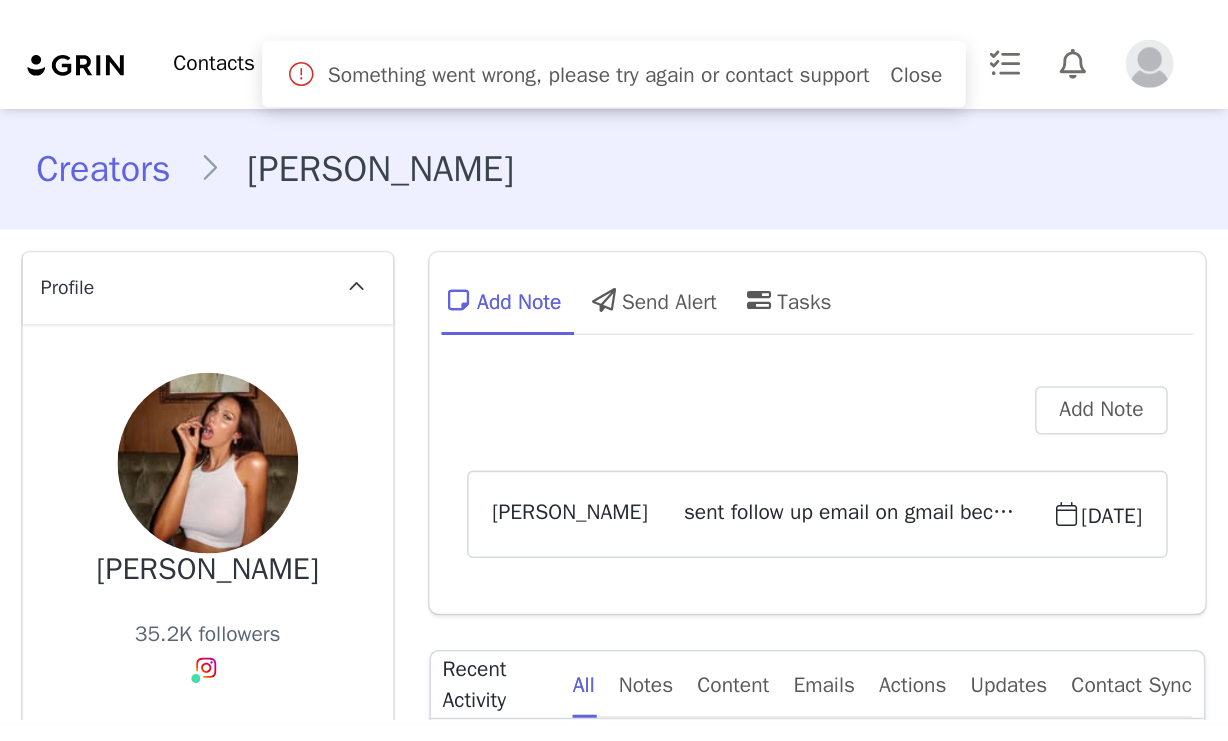 scroll, scrollTop: 0, scrollLeft: 0, axis: both 